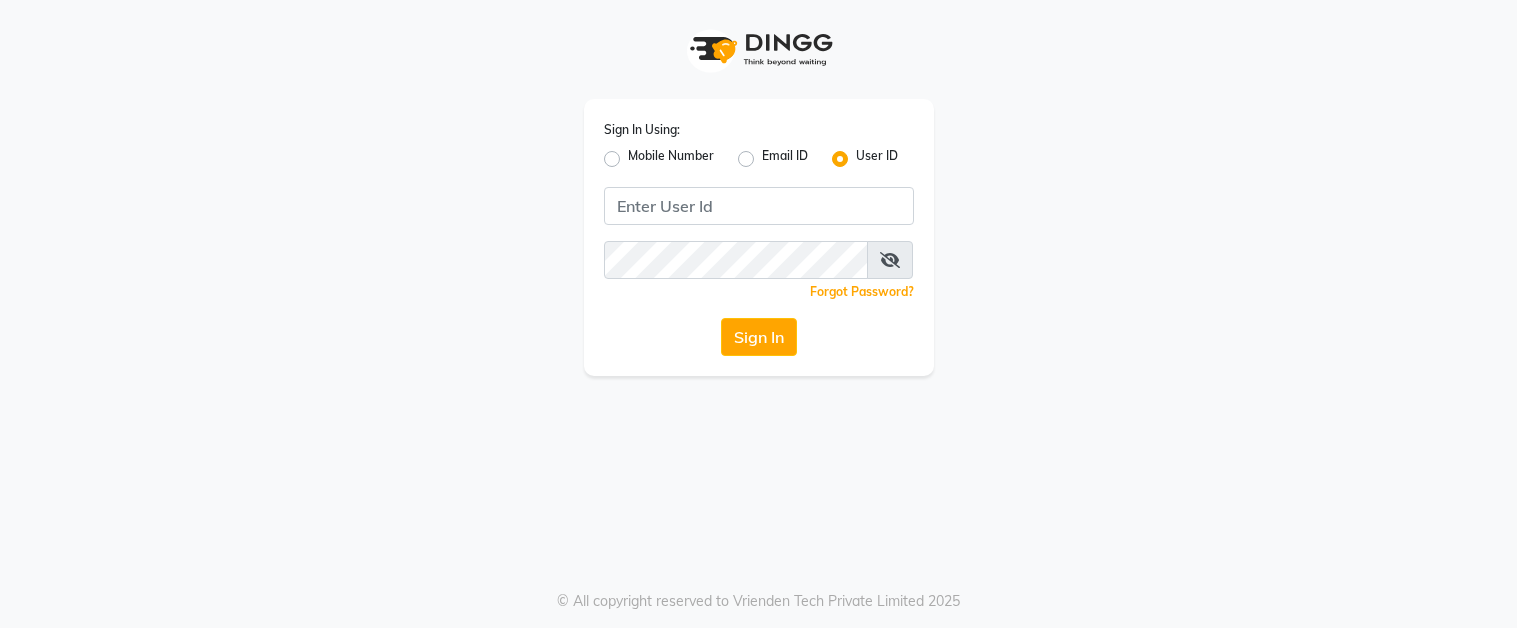 scroll, scrollTop: 0, scrollLeft: 0, axis: both 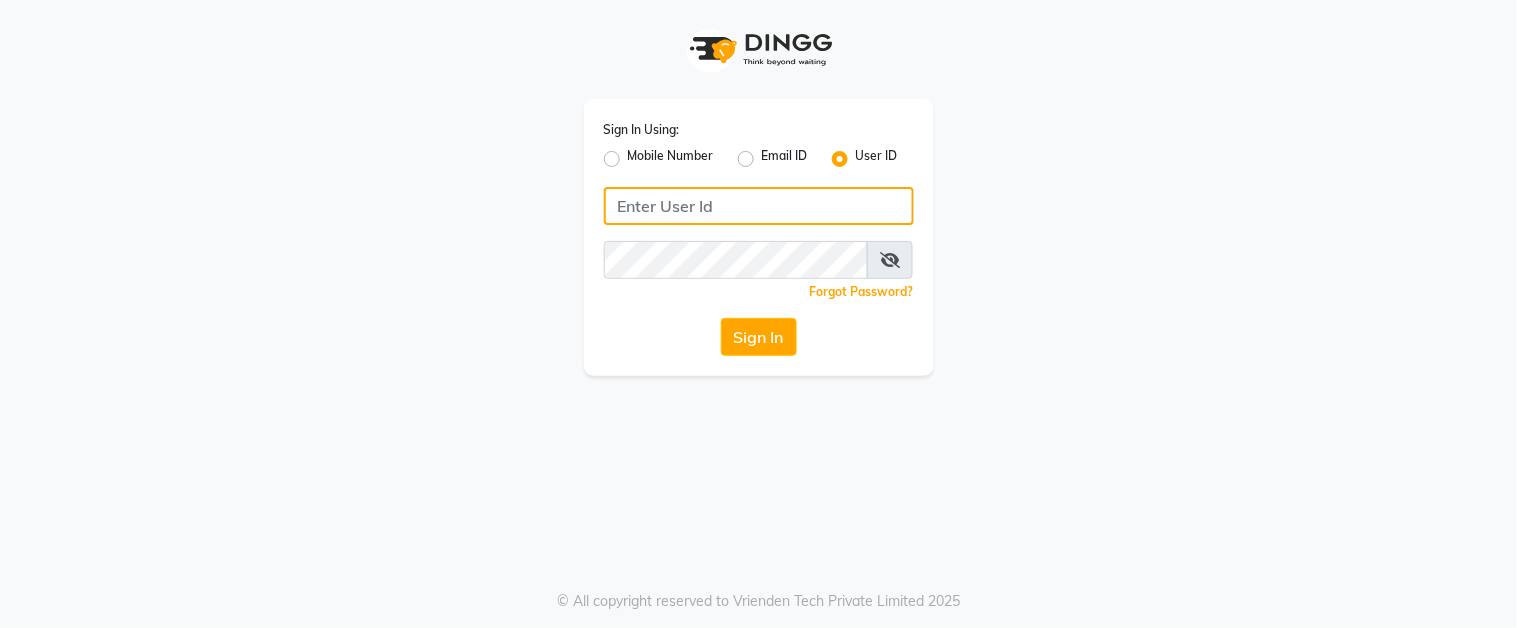 click 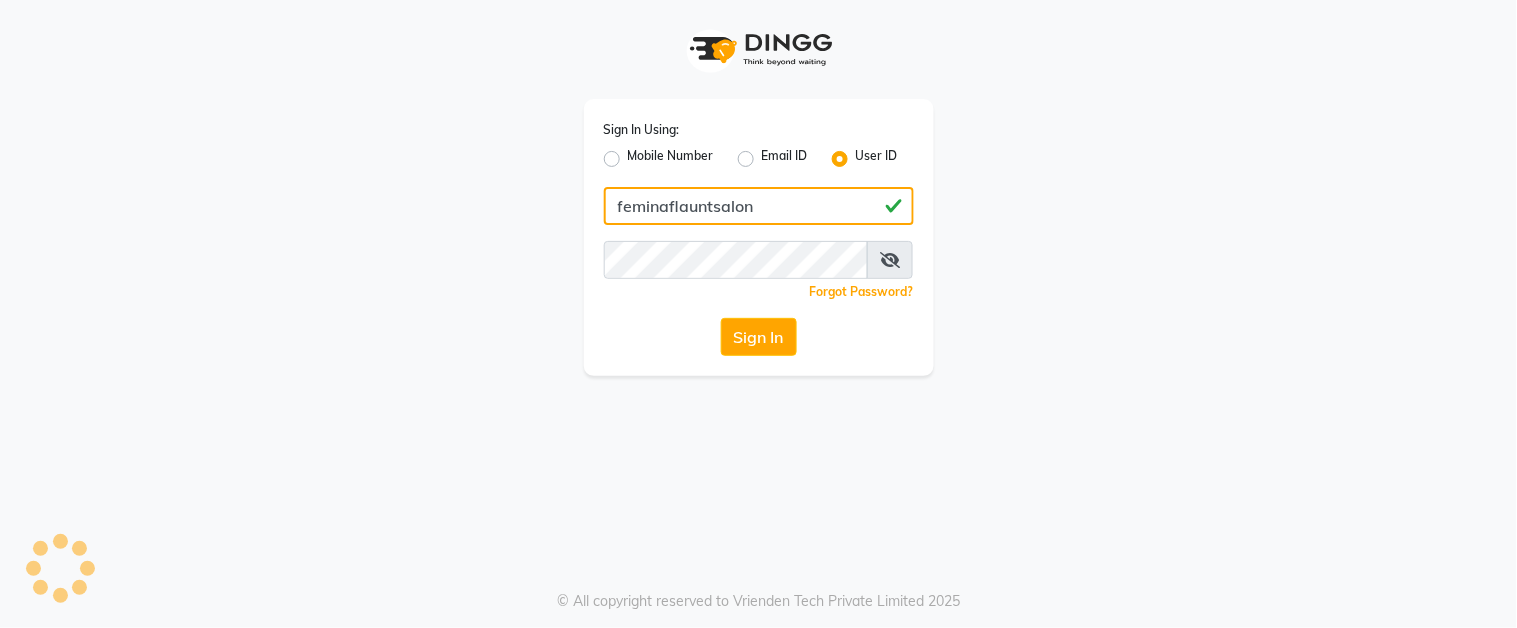type on "feminaflauntsalon" 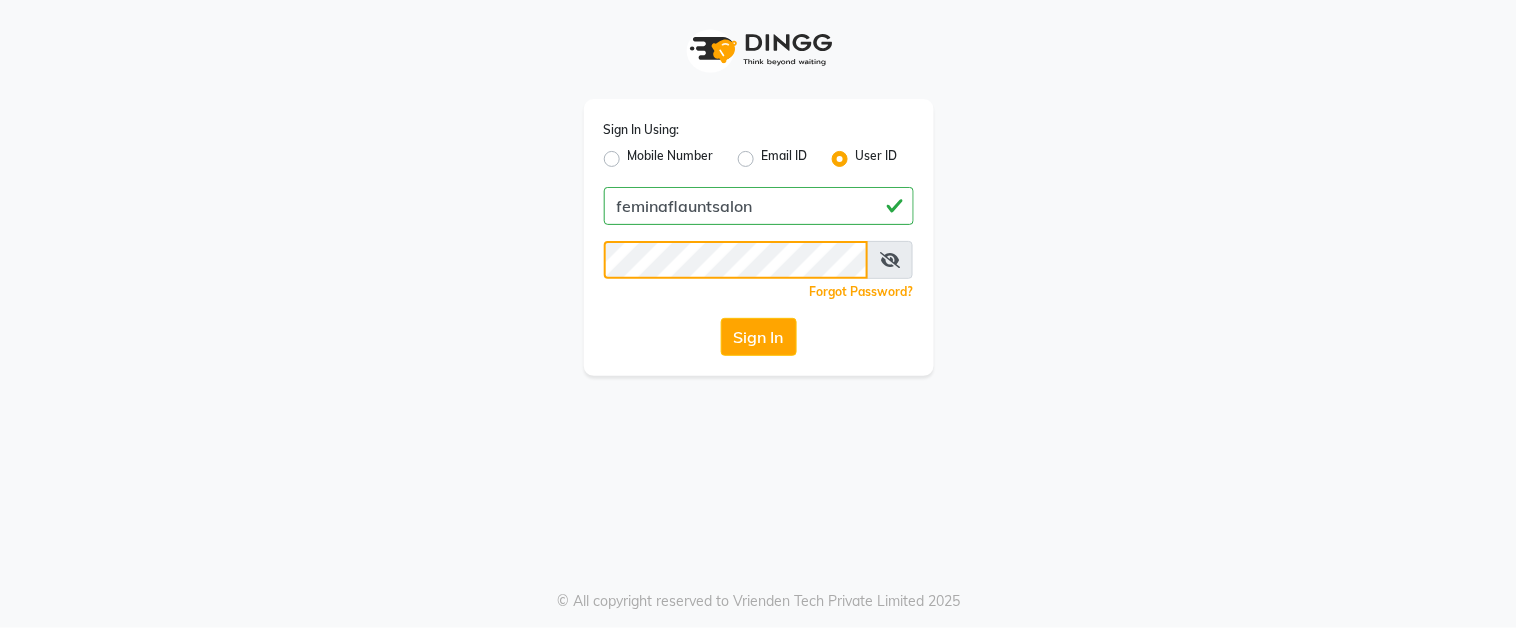 click on "Sign In" 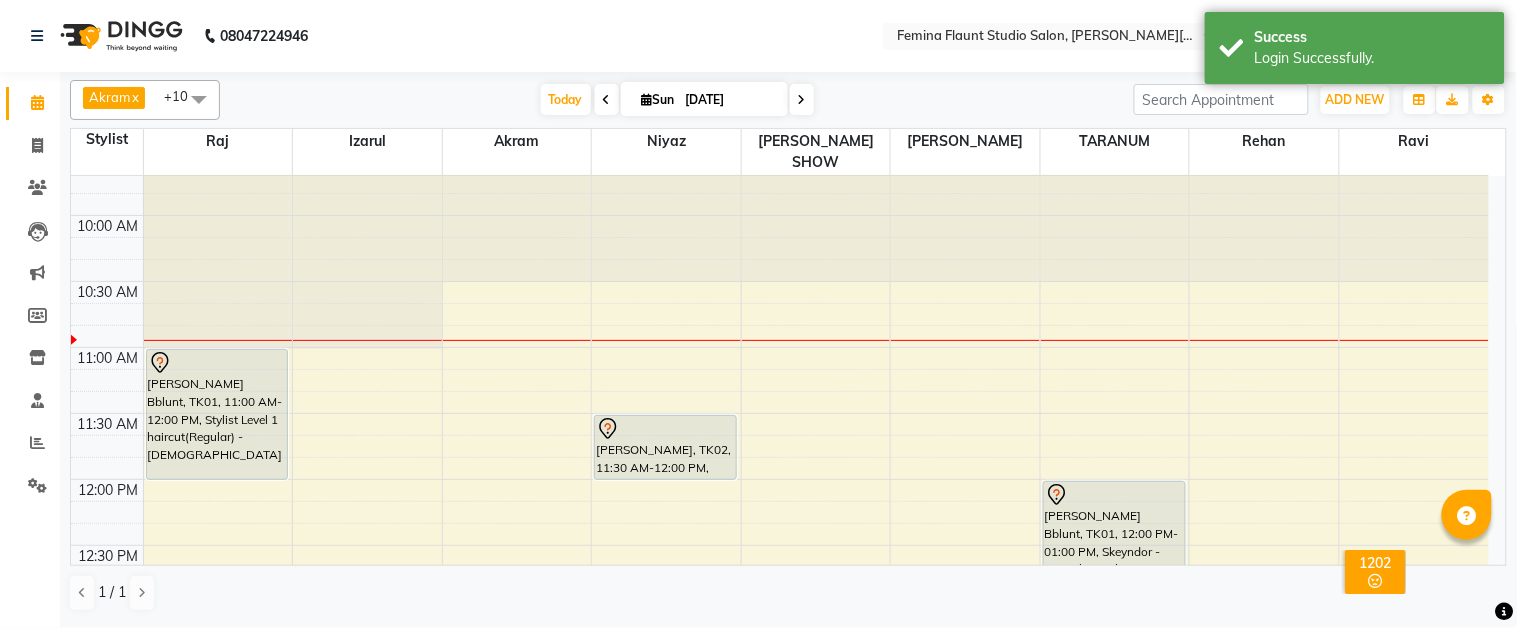 scroll, scrollTop: 222, scrollLeft: 0, axis: vertical 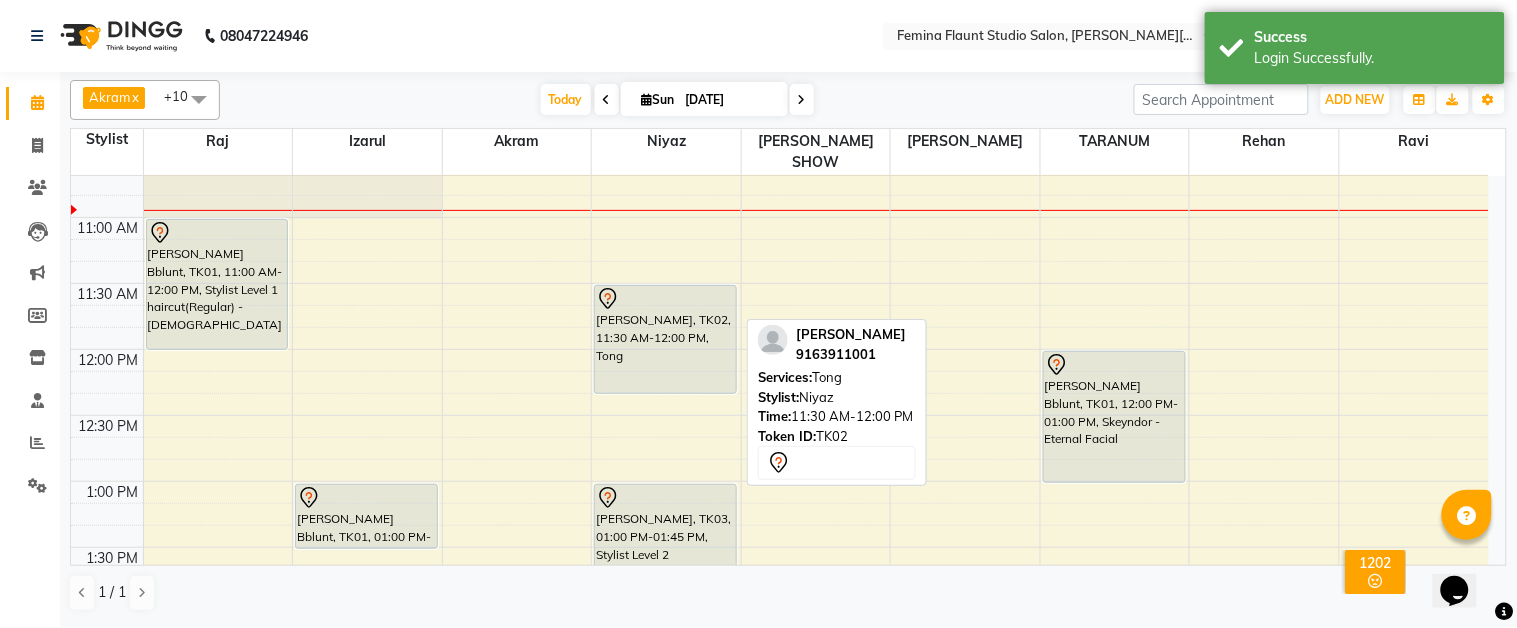 drag, startPoint x: 661, startPoint y: 326, endPoint x: 670, endPoint y: 371, distance: 45.891174 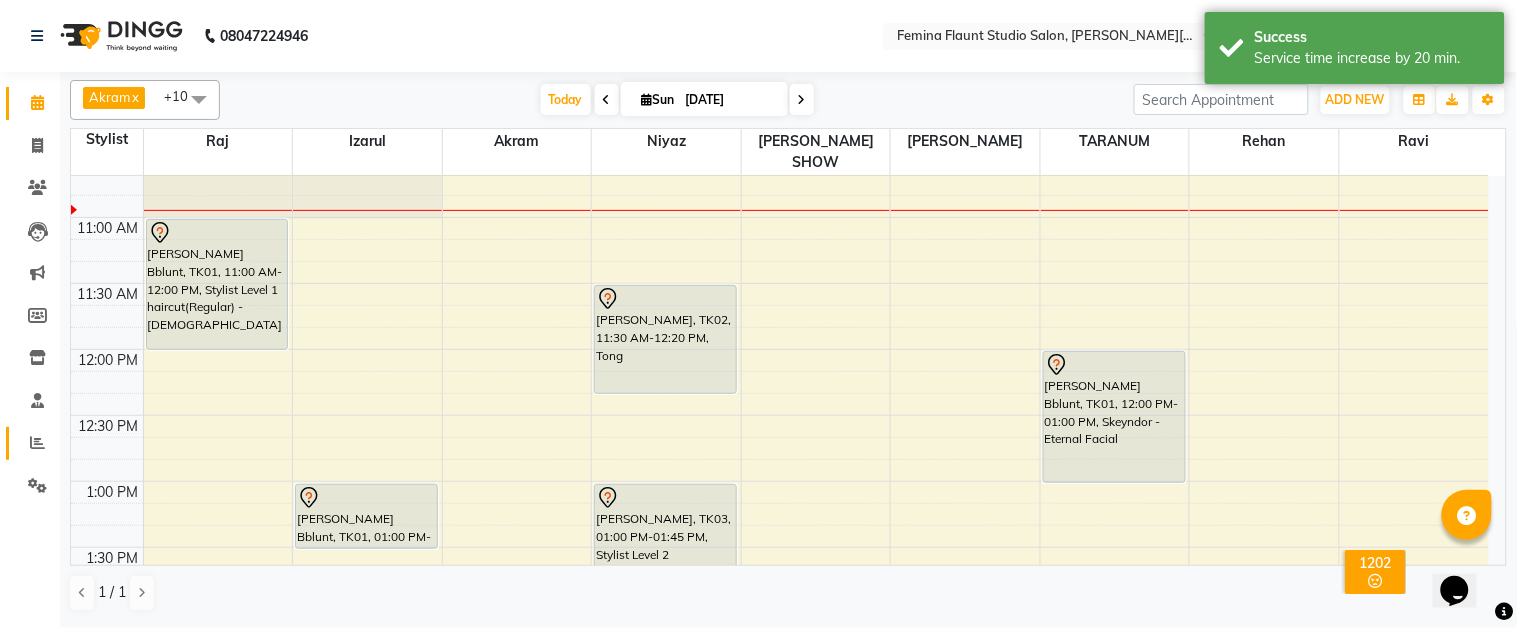 click on "Reports" 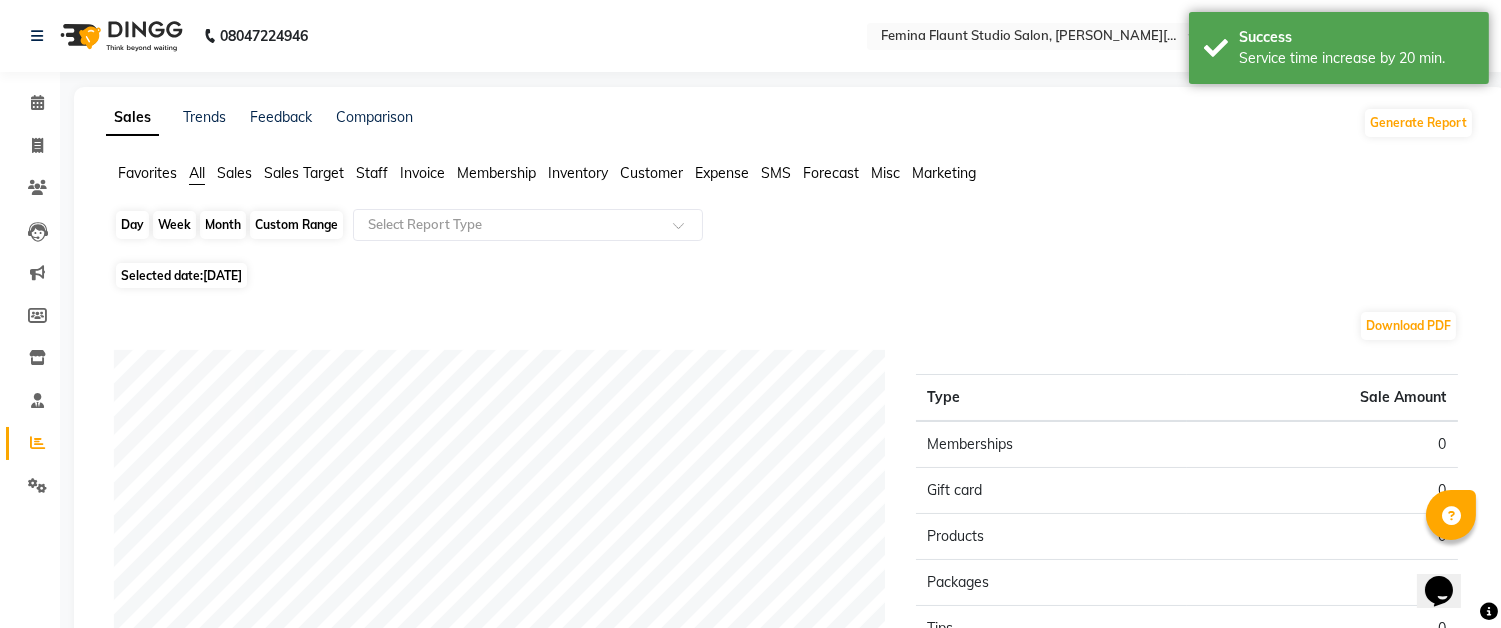 click on "Day" 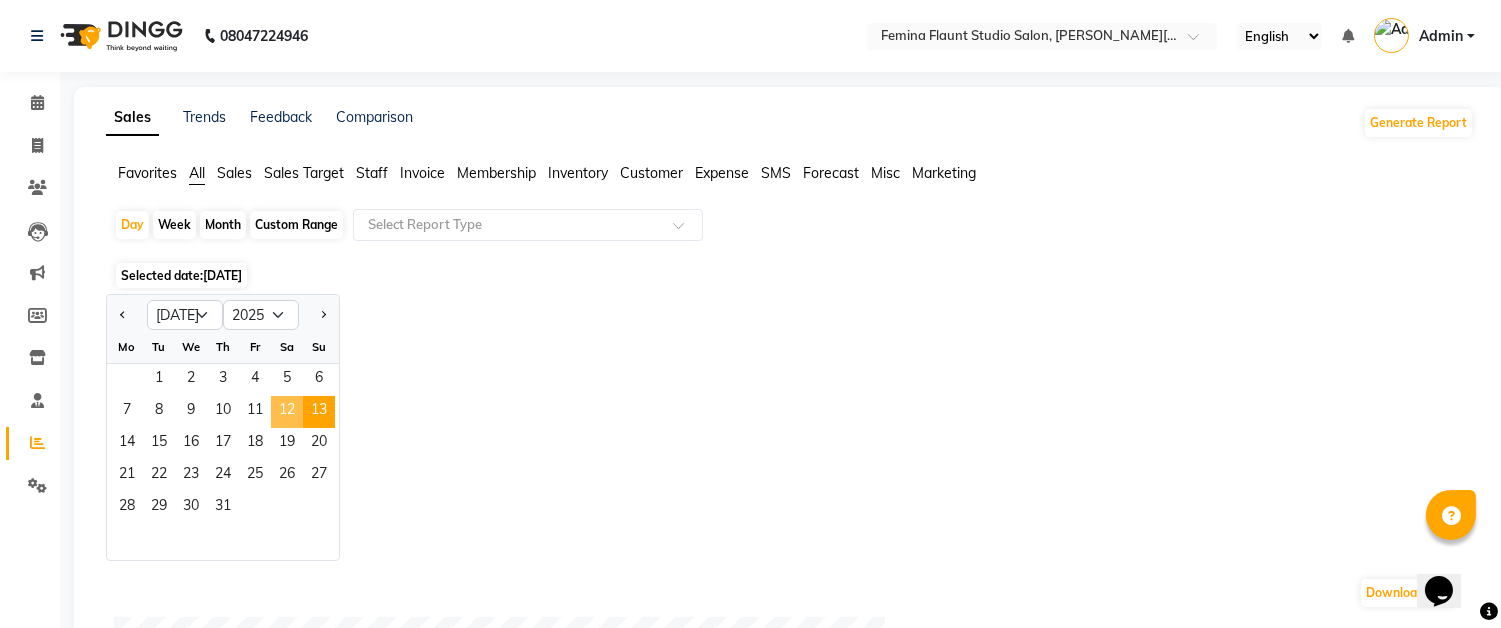 click on "12" 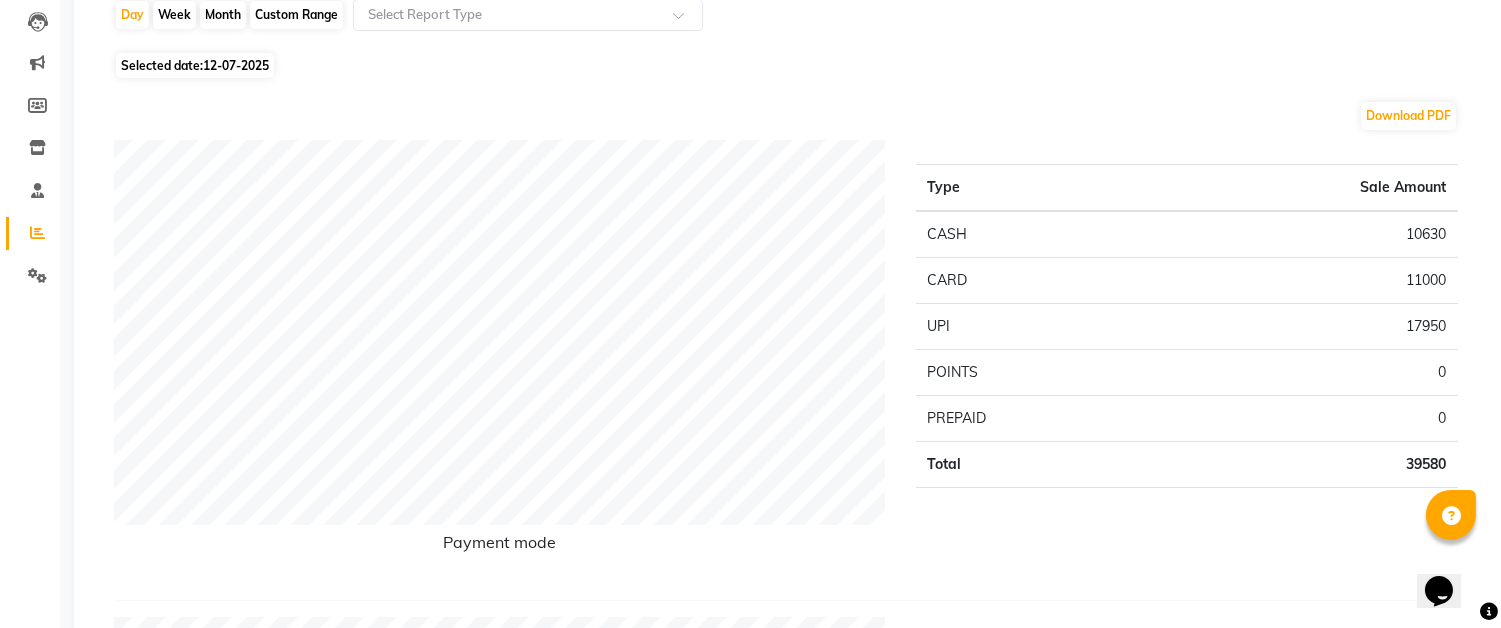 scroll, scrollTop: 0, scrollLeft: 0, axis: both 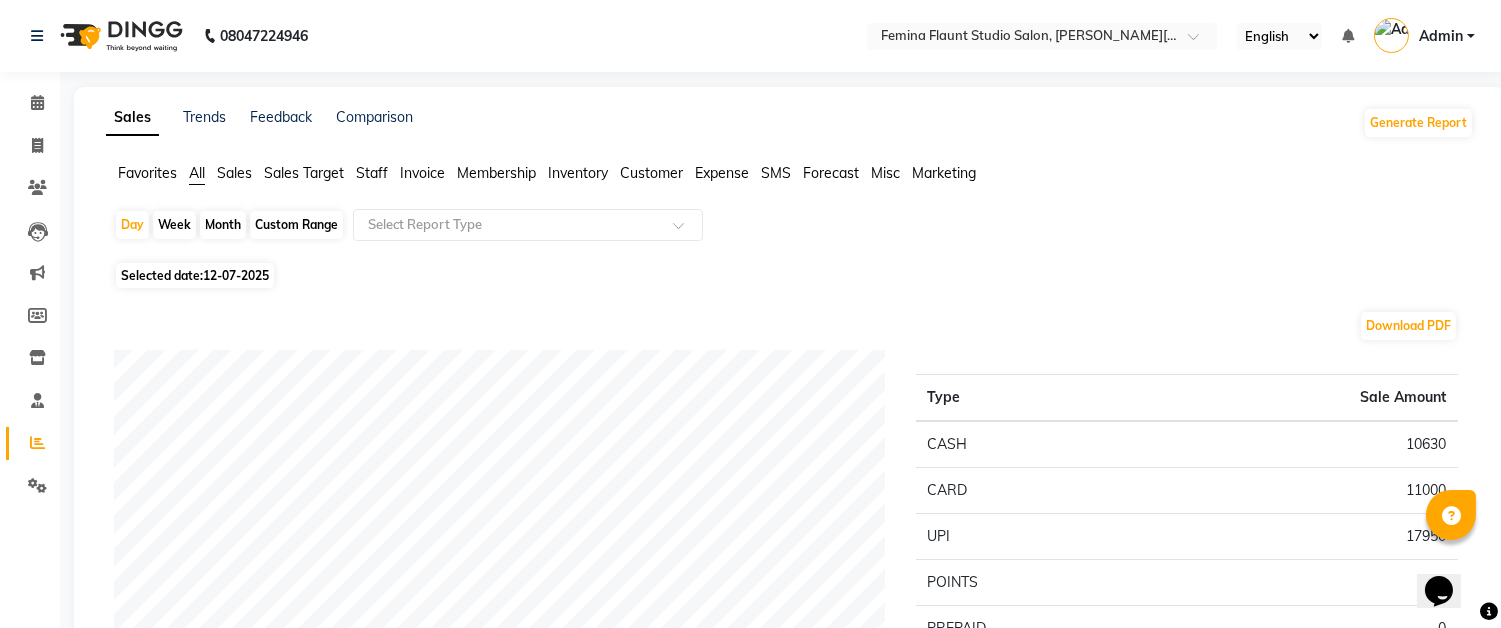 click on "Staff" 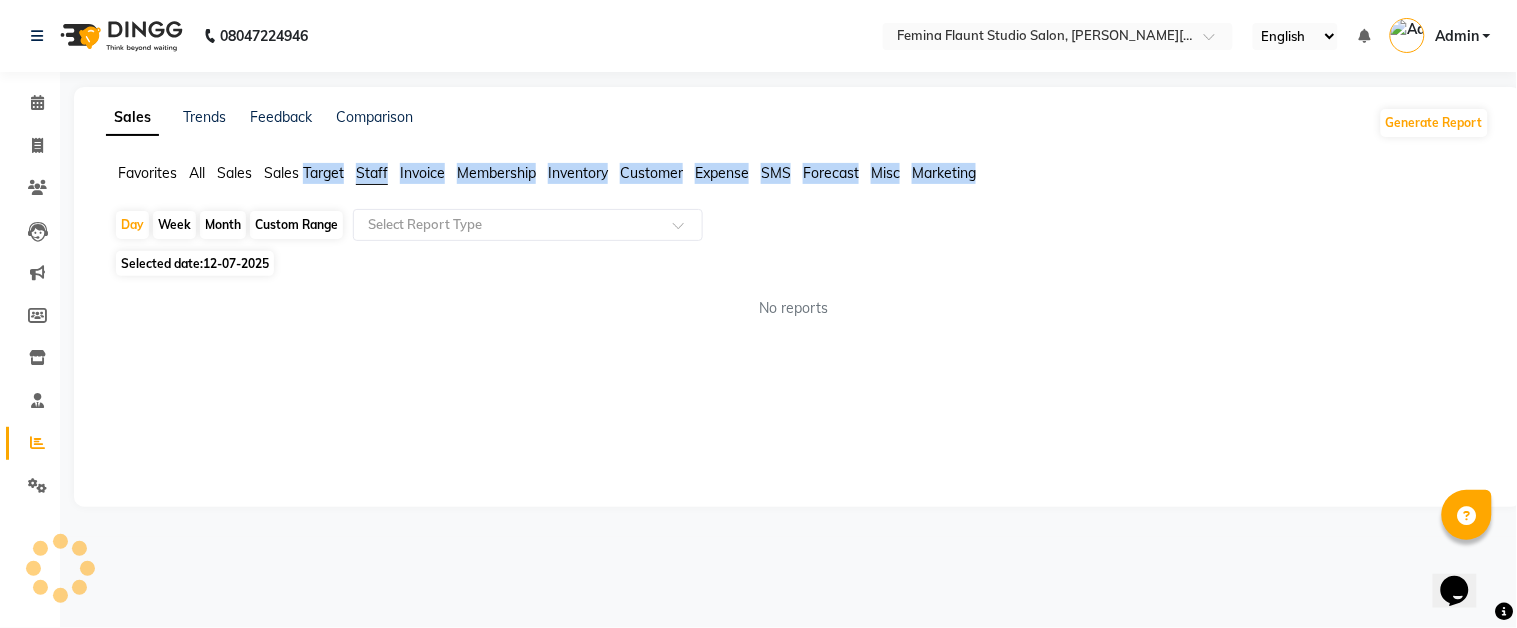 click on "Staff" 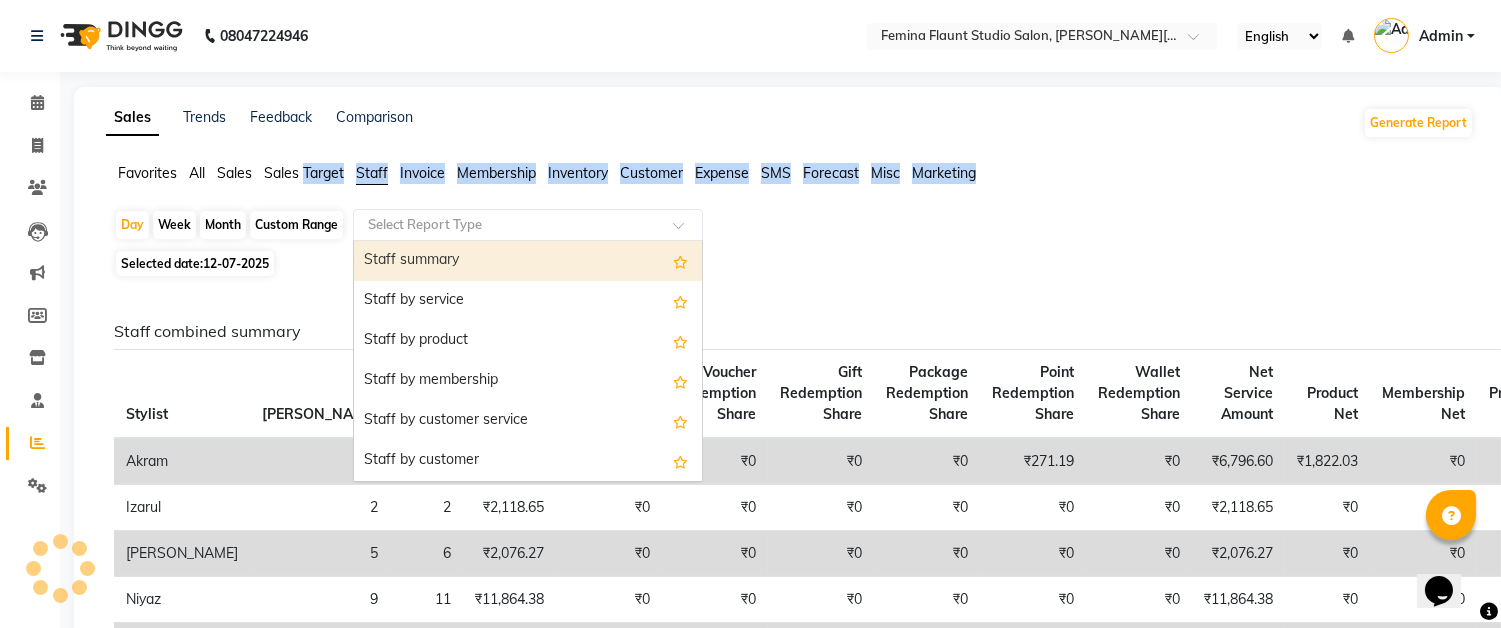 click 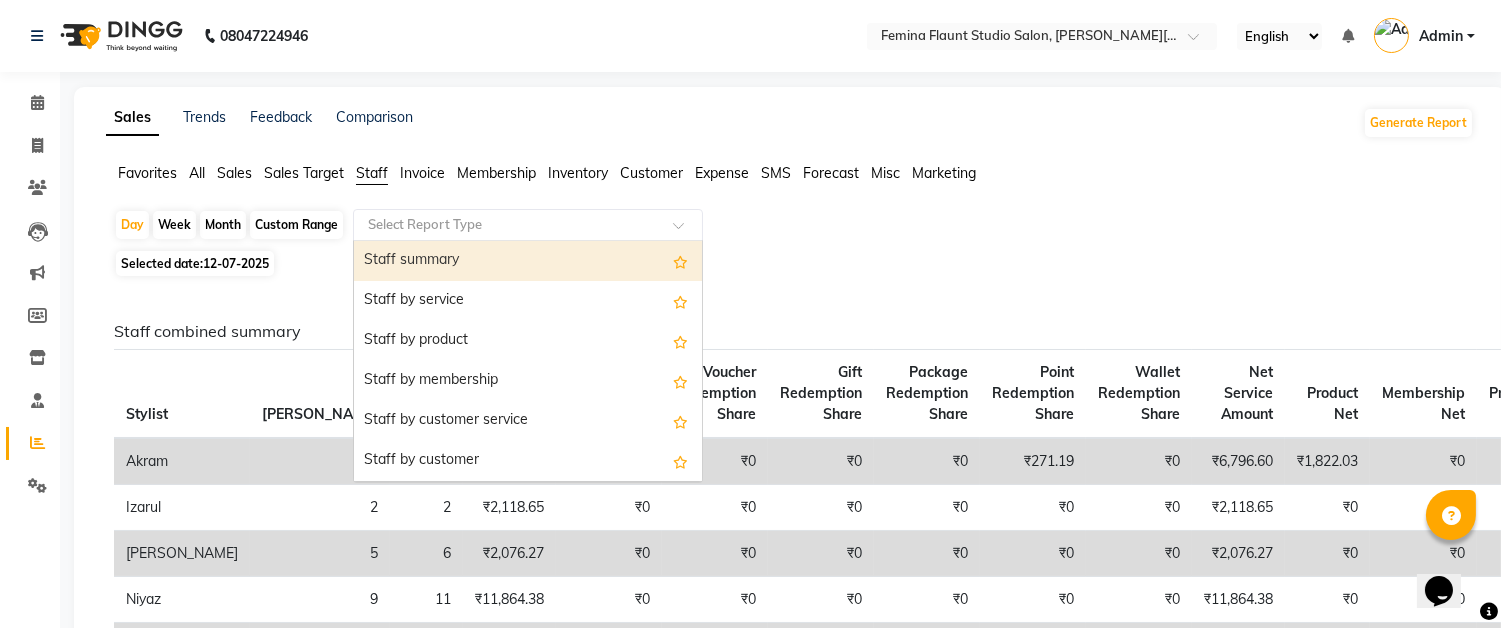 click on "Staff summary" at bounding box center (528, 261) 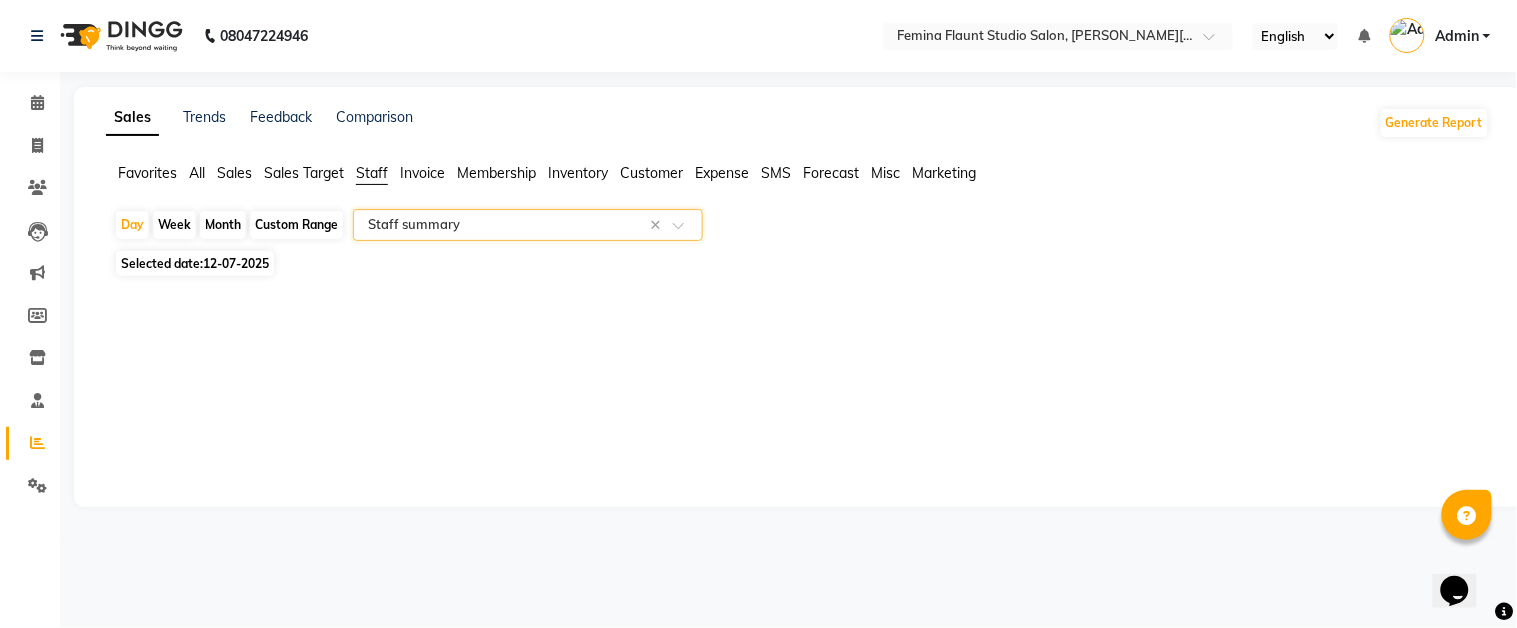 select on "full_report" 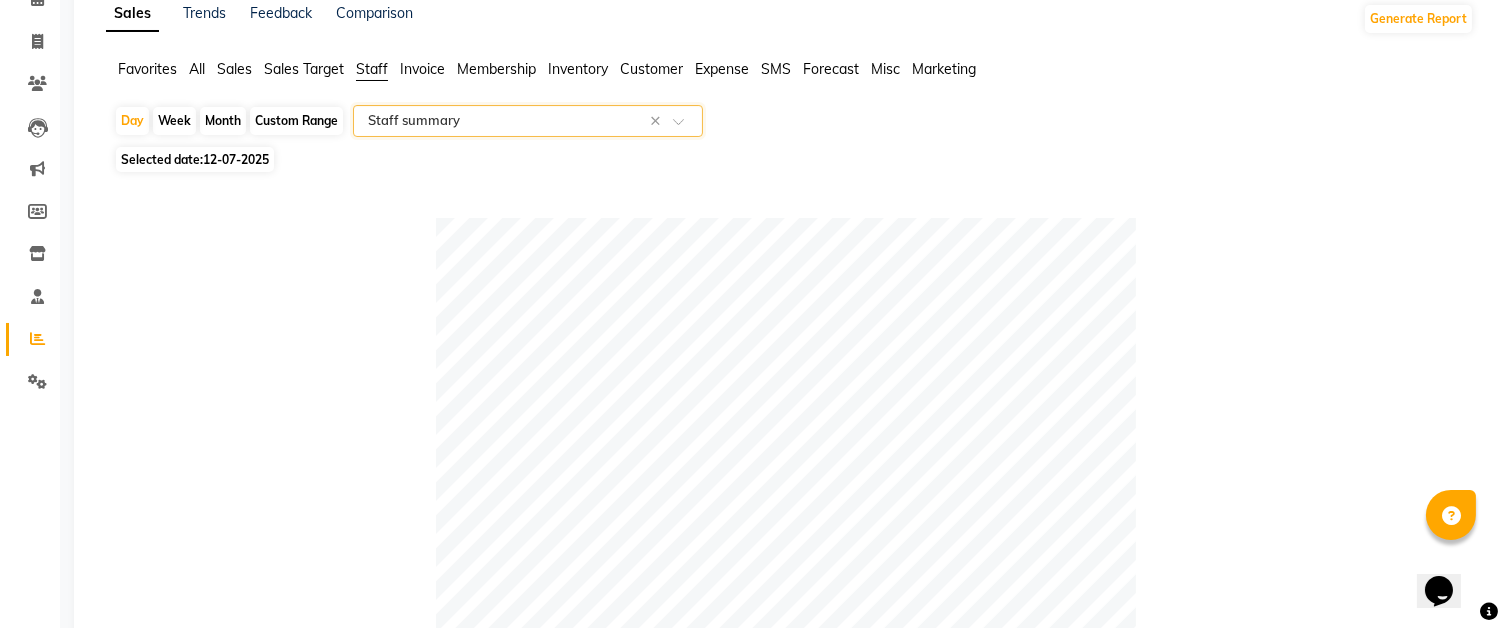 scroll, scrollTop: 0, scrollLeft: 0, axis: both 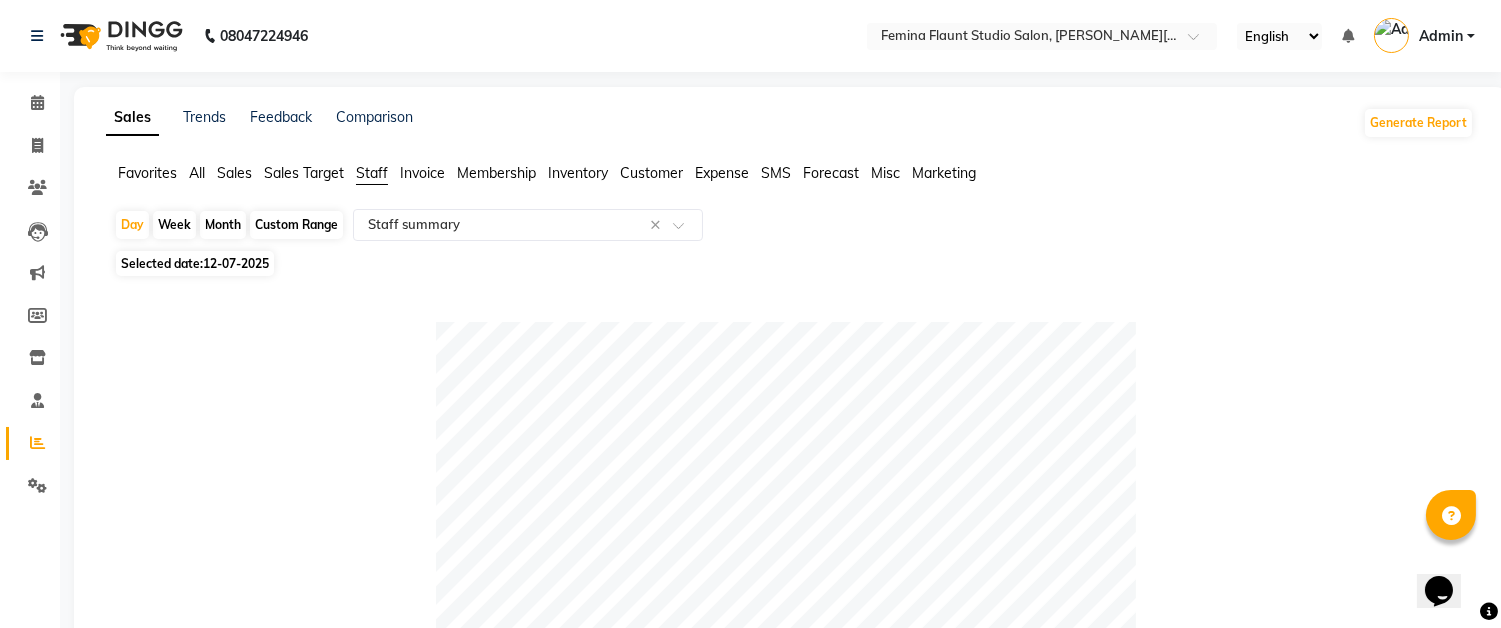 drag, startPoint x: 297, startPoint y: 227, endPoint x: 293, endPoint y: 258, distance: 31.257 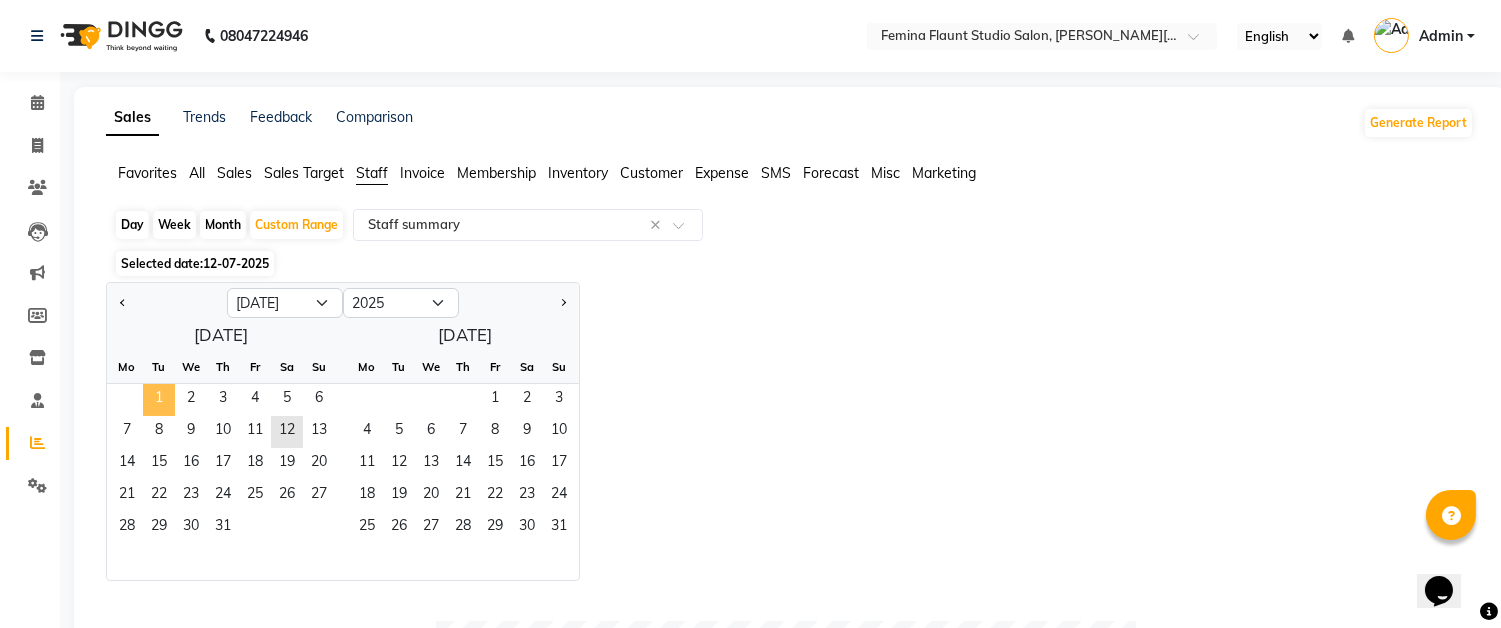 click on "1" 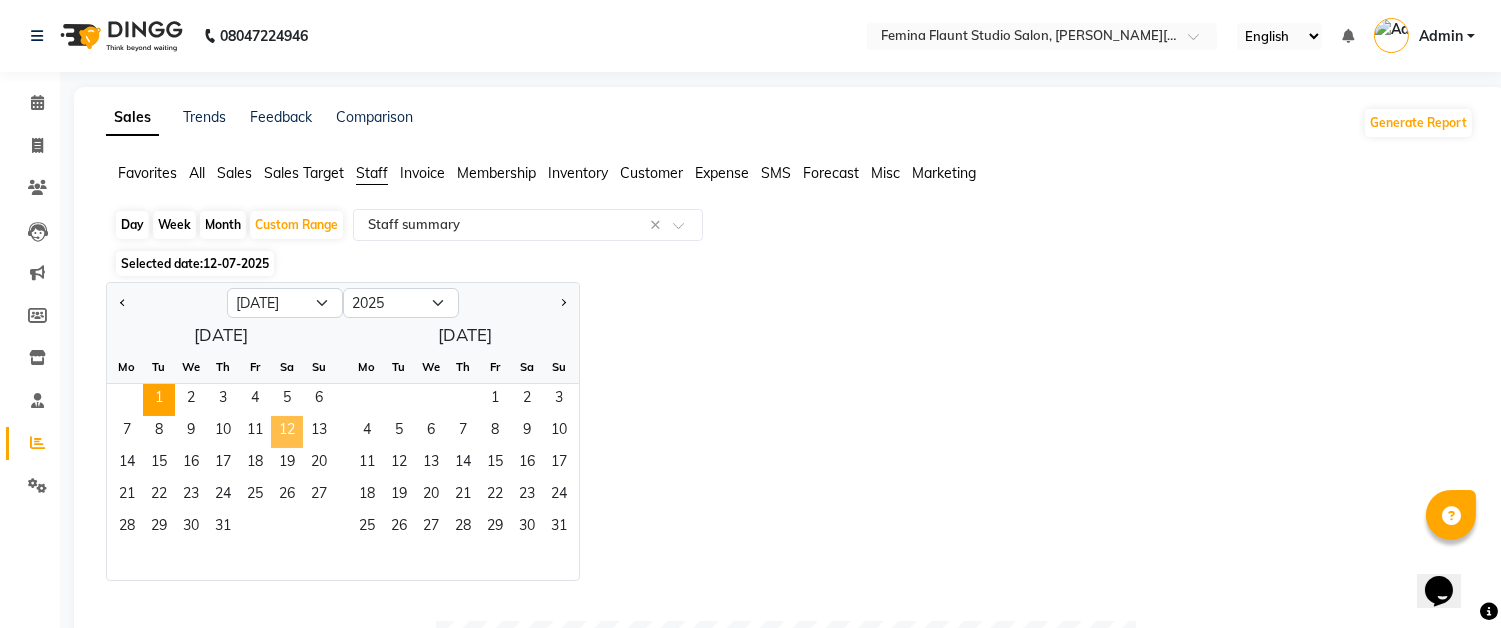 click on "12" 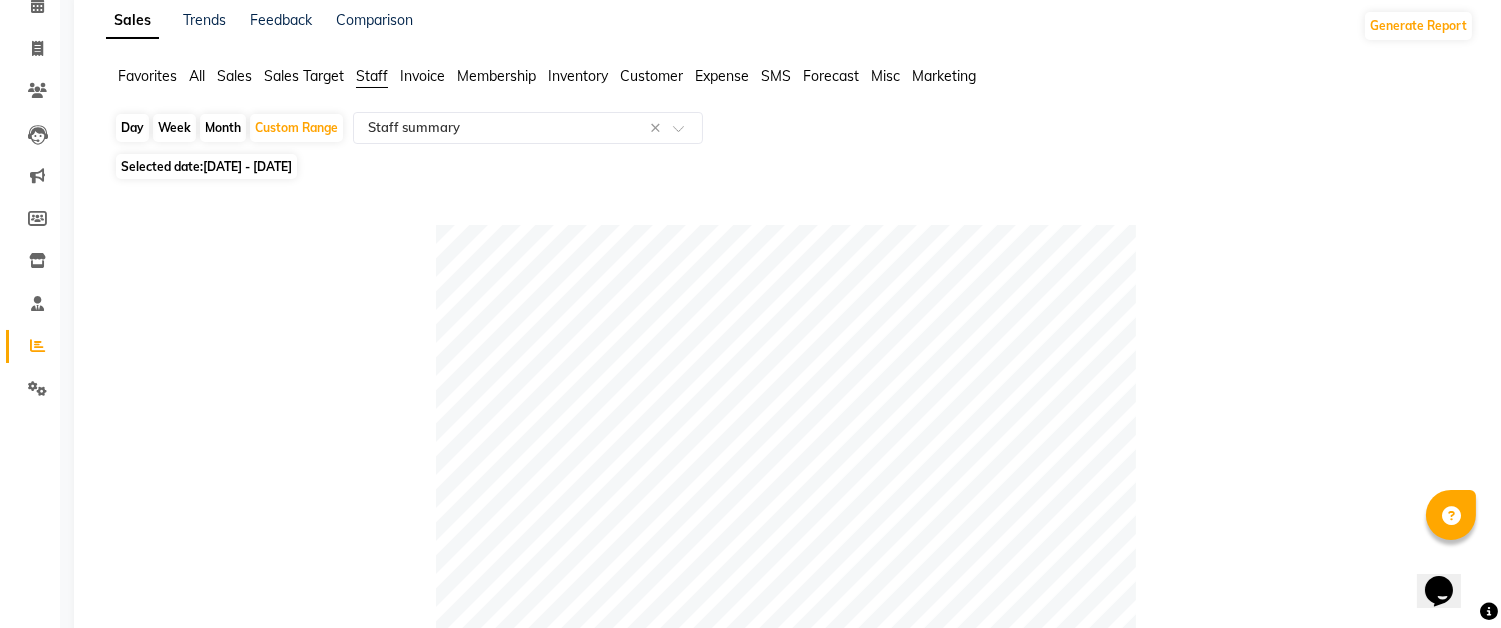 scroll, scrollTop: 0, scrollLeft: 0, axis: both 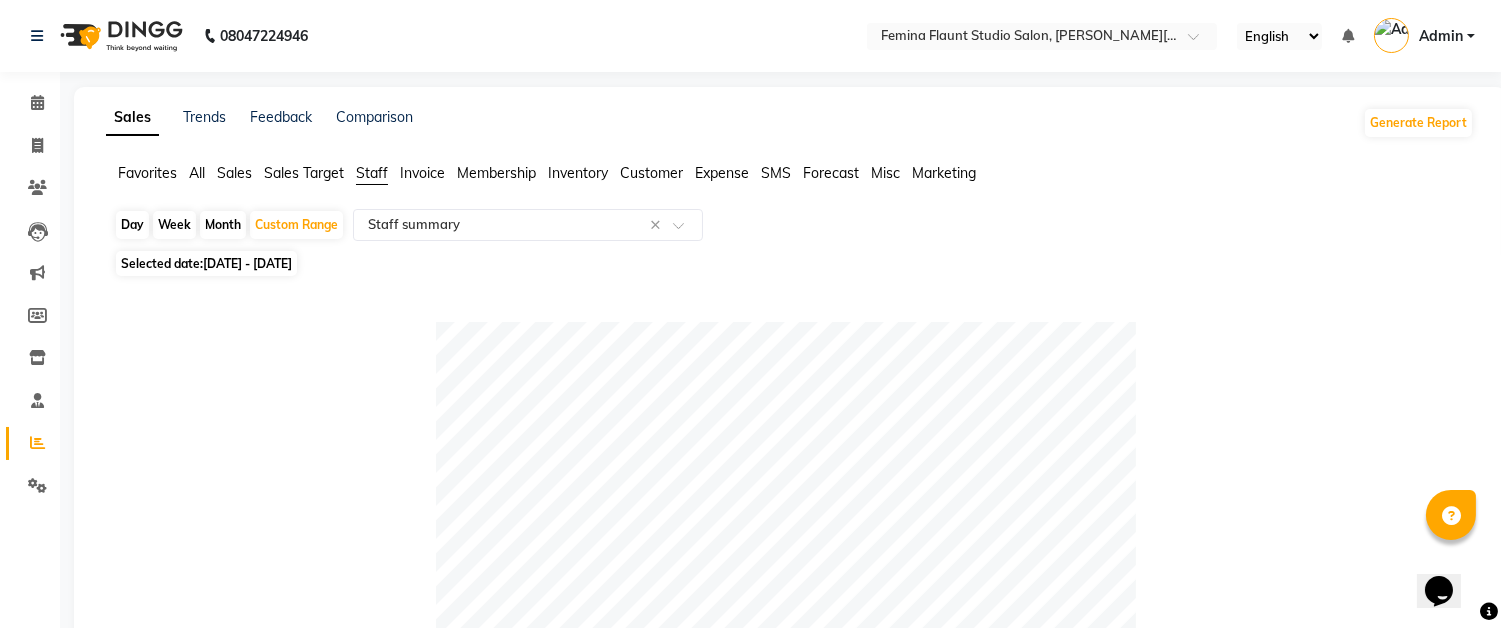 click on "All" 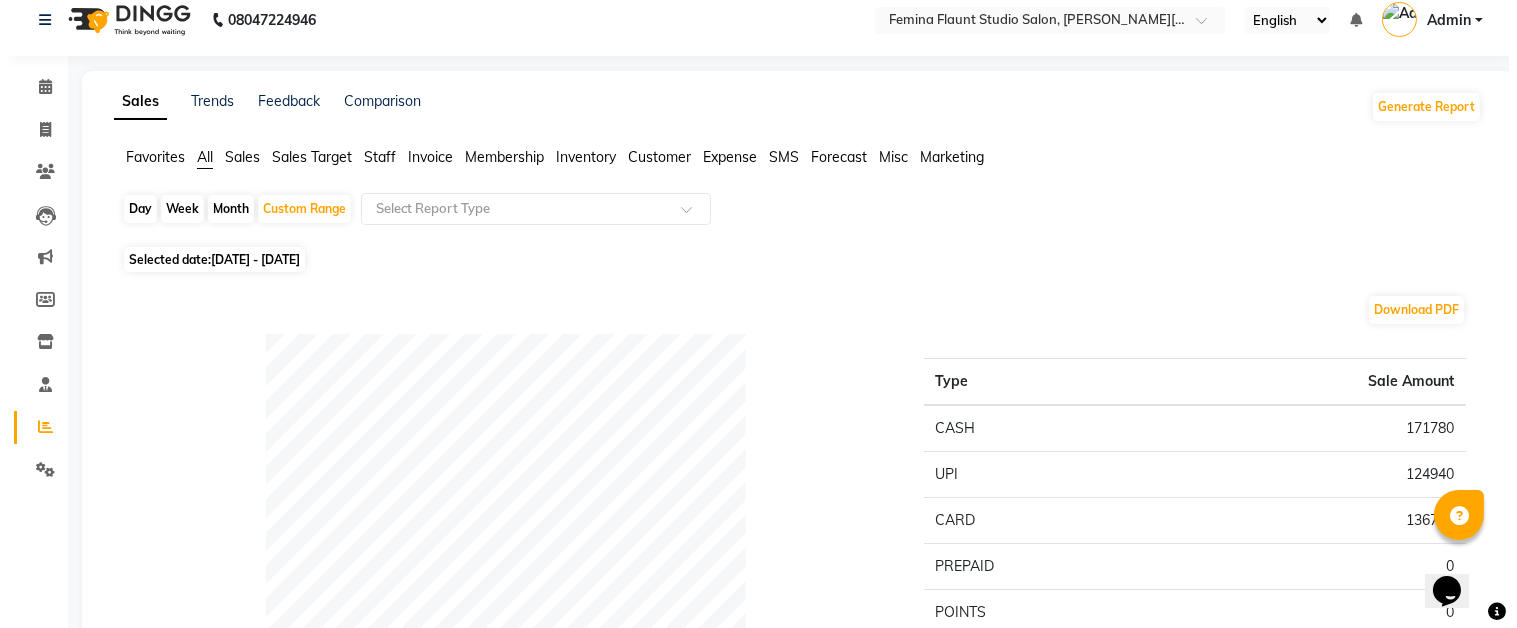 scroll, scrollTop: 0, scrollLeft: 0, axis: both 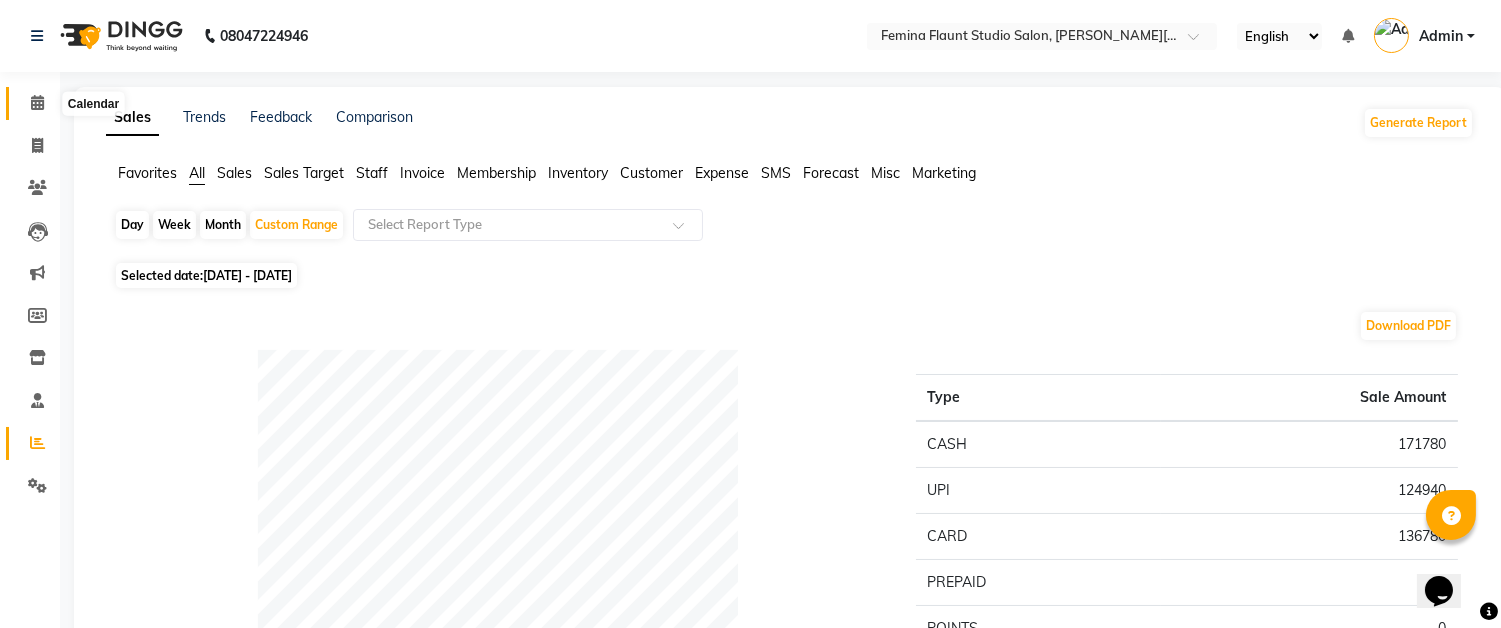 click 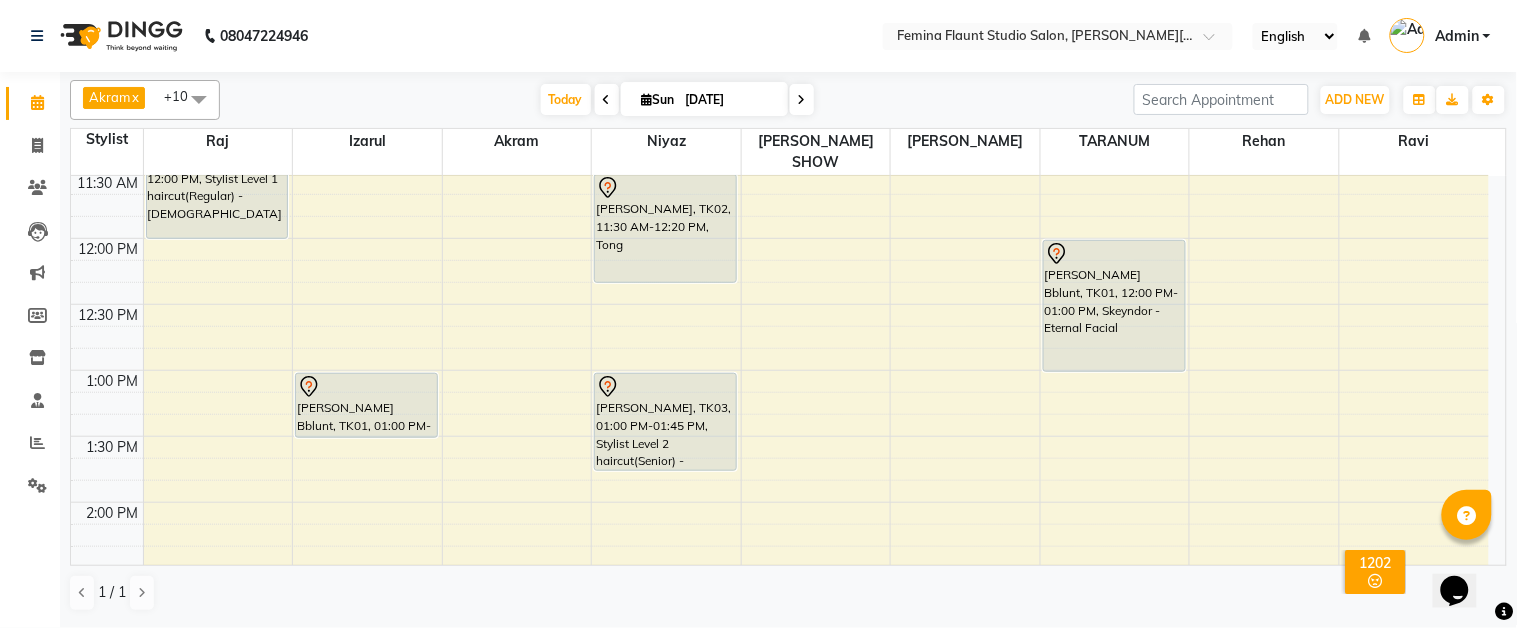 scroll, scrollTop: 444, scrollLeft: 0, axis: vertical 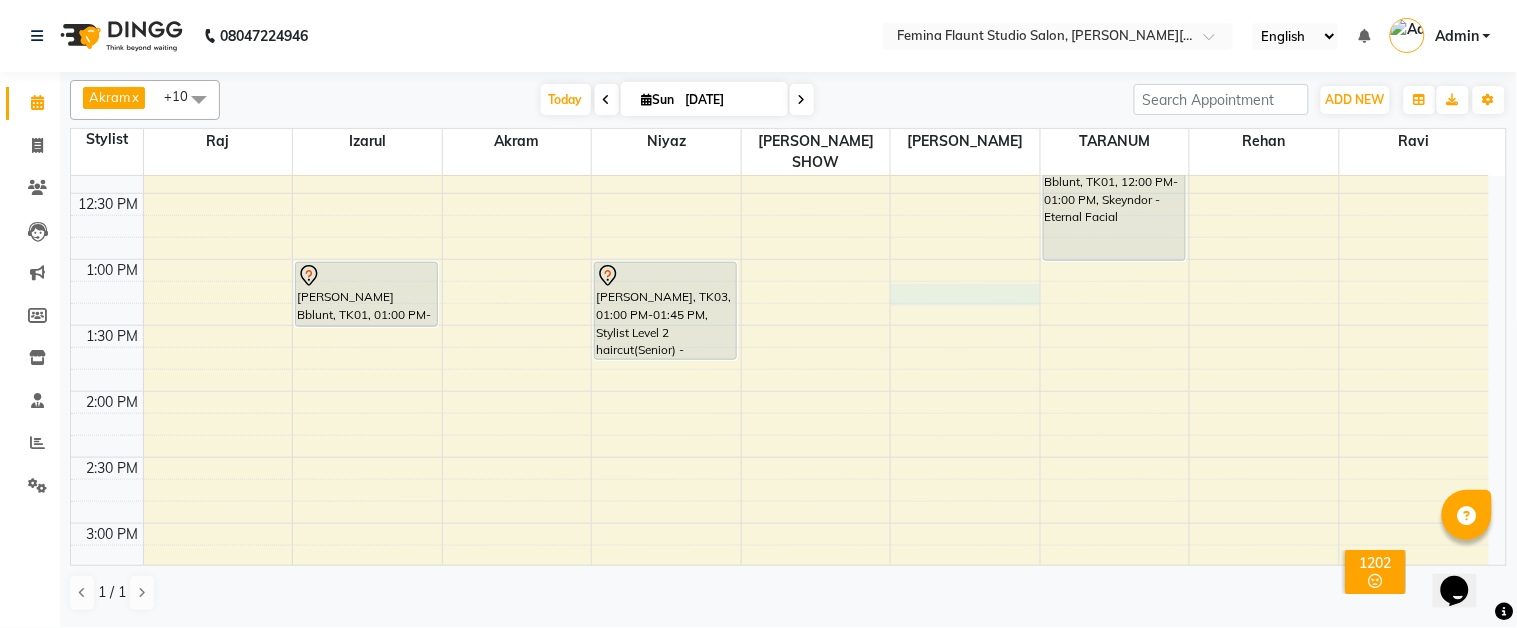 click on "9:00 AM 9:30 AM 10:00 AM 10:30 AM 11:00 AM 11:30 AM 12:00 PM 12:30 PM 1:00 PM 1:30 PM 2:00 PM 2:30 PM 3:00 PM 3:30 PM 4:00 PM 4:30 PM 5:00 PM 5:30 PM 6:00 PM 6:30 PM 7:00 PM 7:30 PM 8:00 PM 8:30 PM 9:00 PM 9:30 PM             Ashmita Bose Bblunt, TK01, 11:00 AM-12:00 PM, Stylist Level 1 haircut(Regular) - Female             Ashmita Bose Bblunt, TK01, 01:00 PM-01:30 PM, Pedicure (Regular)             dipti sekhani, TK02, 11:30 AM-12:20 PM, Tong             anshu bagree, TK03, 01:00 PM-01:45 PM, Stylist Level 2 haircut(Senior) - Male             Ashmita Bose Bblunt, TK01, 12:00 PM-01:00 PM, Skeyndor - Eternal Facial" at bounding box center (780, 589) 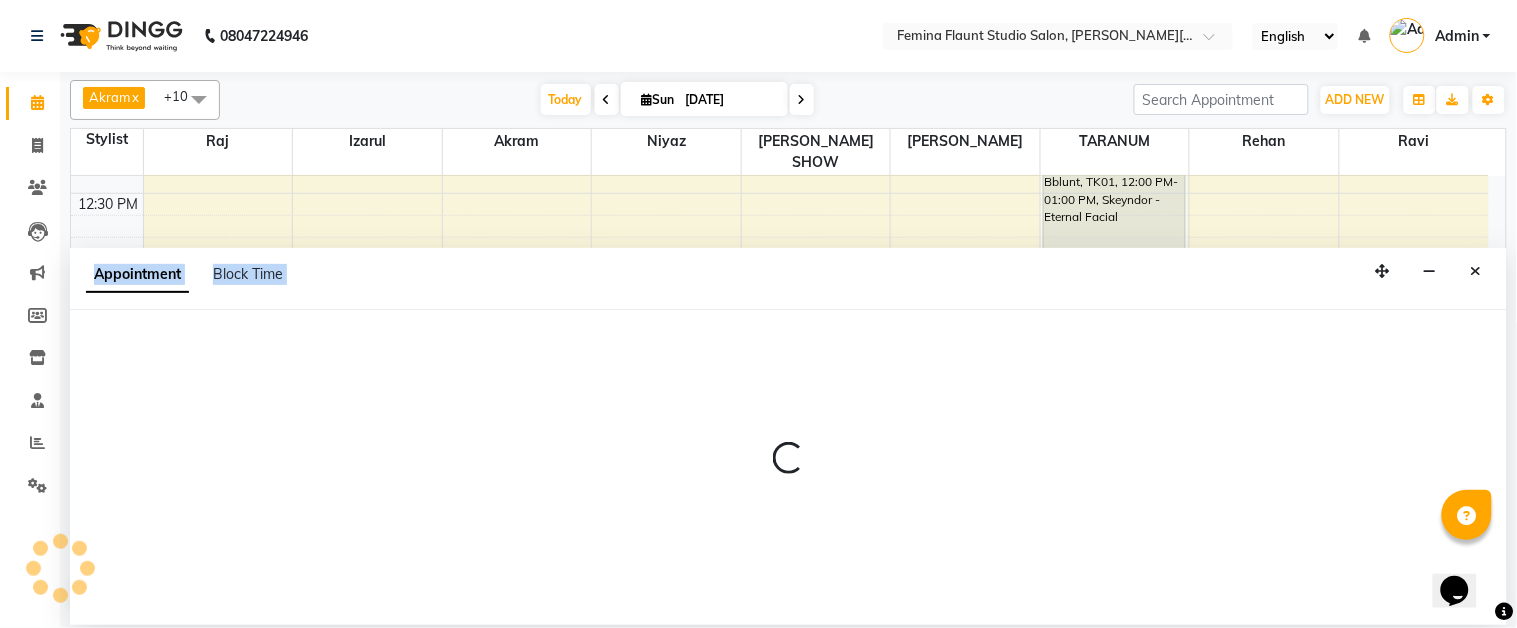 select on "84393" 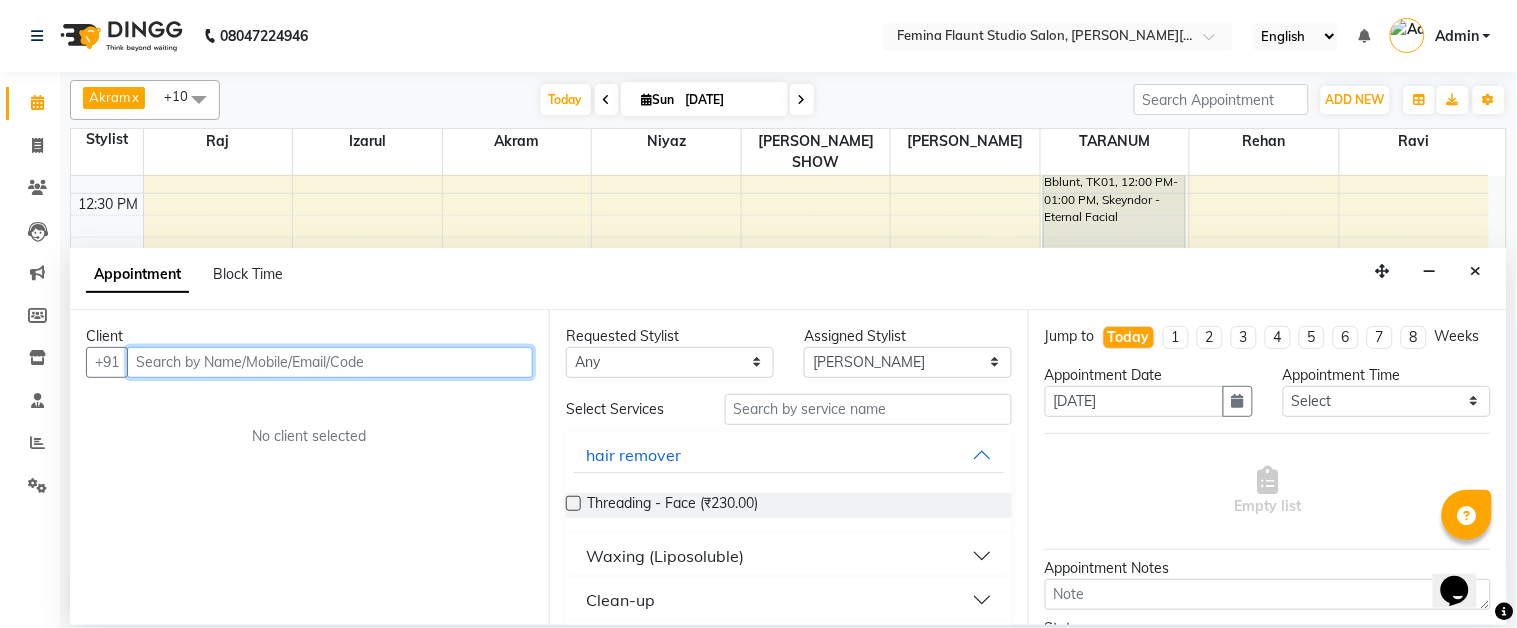 click at bounding box center (330, 362) 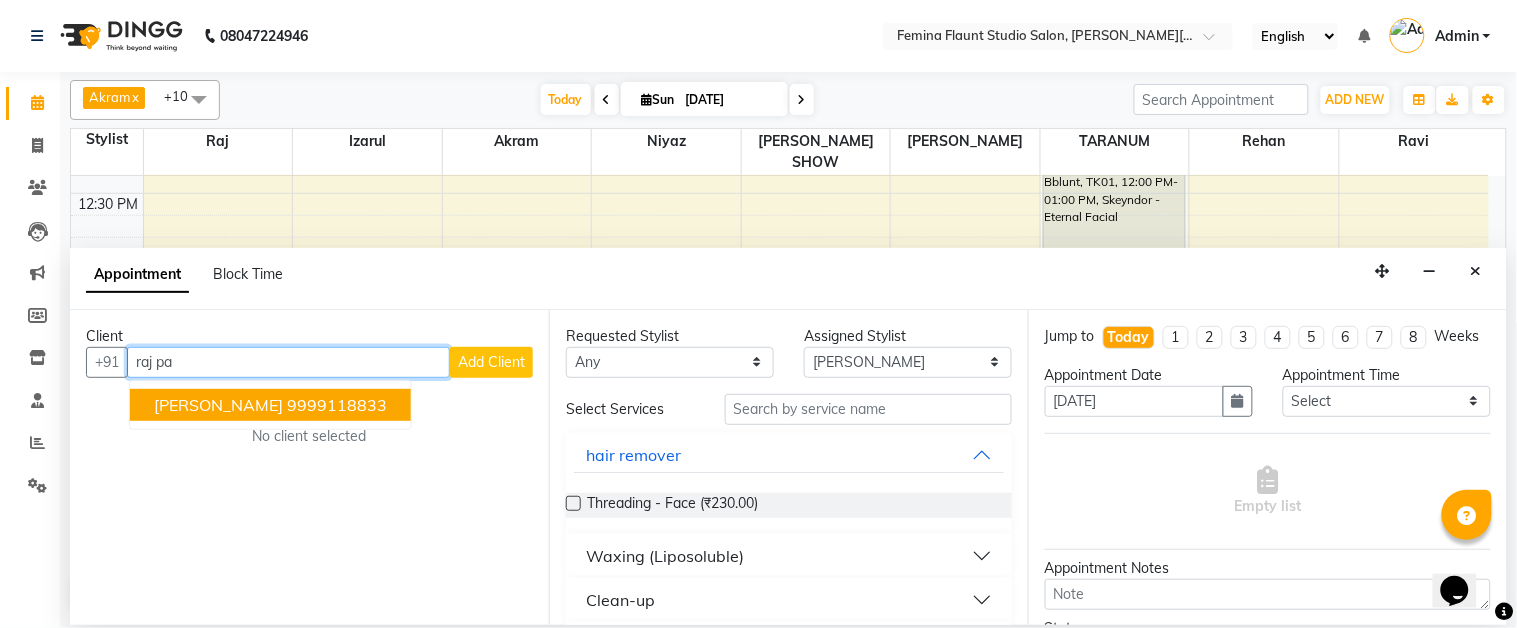 click on "9999118833" at bounding box center [337, 405] 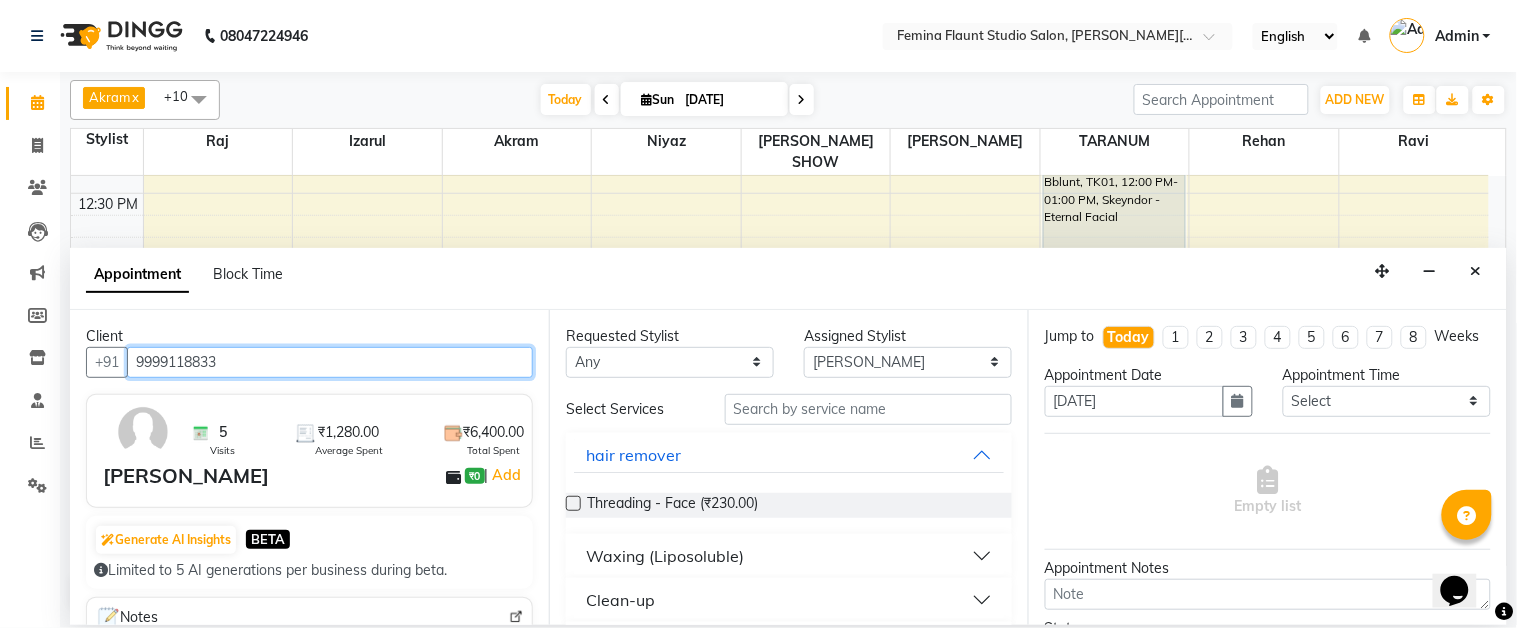 type on "9999118833" 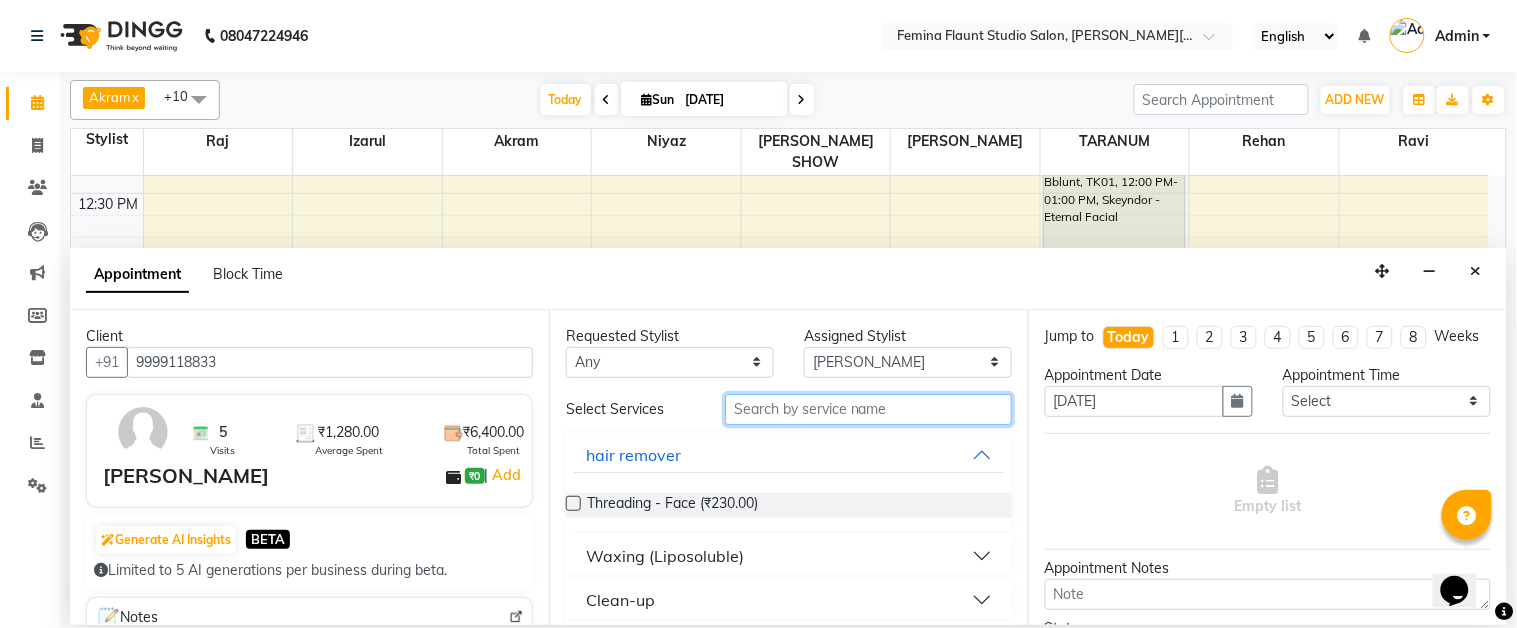 click at bounding box center [868, 409] 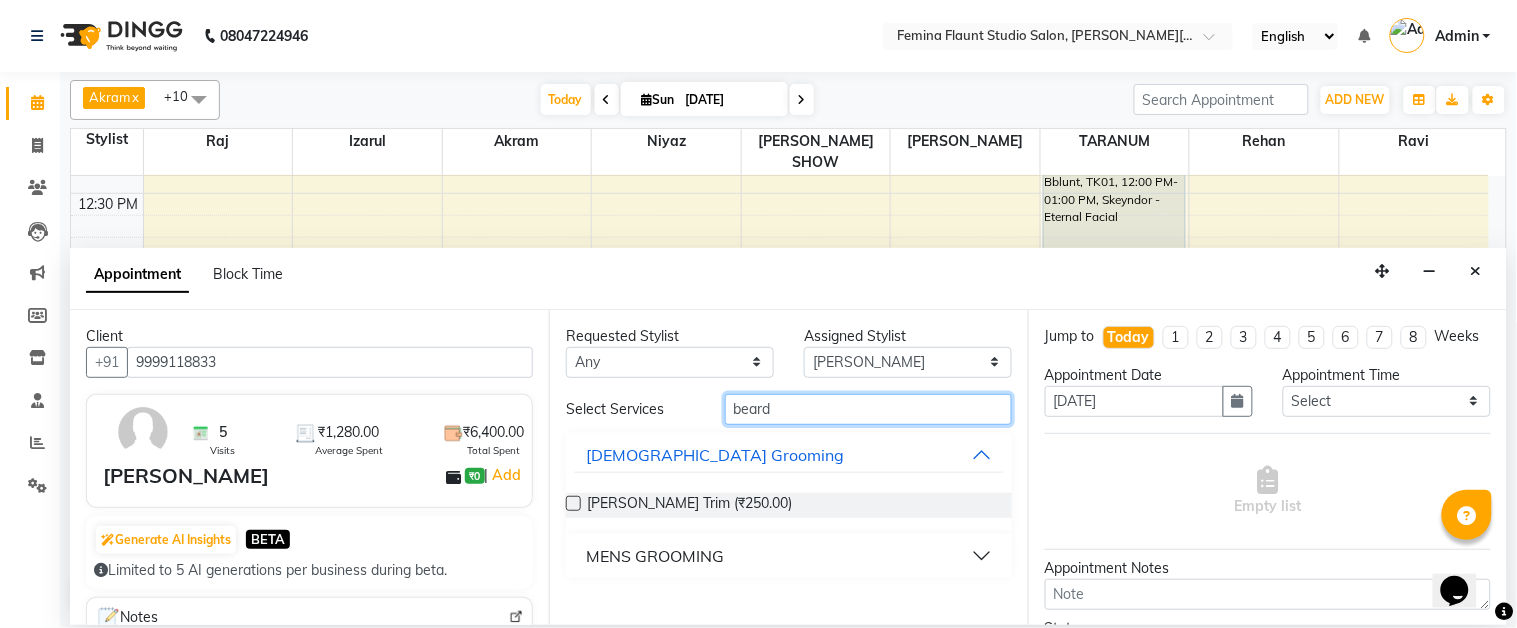 type on "beard" 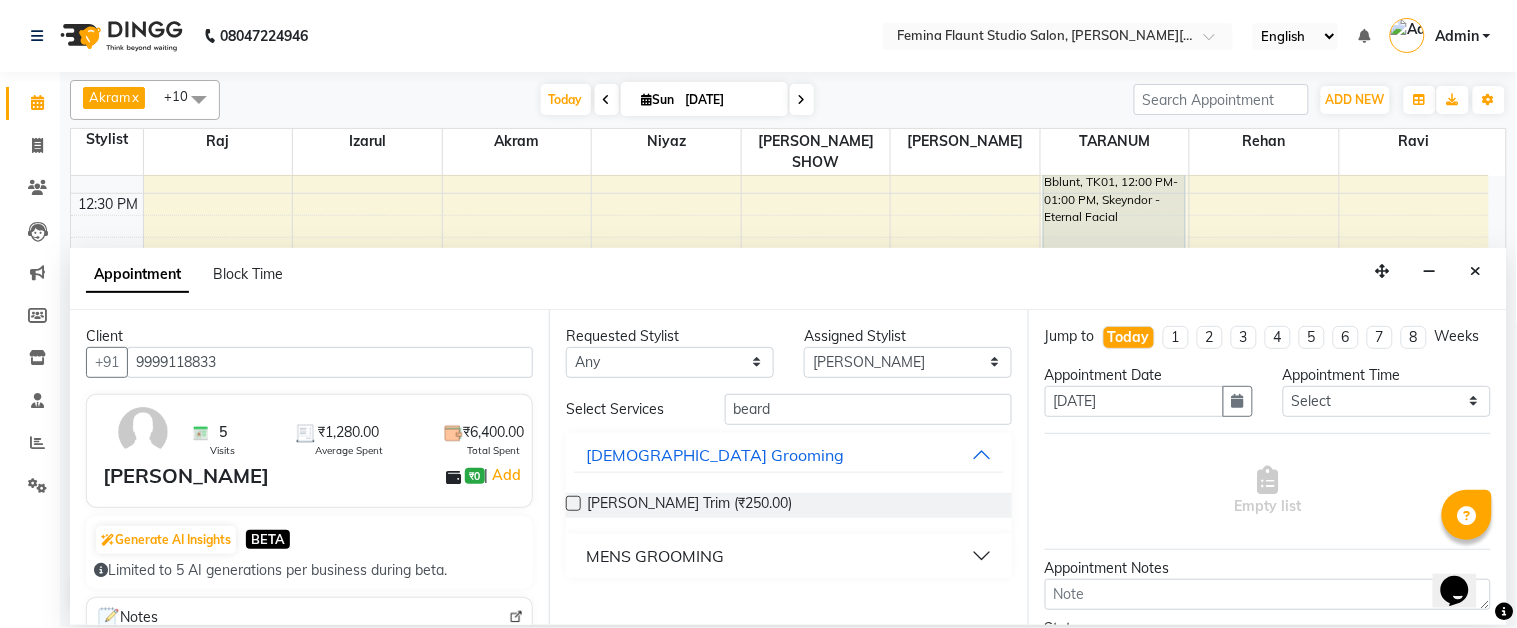 click on "MENS GROOMING" at bounding box center [789, 556] 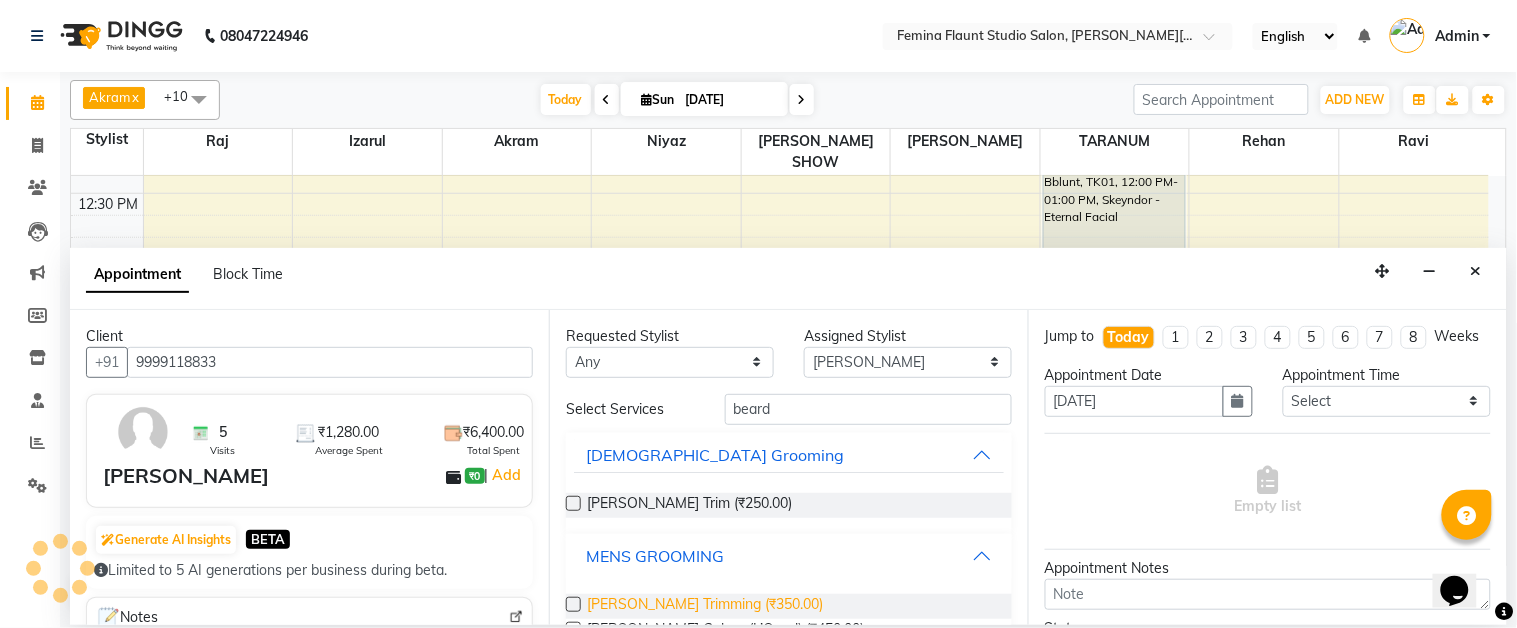 scroll, scrollTop: 75, scrollLeft: 0, axis: vertical 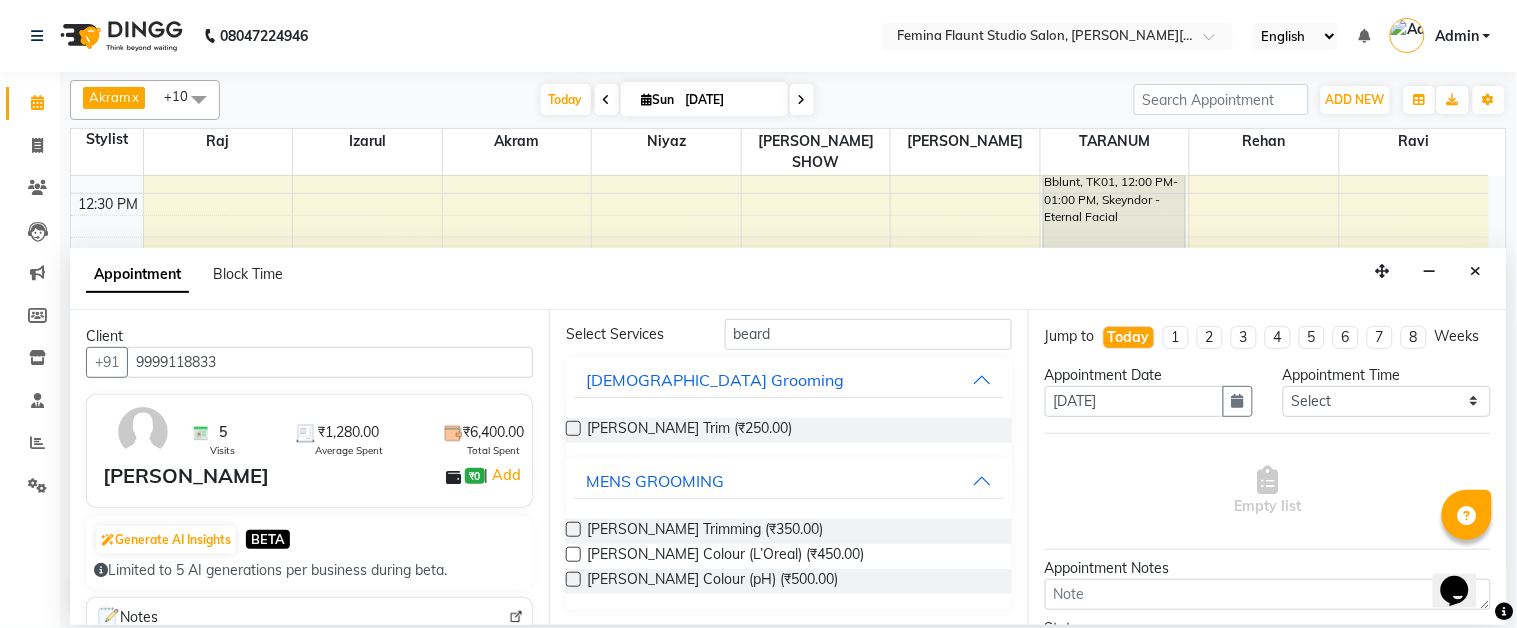 click at bounding box center [573, 529] 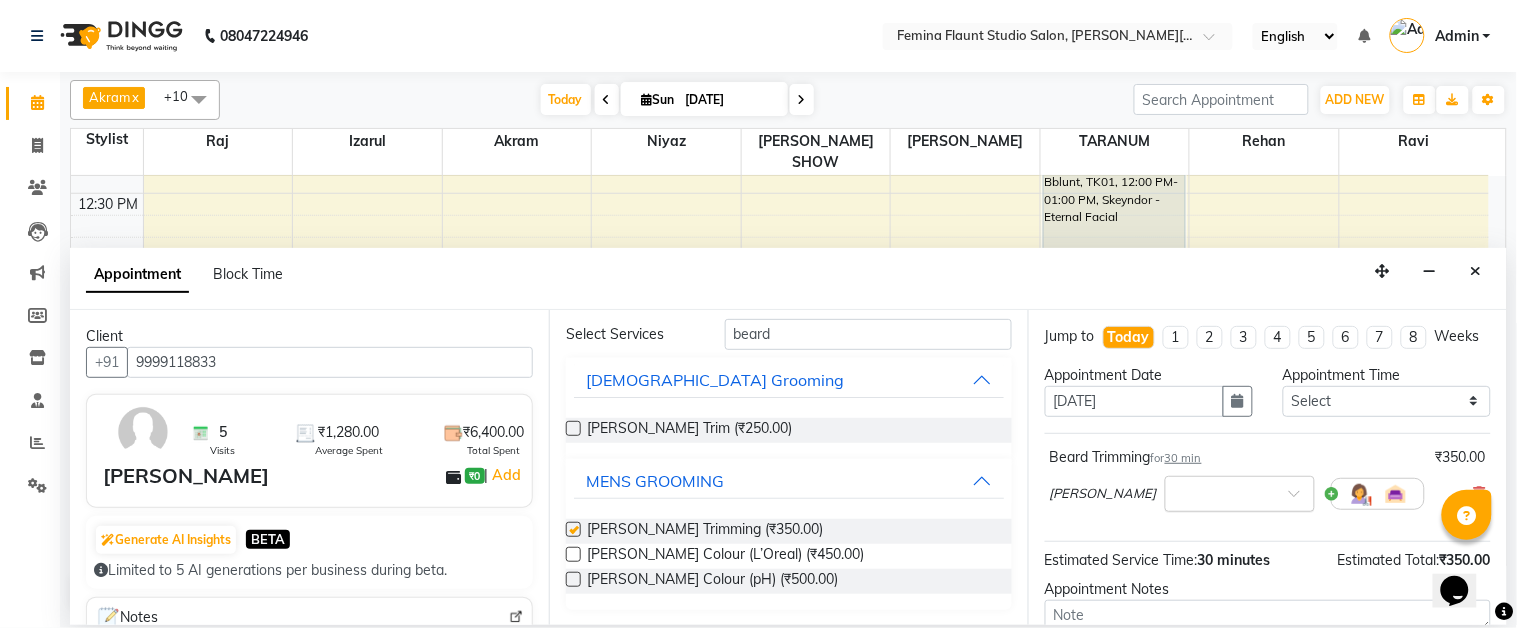 checkbox on "false" 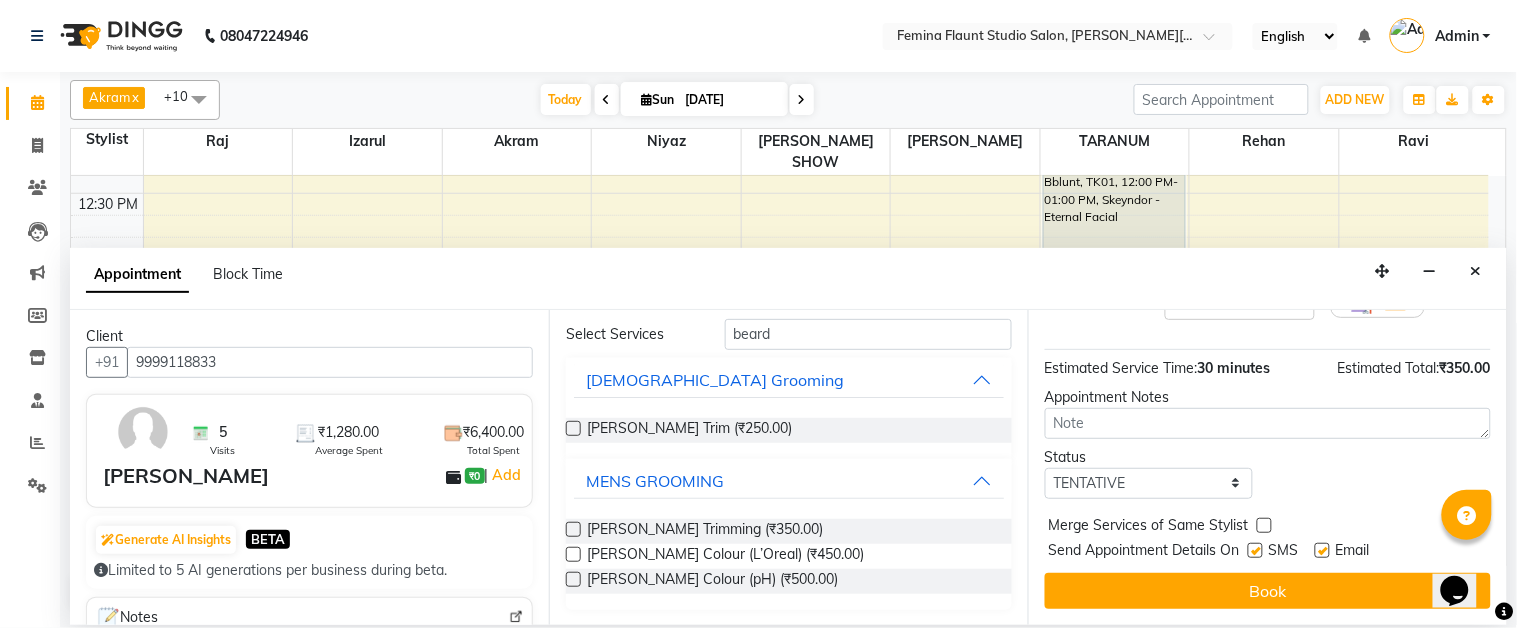 scroll, scrollTop: 100, scrollLeft: 0, axis: vertical 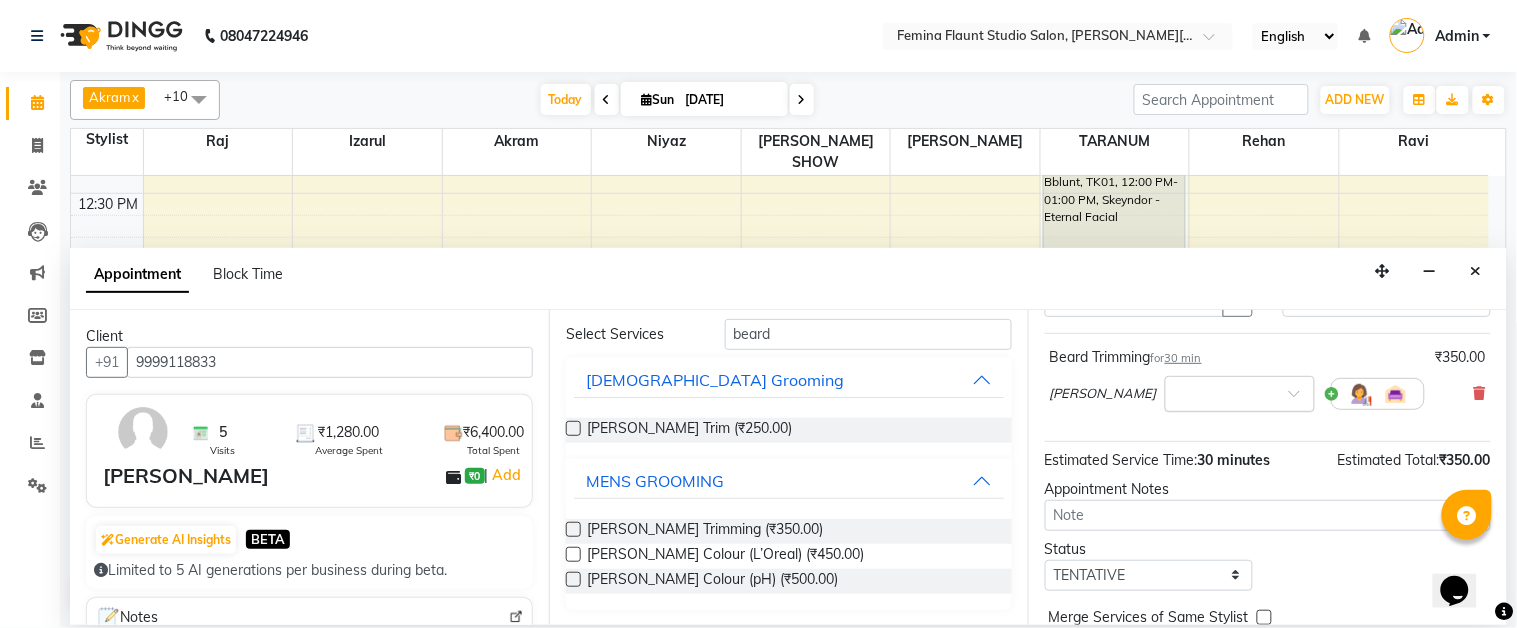 click at bounding box center [1301, 399] 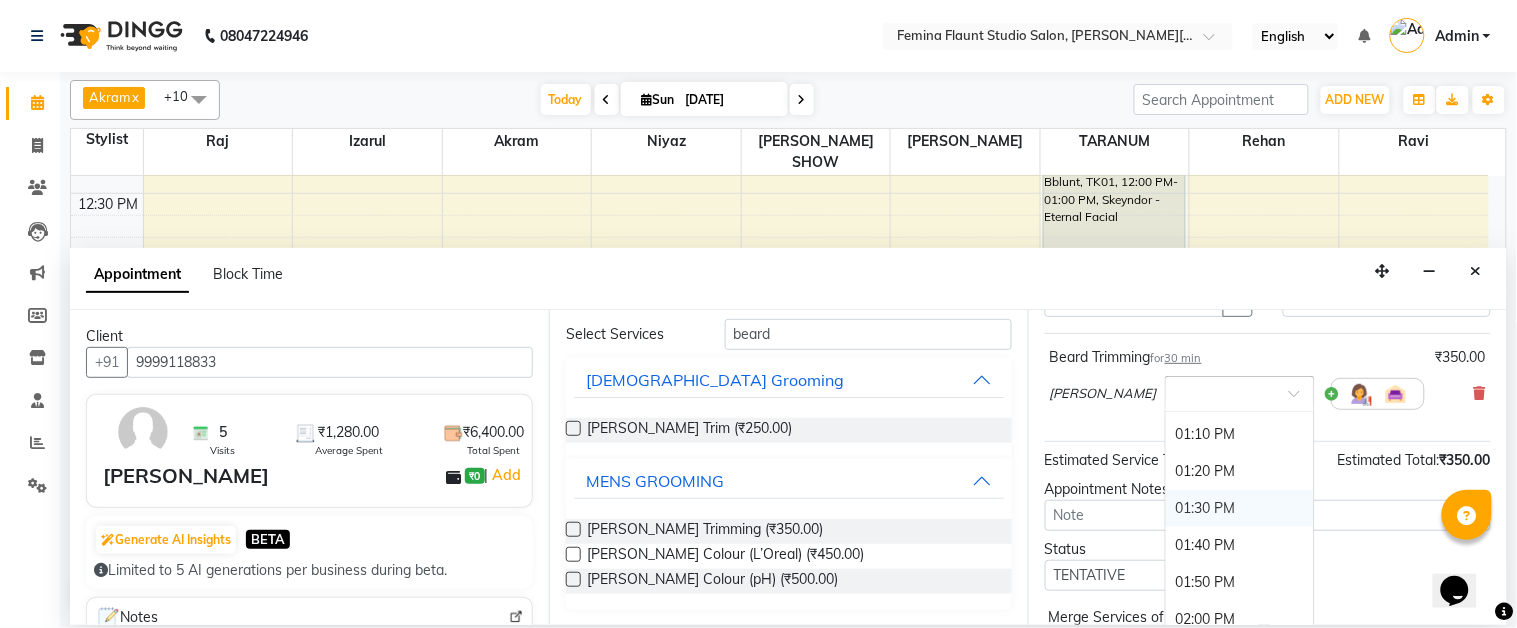 scroll, scrollTop: 666, scrollLeft: 0, axis: vertical 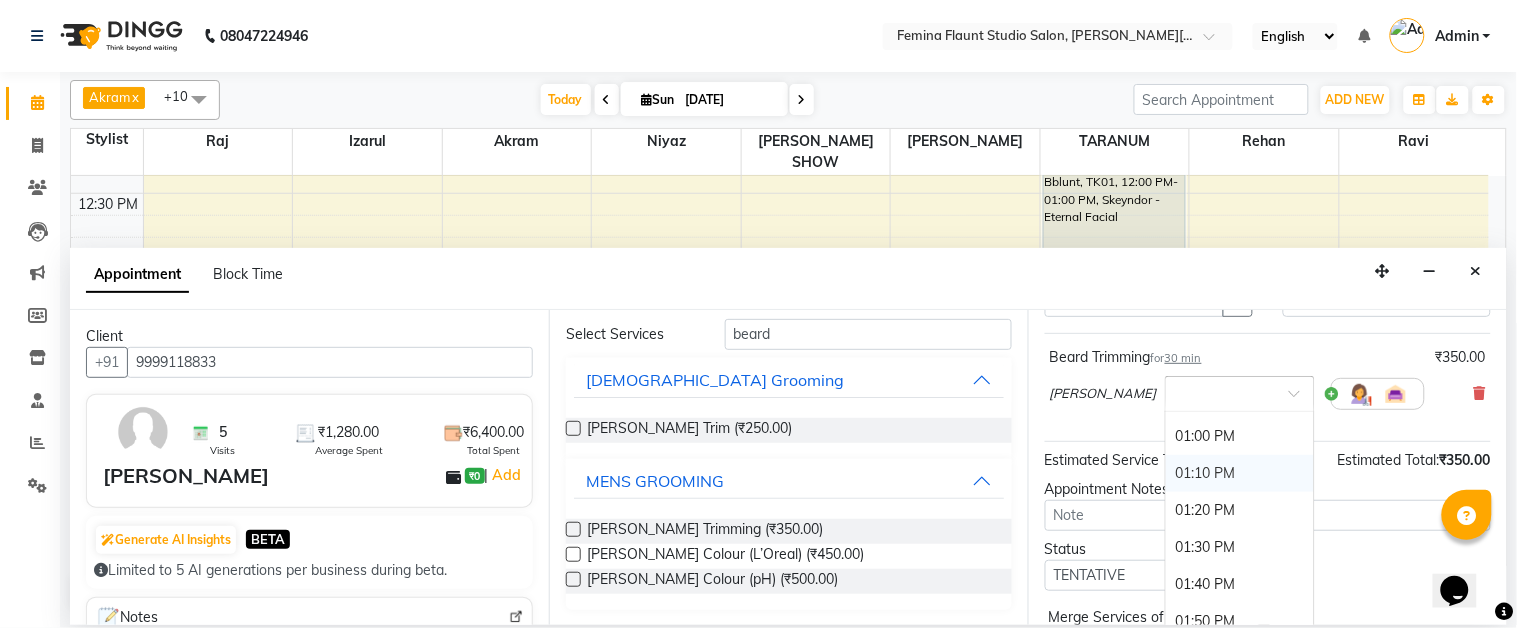 click on "01:10 PM" at bounding box center (1240, 473) 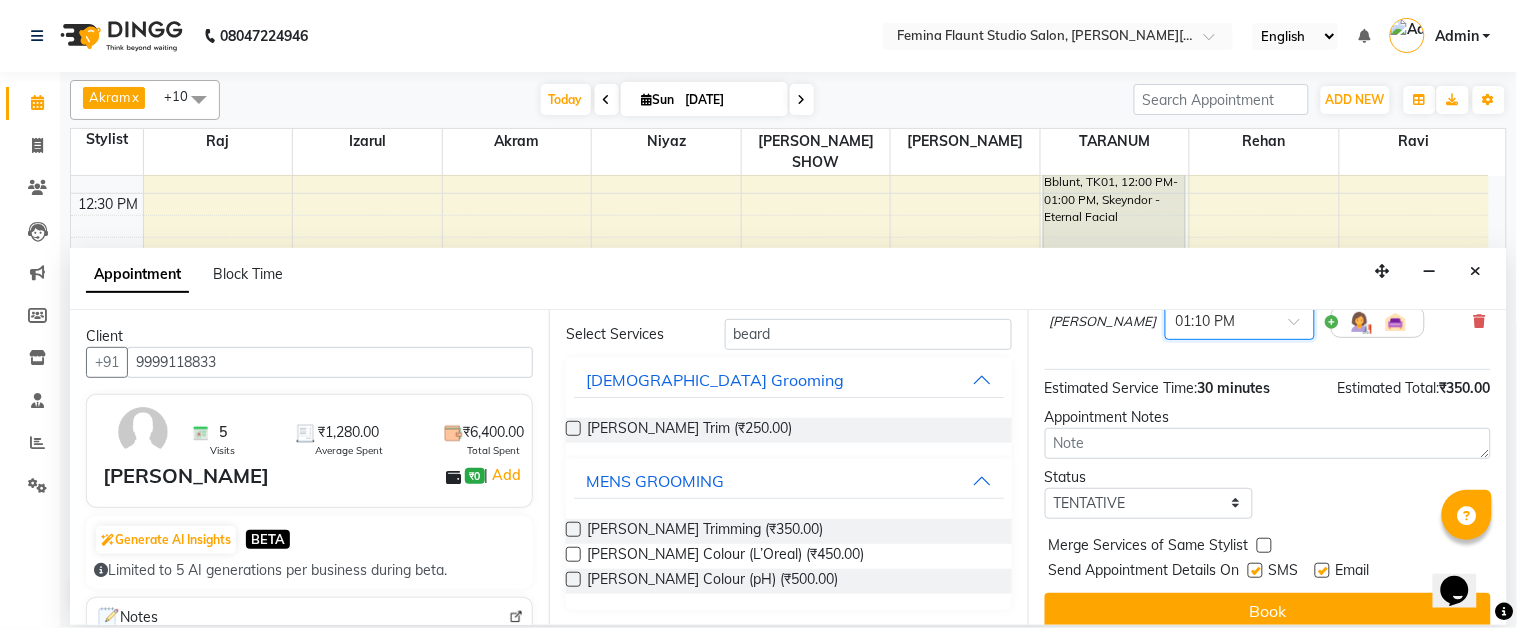 scroll, scrollTop: 211, scrollLeft: 0, axis: vertical 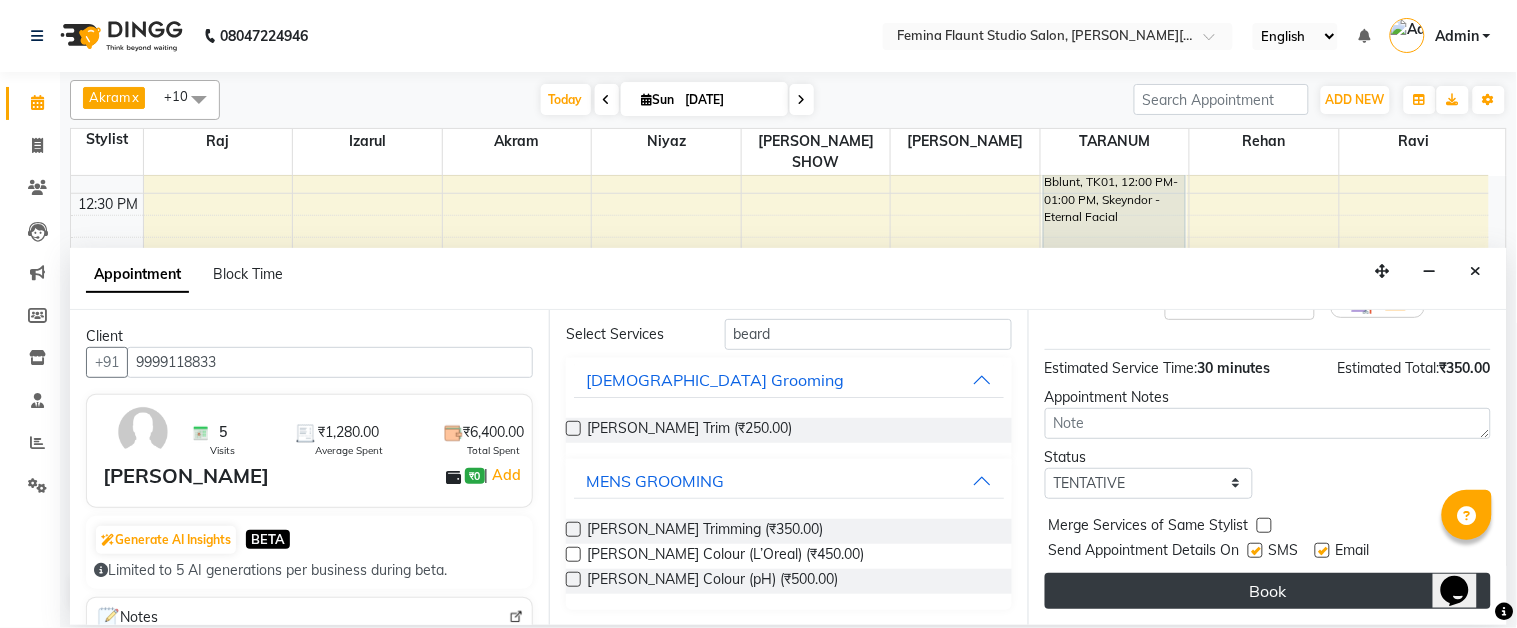 click on "Book" at bounding box center (1268, 591) 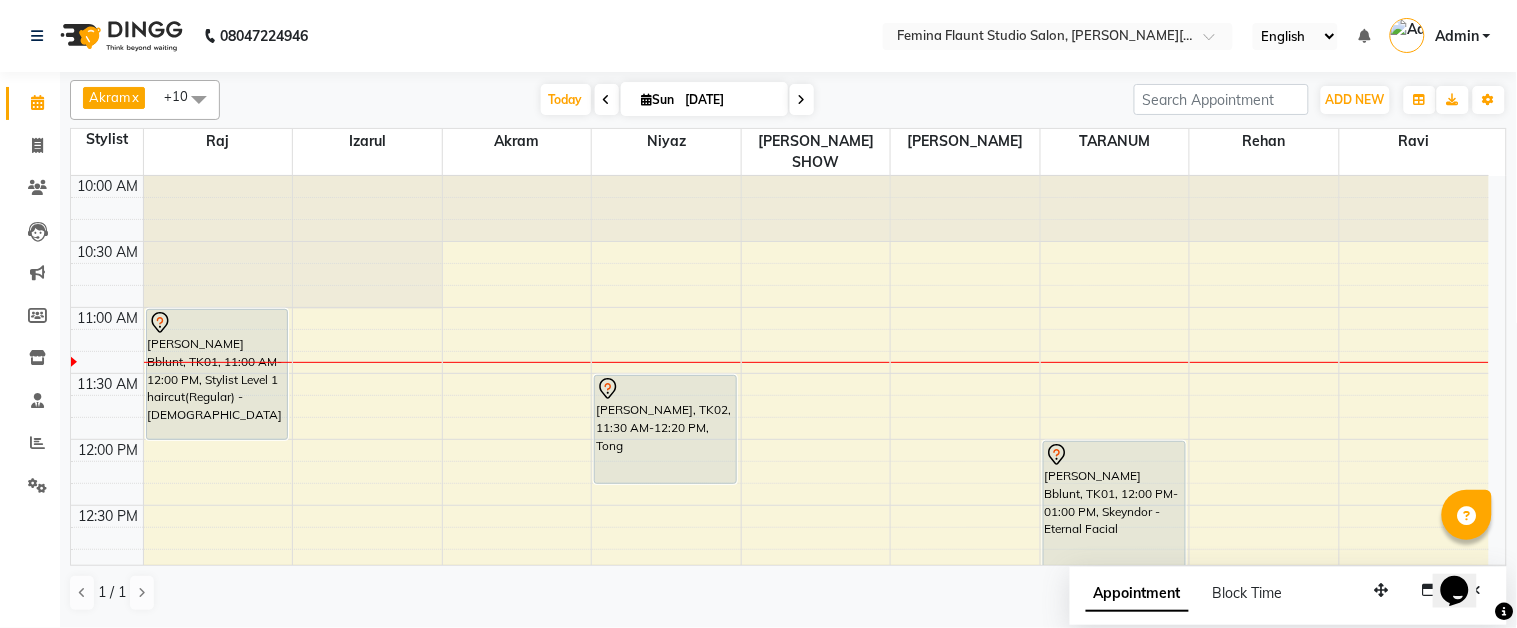scroll, scrollTop: 0, scrollLeft: 0, axis: both 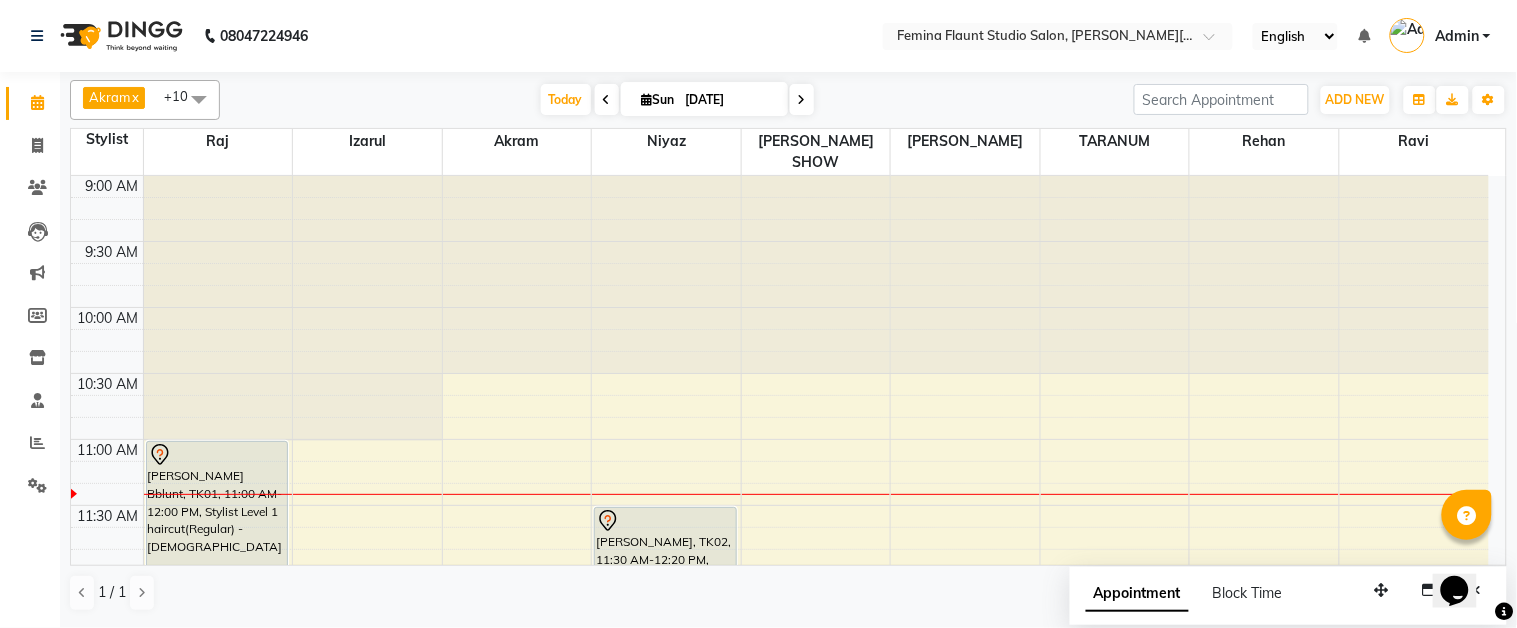click on "9:00 AM 9:30 AM 10:00 AM 10:30 AM 11:00 AM 11:30 AM 12:00 PM 12:30 PM 1:00 PM 1:30 PM 2:00 PM 2:30 PM 3:00 PM 3:30 PM 4:00 PM 4:30 PM 5:00 PM 5:30 PM 6:00 PM 6:30 PM 7:00 PM 7:30 PM 8:00 PM 8:30 PM 9:00 PM 9:30 PM             Ashmita Bose Bblunt, TK01, 11:00 AM-12:00 PM, Stylist Level 1 haircut(Regular) - Female             Ashmita Bose Bblunt, TK01, 01:00 PM-01:30 PM, Pedicure (Regular)             dipti sekhani, TK02, 11:30 AM-12:20 PM, Tong             anshu bagree, TK03, 01:00 PM-01:45 PM, Stylist Level 2 haircut(Senior) - Male             raj parik, TK04, 01:10 PM-01:40 PM, Beard Trimming             Ashmita Bose Bblunt, TK01, 12:00 PM-01:00 PM, Skeyndor - Eternal Facial" at bounding box center [780, 1033] 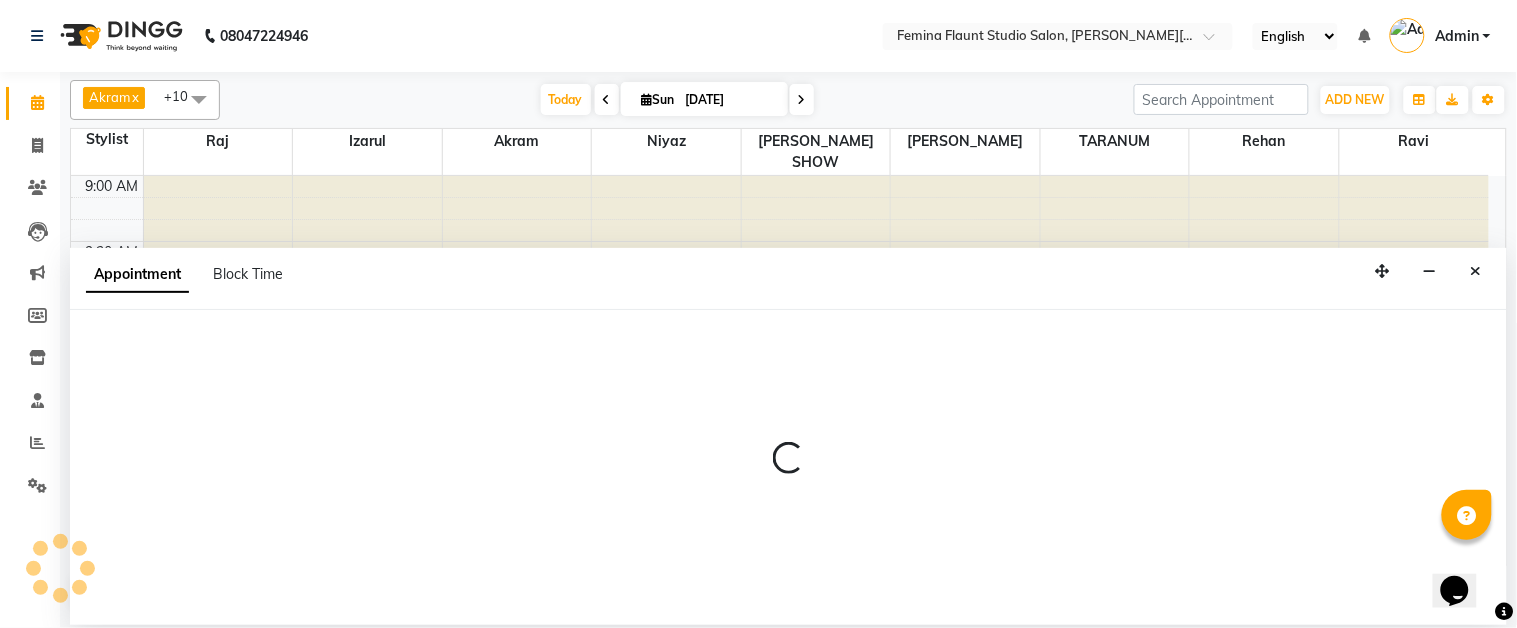 select on "83059" 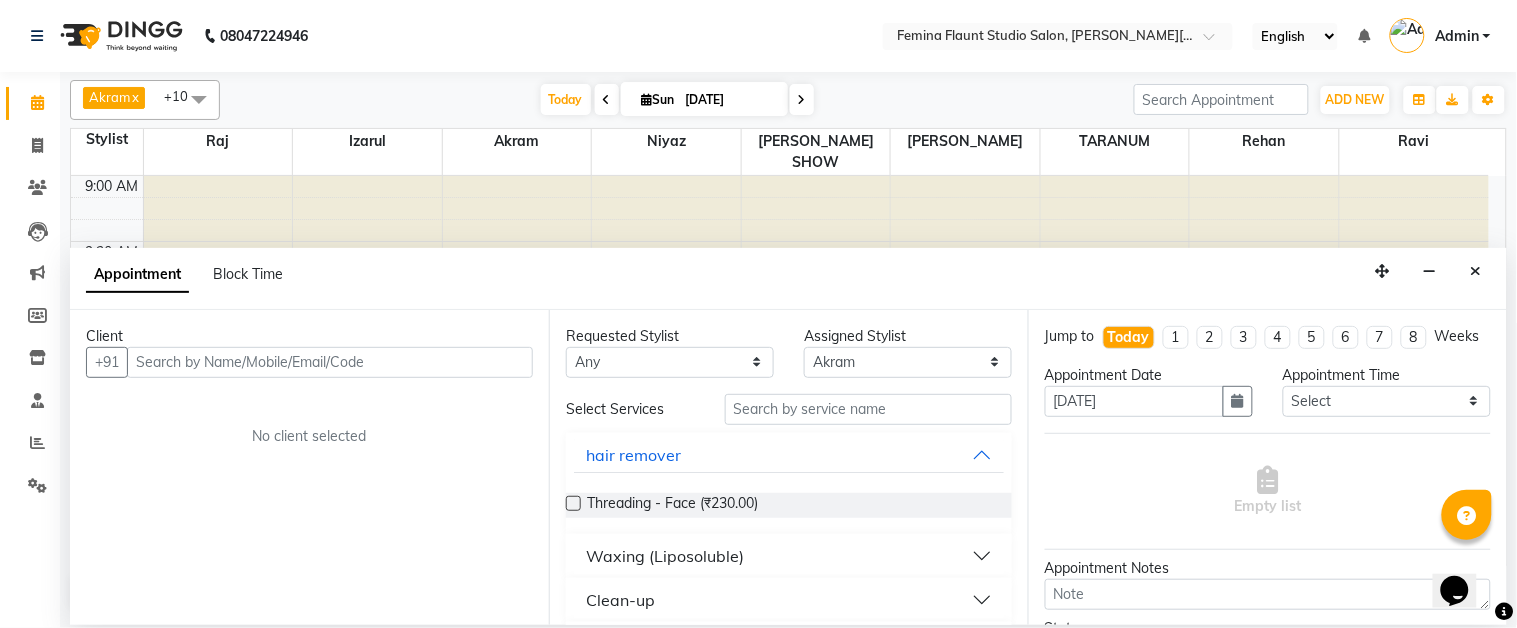 click at bounding box center [330, 362] 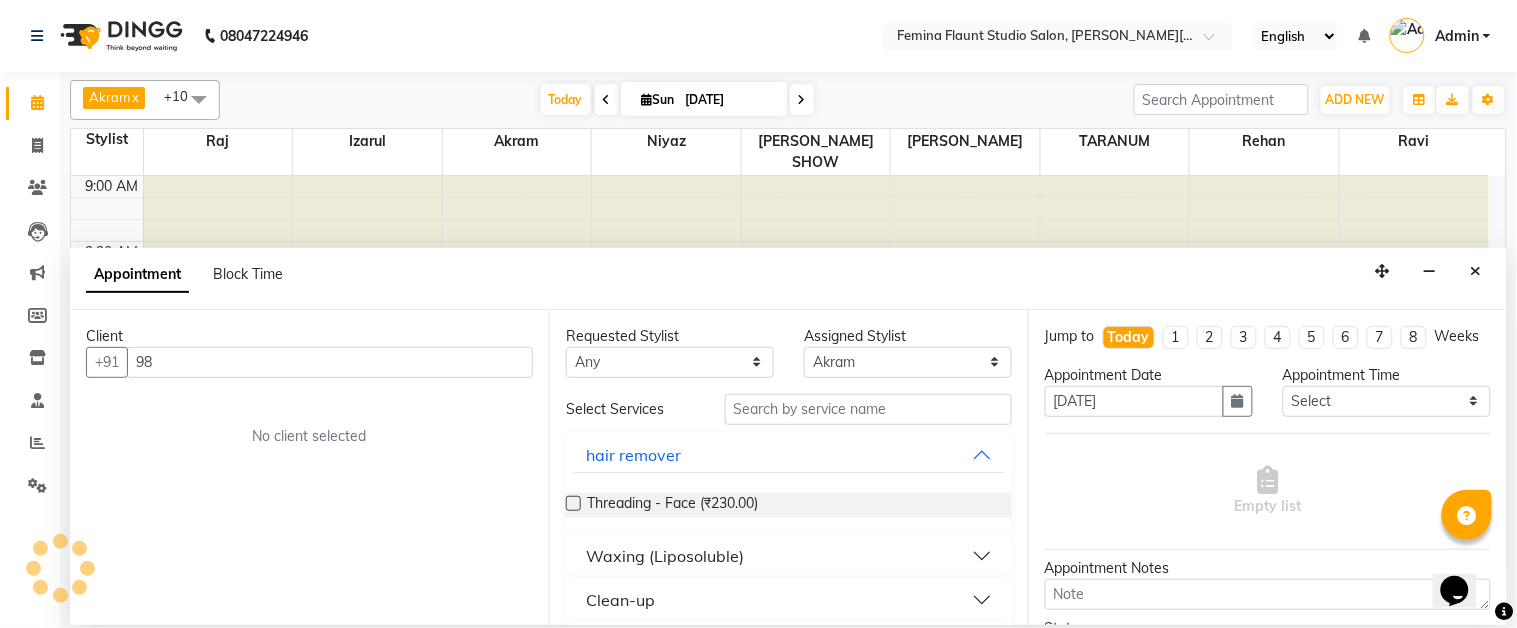 type on "9" 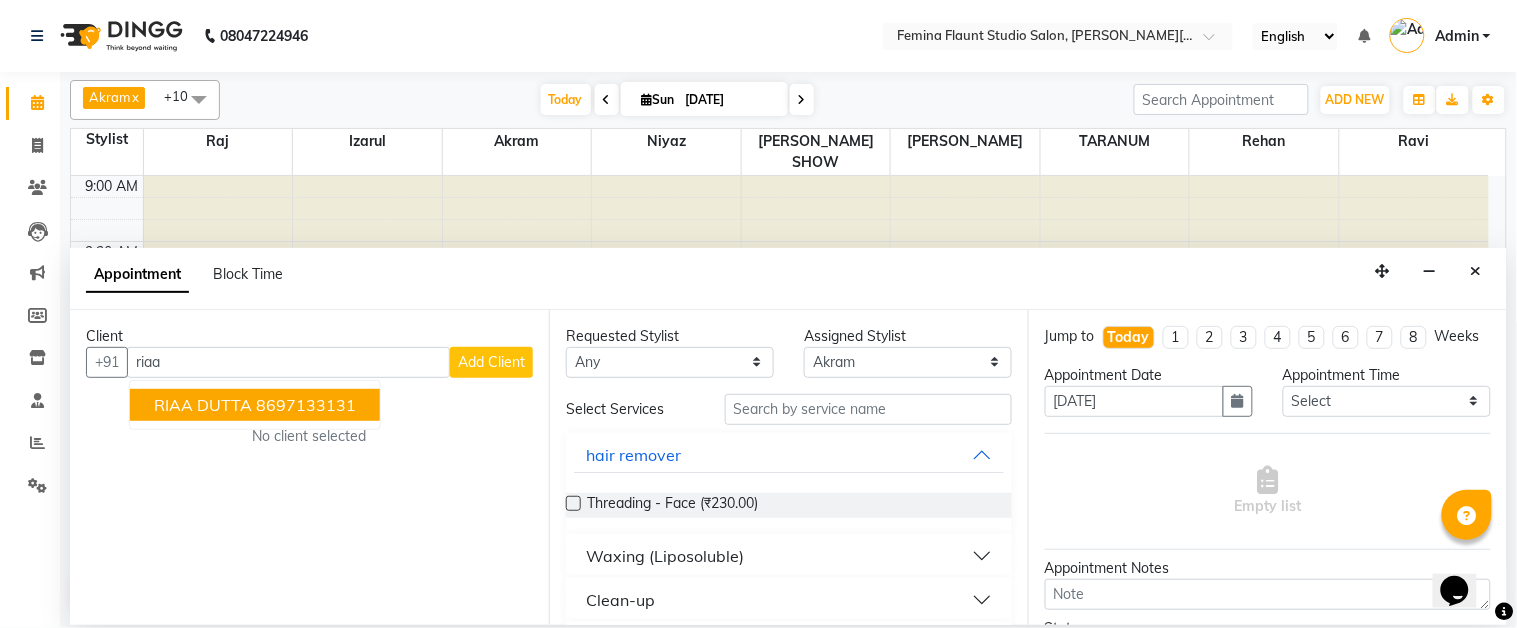 click on "8697133131" at bounding box center [306, 405] 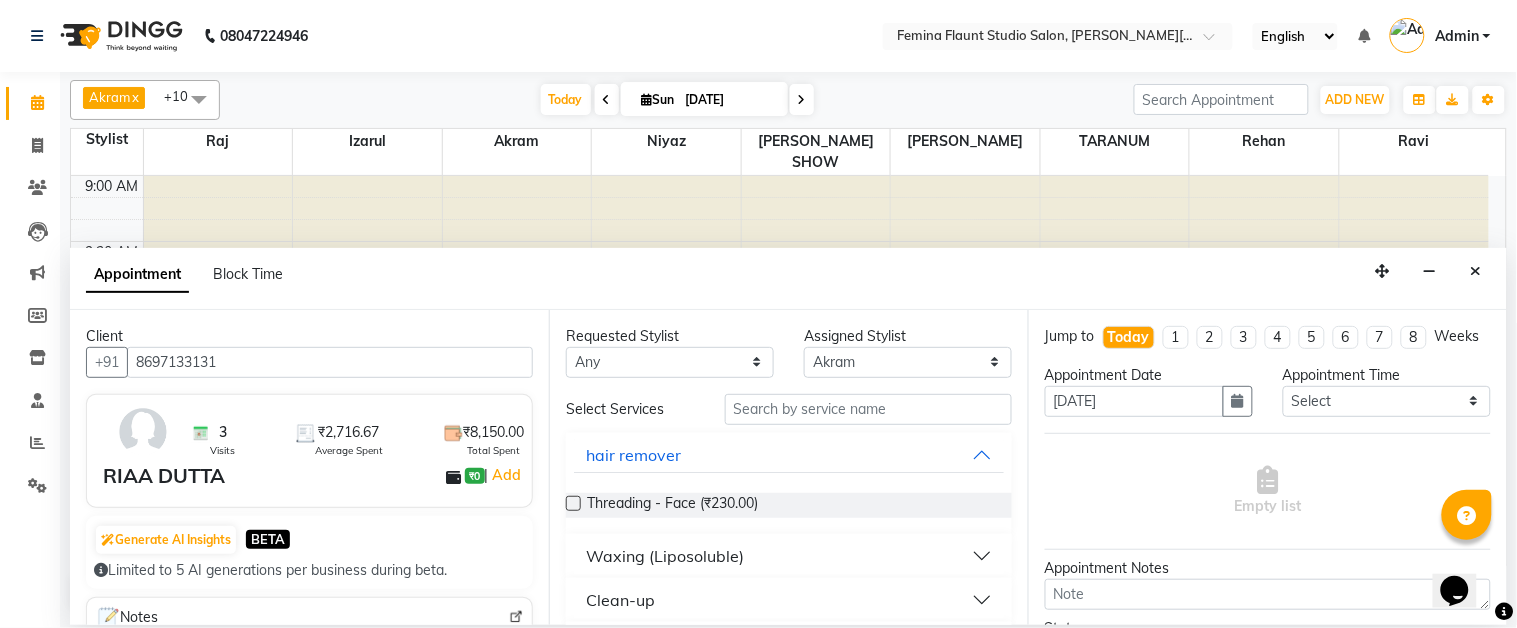 scroll, scrollTop: 111, scrollLeft: 0, axis: vertical 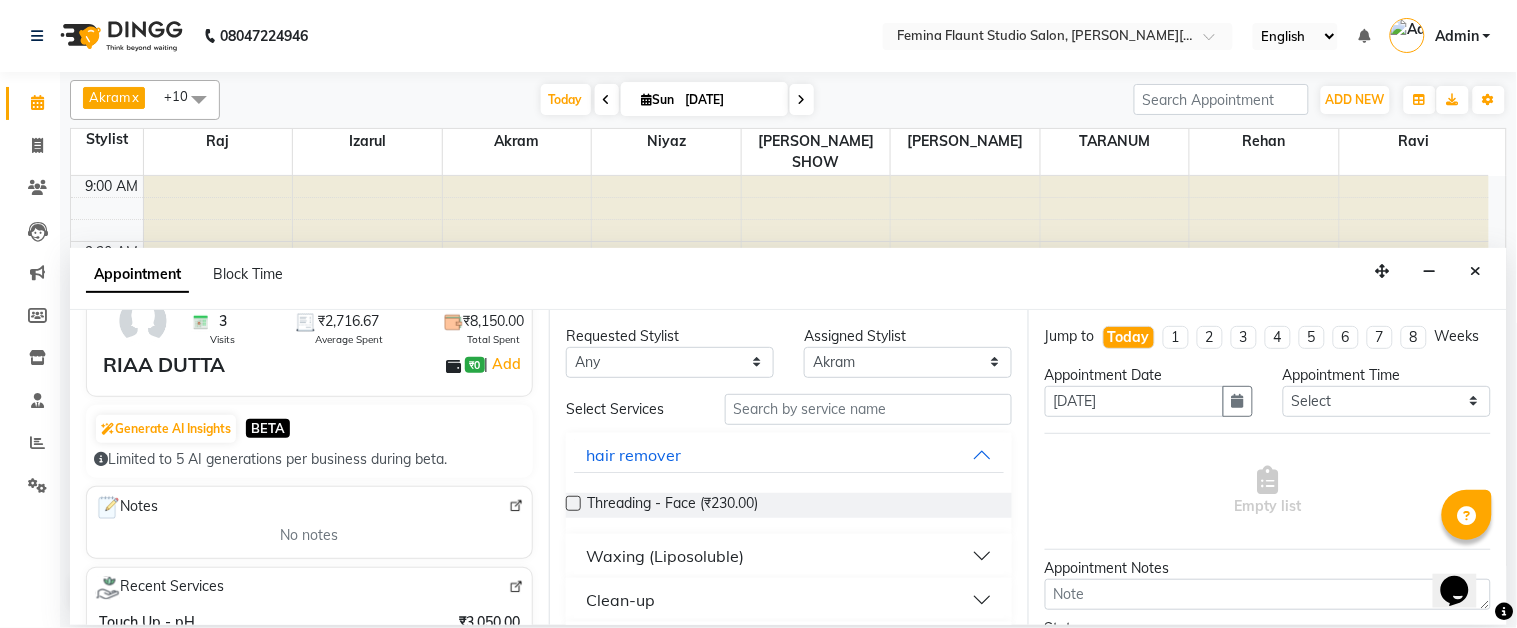 type on "8697133131" 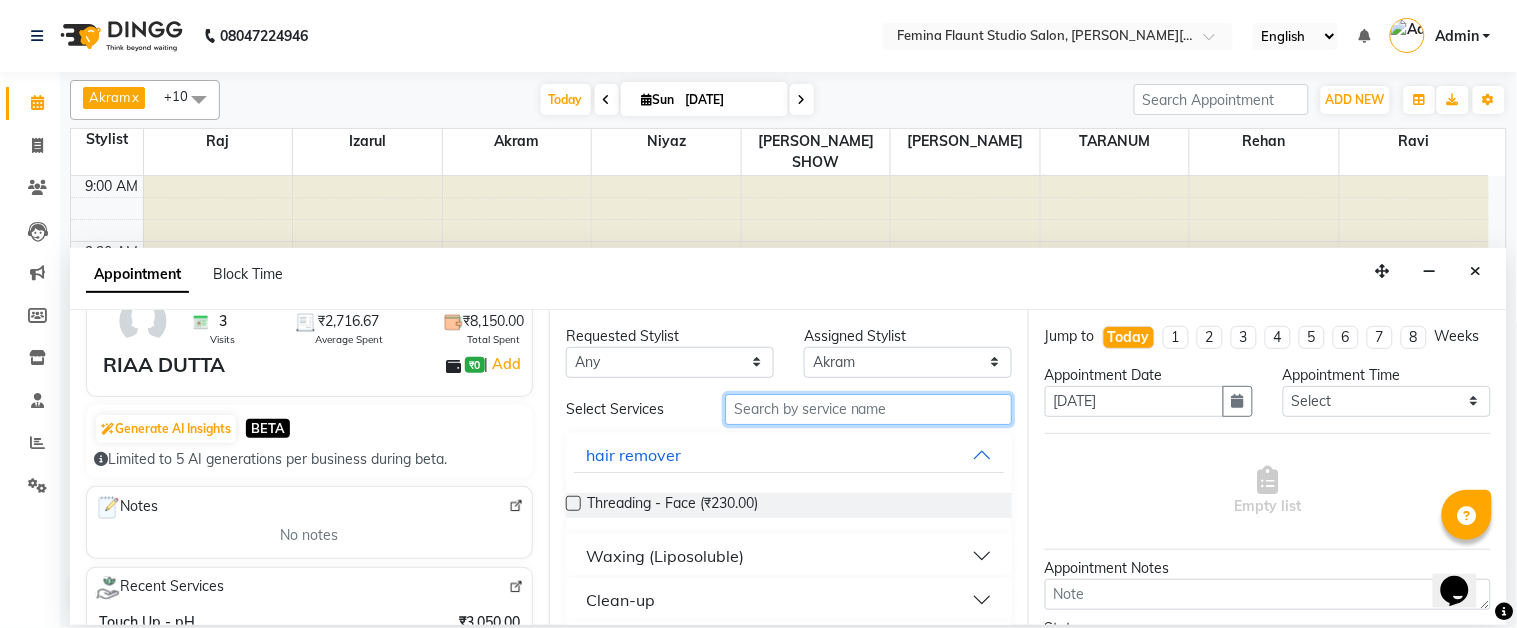 click at bounding box center [868, 409] 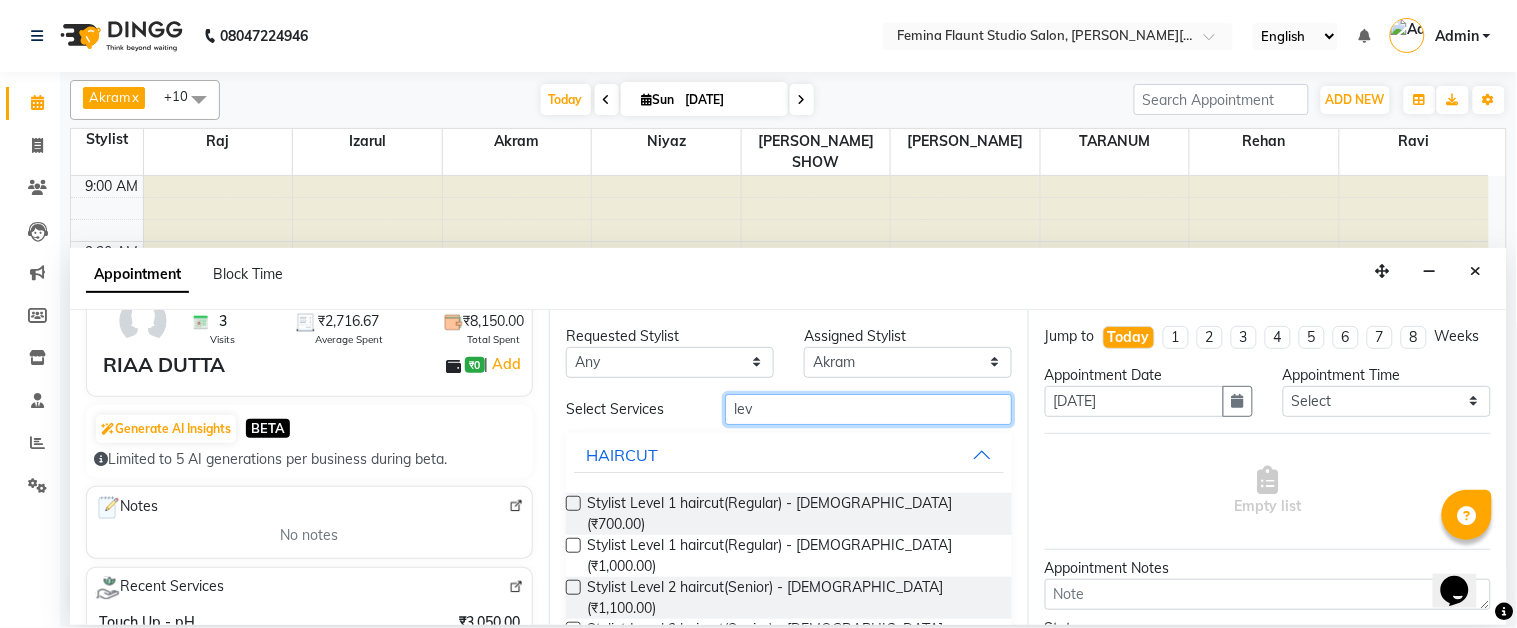 type on "lev" 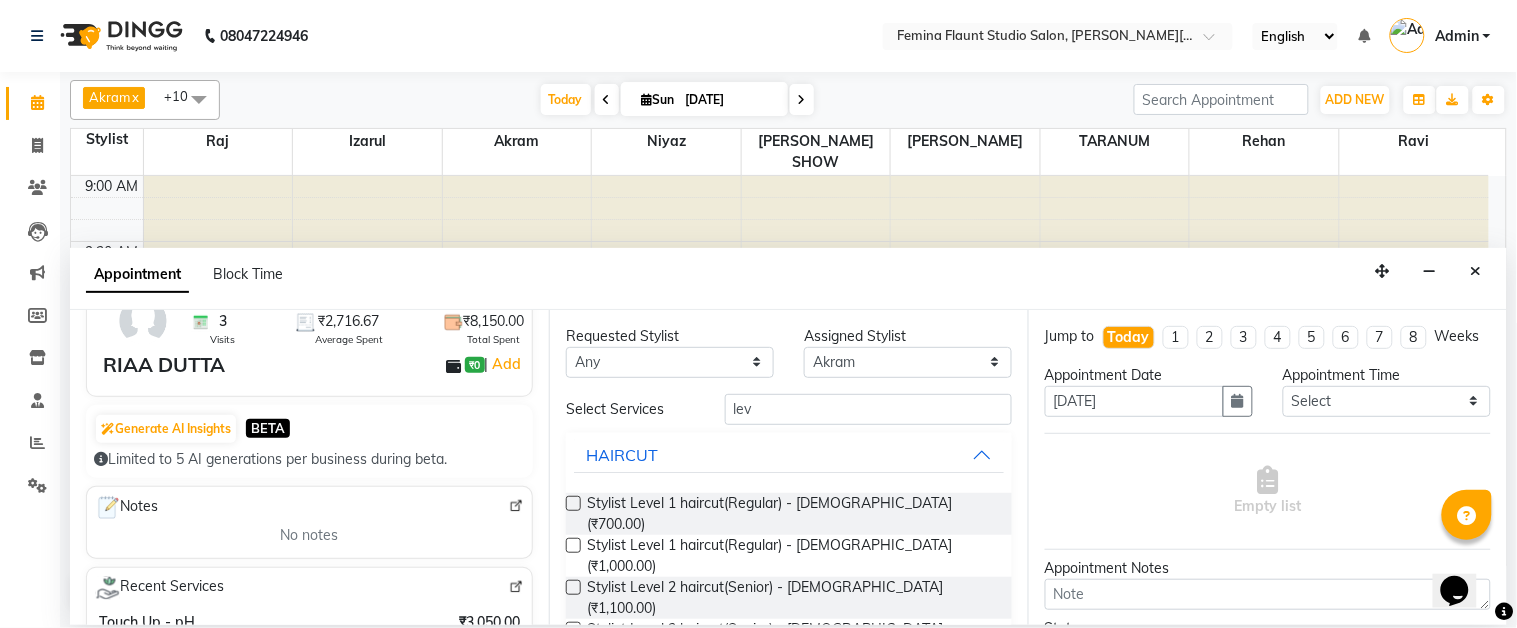 click at bounding box center [573, 587] 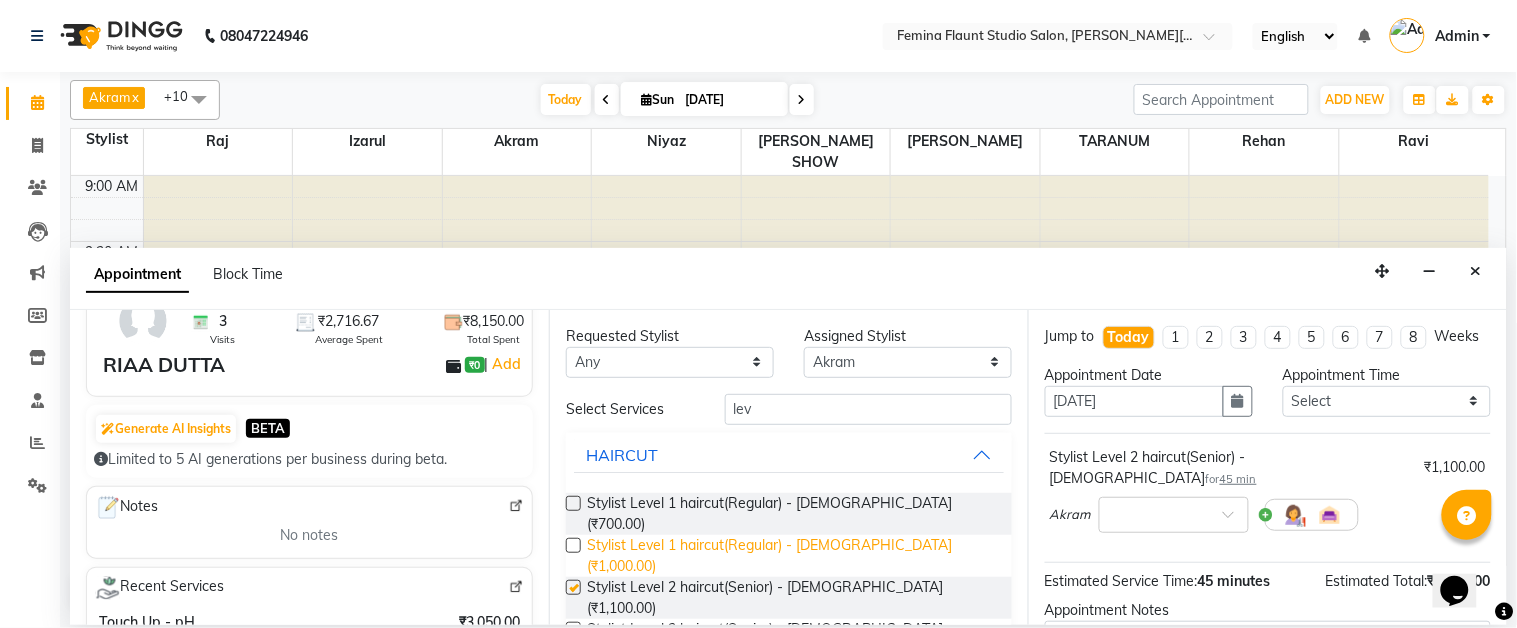checkbox on "false" 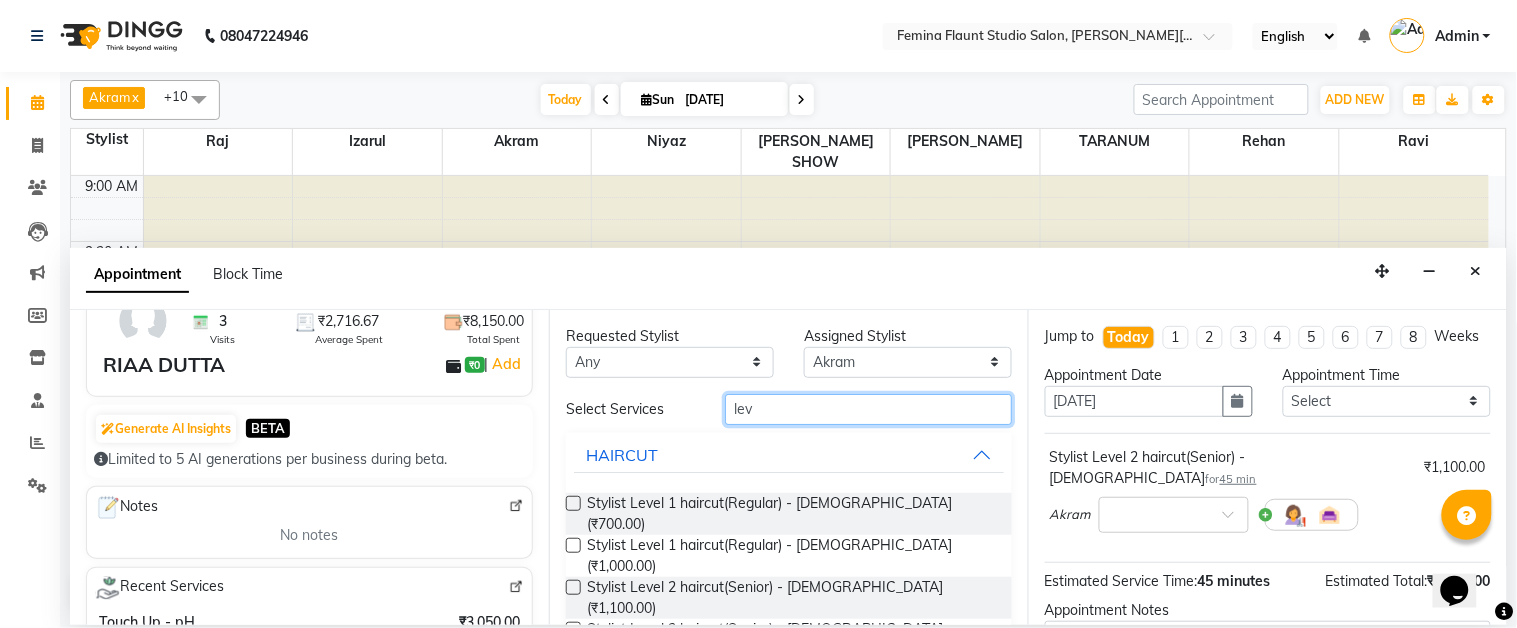 click on "lev" at bounding box center (868, 409) 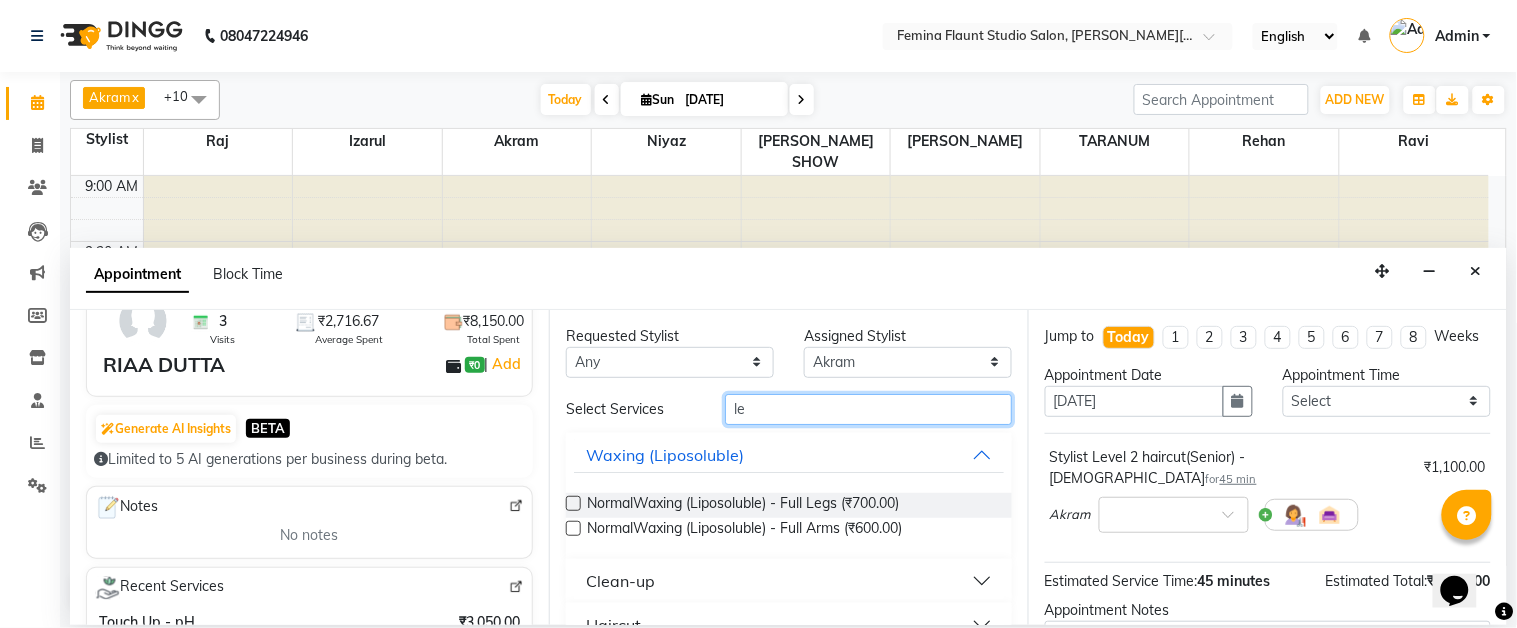 type on "l" 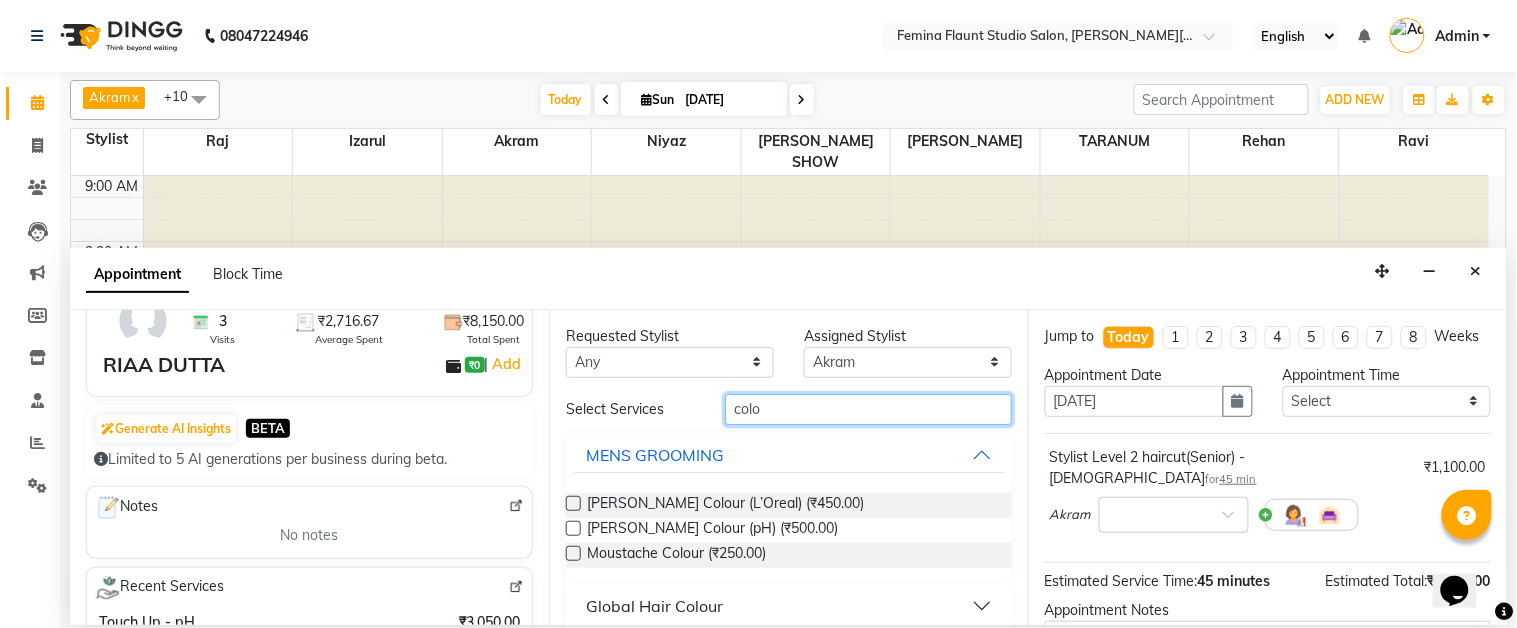type on "colo" 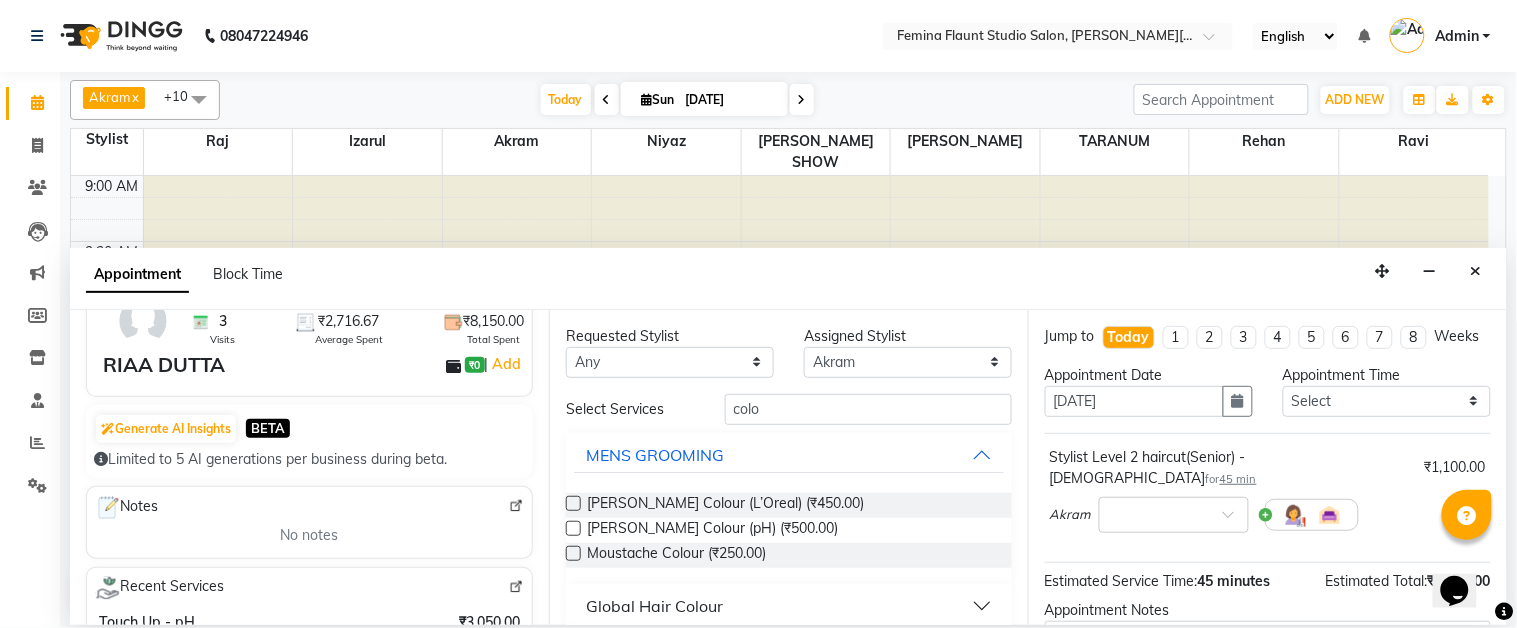 click on "Global Hair Colour" at bounding box center (654, 606) 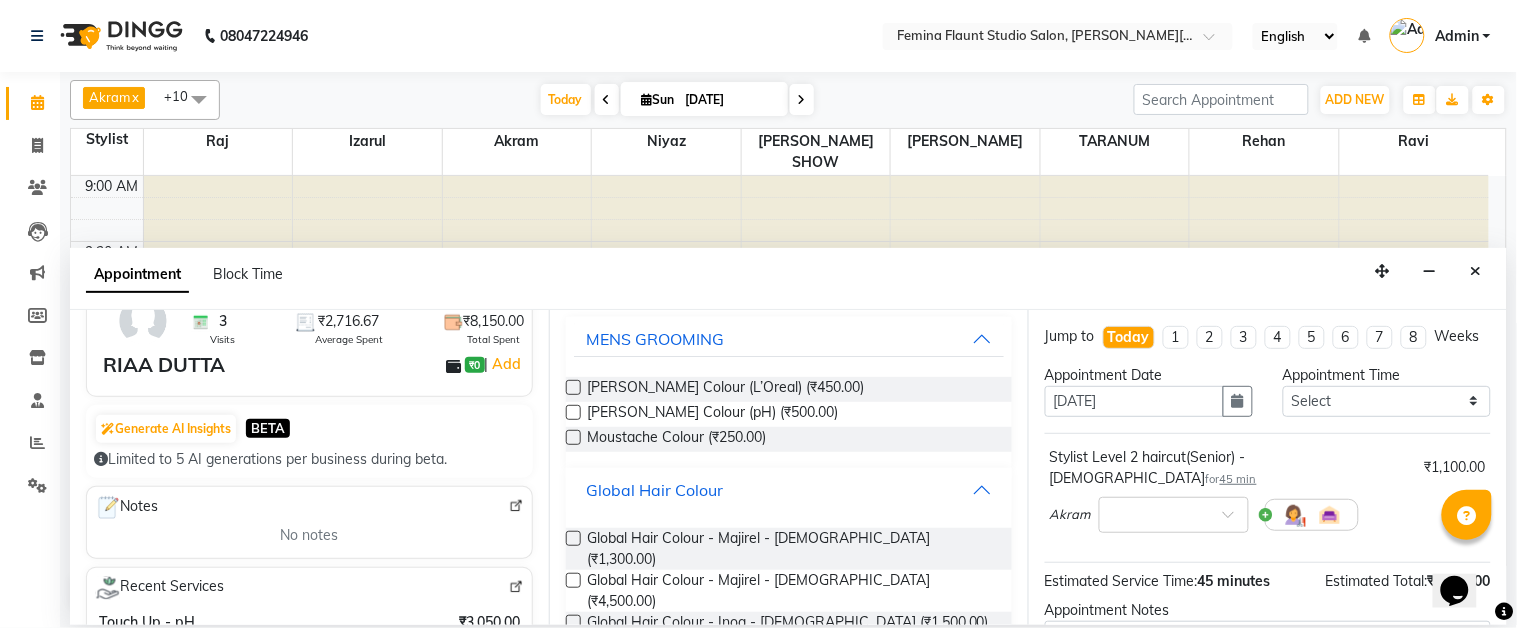 scroll, scrollTop: 222, scrollLeft: 0, axis: vertical 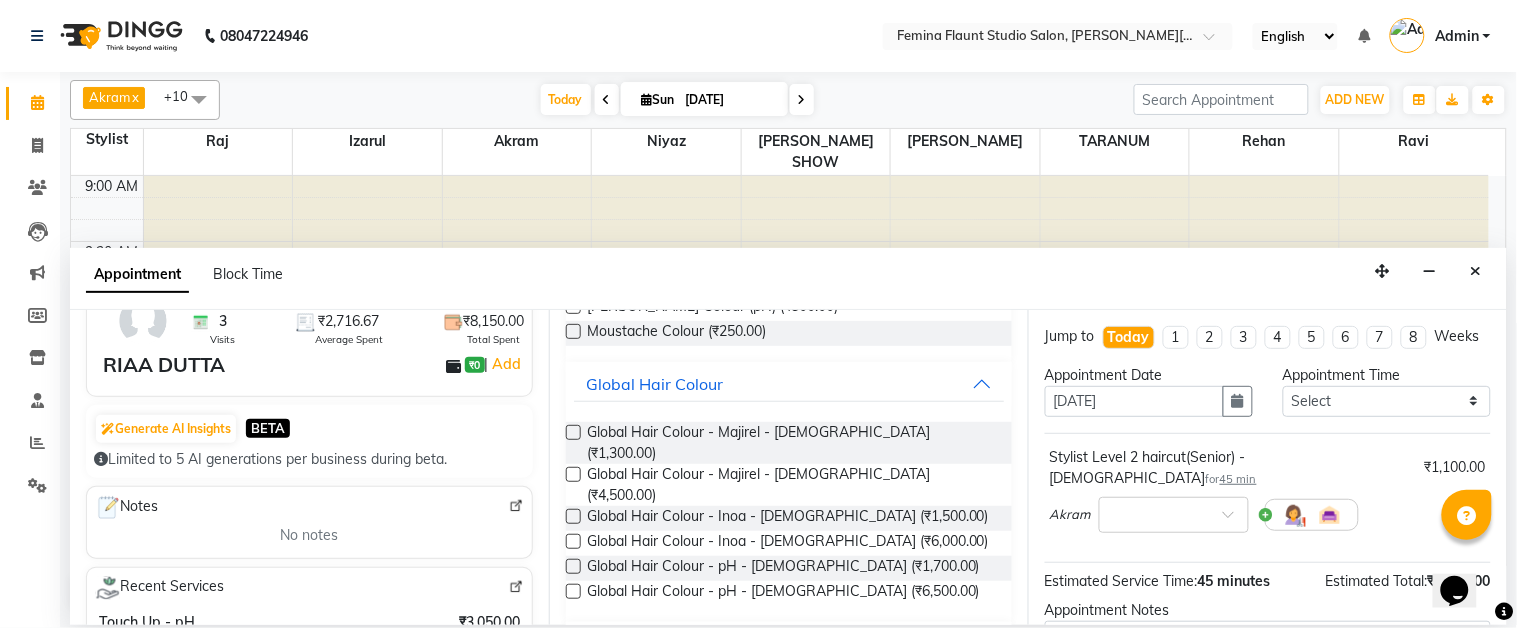 click at bounding box center [573, 566] 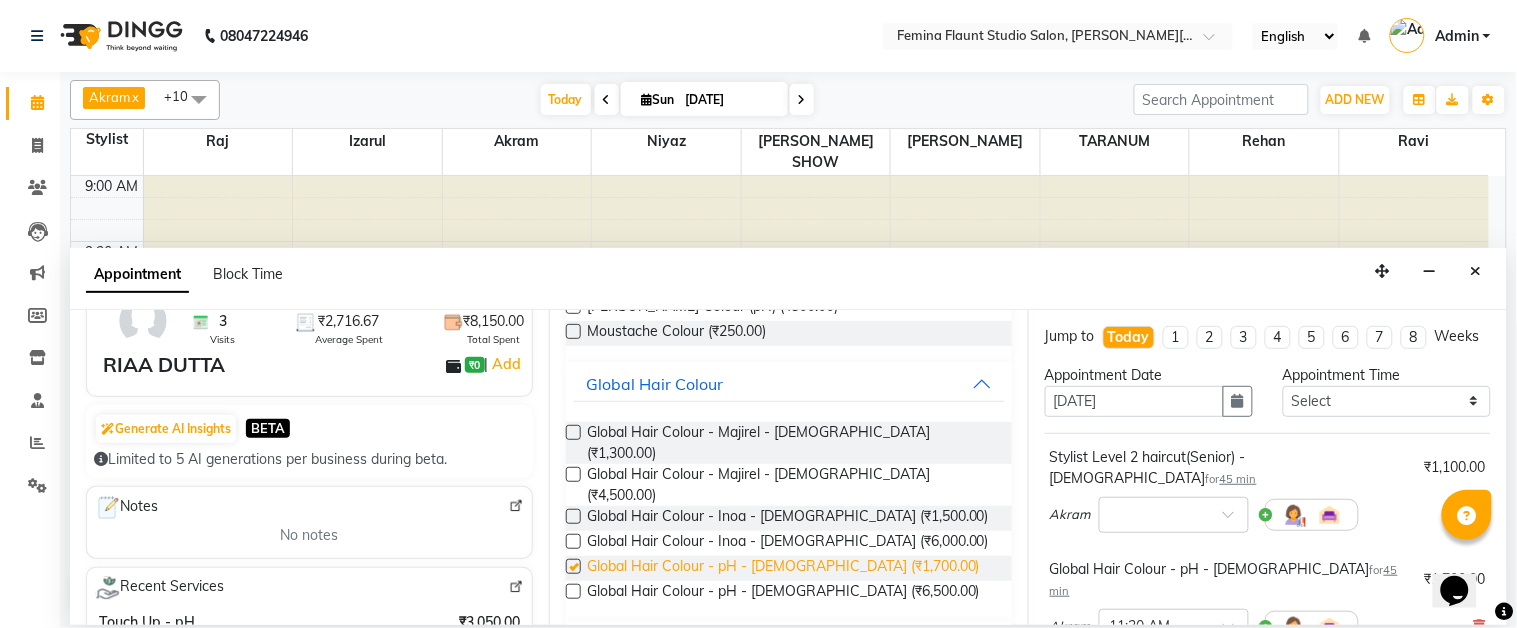 checkbox on "false" 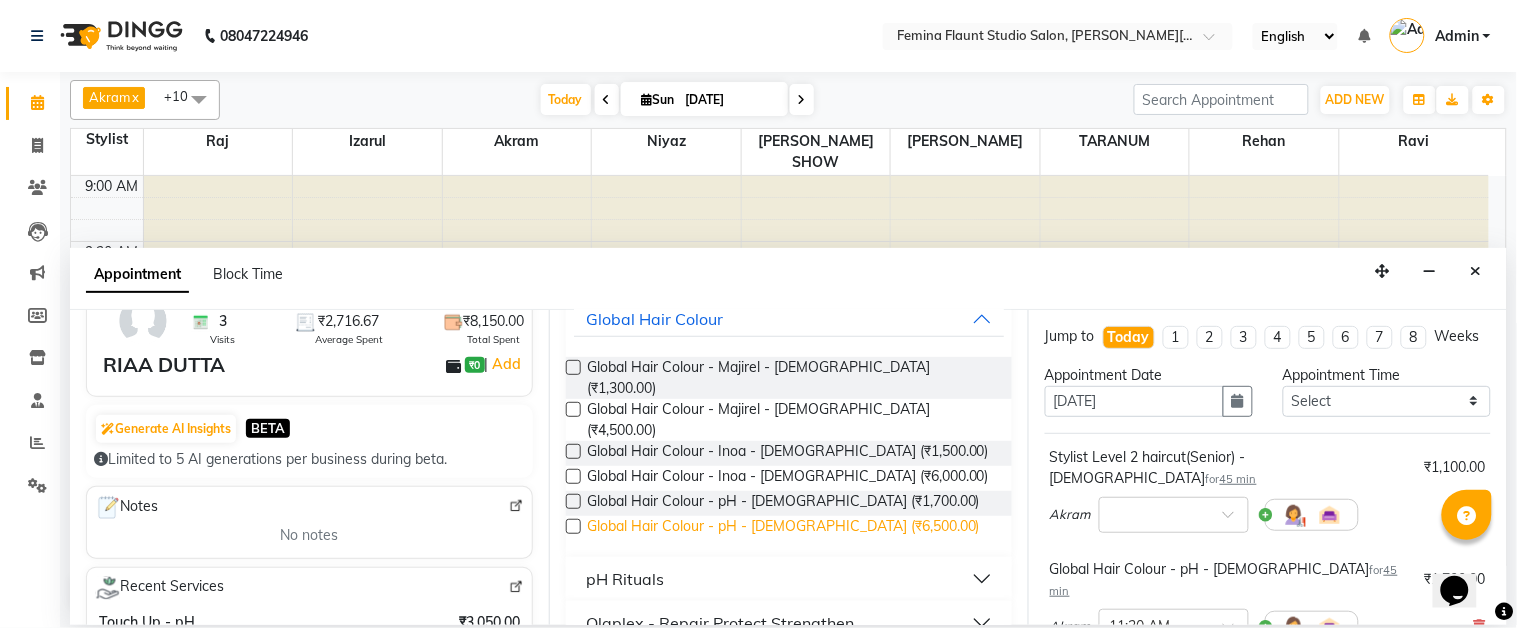 scroll, scrollTop: 0, scrollLeft: 0, axis: both 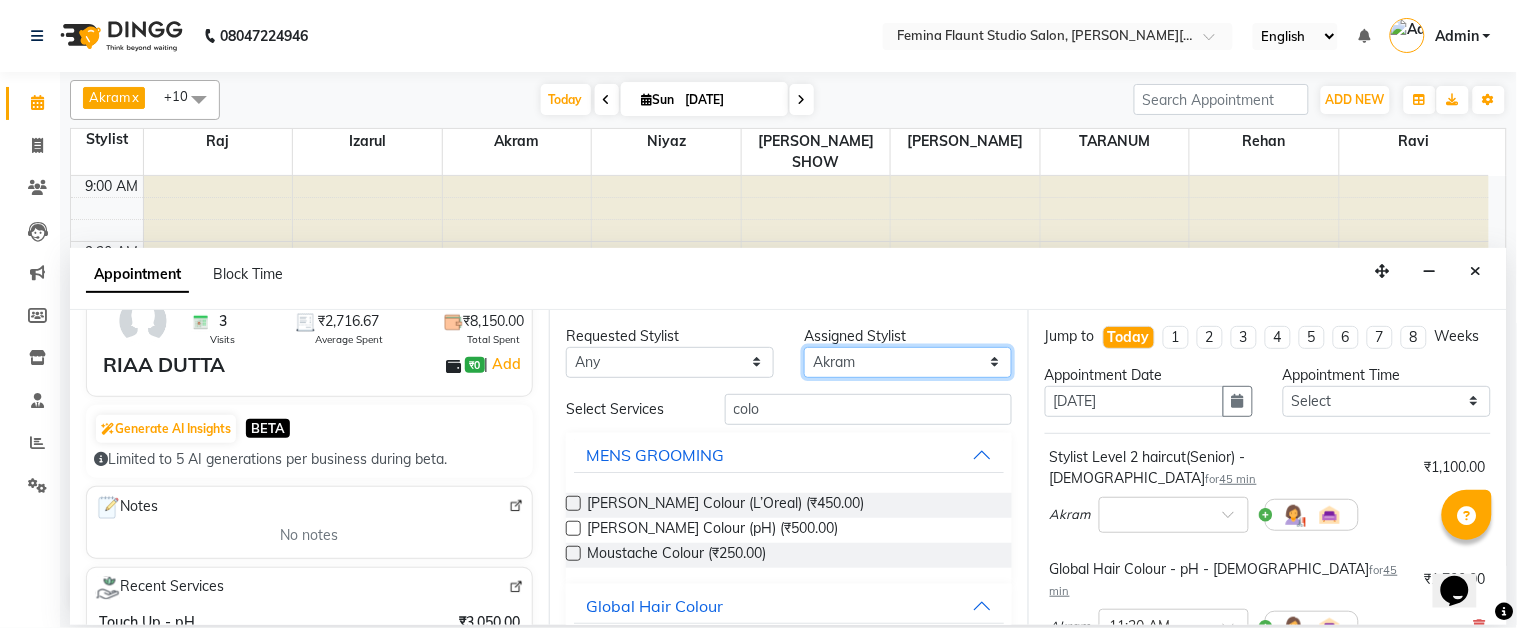 click on "Select Akram Christina Izarul jaydip Niyaz raj ravi rehan RINKU SHOW TARANUM" at bounding box center [908, 362] 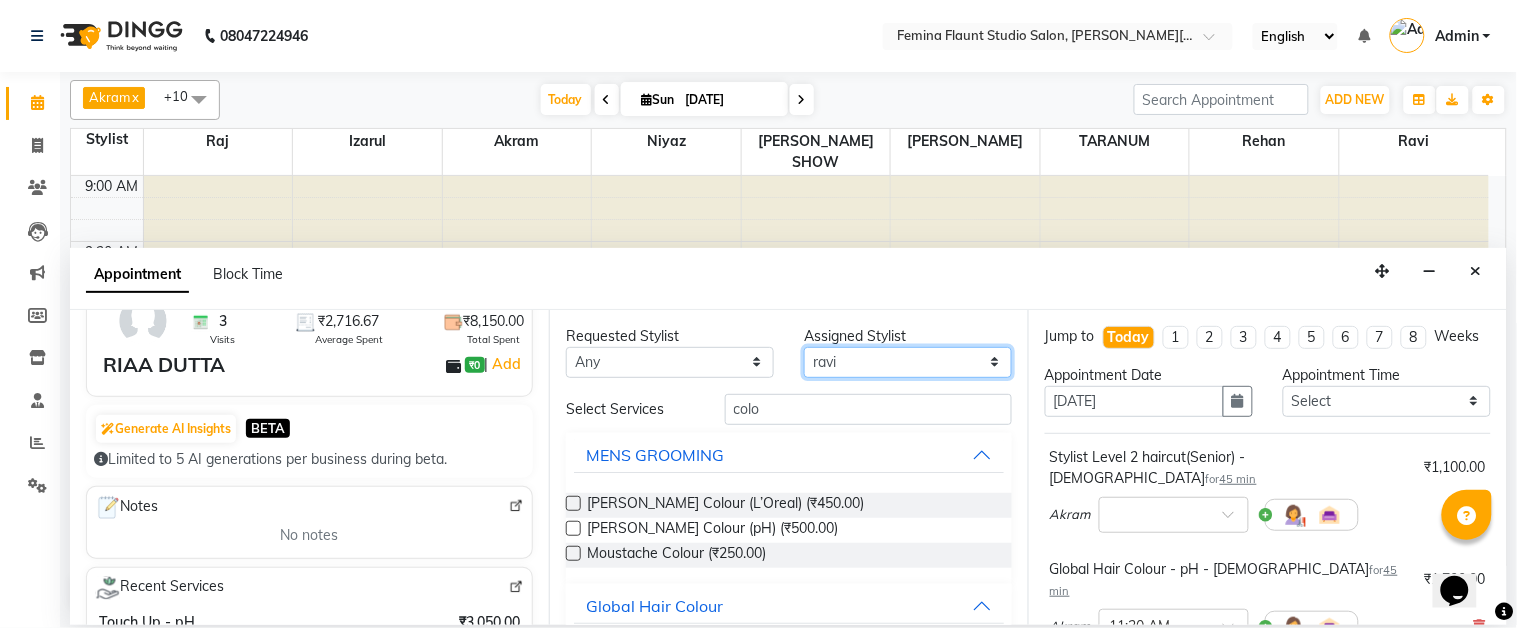 click on "Select Akram Christina Izarul jaydip Niyaz raj ravi rehan RINKU SHOW TARANUM" at bounding box center [908, 362] 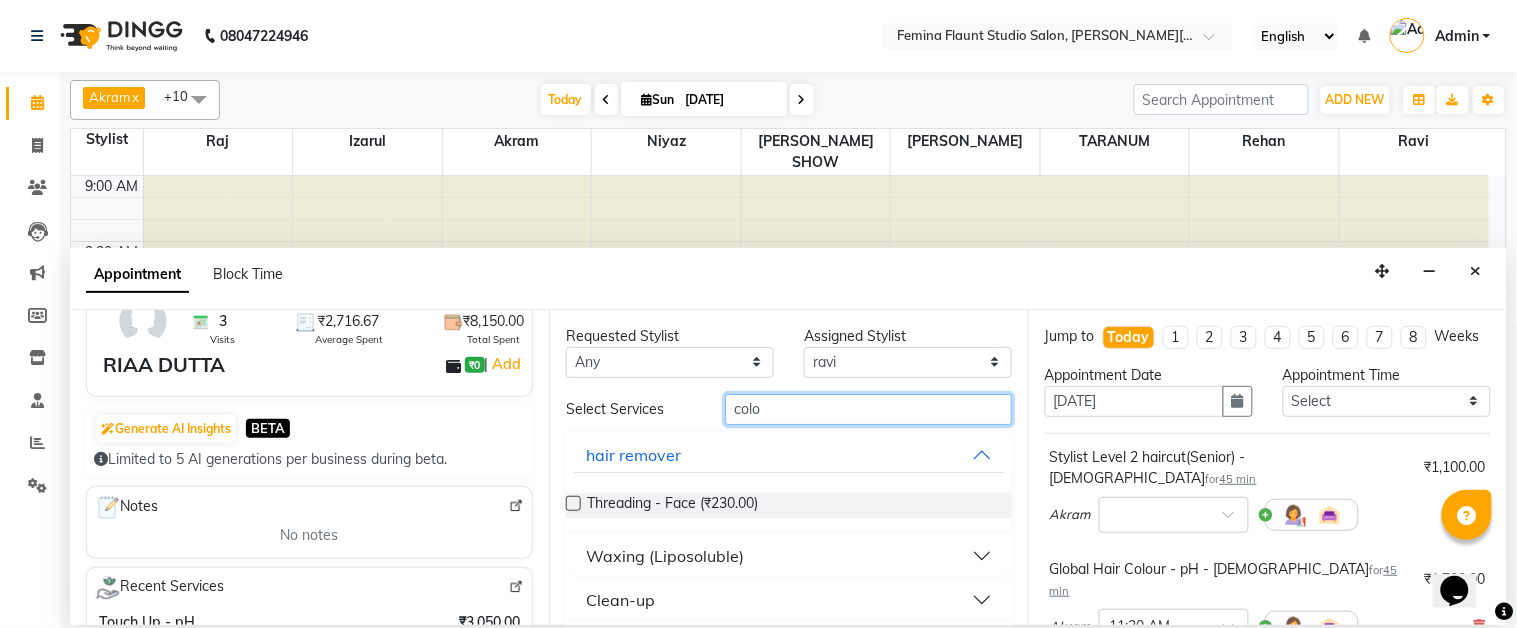 click on "colo" at bounding box center [868, 409] 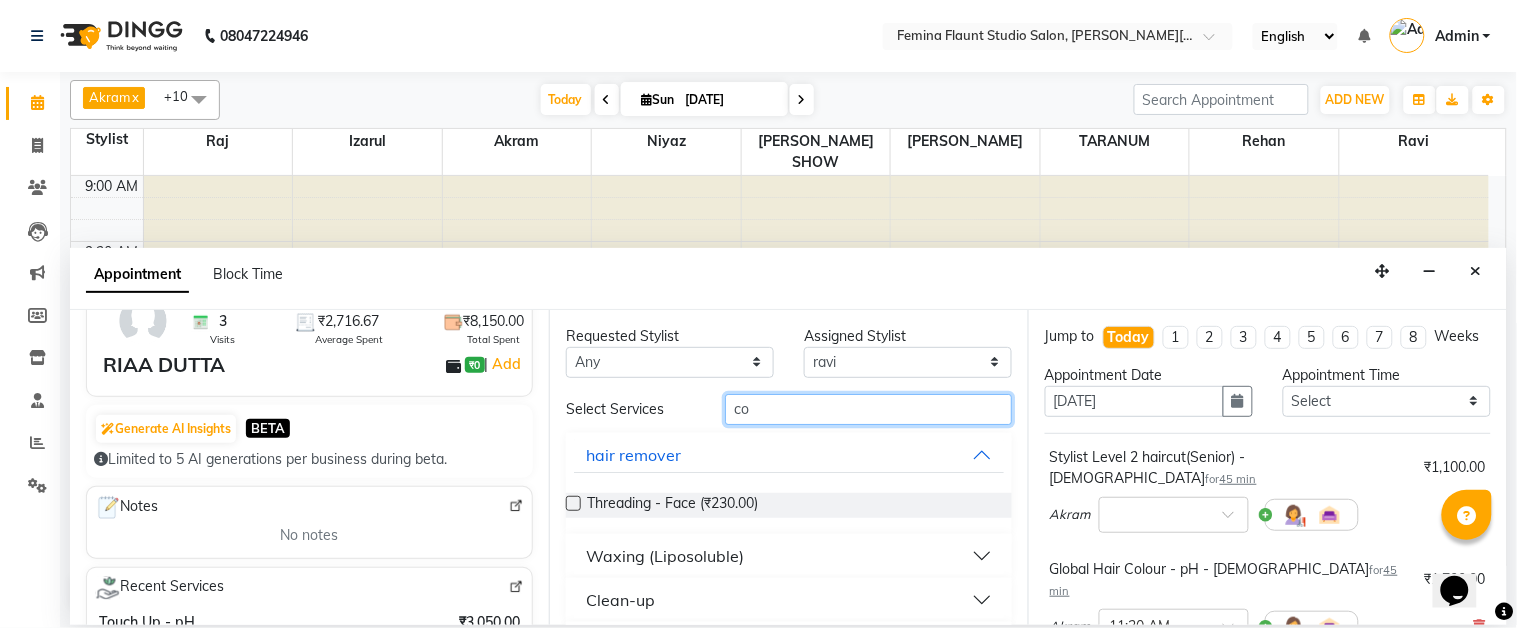type on "c" 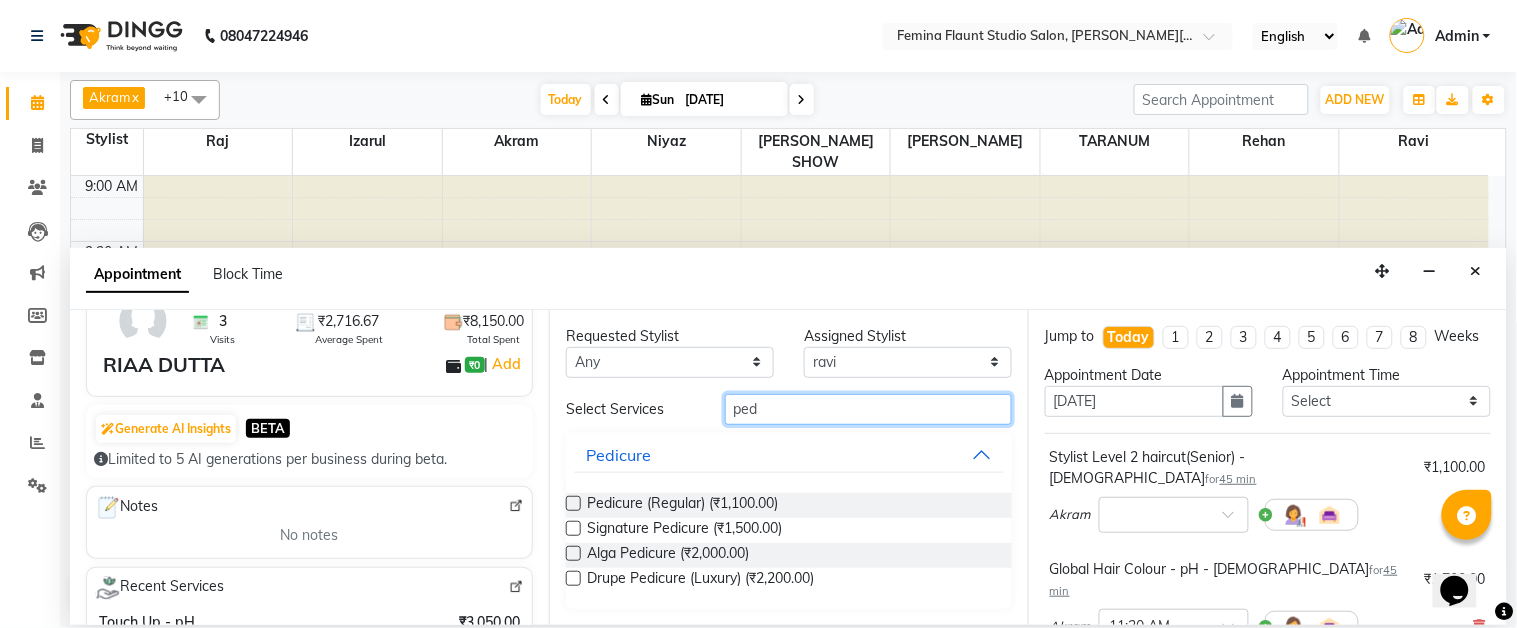 type on "ped" 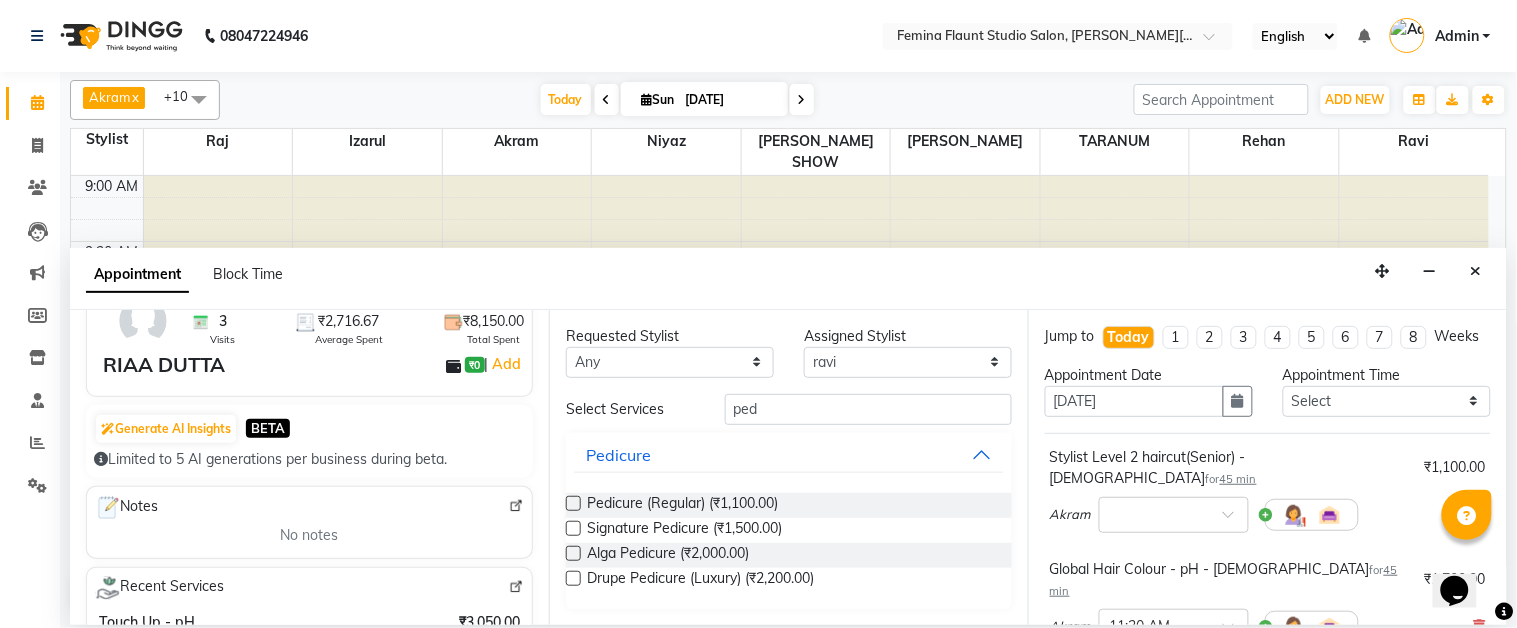 click at bounding box center (573, 503) 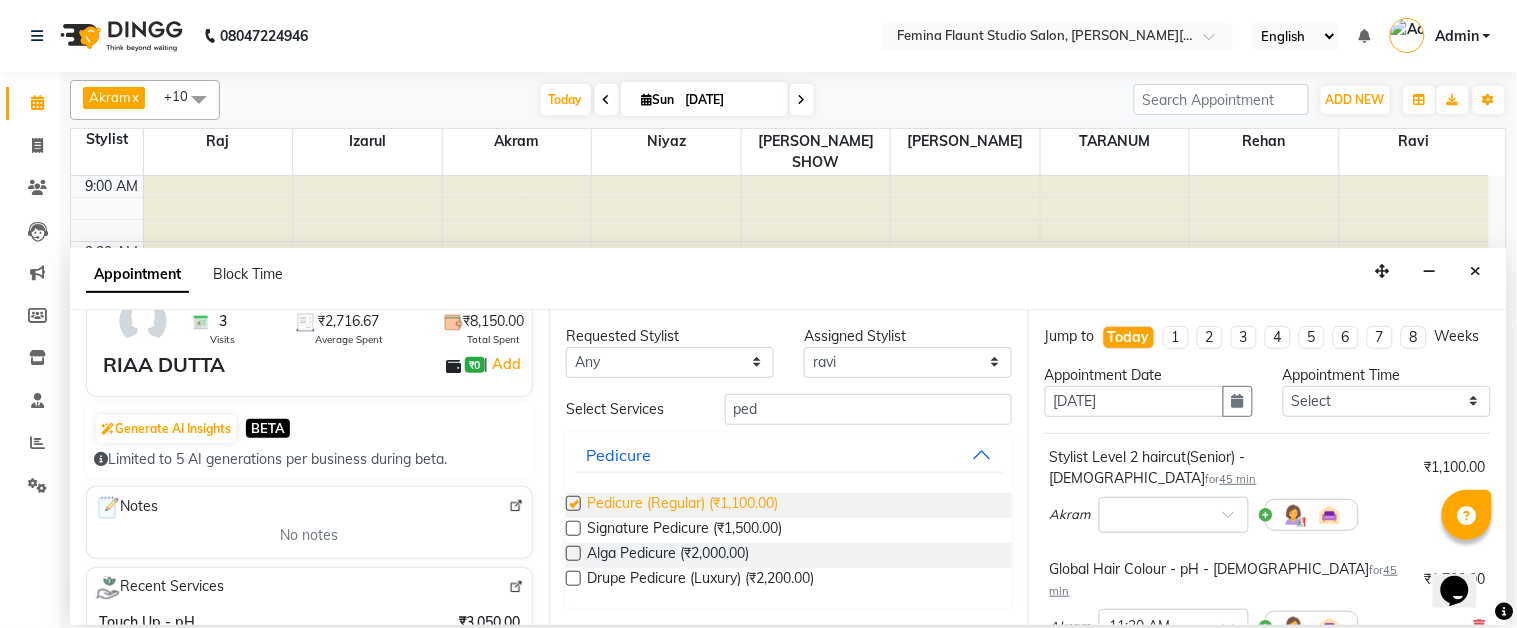 checkbox on "false" 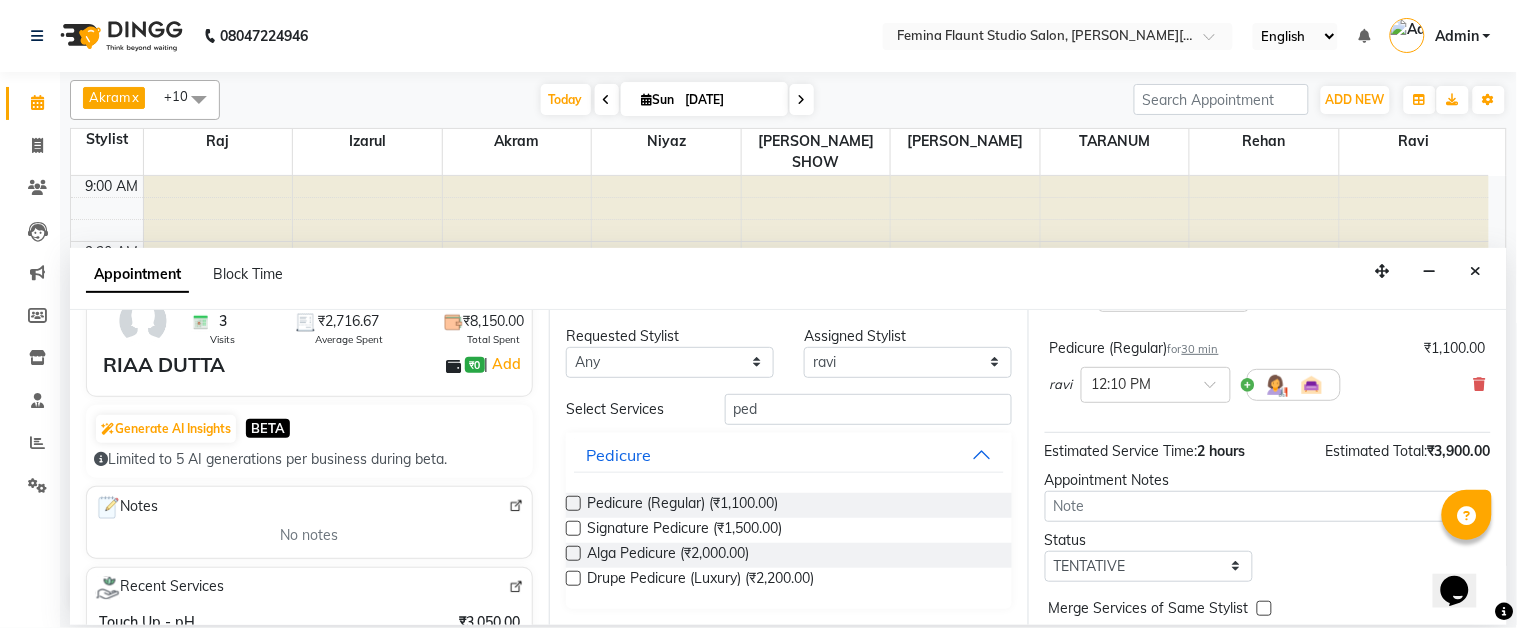 scroll, scrollTop: 392, scrollLeft: 0, axis: vertical 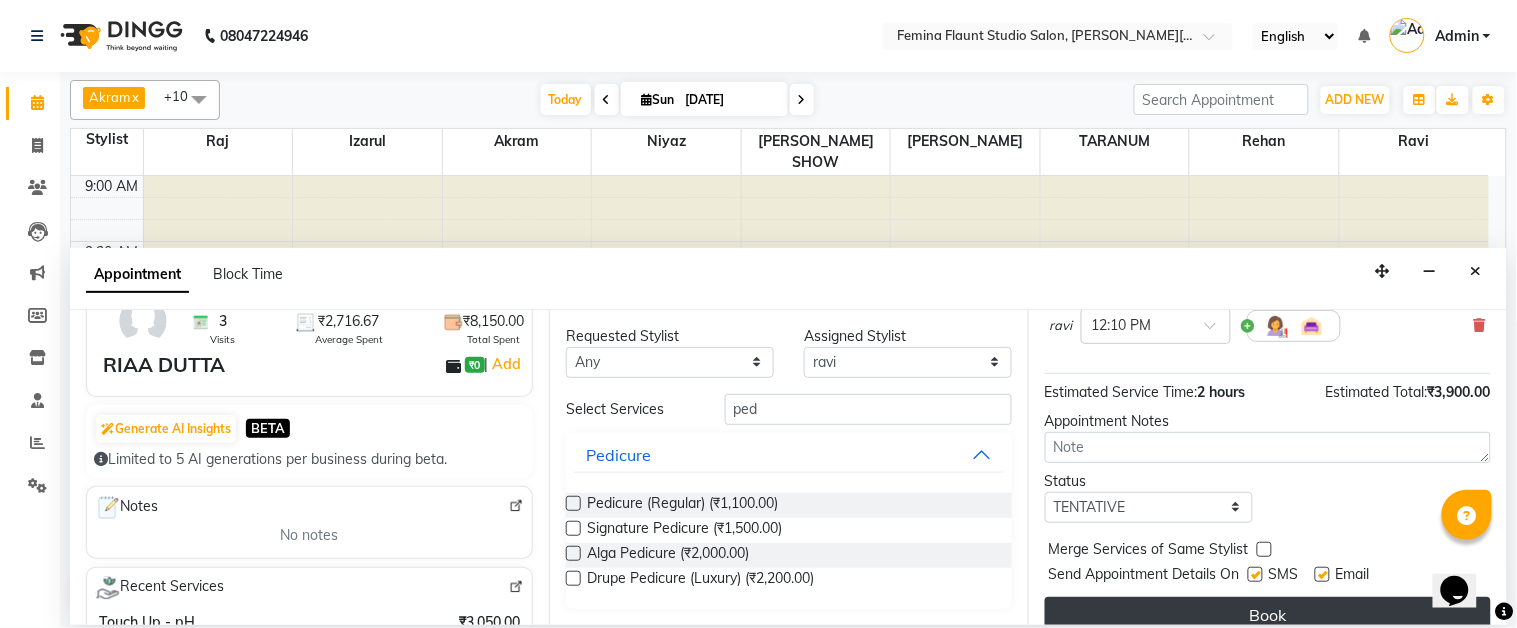 click on "Book" at bounding box center (1268, 615) 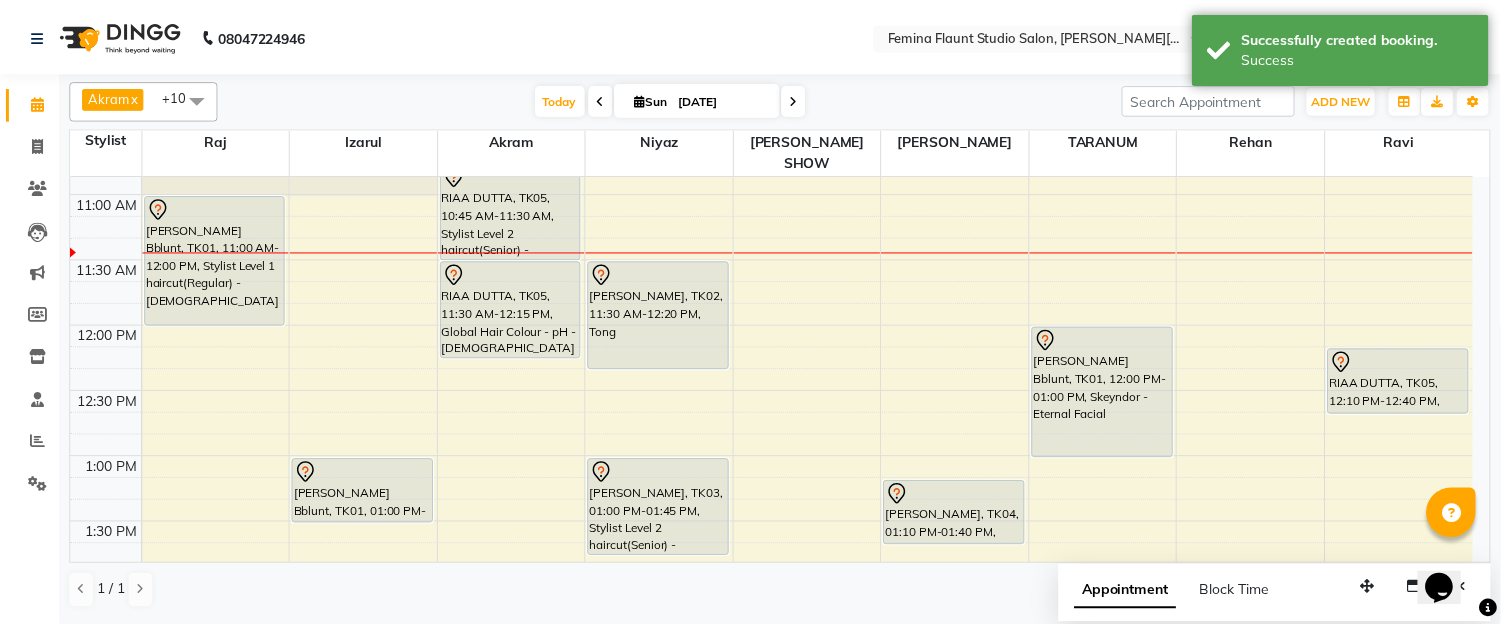 scroll, scrollTop: 111, scrollLeft: 0, axis: vertical 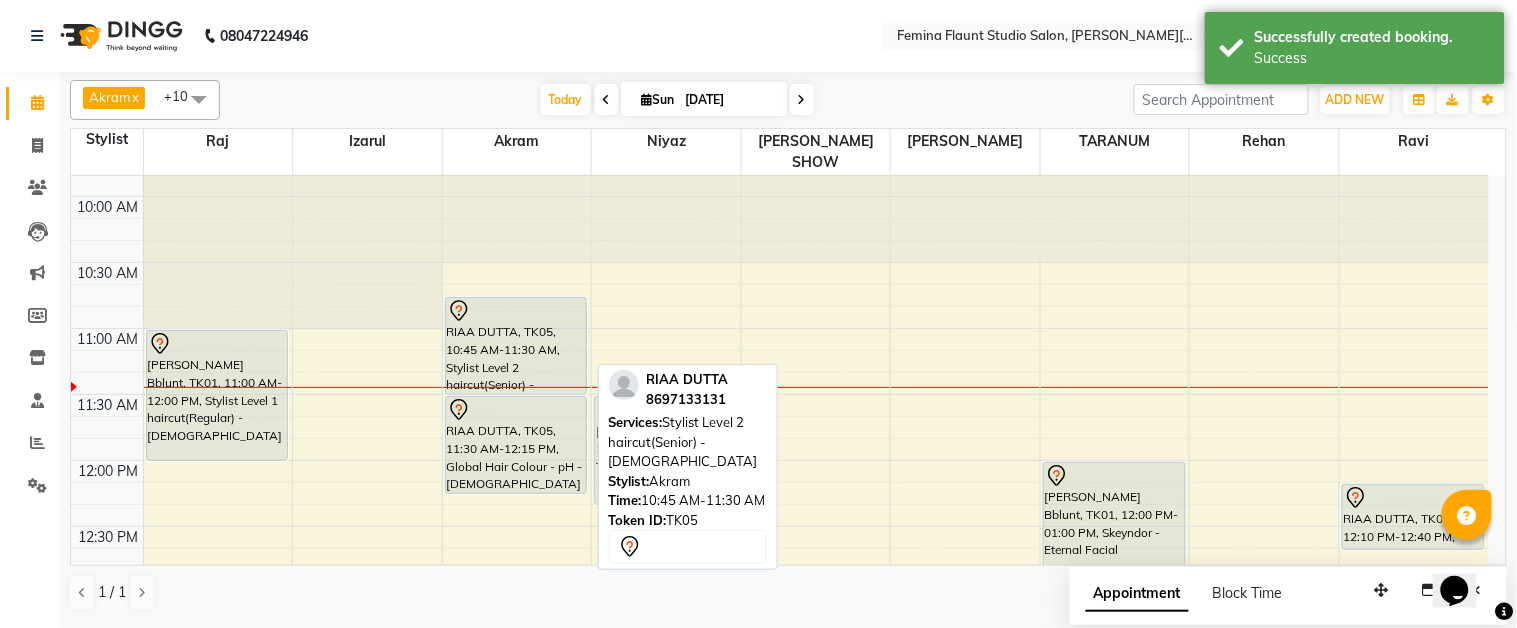 click on "RIAA DUTTA, TK05, 10:45 AM-11:30 AM, Stylist Level 2 haircut(Senior) - [DEMOGRAPHIC_DATA]" at bounding box center (516, 346) 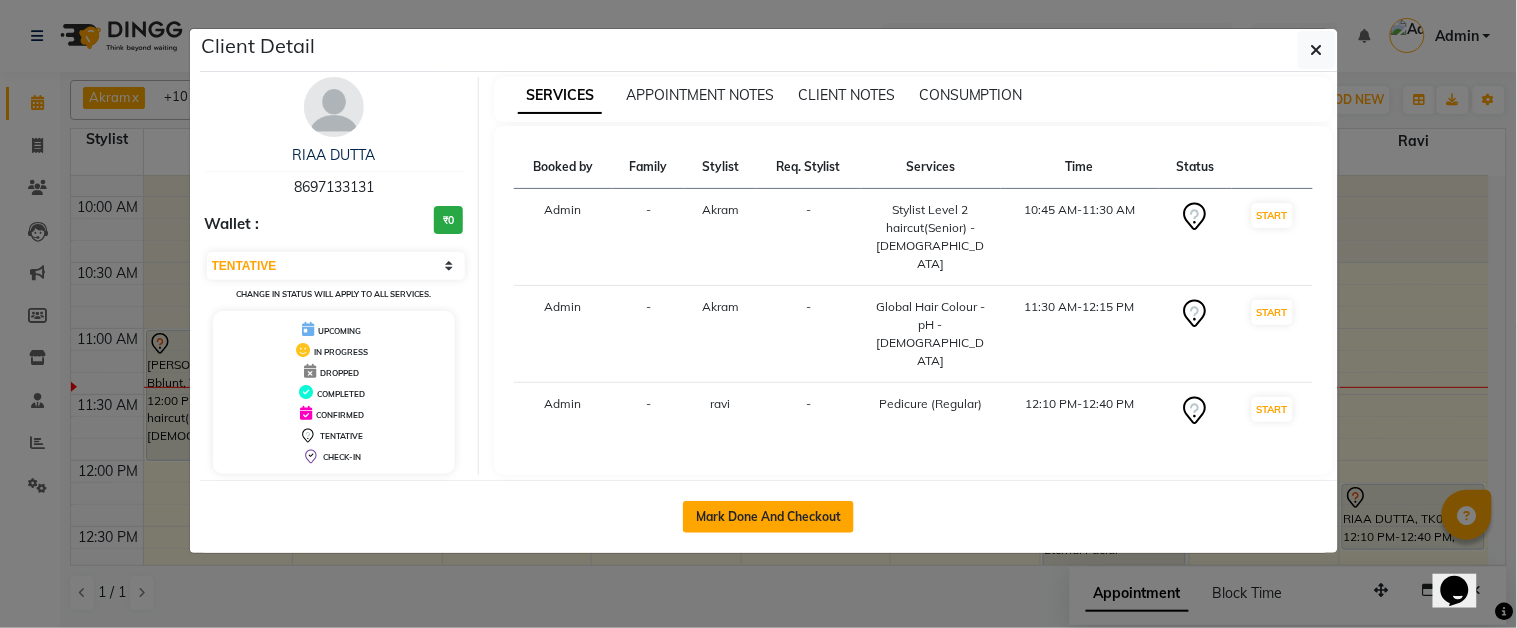 click on "Mark Done And Checkout" 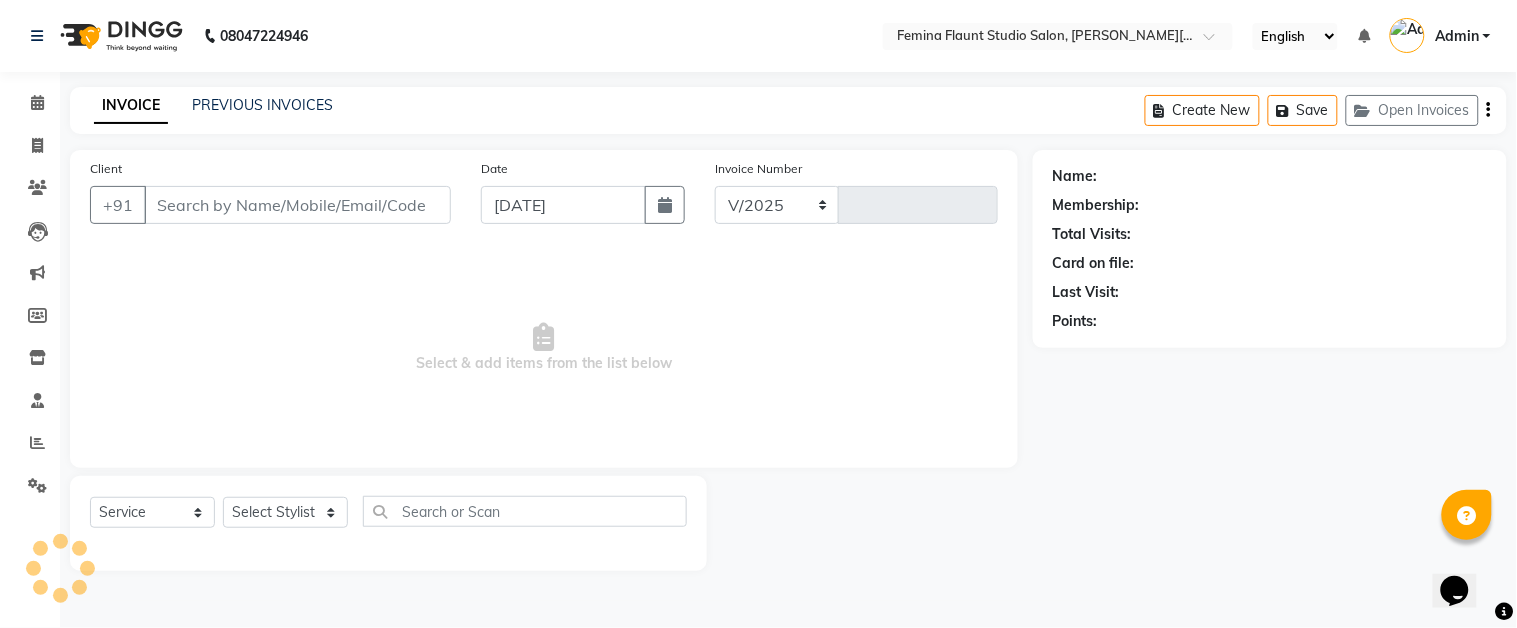 select on "5231" 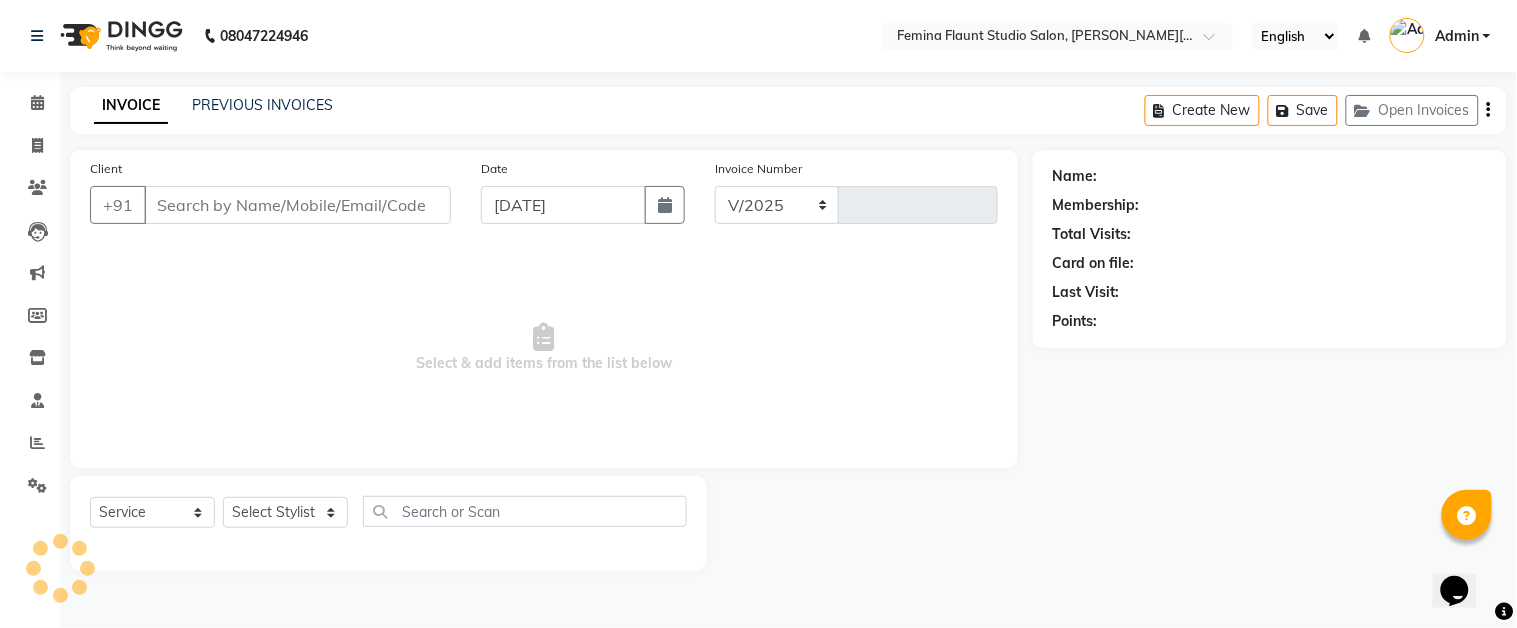 type on "1019" 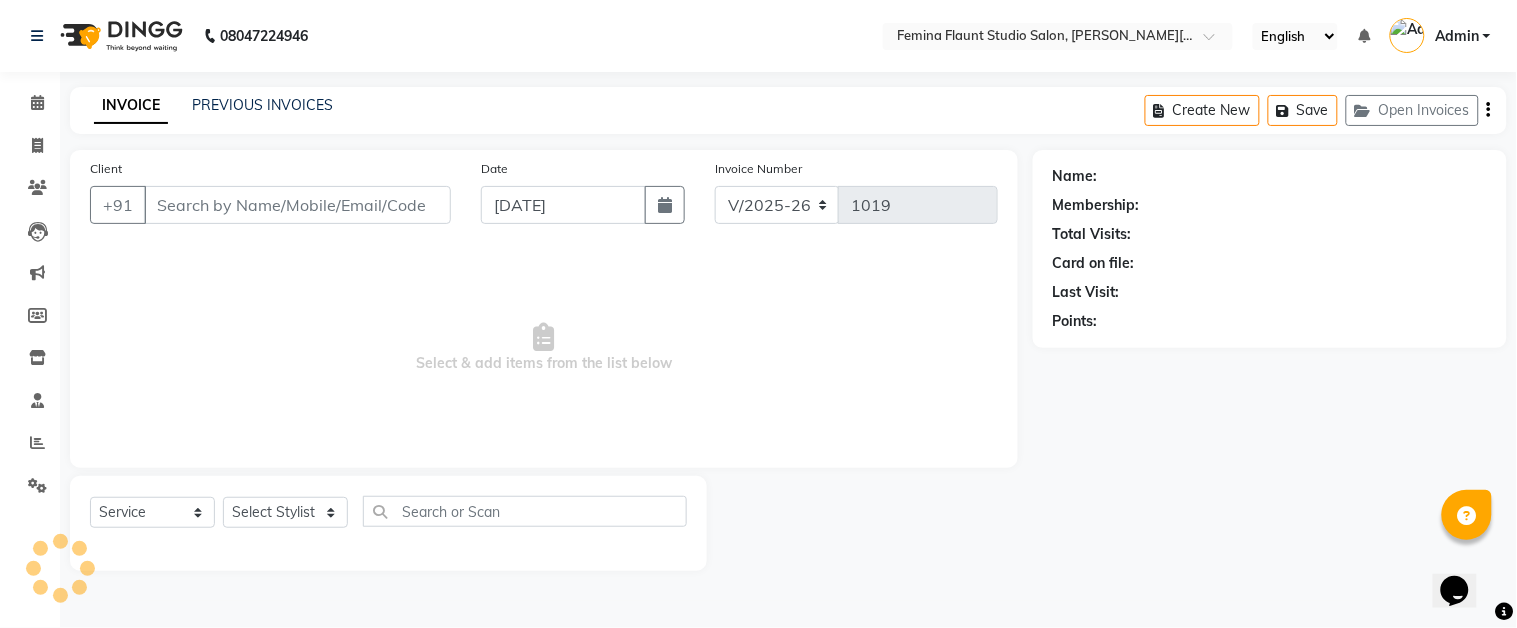 type on "8697133131" 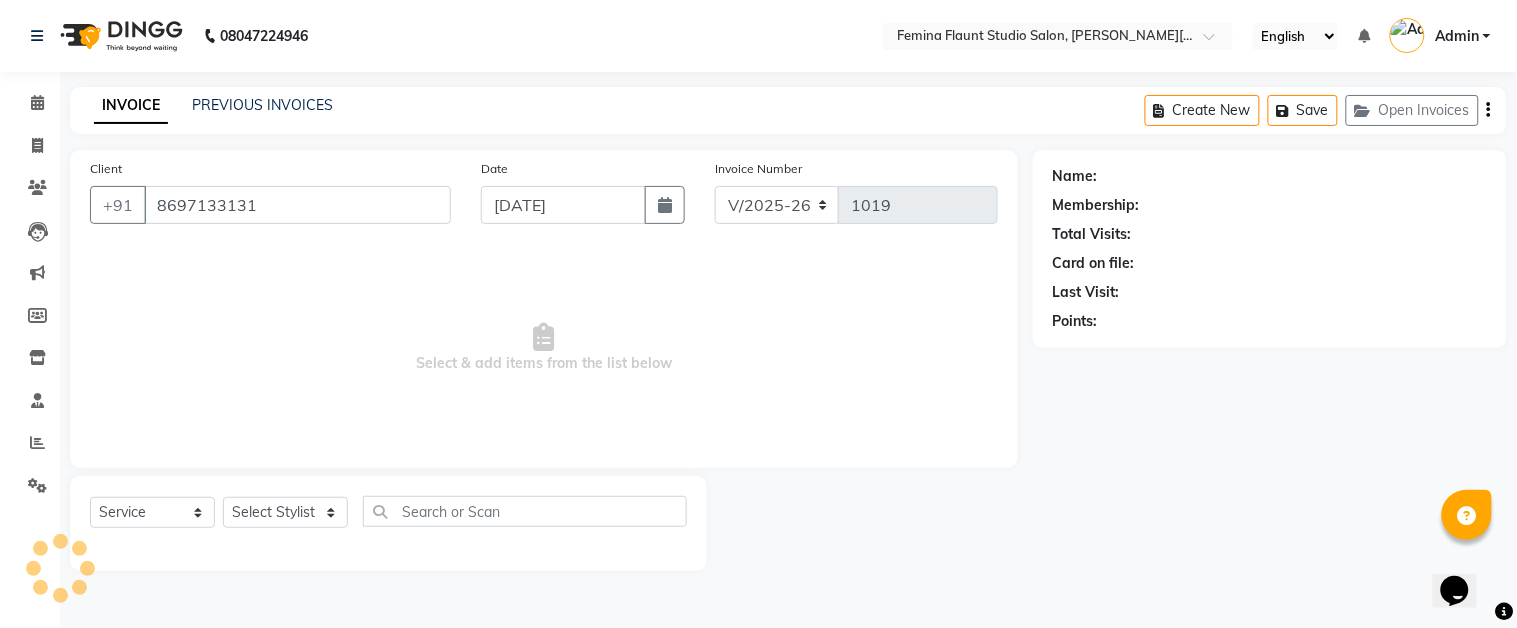select on "83059" 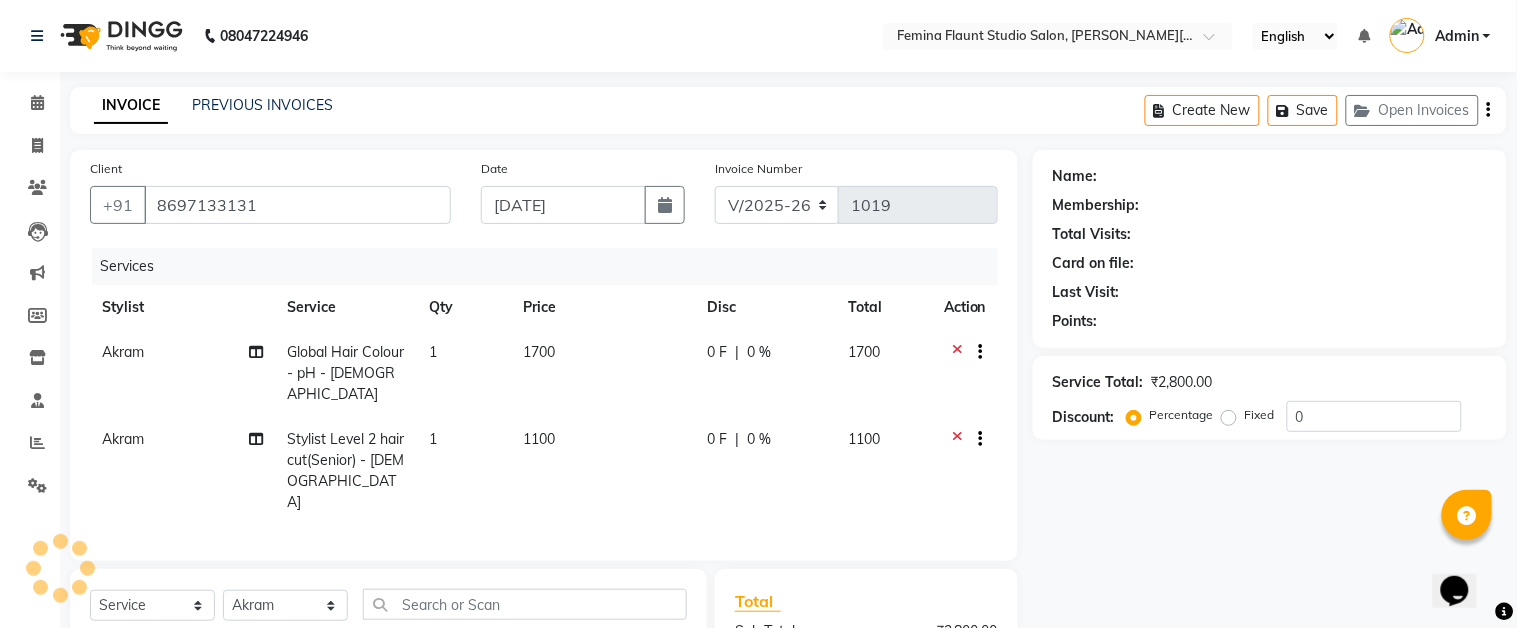 select on "1: Object" 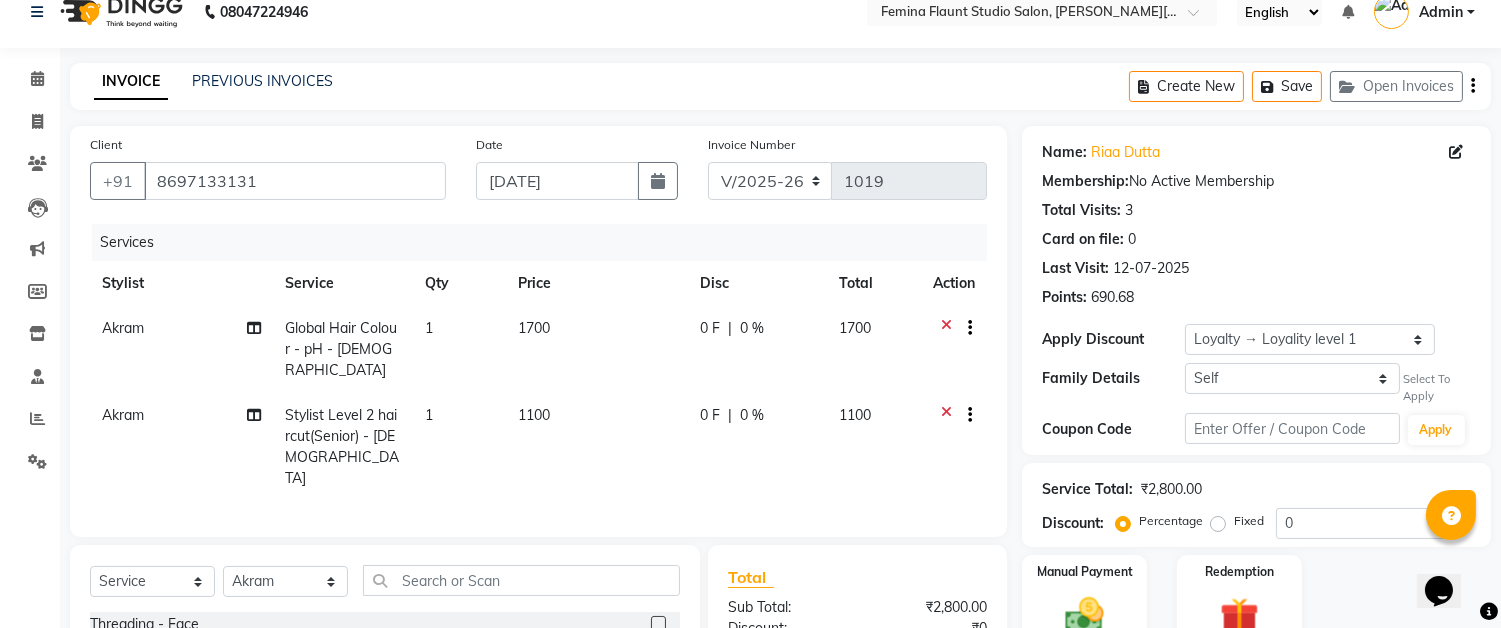 scroll, scrollTop: 0, scrollLeft: 0, axis: both 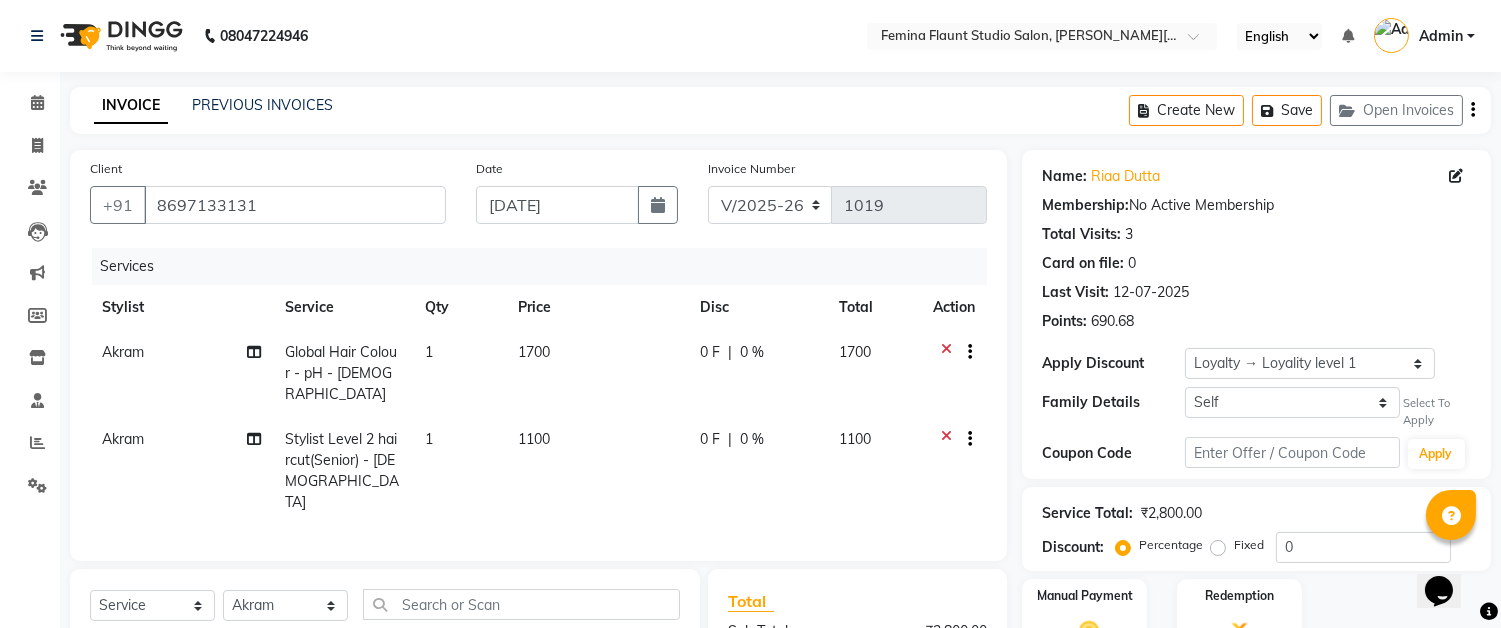 click on "1700" 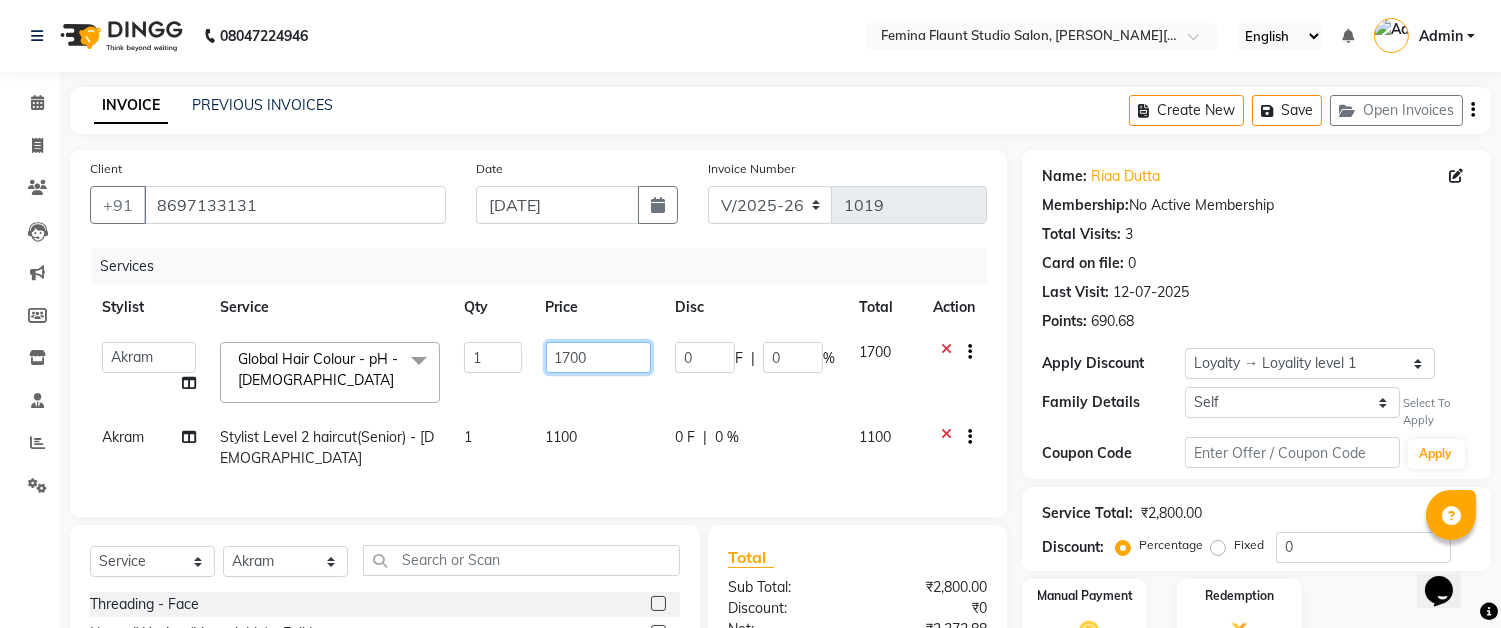 click on "1700" 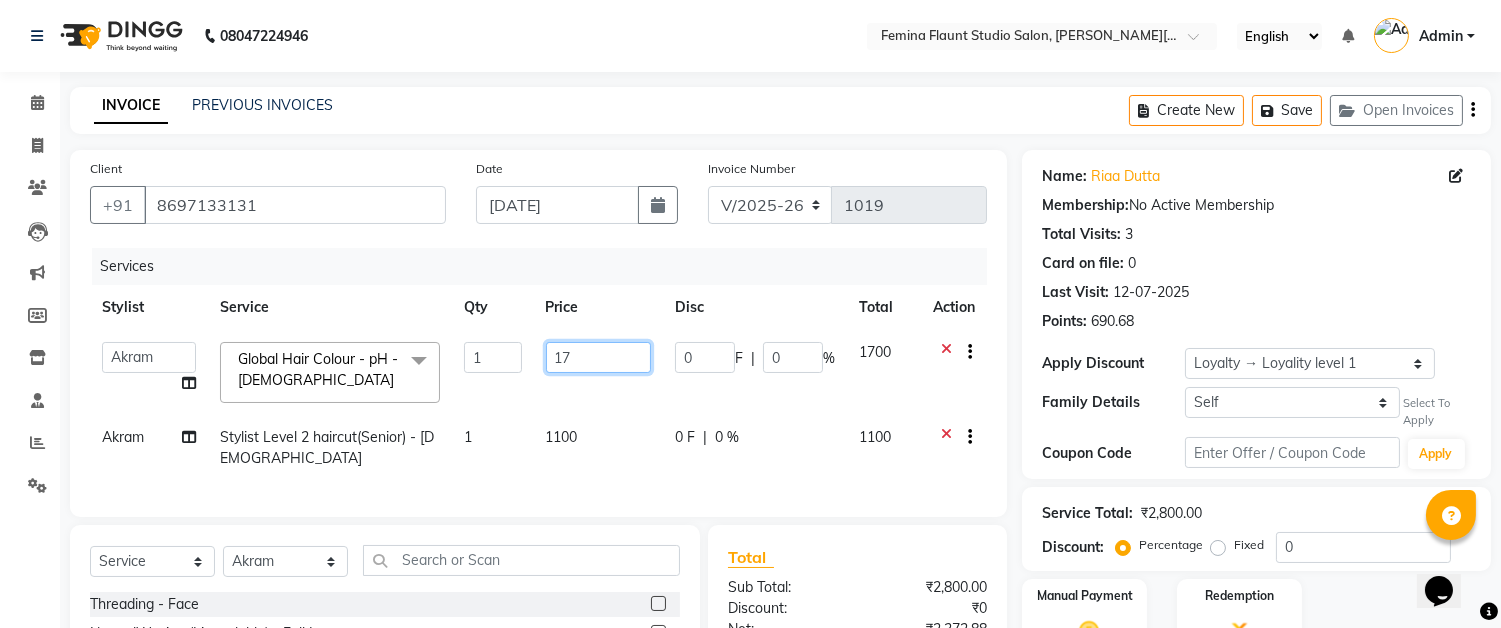 type on "1" 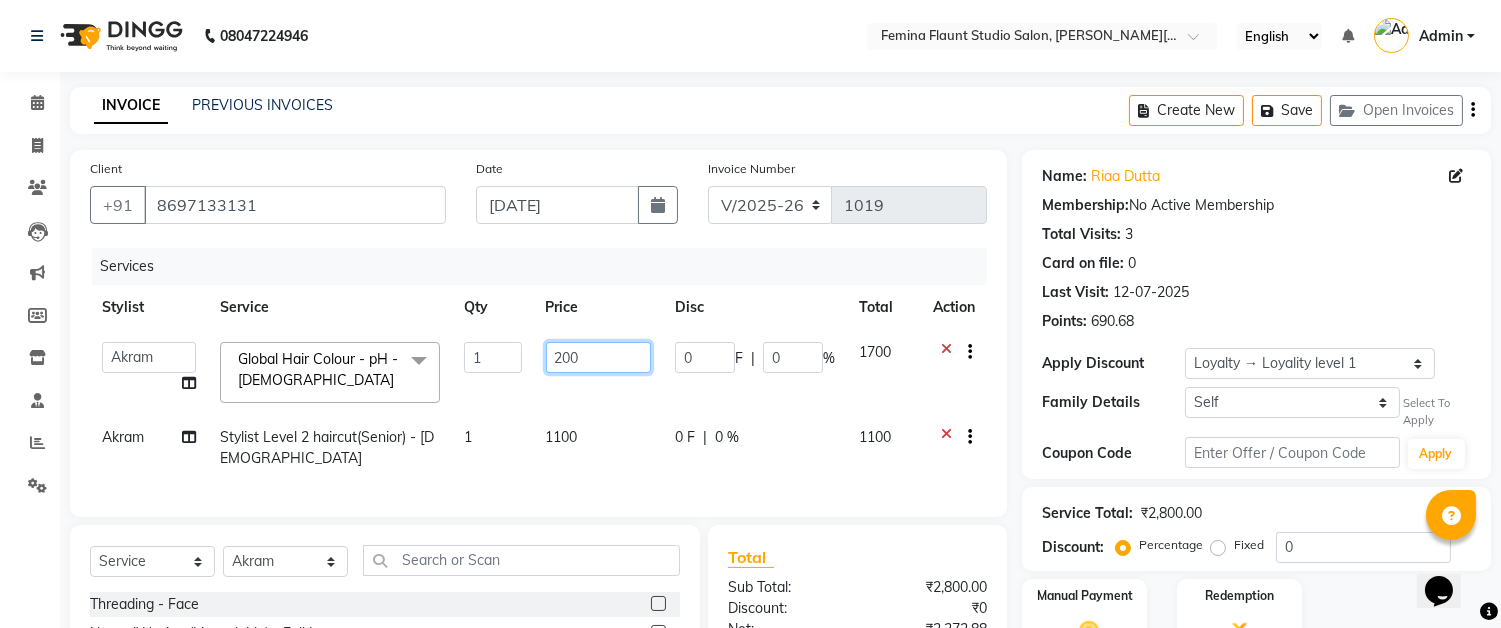 type on "2000" 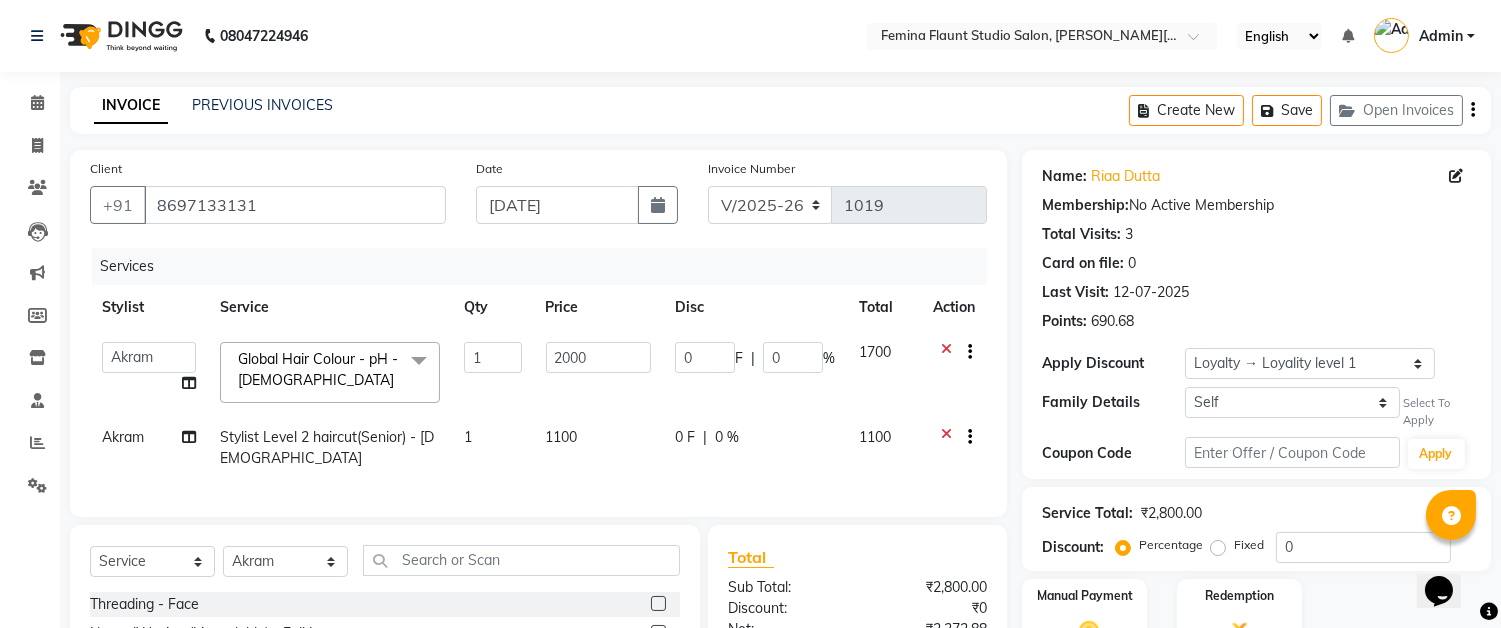 click on "1100" 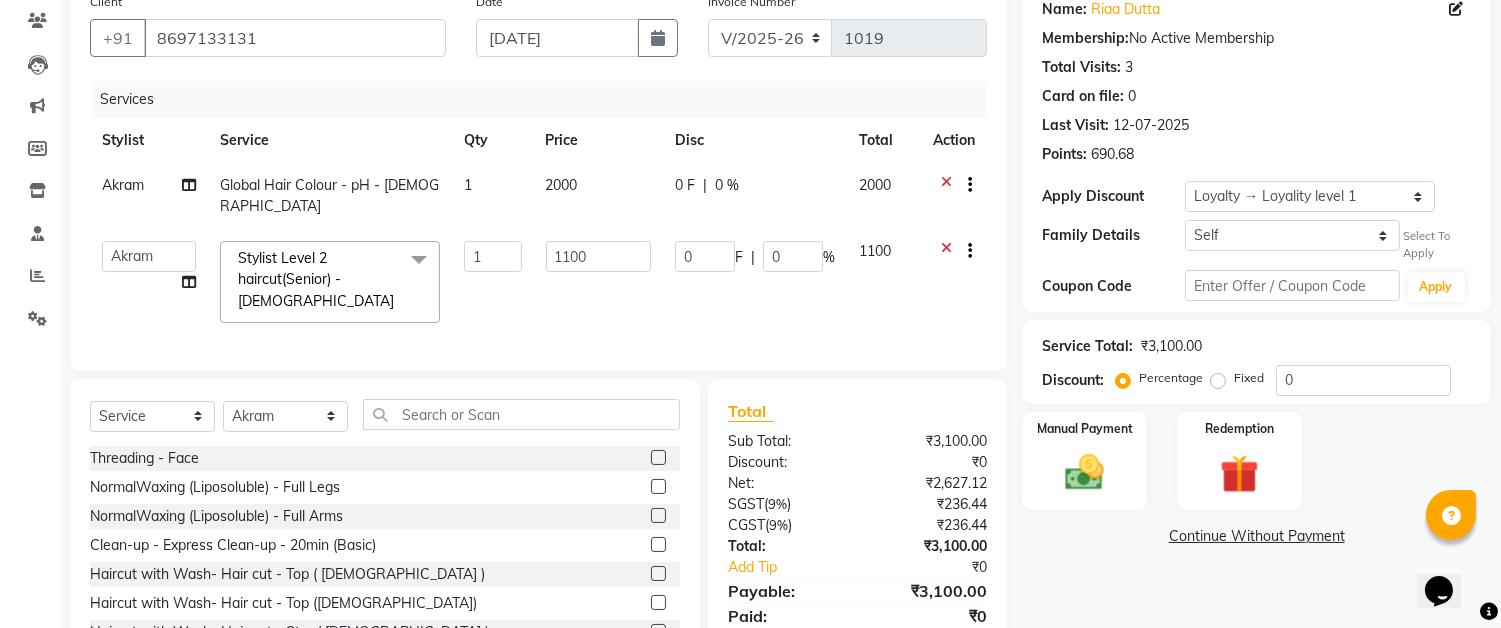 scroll, scrollTop: 221, scrollLeft: 0, axis: vertical 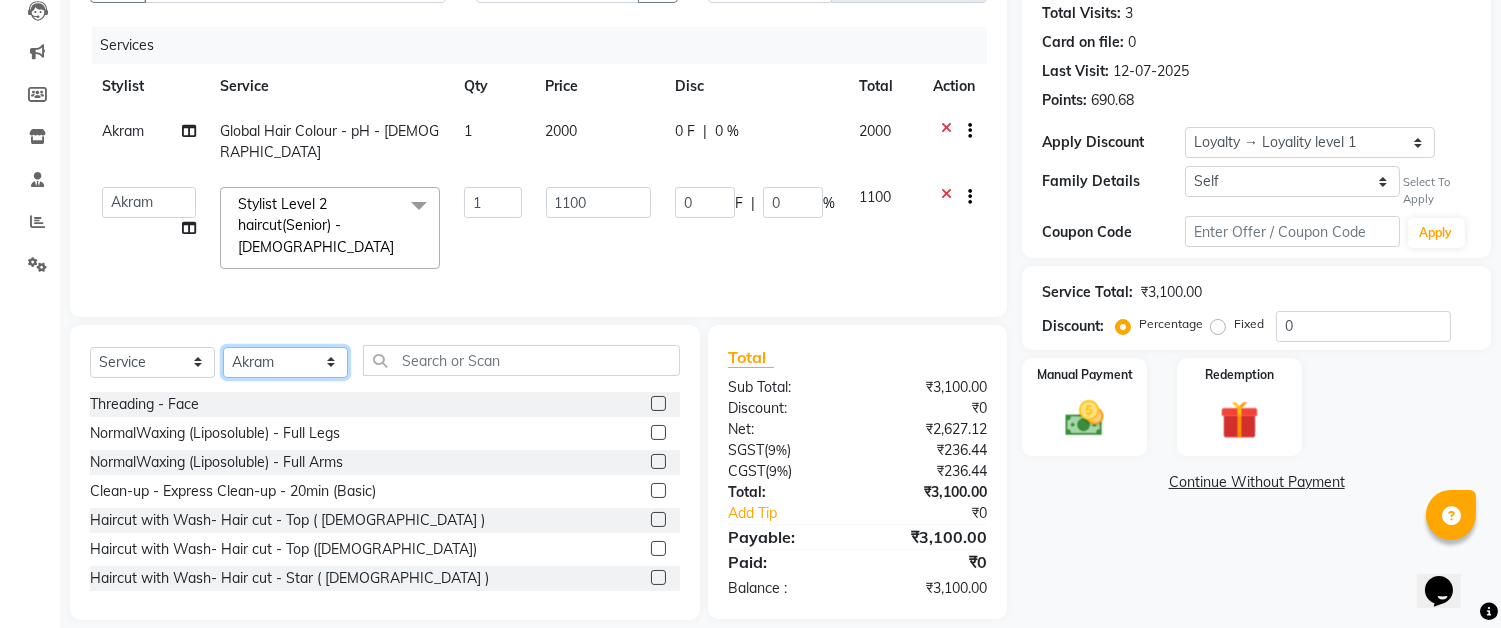click on "Select Stylist Akram Auditor Christina Izarul jaydip Niyaz raj ravi rehan RINKU SHOW TARANUM" 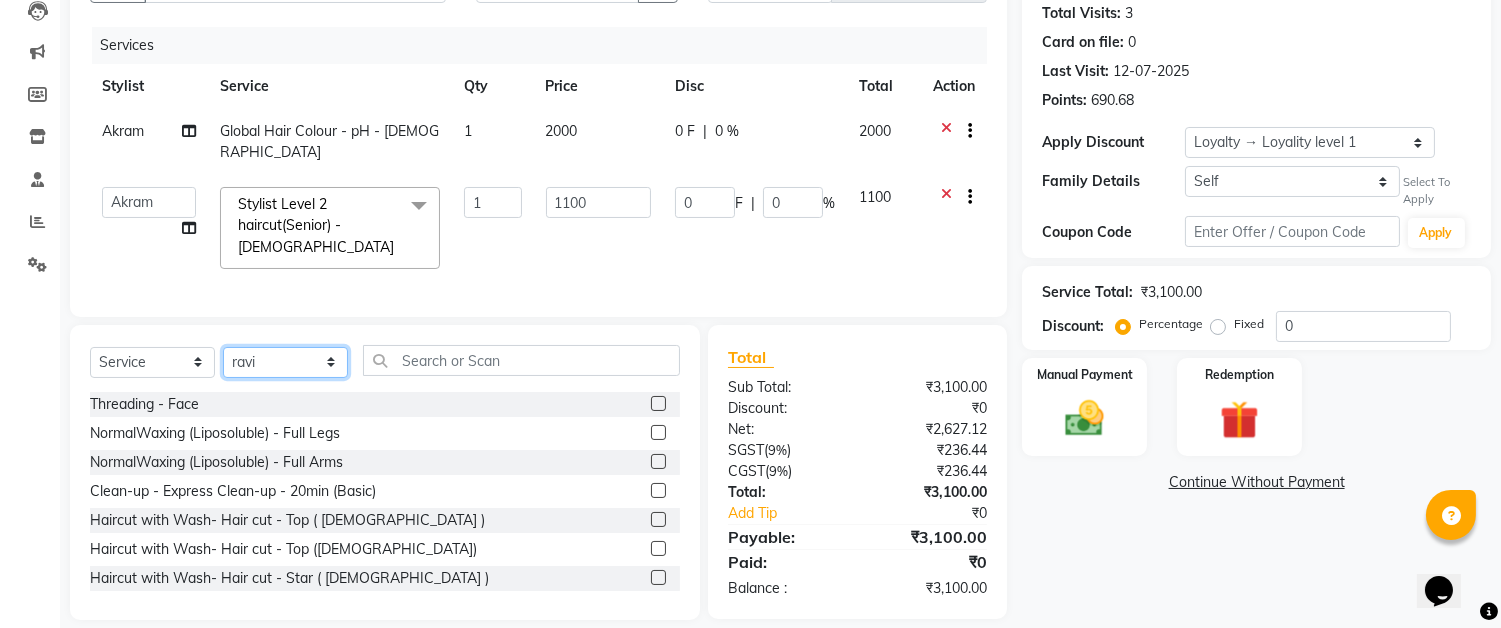click on "Select Stylist Akram Auditor Christina Izarul jaydip Niyaz raj ravi rehan RINKU SHOW TARANUM" 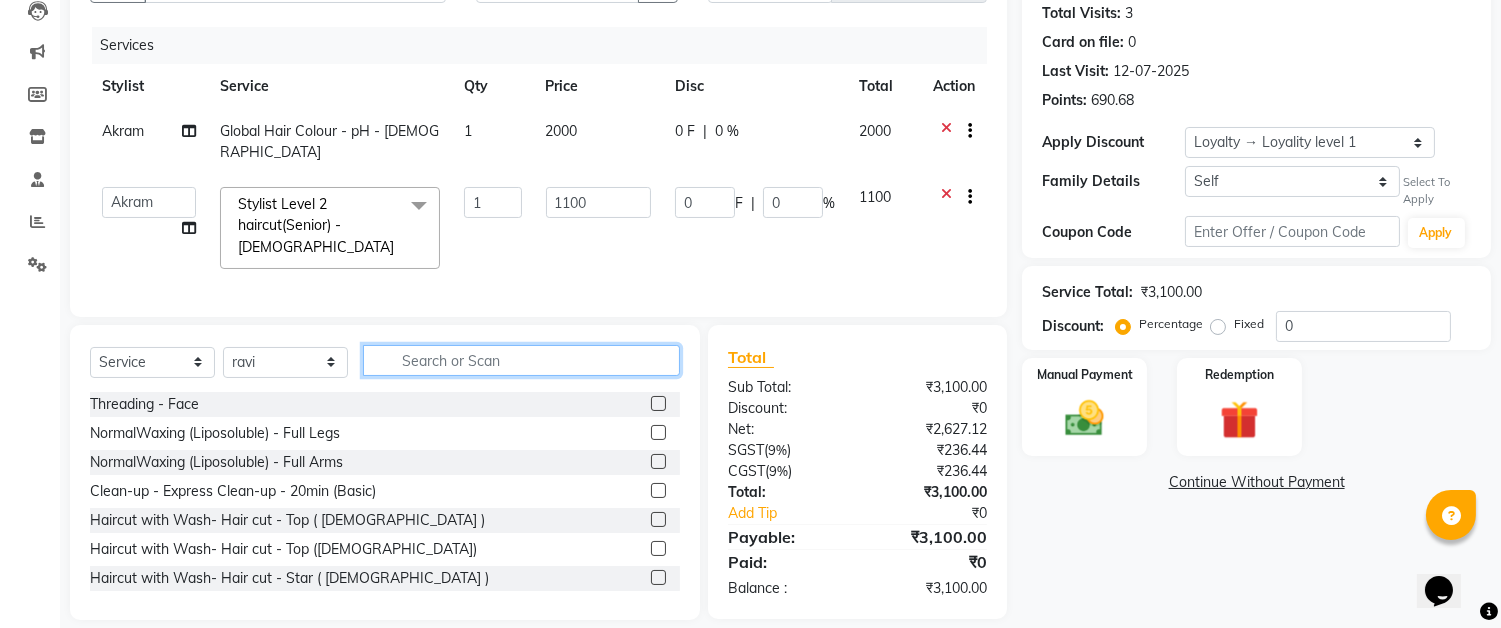 click 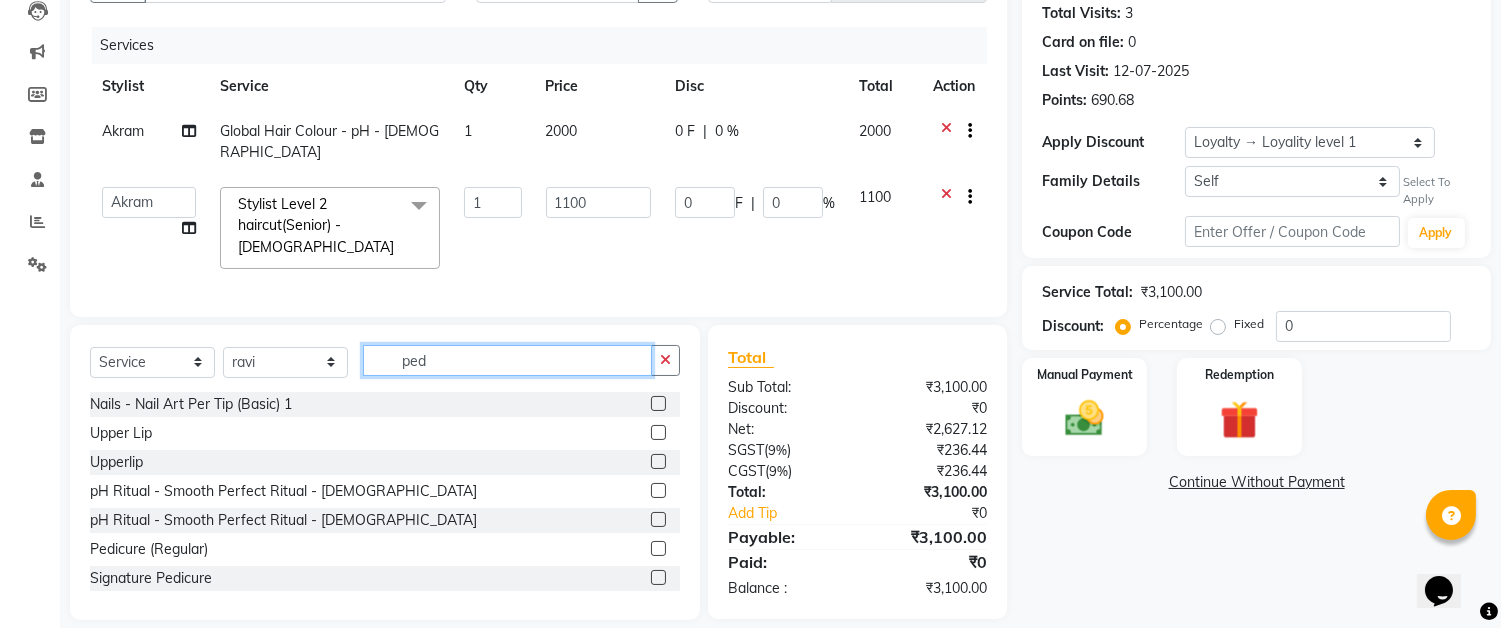 scroll, scrollTop: 220, scrollLeft: 0, axis: vertical 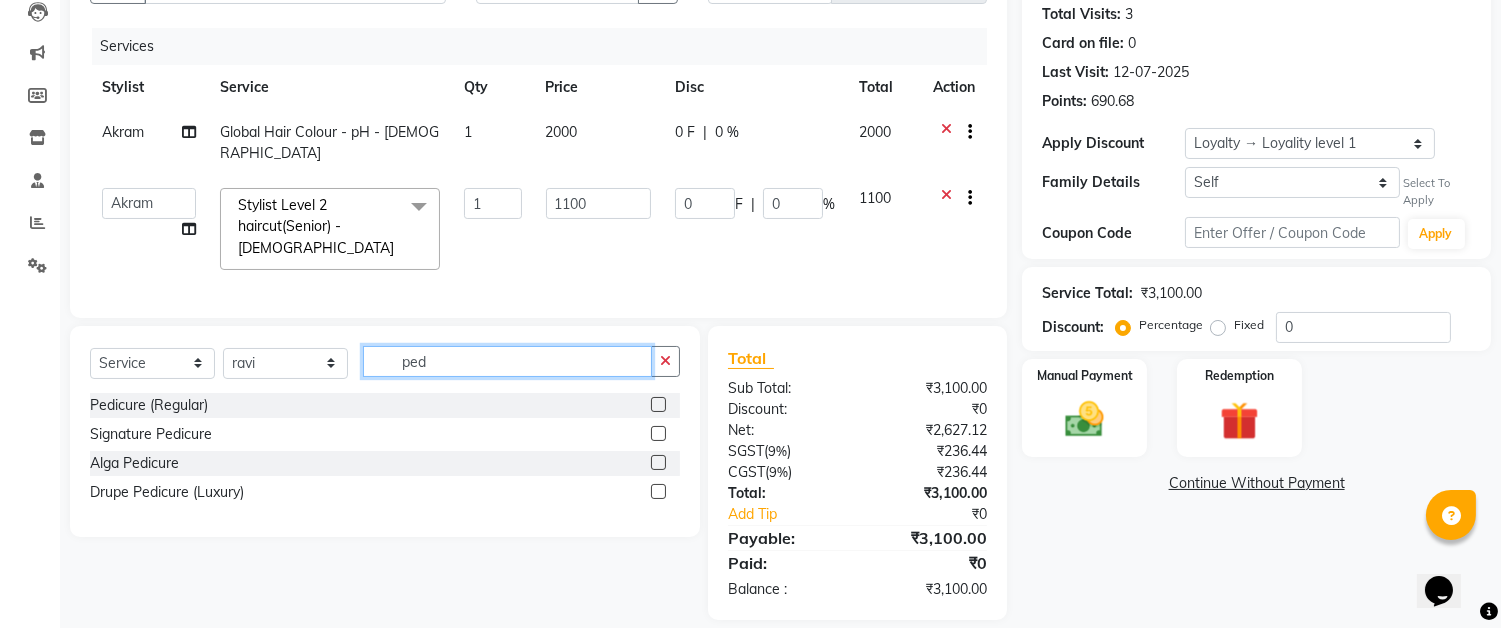 type on "ped" 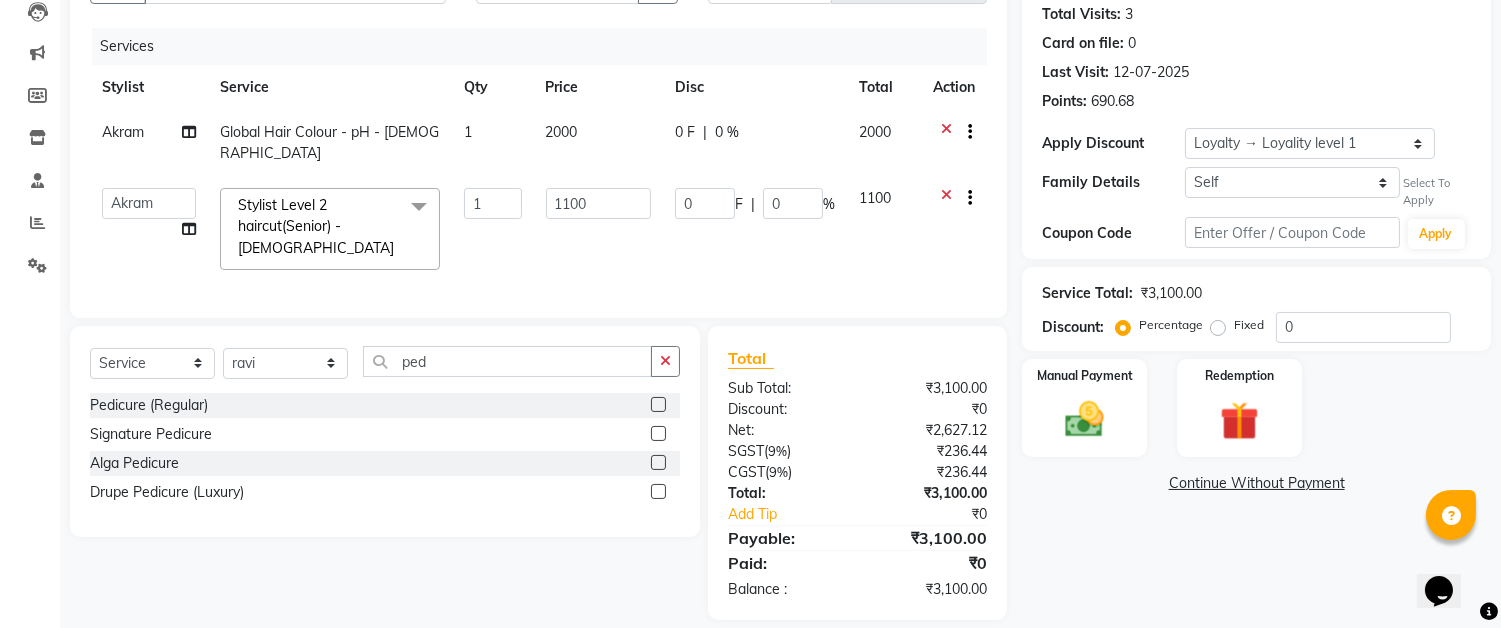 click 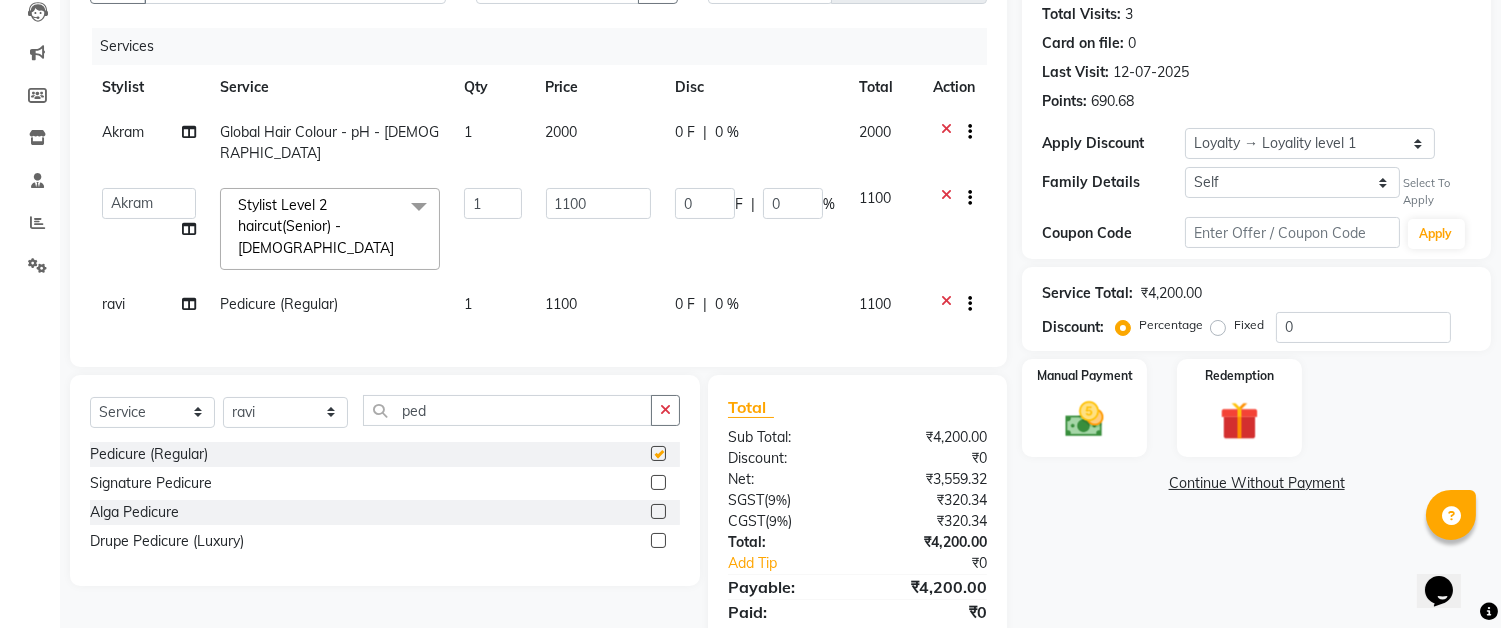 checkbox on "false" 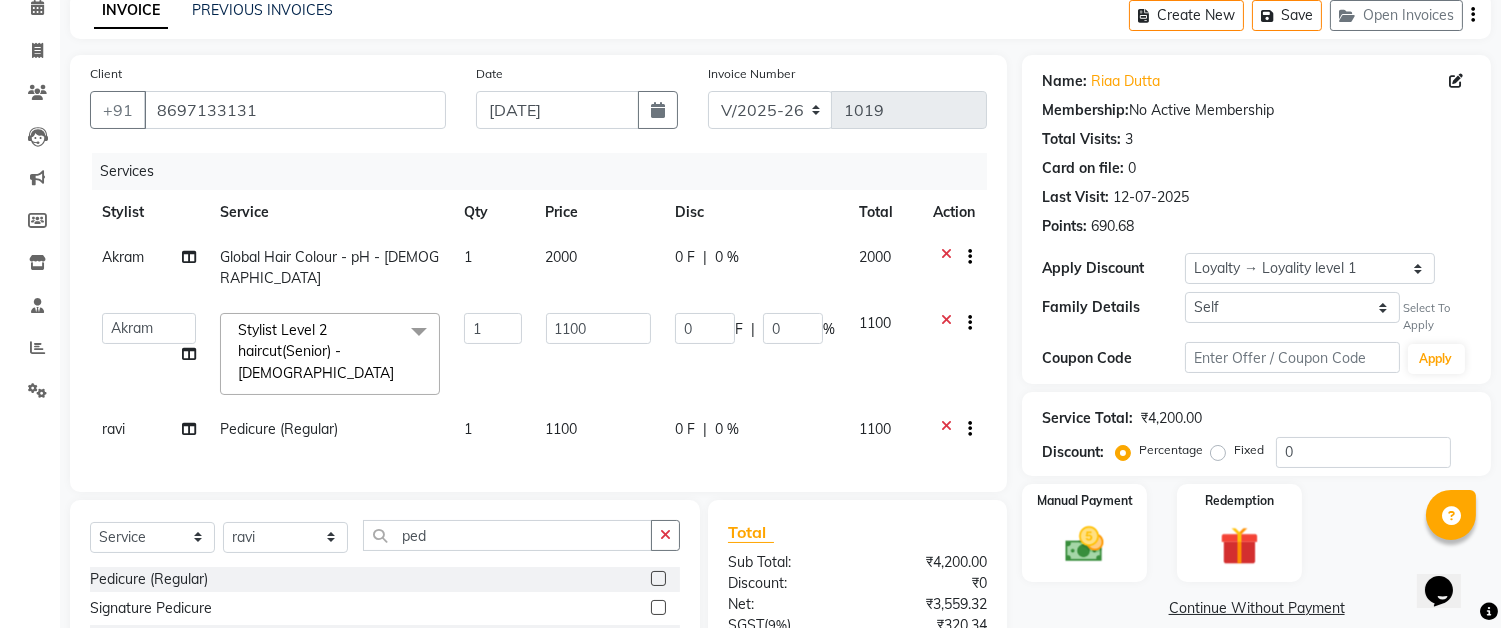 scroll, scrollTop: 222, scrollLeft: 0, axis: vertical 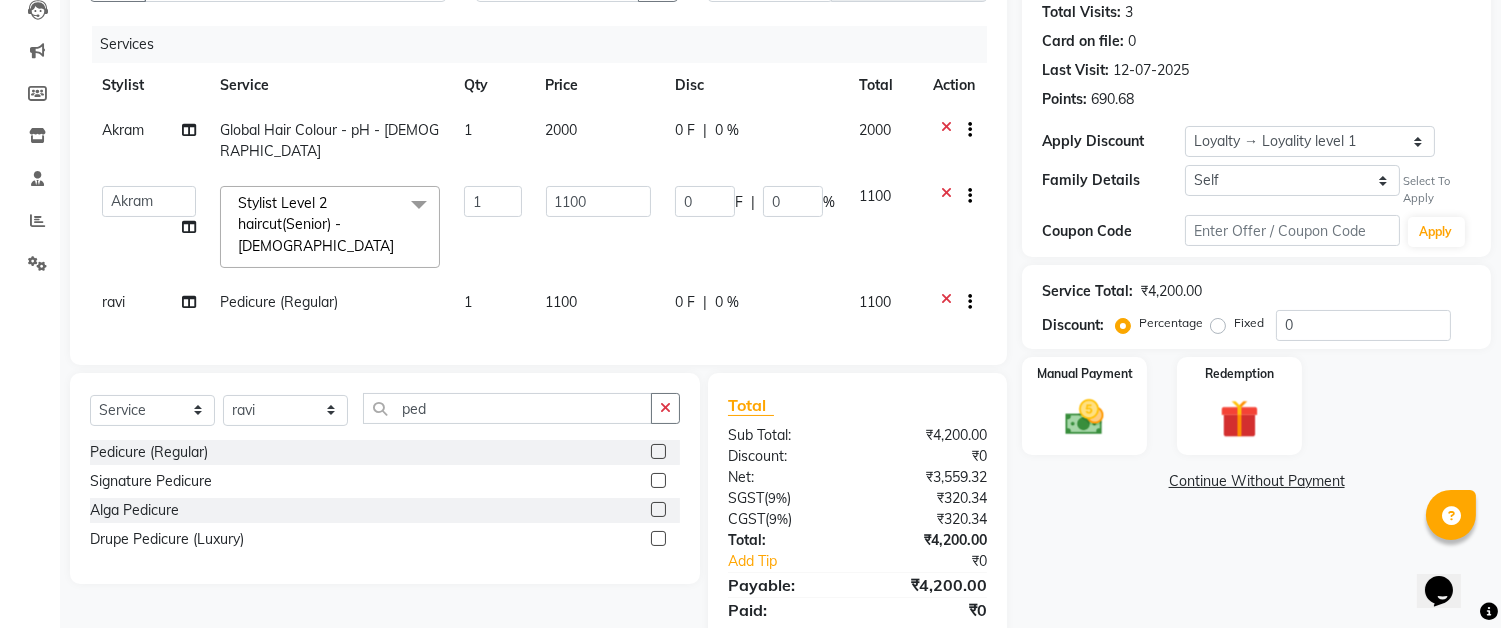 click on "Pedicure (Regular)" 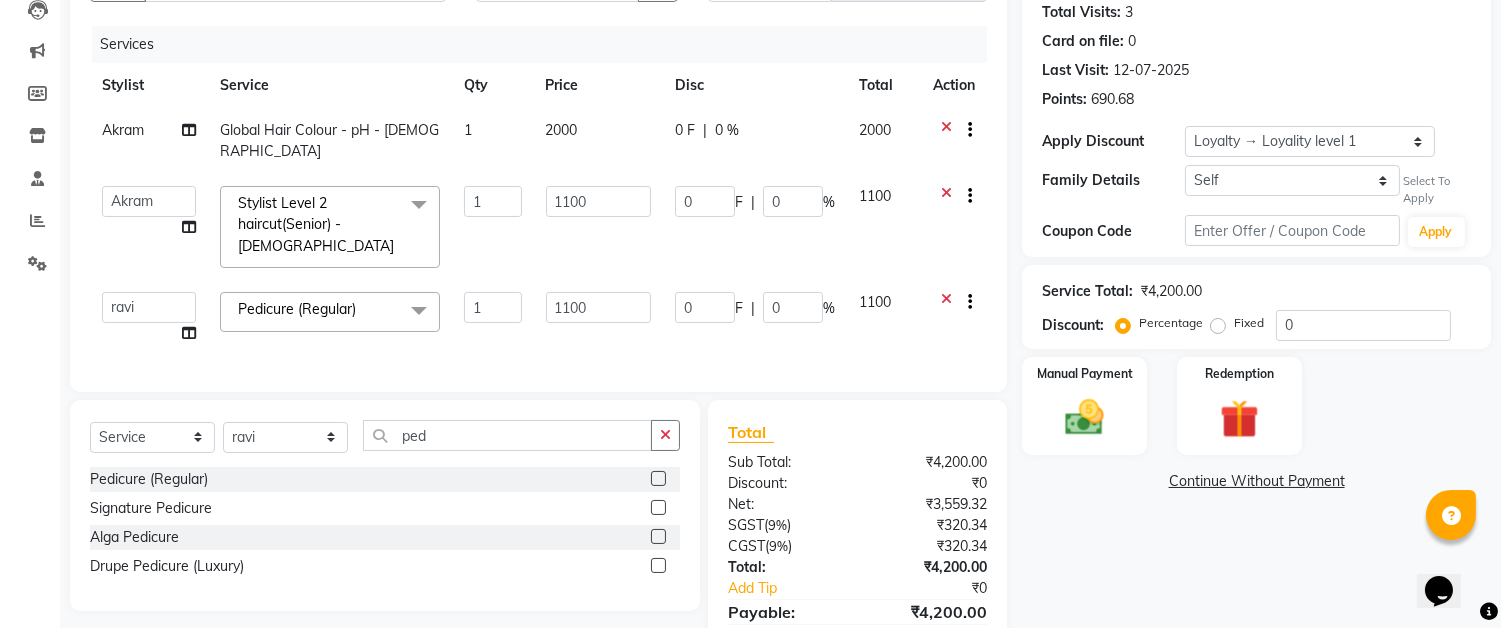 click on "1" 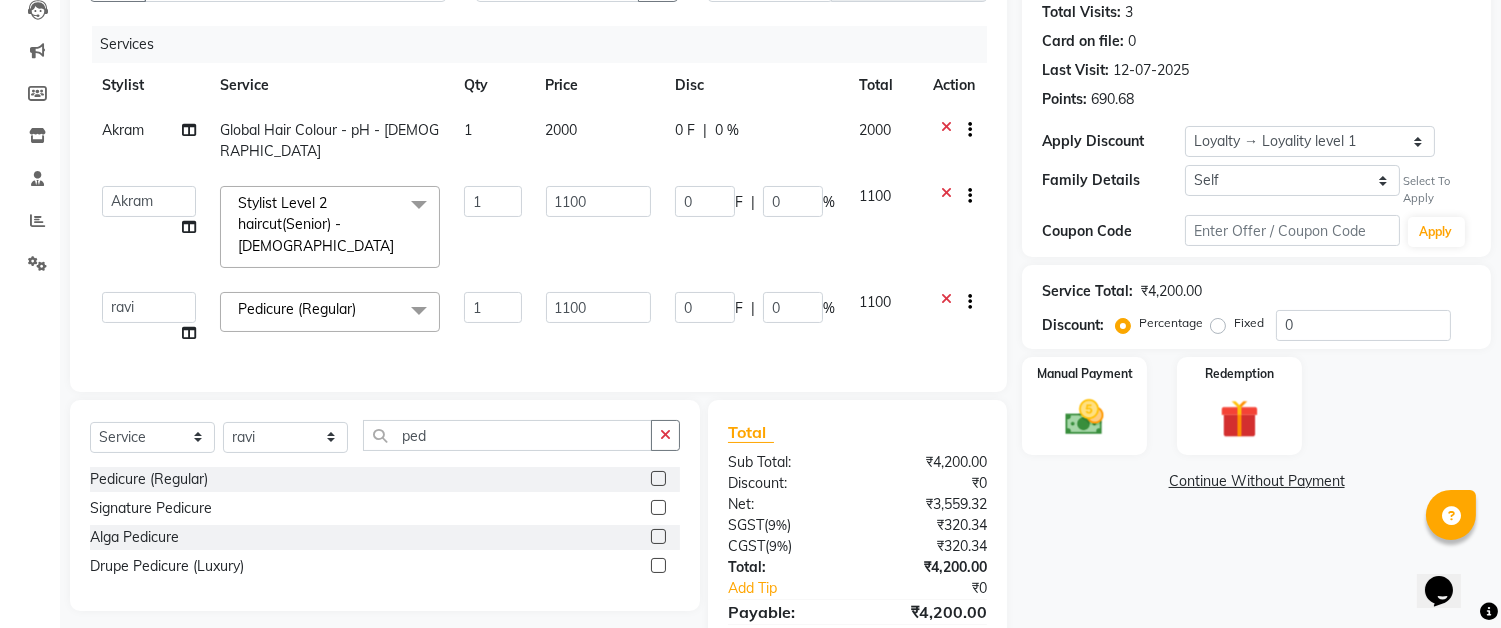 click on "Global Hair Colour - pH - [DEMOGRAPHIC_DATA]" 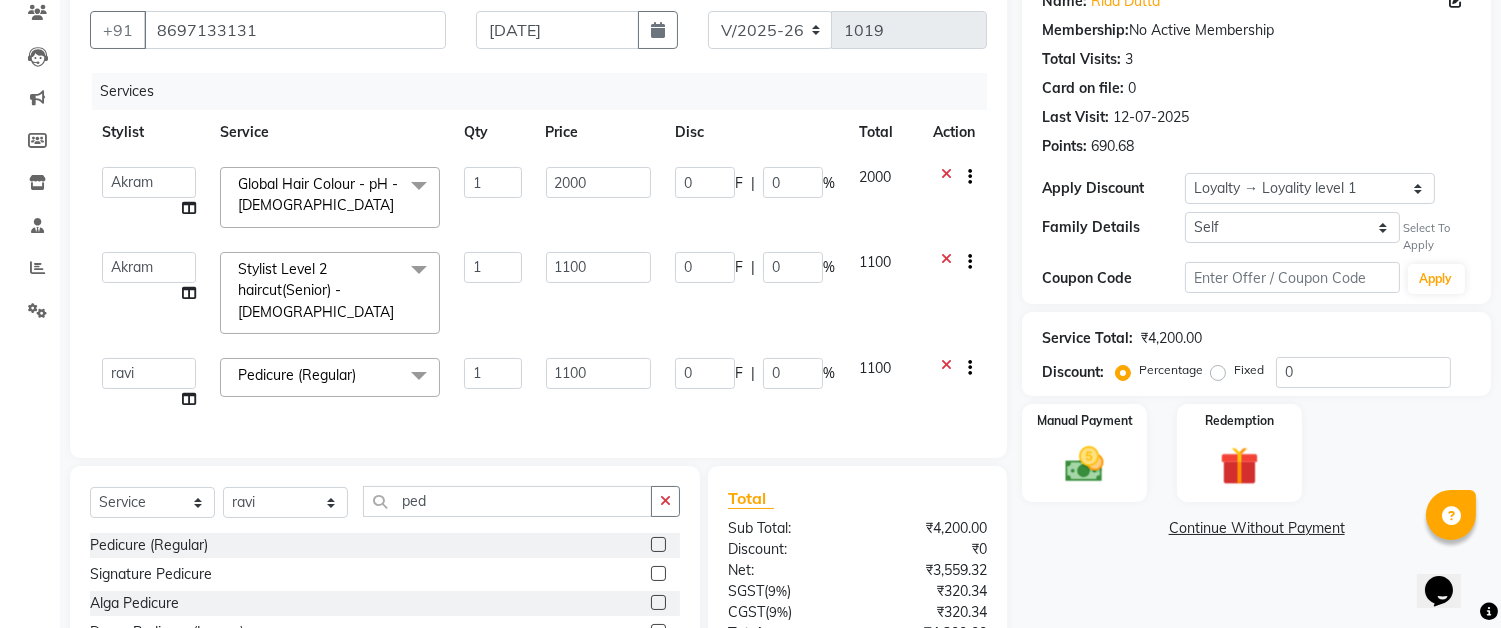 scroll, scrollTop: 0, scrollLeft: 0, axis: both 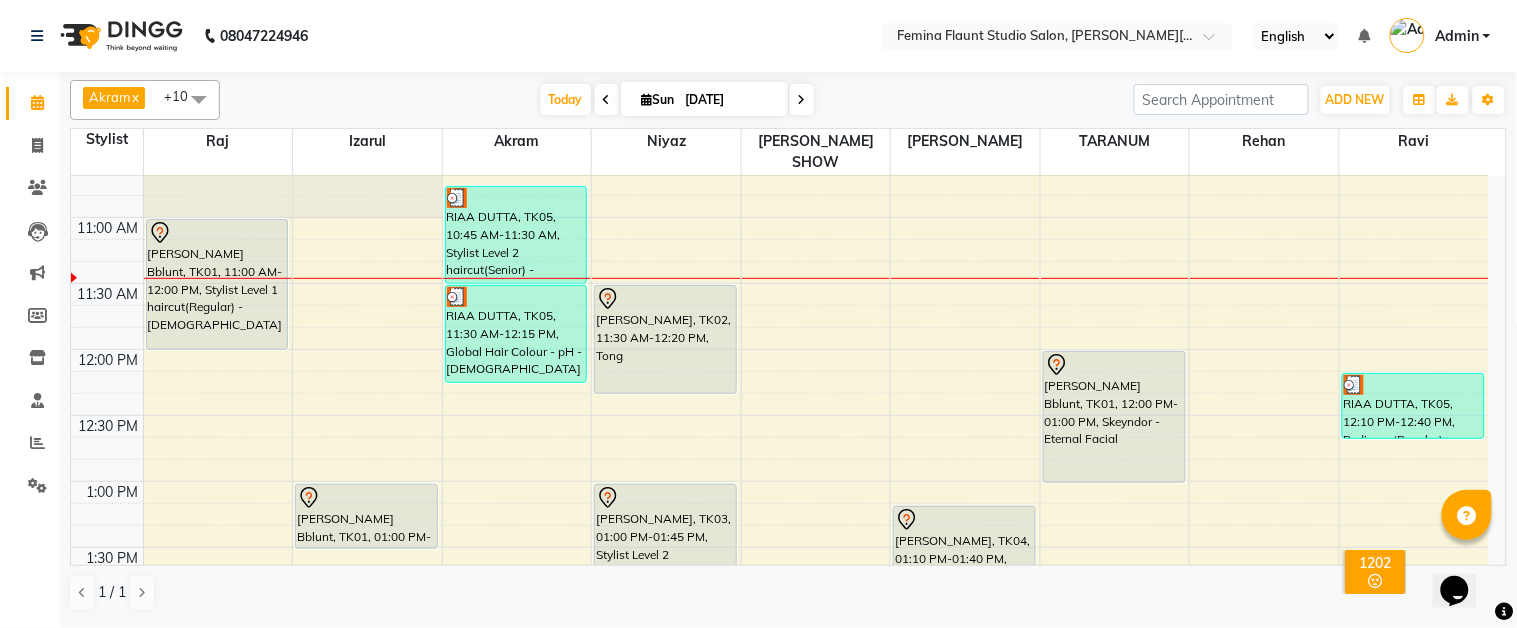 drag, startPoint x: 1403, startPoint y: 380, endPoint x: 1400, endPoint y: 284, distance: 96.04687 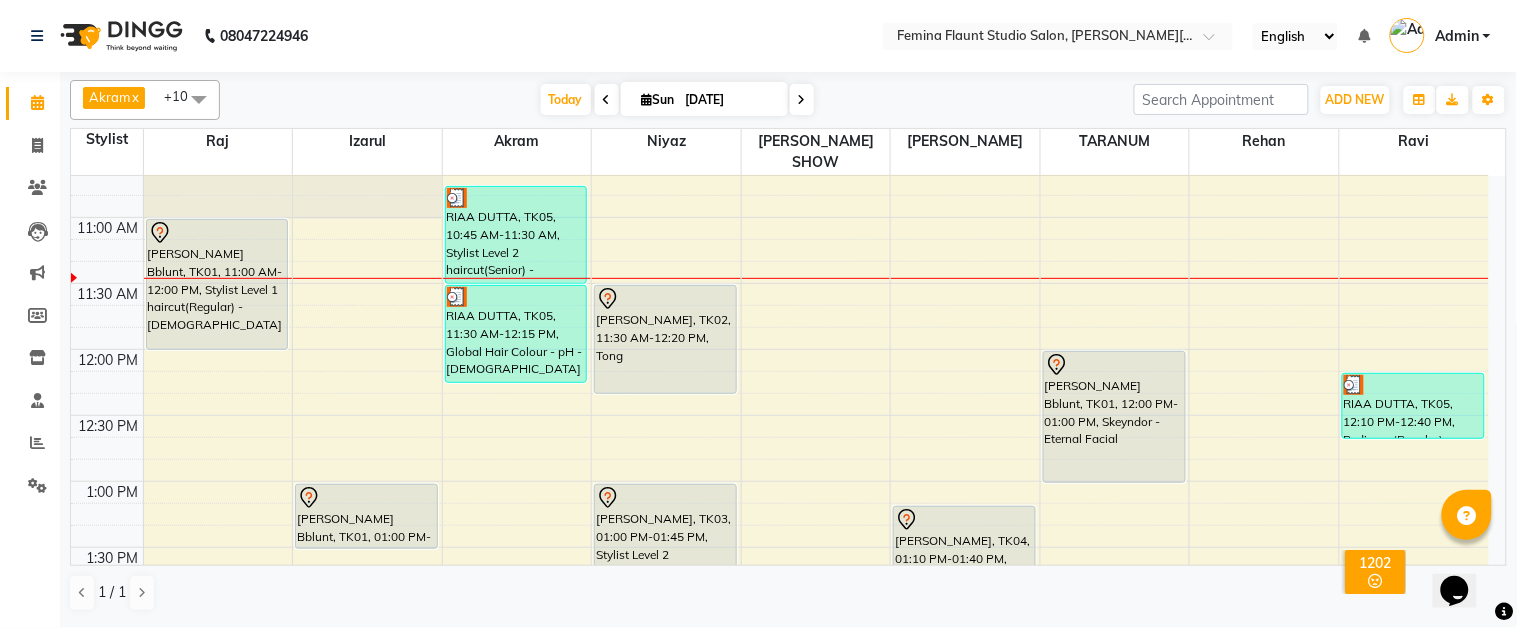 drag, startPoint x: 1414, startPoint y: 377, endPoint x: 1385, endPoint y: 454, distance: 82.28001 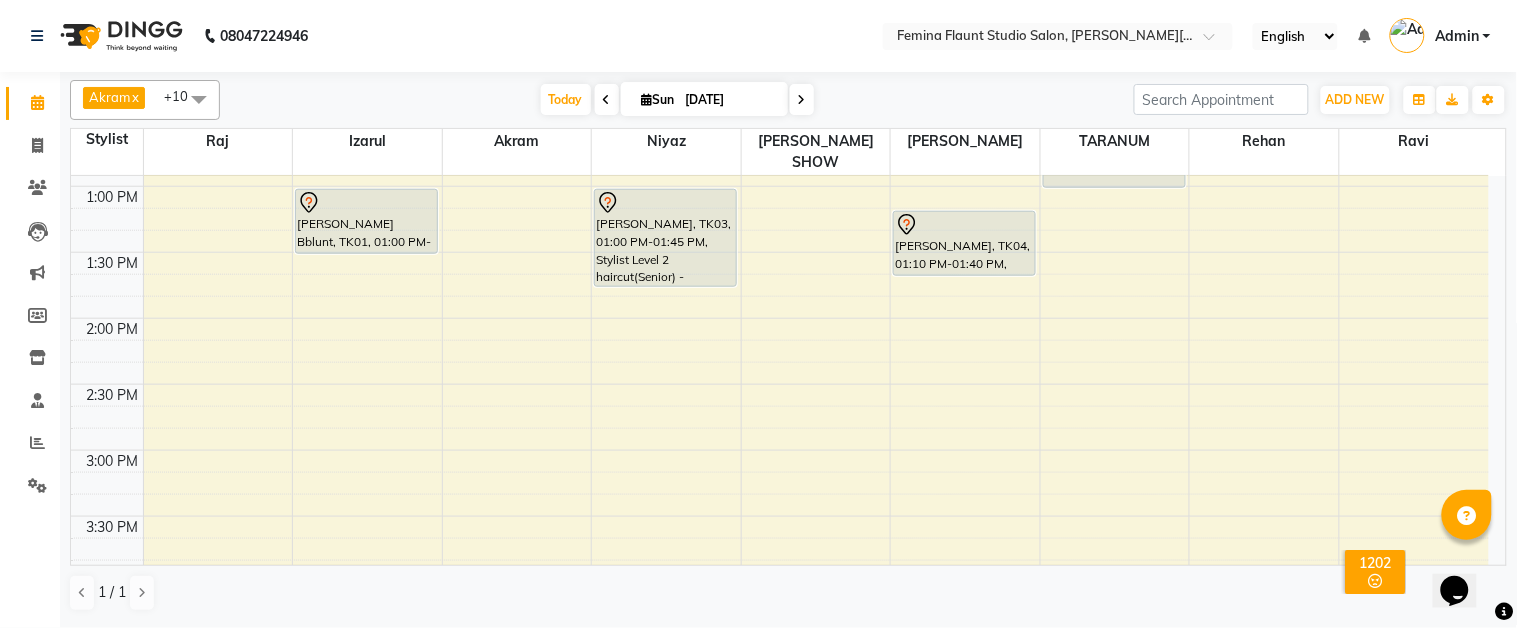 scroll, scrollTop: 555, scrollLeft: 0, axis: vertical 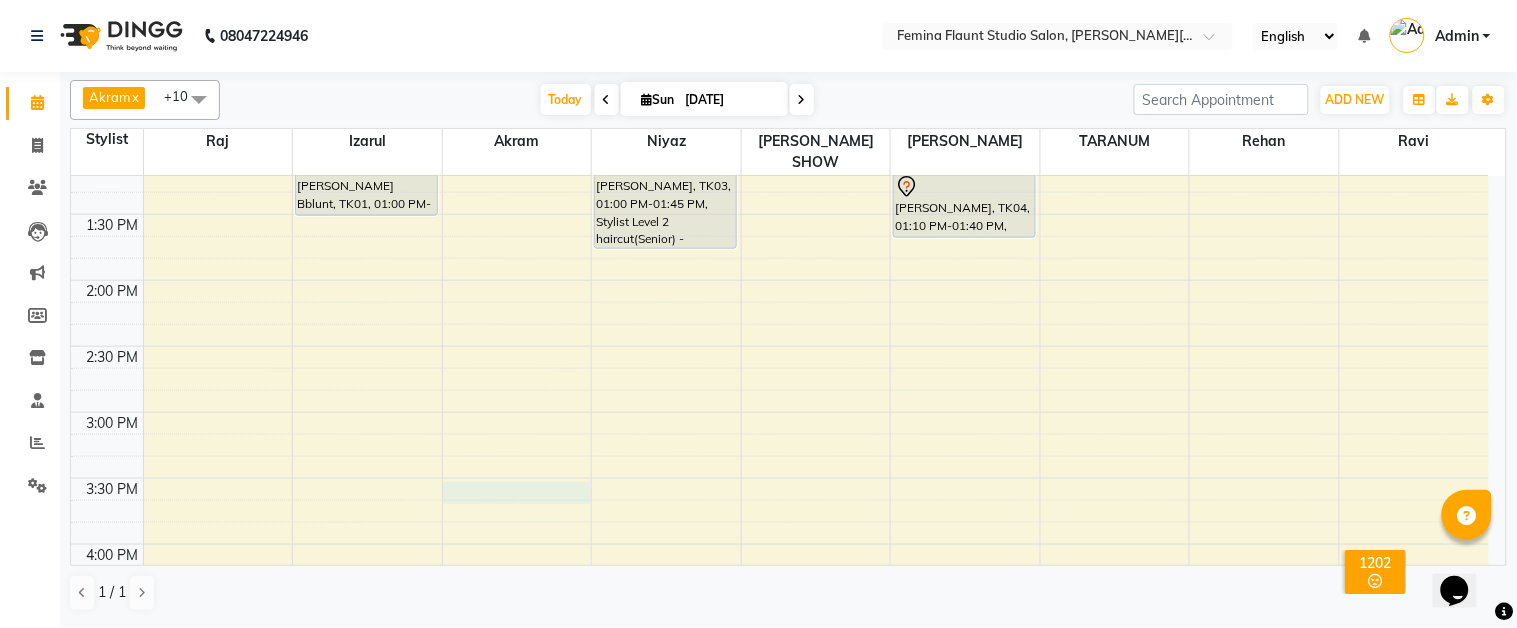 click on "9:00 AM 9:30 AM 10:00 AM 10:30 AM 11:00 AM 11:30 AM 12:00 PM 12:30 PM 1:00 PM 1:30 PM 2:00 PM 2:30 PM 3:00 PM 3:30 PM 4:00 PM 4:30 PM 5:00 PM 5:30 PM 6:00 PM 6:30 PM 7:00 PM 7:30 PM 8:00 PM 8:30 PM 9:00 PM 9:30 PM             Ashmita Bose Bblunt, TK01, 11:00 AM-12:00 PM, Stylist Level 1 haircut(Regular) - Female             Ashmita Bose Bblunt, TK01, 01:00 PM-01:30 PM, Pedicure (Regular)     RIAA DUTTA, TK05, 10:45 AM-11:30 AM, Stylist Level 2 haircut(Senior) - Male     RIAA DUTTA, TK05, 11:30 AM-12:15 PM, Global Hair Colour - pH - Male             dipti sekhani, TK02, 11:30 AM-12:20 PM, Tong             anshu bagree, TK03, 01:00 PM-01:45 PM, Stylist Level 2 haircut(Senior) - Male             raj parik, TK04, 01:10 PM-01:40 PM, Beard Trimming             Ashmita Bose Bblunt, TK01, 12:00 PM-01:00 PM, Skeyndor - Eternal Facial     RIAA DUTTA, TK05, 12:10 PM-12:40 PM, Pedicure (Regular)" at bounding box center [780, 478] 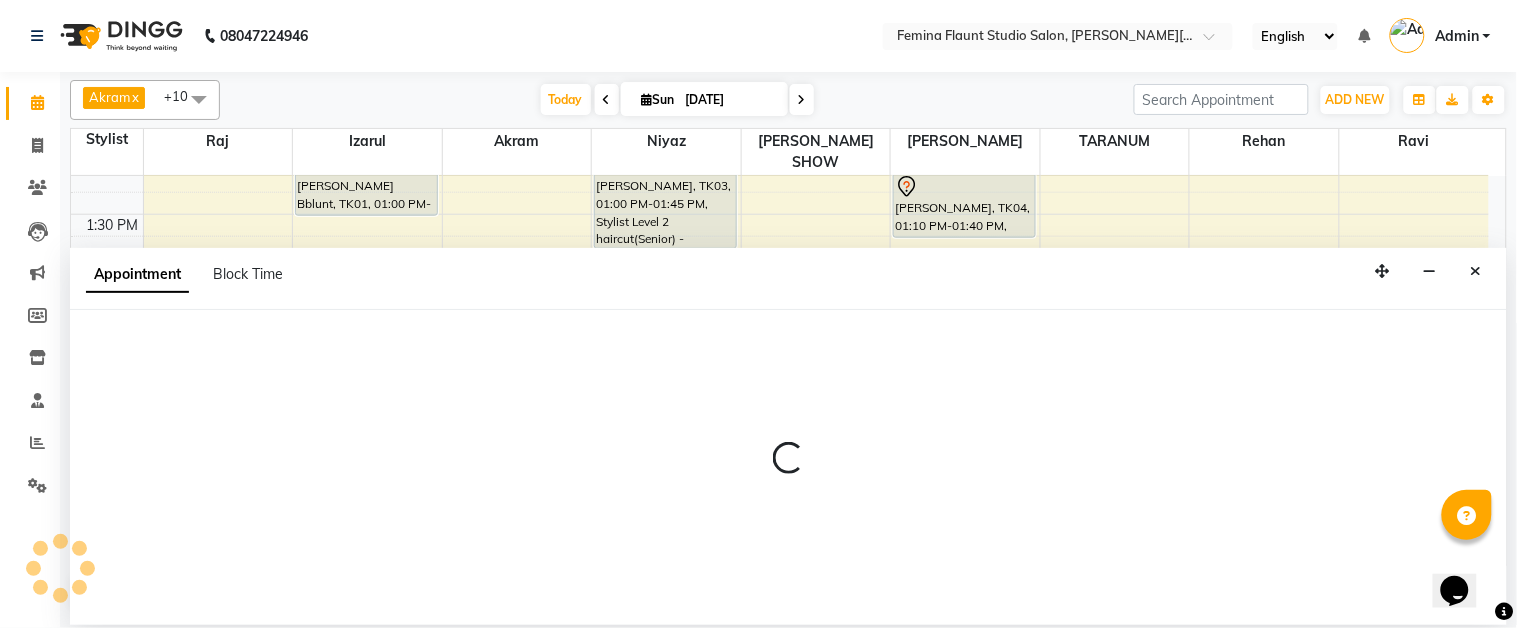 select on "83059" 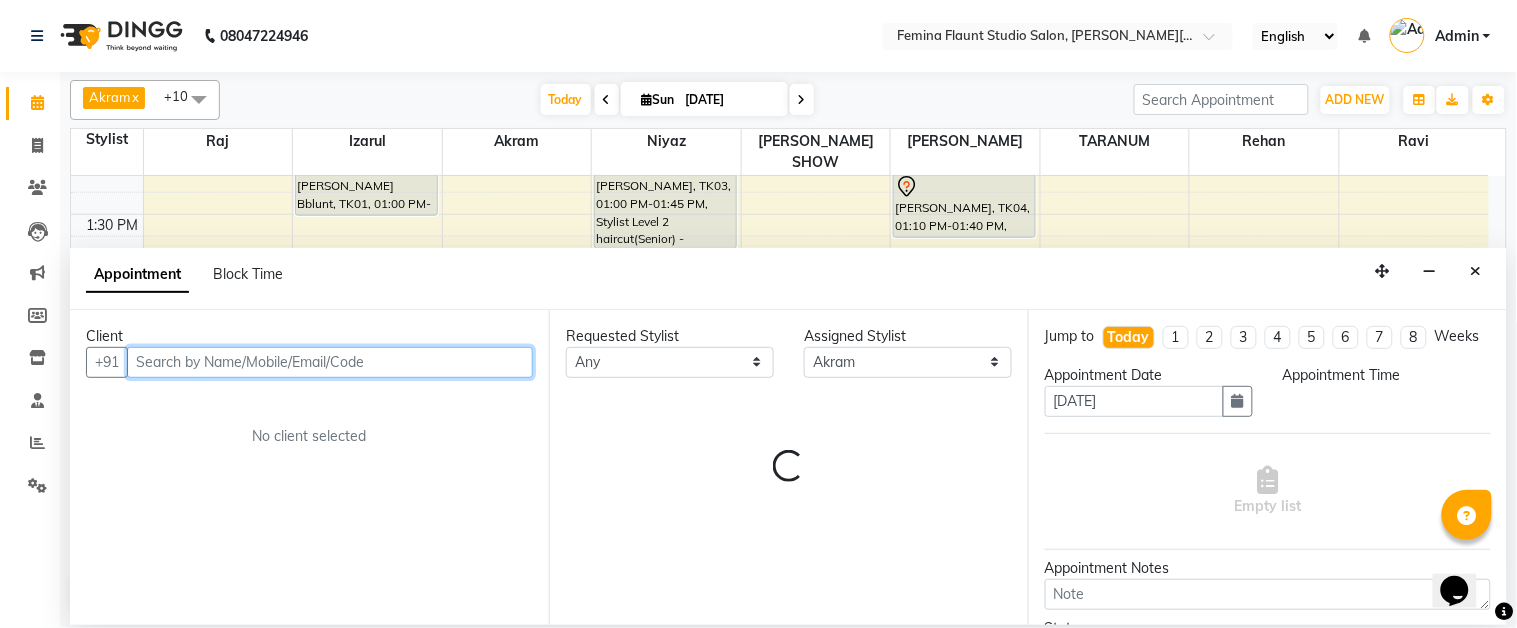 select on "930" 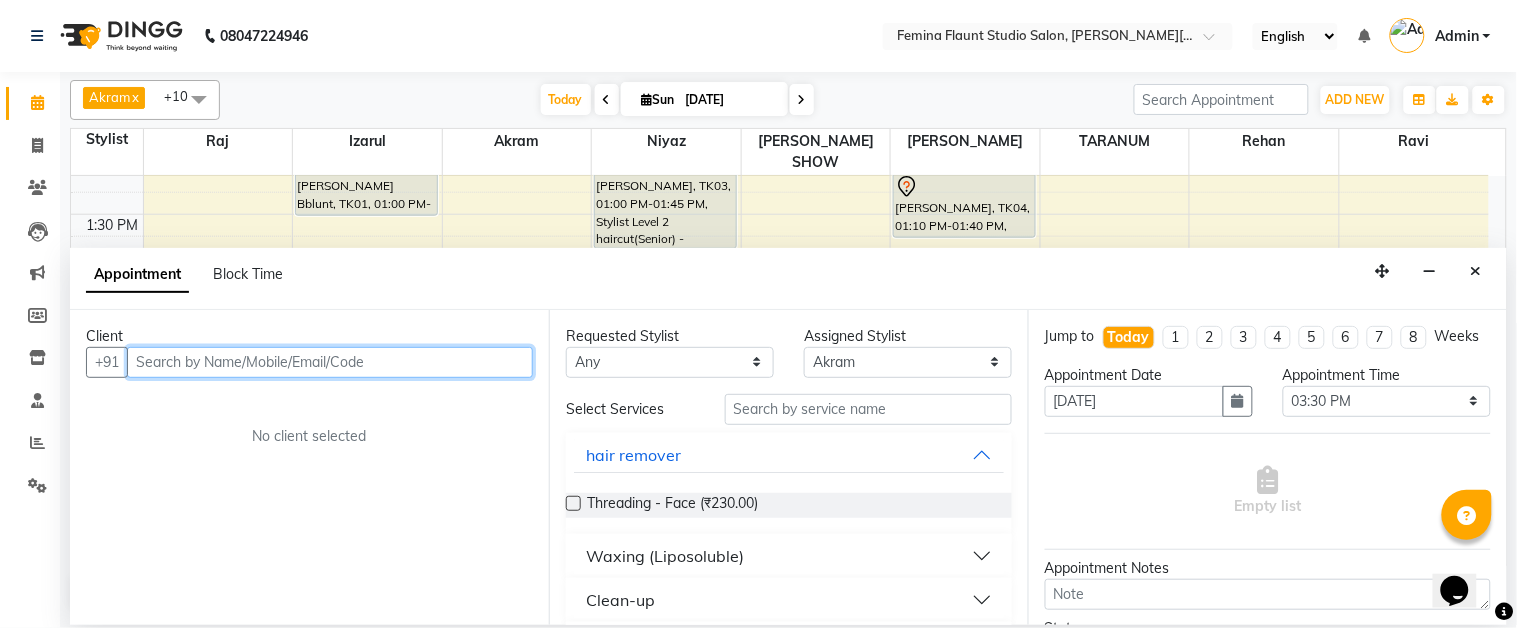 click at bounding box center (330, 362) 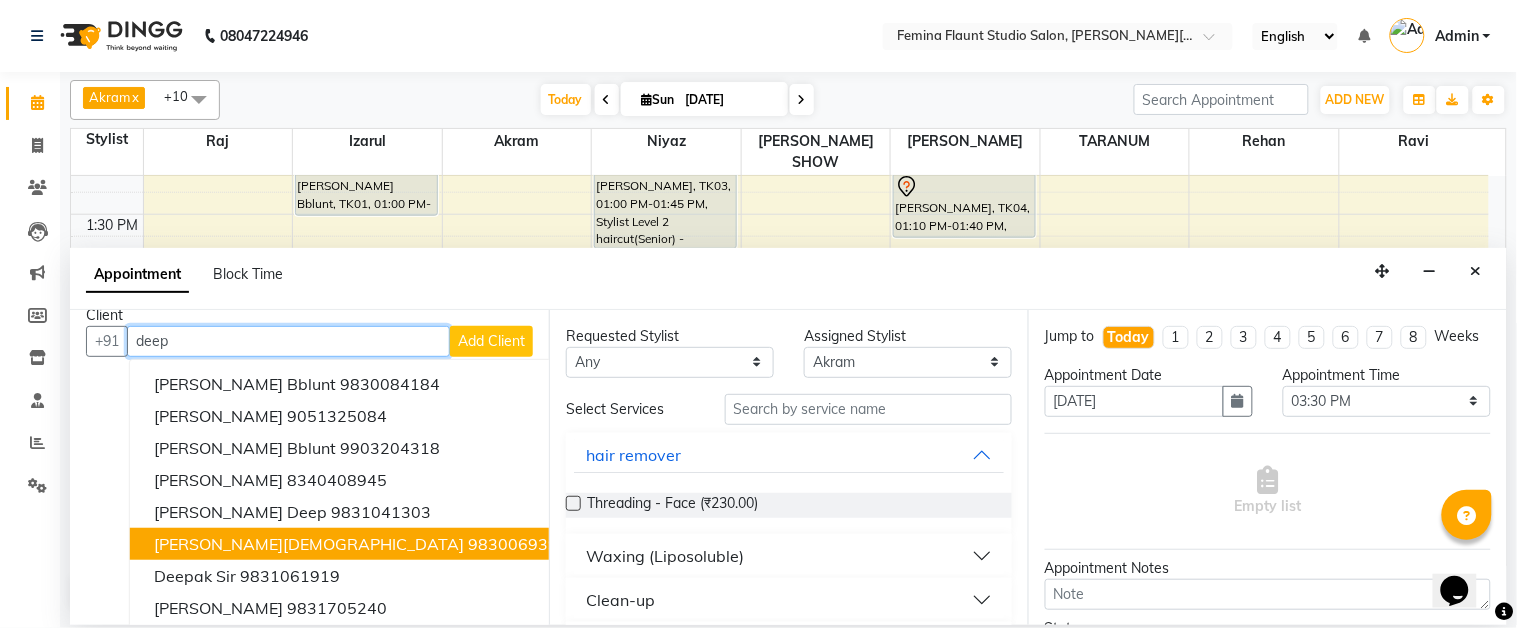 scroll, scrollTop: 0, scrollLeft: 0, axis: both 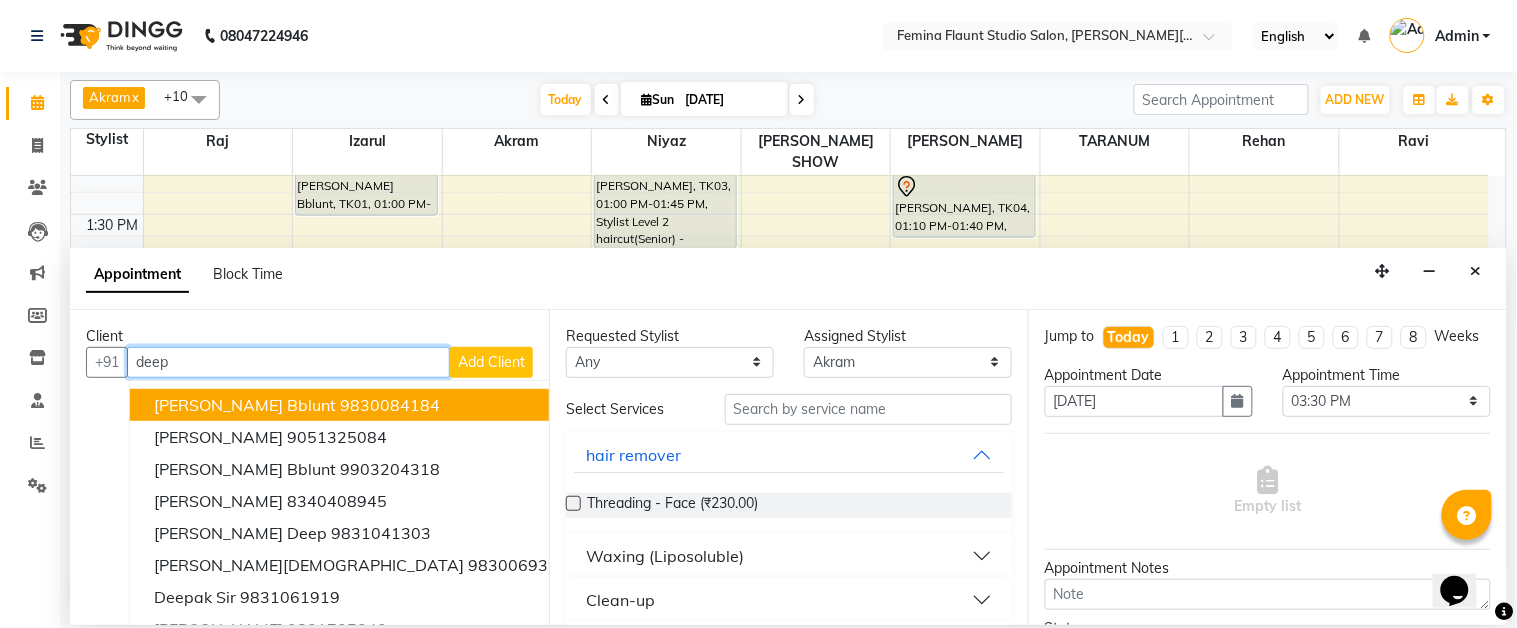 click on "deep" at bounding box center [288, 362] 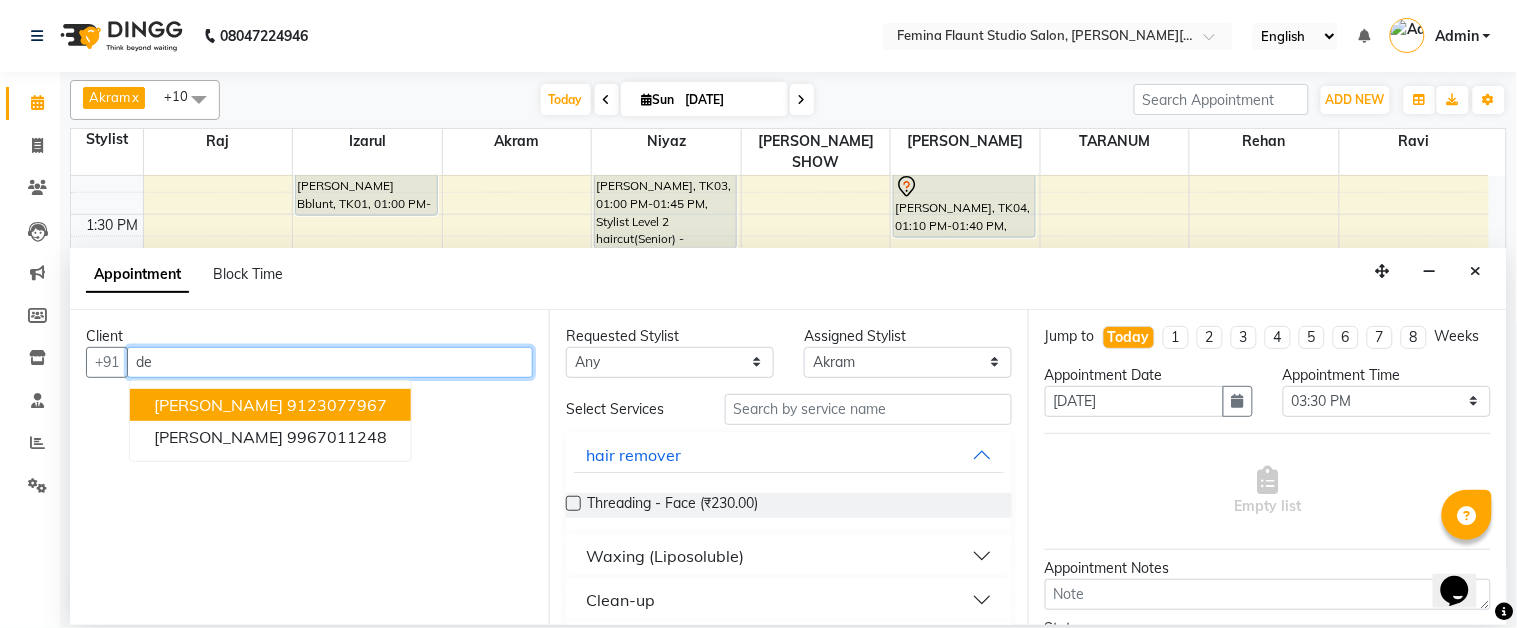 type on "d" 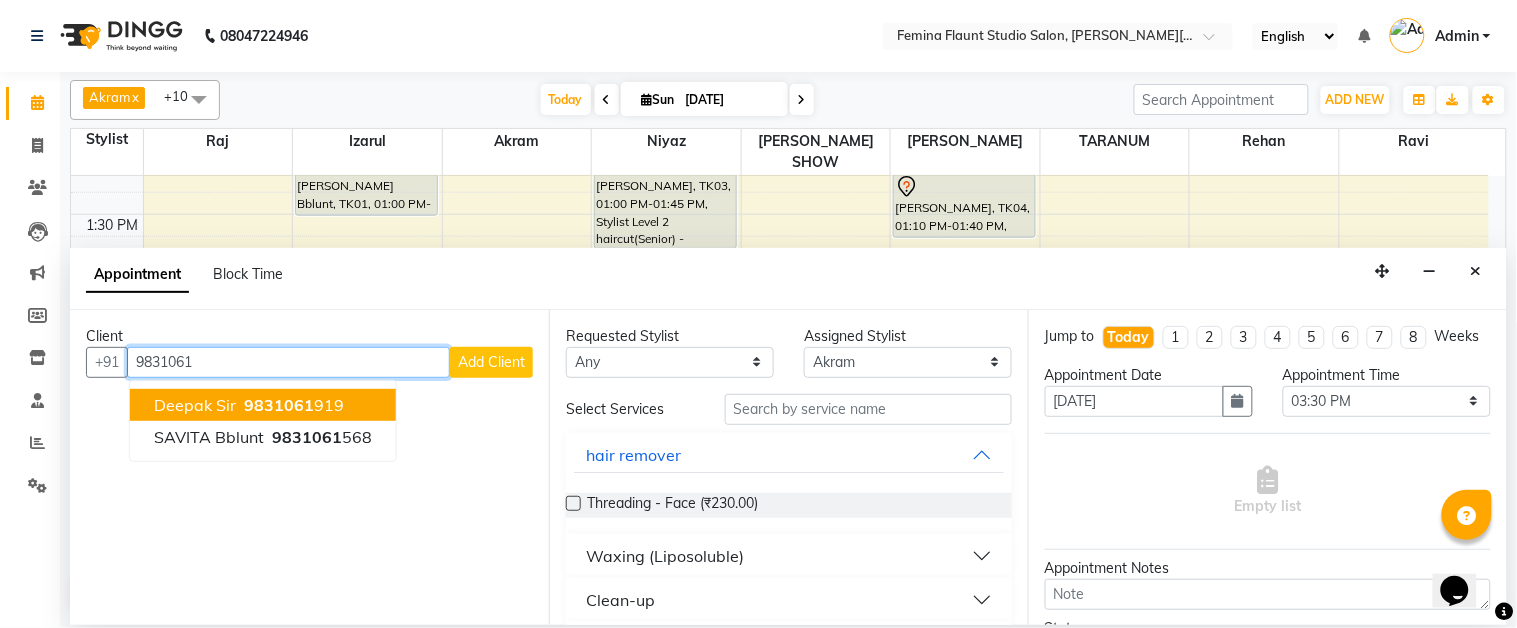 click on "deepak sir" at bounding box center [195, 405] 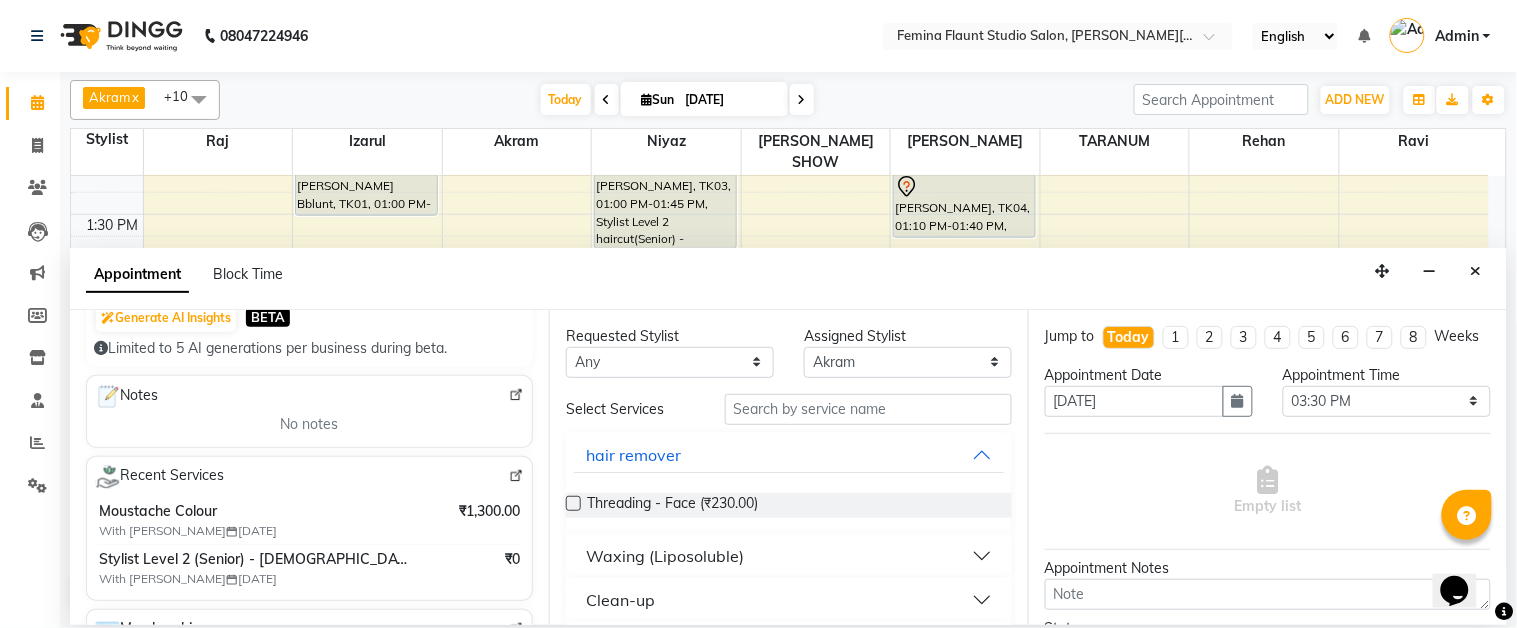 scroll, scrollTop: 111, scrollLeft: 0, axis: vertical 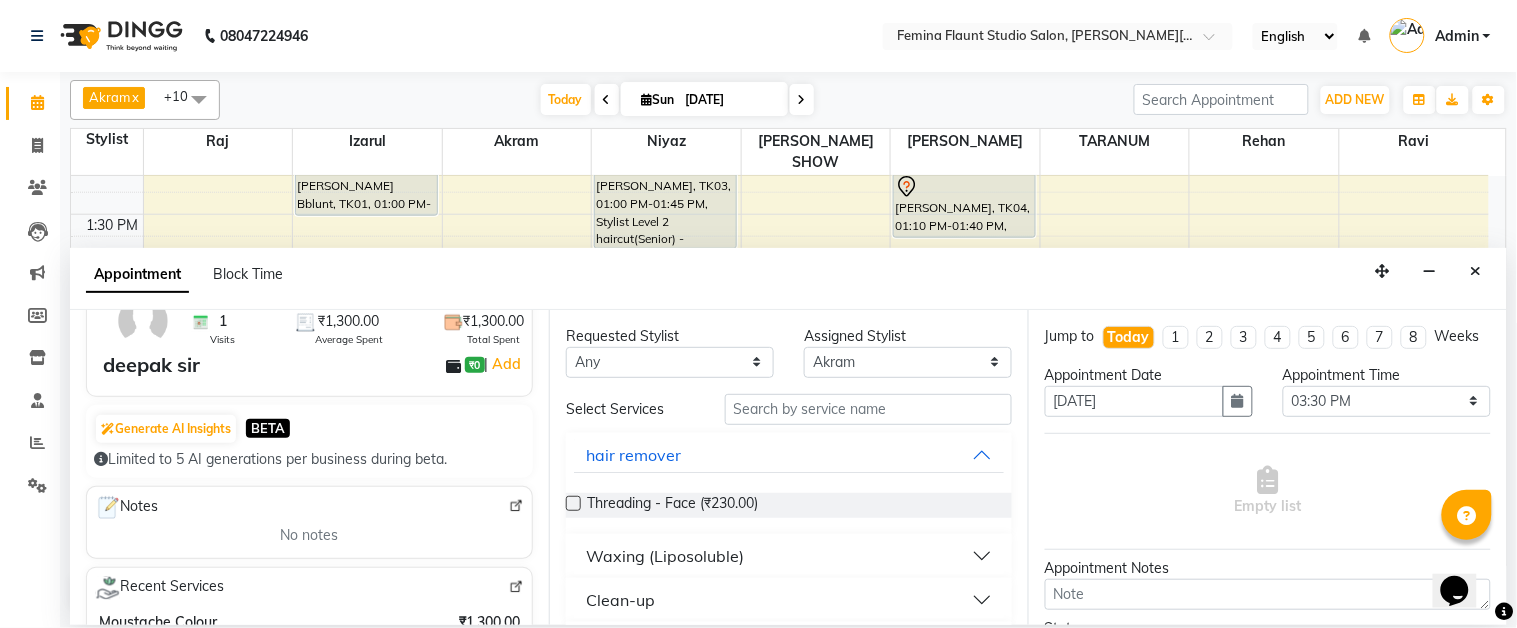 type on "9831061919" 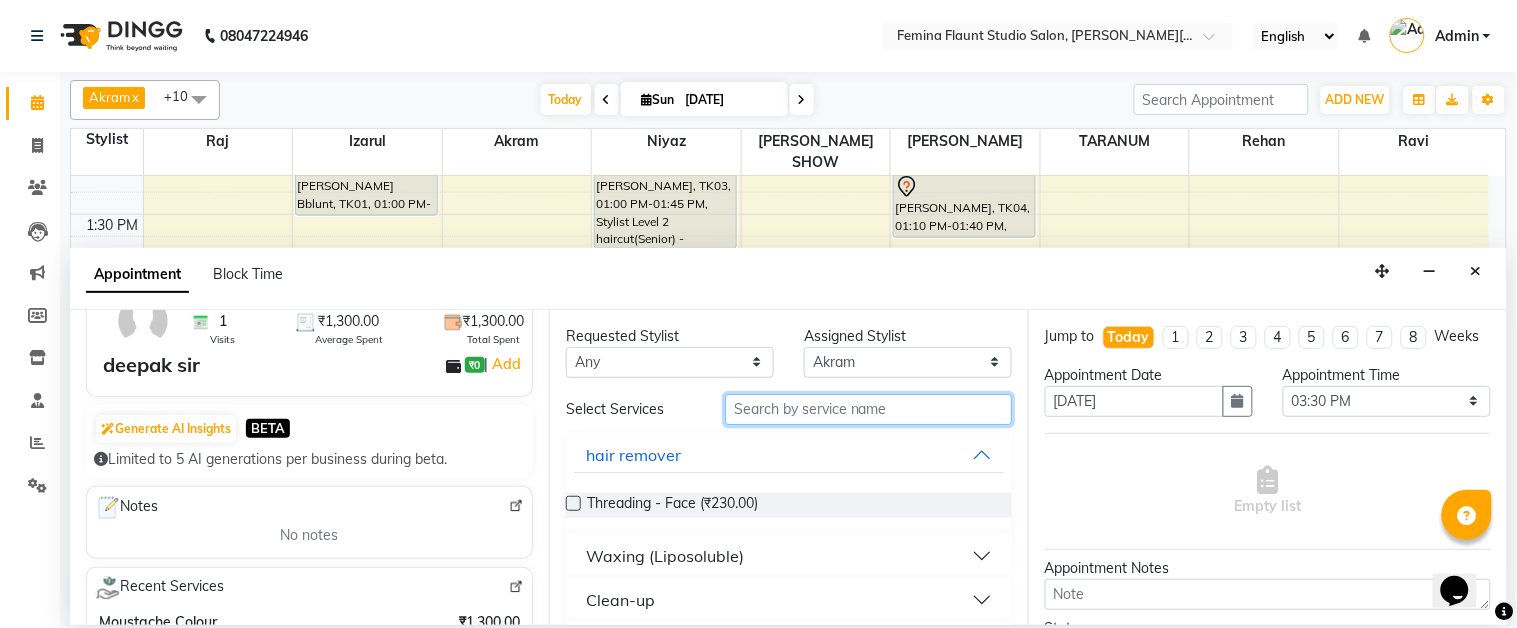 click at bounding box center [868, 409] 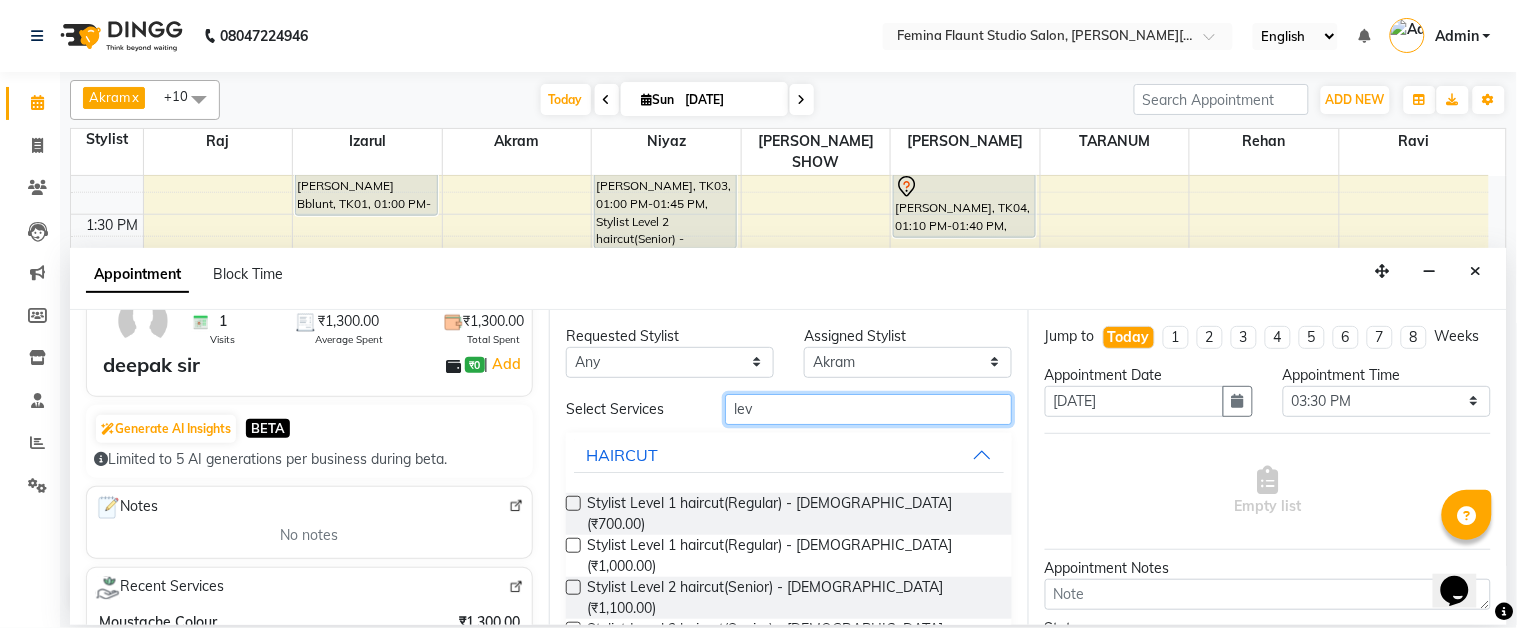 type on "lev" 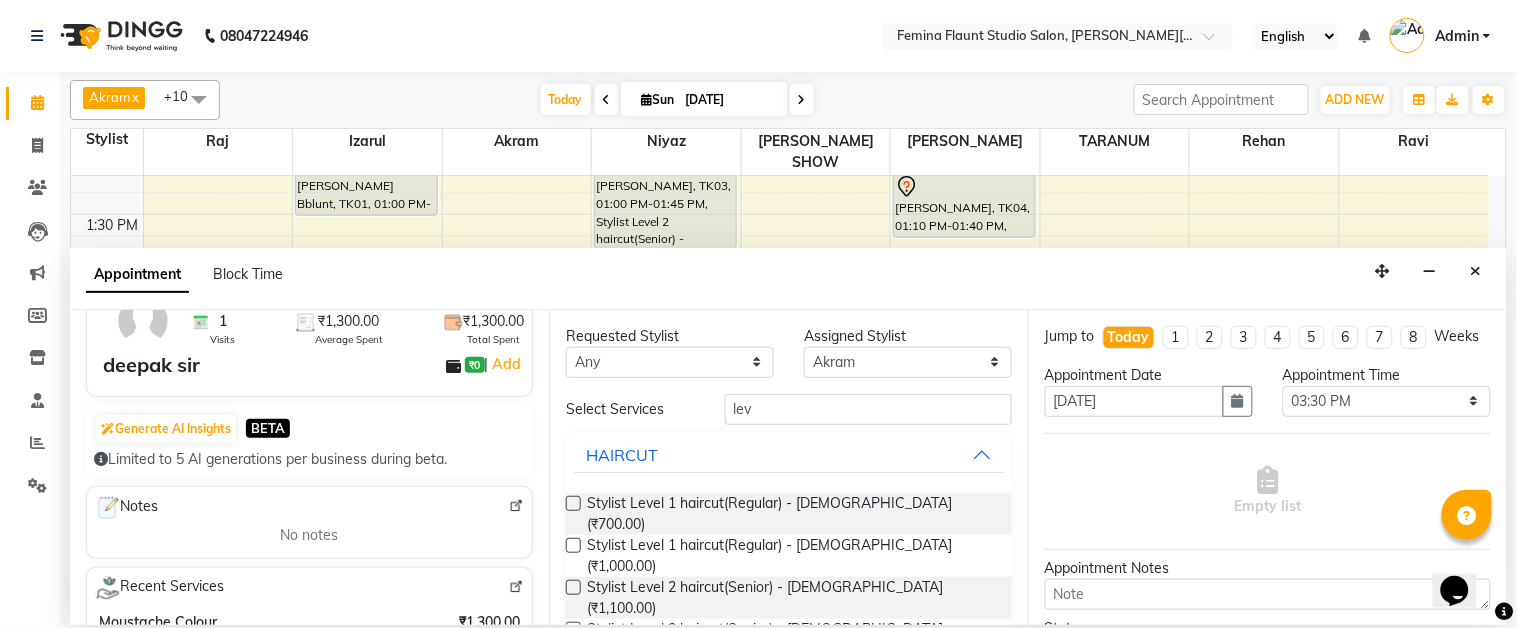 click at bounding box center (573, 587) 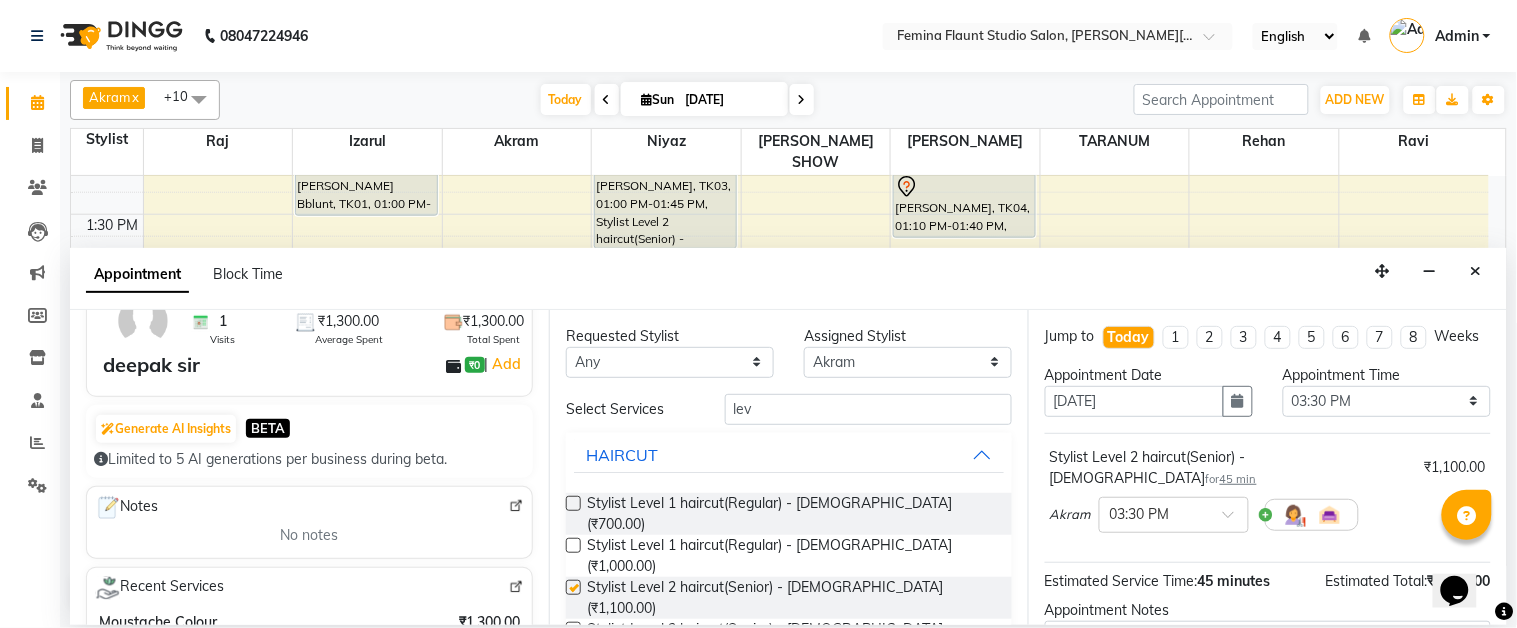checkbox on "false" 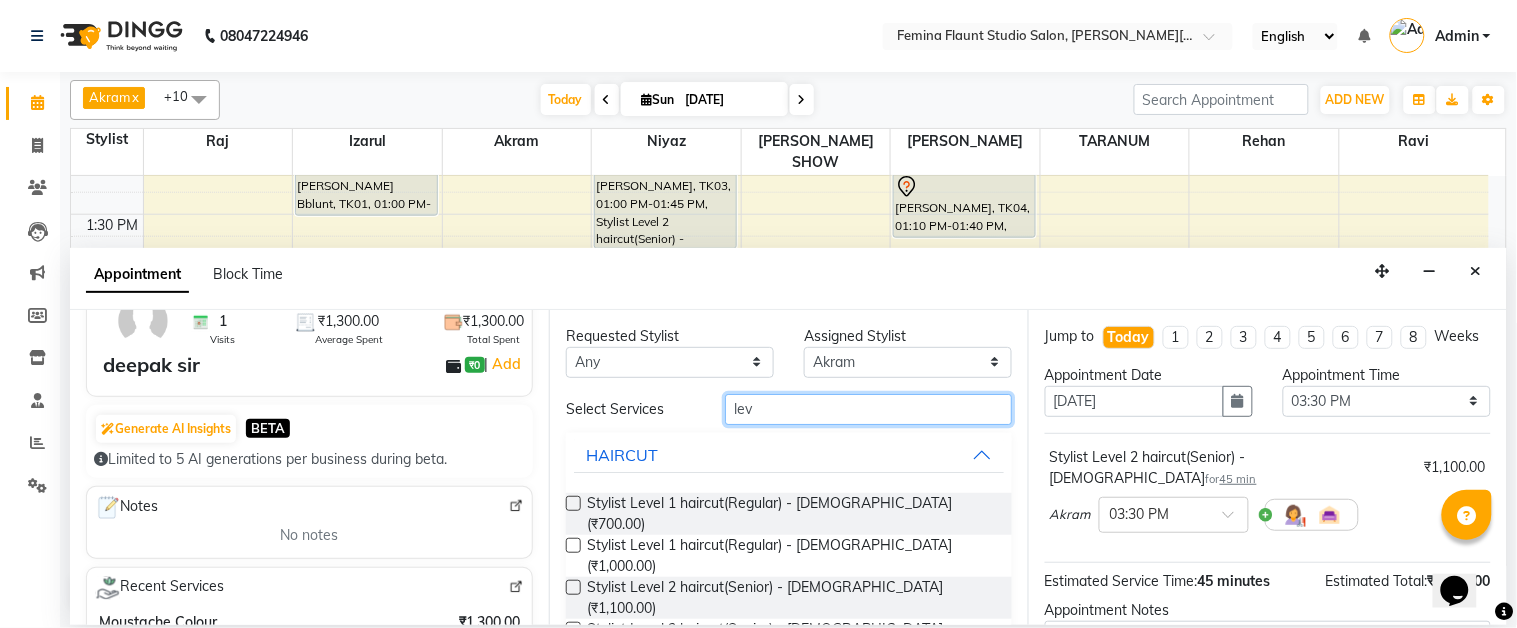 click on "lev" at bounding box center [868, 409] 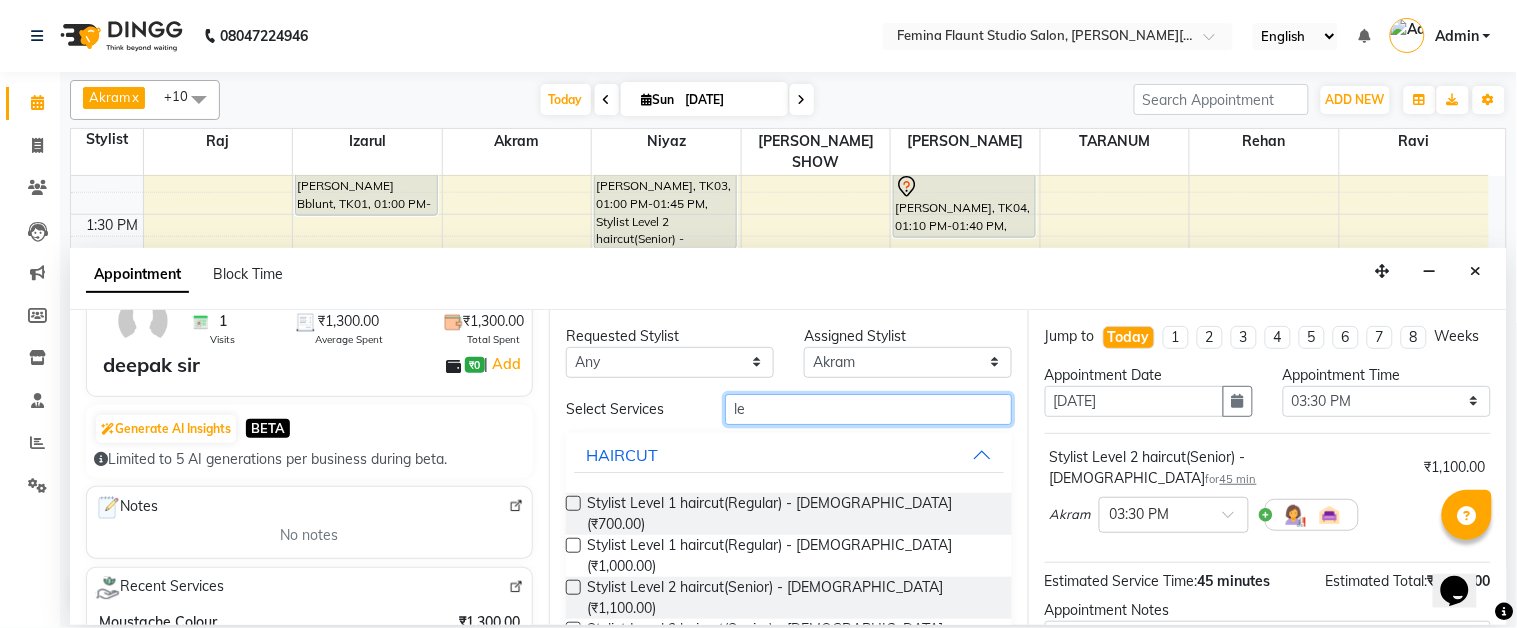 type on "l" 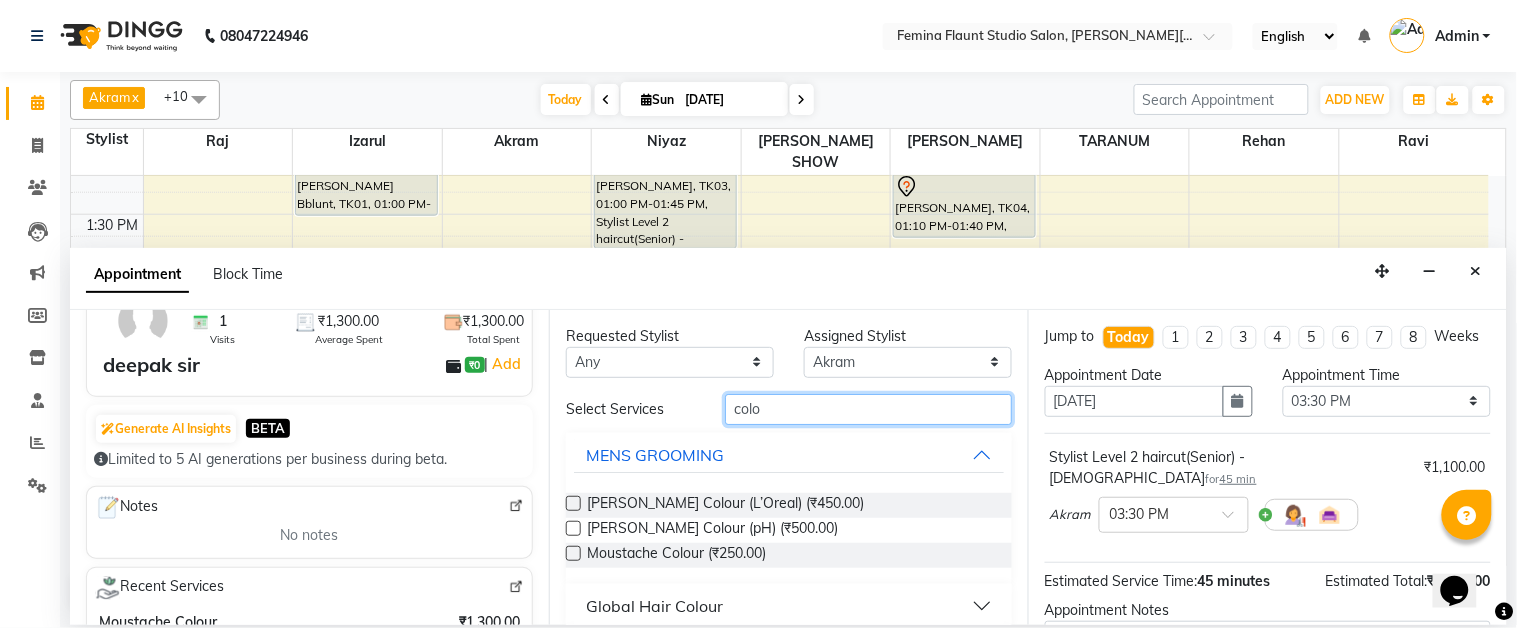 type on "colo" 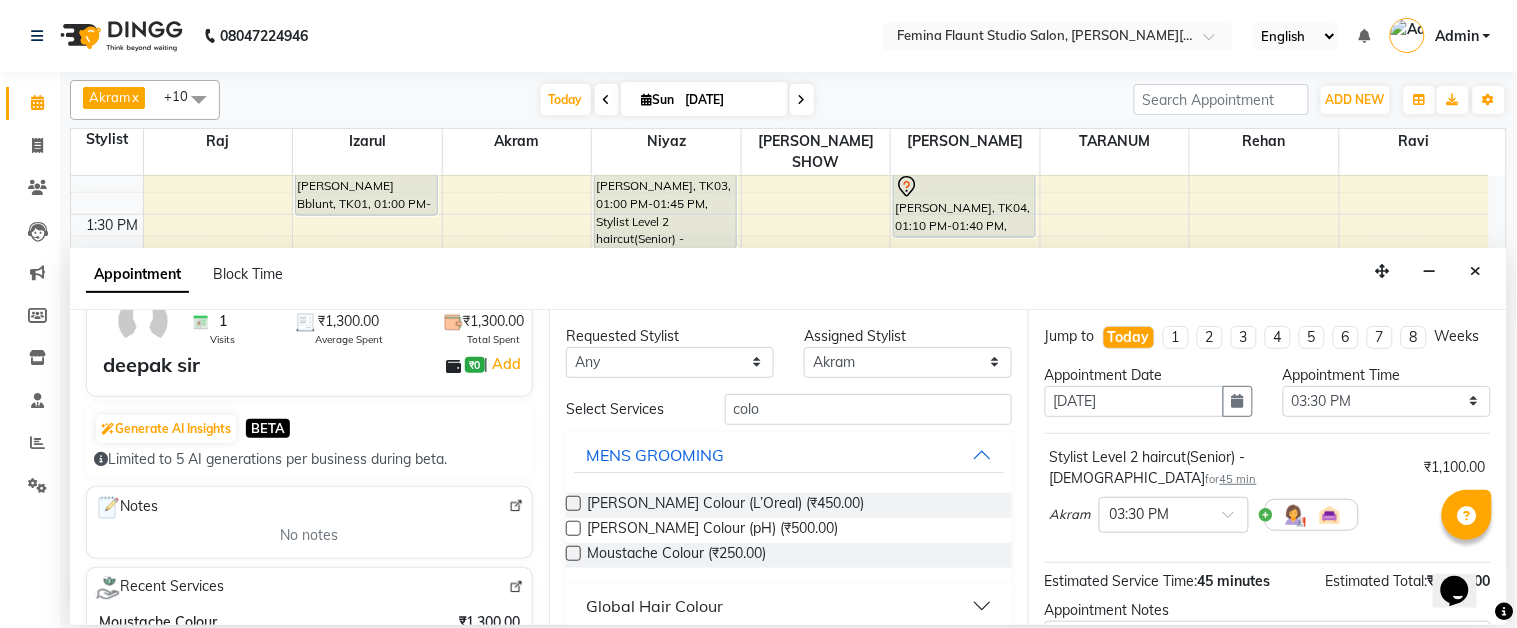 click at bounding box center (573, 553) 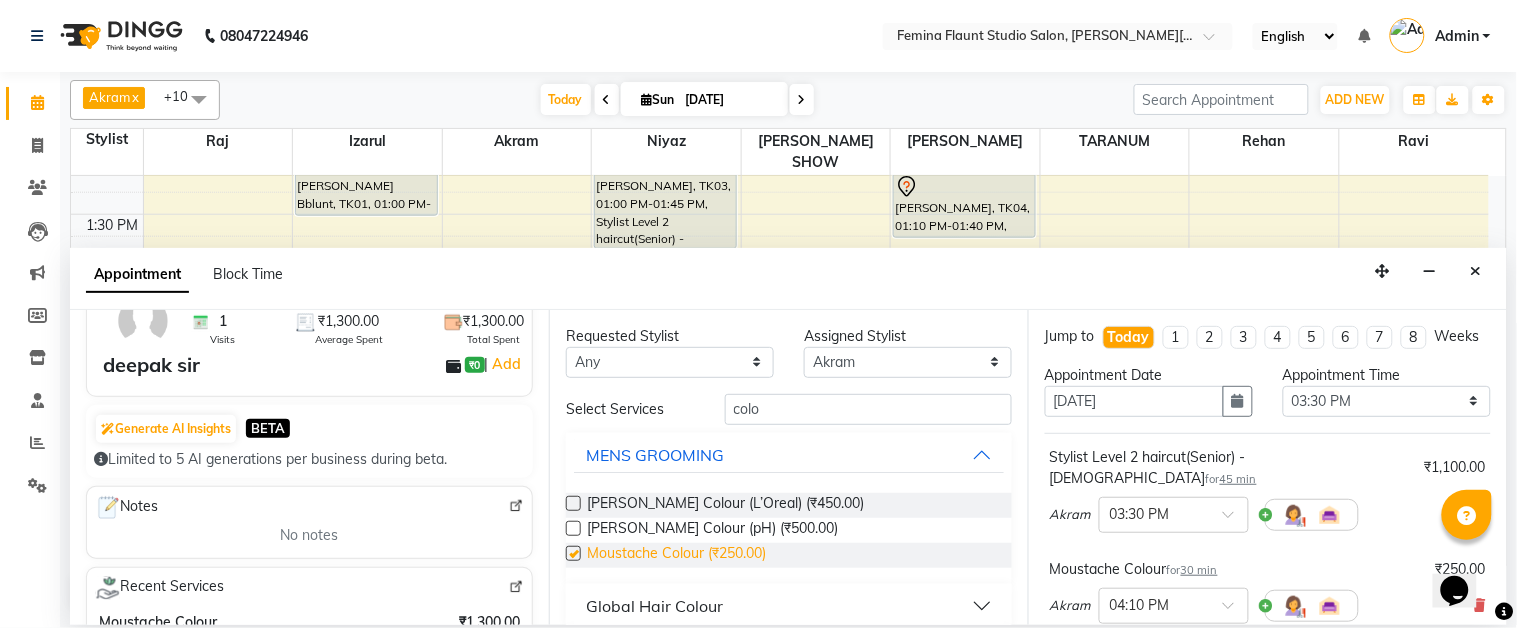 checkbox on "false" 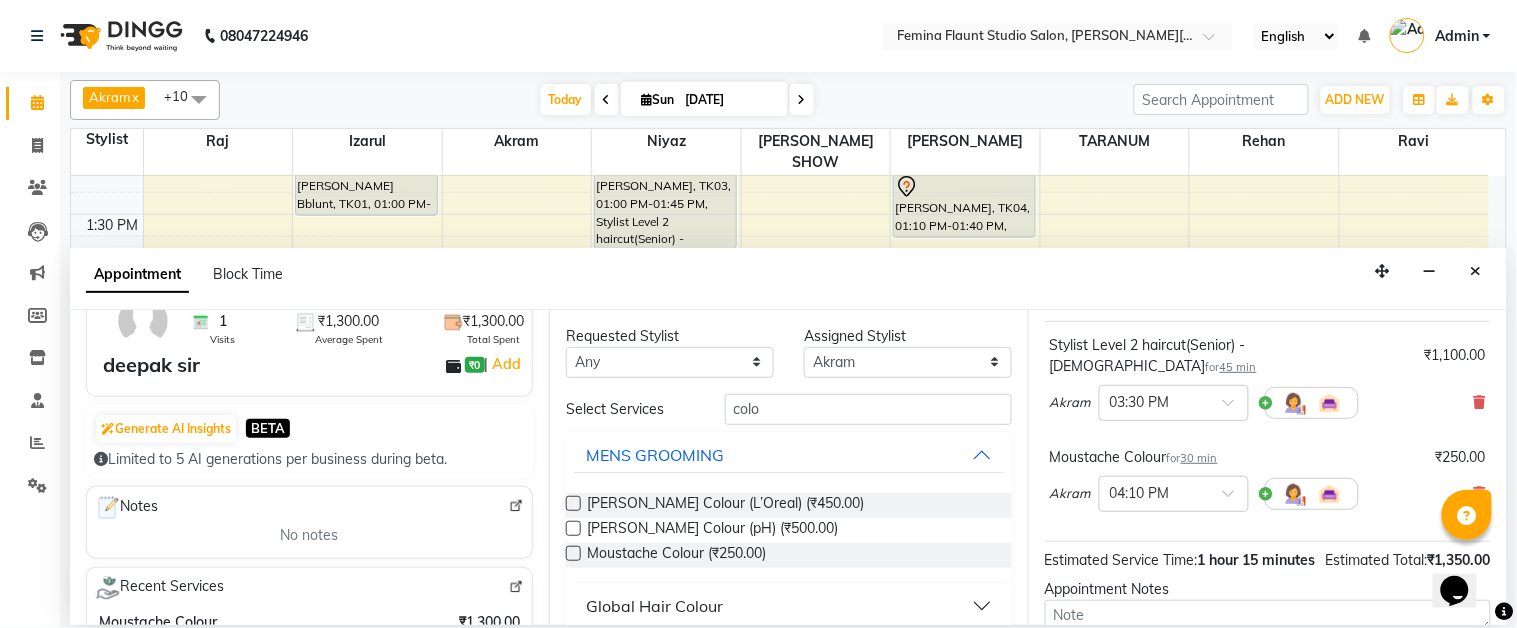 scroll, scrollTop: 322, scrollLeft: 0, axis: vertical 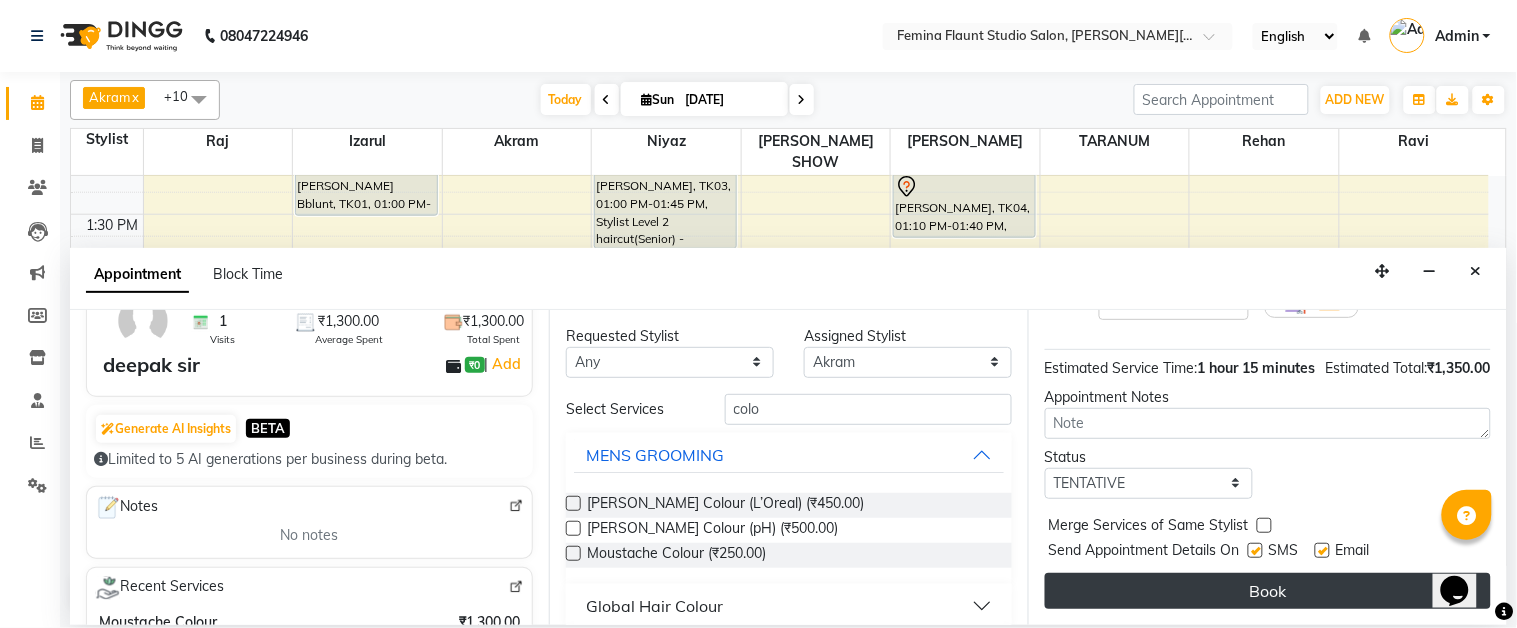 click on "Book" at bounding box center [1268, 591] 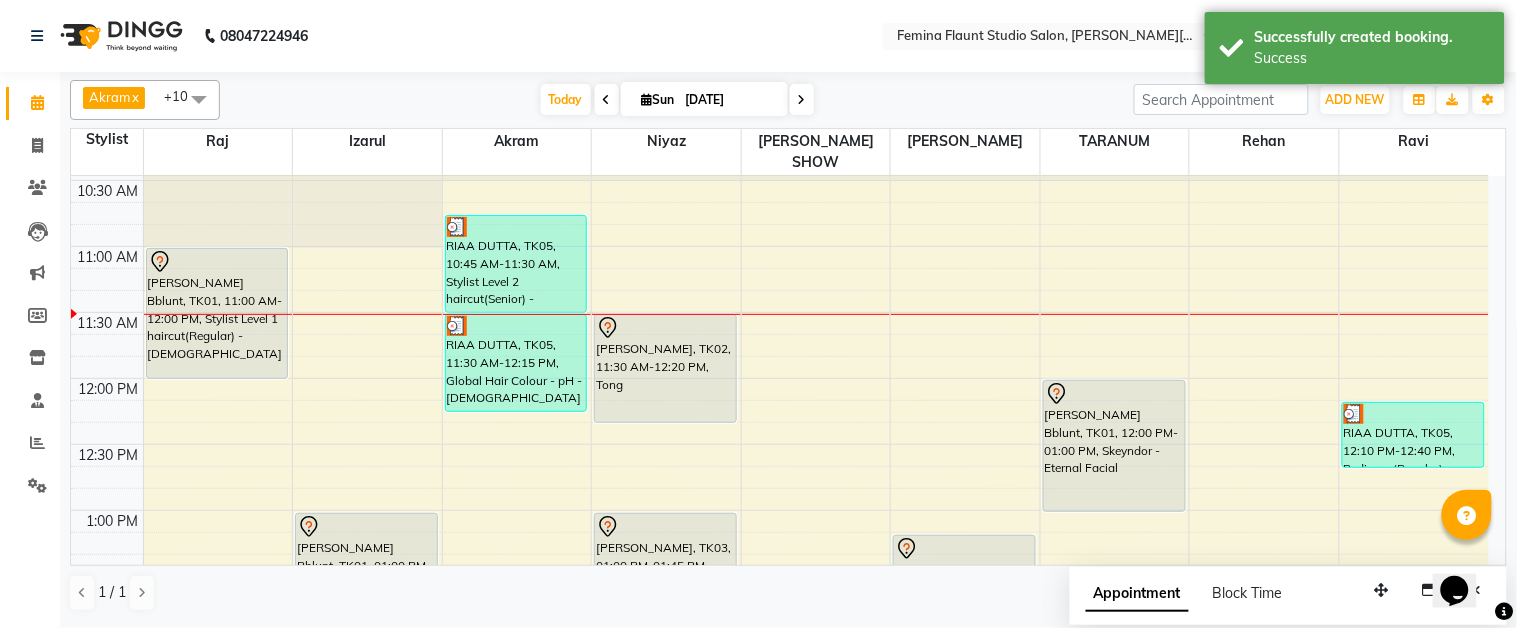 scroll, scrollTop: 0, scrollLeft: 0, axis: both 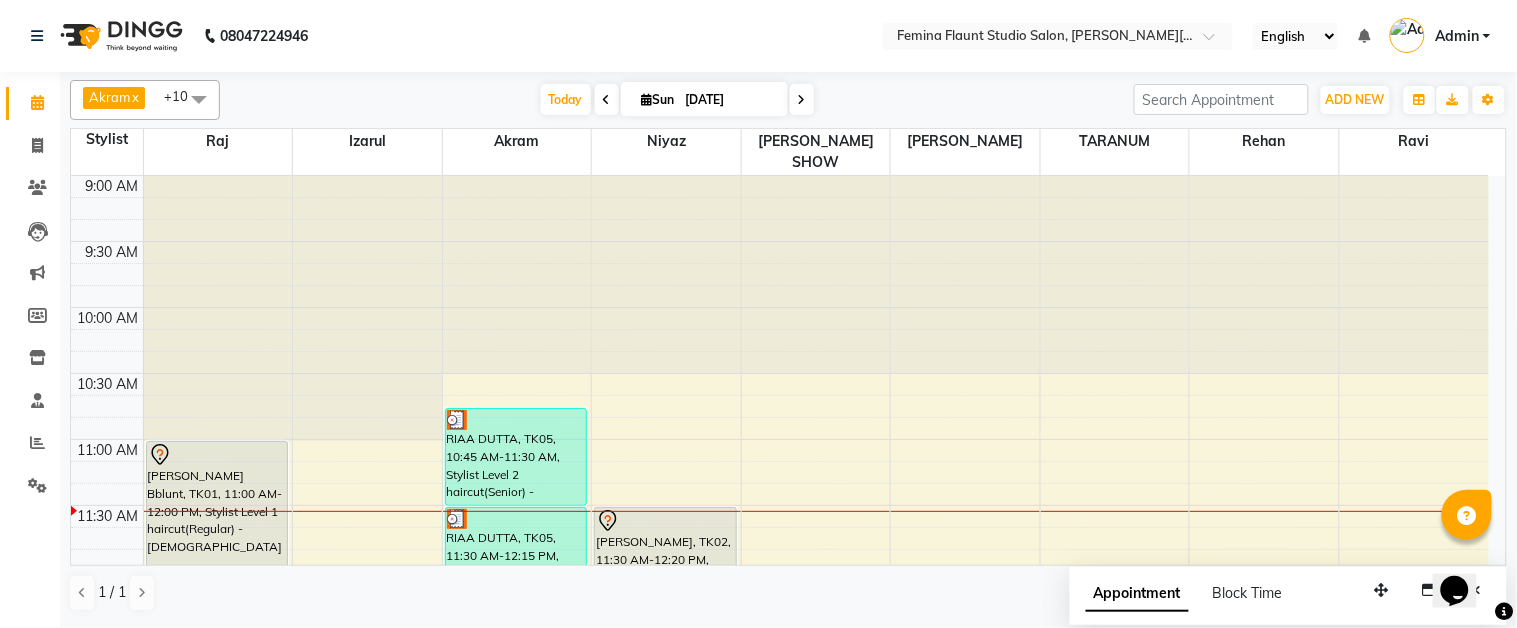 click on "Sun 13-07-2025" at bounding box center [704, 99] 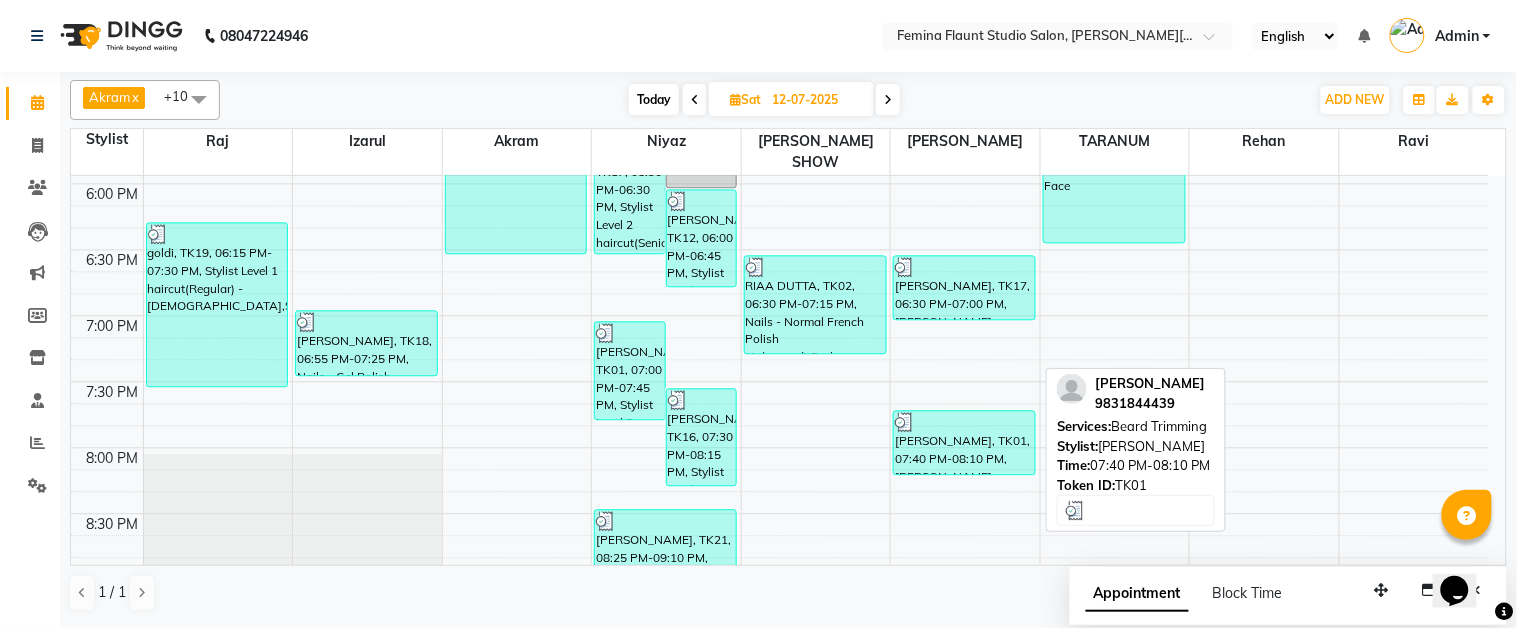 scroll, scrollTop: 1313, scrollLeft: 0, axis: vertical 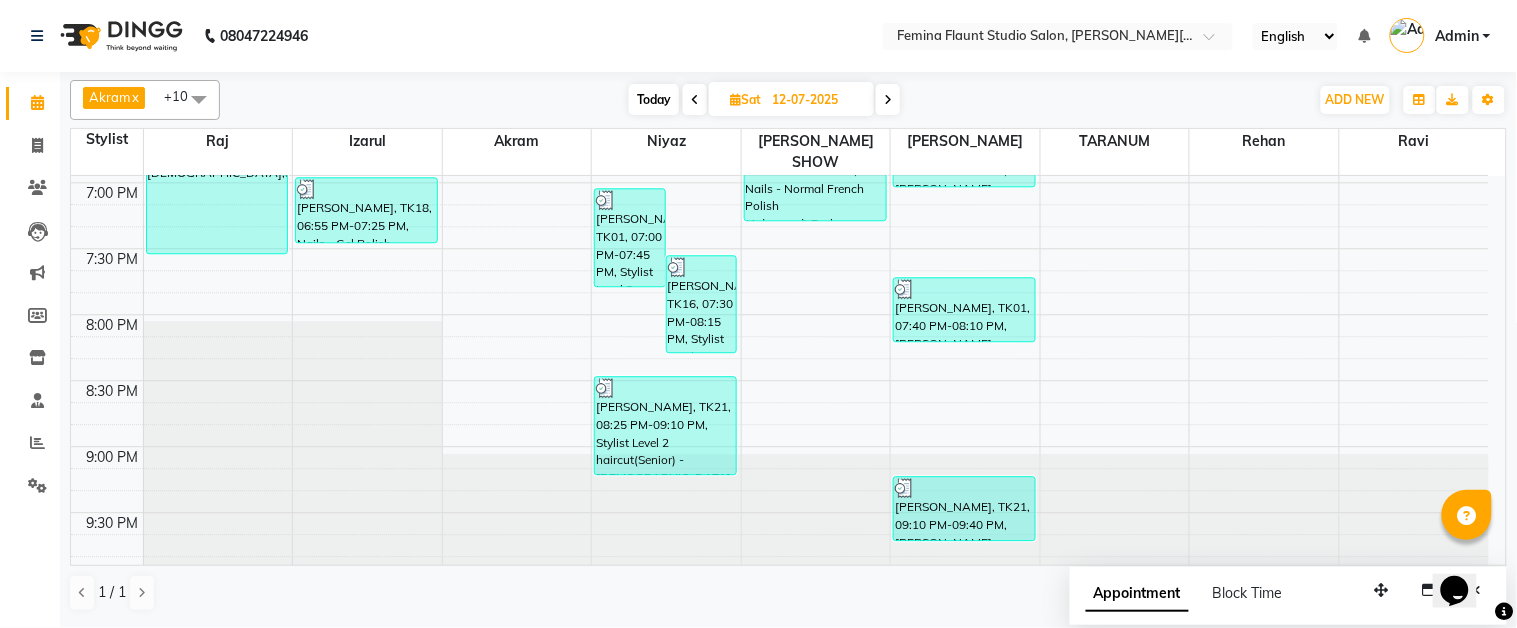 click at bounding box center [888, 100] 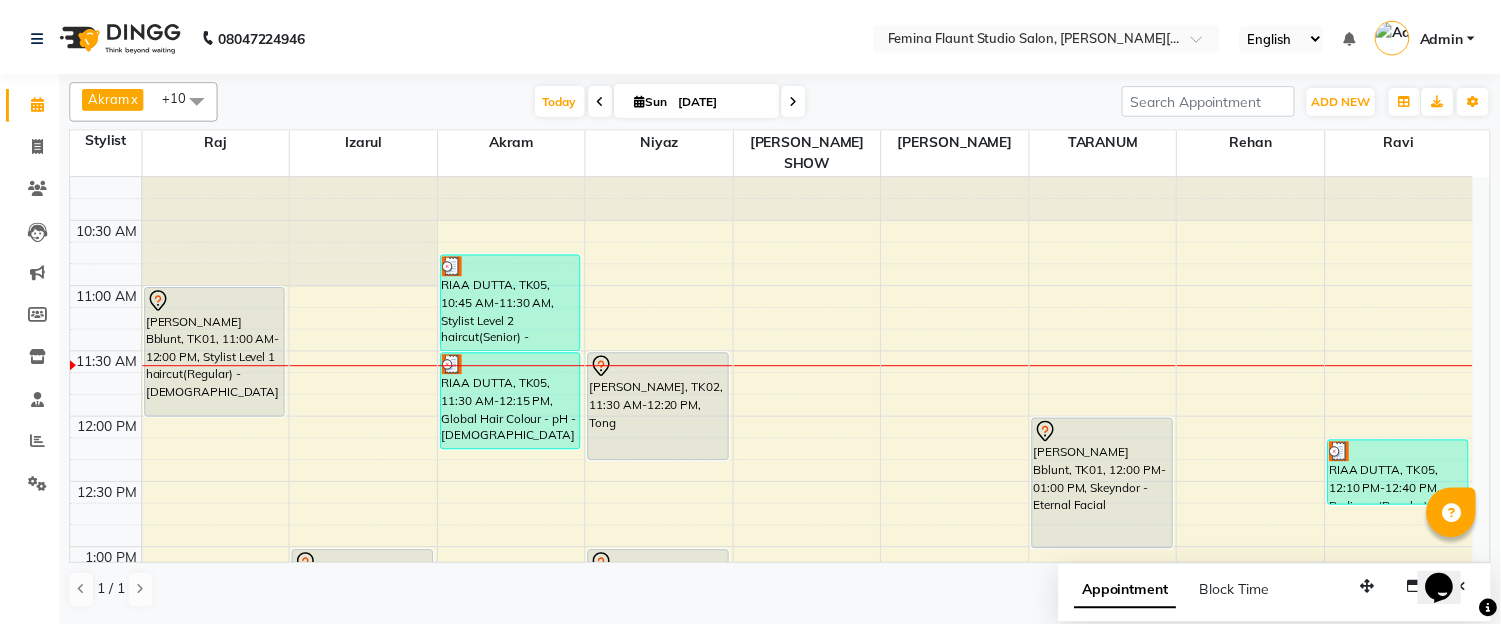 scroll, scrollTop: 265, scrollLeft: 0, axis: vertical 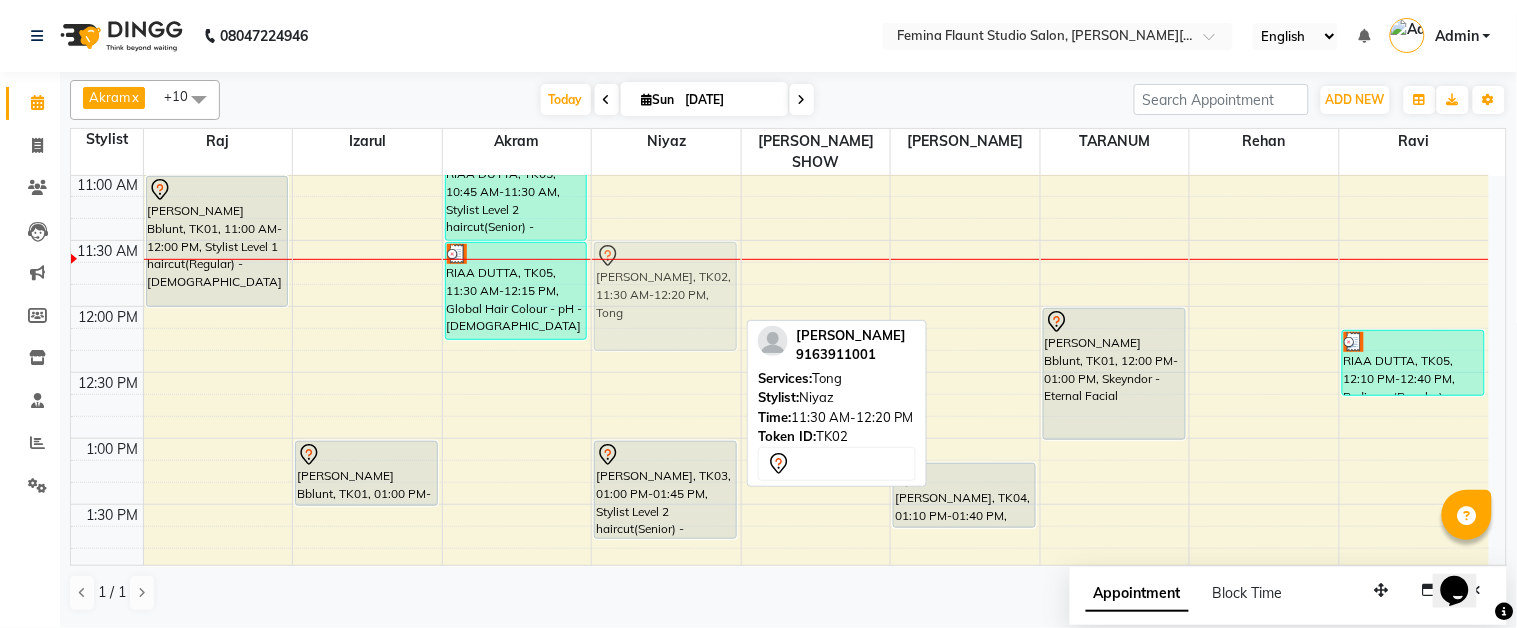 click on "dipti sekhani, TK02, 11:30 AM-12:20 PM, Tong             anshu bagree, TK03, 01:00 PM-01:45 PM, Stylist Level 2 haircut(Senior) - Male             dipti sekhani, TK02, 11:30 AM-12:20 PM, Tong" at bounding box center (666, 768) 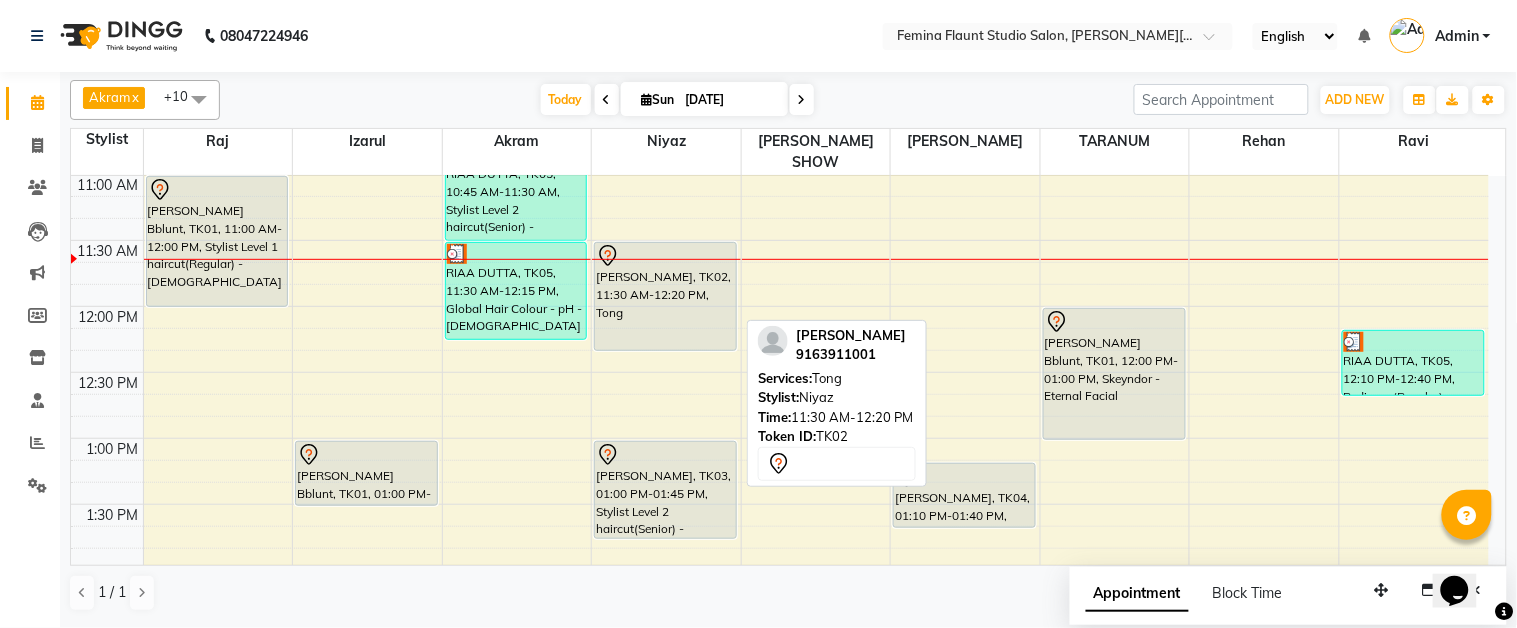 click on "[PERSON_NAME], TK02, 11:30 AM-12:20 PM, Tong" at bounding box center [665, 296] 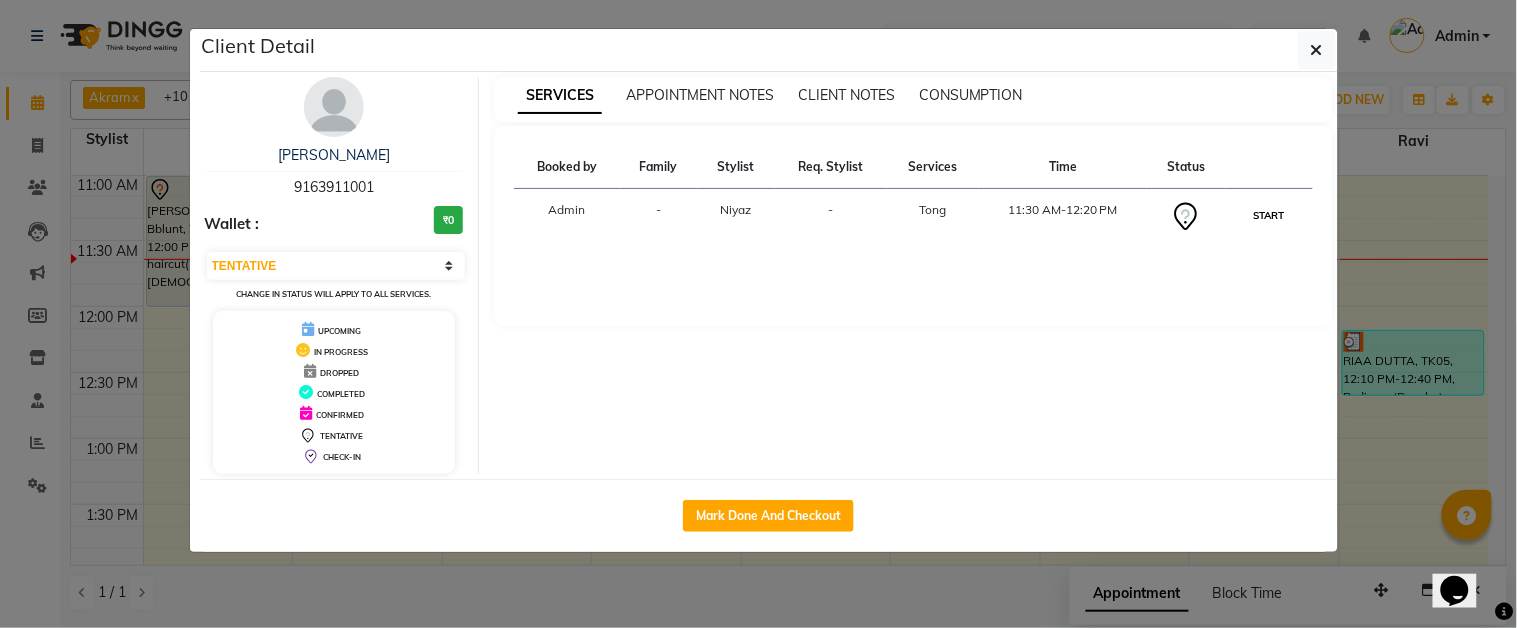 click on "START" at bounding box center [1269, 215] 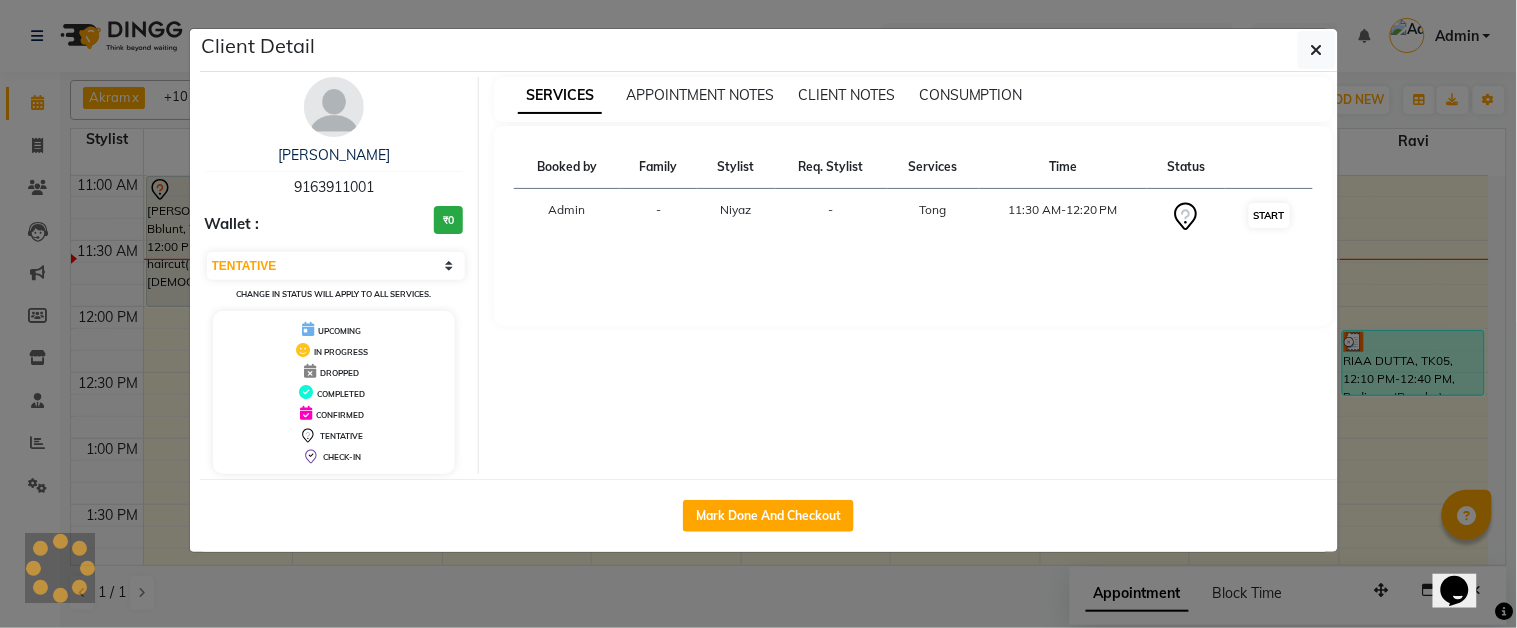 select on "1" 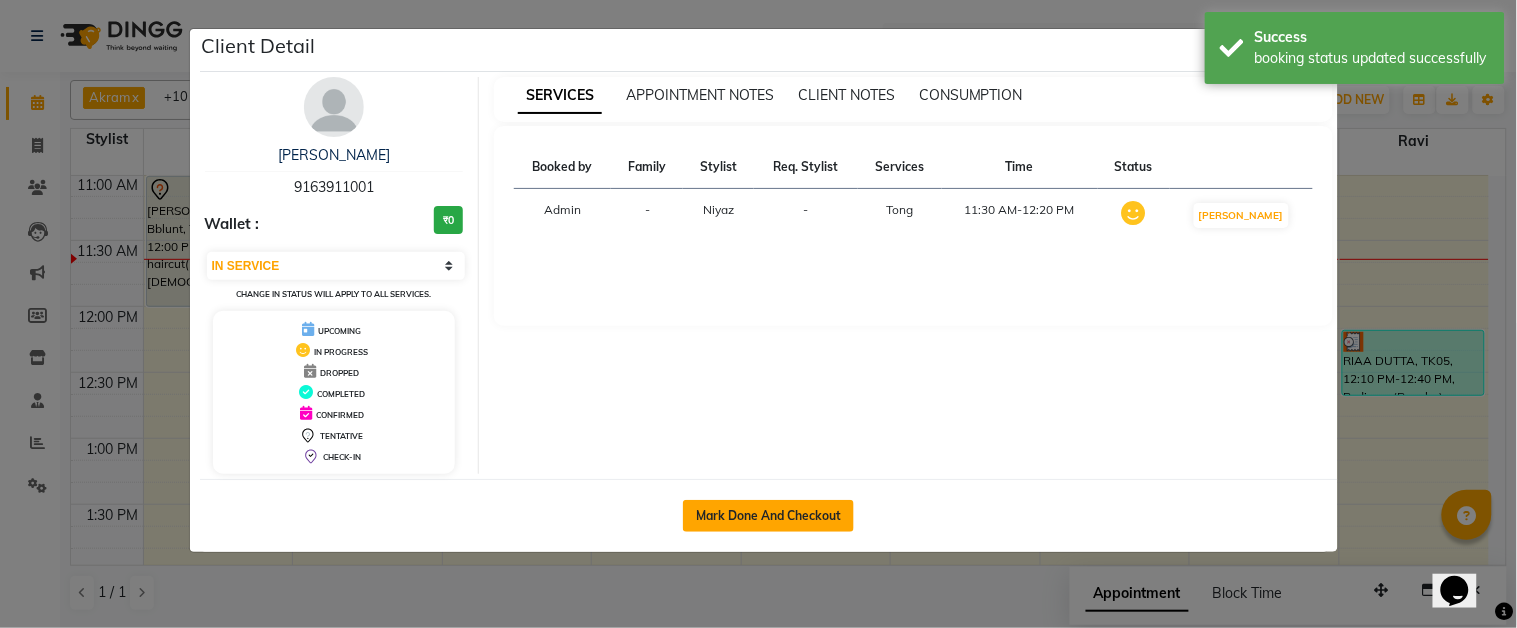 click on "Mark Done And Checkout" 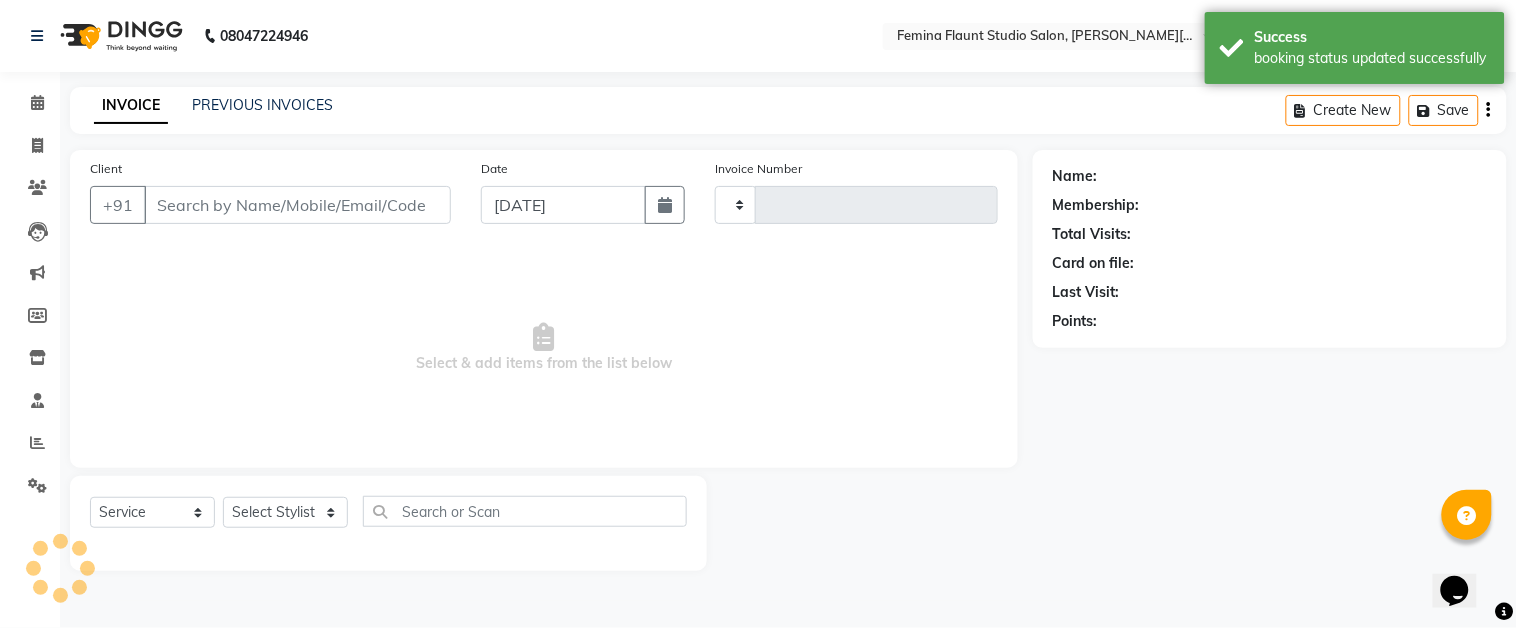 type on "1019" 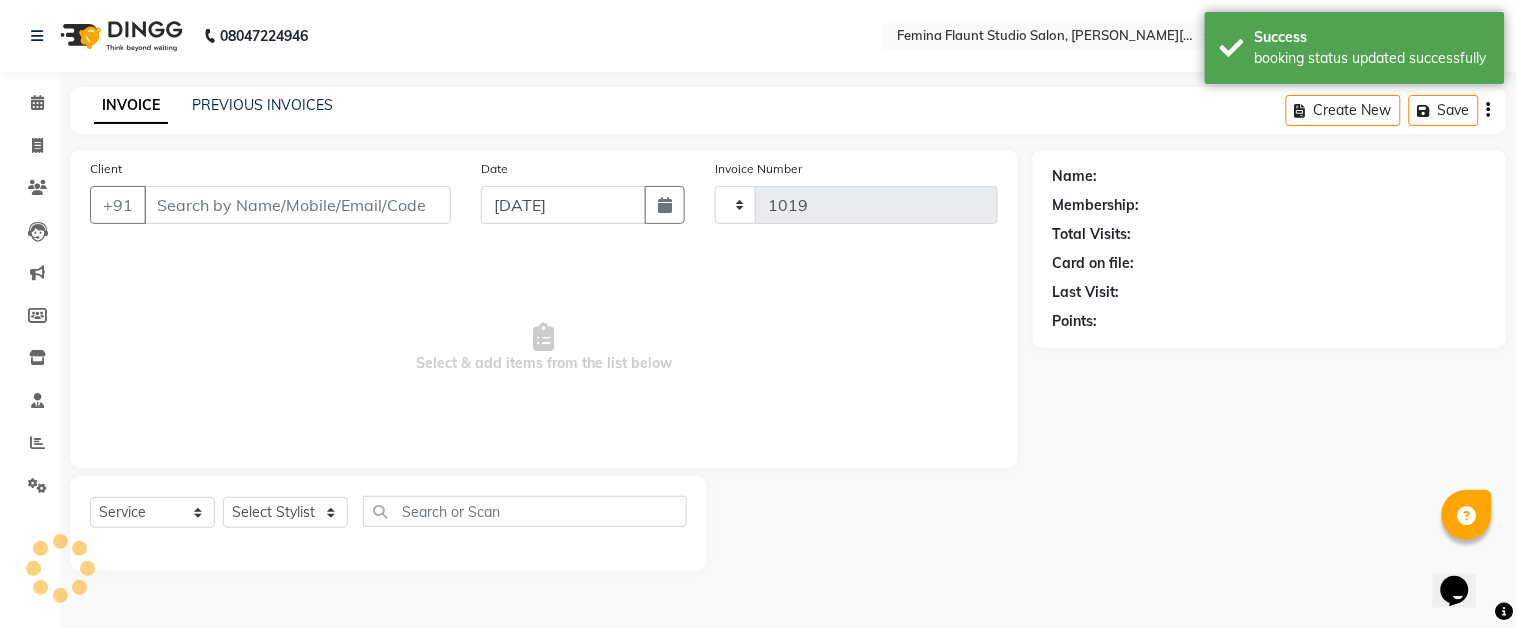 select on "5231" 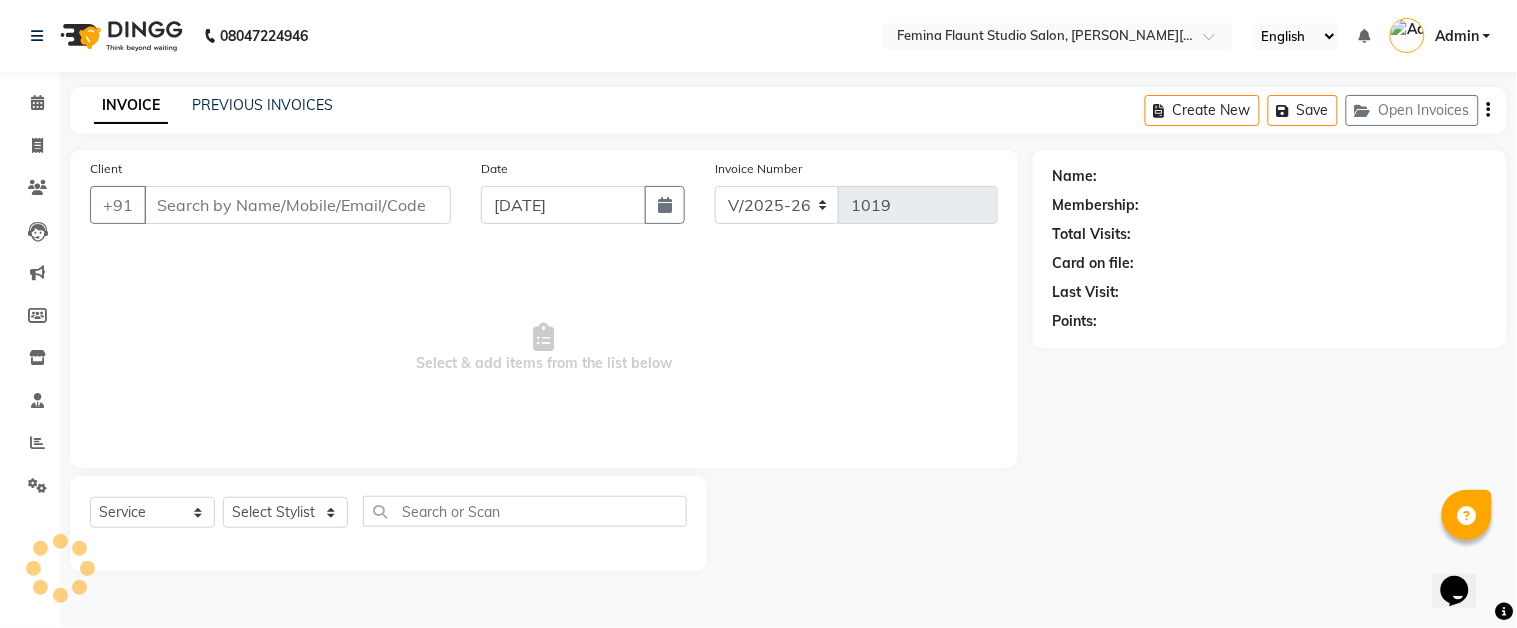 type on "9163911001" 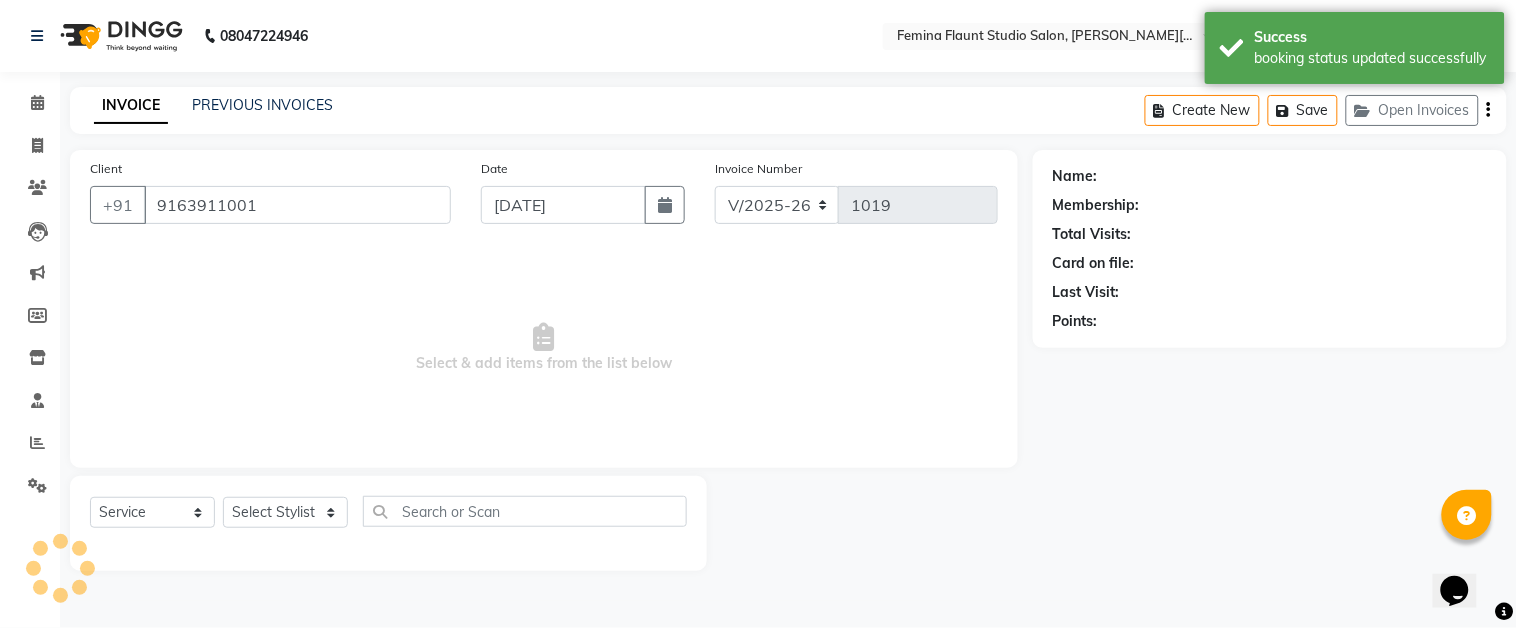 select on "83062" 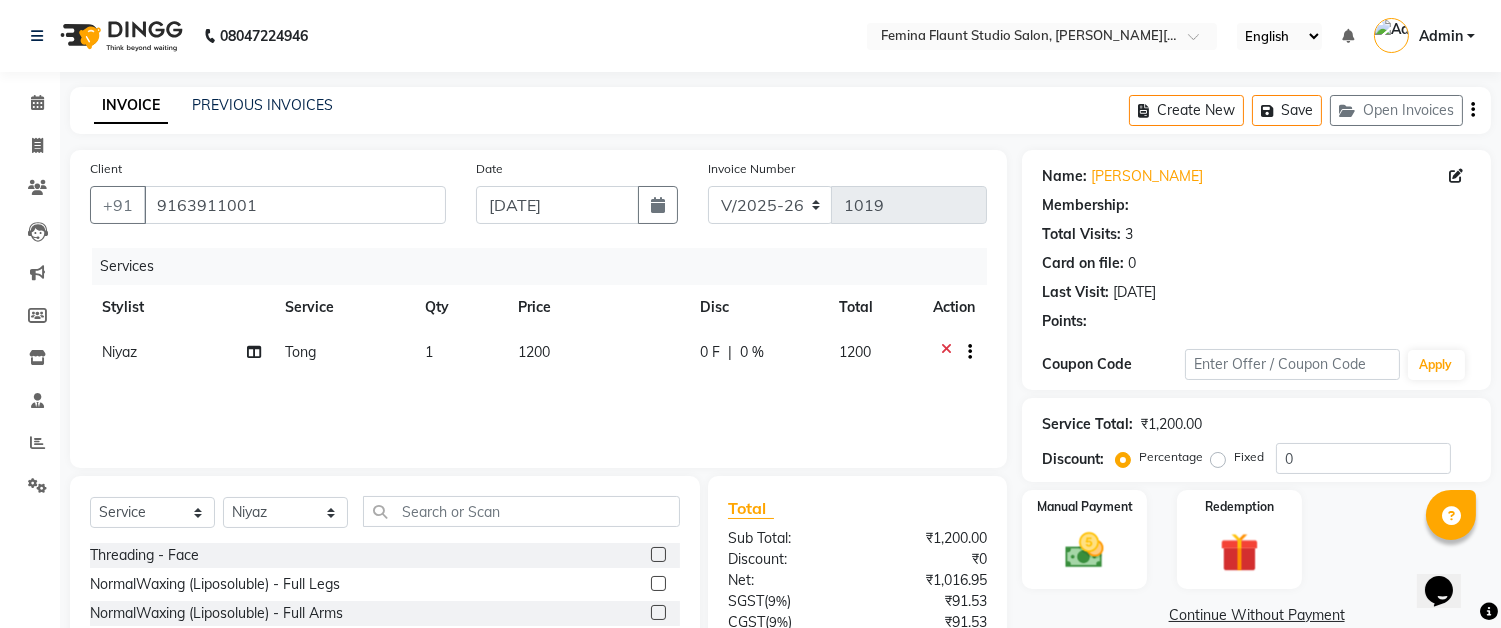 select on "1: Object" 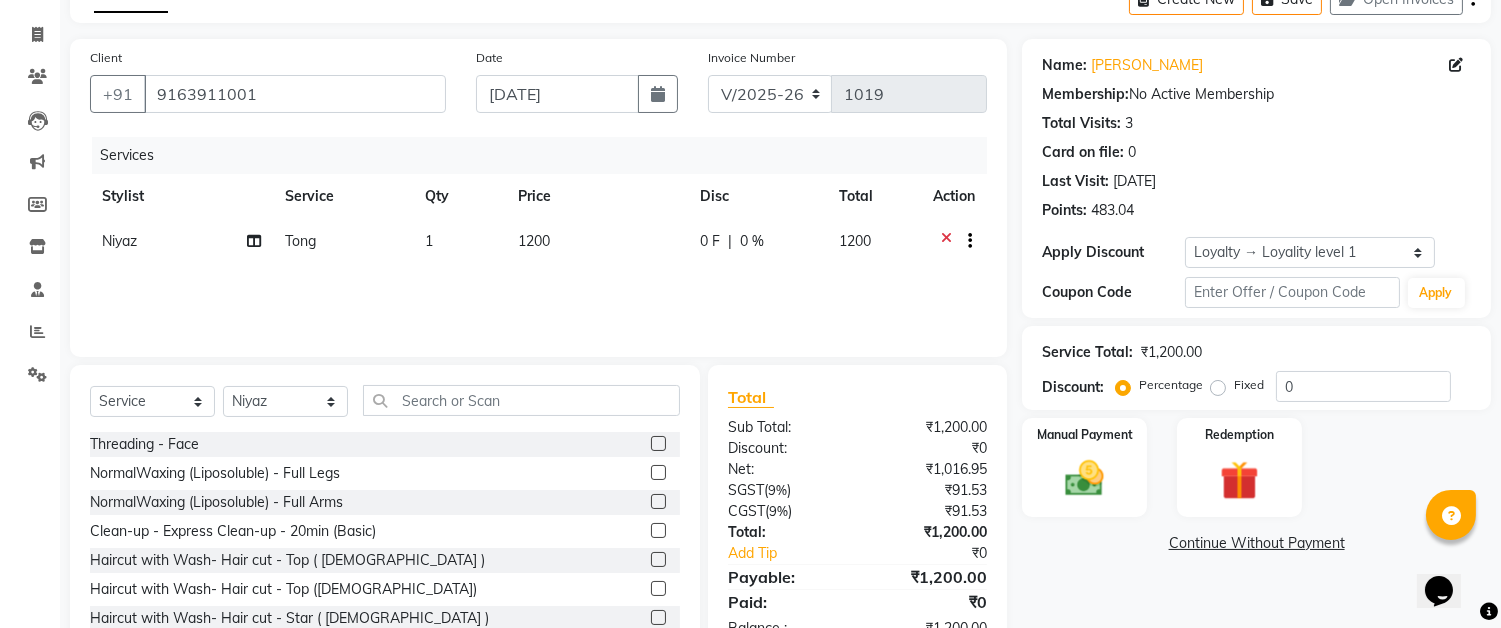 scroll, scrollTop: 172, scrollLeft: 0, axis: vertical 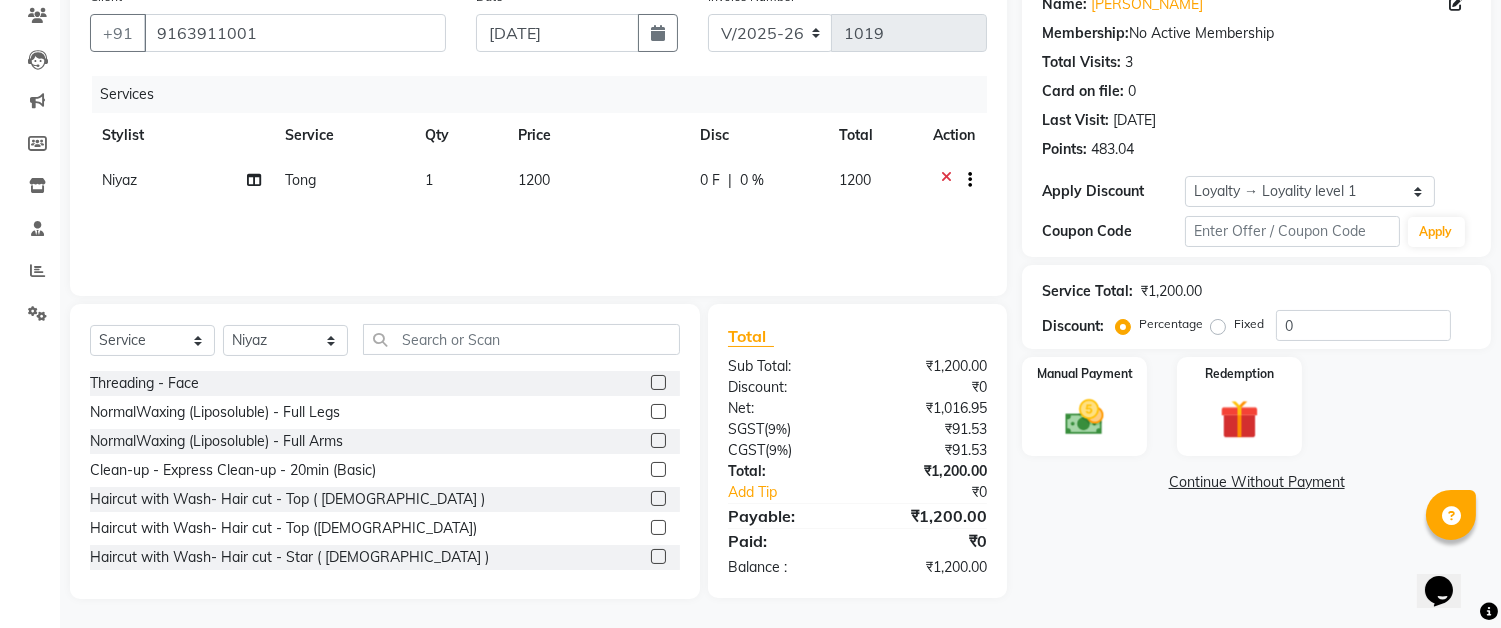 click on "1200" 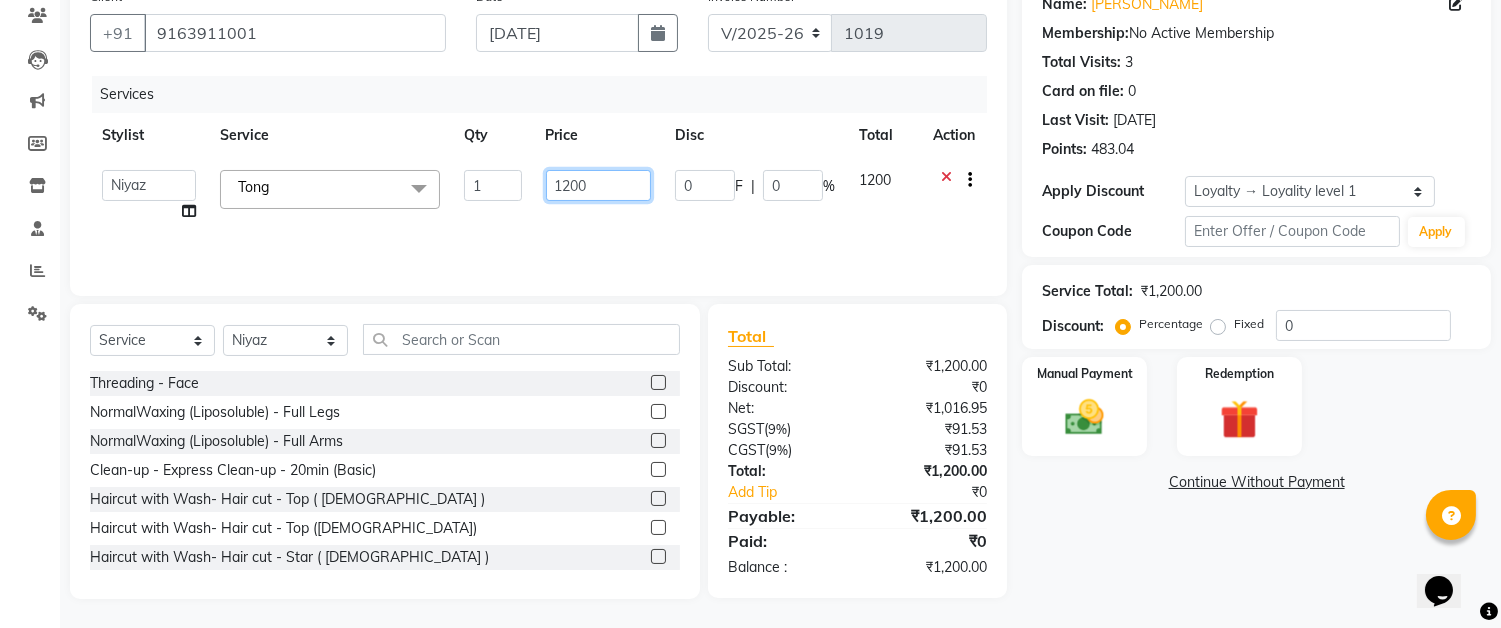 click on "1200" 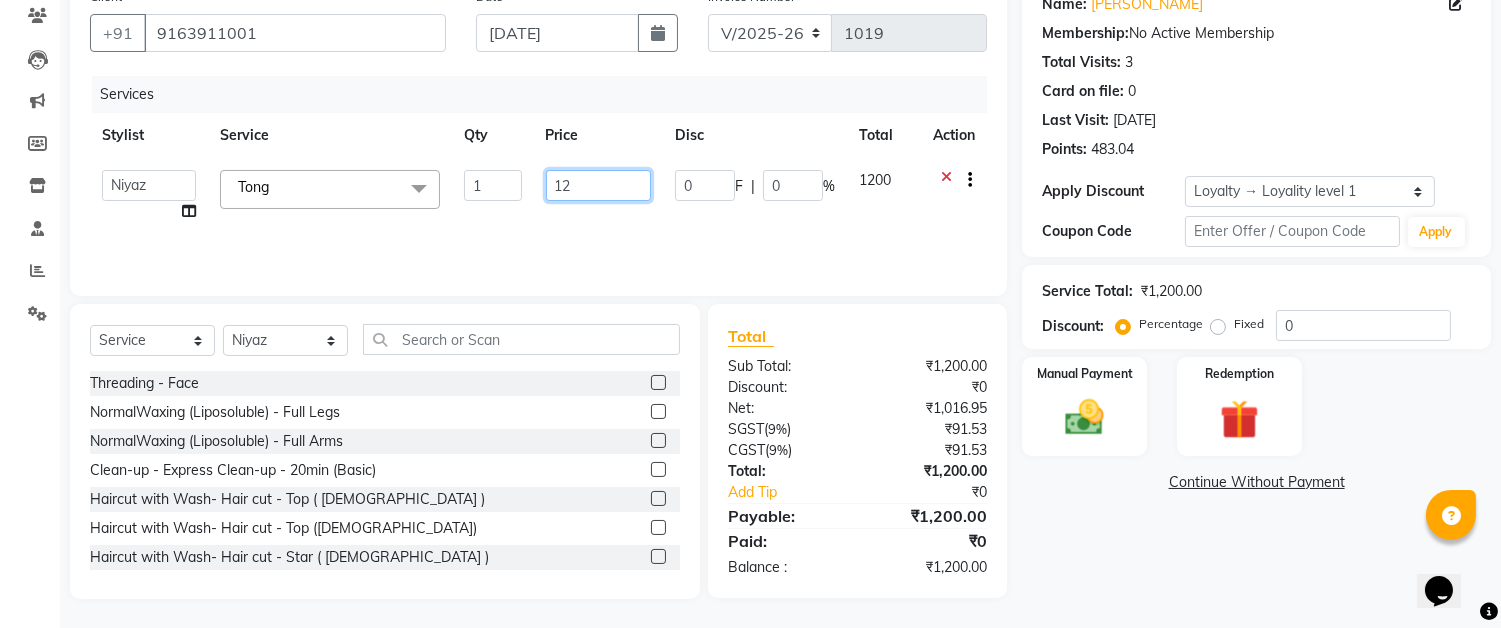 type on "1" 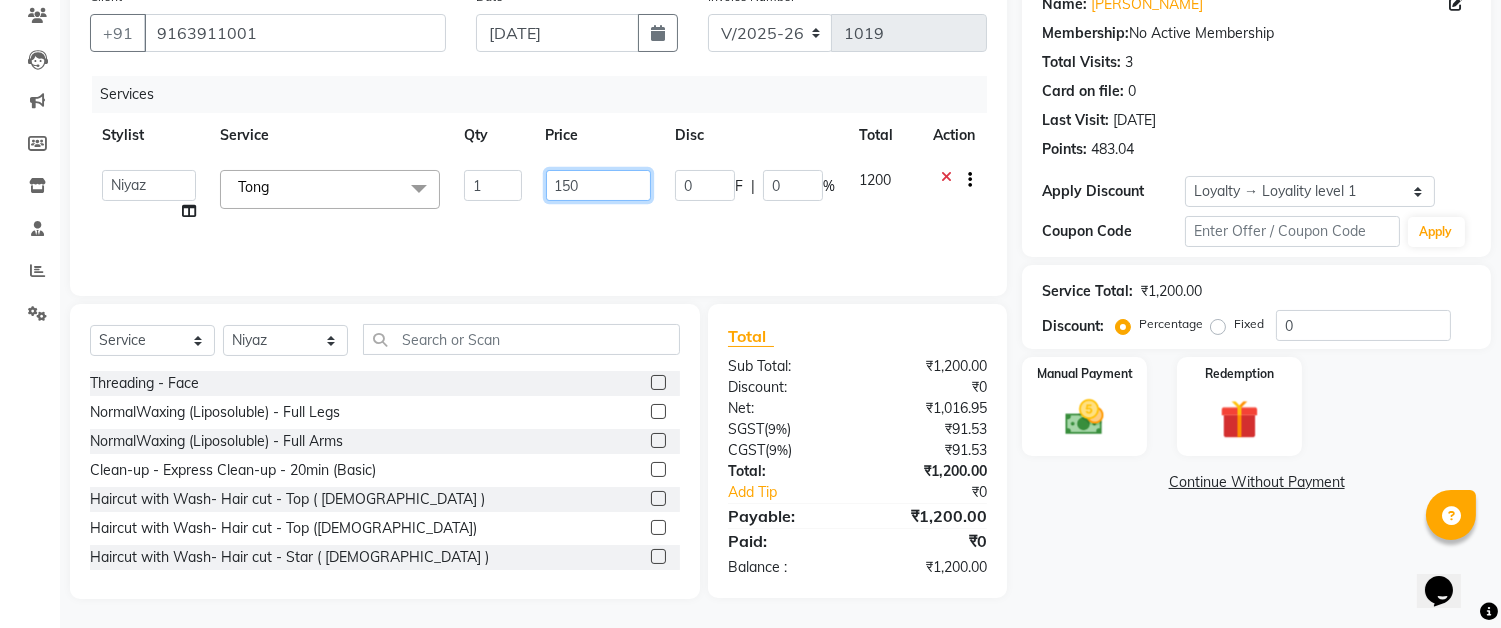 type on "1500" 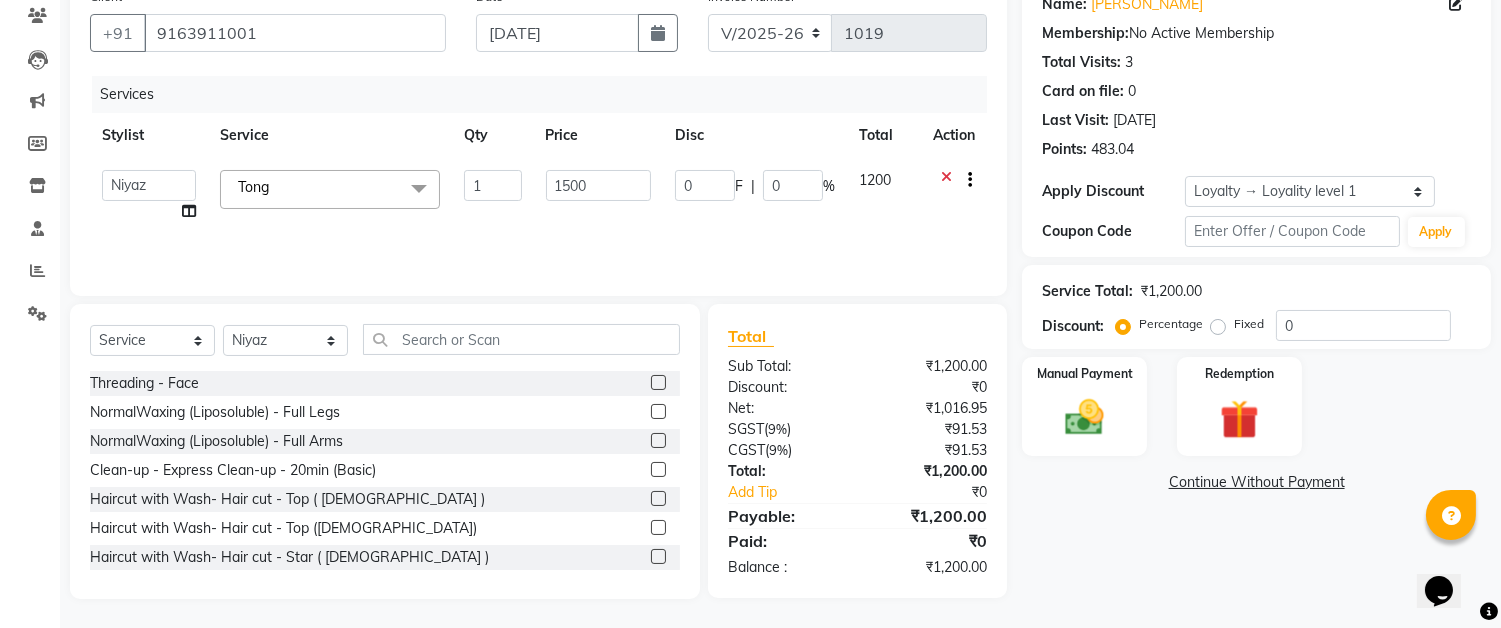 click on "Services Stylist Service Qty Price Disc Total Action  Akram   Auditor   Christina   Izarul   jaydip   Niyaz   raj   ravi   rehan   RINKU SHOW   TARANUM  Tong  x  Threading - Face NormalWaxing (Liposoluble) - Full Legs NormalWaxing (Liposoluble) - Full Arms  Clean-up  - Express Clean-up - 20min (Basic) Haircut with Wash- Hair cut - Top ( Male ) Haircut with Wash- Hair cut - Top (Female) Haircut with Wash- Hair cut - Star ( Male ) Beard Trim  Nails - Gel Polish Application (Basic) Nails - Gel Polish Removal (Basic) Nails - Gel Extension Removal (Basic) Nails - Nail Art- Basic(10 Tips) (Basic) Nails - Nail Art Per Tip (Basic) 1 Nails - Refill Extension Gel/Acrylic (Advanced) Nails - Nail Extension Gel (Advanced) Nails - Nail Extension Acrylic (Advanced) Nails - Inbuild Extension Gel (Advanced) Nails - Inbuild Extension Acrylic (Advanced) Nails - 3D Nail Art(10 Tips) (Advanced) Nails - Cat Eye Design Gel Polish(10 Tips) (Advanced) Nails - Chrome Gel Polish(10 Tips) (Advanced) Hair Spa Treatment Hair spa - Long" 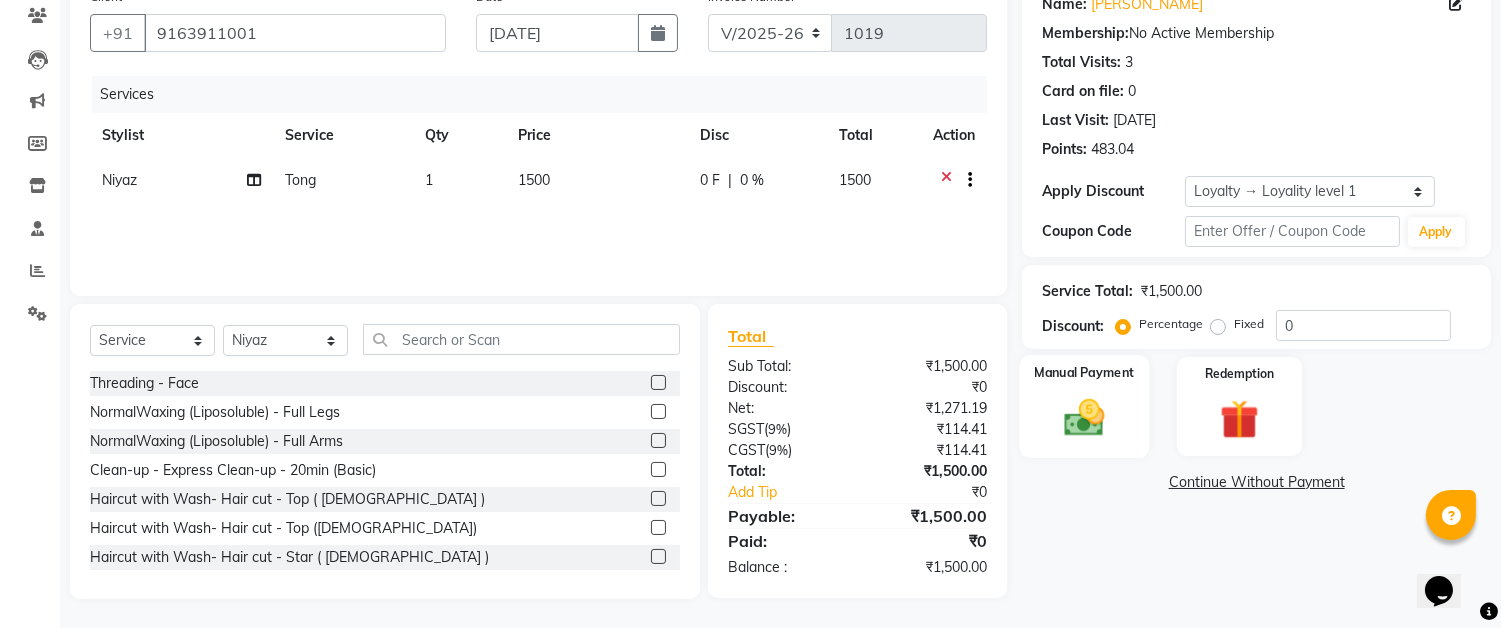 click 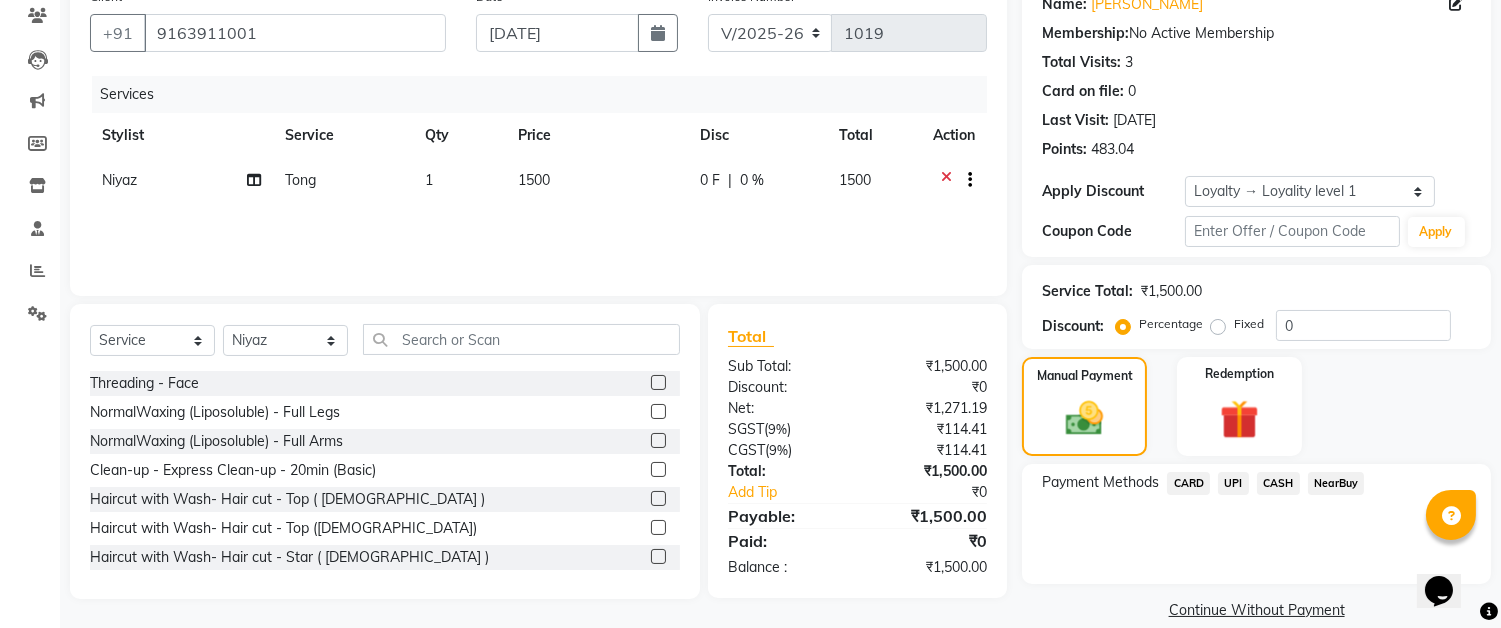 click on "CASH" 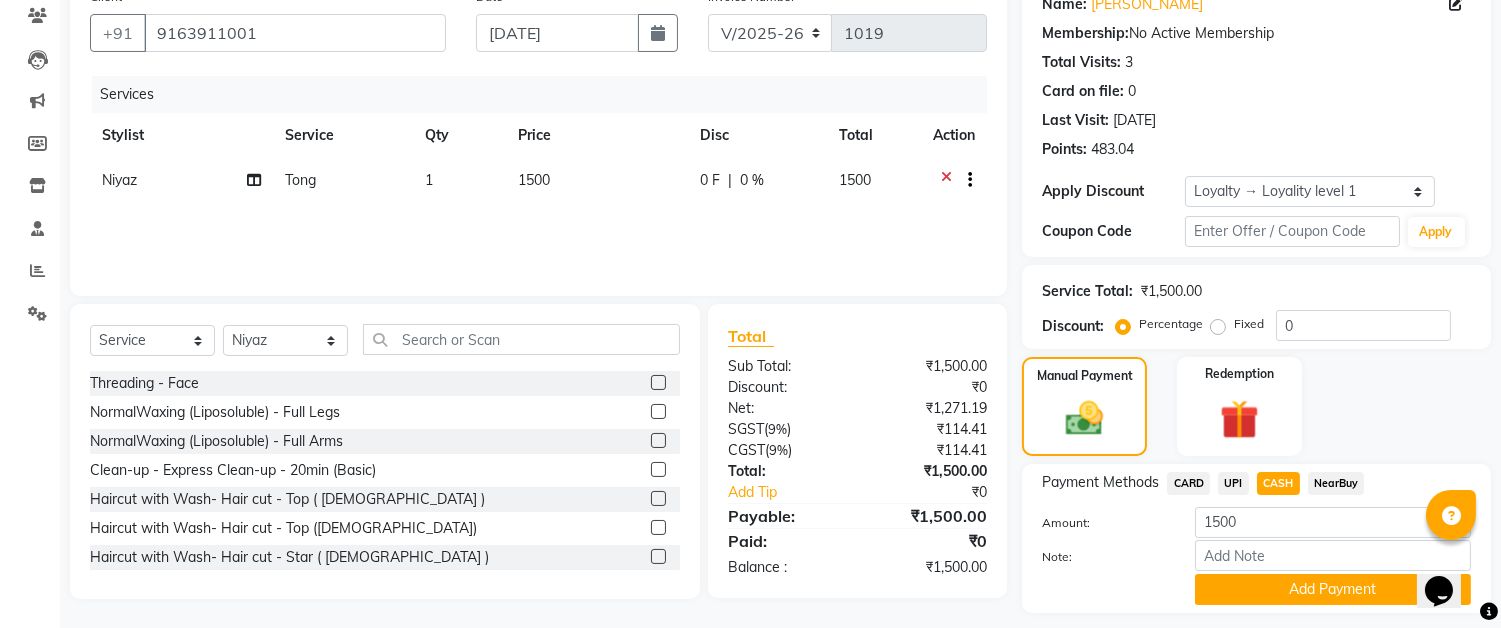 scroll, scrollTop: 226, scrollLeft: 0, axis: vertical 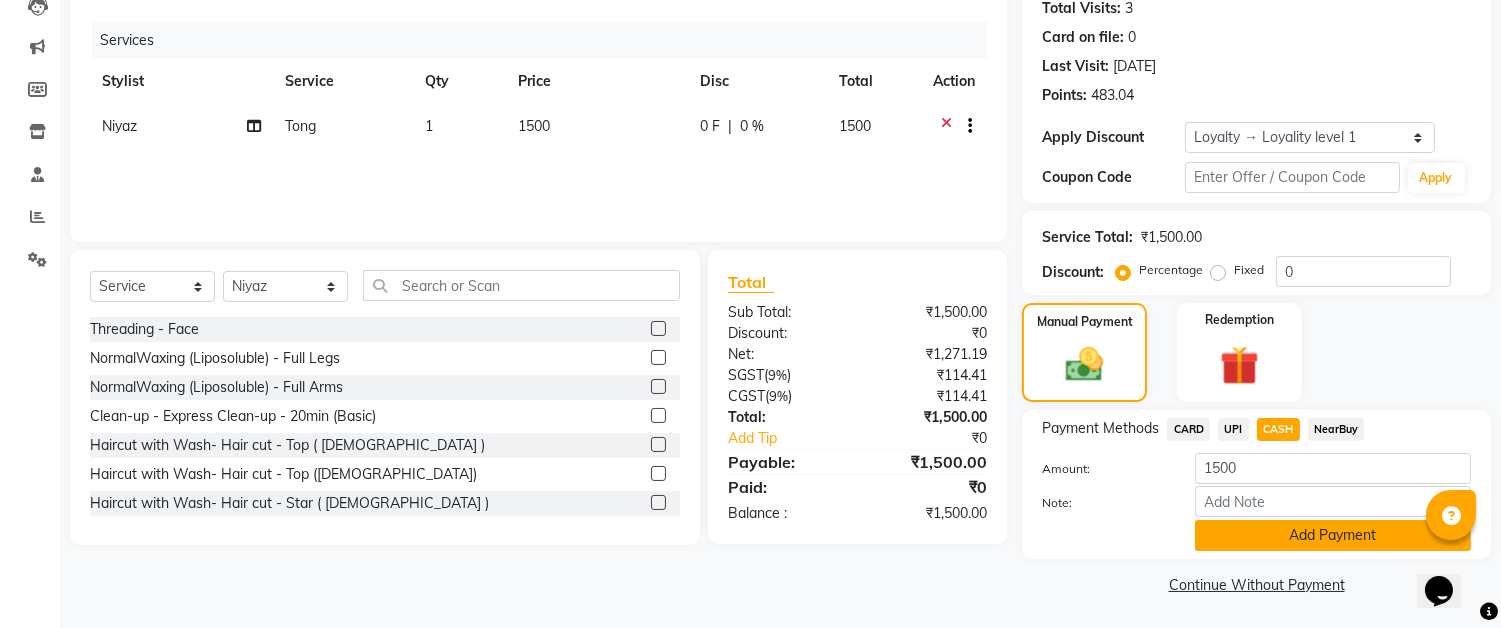 click on "Add Payment" 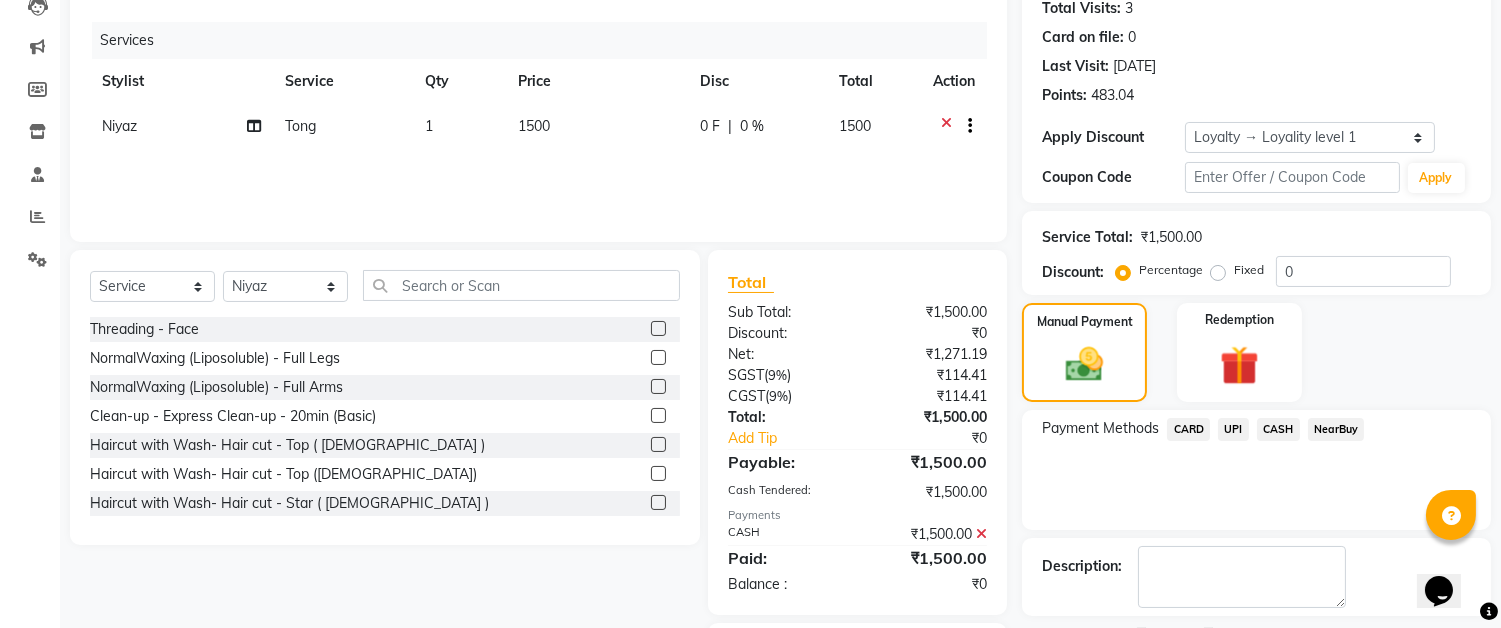 scroll, scrollTop: 362, scrollLeft: 0, axis: vertical 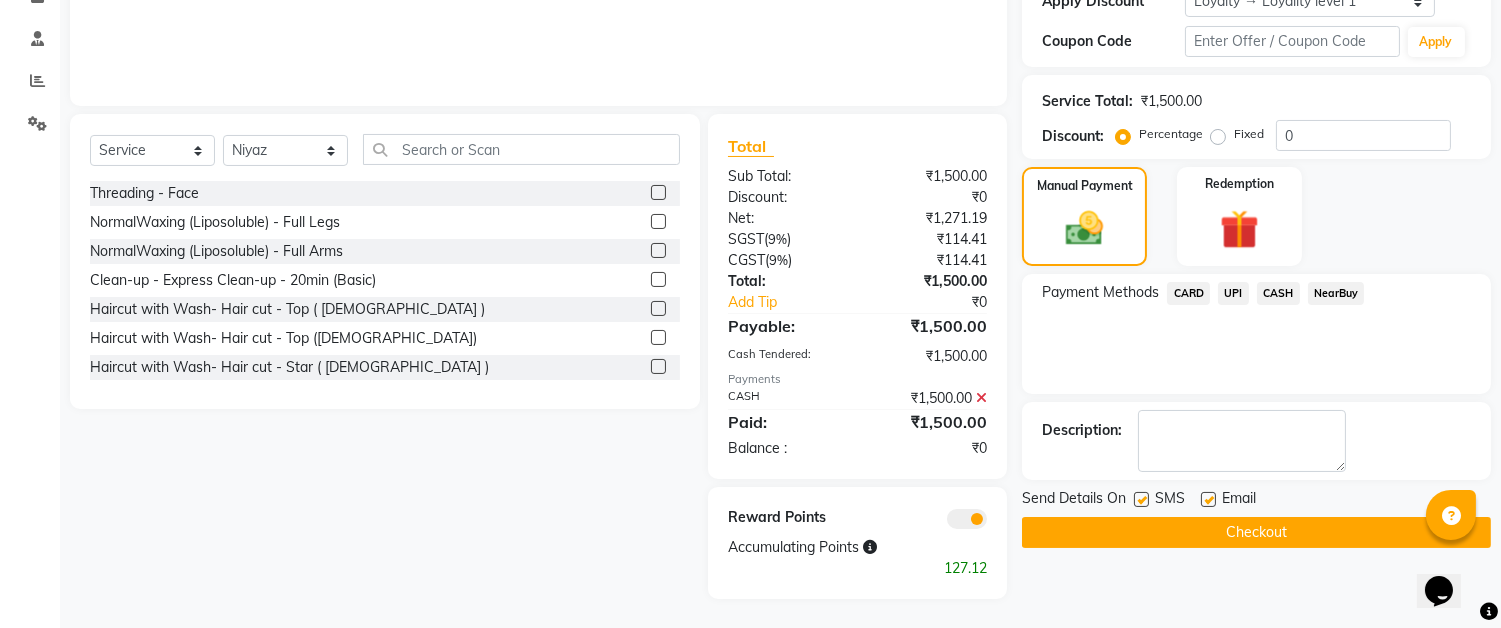 click on "Checkout" 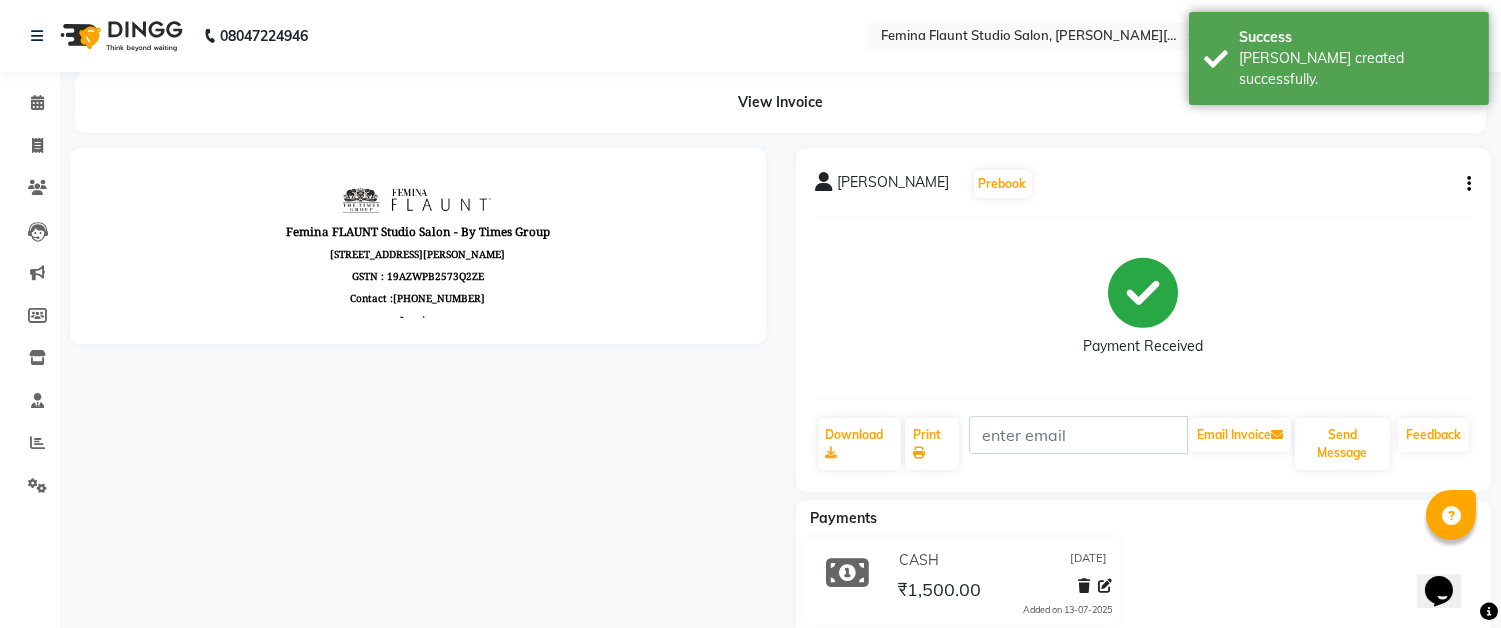 scroll, scrollTop: 0, scrollLeft: 0, axis: both 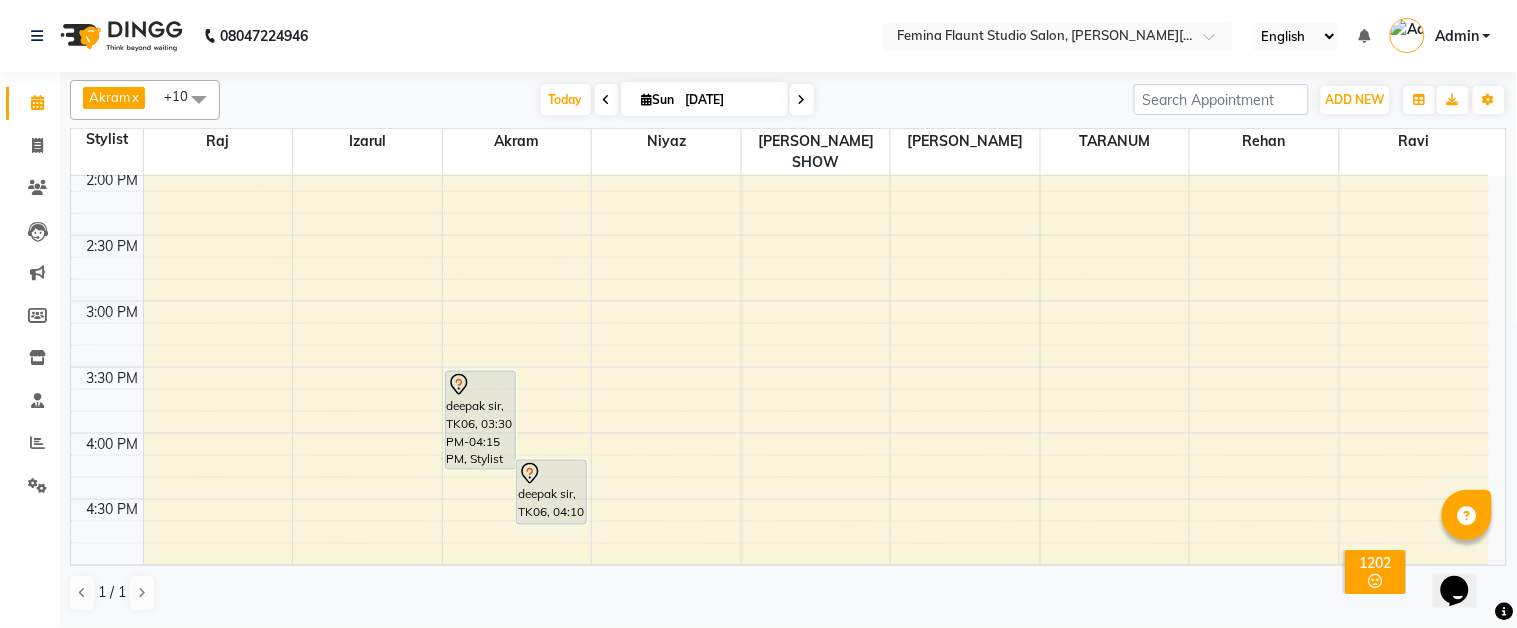 click on "9:00 AM 9:30 AM 10:00 AM 10:30 AM 11:00 AM 11:30 AM 12:00 PM 12:30 PM 1:00 PM 1:30 PM 2:00 PM 2:30 PM 3:00 PM 3:30 PM 4:00 PM 4:30 PM 5:00 PM 5:30 PM 6:00 PM 6:30 PM 7:00 PM 7:30 PM 8:00 PM 8:30 PM 9:00 PM 9:30 PM             [PERSON_NAME] Bblunt, TK01, 11:00 AM-12:00 PM, Stylist Level 1 haircut(Regular) - [DEMOGRAPHIC_DATA]             [PERSON_NAME] Bblunt, TK01, 01:00 PM-01:30 PM, Pedicure (Regular)             deepak sir, TK06, 03:30 PM-04:15 PM, Stylist Level 2 haircut(Senior) - [DEMOGRAPHIC_DATA]             deepak sir, TK06, 04:10 PM-04:40 PM, Moustache Colour     RIAA DUTTA, TK05, 10:45 AM-11:30 AM, Stylist Level 2 haircut(Senior) - [DEMOGRAPHIC_DATA]     RIAA DUTTA, TK05, 11:30 AM-12:15 PM, Global Hair Colour - pH - [DEMOGRAPHIC_DATA]     [PERSON_NAME], TK02, 11:30 AM-12:20 PM, Tong             [PERSON_NAME], TK03, 01:00 PM-01:45 PM, Stylist Level 2 haircut(Senior) - [DEMOGRAPHIC_DATA]             [PERSON_NAME], TK04, 01:10 PM-01:40 PM, [PERSON_NAME] Trimming             [PERSON_NAME] Bblunt, TK01, 12:00 PM-01:00 PM, Skeyndor - Eternal Facial" at bounding box center (780, 367) 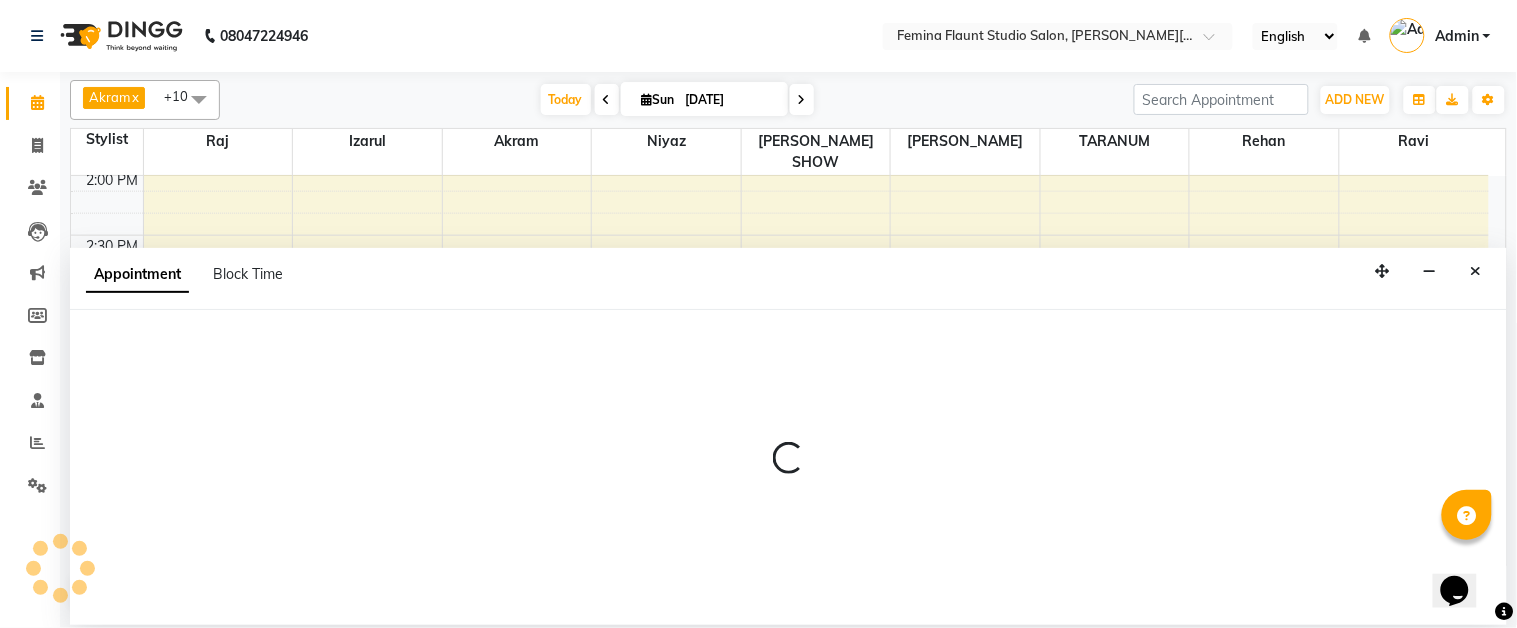 select on "83121" 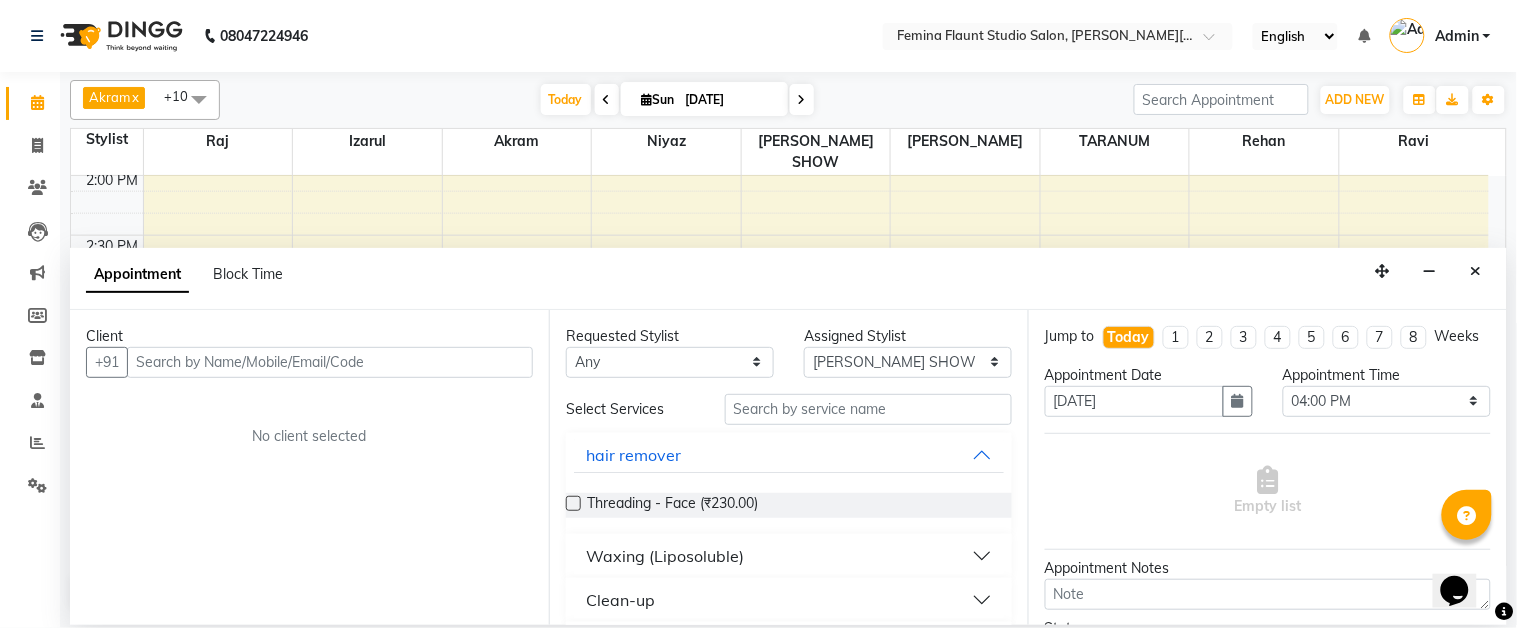 click at bounding box center [330, 362] 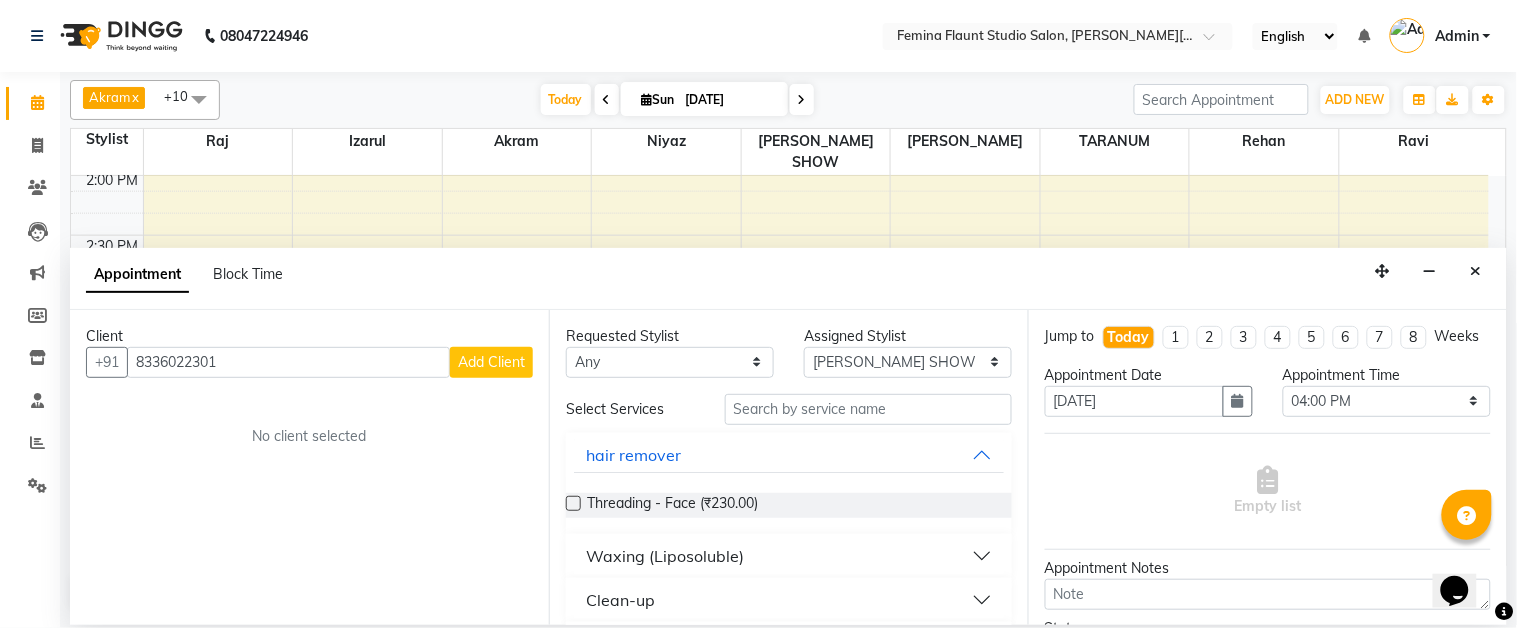 type on "8336022301" 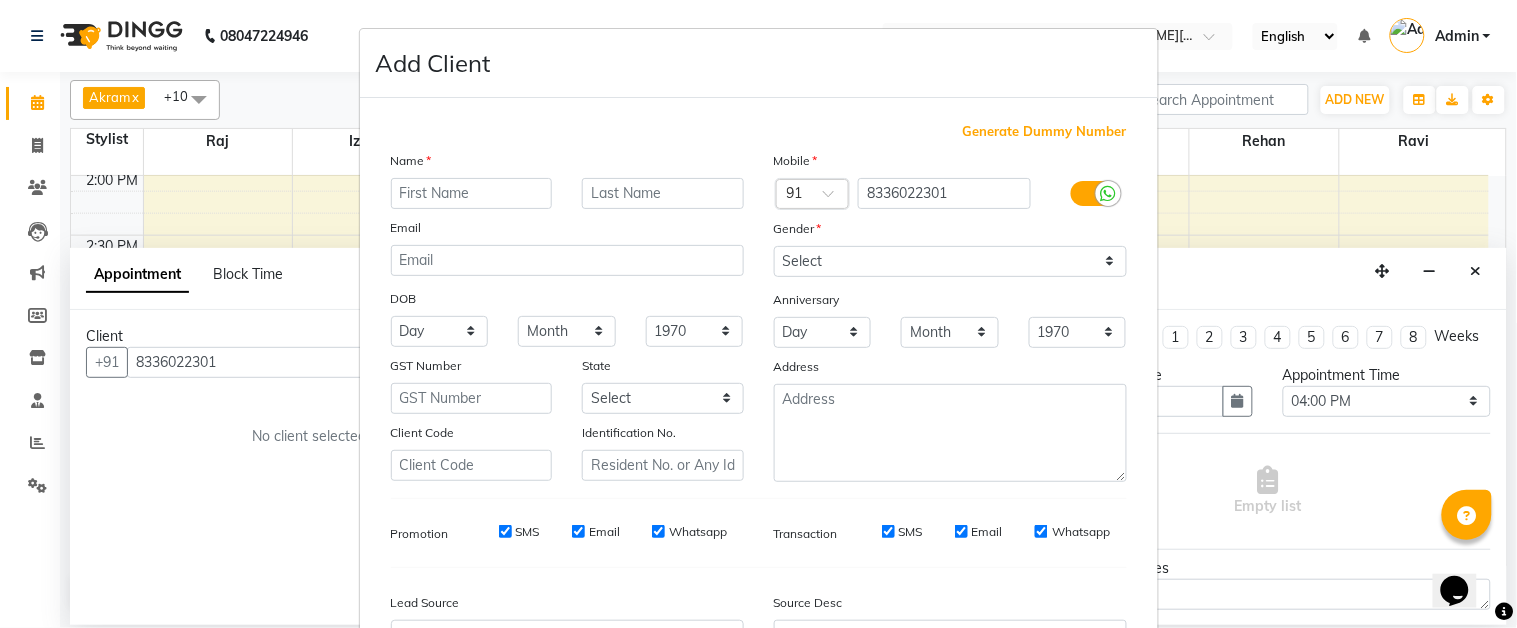 click at bounding box center [472, 193] 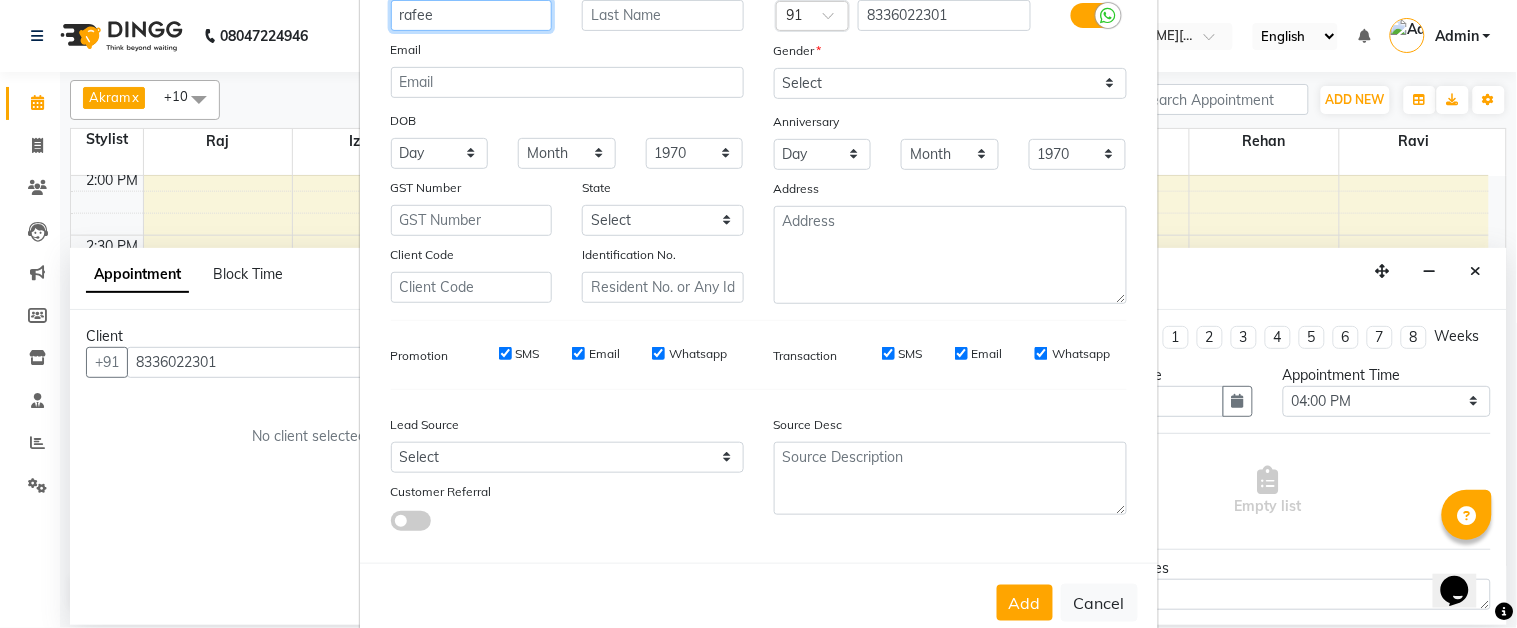scroll, scrollTop: 222, scrollLeft: 0, axis: vertical 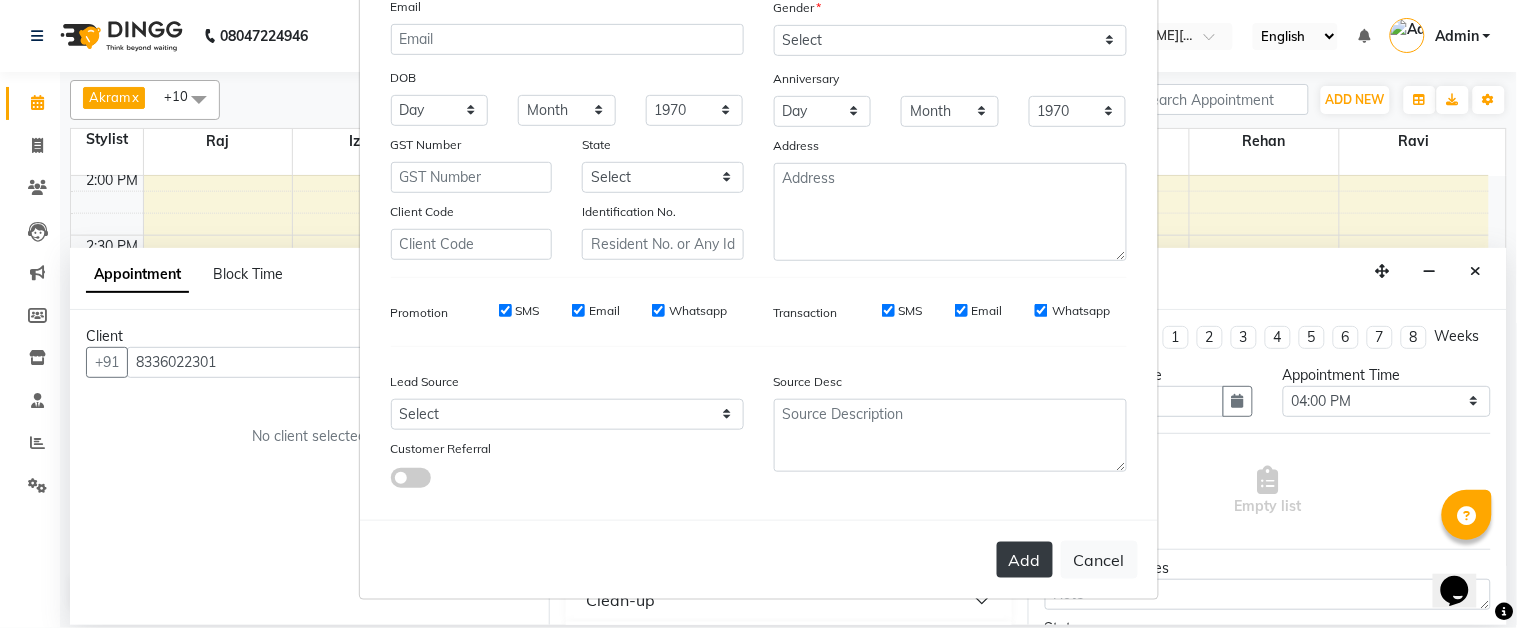 type on "rafee" 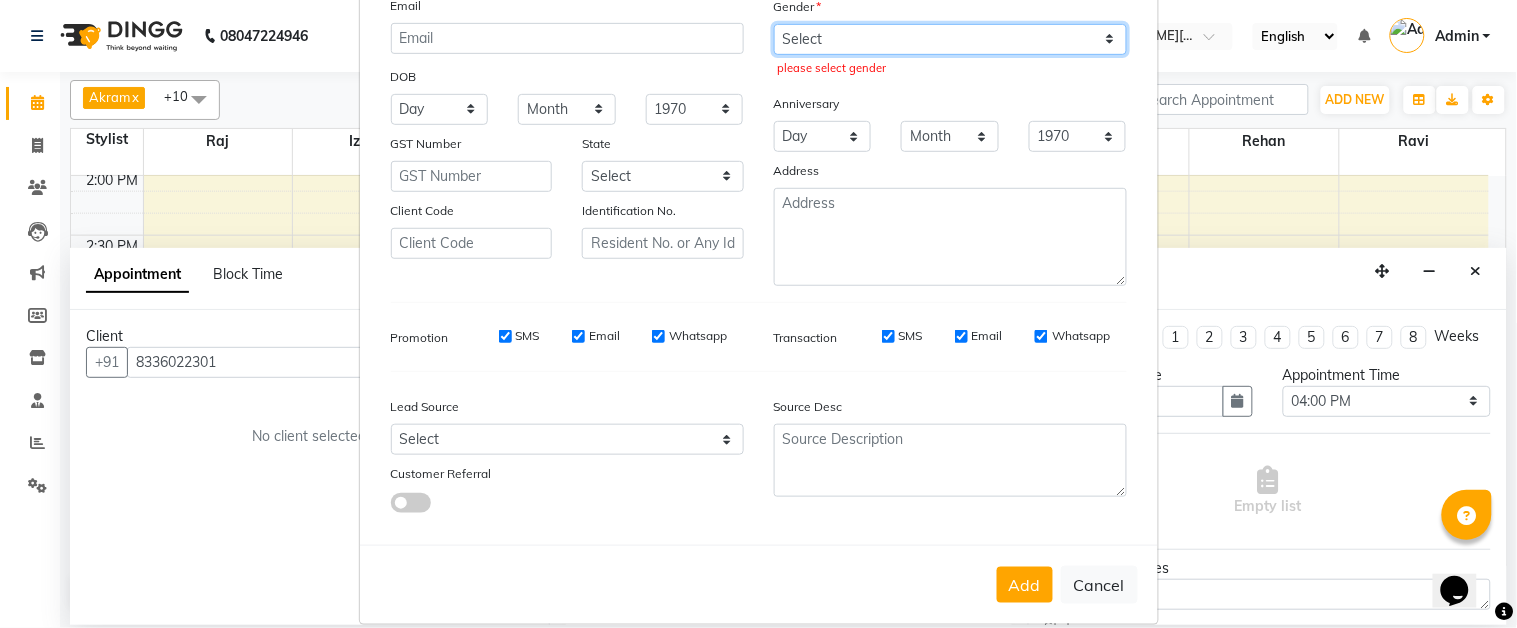click on "Select [DEMOGRAPHIC_DATA] [DEMOGRAPHIC_DATA] Other Prefer Not To Say" at bounding box center [950, 39] 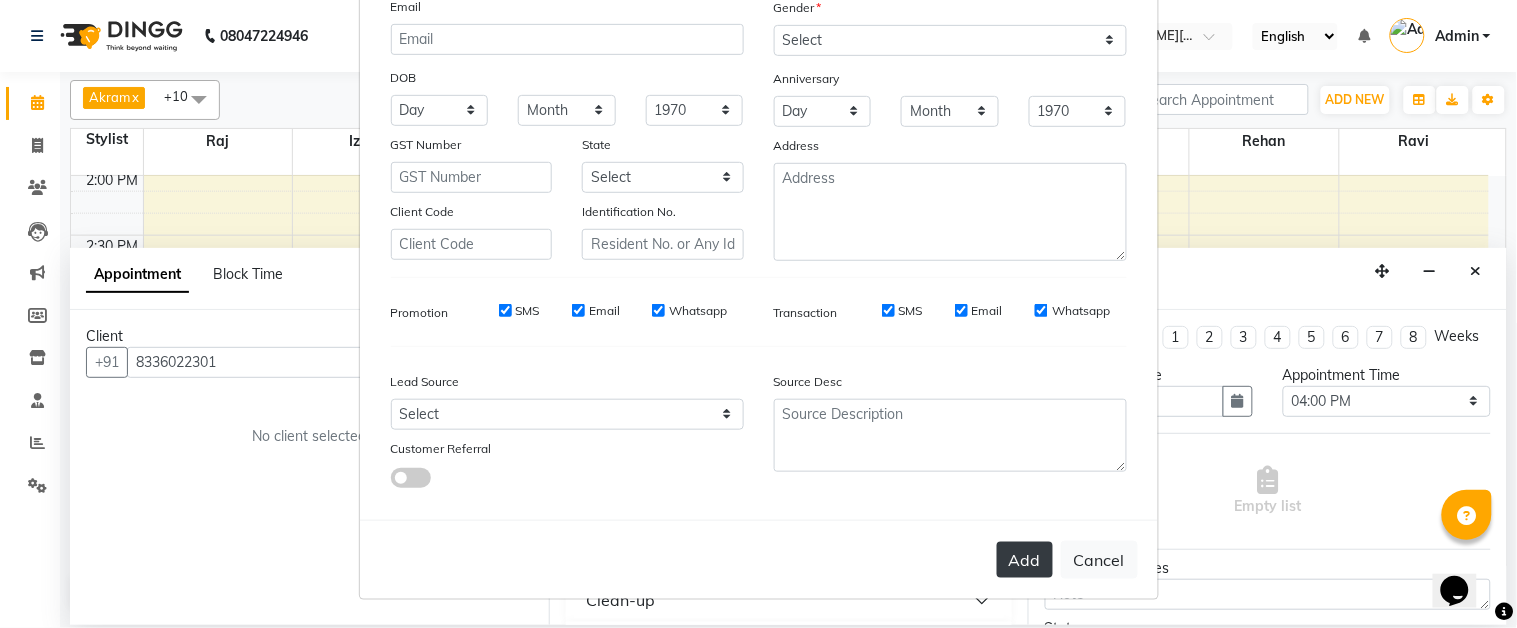 click on "Add" at bounding box center (1025, 560) 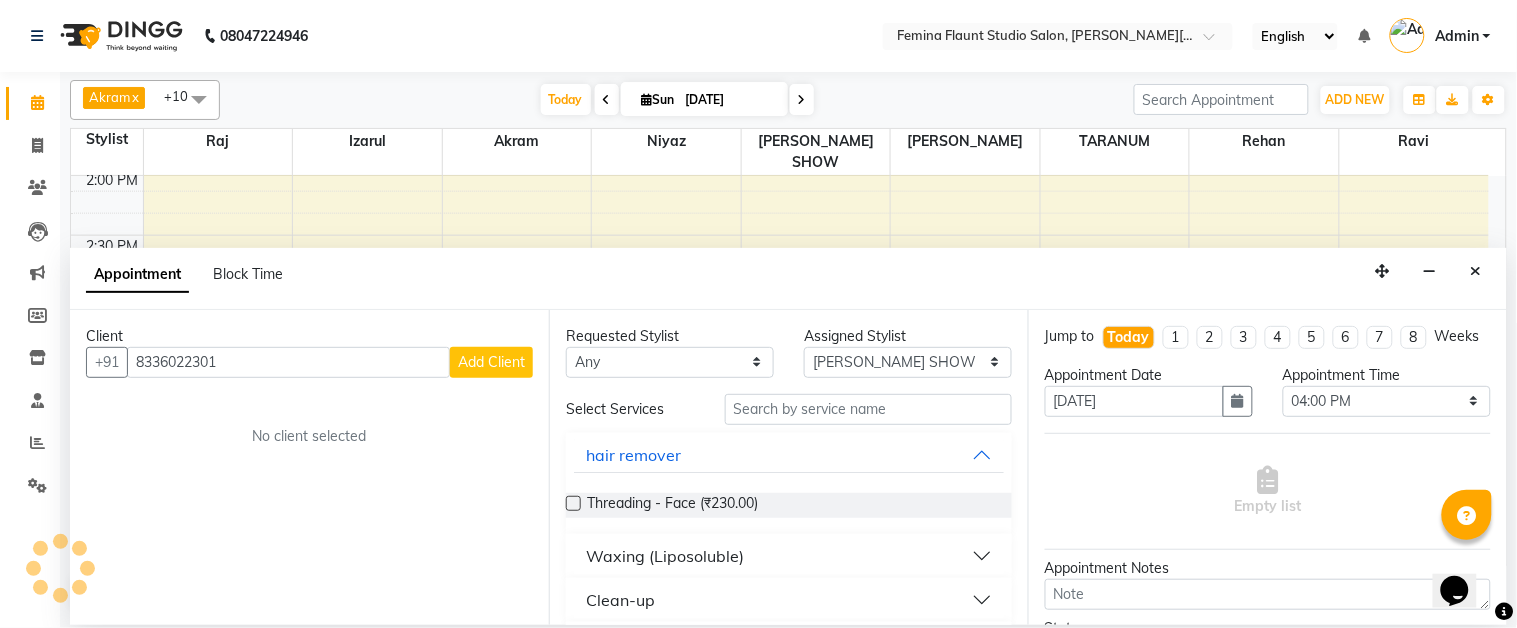 type 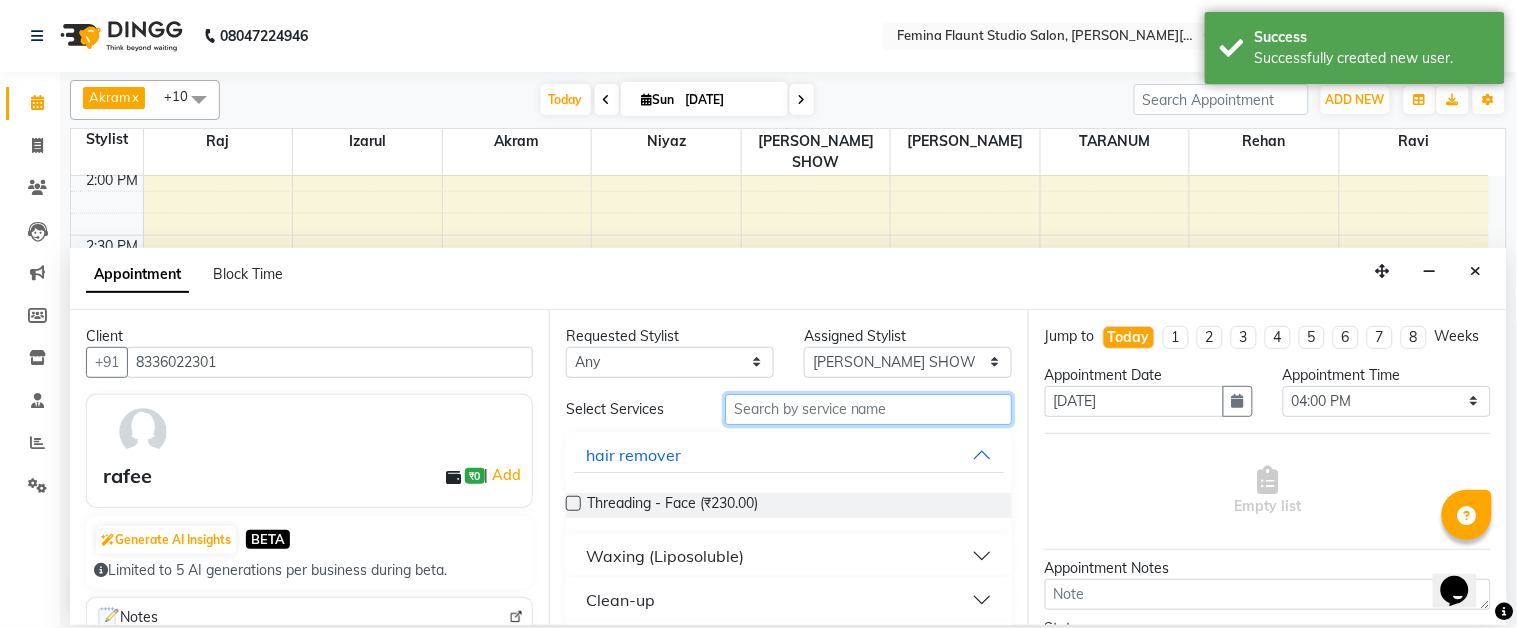 click at bounding box center (868, 409) 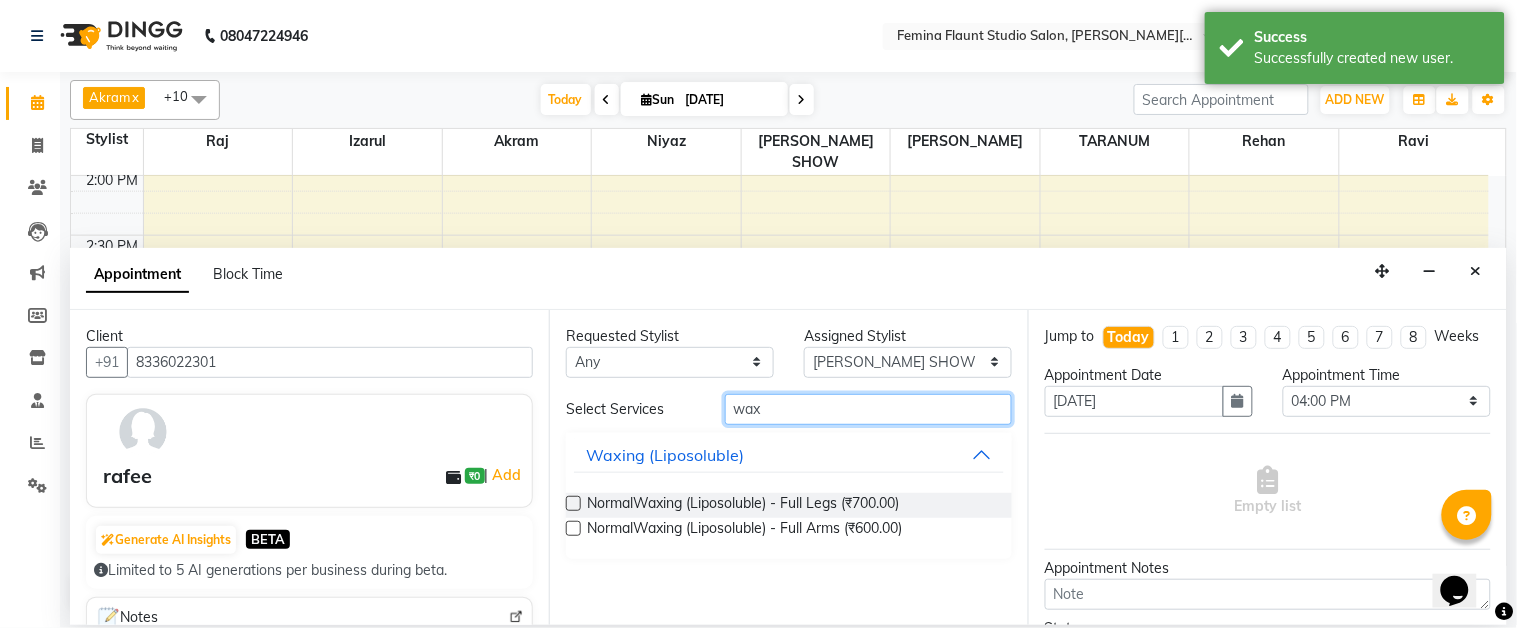 type on "wax" 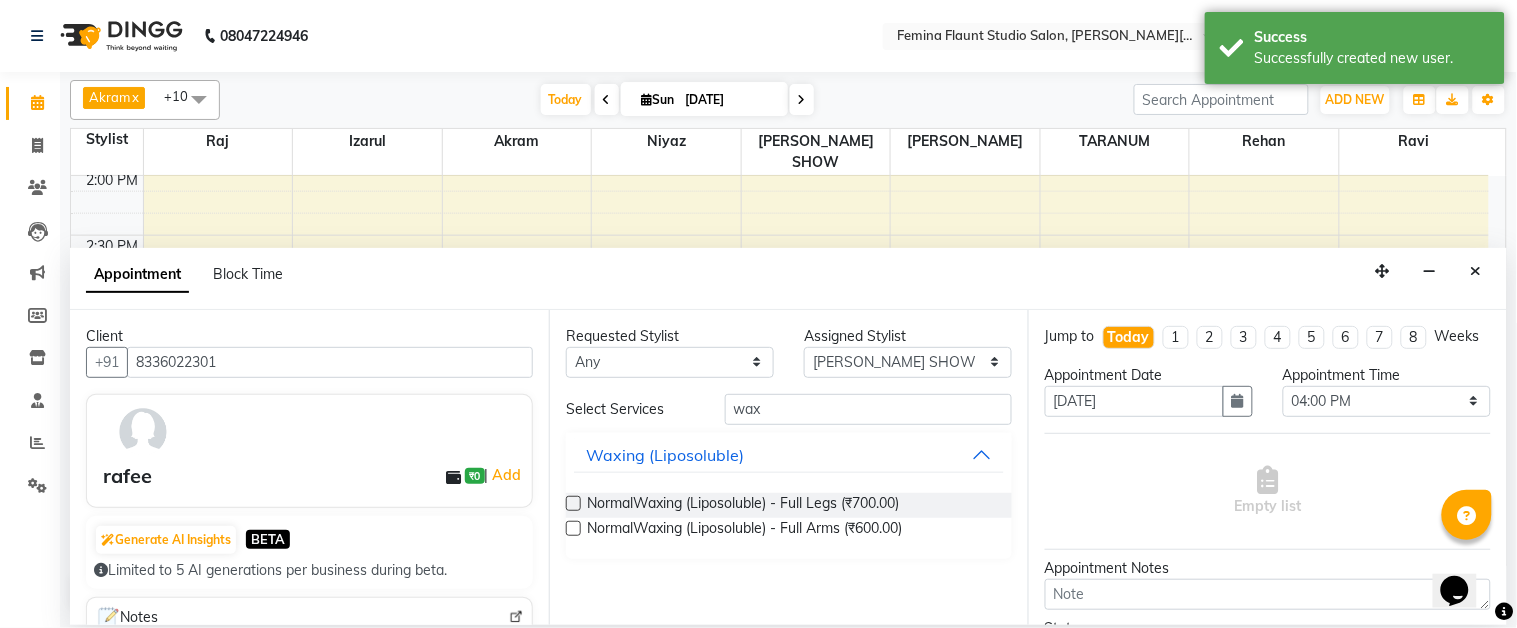 click at bounding box center [573, 503] 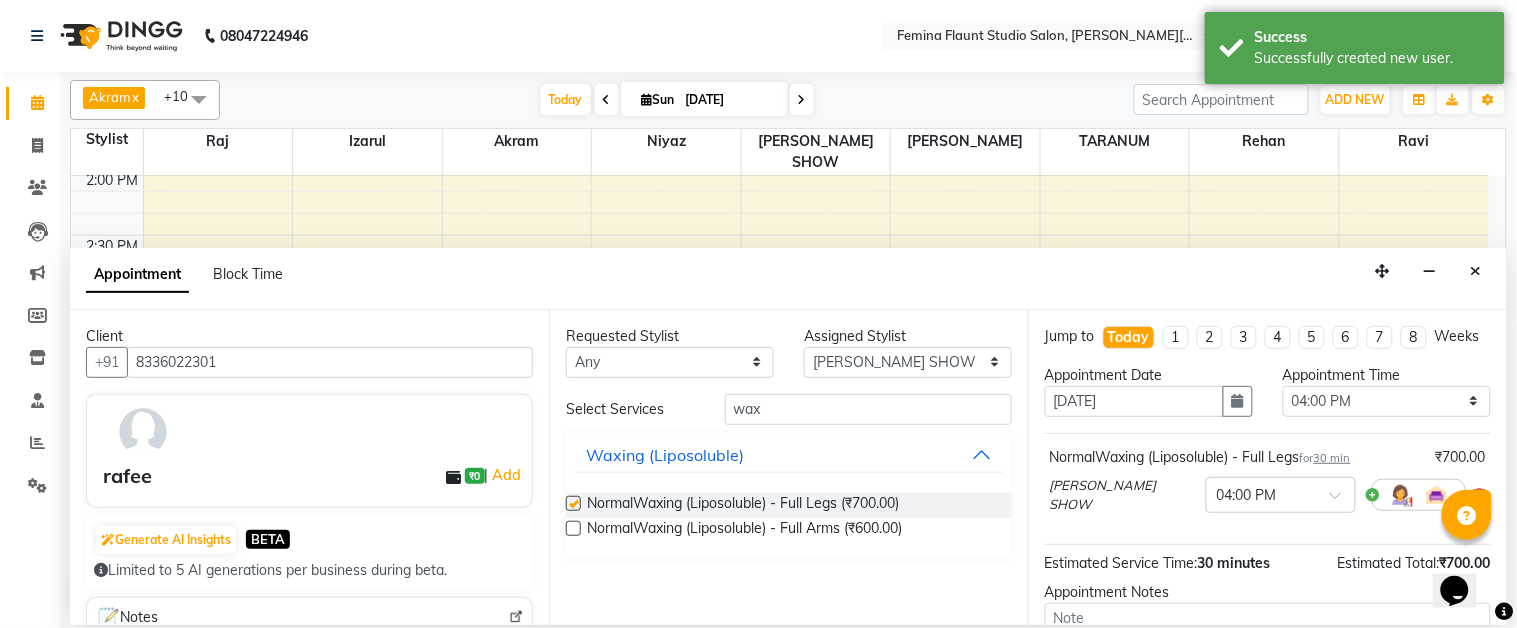 checkbox on "false" 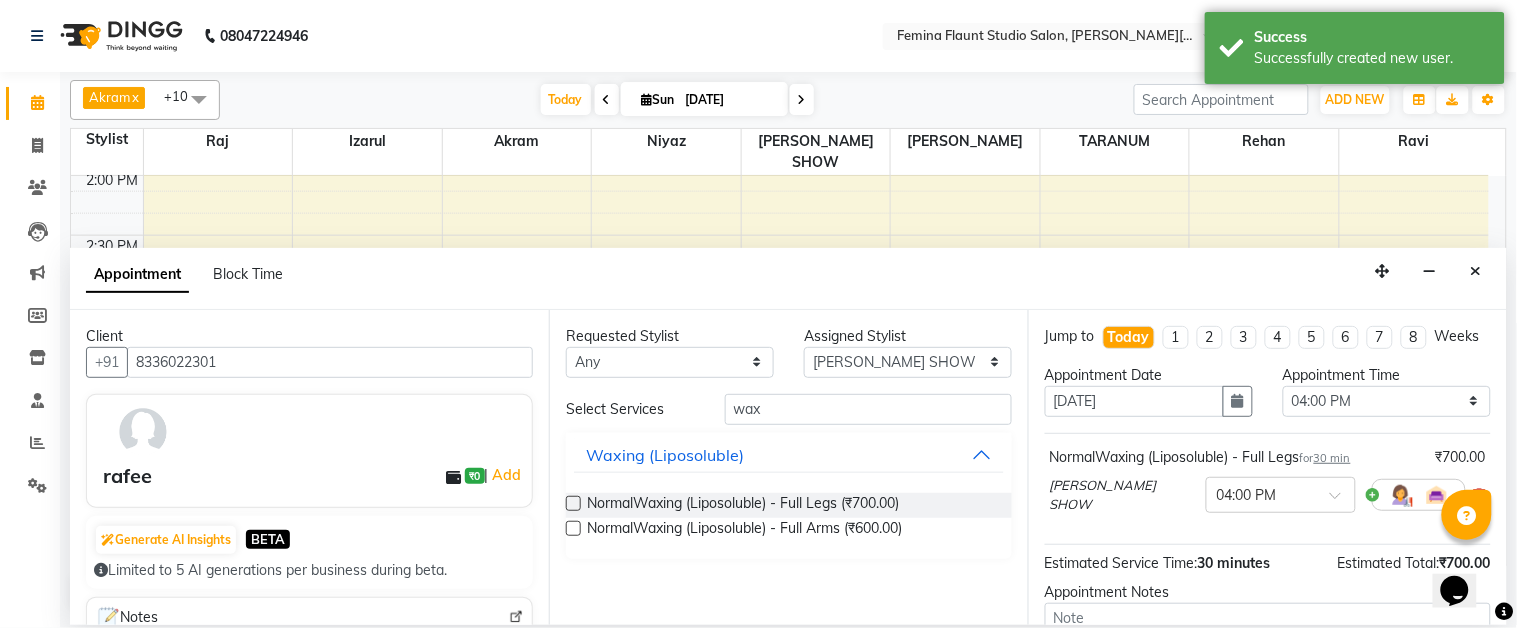 click at bounding box center (573, 528) 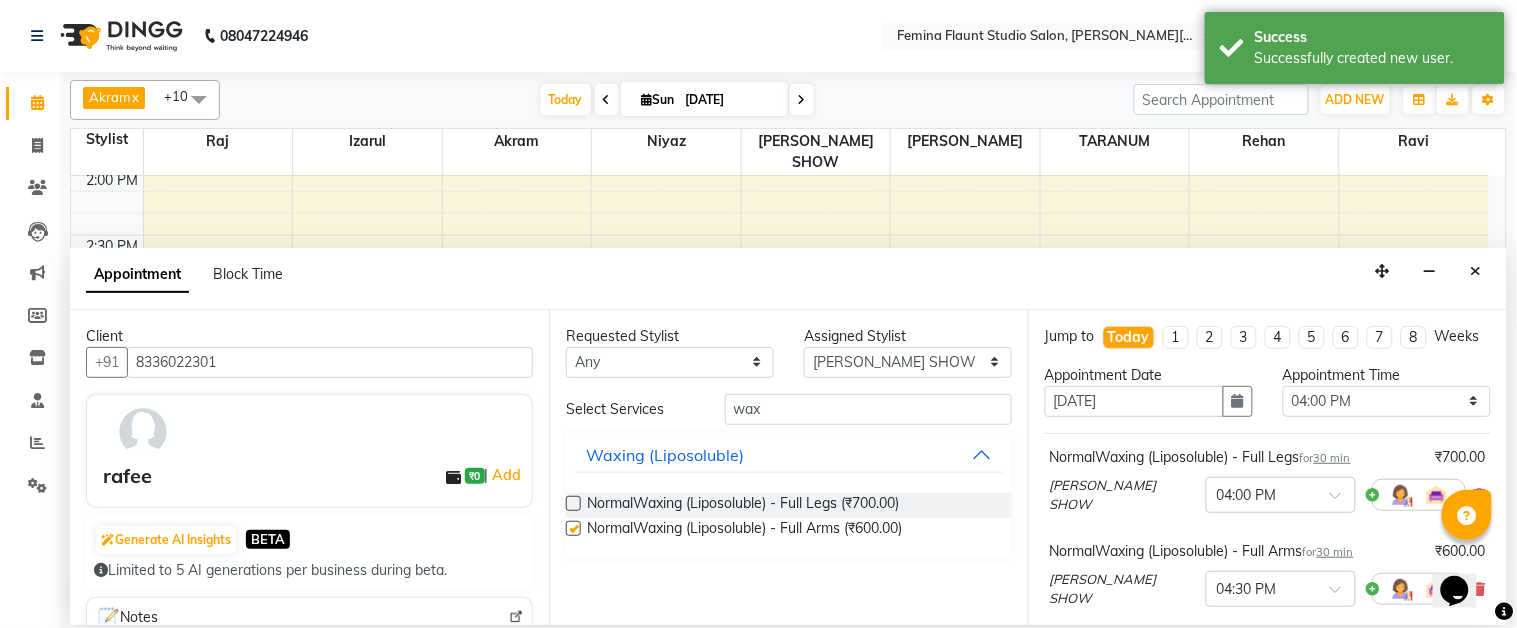 checkbox on "false" 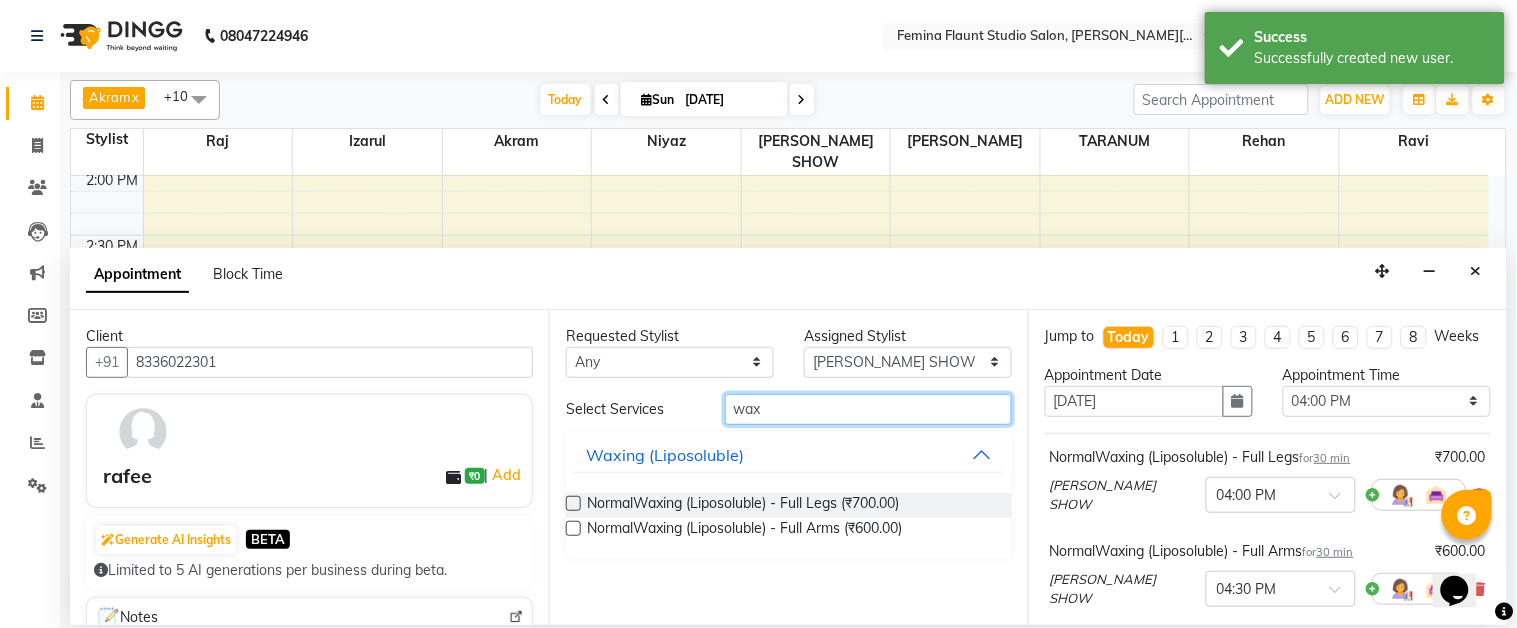 click on "wax" at bounding box center [868, 409] 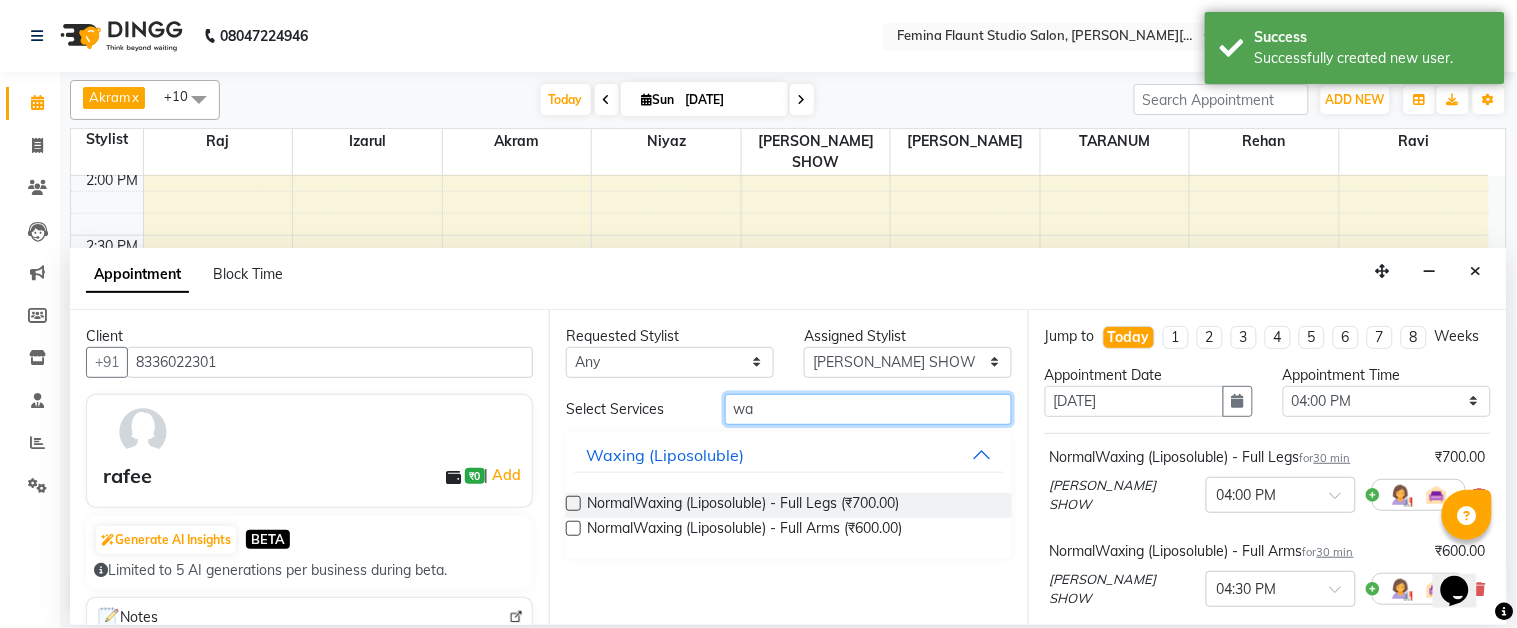 type on "w" 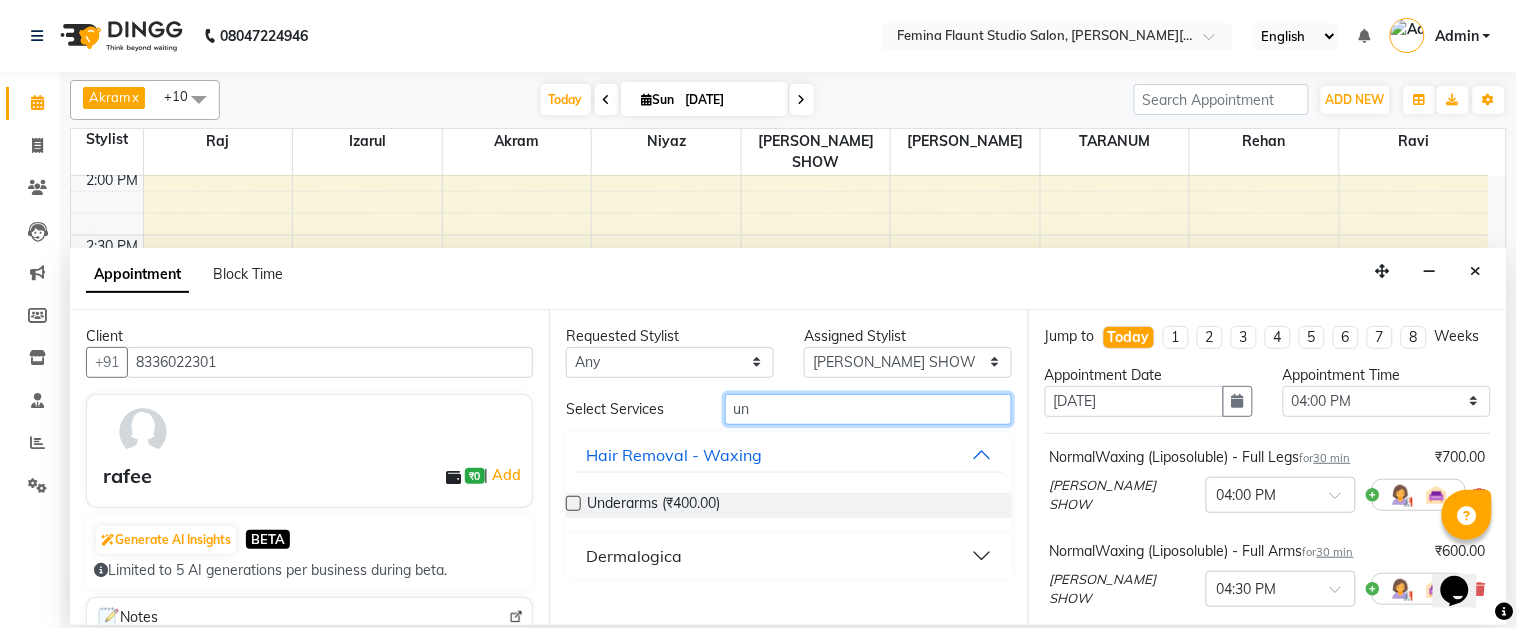 type on "un" 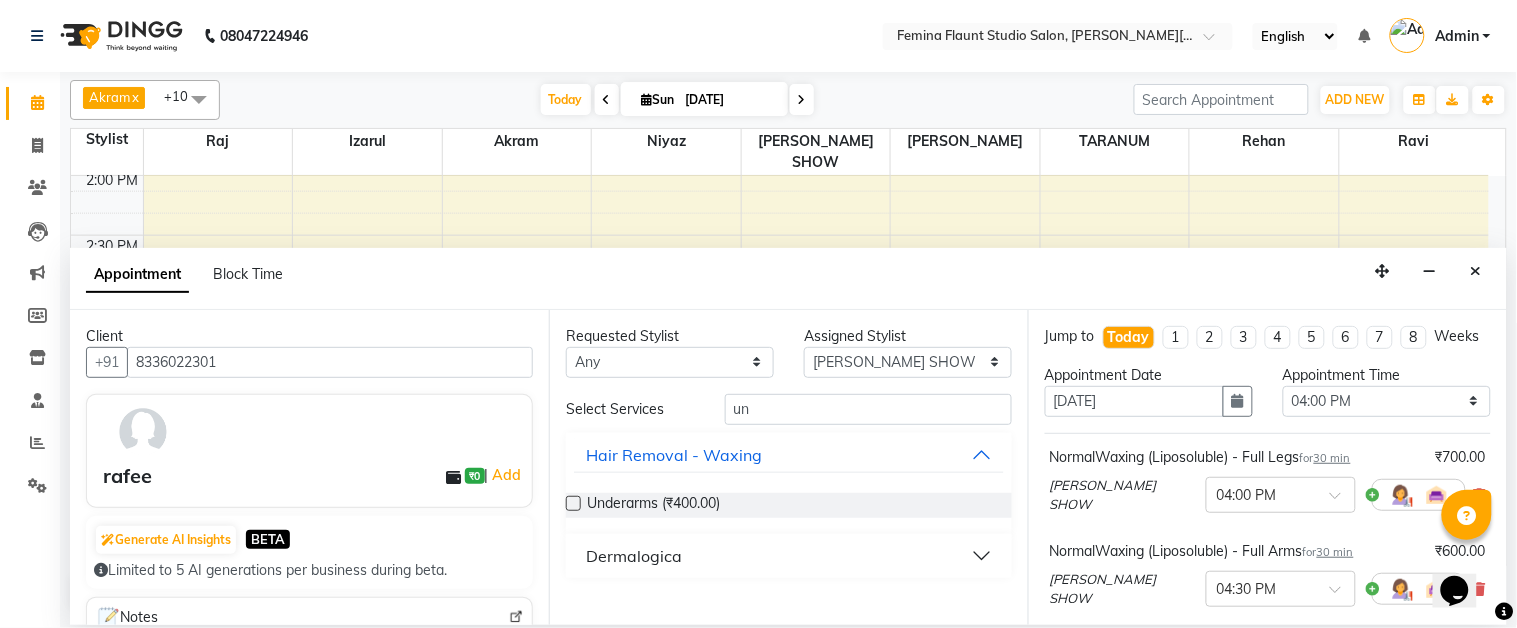 click at bounding box center [573, 503] 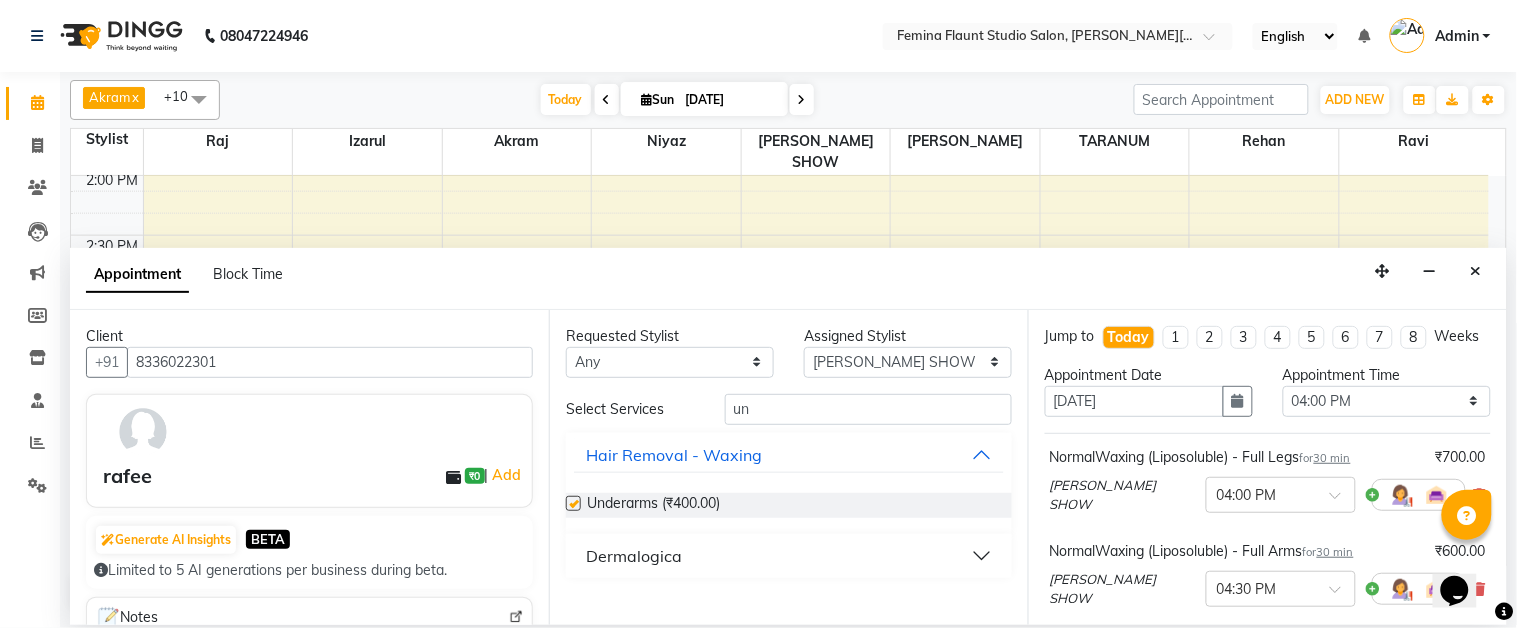 checkbox on "false" 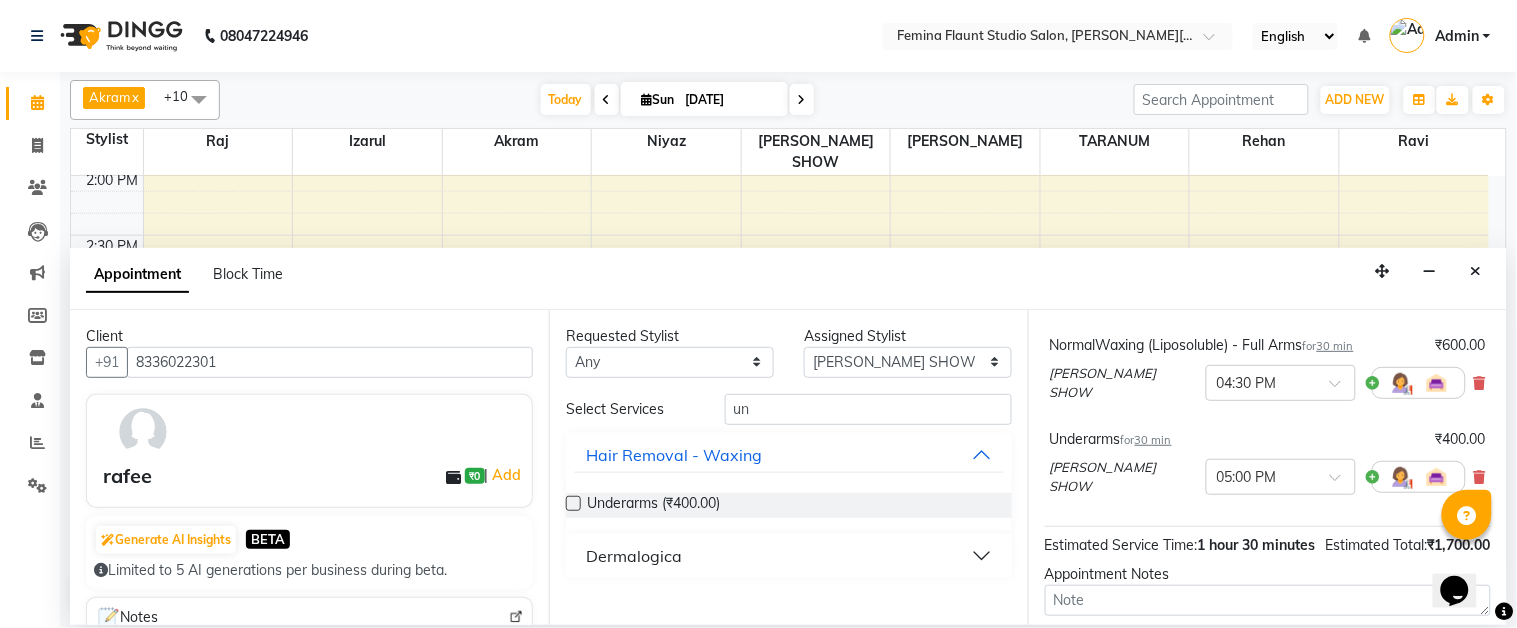 scroll, scrollTop: 413, scrollLeft: 0, axis: vertical 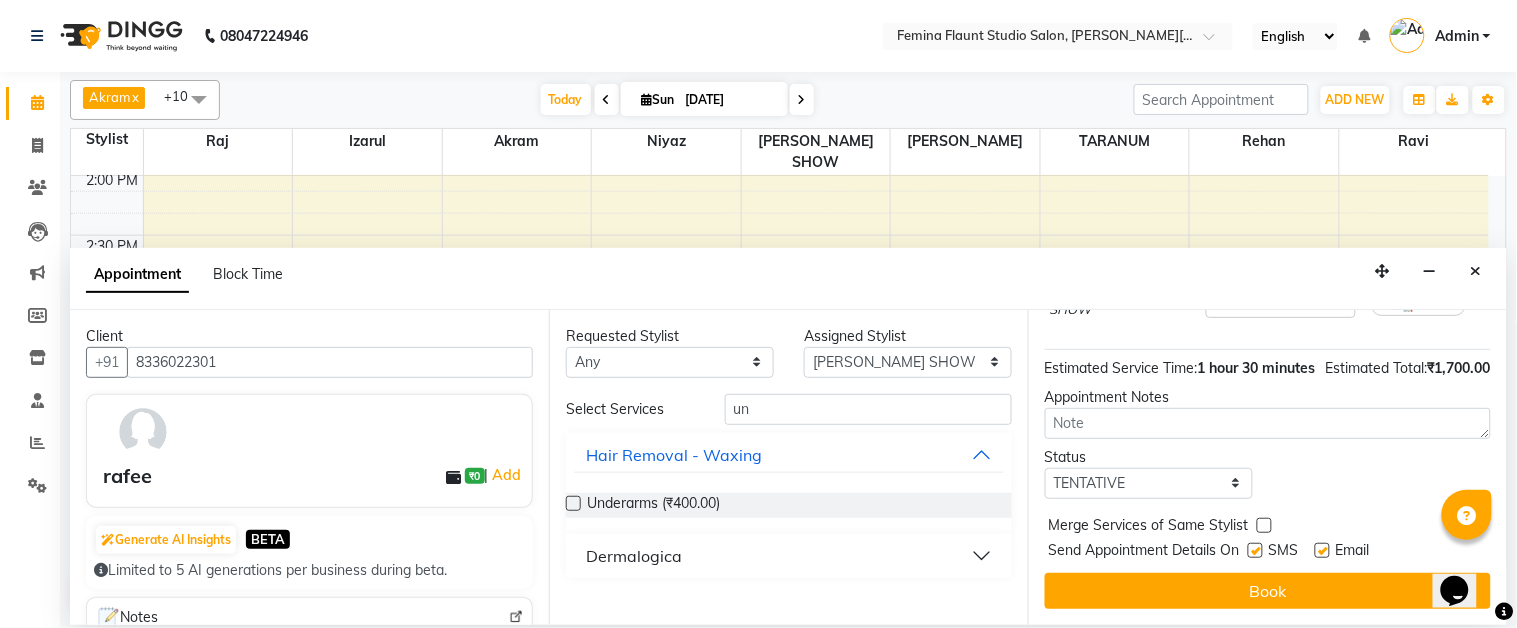 click on "Book" at bounding box center [1268, 591] 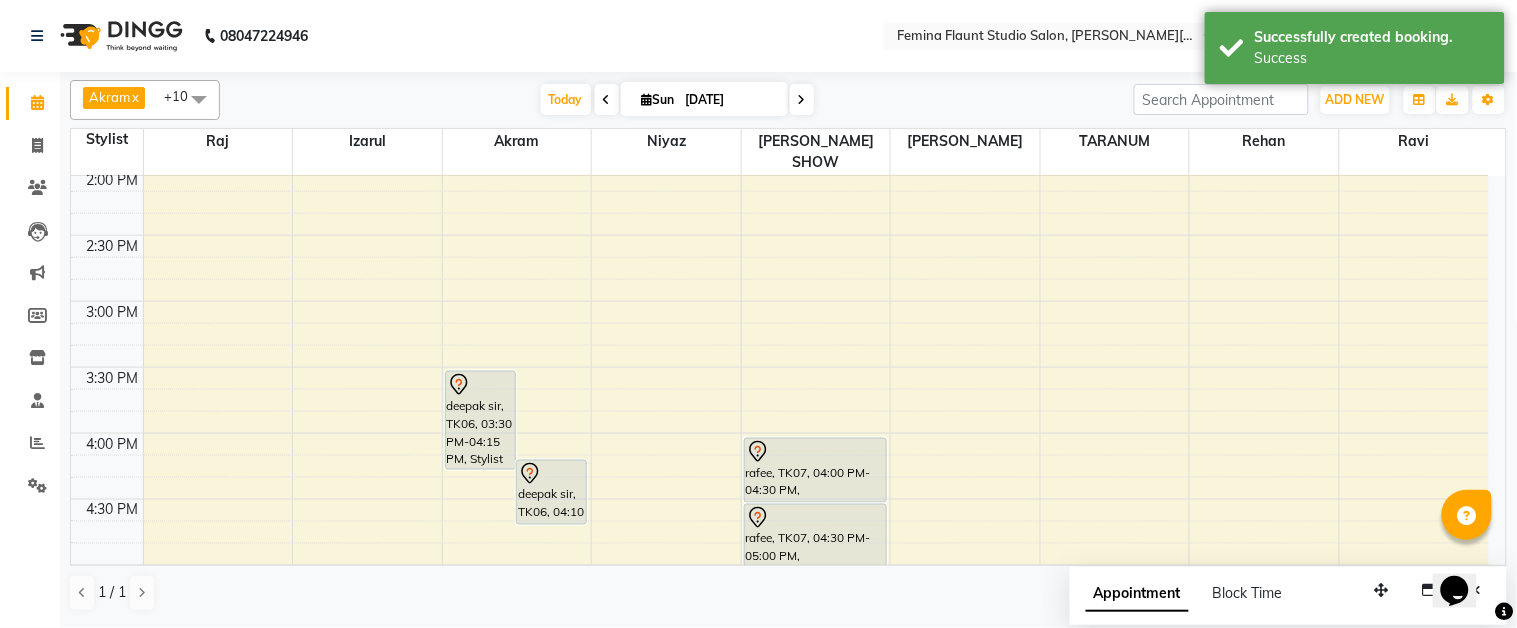 scroll, scrollTop: 333, scrollLeft: 0, axis: vertical 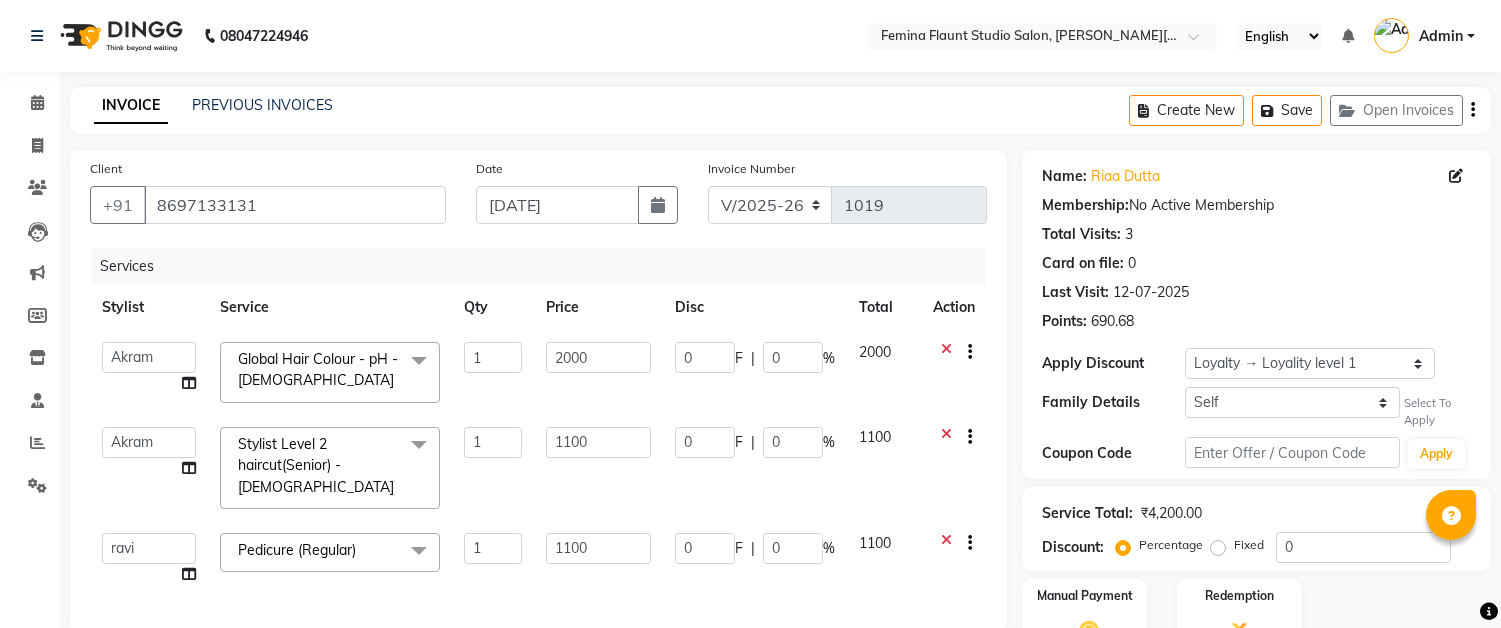 select on "5231" 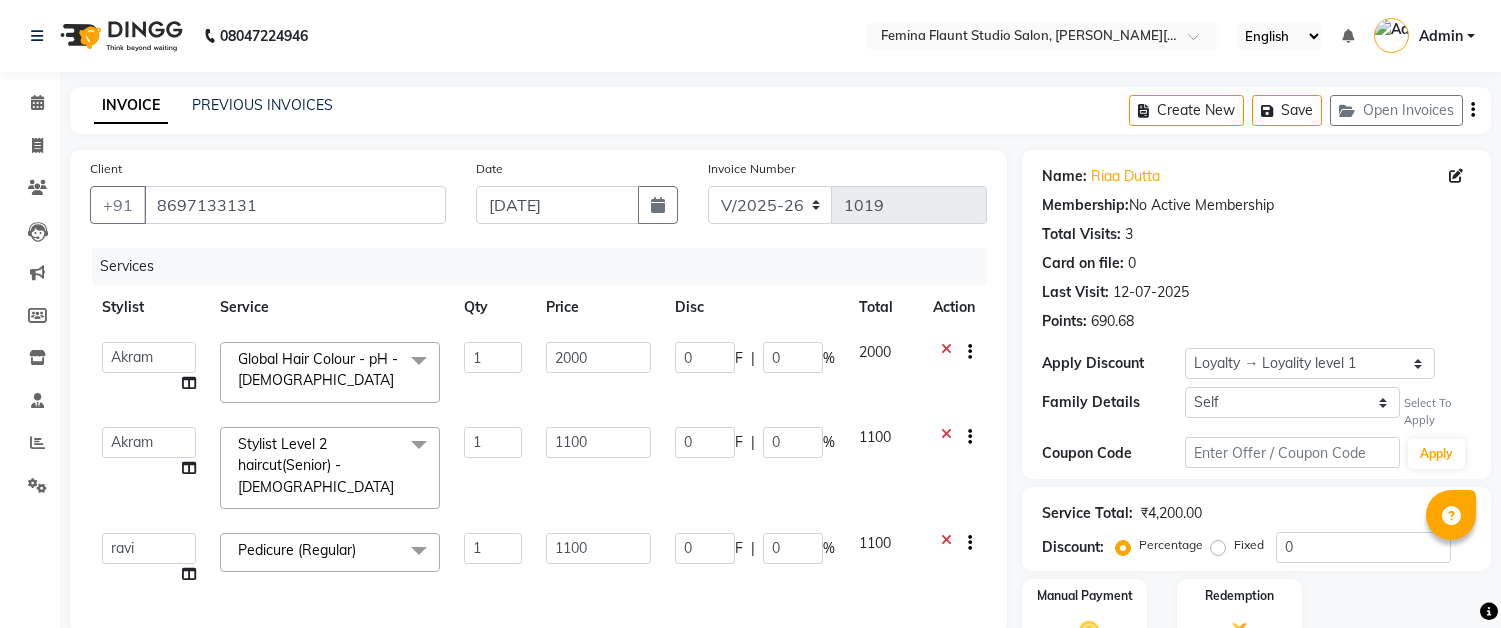 scroll, scrollTop: 111, scrollLeft: 0, axis: vertical 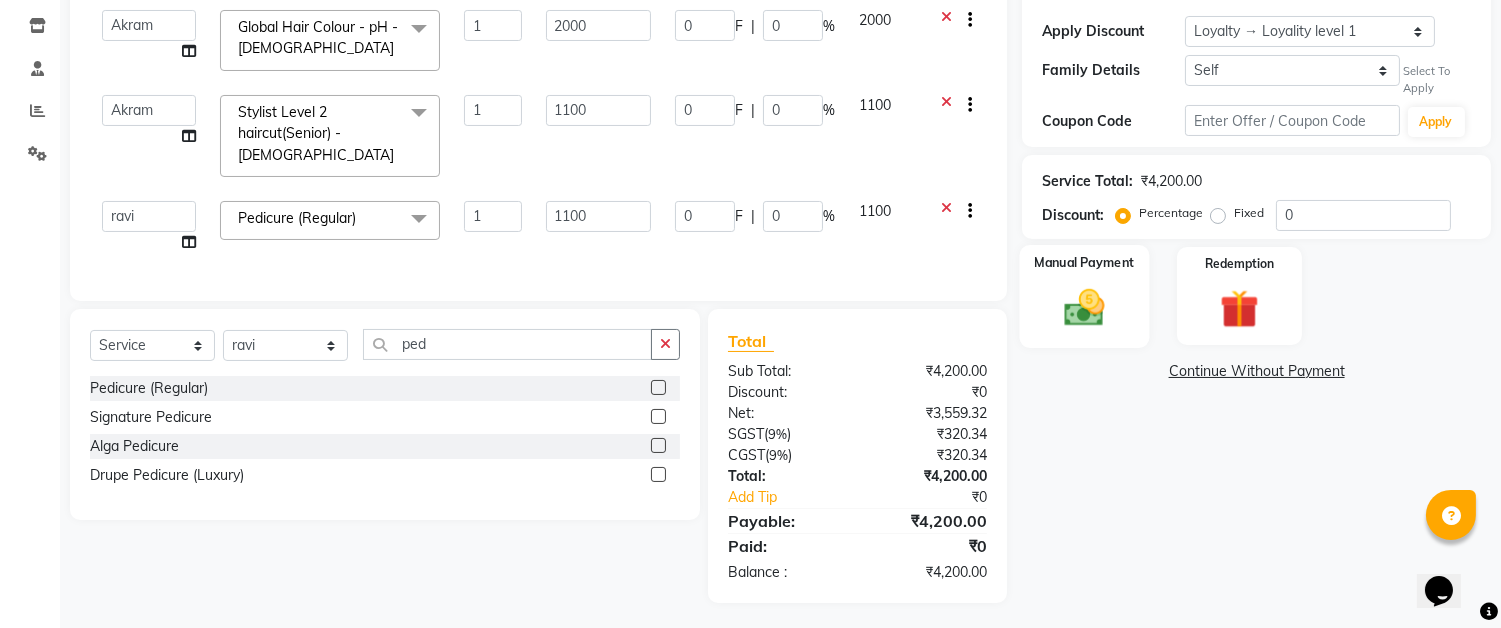 click 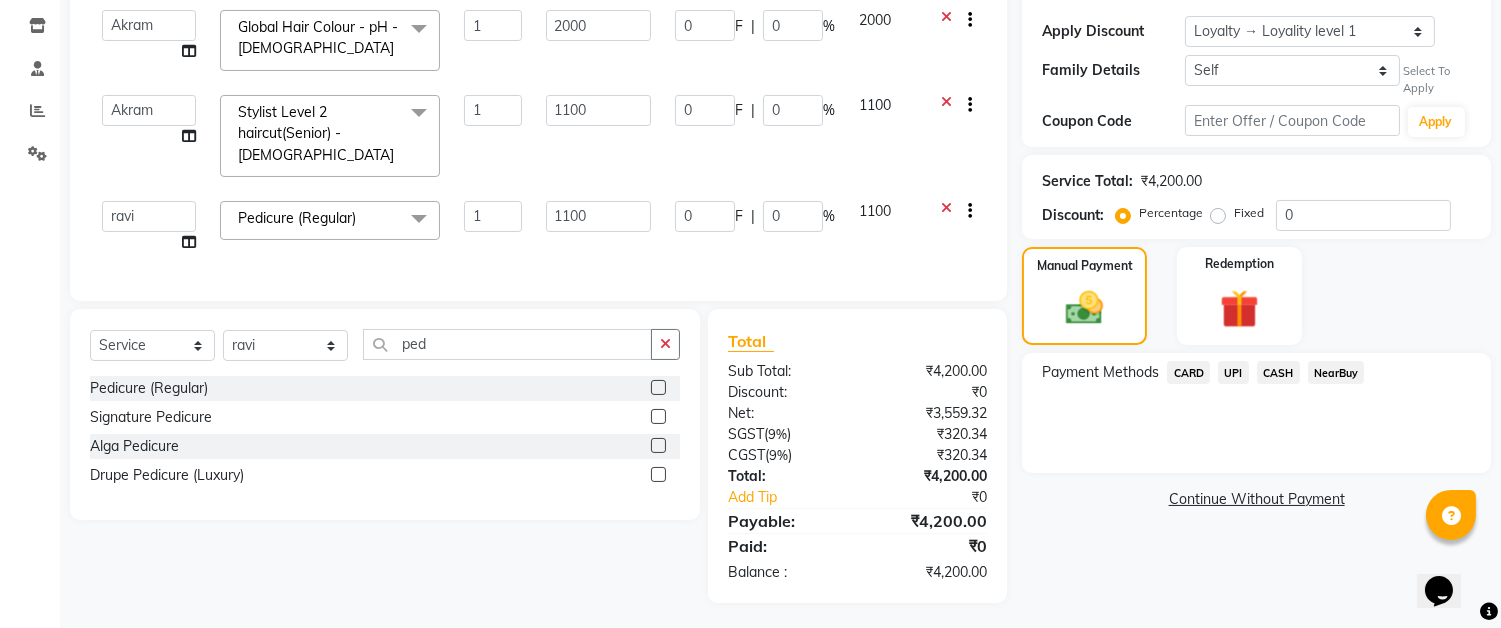 click on "CARD" 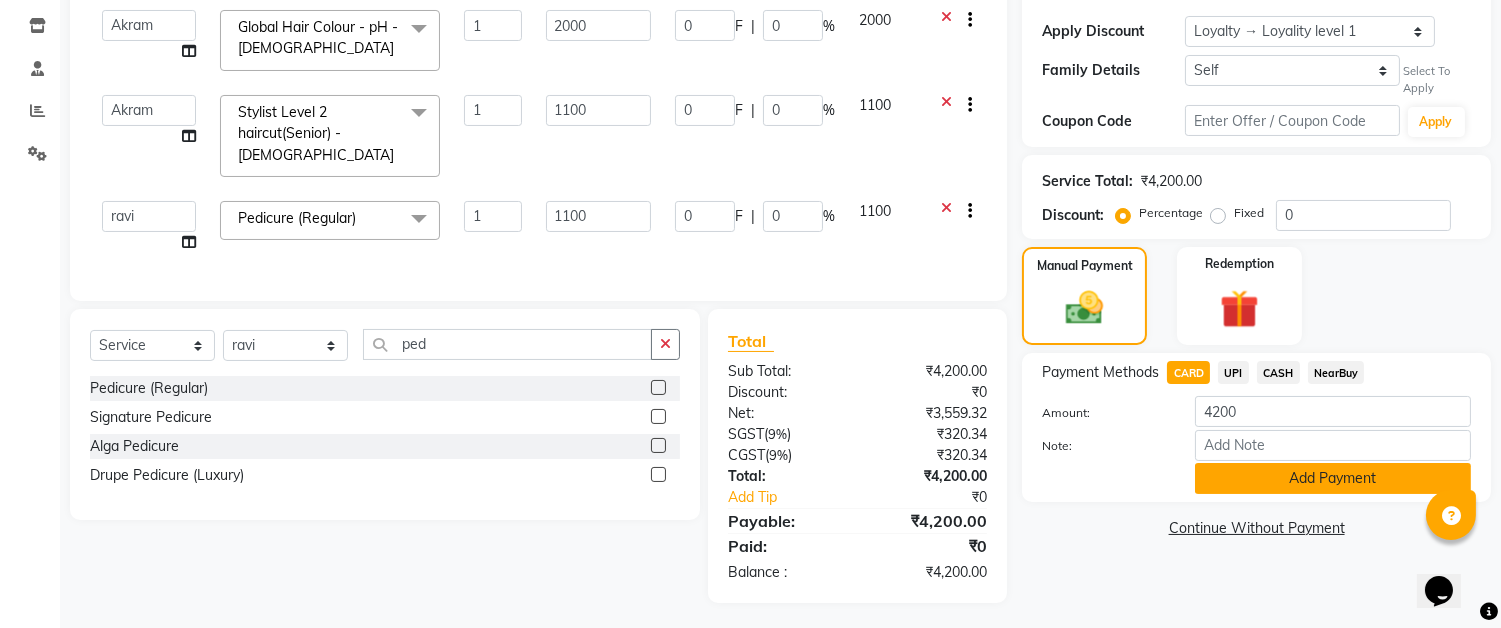 click on "Add Payment" 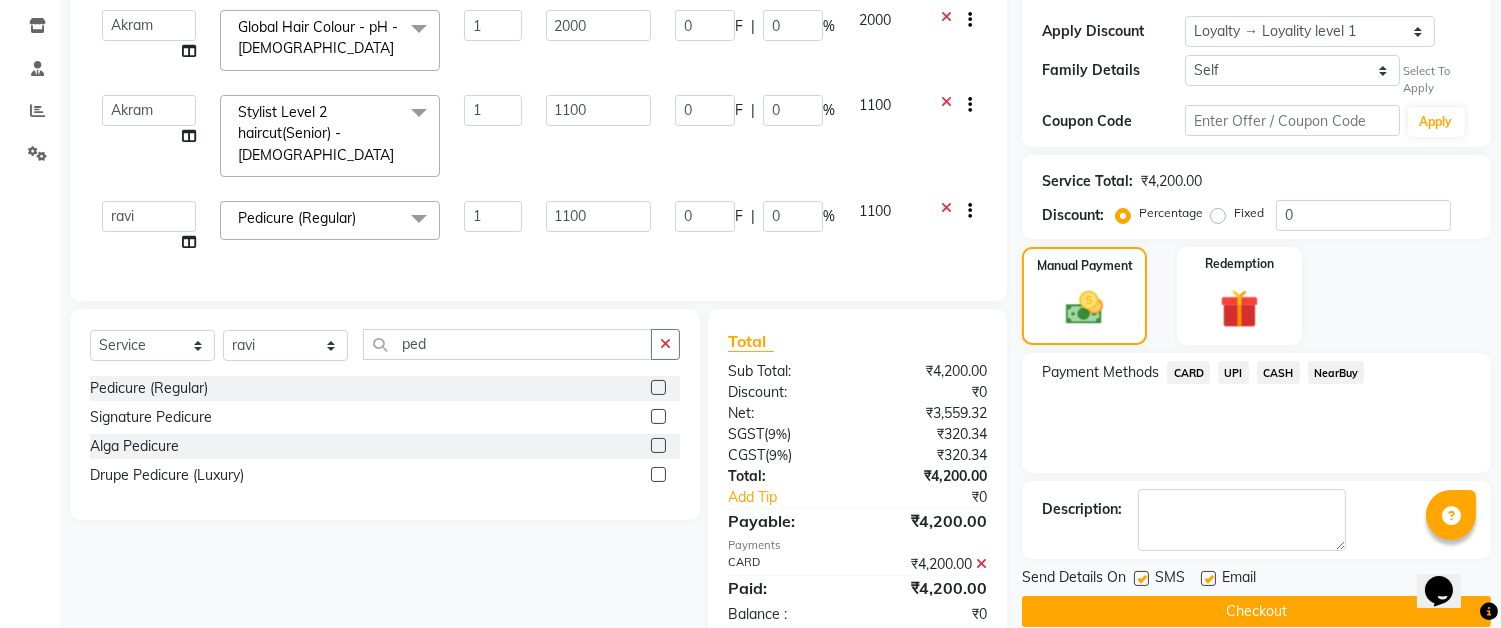 click on "Checkout" 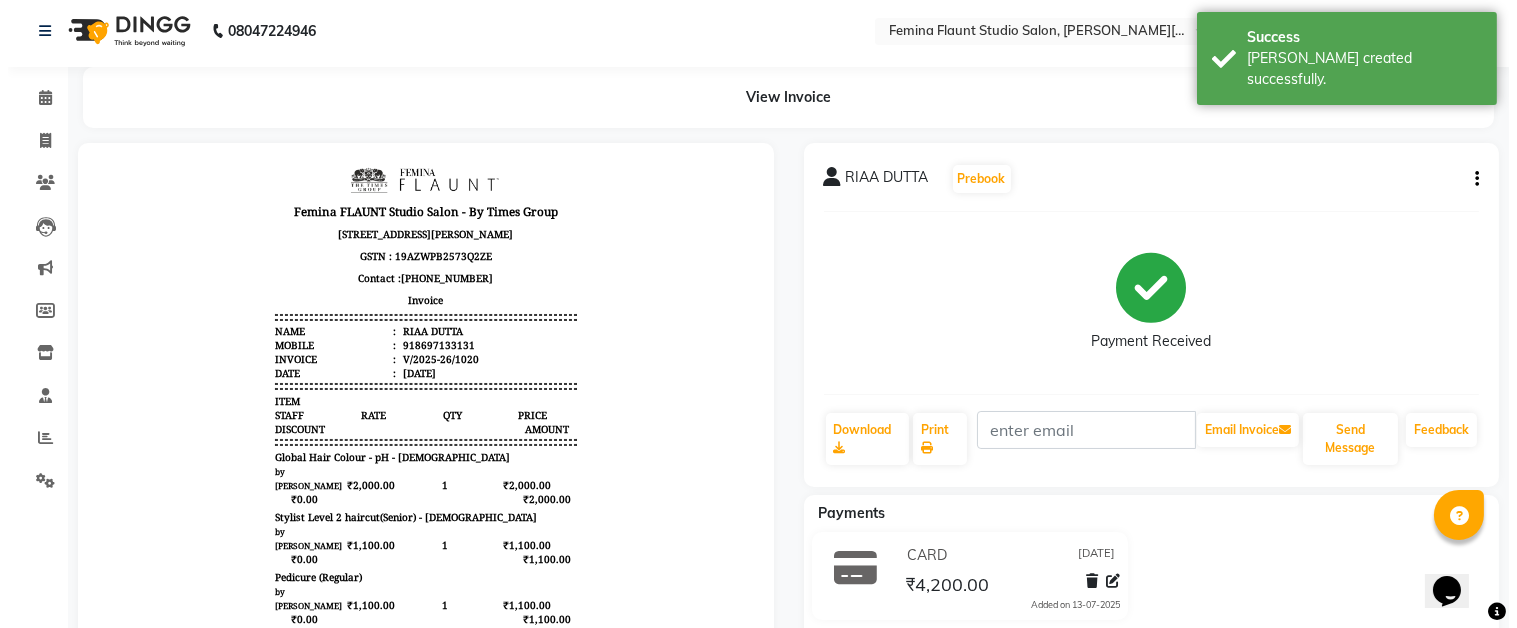 scroll, scrollTop: 0, scrollLeft: 0, axis: both 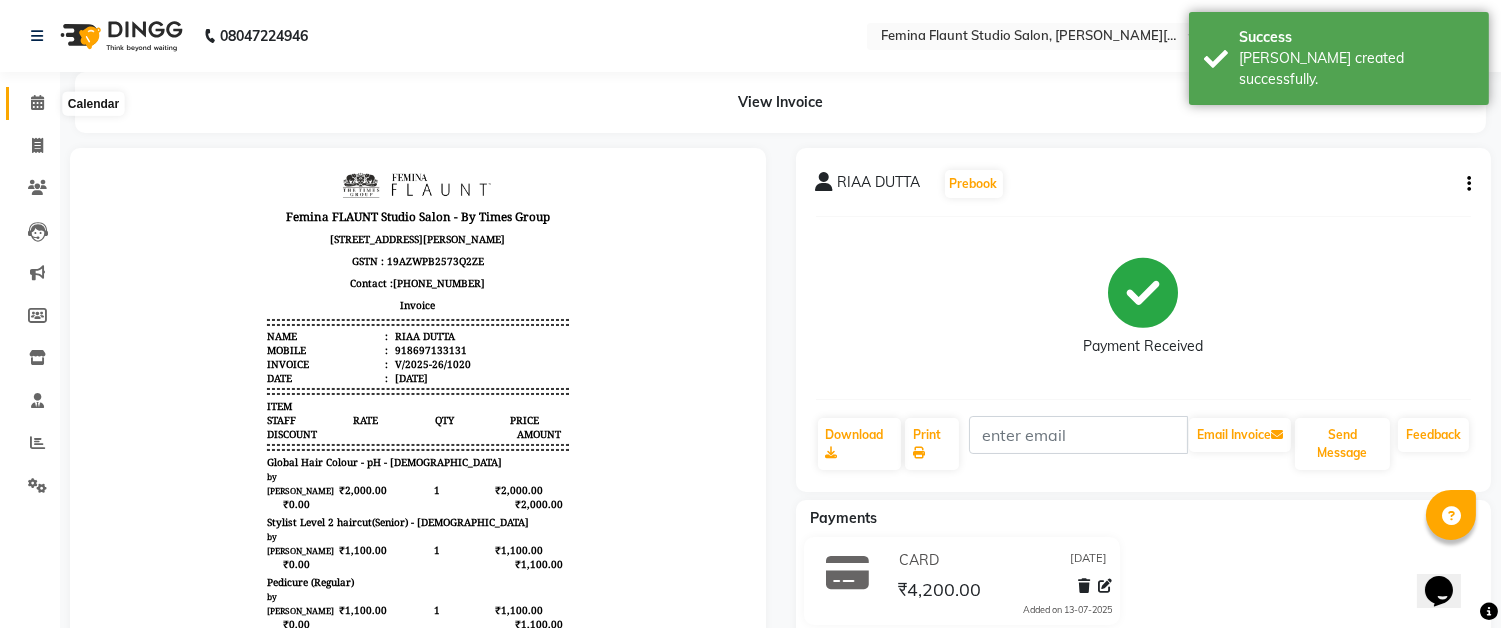 click 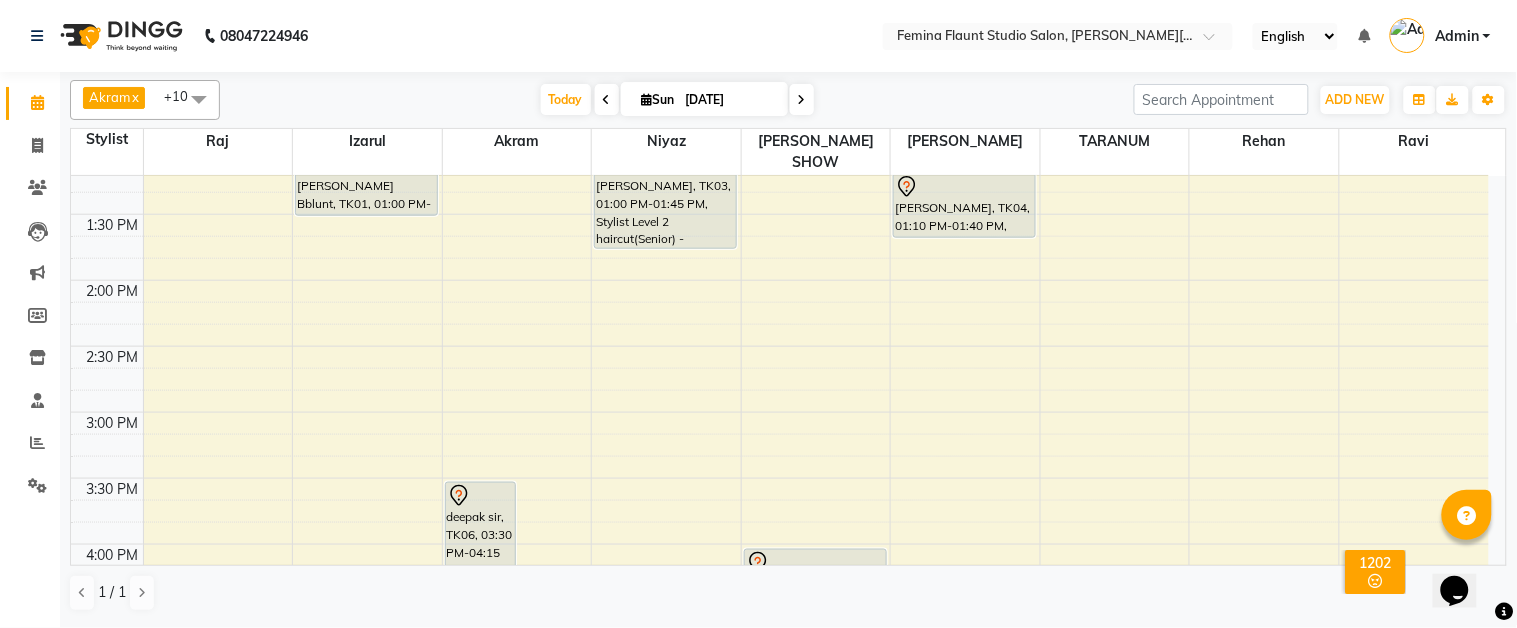 scroll, scrollTop: 444, scrollLeft: 0, axis: vertical 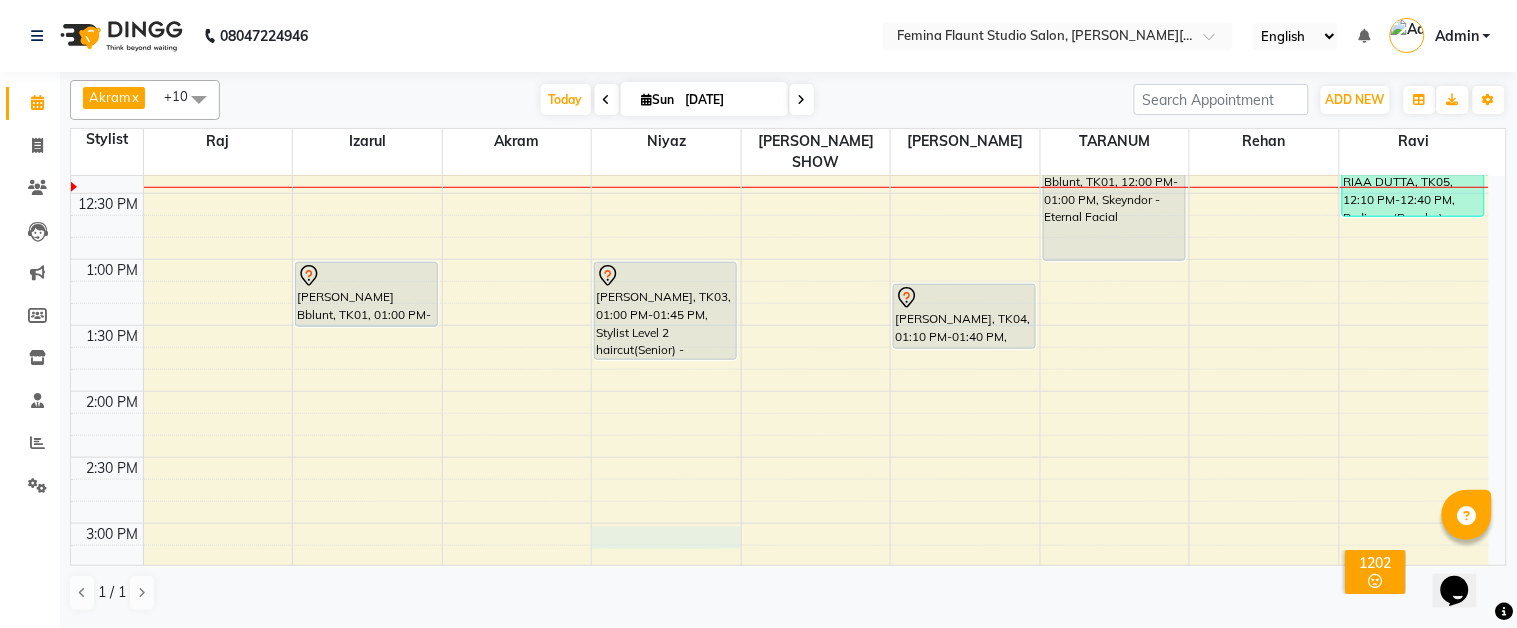 click on "9:00 AM 9:30 AM 10:00 AM 10:30 AM 11:00 AM 11:30 AM 12:00 PM 12:30 PM 1:00 PM 1:30 PM 2:00 PM 2:30 PM 3:00 PM 3:30 PM 4:00 PM 4:30 PM 5:00 PM 5:30 PM 6:00 PM 6:30 PM 7:00 PM 7:30 PM 8:00 PM 8:30 PM 9:00 PM 9:30 PM             Ashmita Bose Bblunt, TK01, 11:00 AM-12:00 PM, Stylist Level 1 haircut(Regular) - Female             Ashmita Bose Bblunt, TK01, 01:00 PM-01:30 PM, Pedicure (Regular)             deepak sir, TK06, 03:30 PM-04:15 PM, Stylist Level 2 haircut(Senior) - Male             deepak sir, TK06, 04:10 PM-04:40 PM, Moustache Colour     RIAA DUTTA, TK05, 10:45 AM-11:30 AM, Stylist Level 2 haircut(Senior) - Male     RIAA DUTTA, TK05, 11:30 AM-12:15 PM, Global Hair Colour - pH - Male     dipti sekhani, TK02, 11:30 AM-12:20 PM, Tong             anshu bagree, TK03, 01:00 PM-01:45 PM, Stylist Level 2 haircut(Senior) - Male             rafee, TK07, 04:00 PM-04:30 PM, NormalWaxing (Liposoluble) - Full Legs             rafee, TK07, 04:30 PM-05:00 PM, NormalWaxing (Liposoluble) - Full Arms" at bounding box center [780, 589] 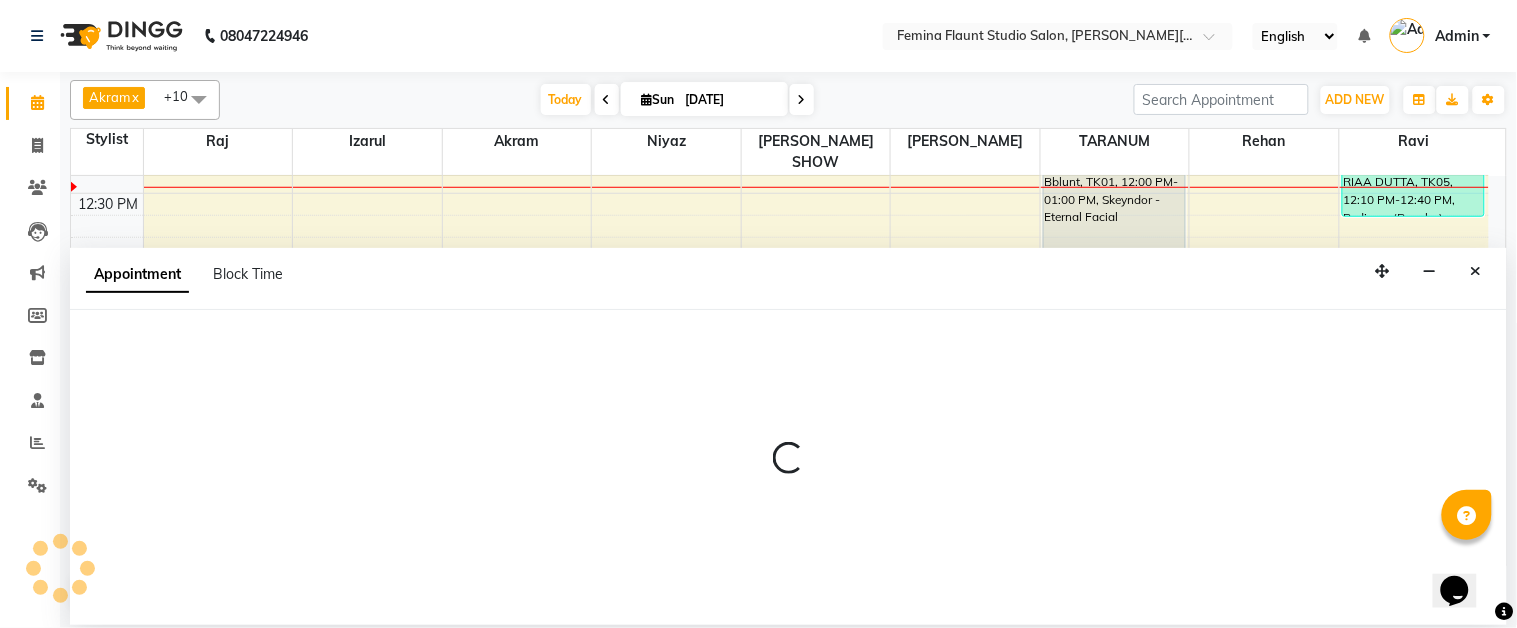 select on "83062" 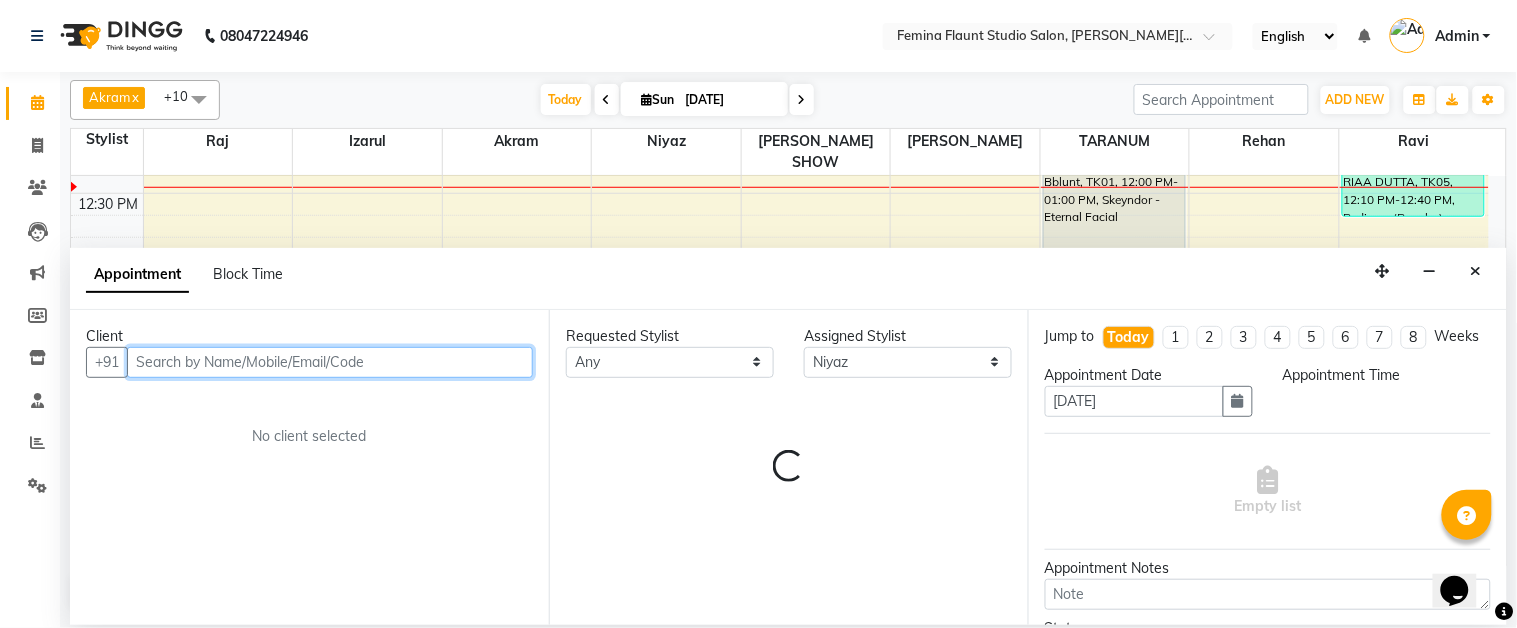 select on "900" 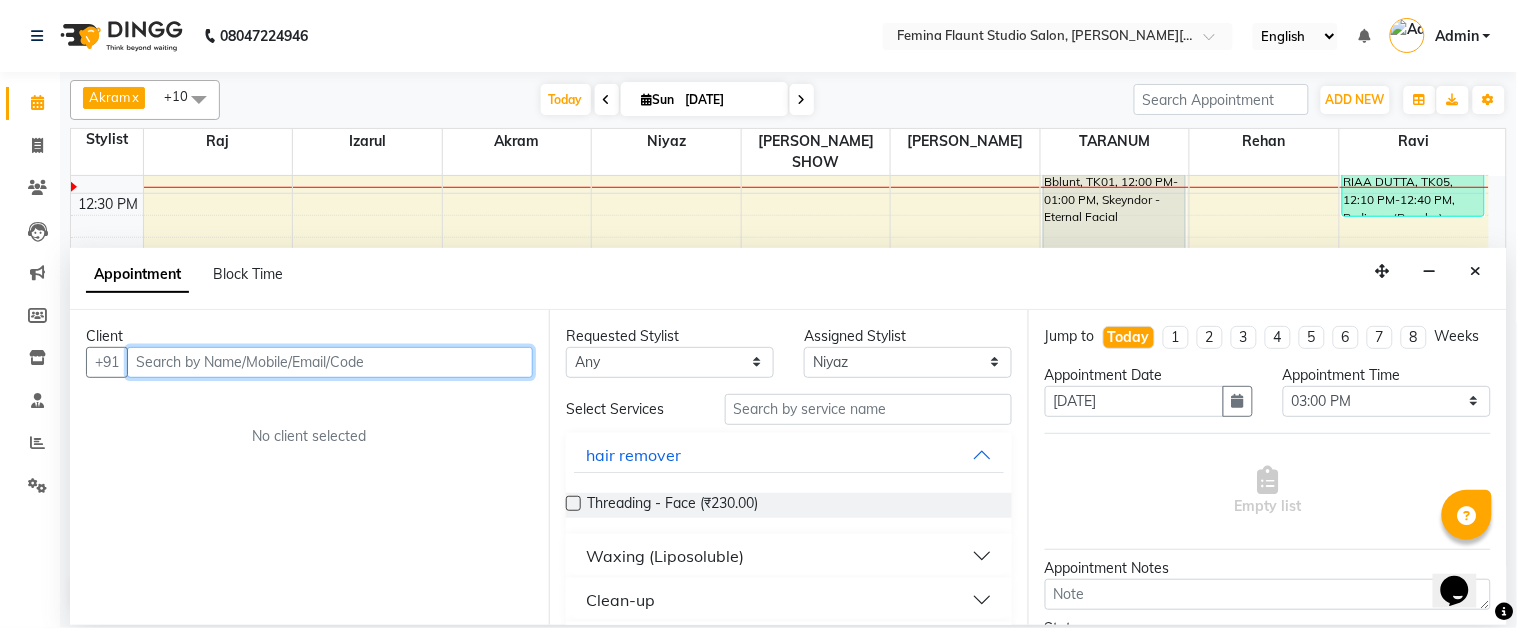 click at bounding box center (330, 362) 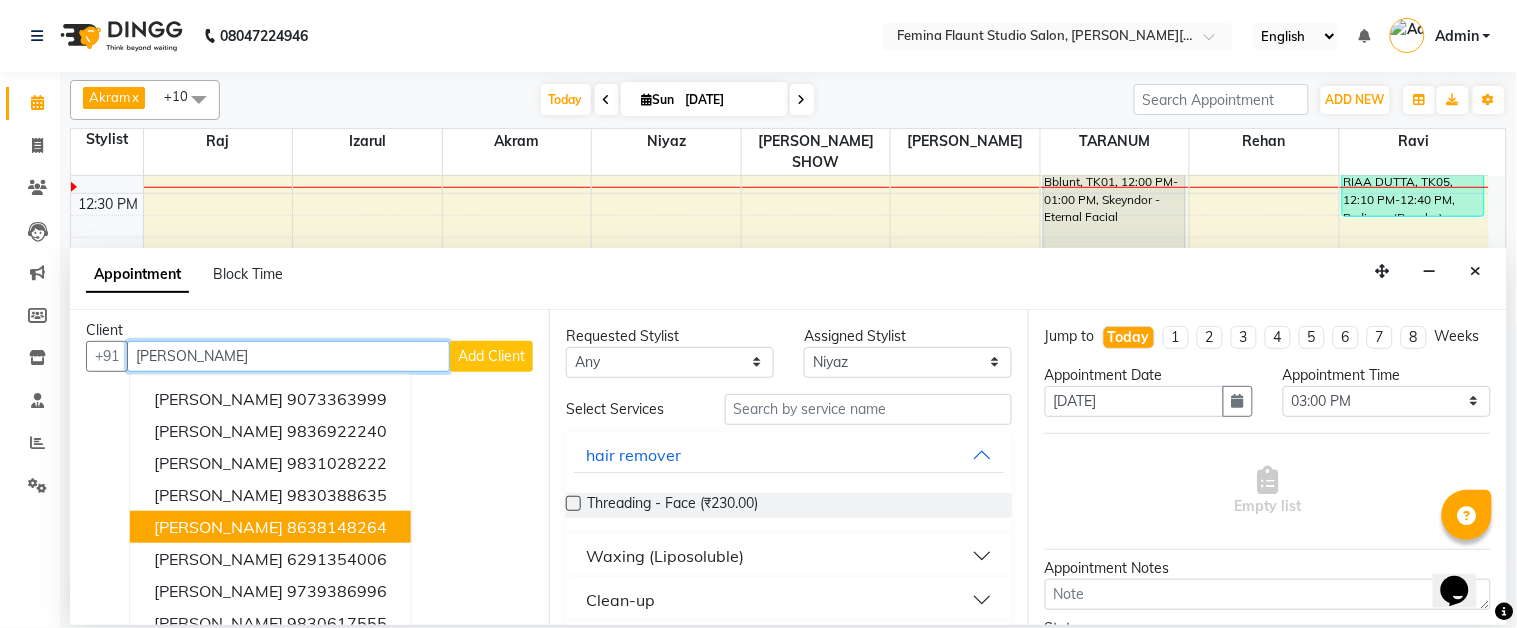 scroll, scrollTop: 0, scrollLeft: 0, axis: both 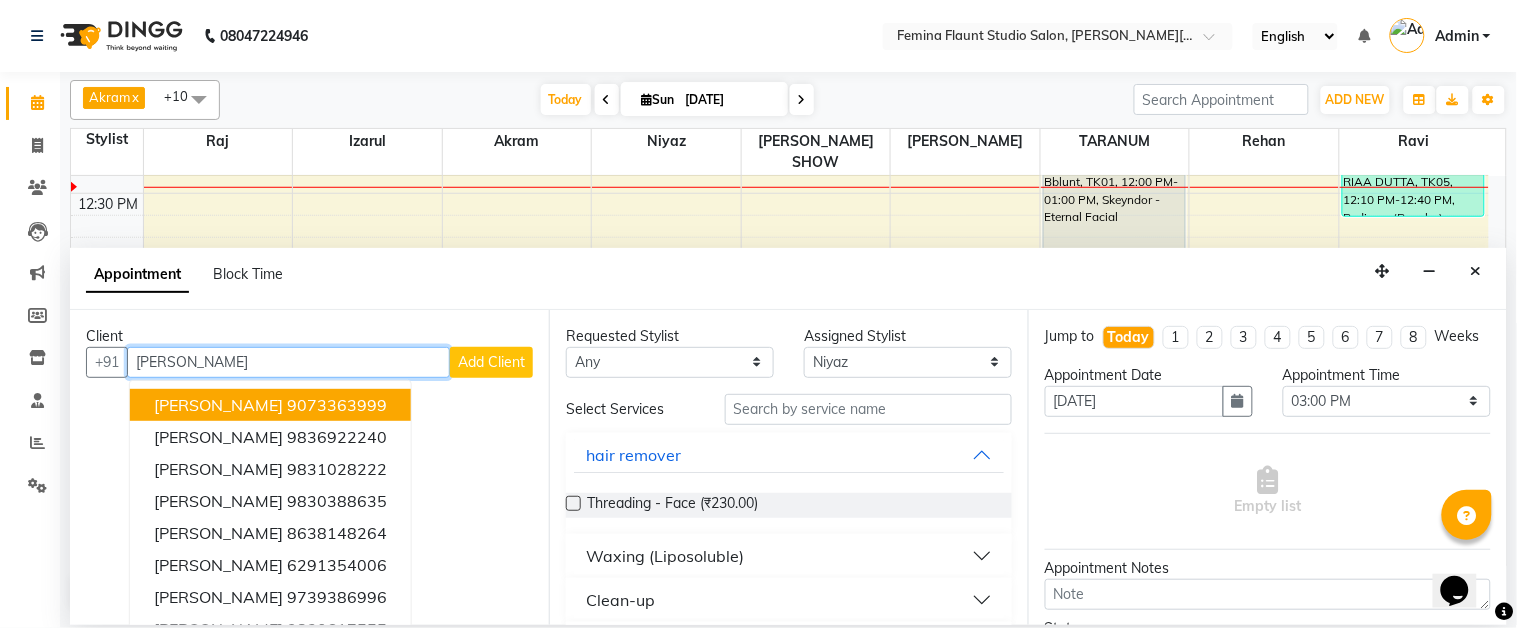 click on "pratik" at bounding box center (288, 362) 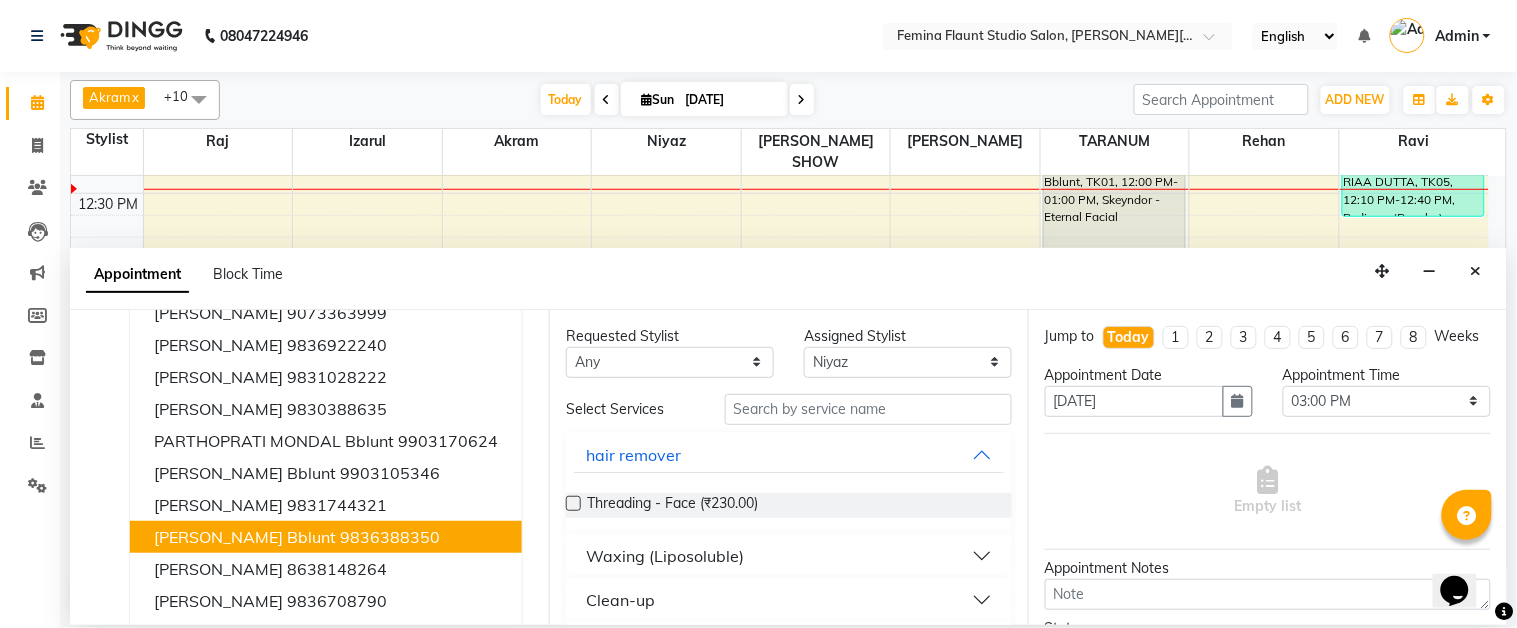 scroll, scrollTop: 0, scrollLeft: 0, axis: both 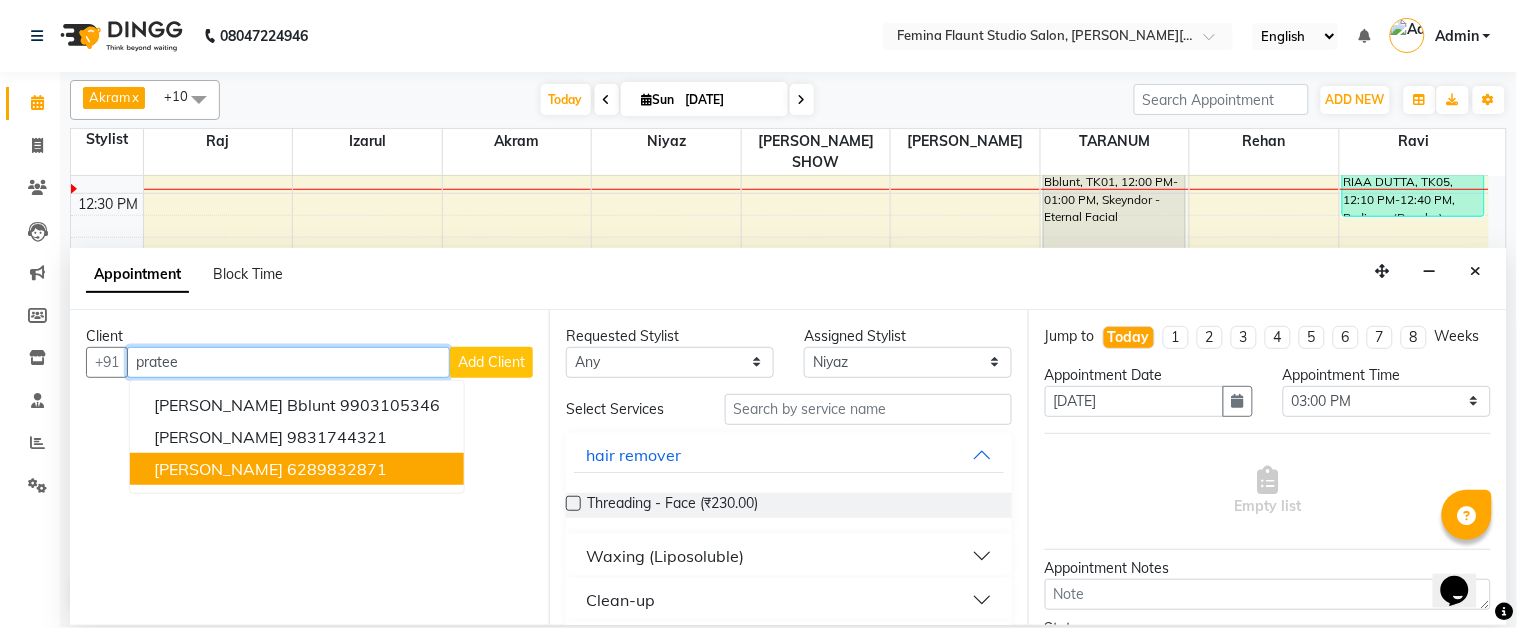 click on "prateek sharma" at bounding box center (218, 469) 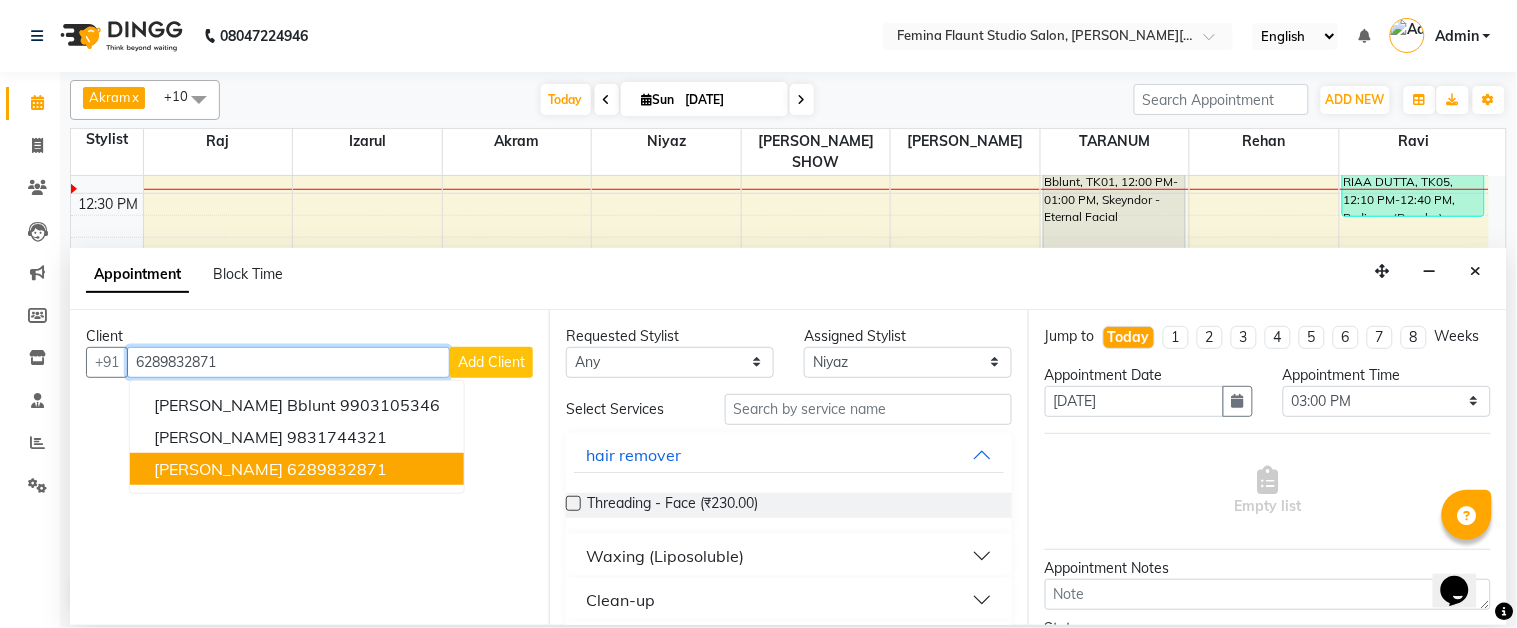 type on "6289832871" 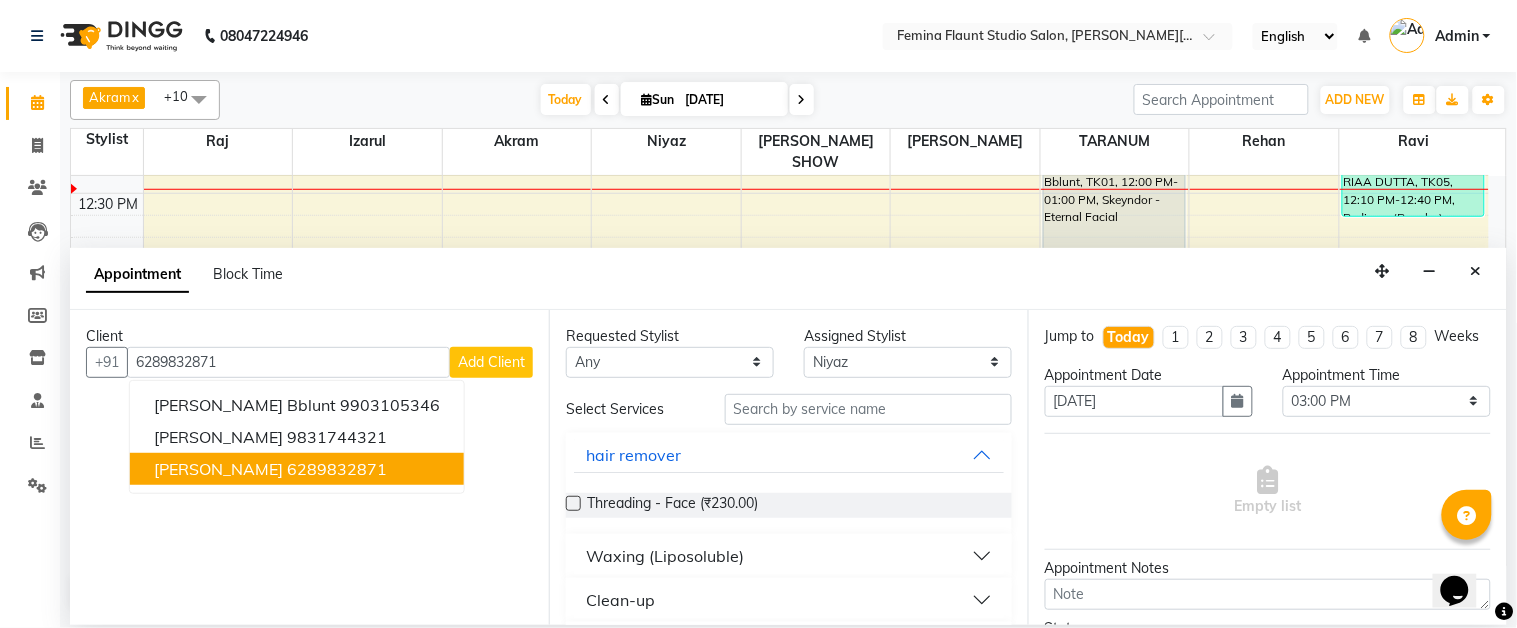 click on "Client +91 6289832871 PRATEEK AGARWAL Bblunt  9903105346 PRATEEK SUREKHA Bblunt  9831744321 prateek sharma  6289832871 Add Client  No client selected" at bounding box center [309, 467] 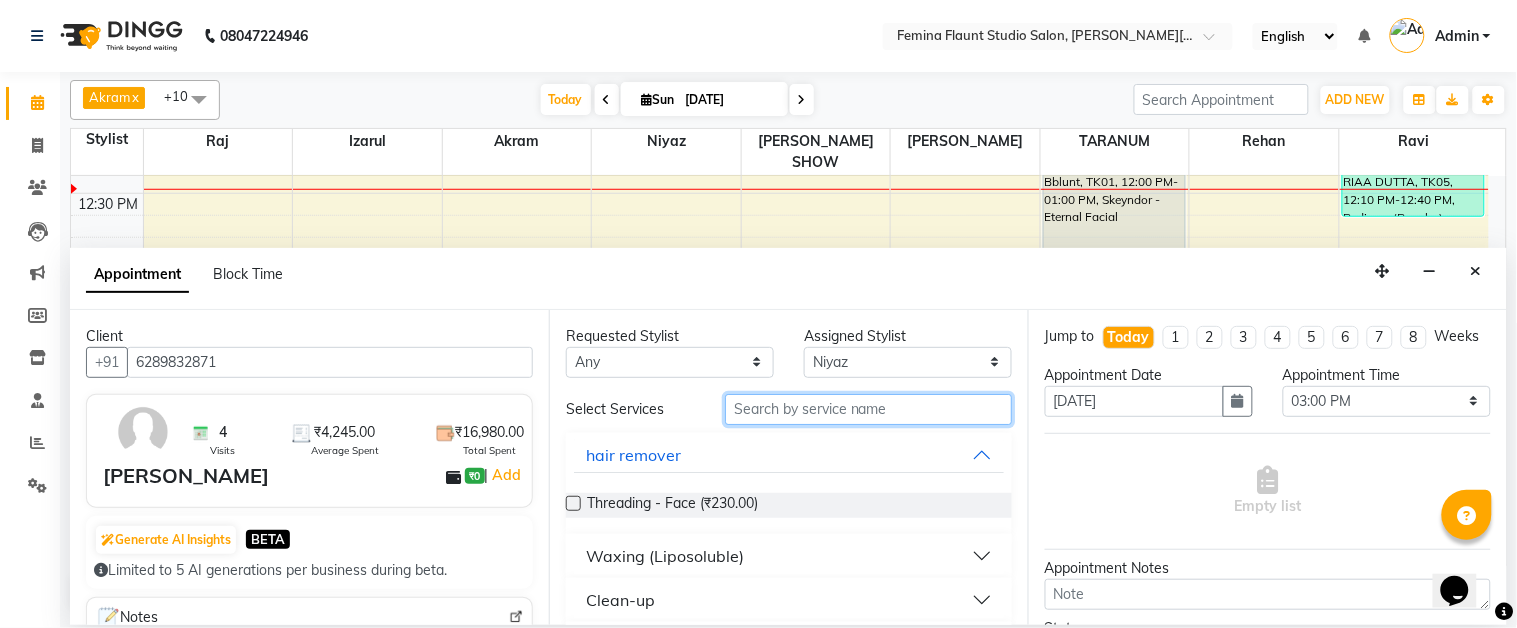 click at bounding box center (868, 409) 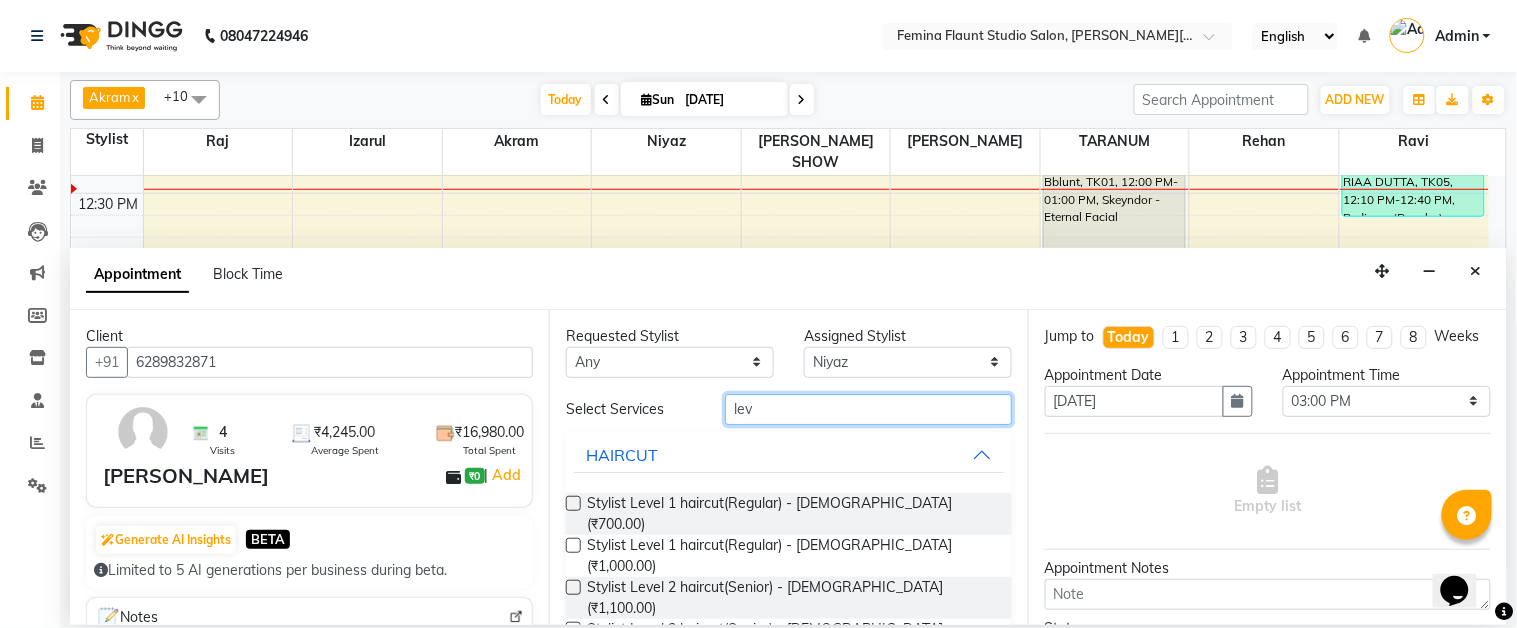 type on "lev" 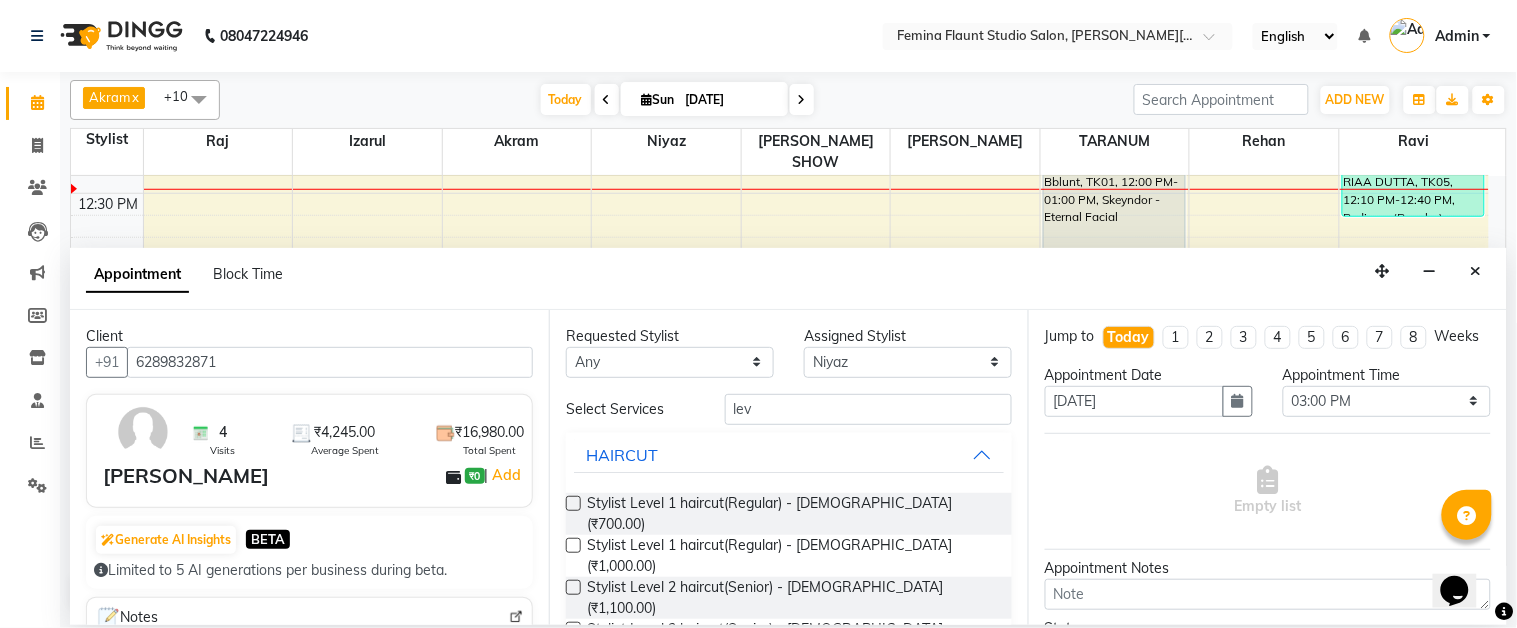 click at bounding box center (573, 587) 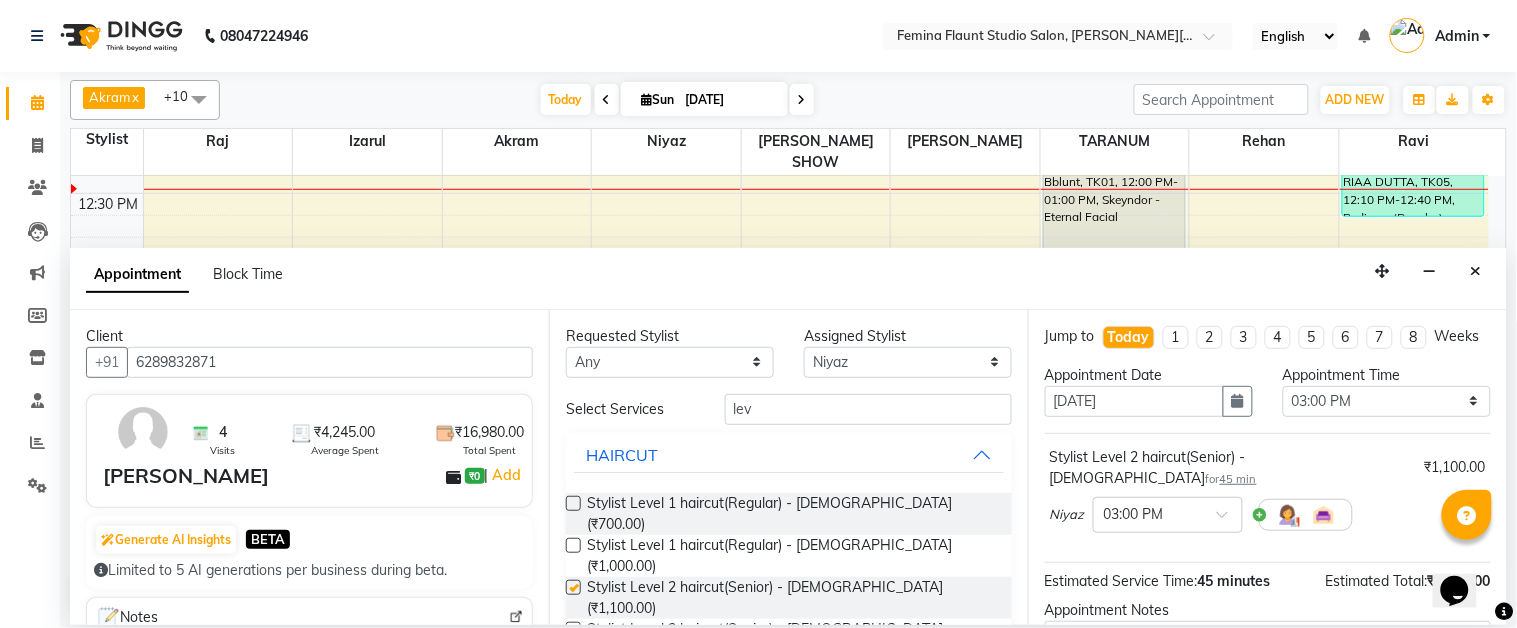 checkbox on "false" 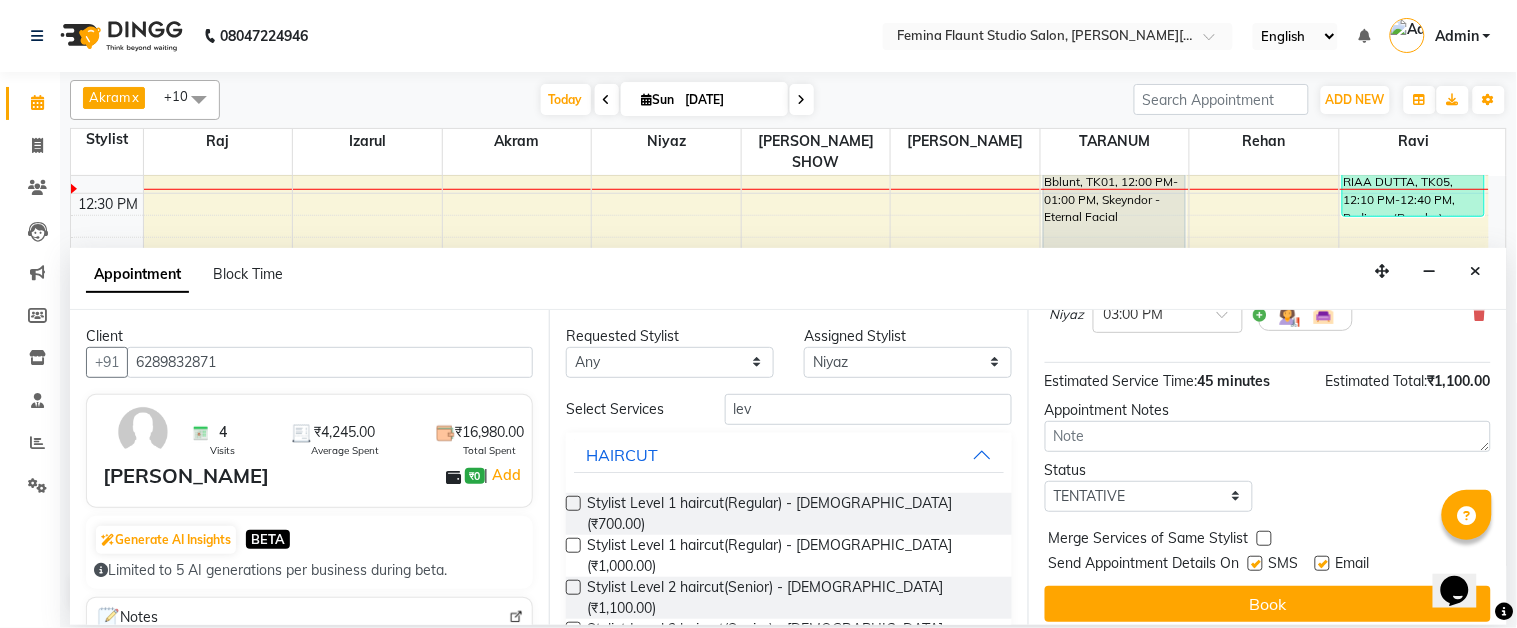 scroll, scrollTop: 211, scrollLeft: 0, axis: vertical 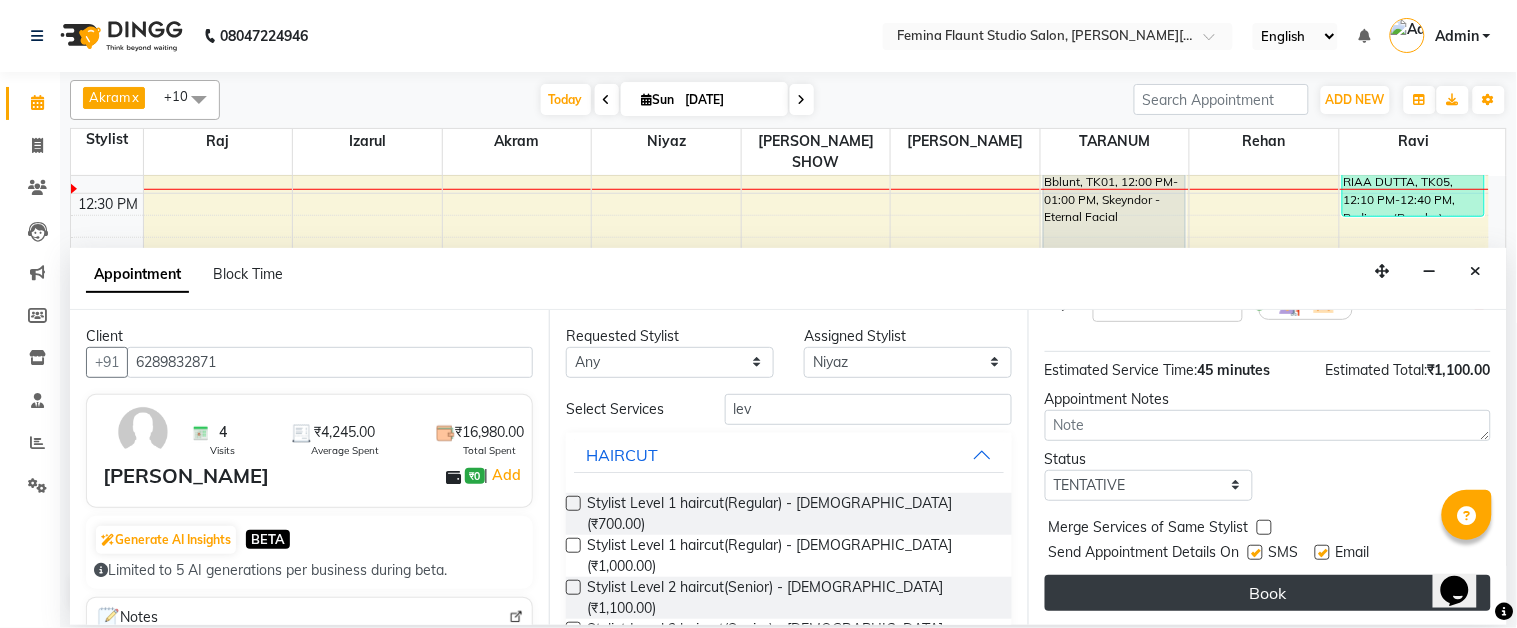click on "Book" at bounding box center [1268, 593] 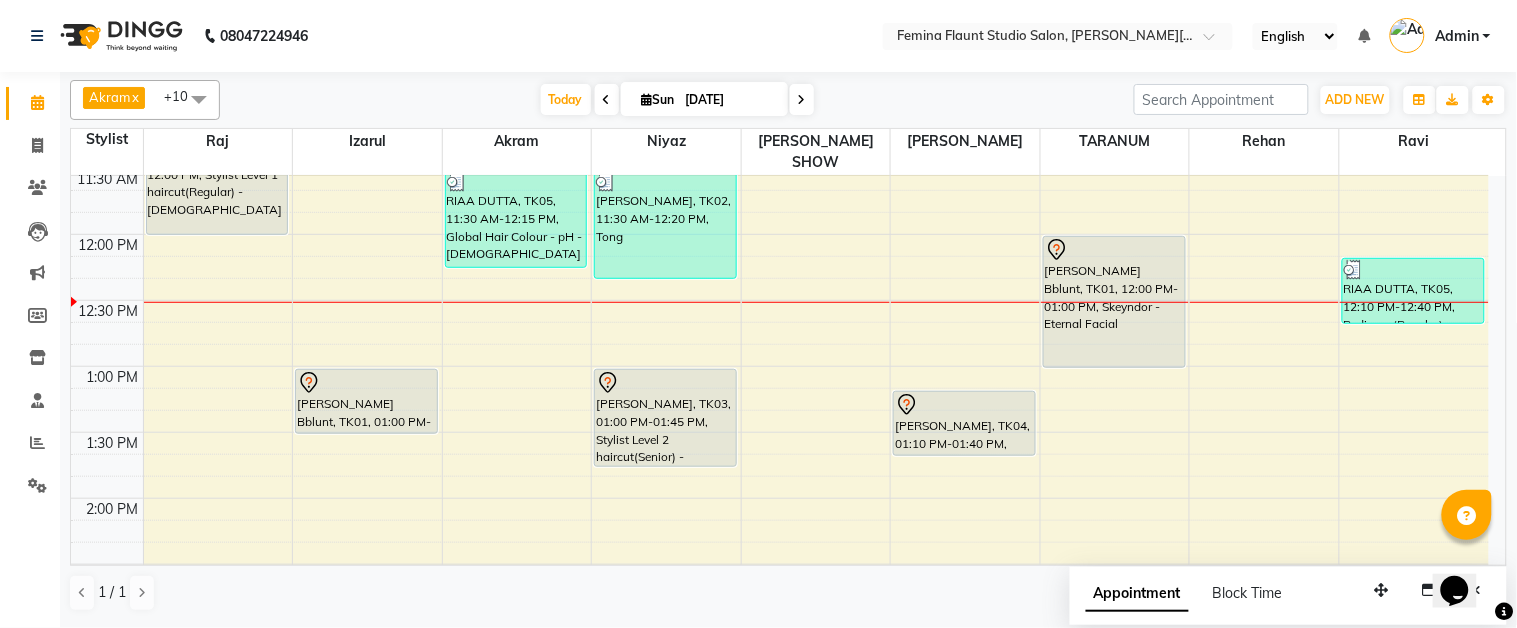 scroll, scrollTop: 333, scrollLeft: 0, axis: vertical 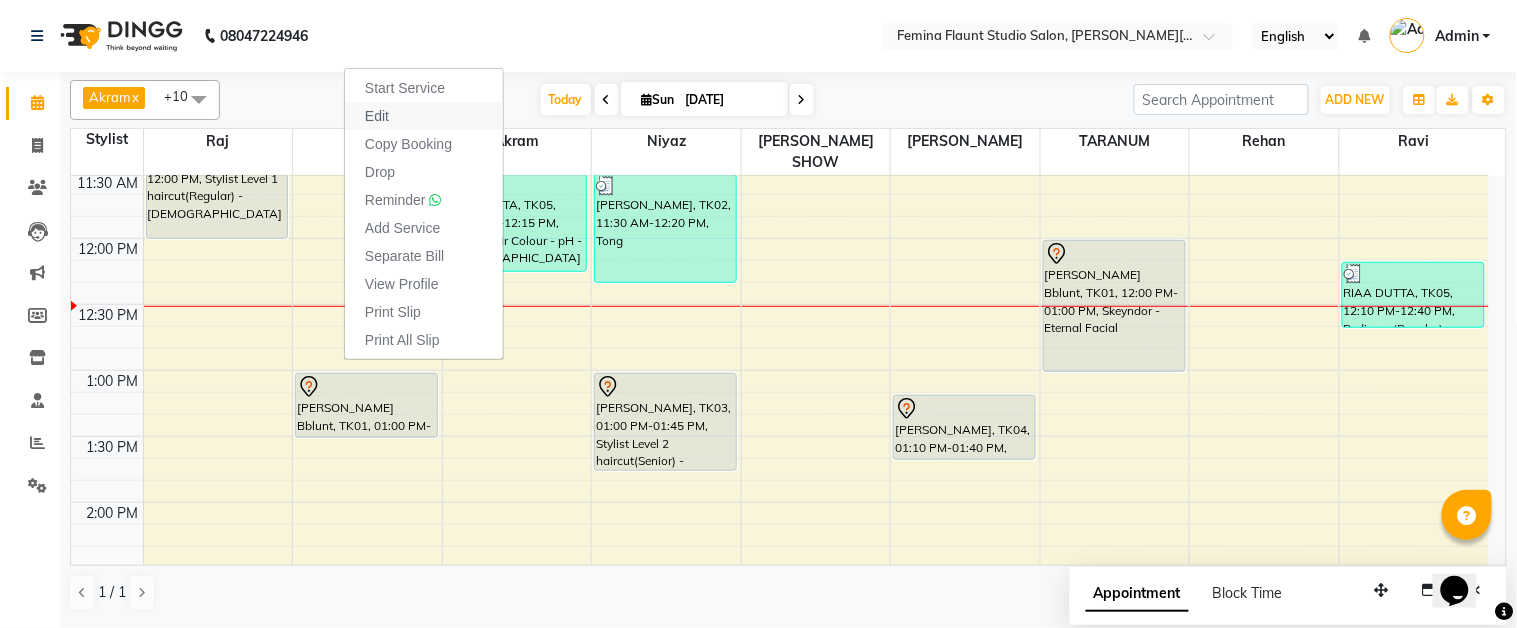 click on "Edit" at bounding box center (424, 116) 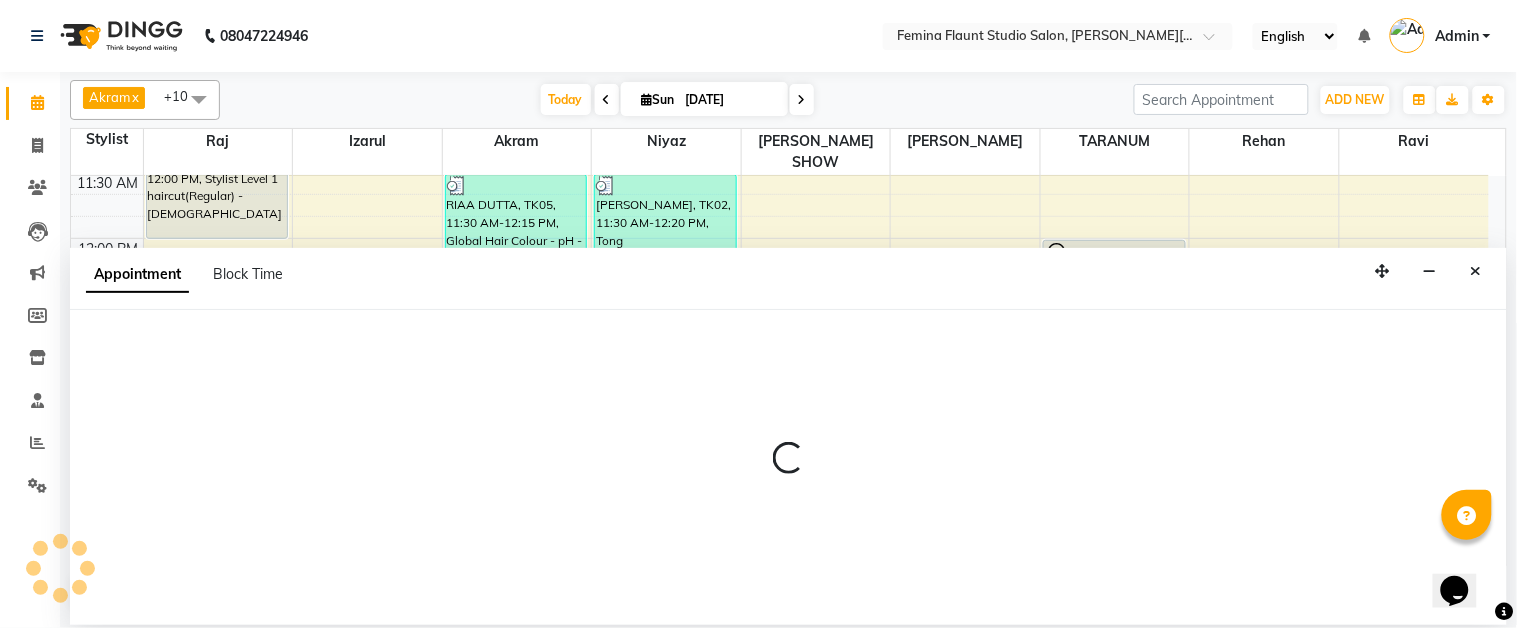 select on "tentative" 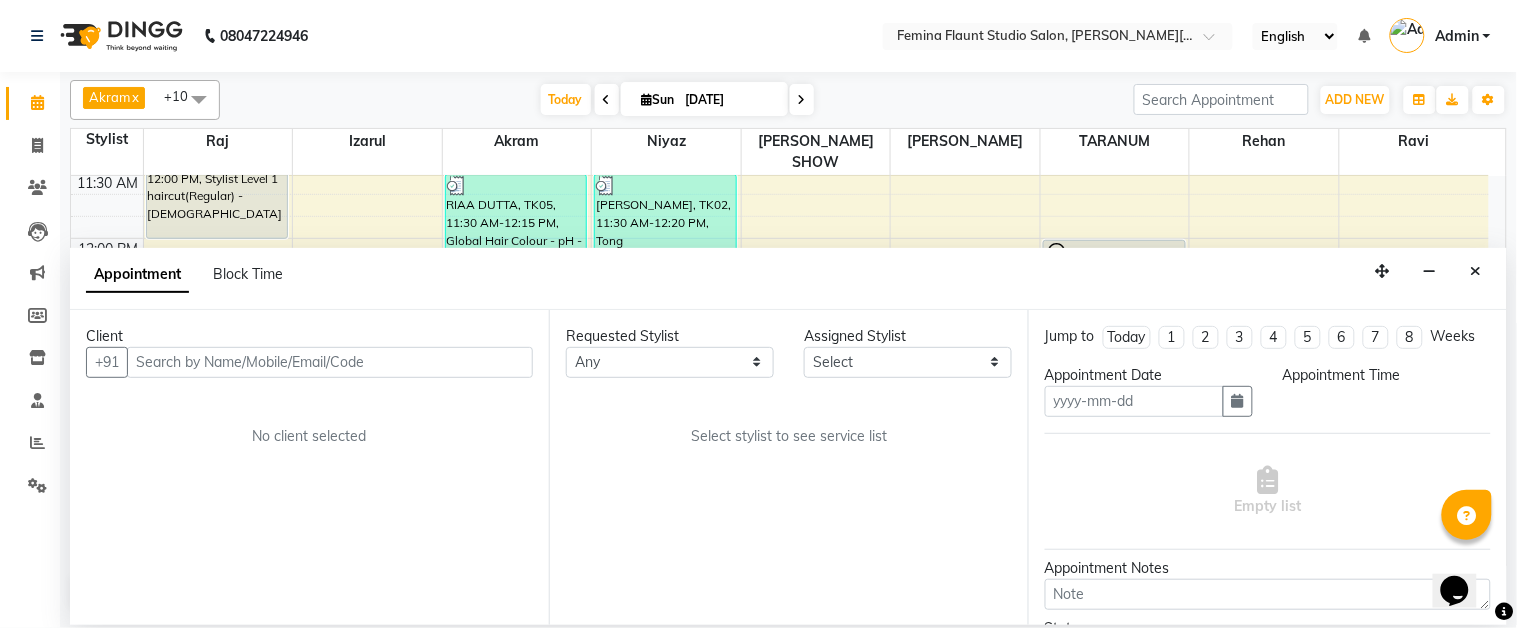 type on "[DATE]" 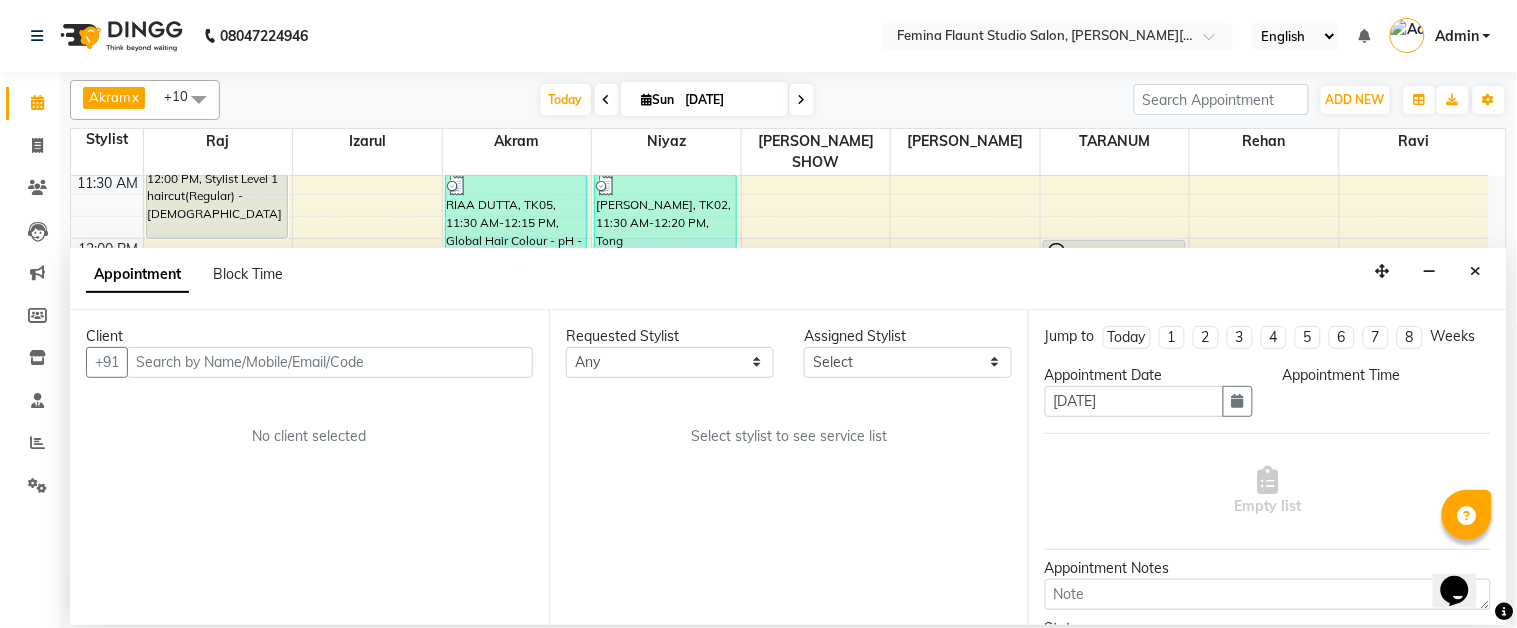 scroll, scrollTop: 0, scrollLeft: 0, axis: both 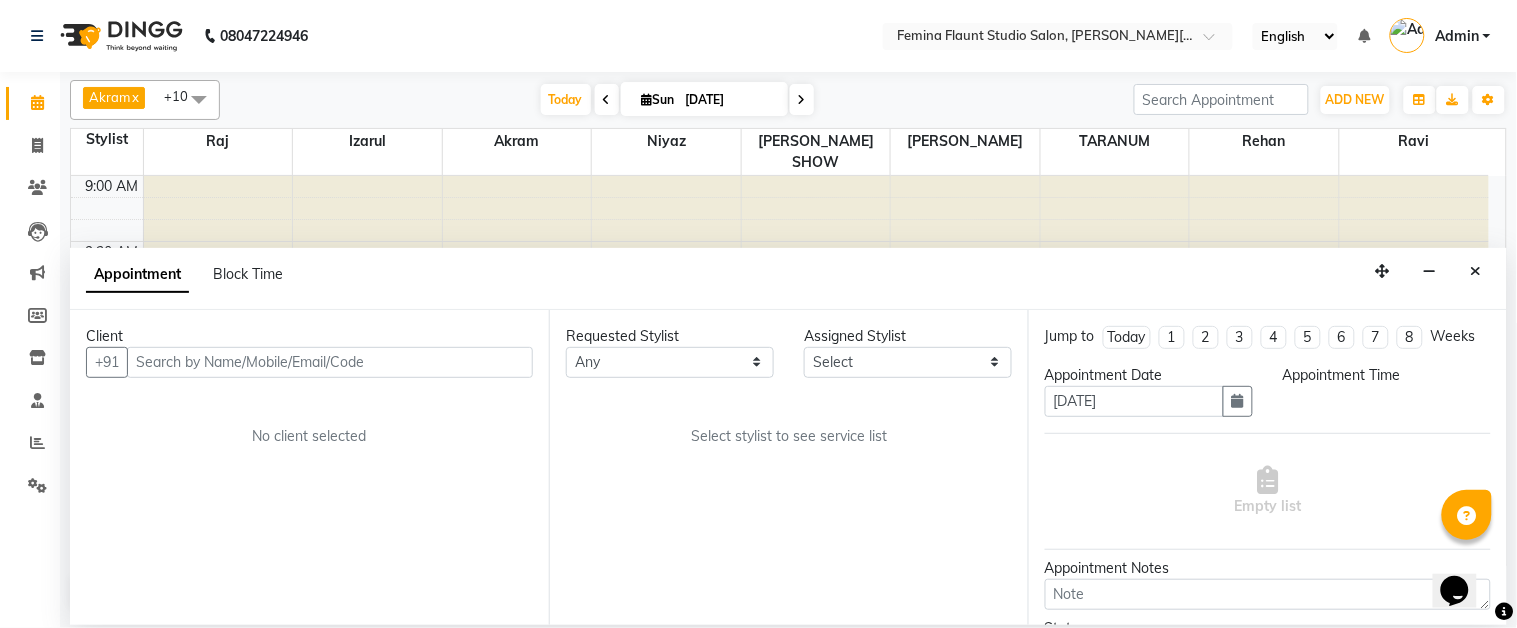 select on "660" 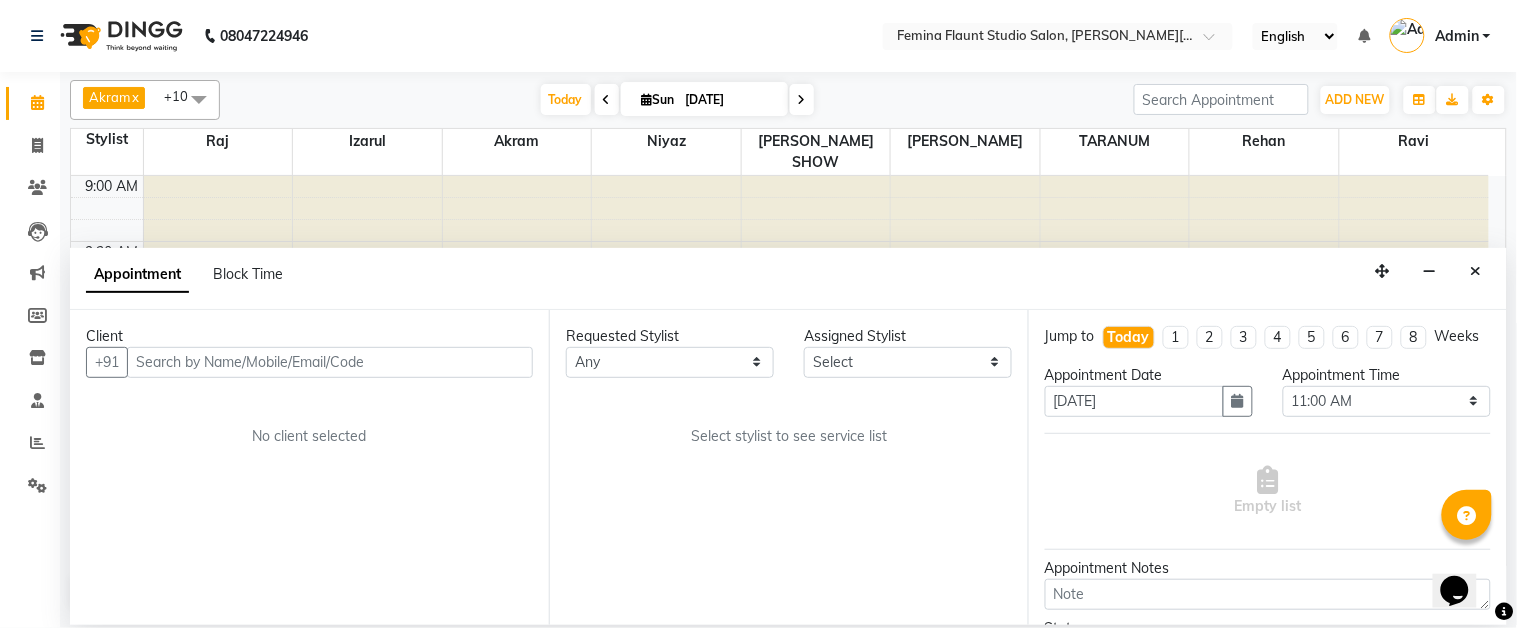 select on "42930" 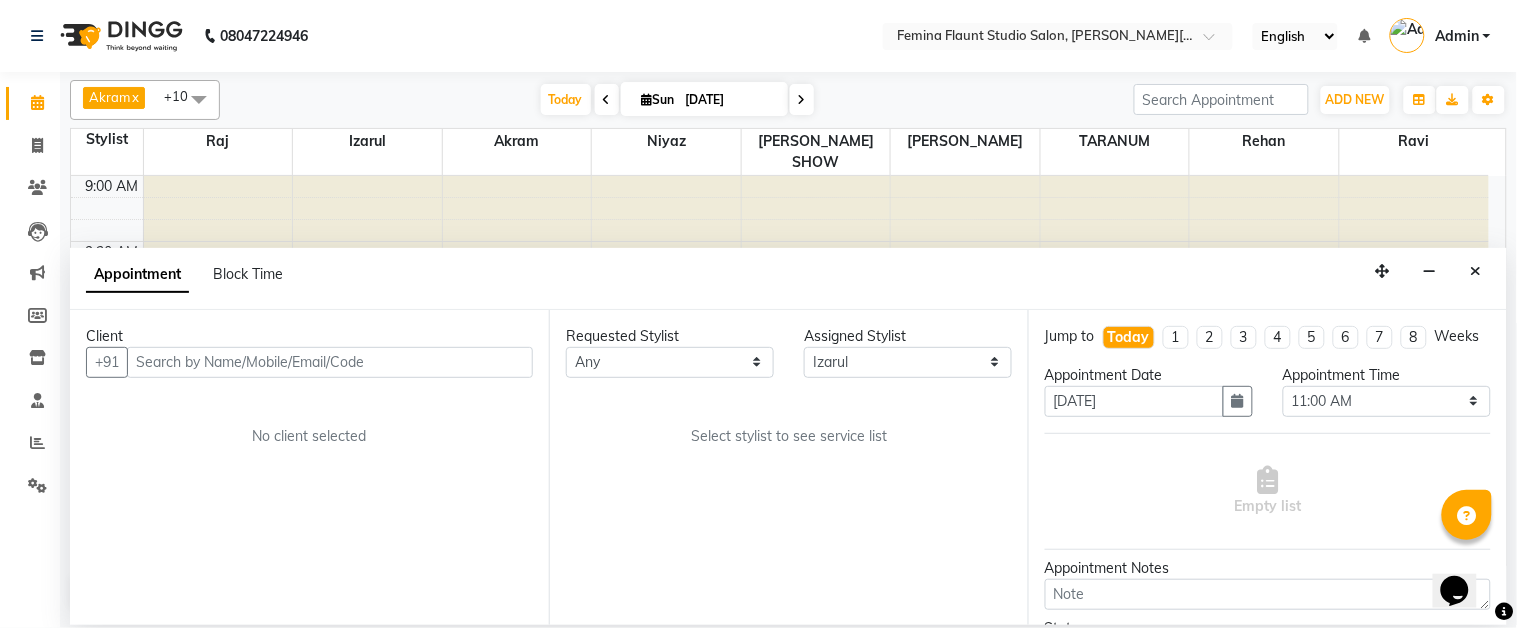 select on "2338" 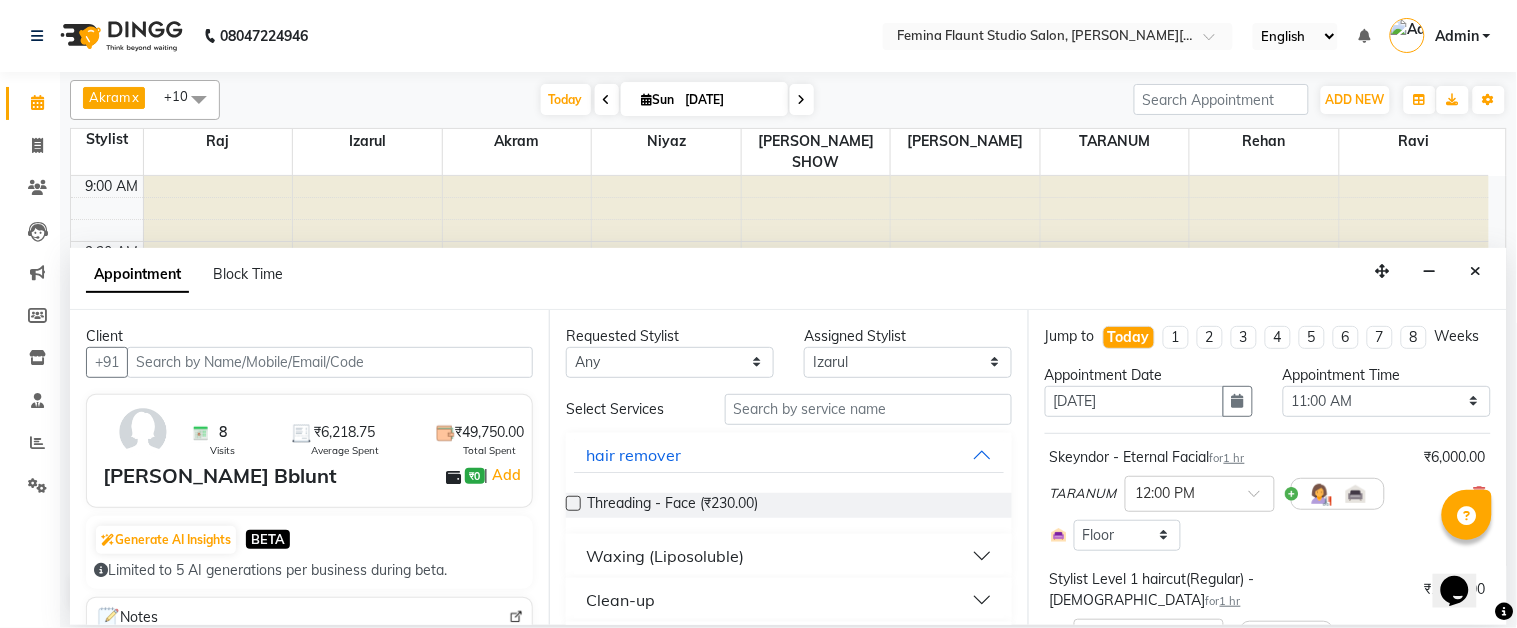 scroll, scrollTop: 398, scrollLeft: 0, axis: vertical 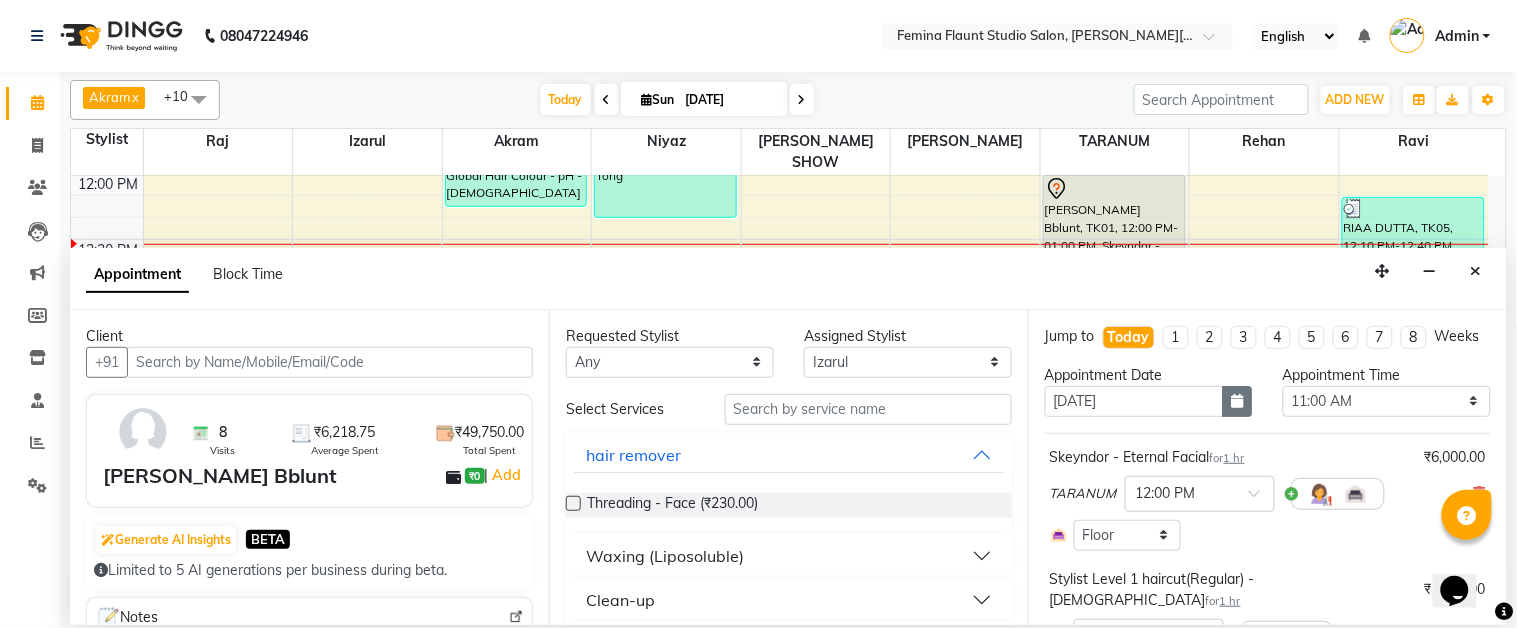 click at bounding box center (1238, 401) 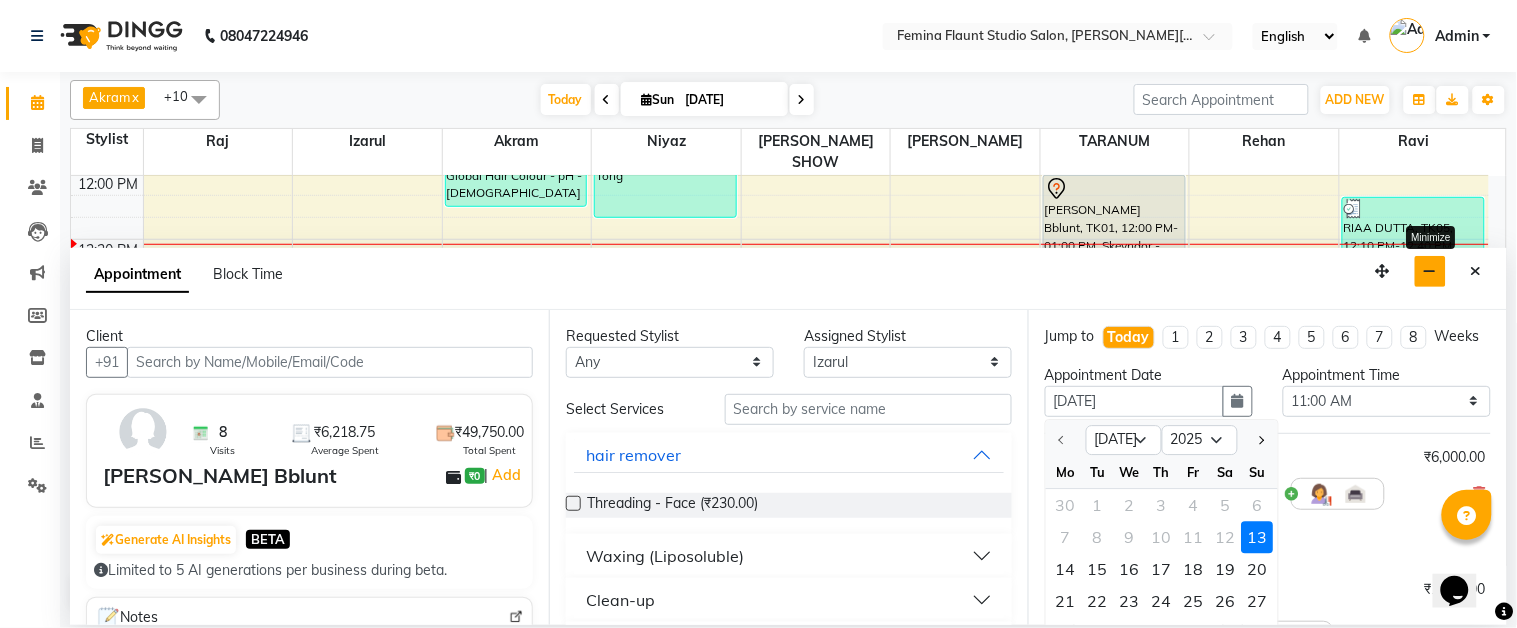 click at bounding box center [1430, 271] 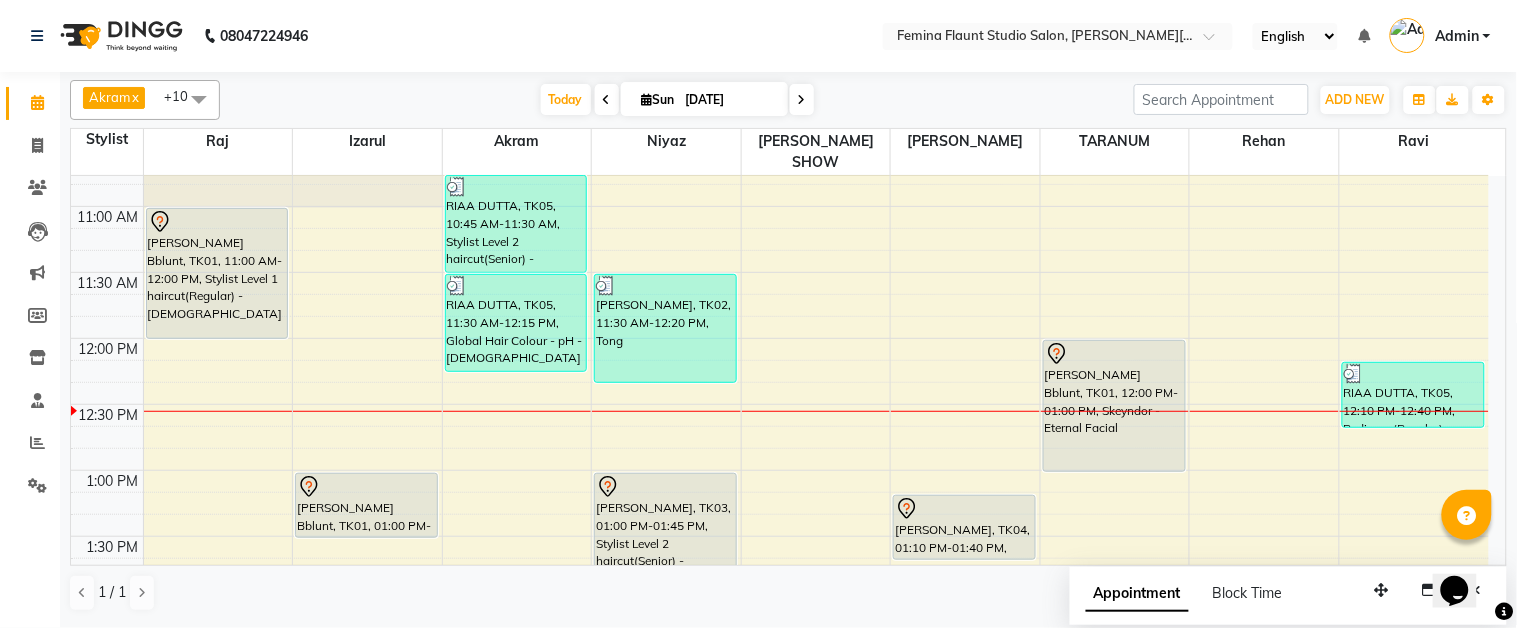 scroll, scrollTop: 176, scrollLeft: 0, axis: vertical 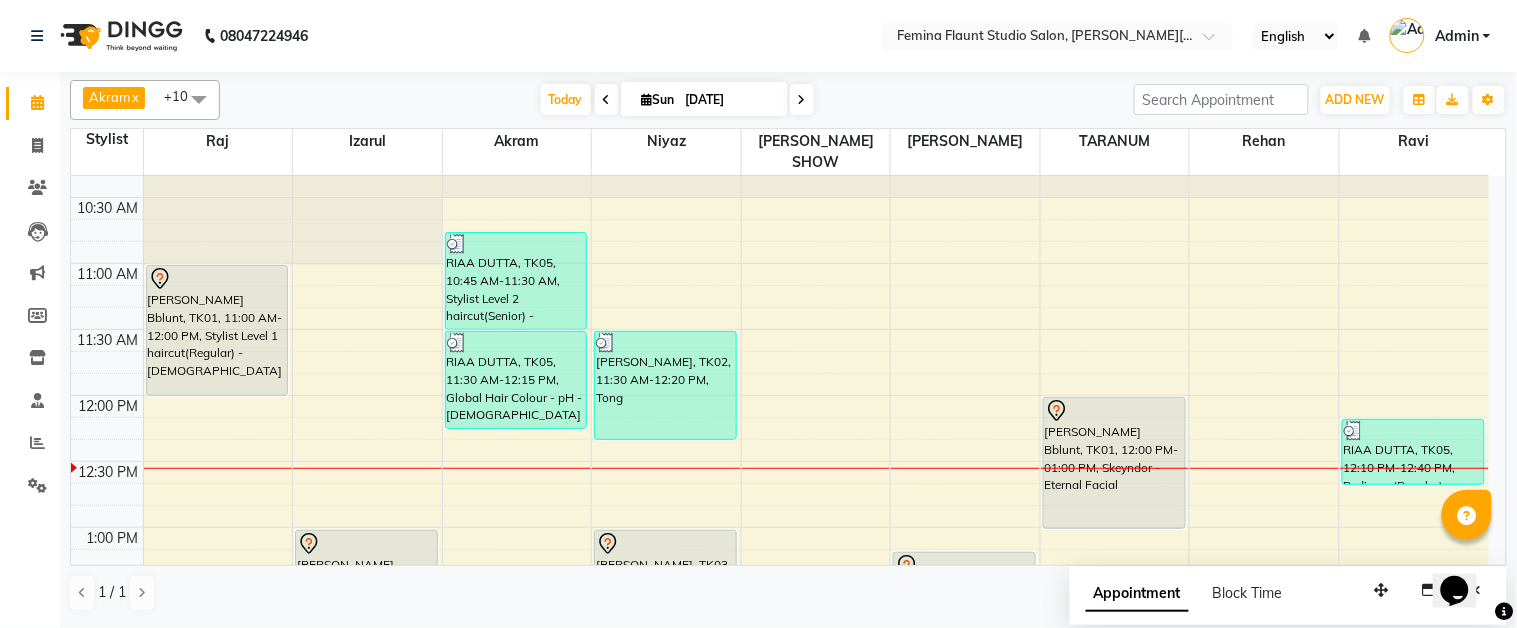 click at bounding box center [607, 100] 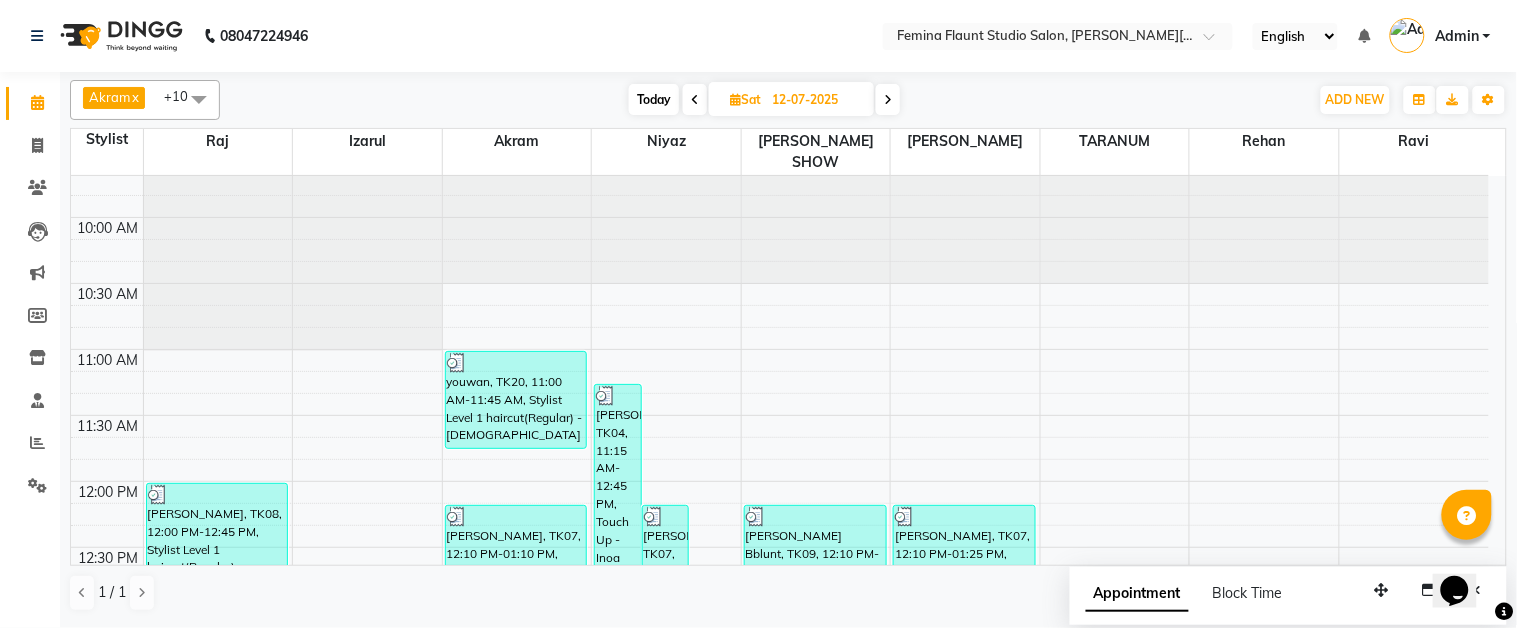 scroll, scrollTop: 444, scrollLeft: 0, axis: vertical 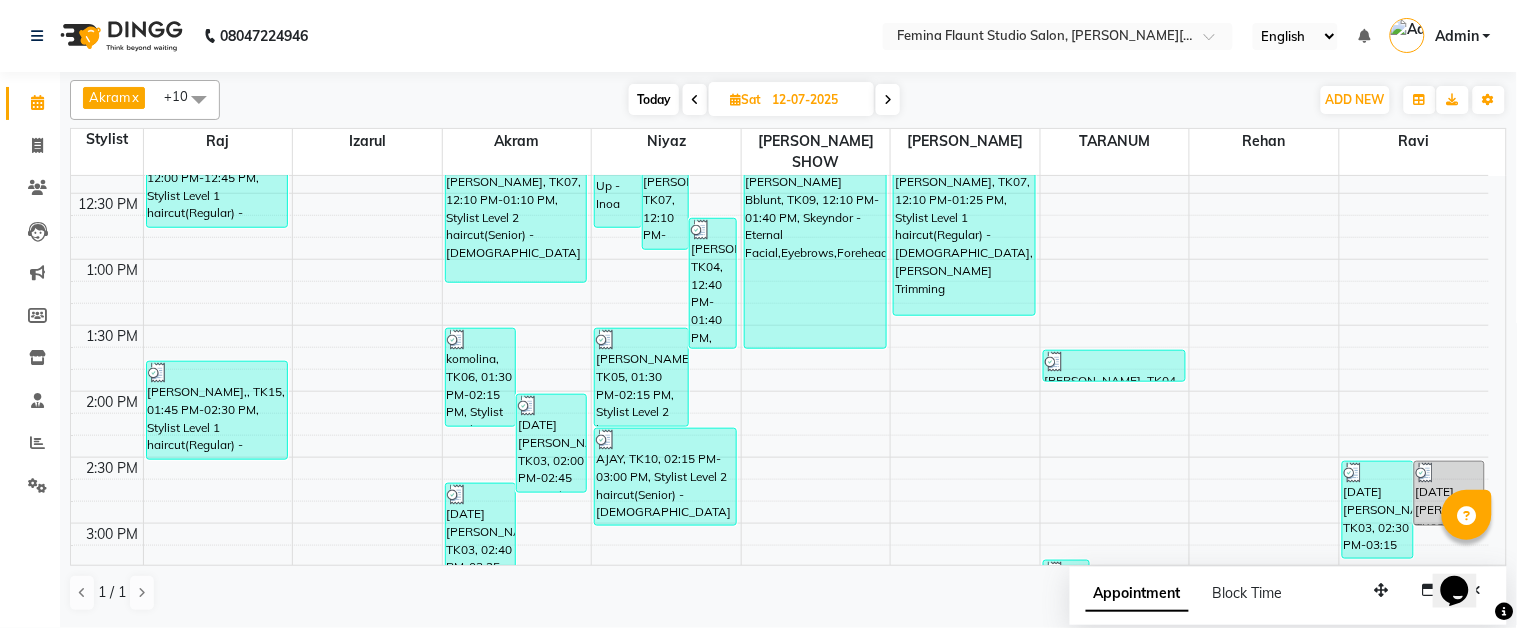 click at bounding box center [888, 100] 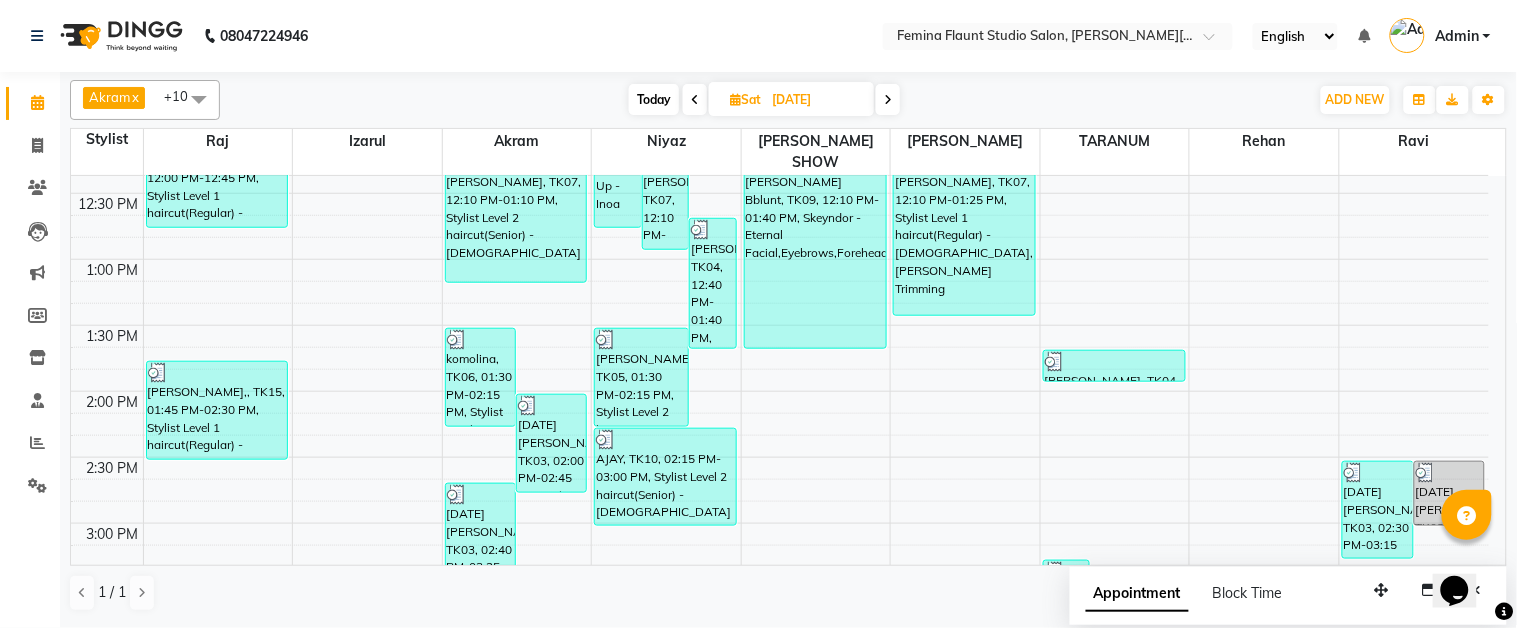 scroll, scrollTop: 398, scrollLeft: 0, axis: vertical 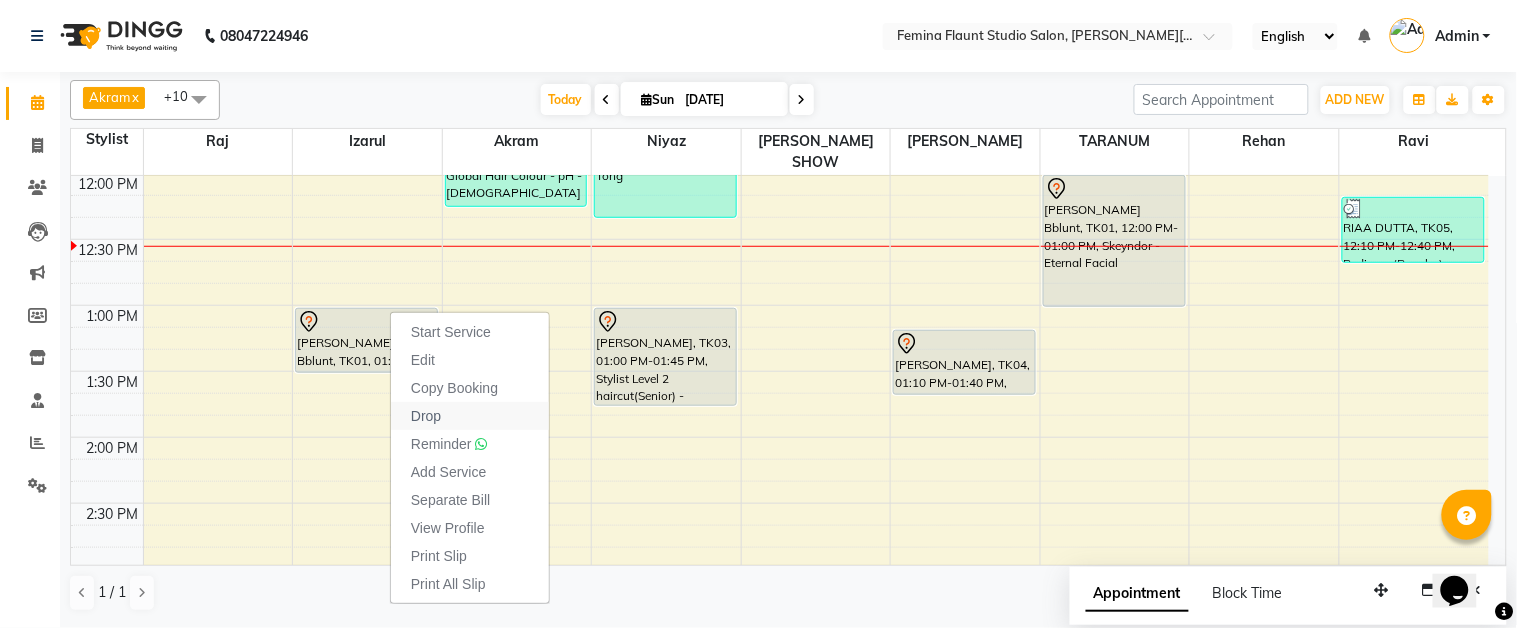 click on "Drop" at bounding box center (470, 416) 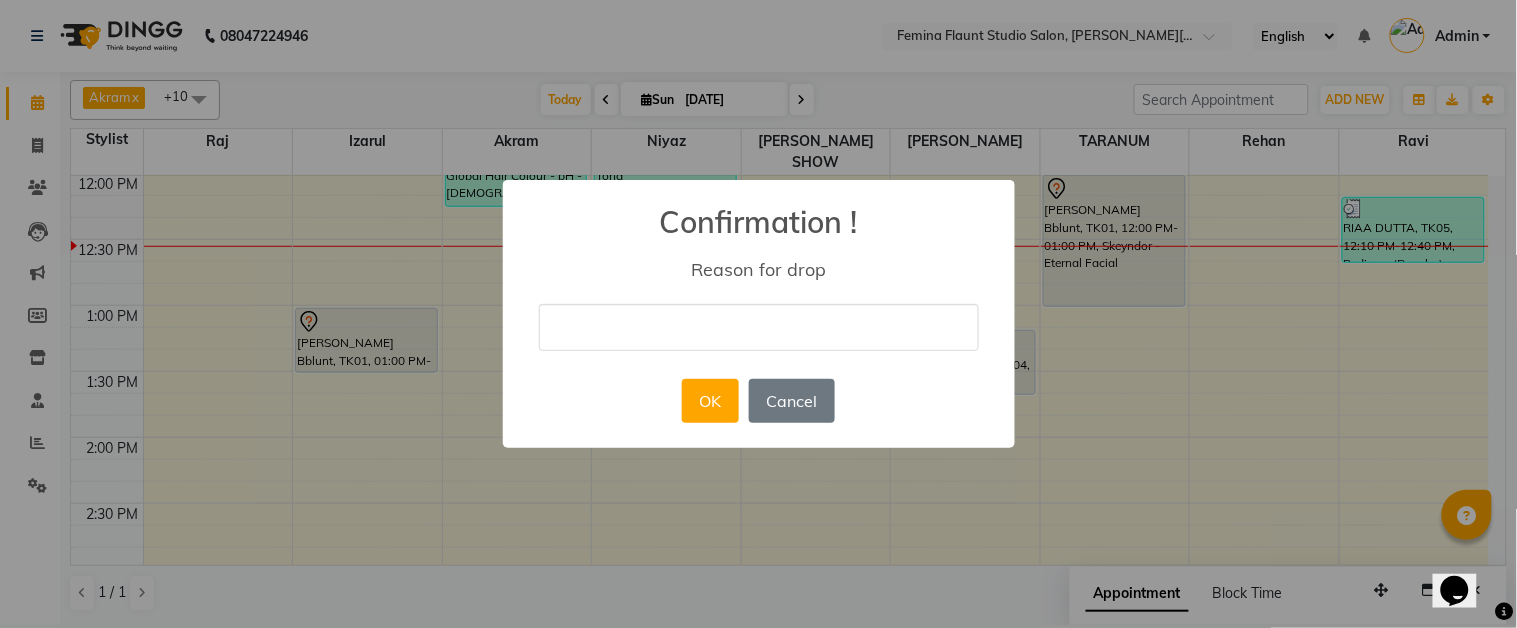 click at bounding box center [759, 327] 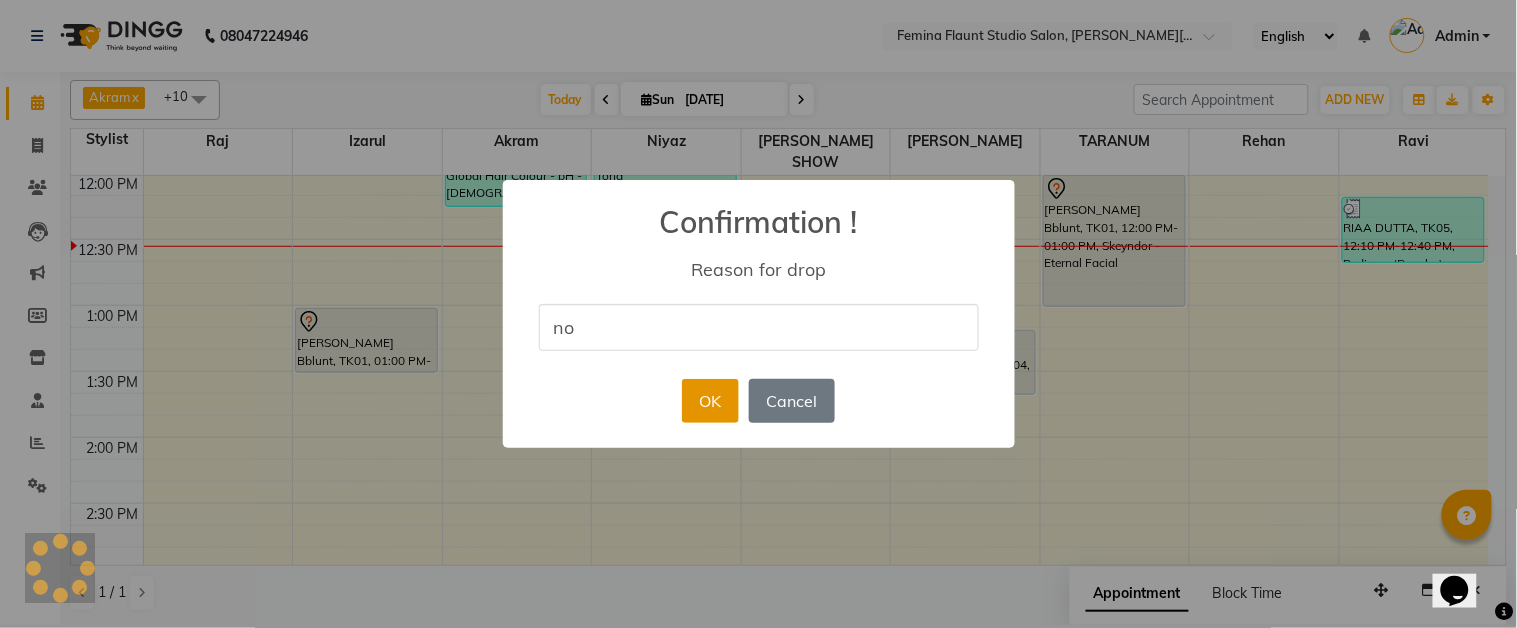 click on "OK" at bounding box center (710, 401) 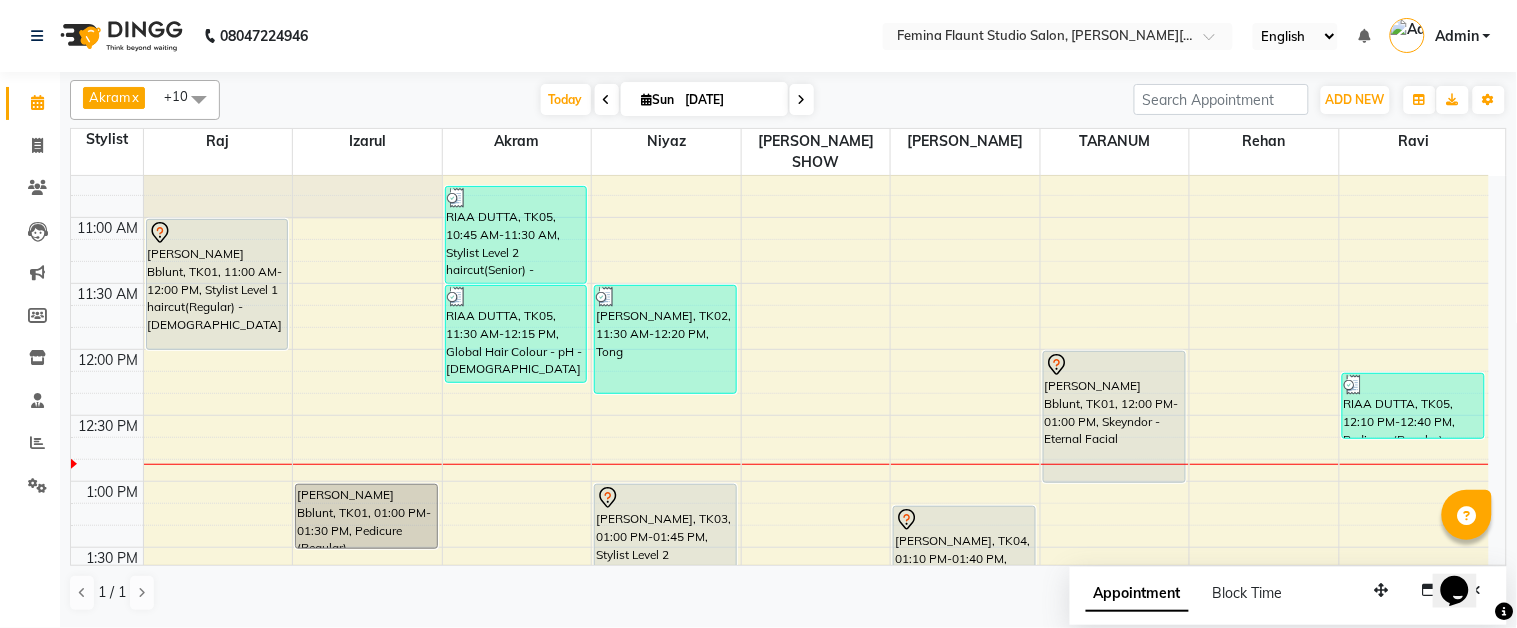 scroll, scrollTop: 333, scrollLeft: 0, axis: vertical 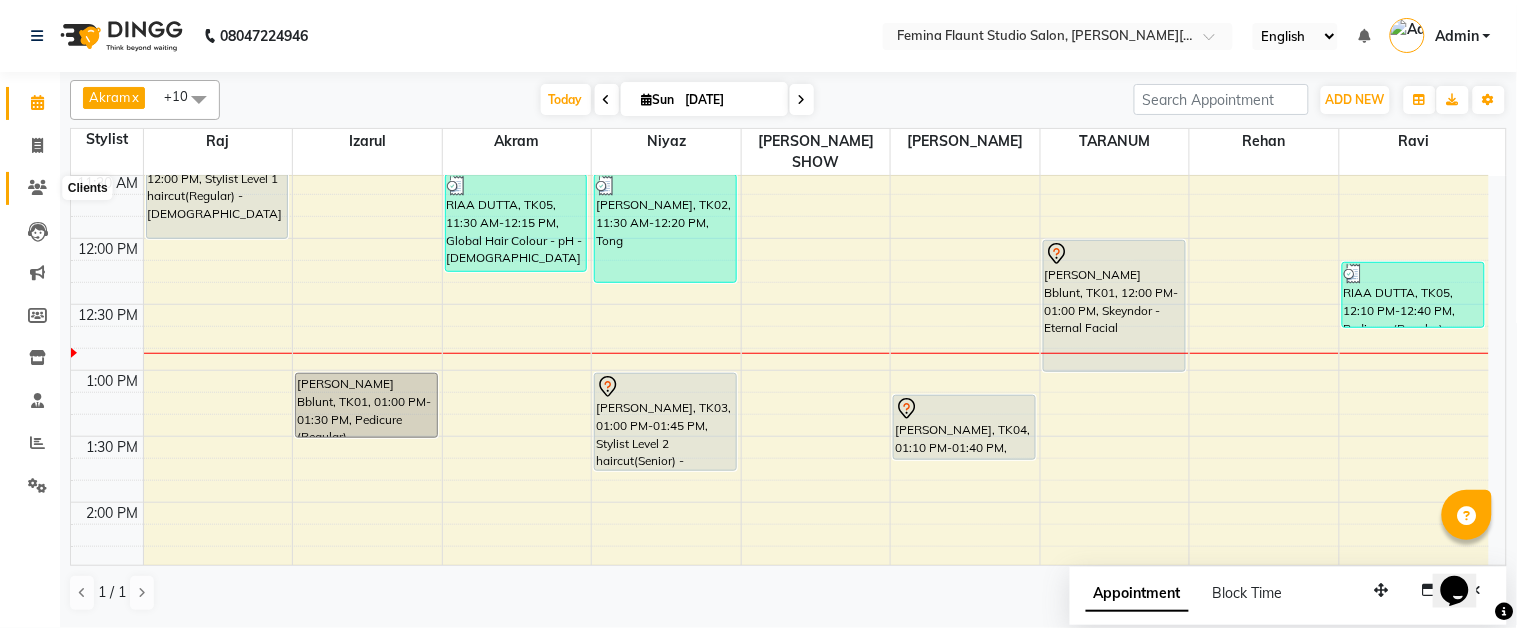 click 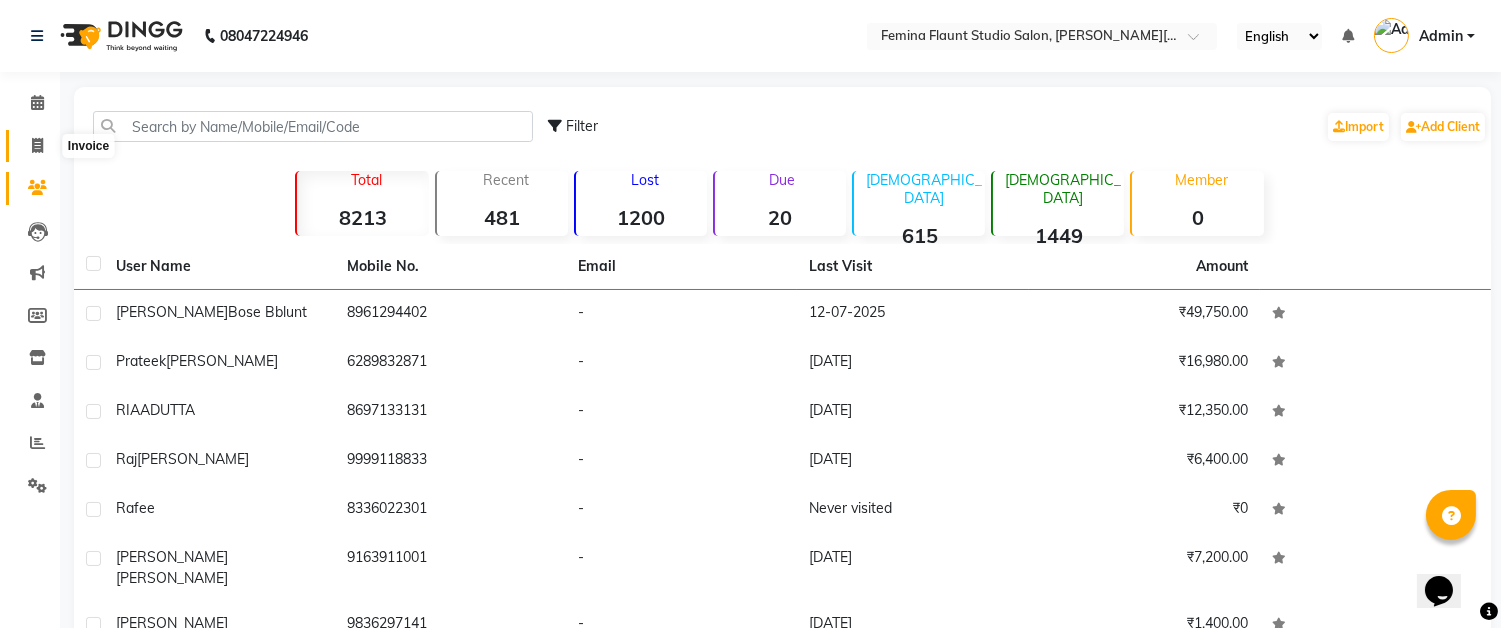 click 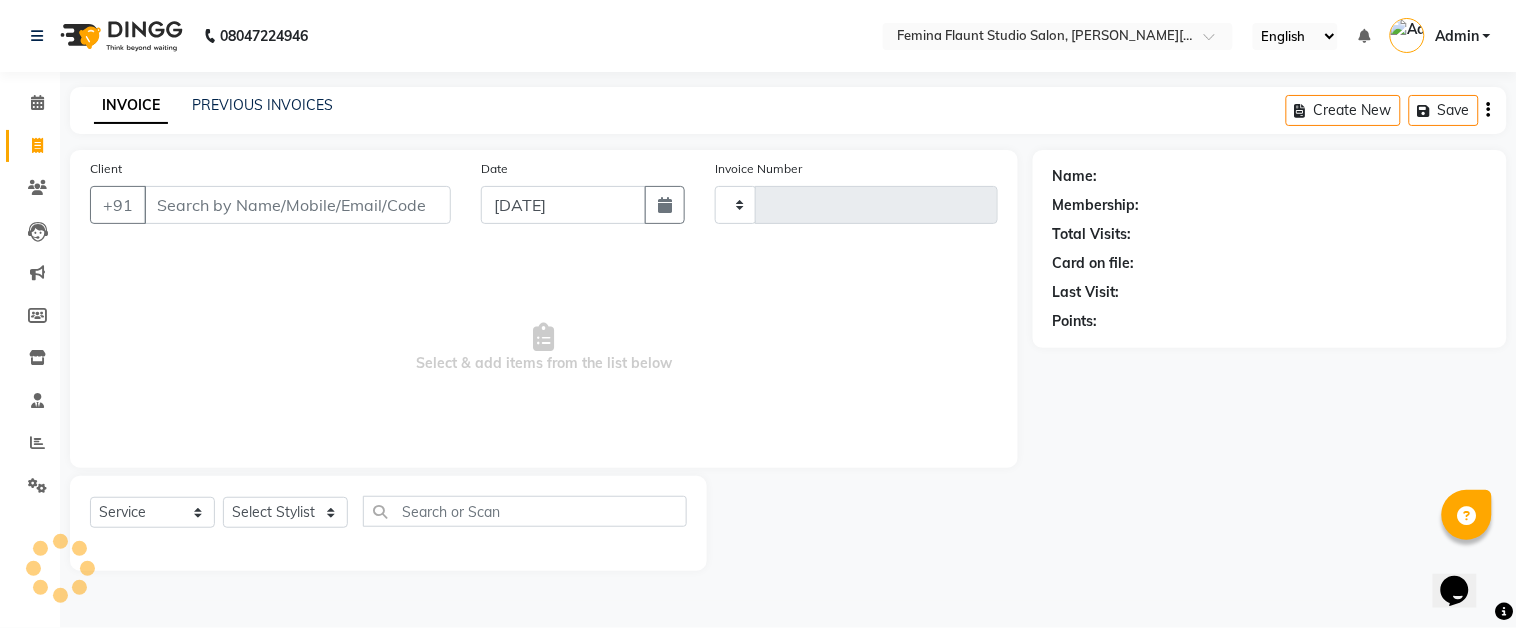 type on "1021" 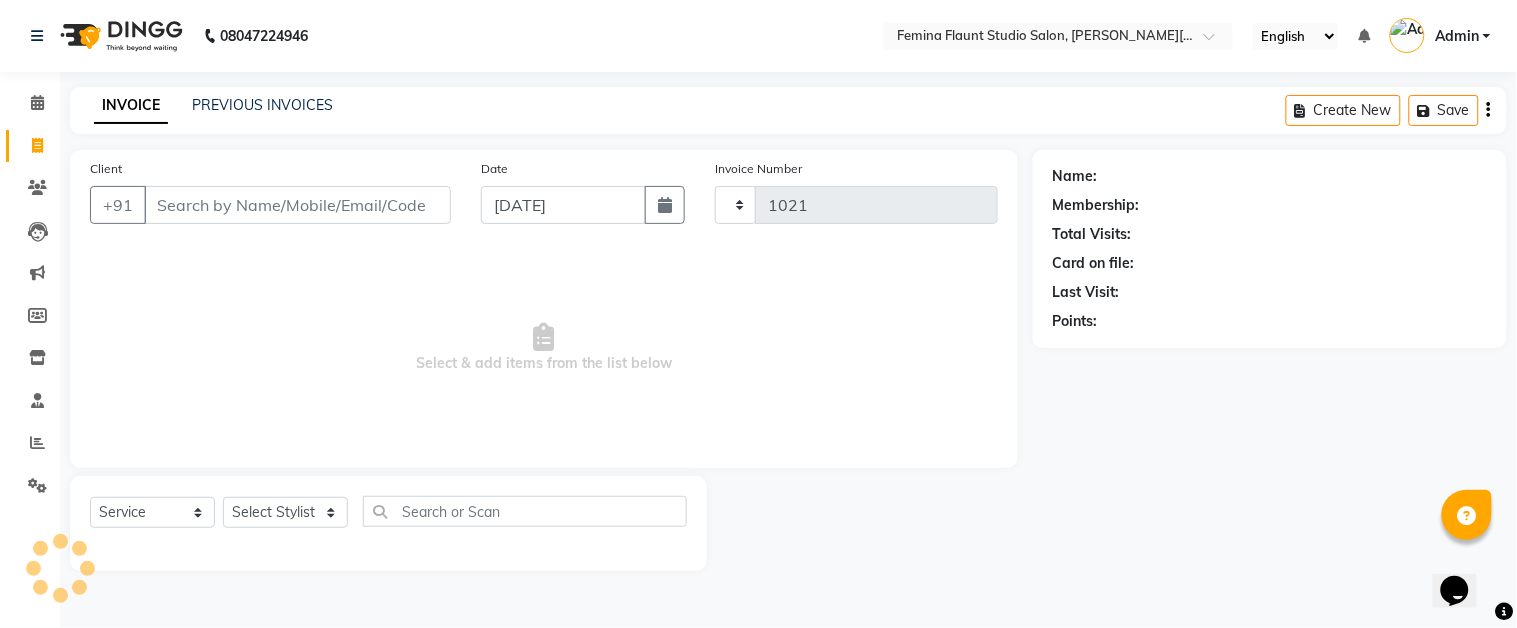 select on "5231" 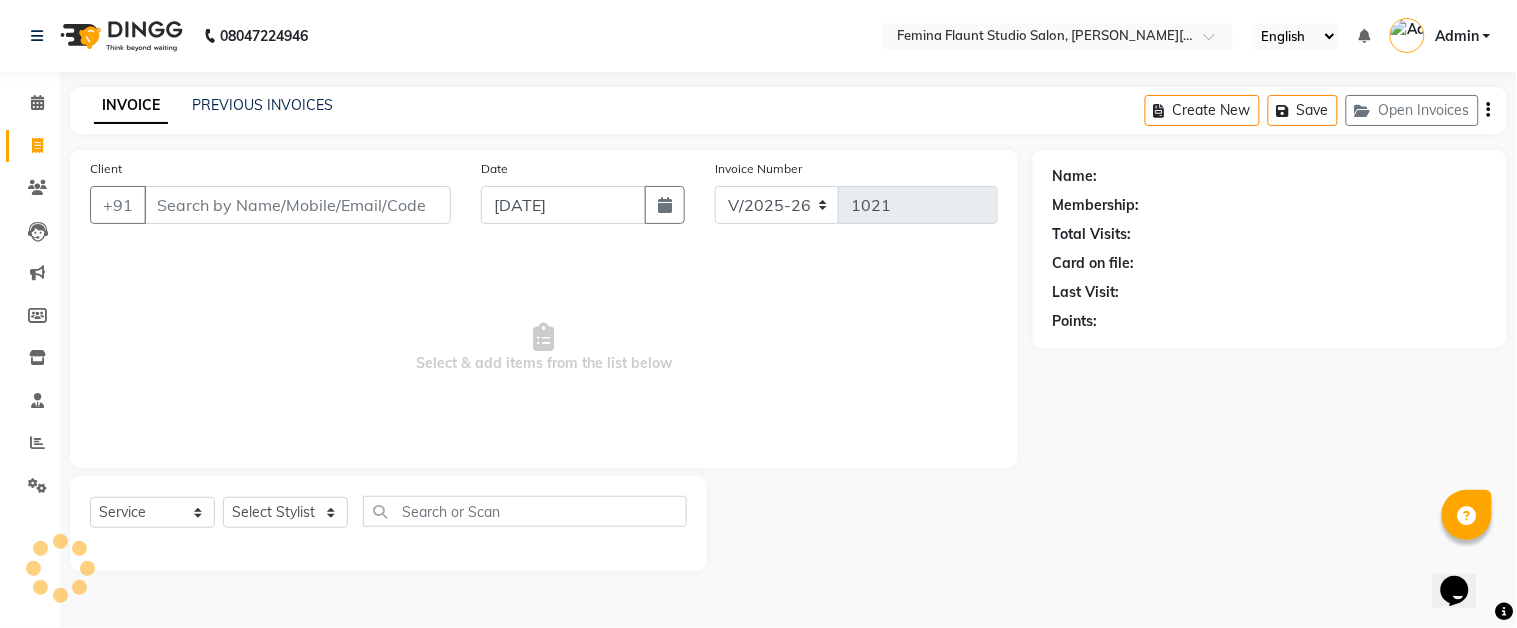click on "Client" at bounding box center [297, 205] 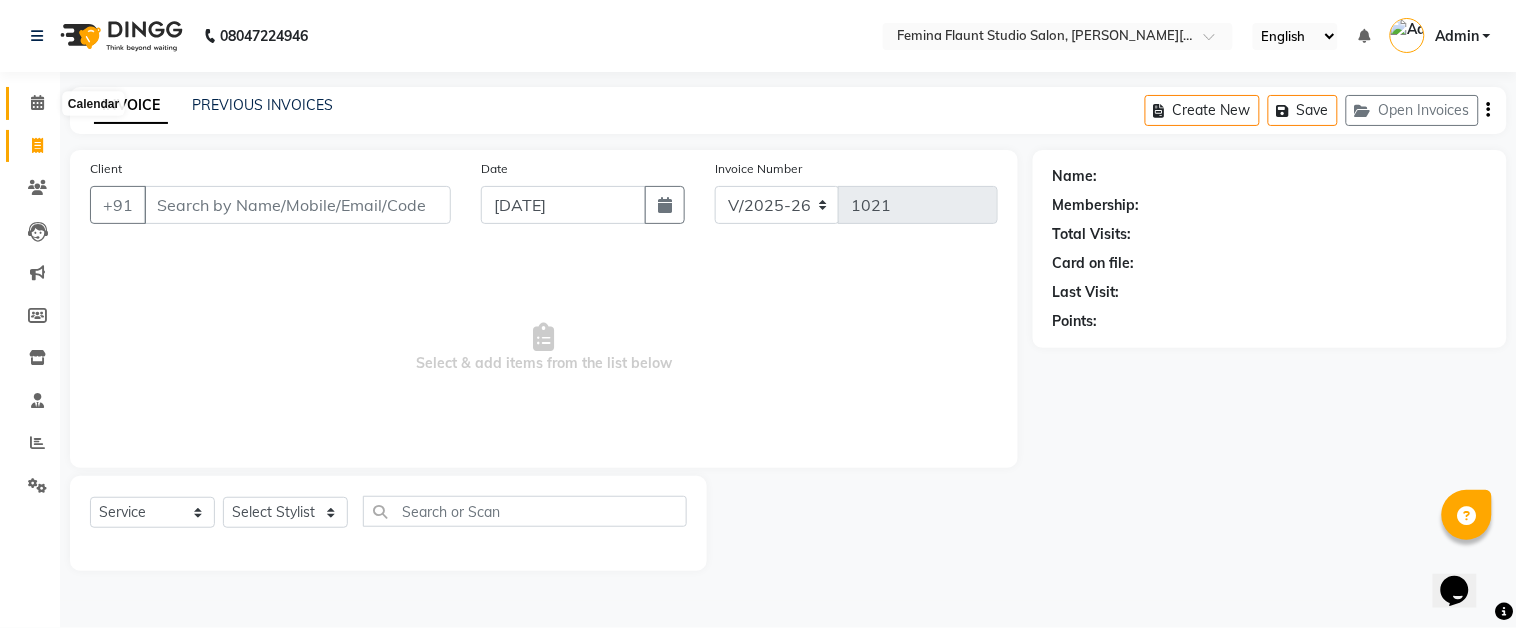 click 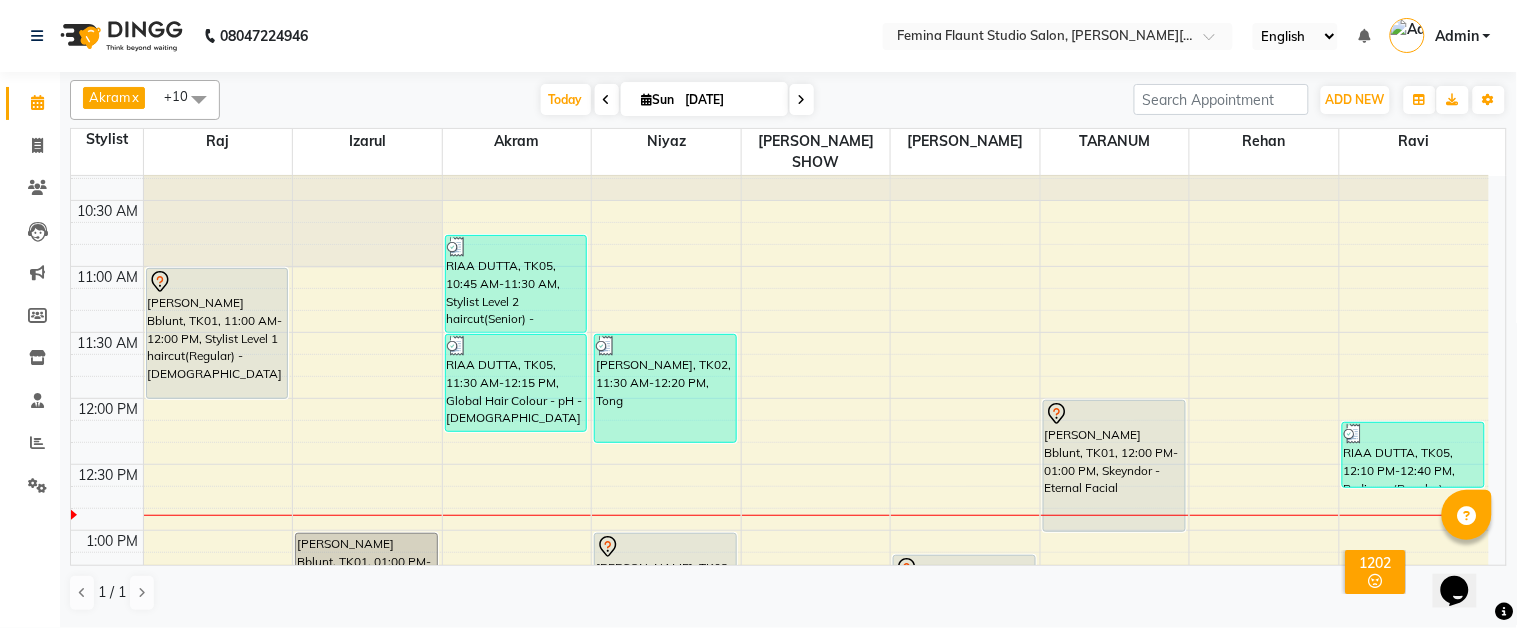 scroll, scrollTop: 333, scrollLeft: 0, axis: vertical 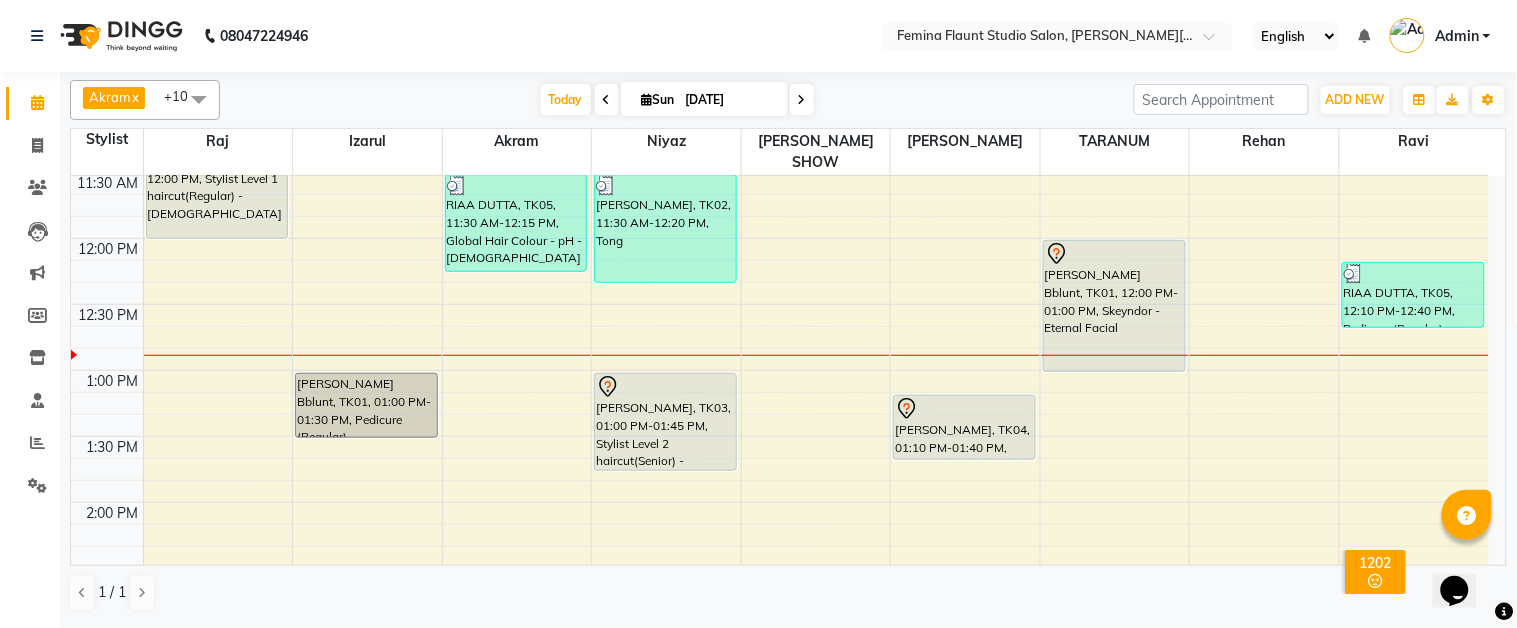 click on "9:00 AM 9:30 AM 10:00 AM 10:30 AM 11:00 AM 11:30 AM 12:00 PM 12:30 PM 1:00 PM 1:30 PM 2:00 PM 2:30 PM 3:00 PM 3:30 PM 4:00 PM 4:30 PM 5:00 PM 5:30 PM 6:00 PM 6:30 PM 7:00 PM 7:30 PM 8:00 PM 8:30 PM 9:00 PM 9:30 PM             Ashmita Bose Bblunt, TK01, 11:00 AM-12:00 PM, Stylist Level 1 haircut(Regular) - Female    Ashmita Bose Bblunt, TK01, 01:00 PM-01:30 PM, Pedicure (Regular)             deepak sir, TK06, 03:30 PM-04:15 PM, Stylist Level 2 haircut(Senior) - Male             deepak sir, TK06, 04:10 PM-04:40 PM, Moustache Colour     RIAA DUTTA, TK05, 10:45 AM-11:30 AM, Stylist Level 2 haircut(Senior) - Male     RIAA DUTTA, TK05, 11:30 AM-12:15 PM, Global Hair Colour - pH - Male     dipti sekhani, TK02, 11:30 AM-12:20 PM, Tong             anshu bagree, TK03, 01:00 PM-01:45 PM, Stylist Level 2 haircut(Senior) - Male             prateek sharma, TK08, 03:00 PM-03:45 PM, Stylist Level 2 haircut(Senior) - Male             rafee, TK07, 04:00 PM-04:30 PM, NormalWaxing (Liposoluble) - Full Legs" at bounding box center (780, 700) 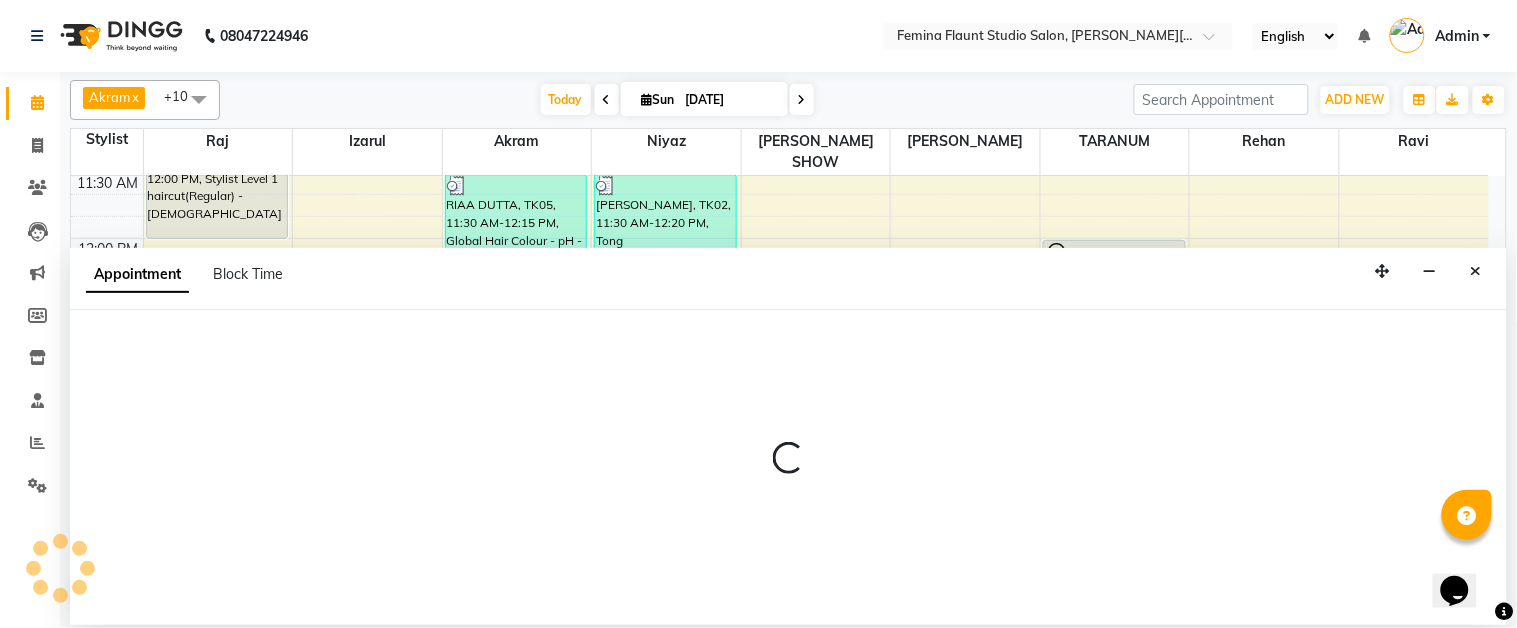 select on "83062" 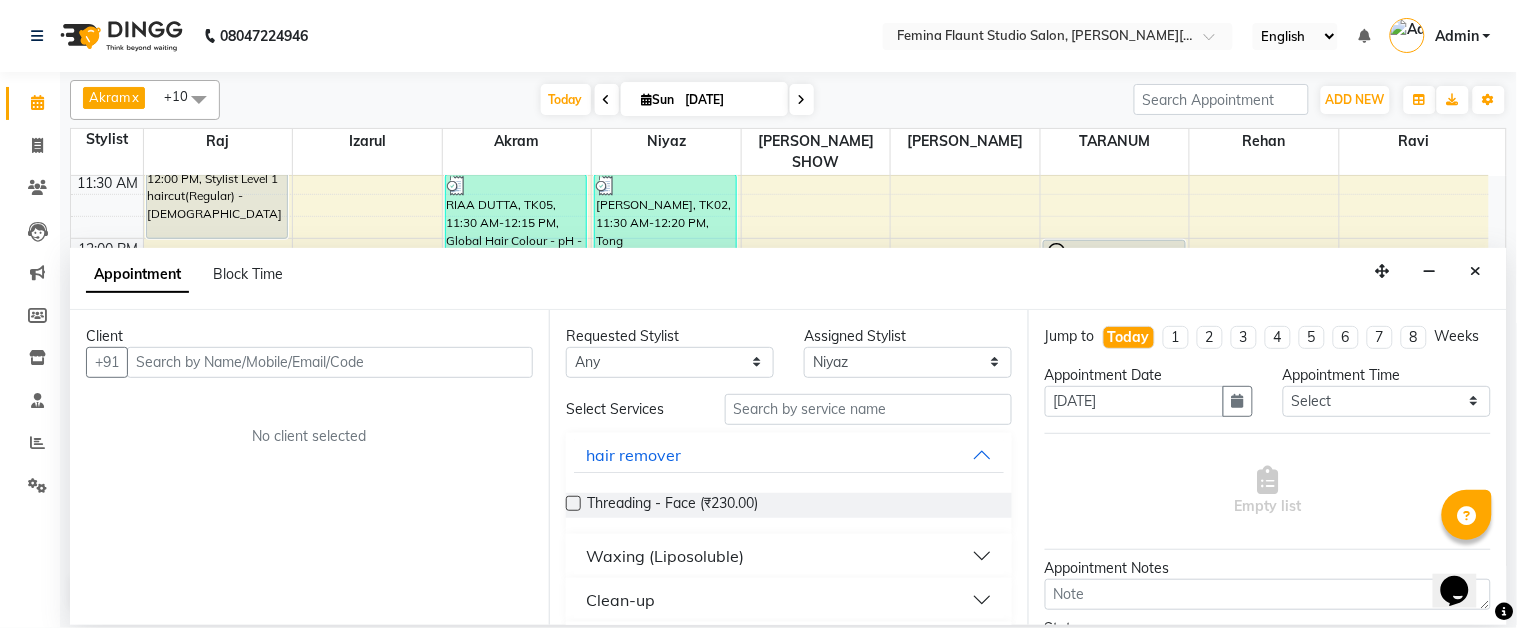 click at bounding box center [330, 362] 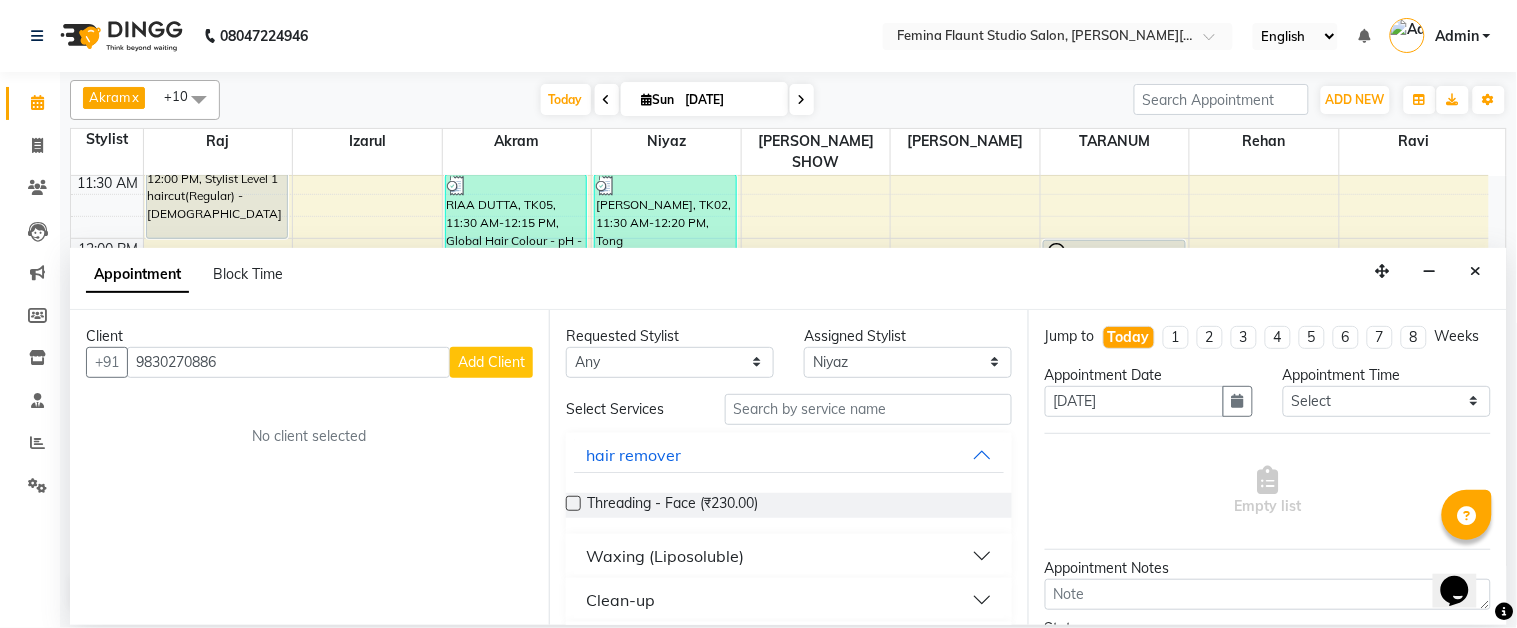 type on "9830270886" 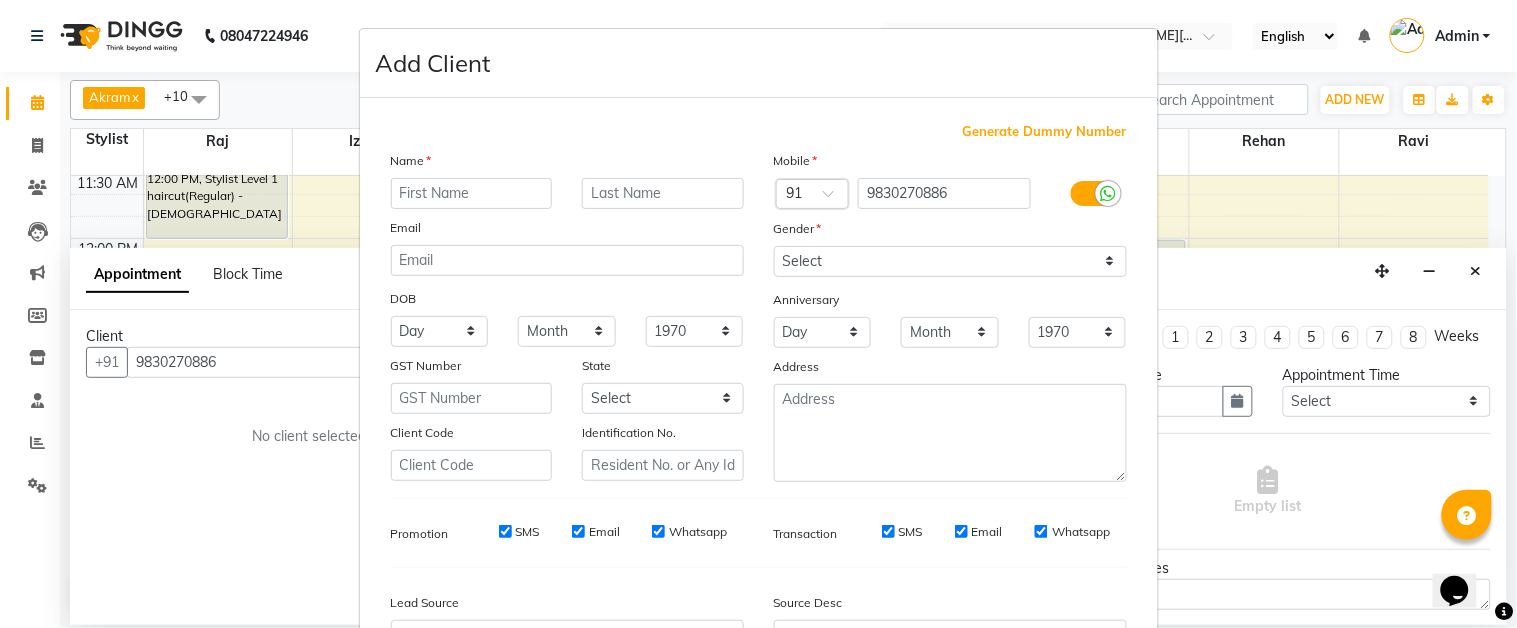 click at bounding box center (472, 193) 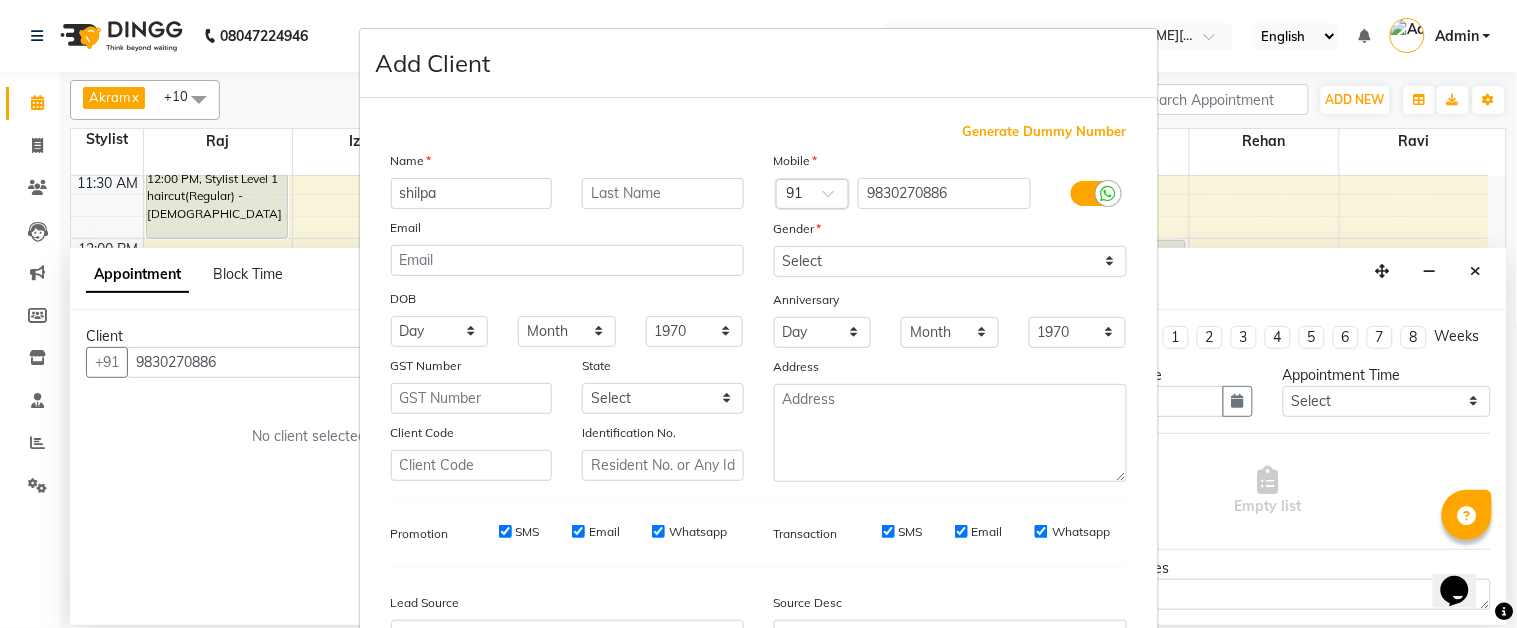 type on "shilpa" 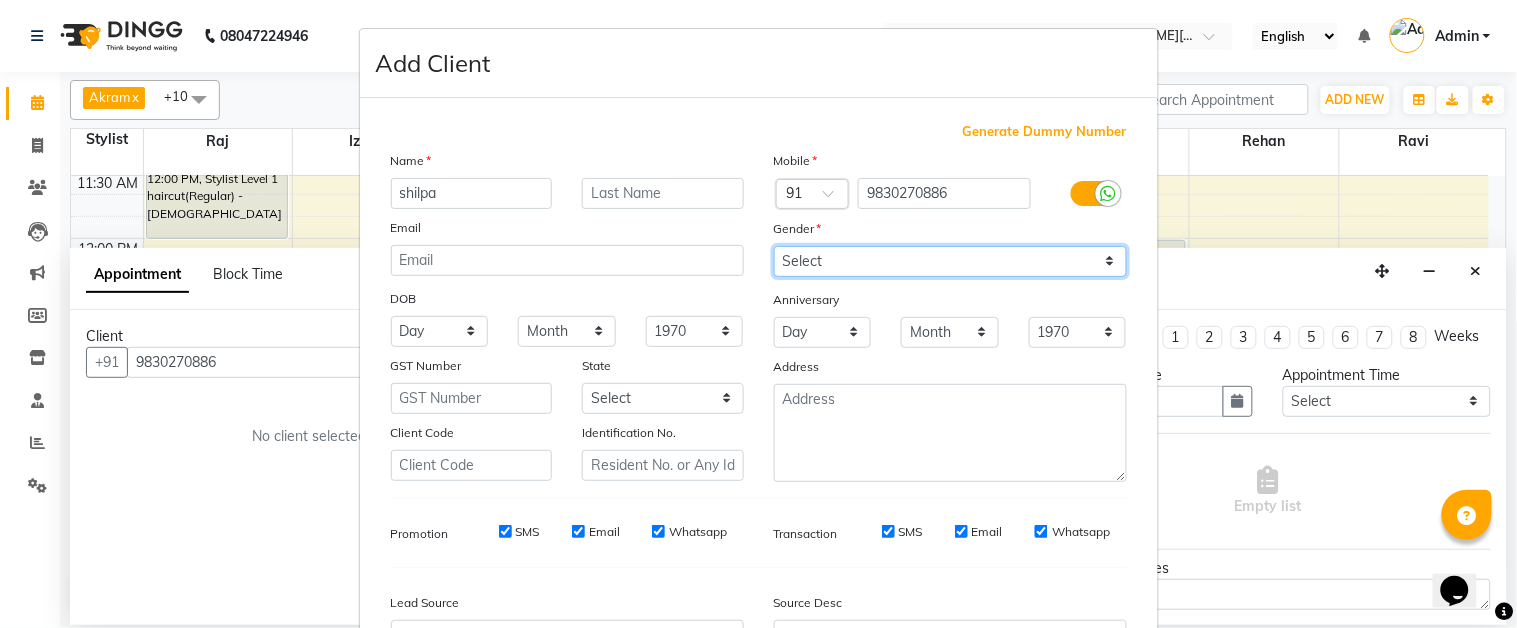 click on "Select Male Female Other Prefer Not To Say" at bounding box center [950, 261] 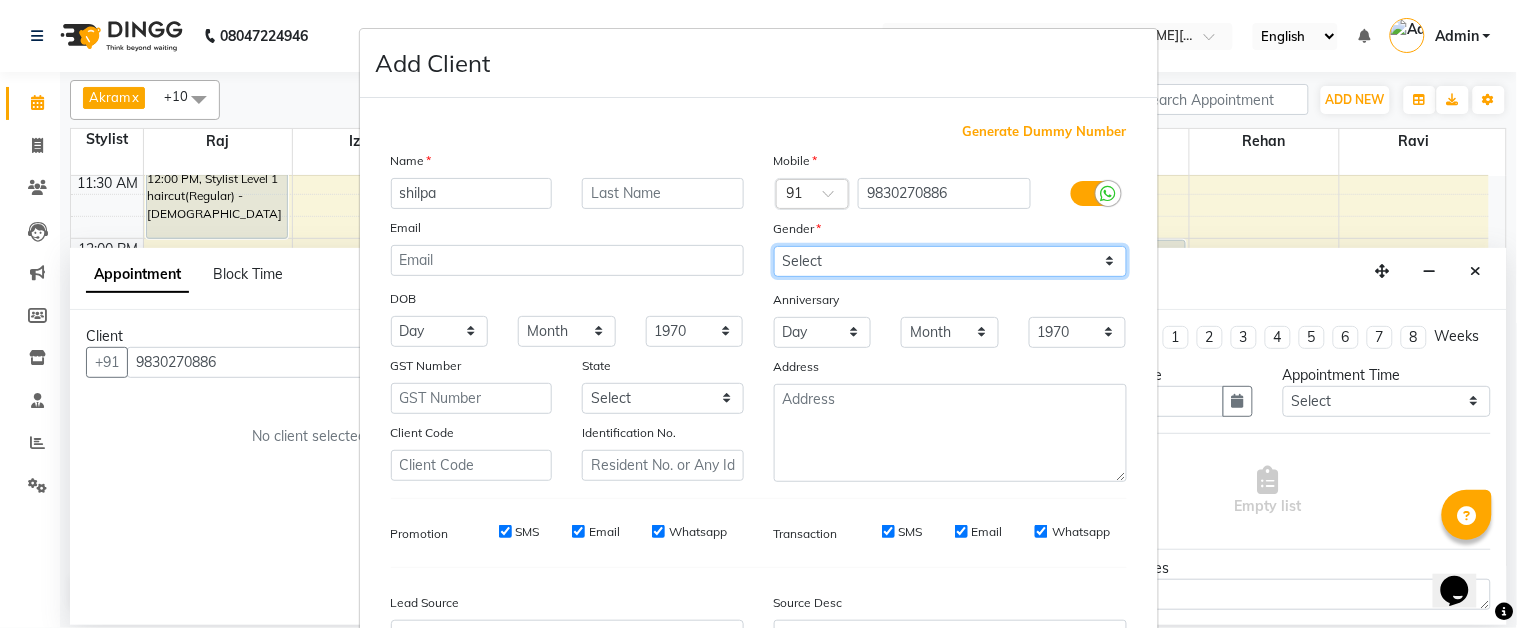 select on "female" 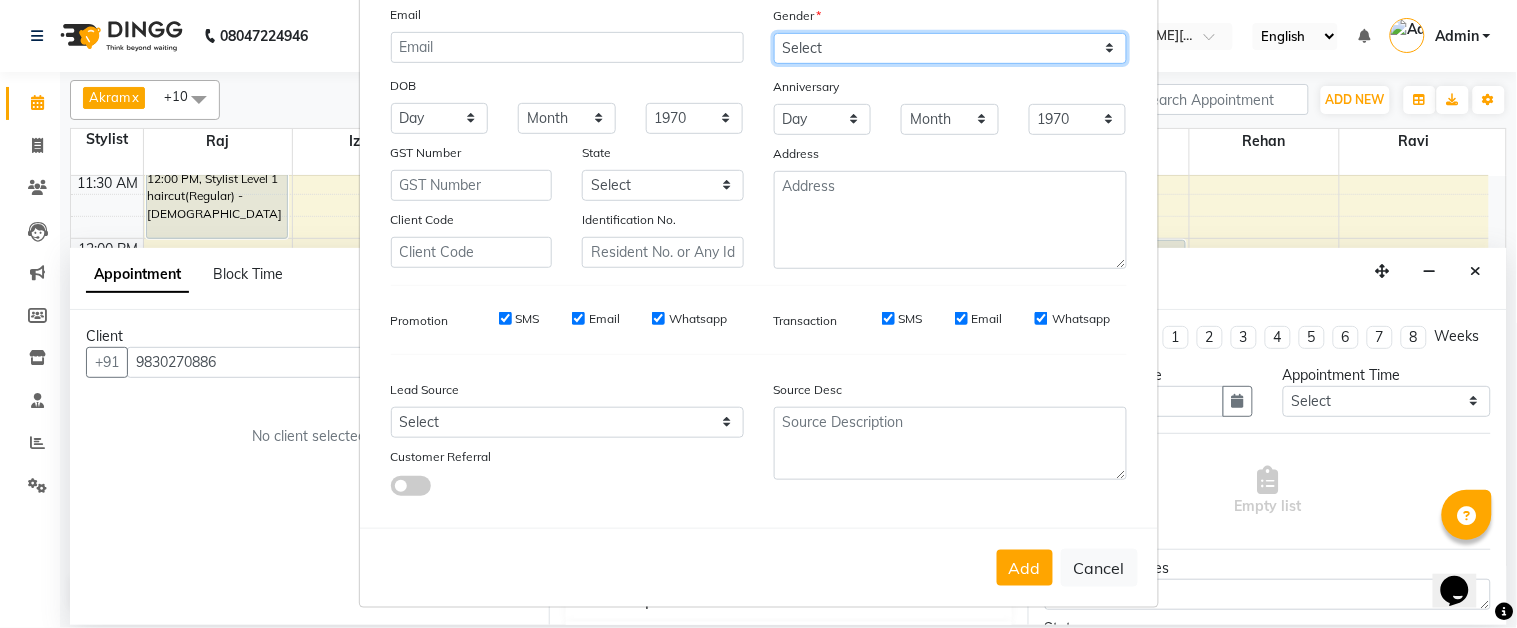 scroll, scrollTop: 222, scrollLeft: 0, axis: vertical 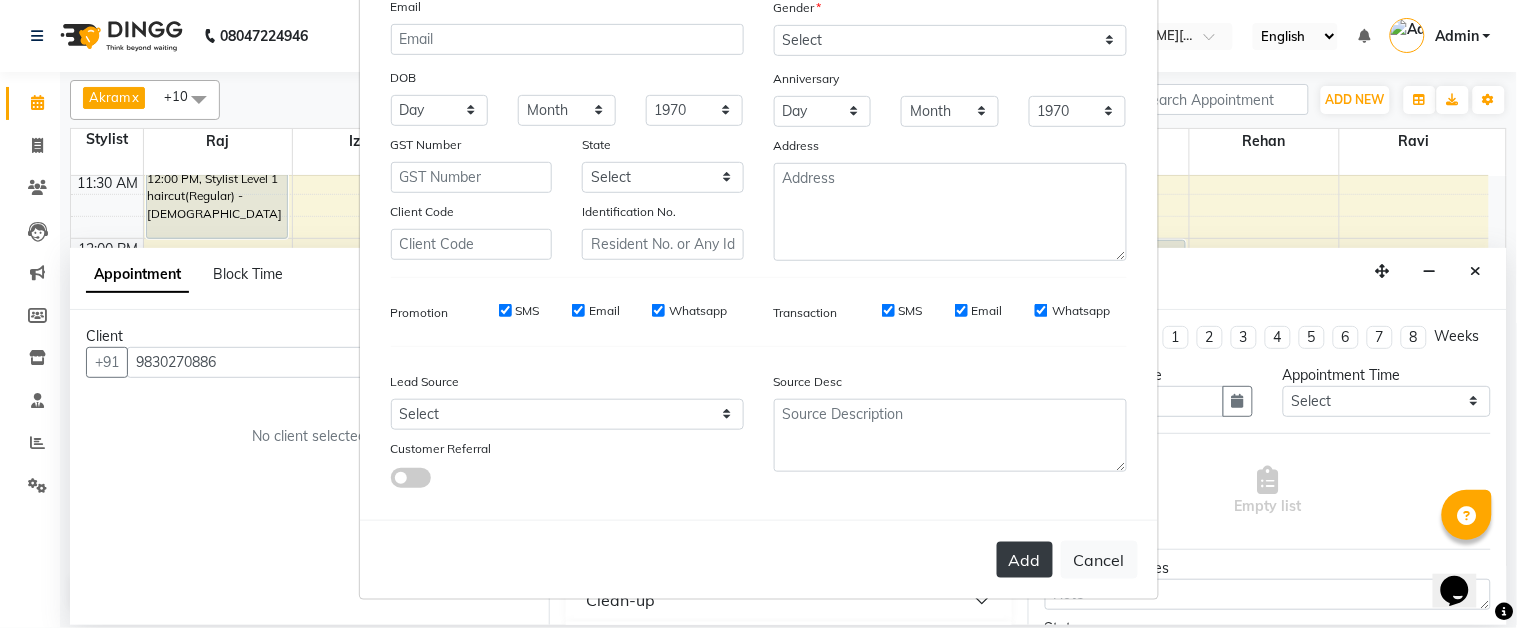 click on "Add" at bounding box center [1025, 560] 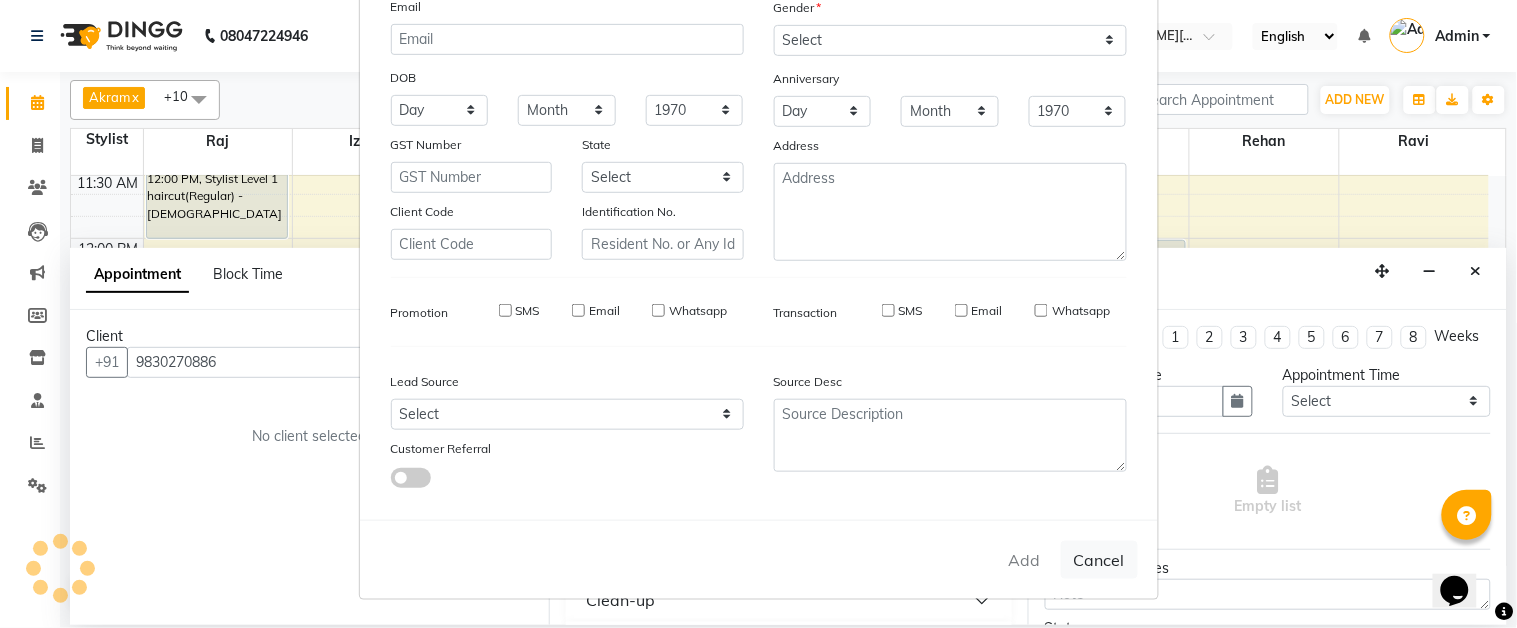 type 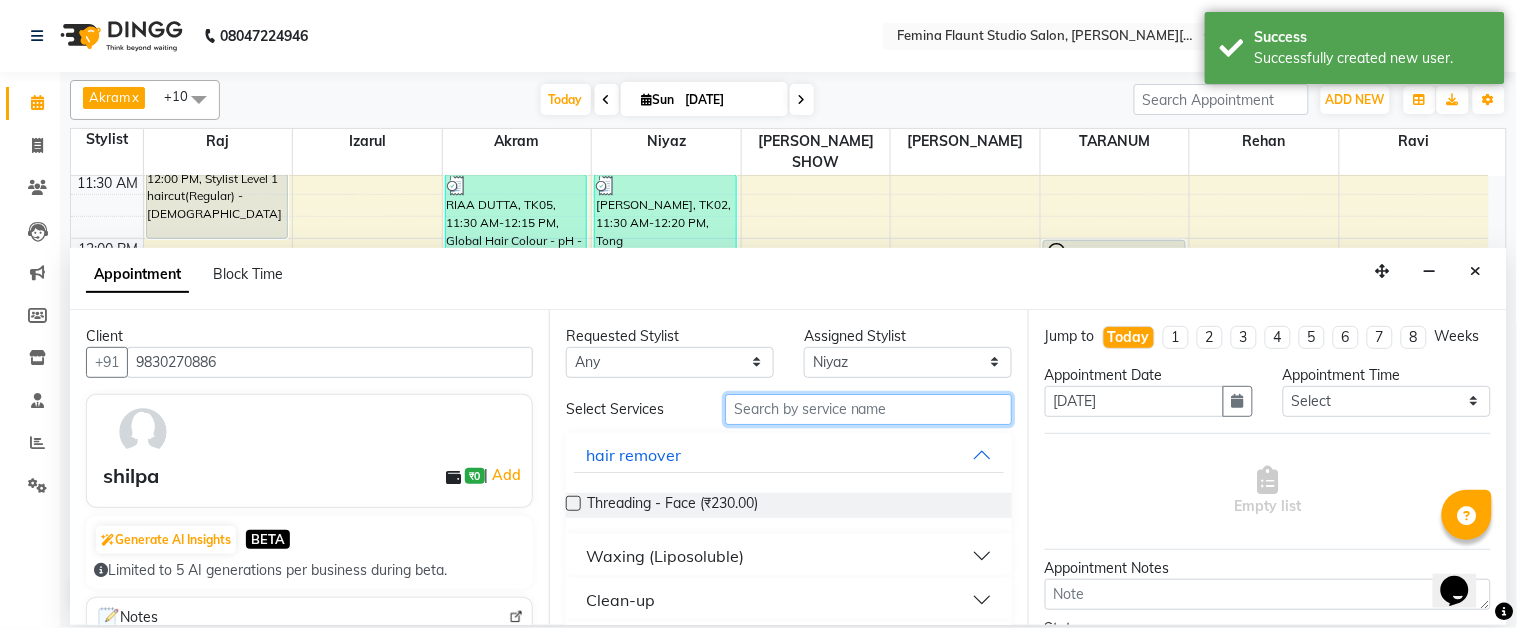 click at bounding box center [868, 409] 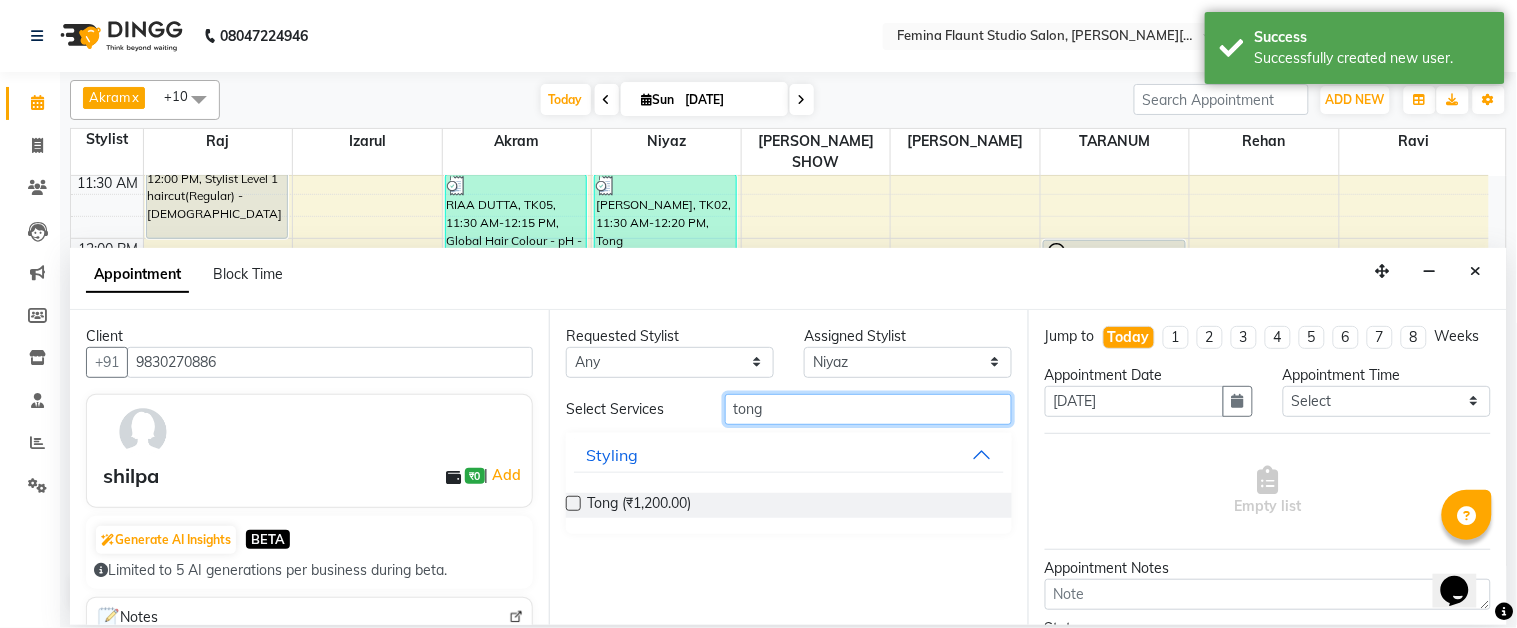 type on "tong" 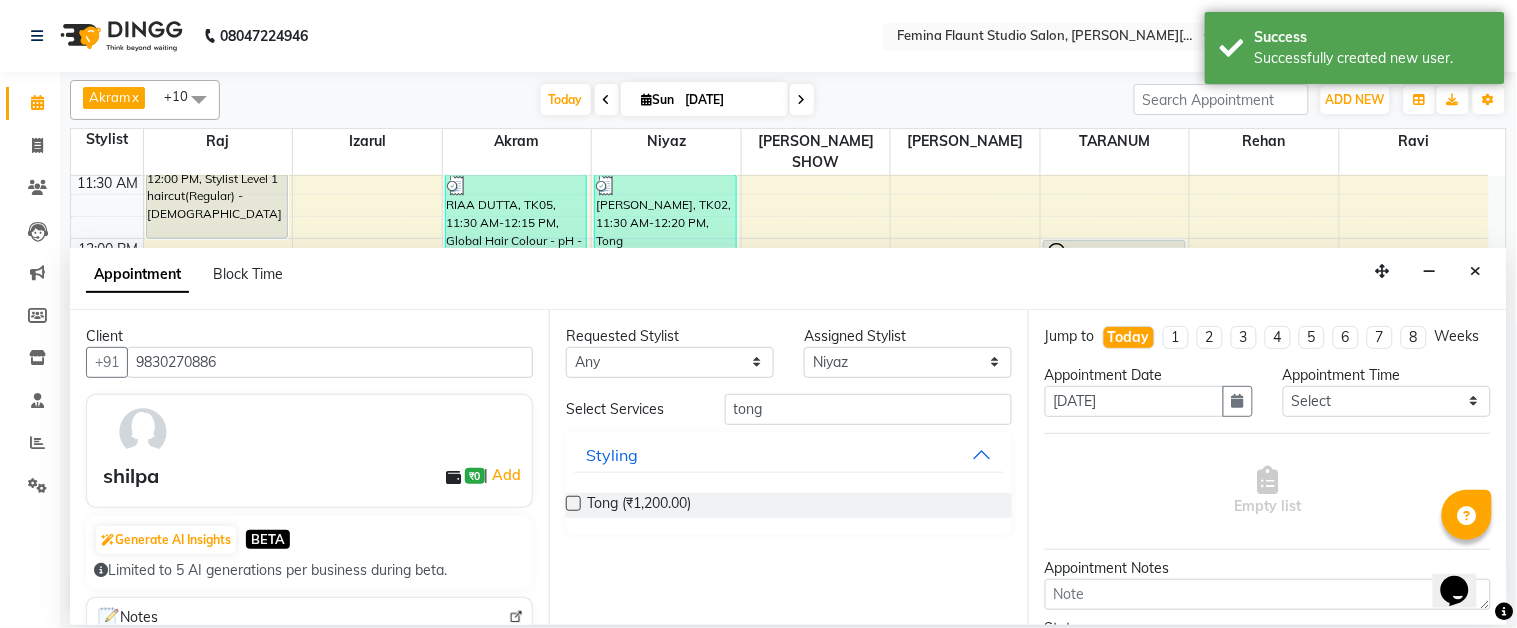 click at bounding box center [573, 503] 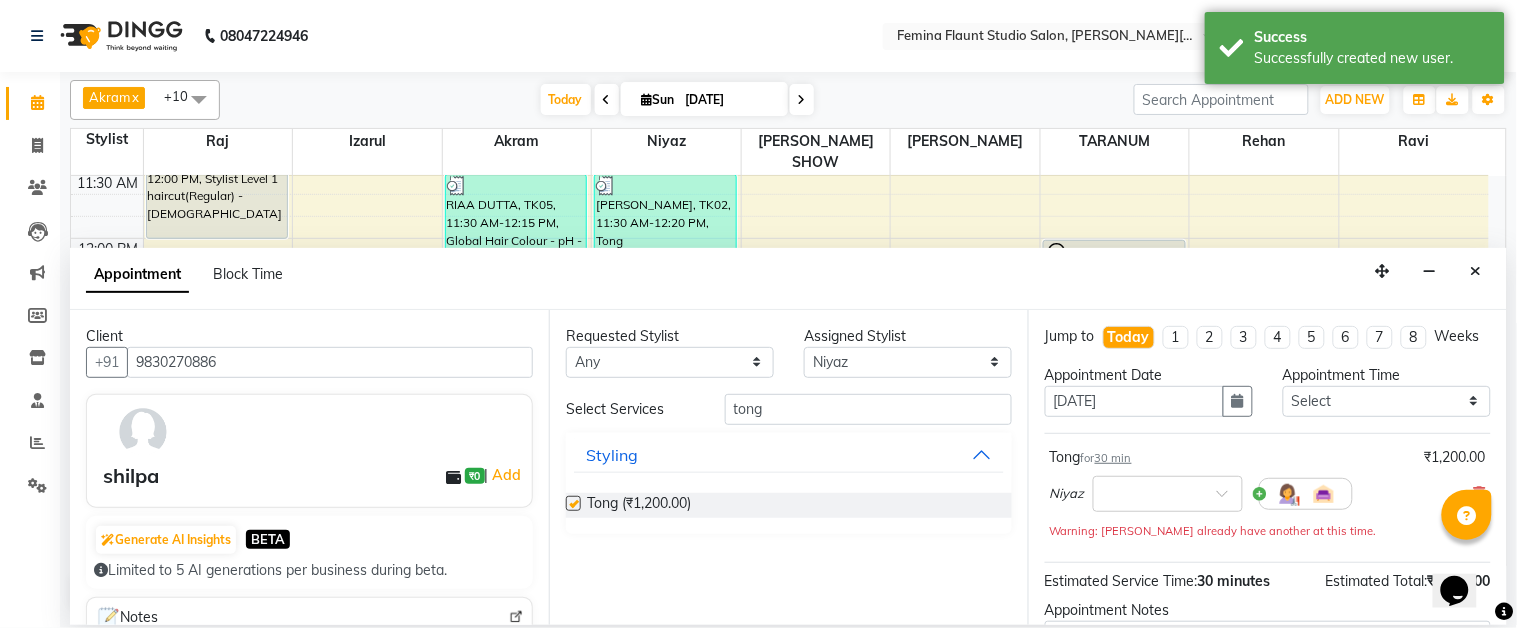 checkbox on "false" 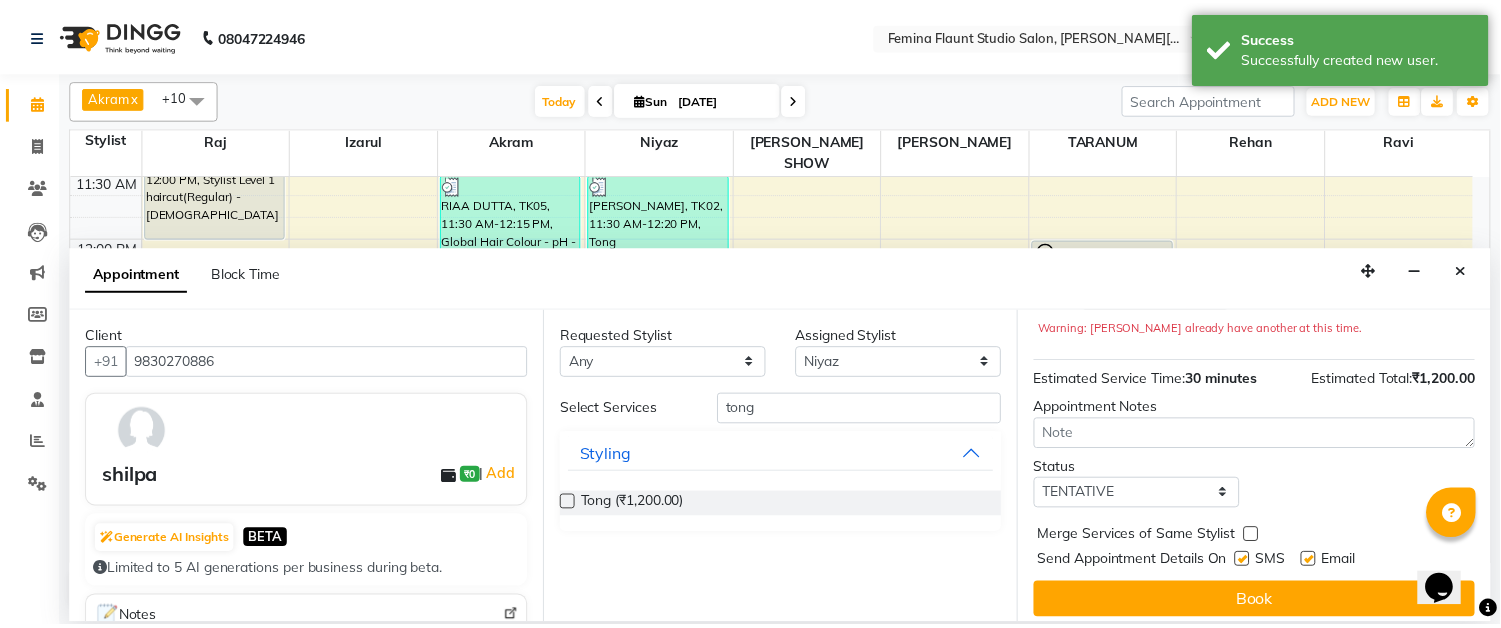 scroll, scrollTop: 232, scrollLeft: 0, axis: vertical 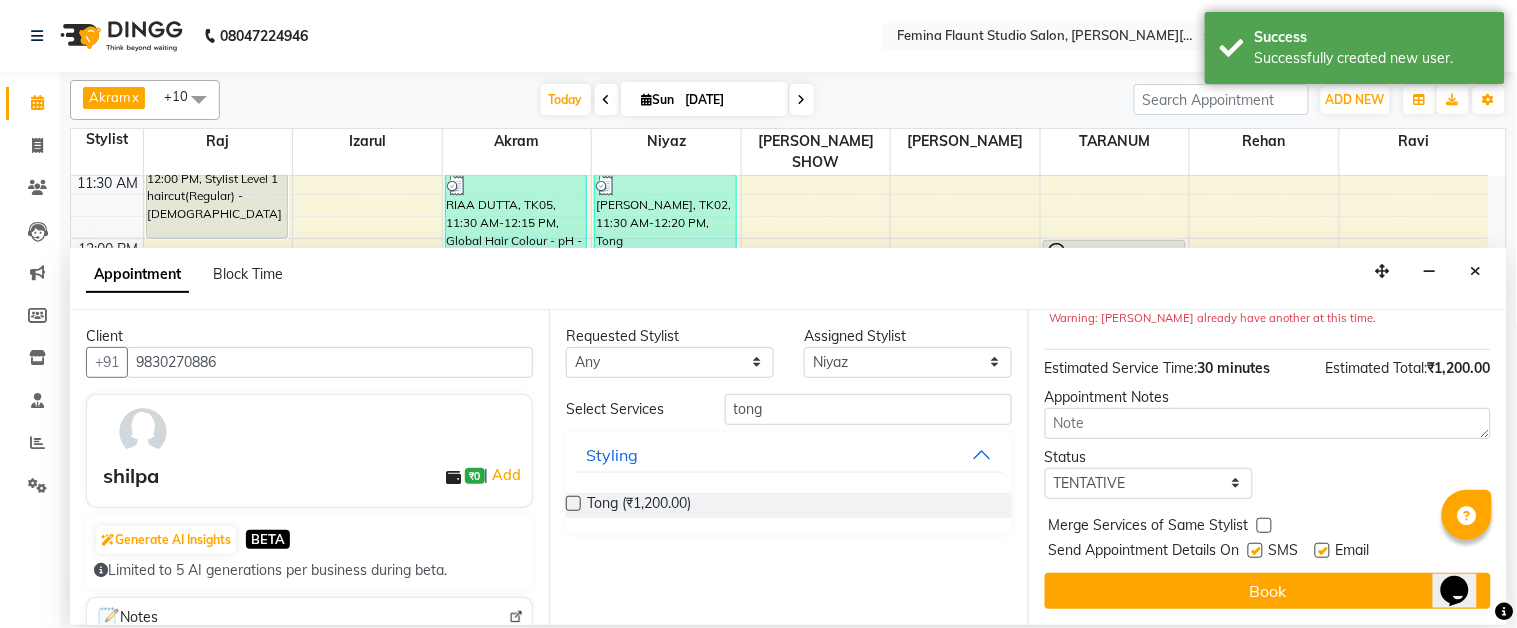 click on "Book" at bounding box center [1268, 591] 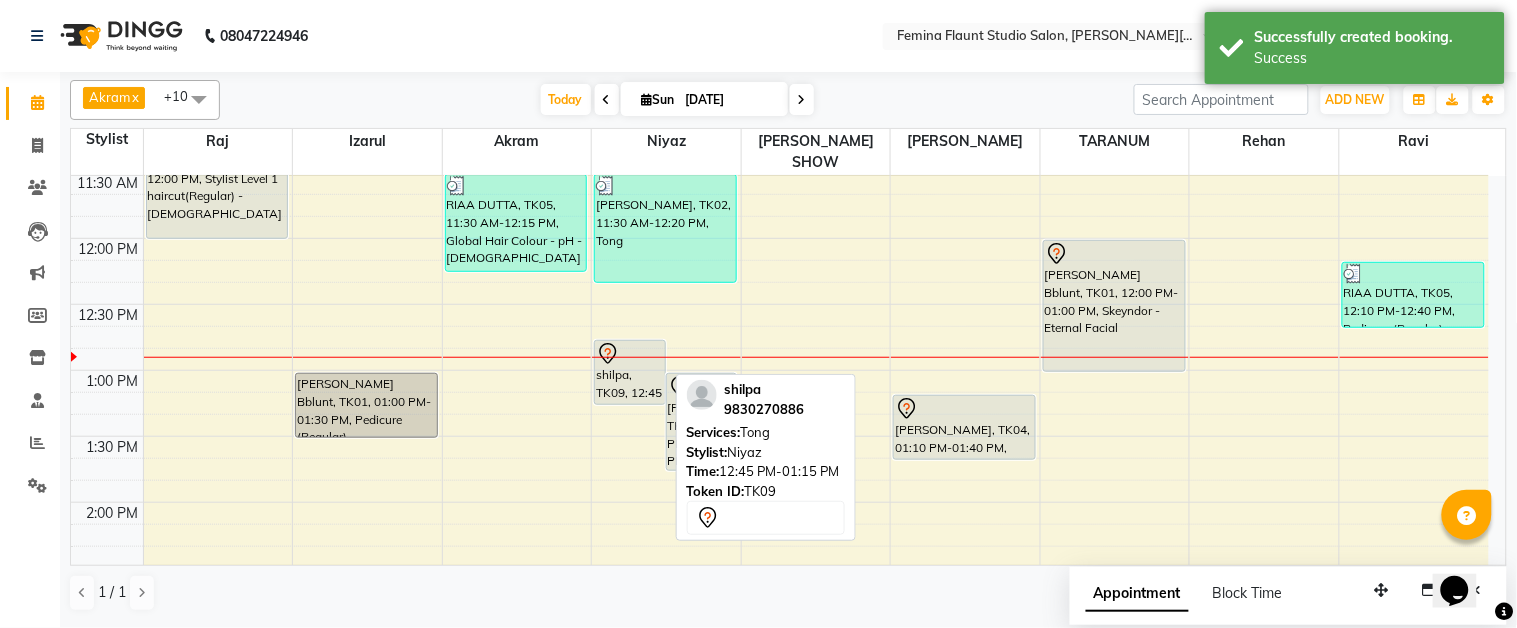 click at bounding box center [629, 354] 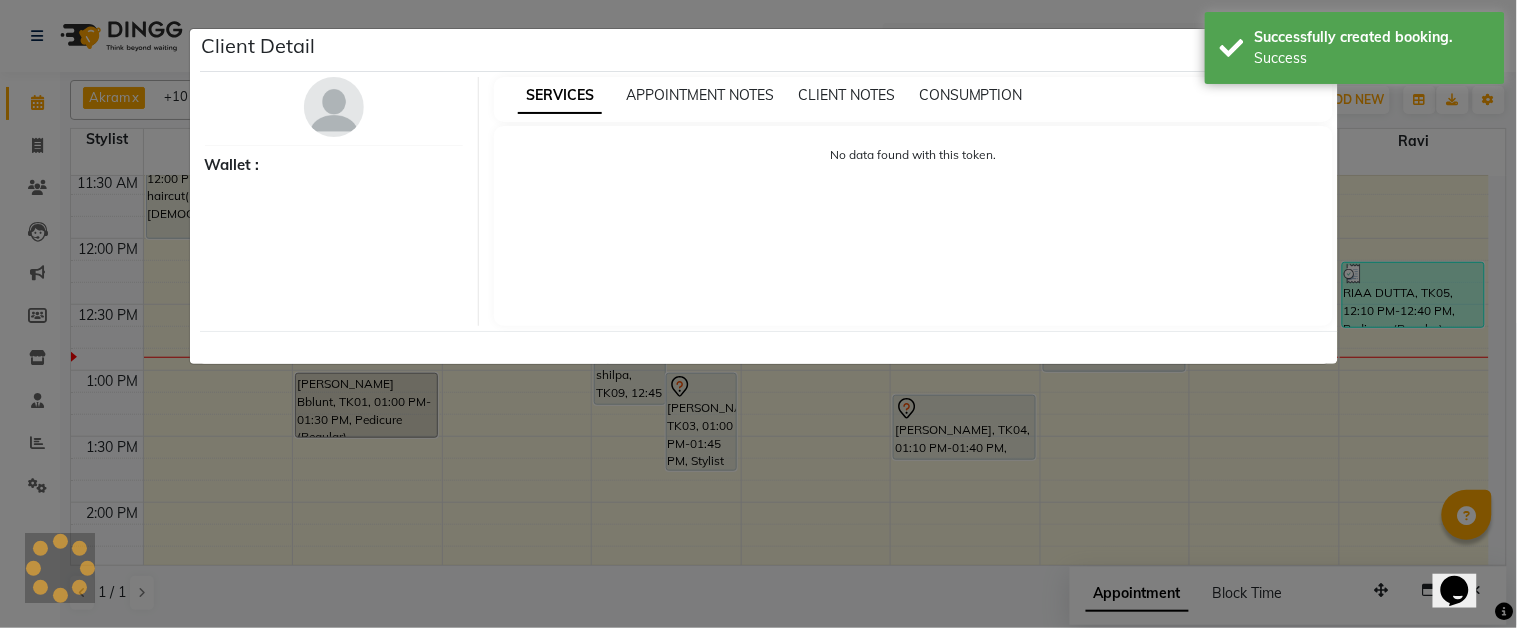 select on "7" 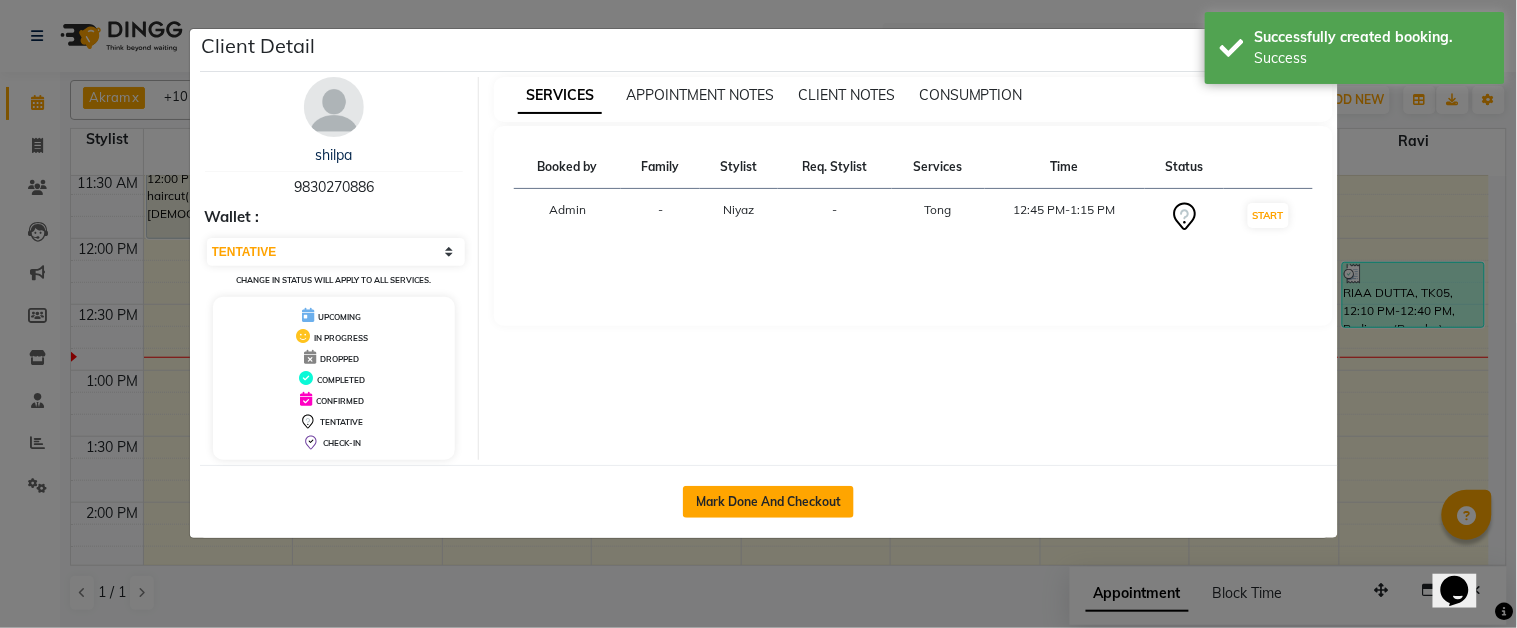 click on "Mark Done And Checkout" 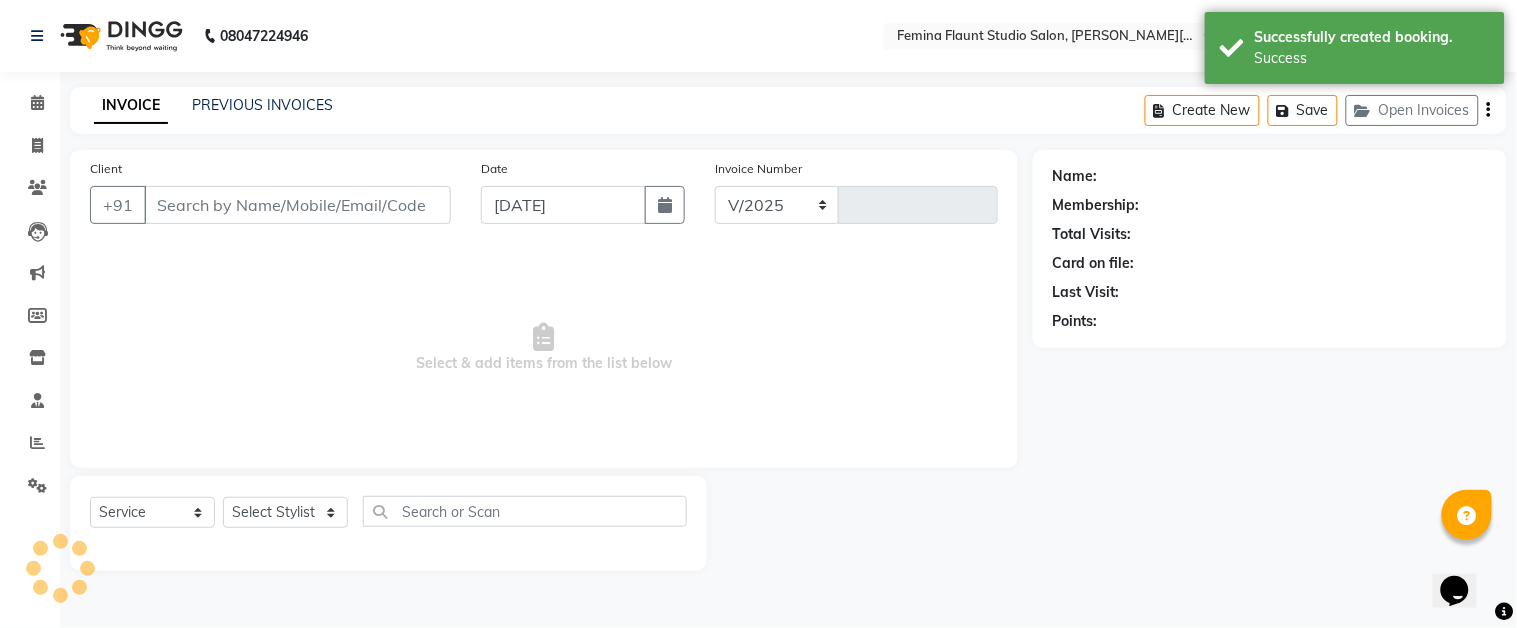select on "5231" 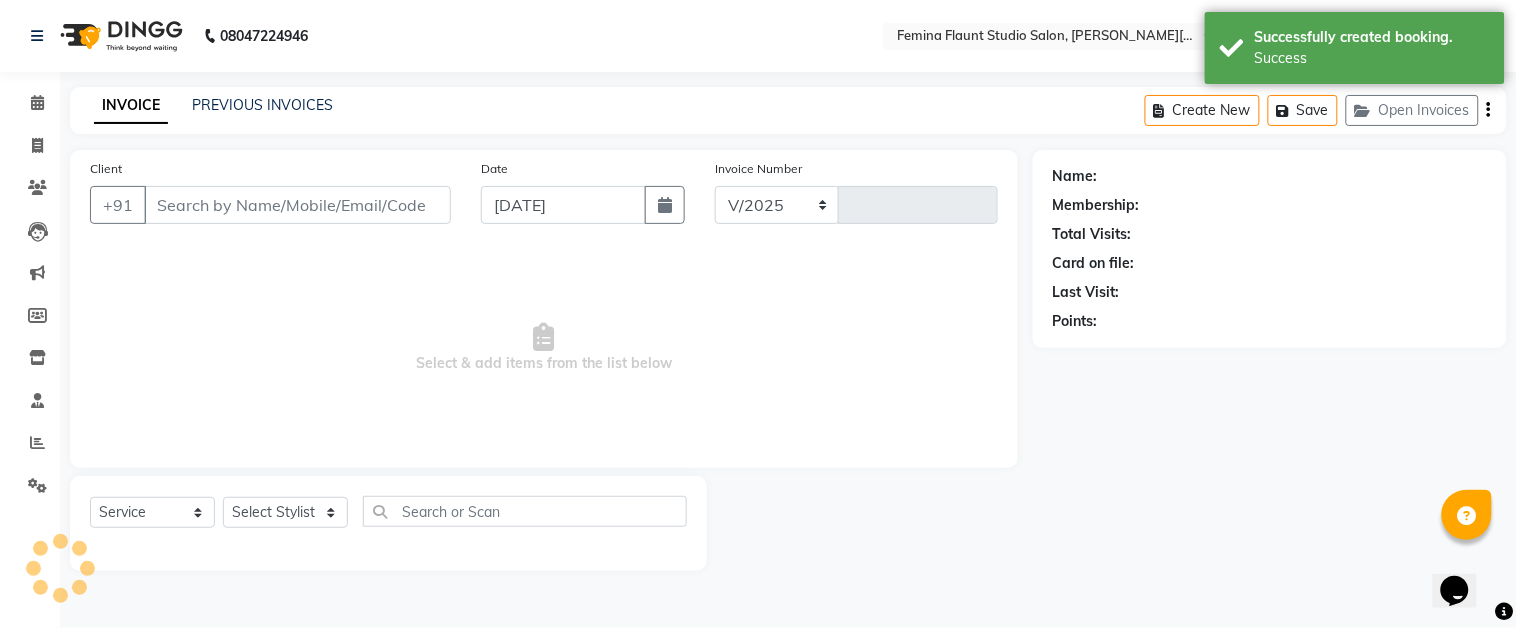 type on "1021" 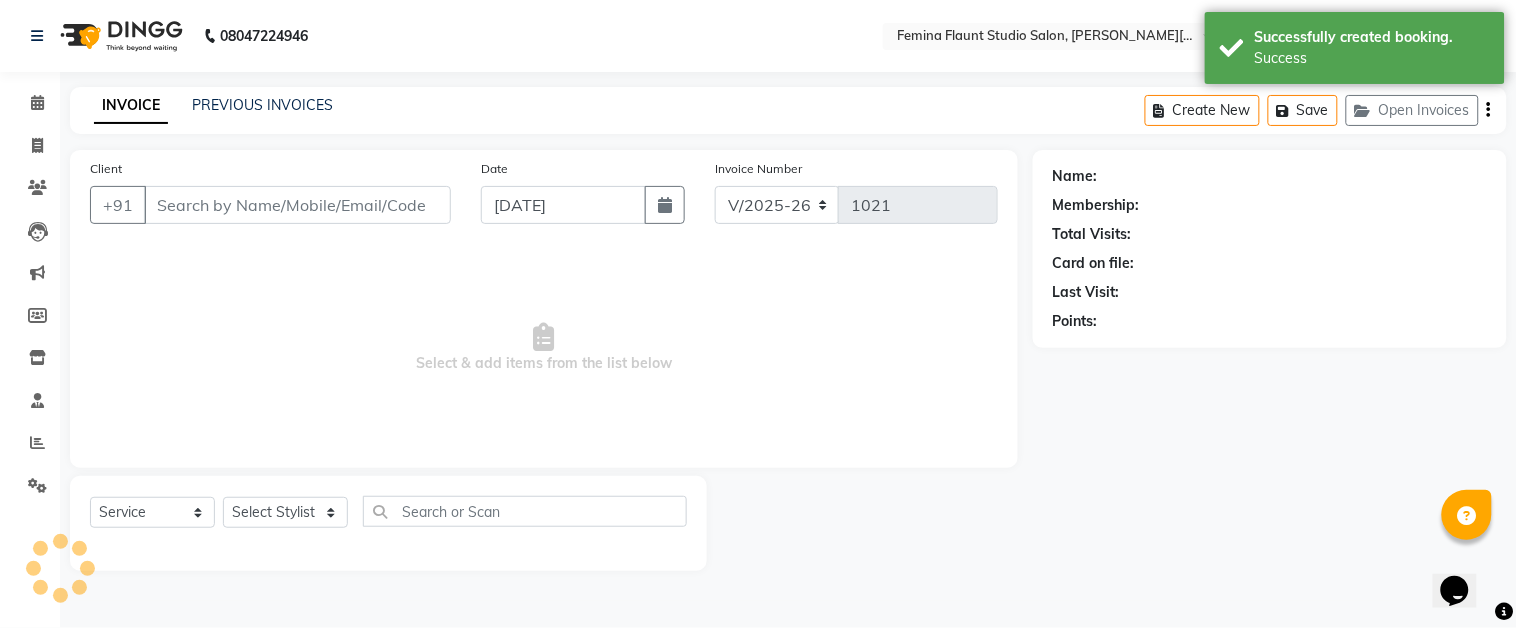 type on "9830270886" 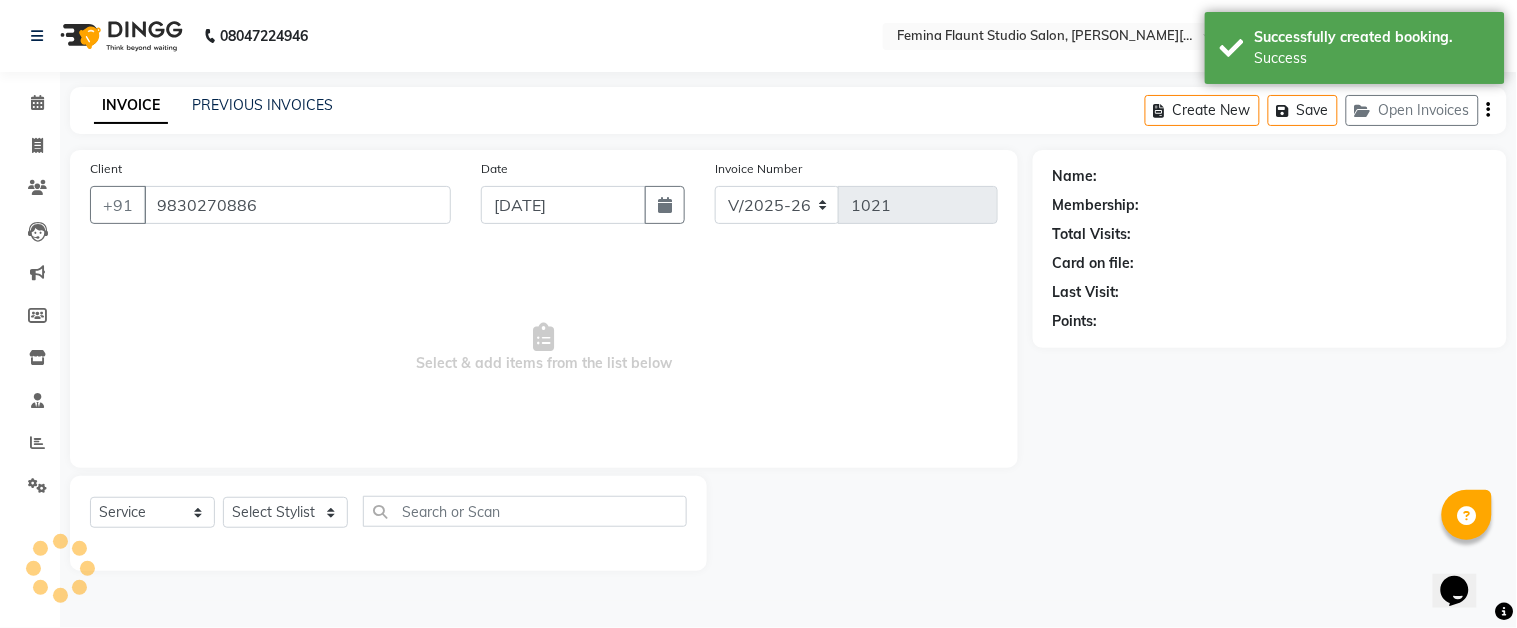 select on "83062" 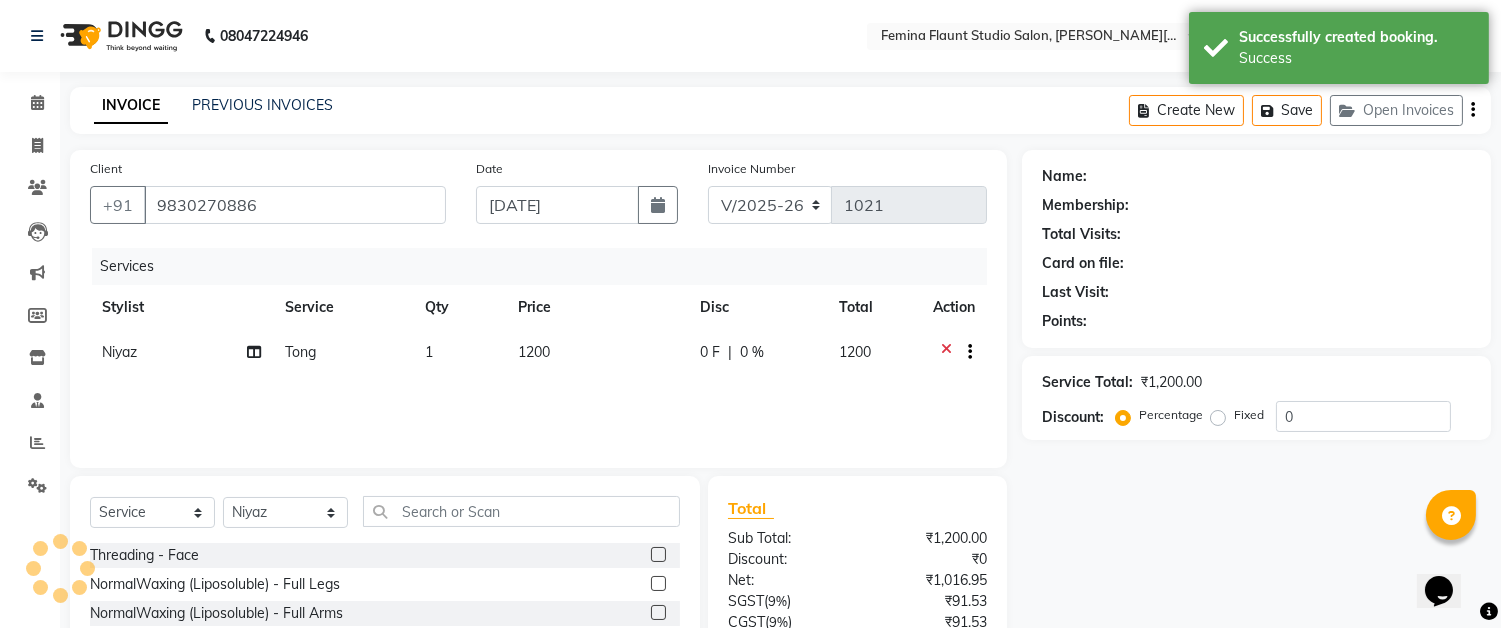 select on "1: Object" 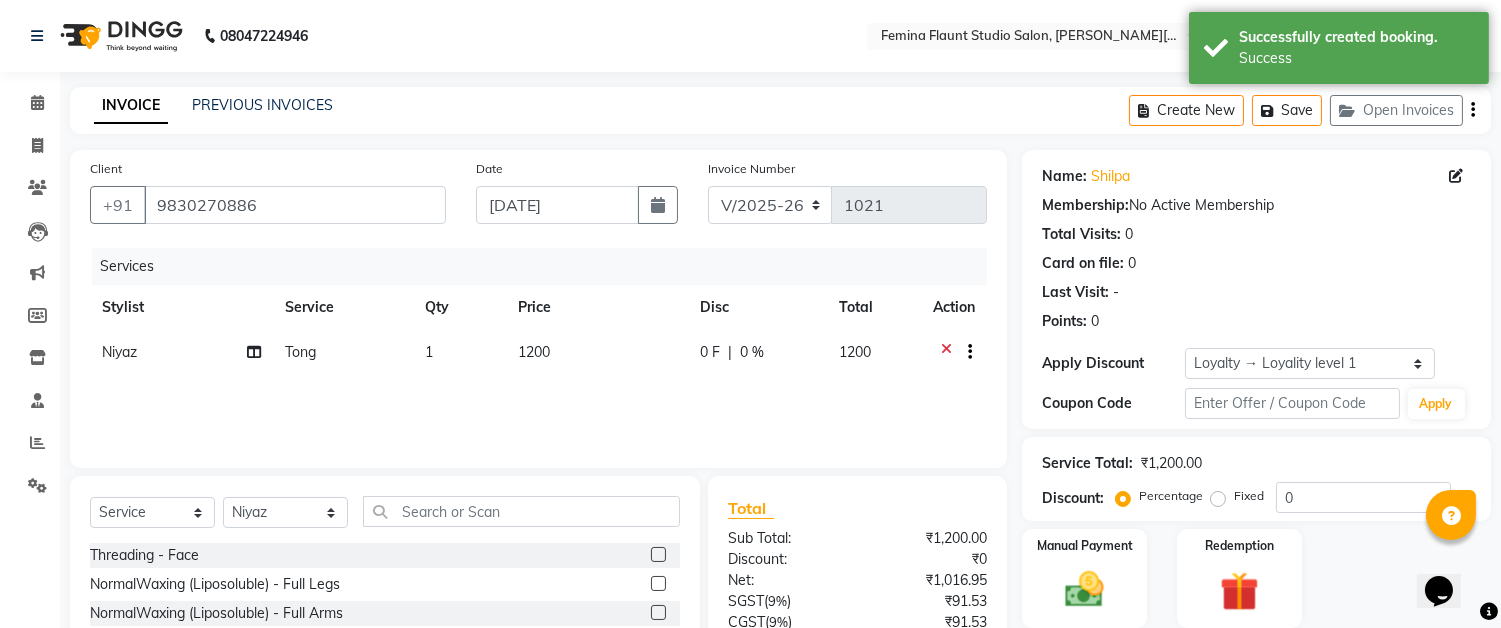 click on "1200" 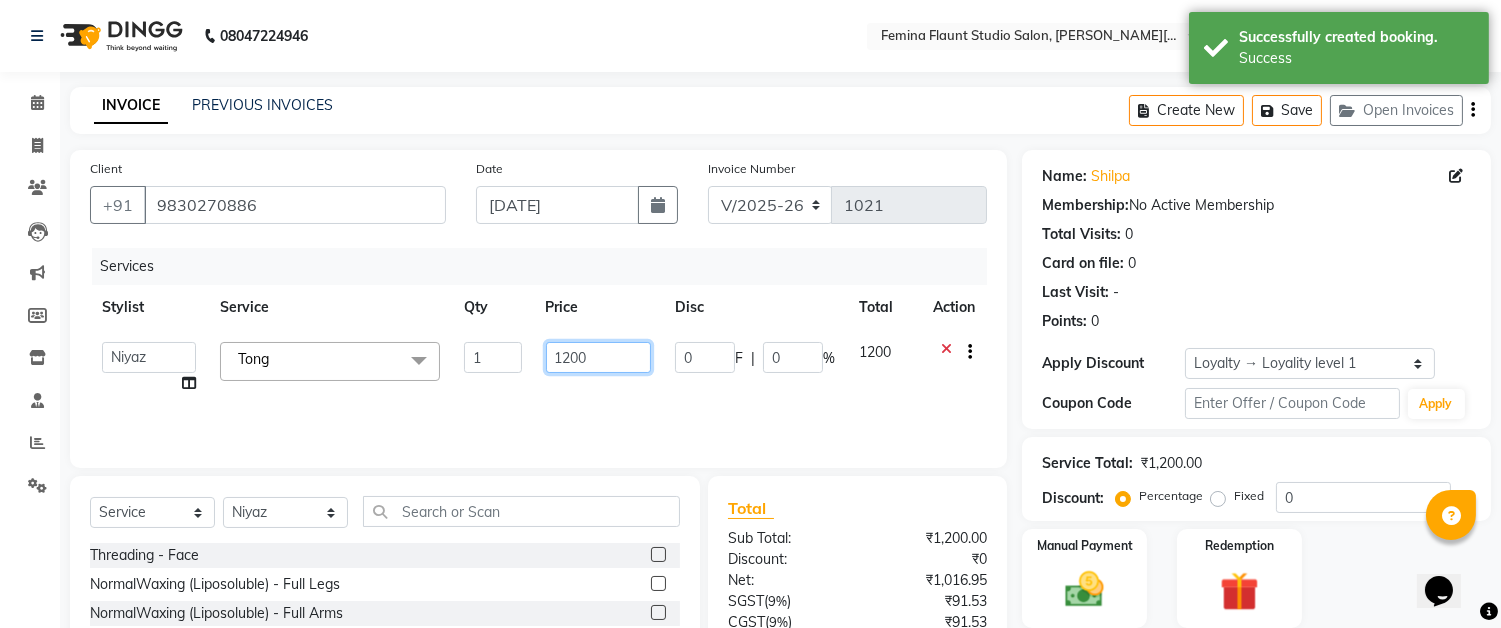 click on "1200" 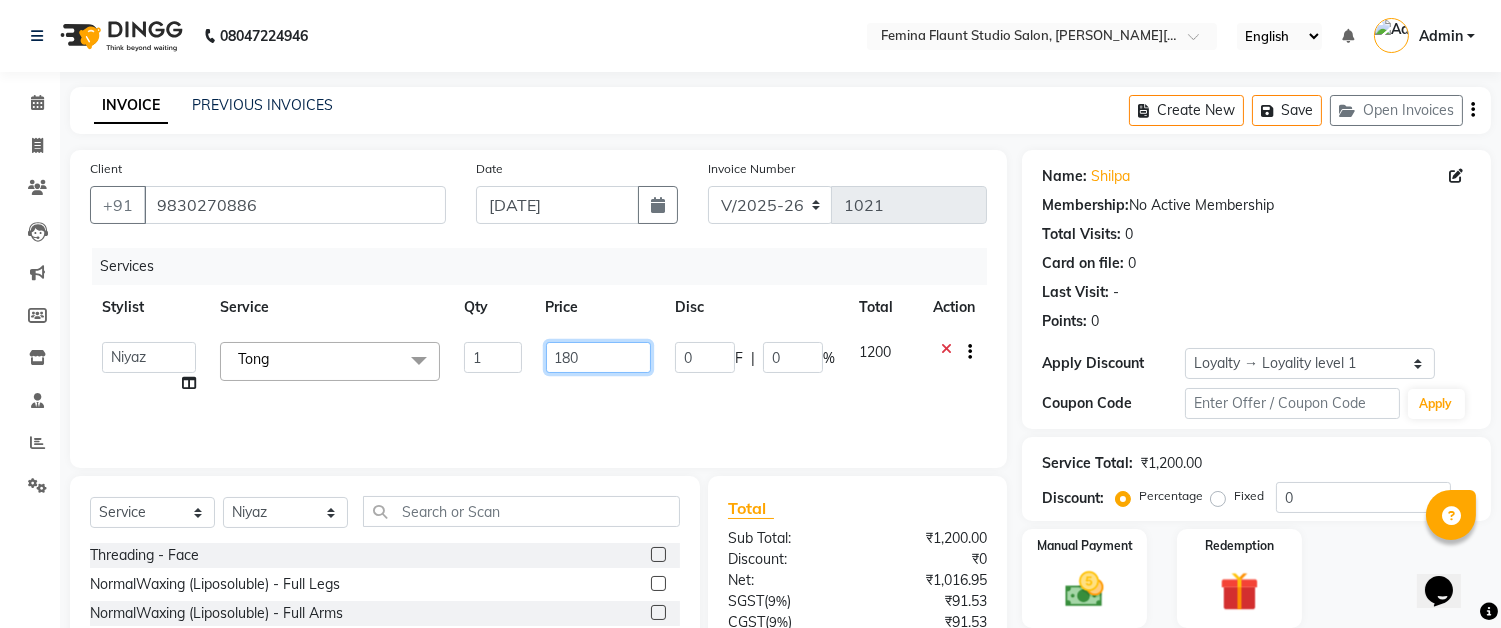type on "1800" 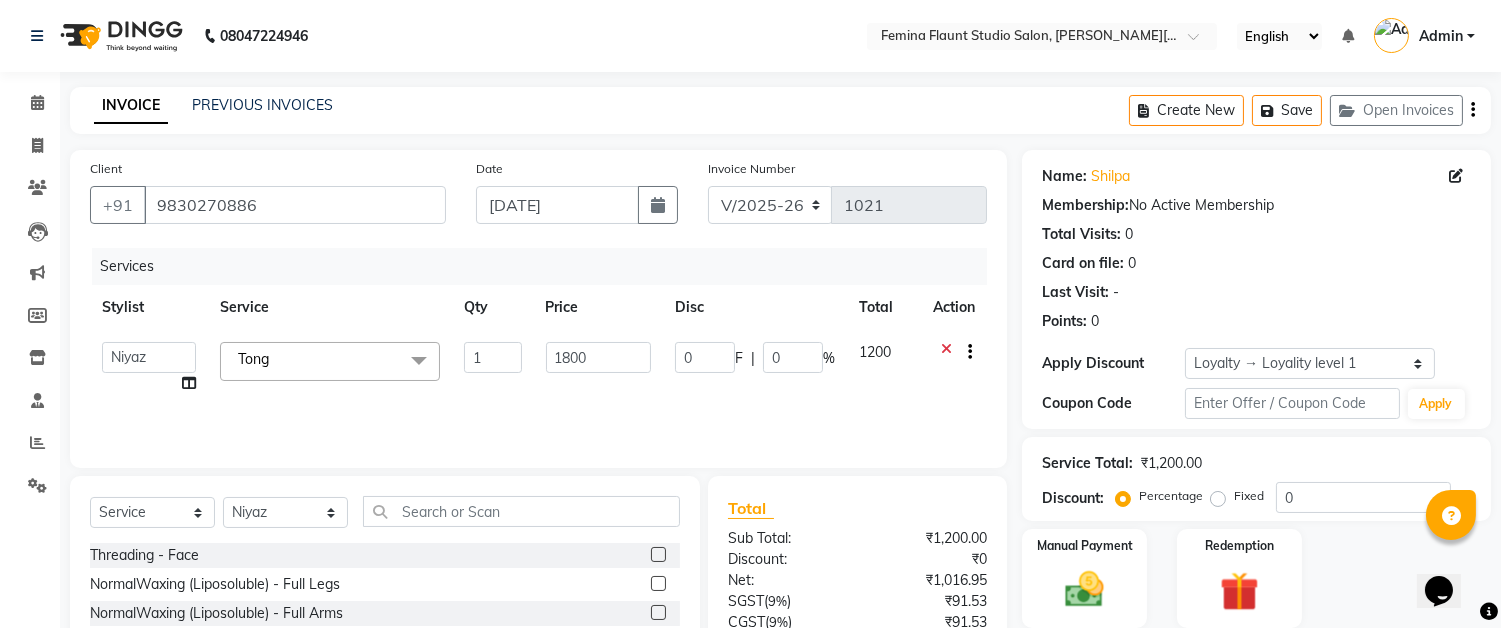 click on "Services Stylist Service Qty Price Disc Total Action  Akram   Auditor   Christina   Izarul   jaydip   Niyaz   raj   ravi   rehan   RINKU SHOW   TARANUM  Tong  x  Threading - Face NormalWaxing (Liposoluble) - Full Legs NormalWaxing (Liposoluble) - Full Arms  Clean-up  - Express Clean-up - 20min (Basic) Haircut with Wash- Hair cut - Top ( Male ) Haircut with Wash- Hair cut - Top (Female) Haircut with Wash- Hair cut - Star ( Male ) Beard Trim  Nails - Gel Polish Application (Basic) Nails - Gel Polish Removal (Basic) Nails - Gel Extension Removal (Basic) Nails - Nail Art- Basic(10 Tips) (Basic) Nails - Nail Art Per Tip (Basic) 1 Nails - Refill Extension Gel/Acrylic (Advanced) Nails - Nail Extension Gel (Advanced) Nails - Nail Extension Acrylic (Advanced) Nails - Inbuild Extension Gel (Advanced) Nails - Inbuild Extension Acrylic (Advanced) Nails - 3D Nail Art(10 Tips) (Advanced) Nails - Cat Eye Design Gel Polish(10 Tips) (Advanced) Nails - Chrome Gel Polish(10 Tips) (Advanced) Hair Spa Treatment Hair spa - Long" 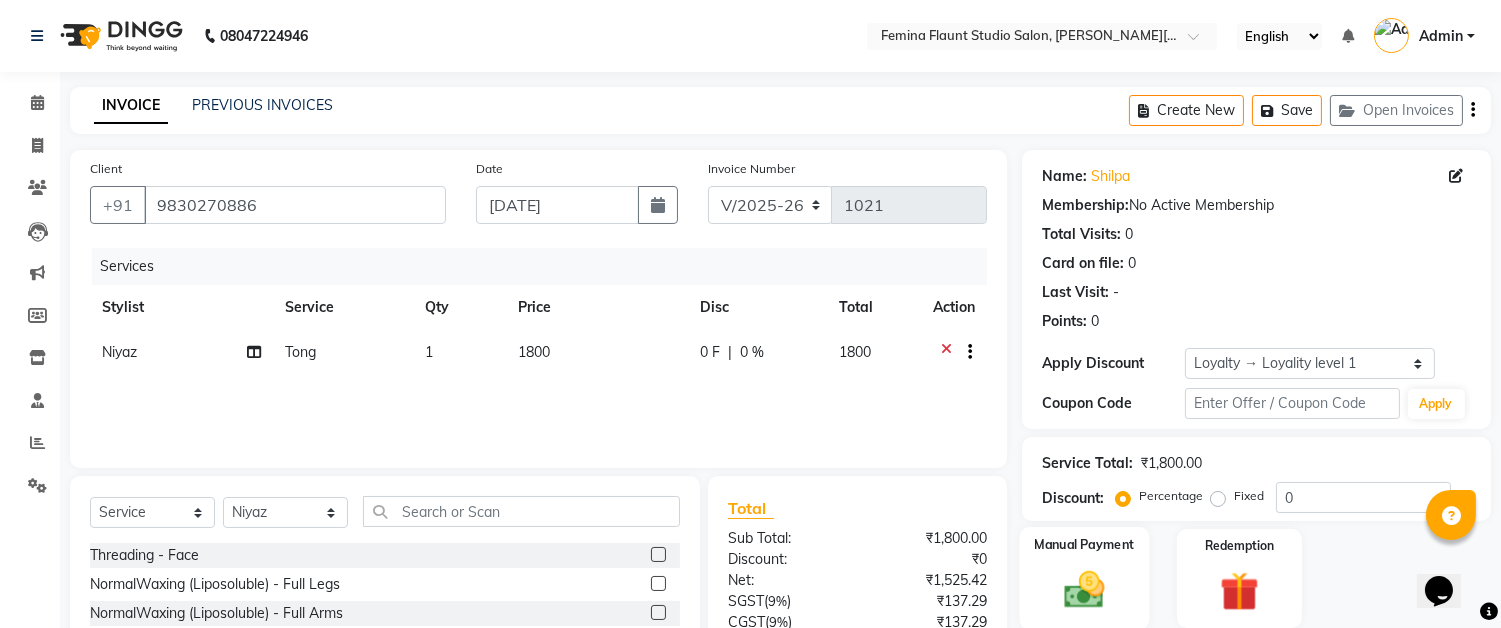 click 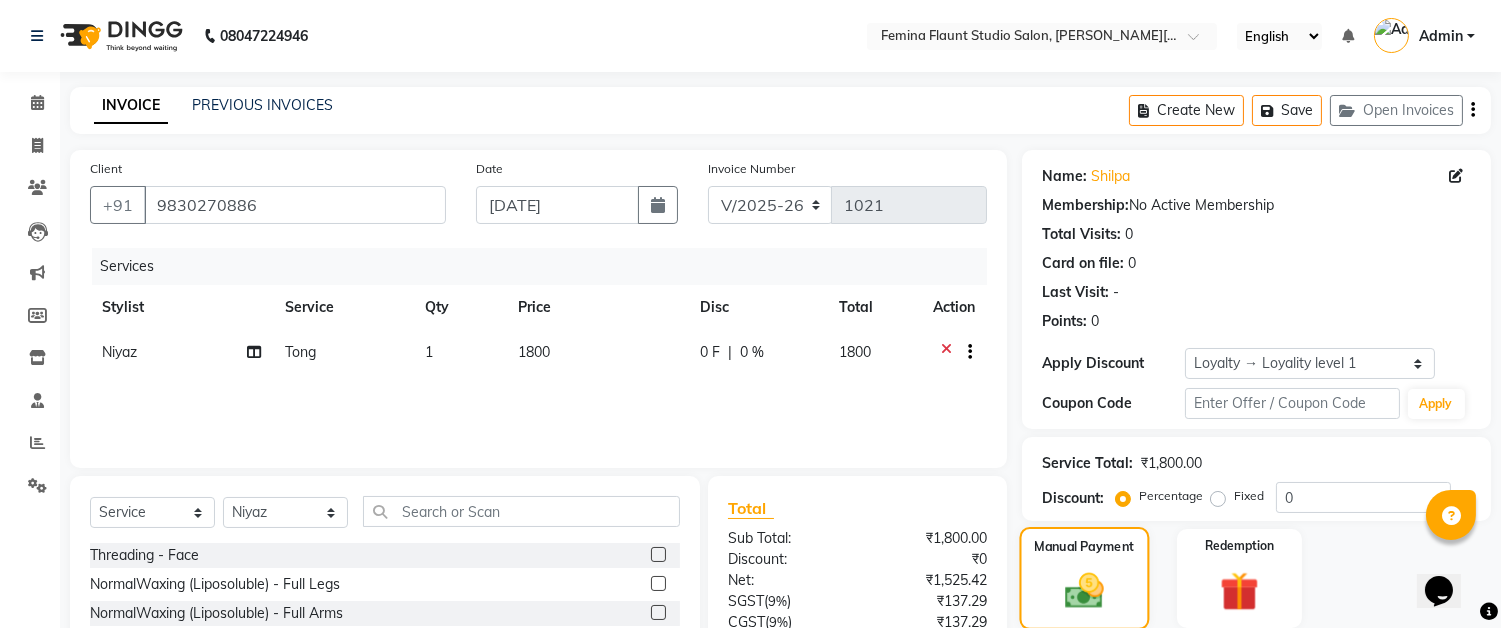 scroll, scrollTop: 197, scrollLeft: 0, axis: vertical 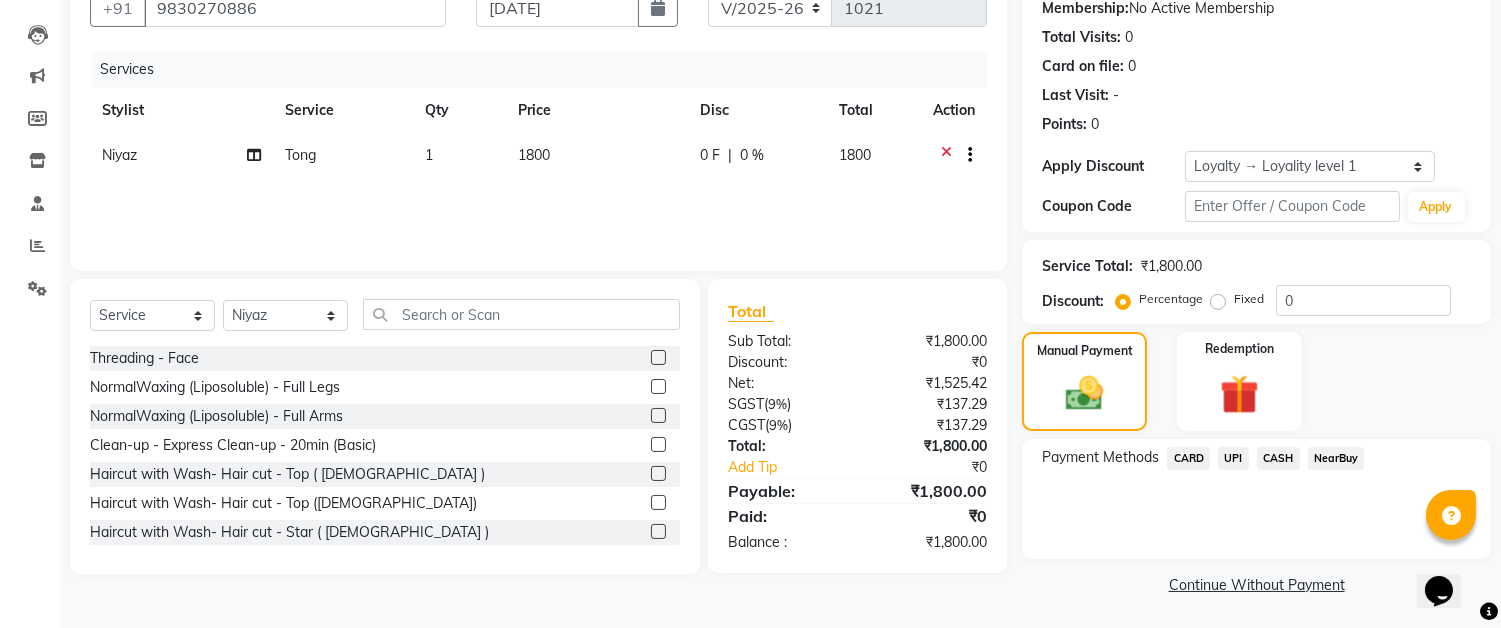 click on "CASH" 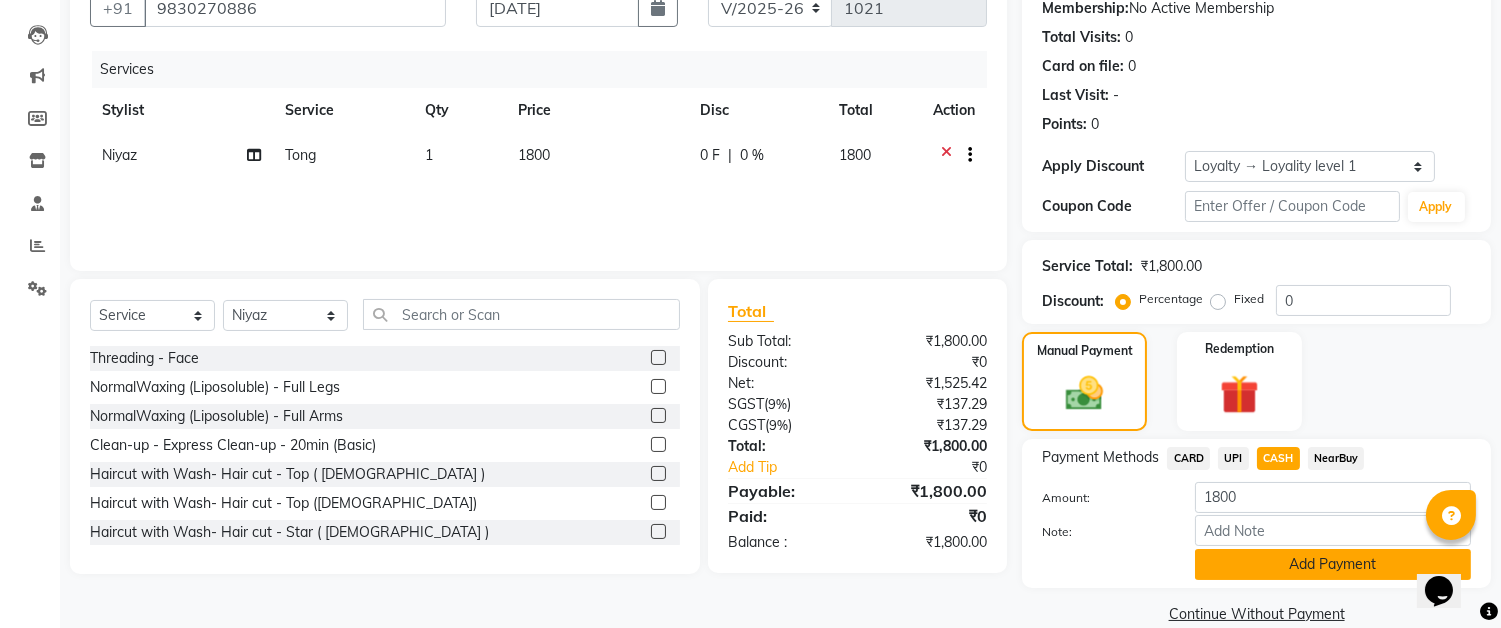 click on "Add Payment" 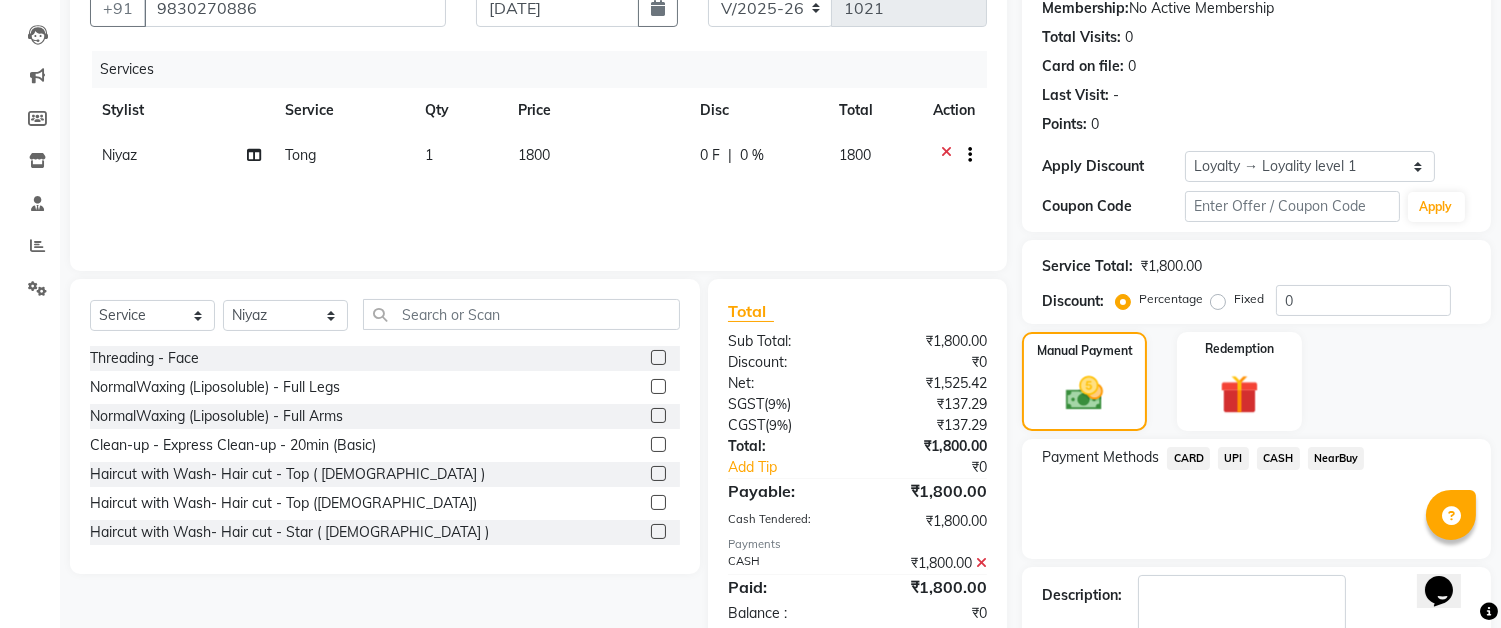 scroll, scrollTop: 362, scrollLeft: 0, axis: vertical 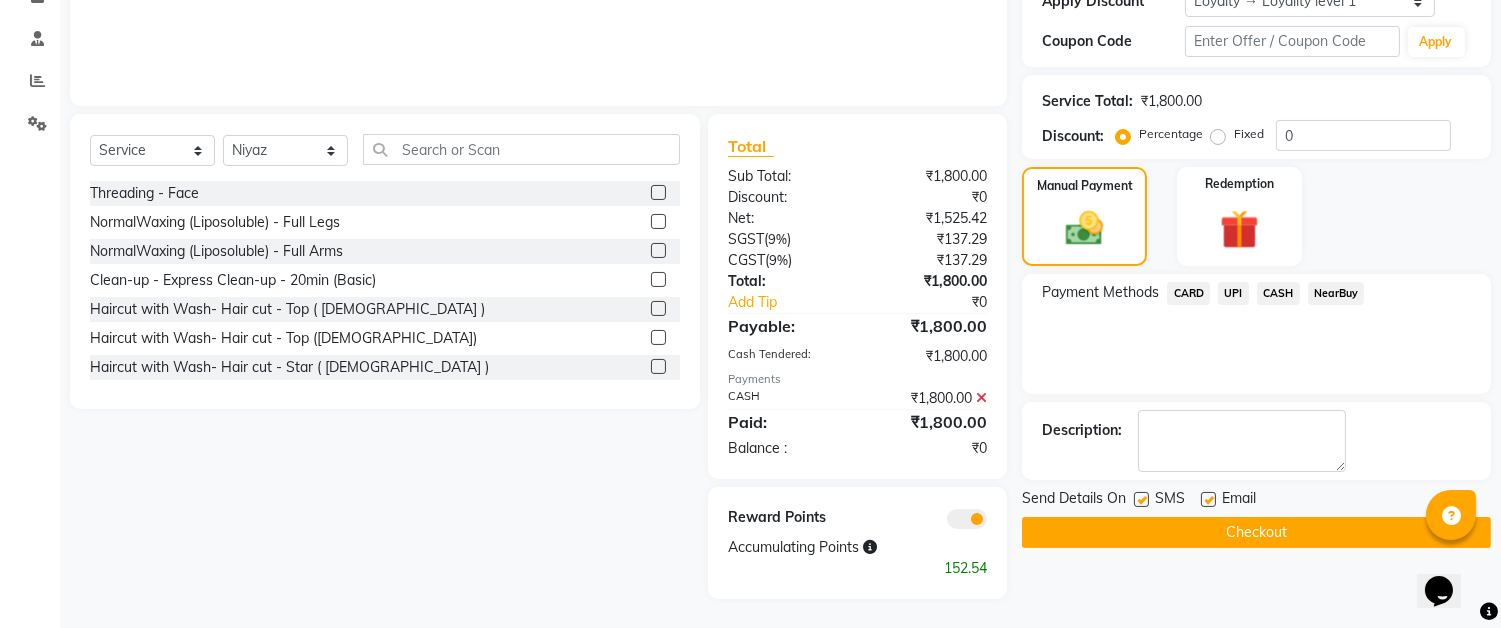 click on "Checkout" 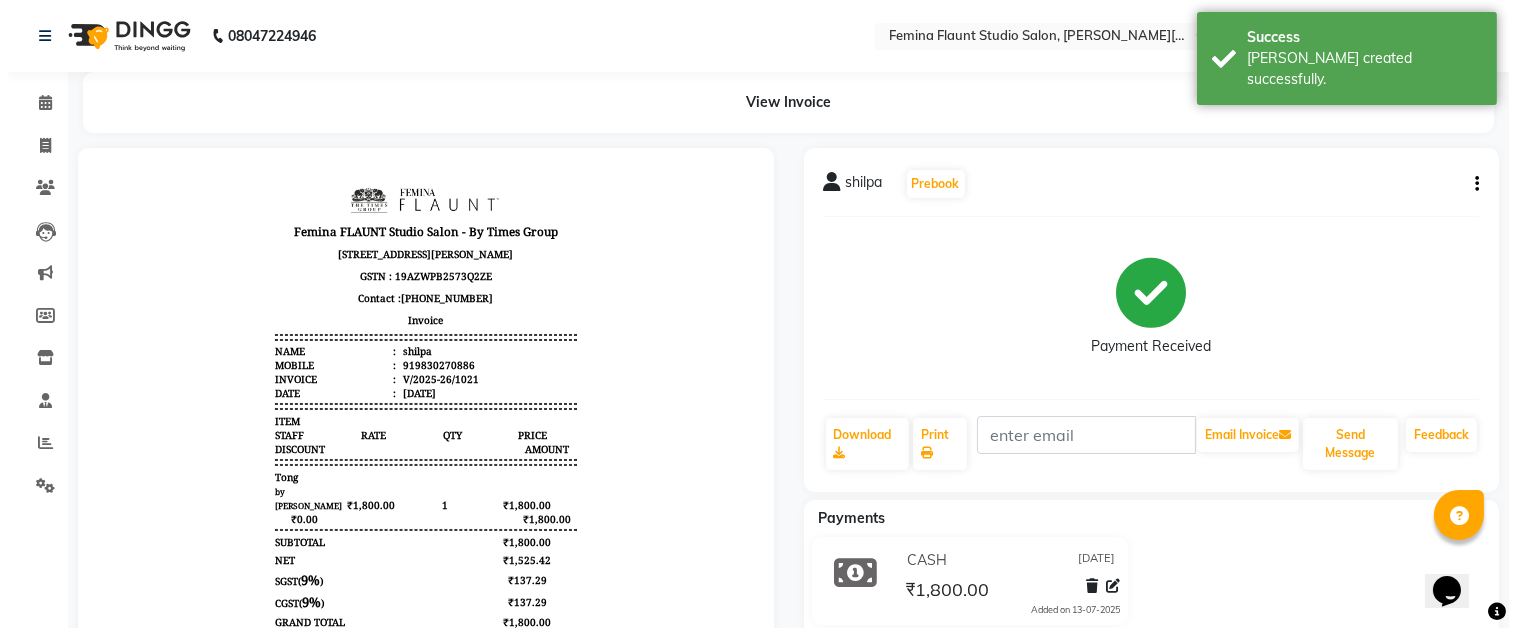 scroll, scrollTop: 0, scrollLeft: 0, axis: both 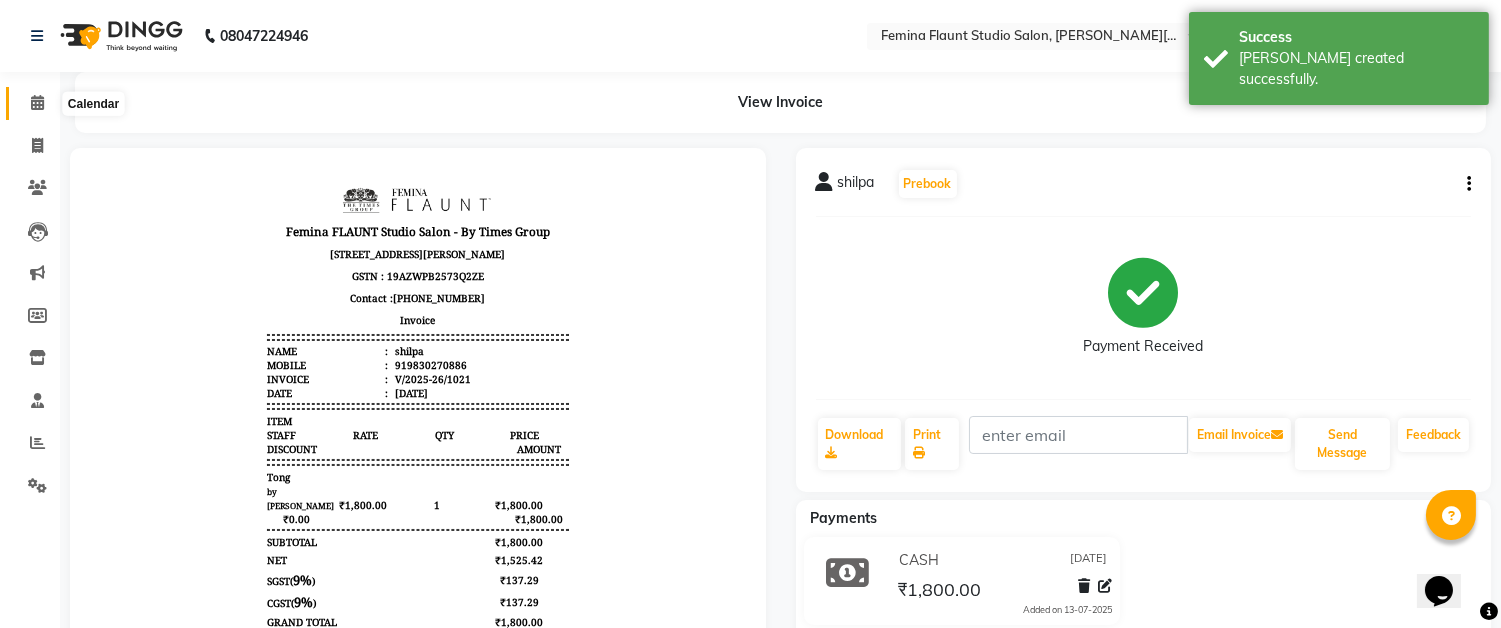 click 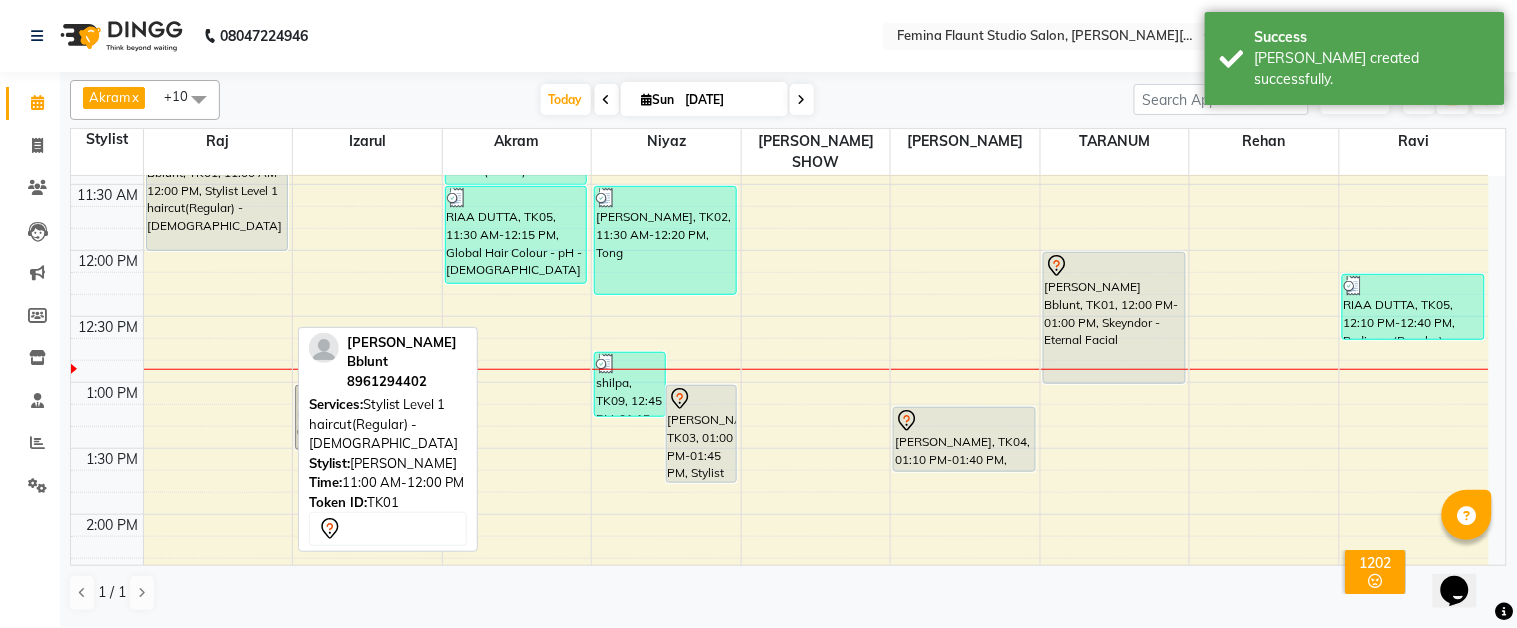 scroll, scrollTop: 333, scrollLeft: 0, axis: vertical 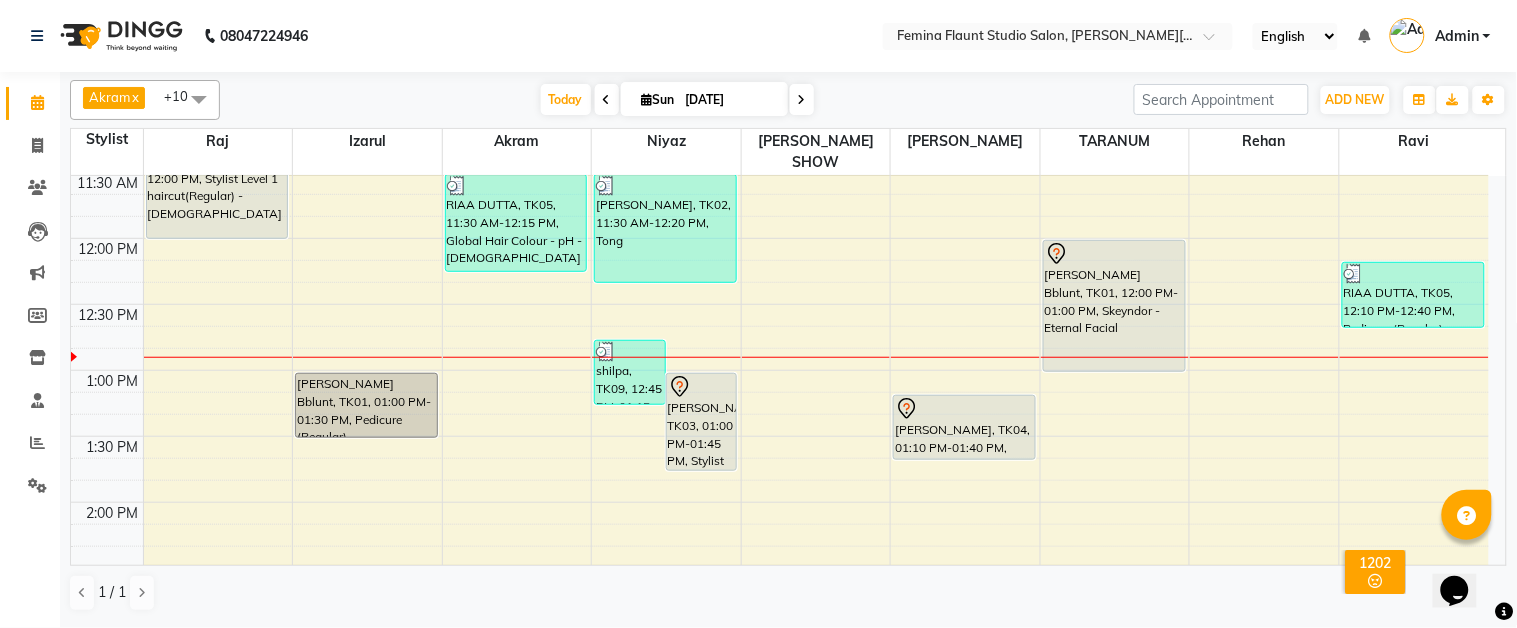 click on "9:00 AM 9:30 AM 10:00 AM 10:30 AM 11:00 AM 11:30 AM 12:00 PM 12:30 PM 1:00 PM 1:30 PM 2:00 PM 2:30 PM 3:00 PM 3:30 PM 4:00 PM 4:30 PM 5:00 PM 5:30 PM 6:00 PM 6:30 PM 7:00 PM 7:30 PM 8:00 PM 8:30 PM 9:00 PM 9:30 PM             Ashmita Bose Bblunt, TK01, 11:00 AM-12:00 PM, Stylist Level 1 haircut(Regular) - Female    Ashmita Bose Bblunt, TK01, 01:00 PM-01:30 PM, Pedicure (Regular)             deepak sir, TK06, 03:30 PM-04:15 PM, Stylist Level 2 haircut(Senior) - Male             deepak sir, TK06, 04:10 PM-04:40 PM, Moustache Colour     RIAA DUTTA, TK05, 10:45 AM-11:30 AM, Stylist Level 2 haircut(Senior) - Male     RIAA DUTTA, TK05, 11:30 AM-12:15 PM, Global Hair Colour - pH - Male     shilpa, TK09, 12:45 PM-01:15 PM, Tong             anshu bagree, TK03, 01:00 PM-01:45 PM, Stylist Level 2 haircut(Senior) - Male     dipti sekhani, TK02, 11:30 AM-12:20 PM, Tong             prateek sharma, TK08, 03:00 PM-03:45 PM, Stylist Level 2 haircut(Senior) - Male" at bounding box center [780, 700] 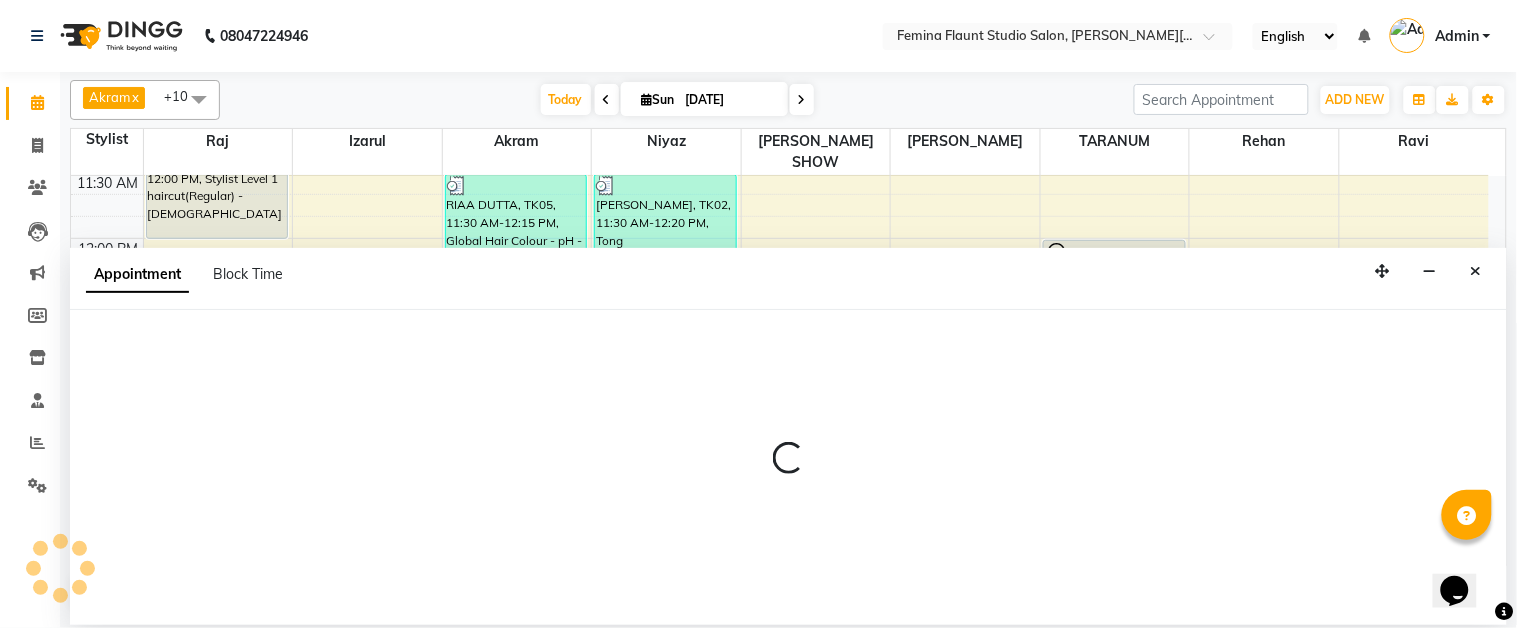 select on "37645" 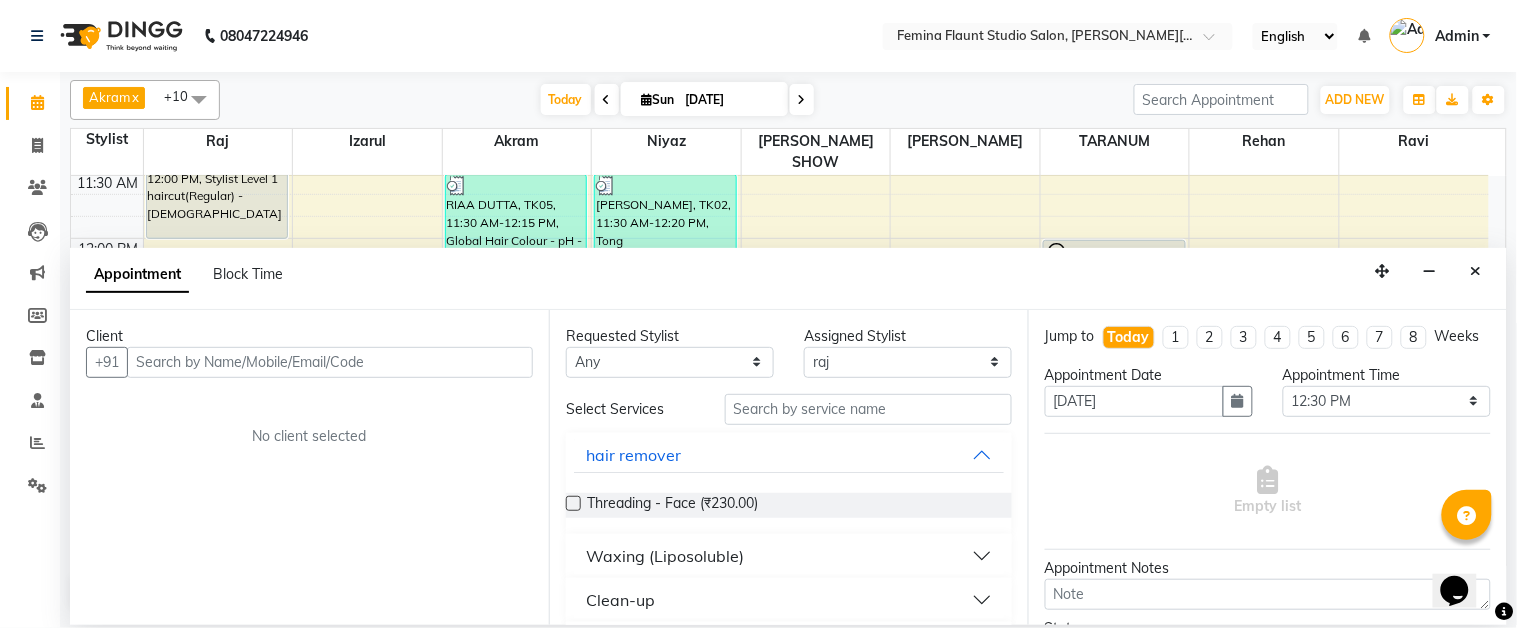 click at bounding box center [330, 362] 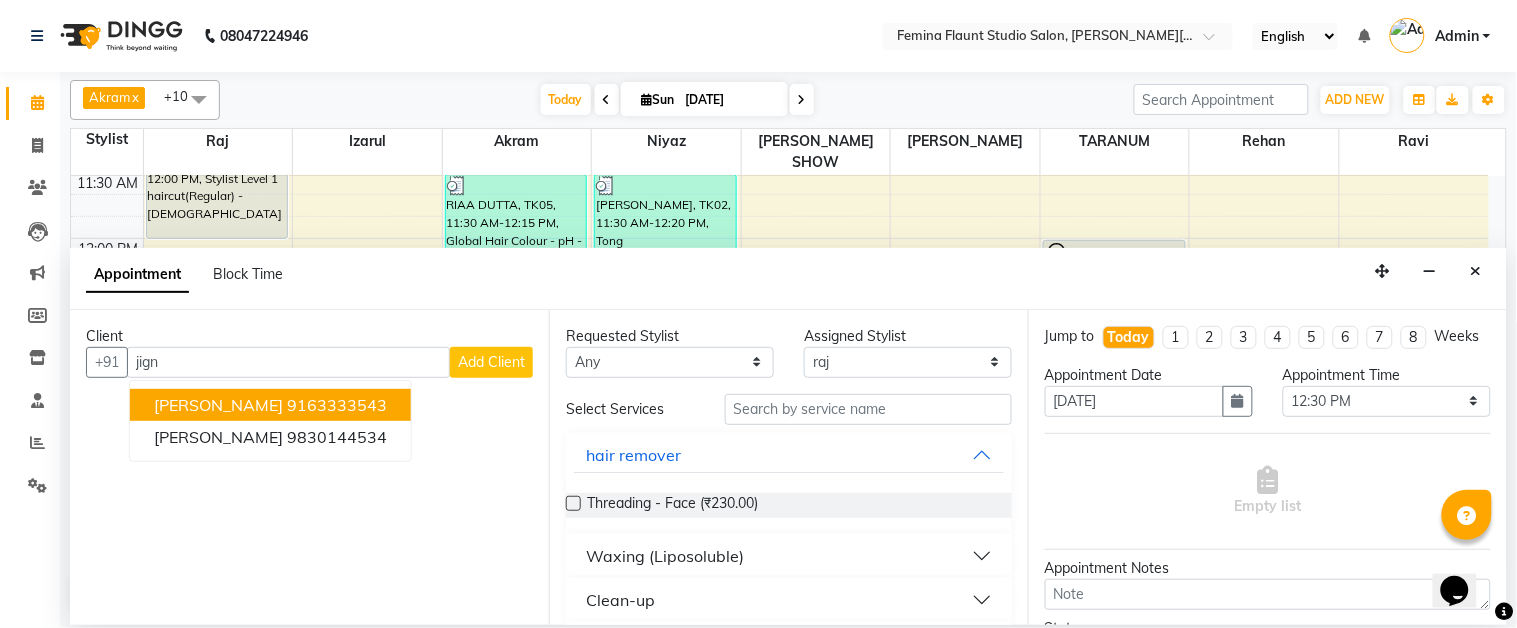 click on "Jignesh Dalal" at bounding box center [218, 405] 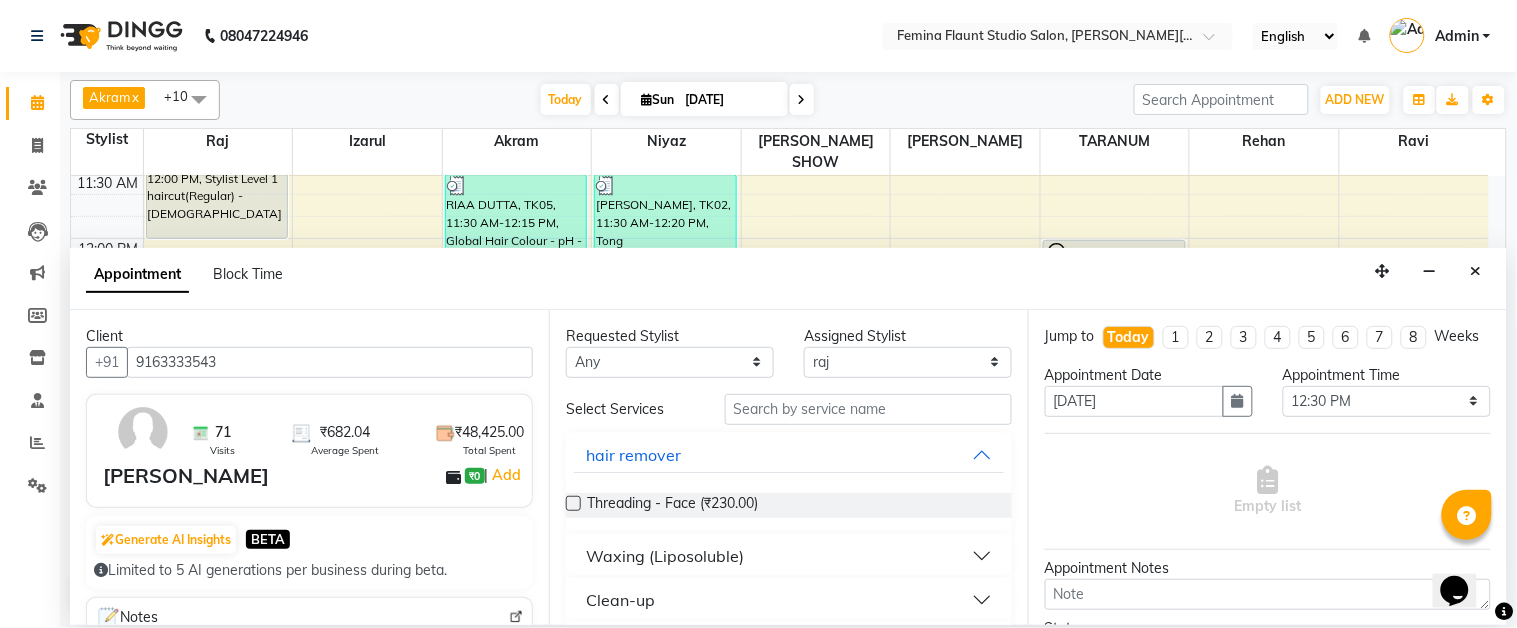 type on "9163333543" 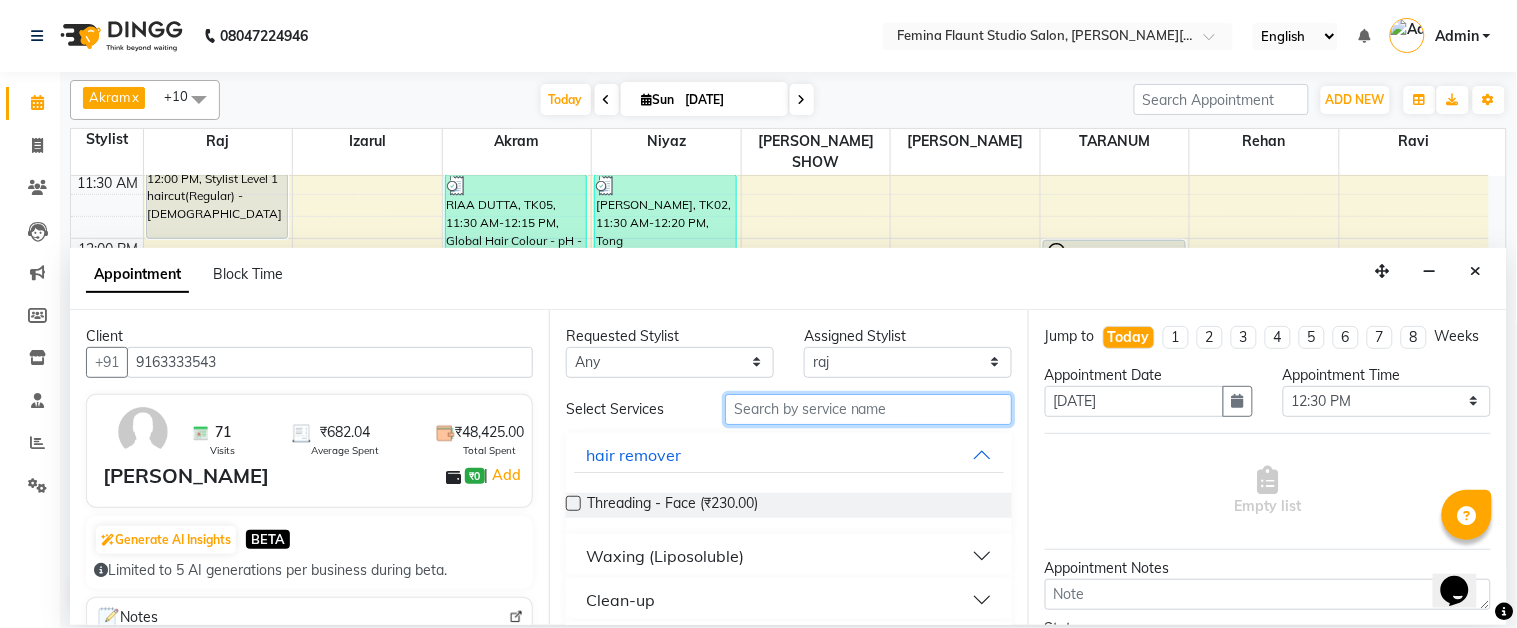 click at bounding box center (868, 409) 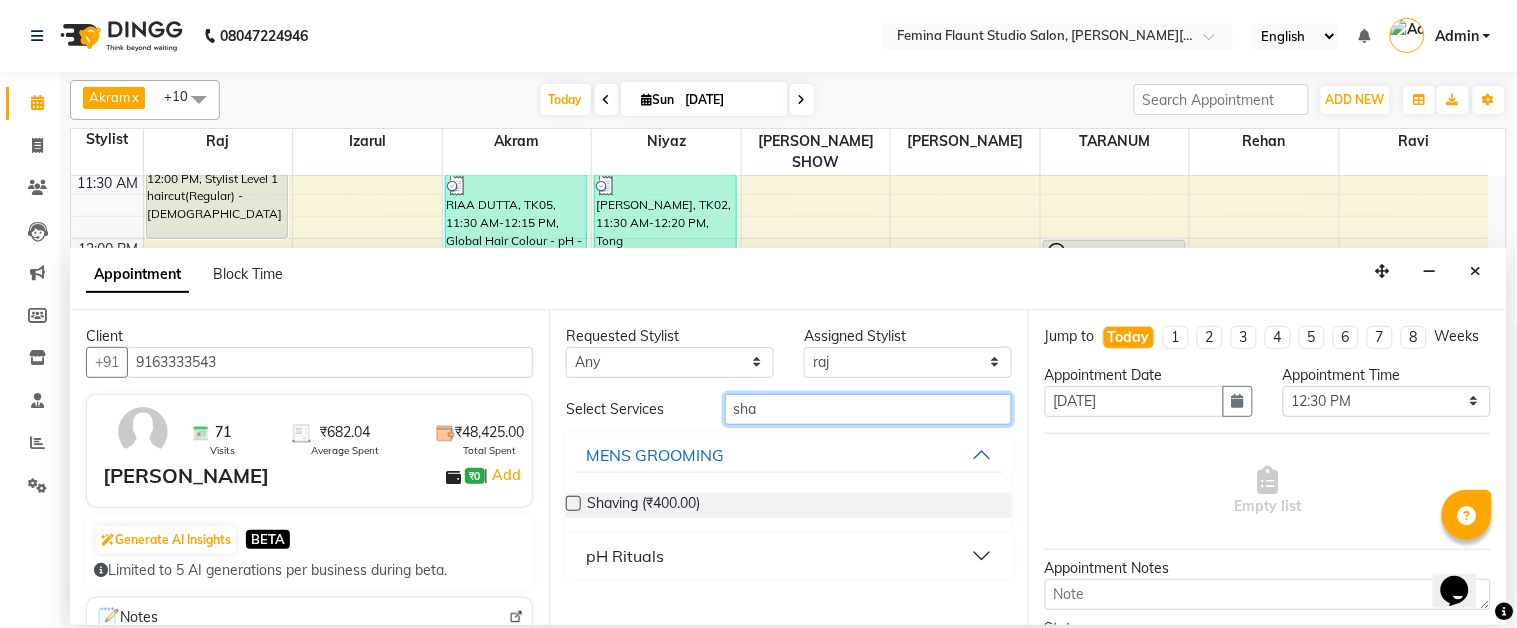type on "sha" 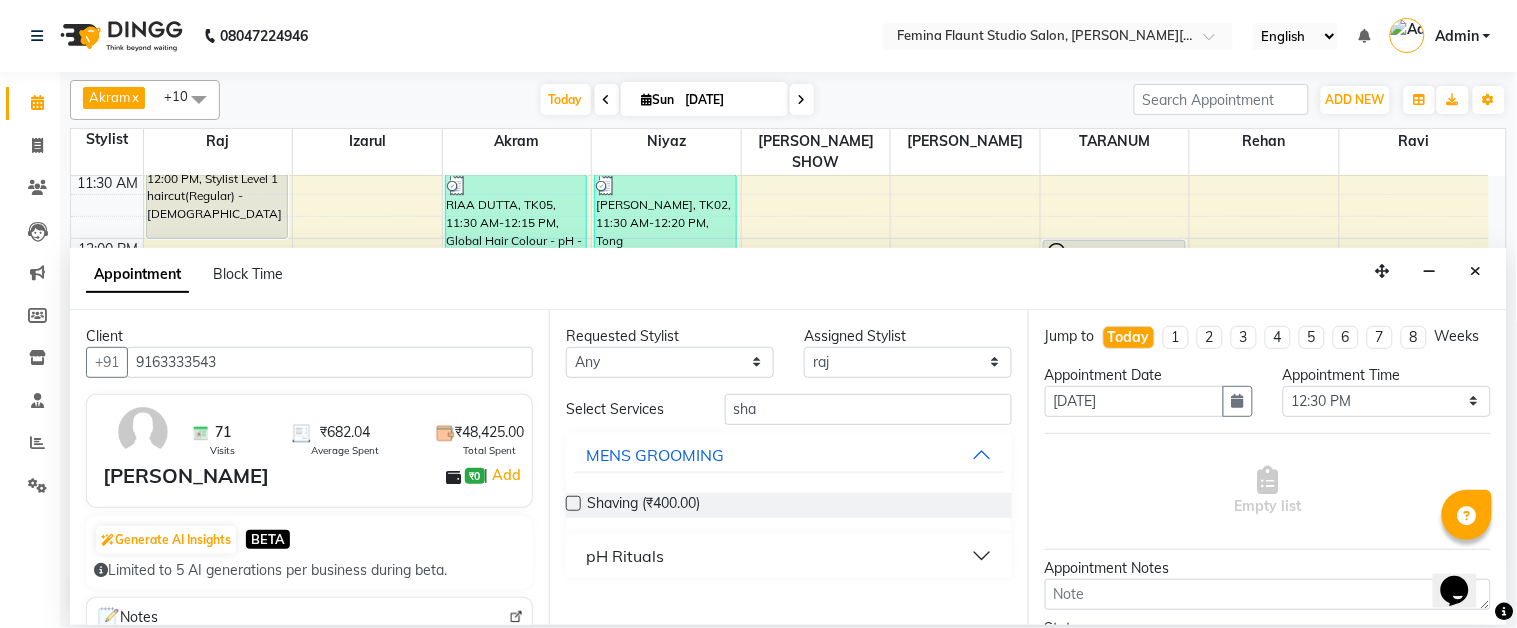 click at bounding box center (573, 503) 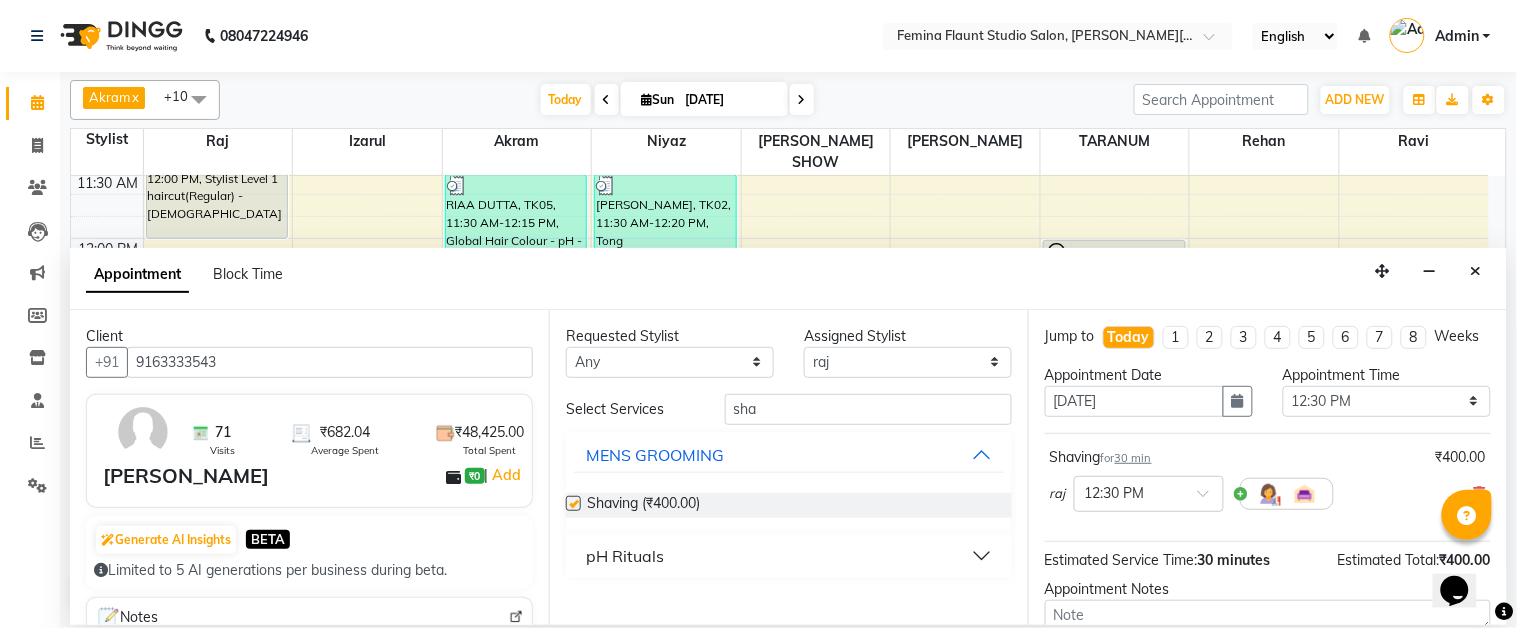 checkbox on "false" 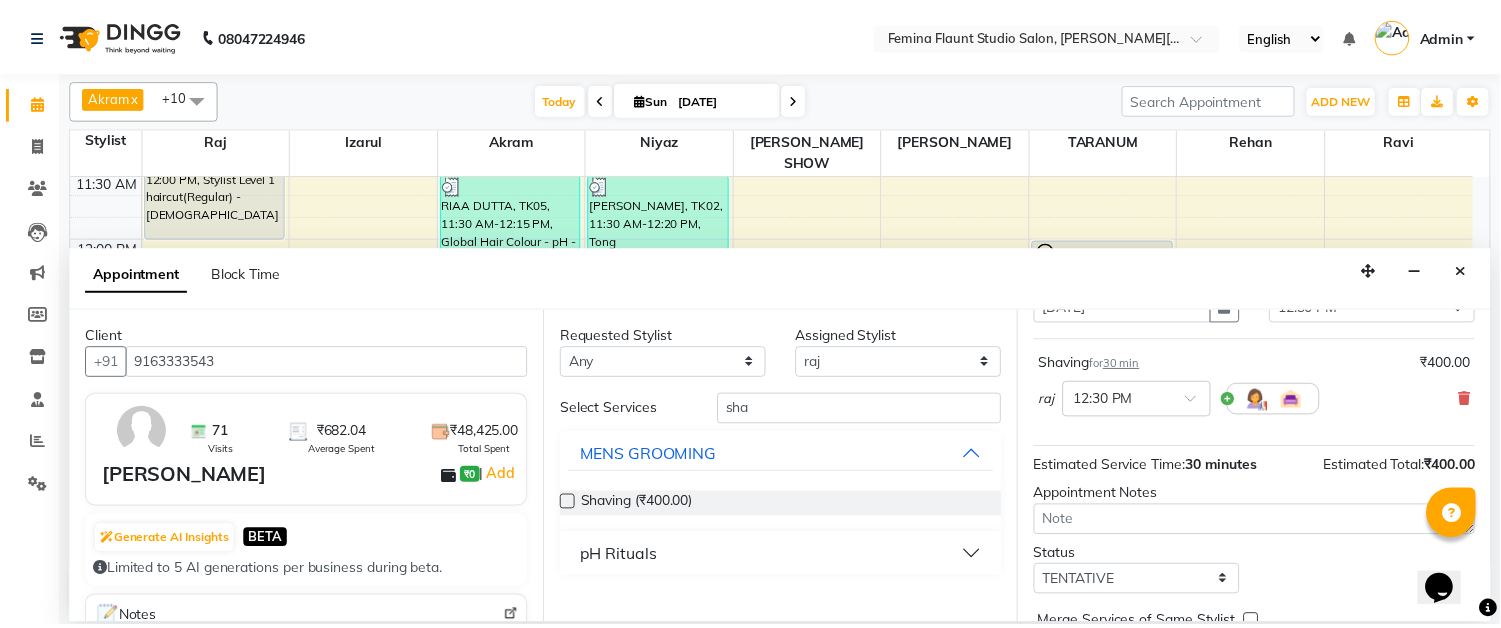 scroll, scrollTop: 211, scrollLeft: 0, axis: vertical 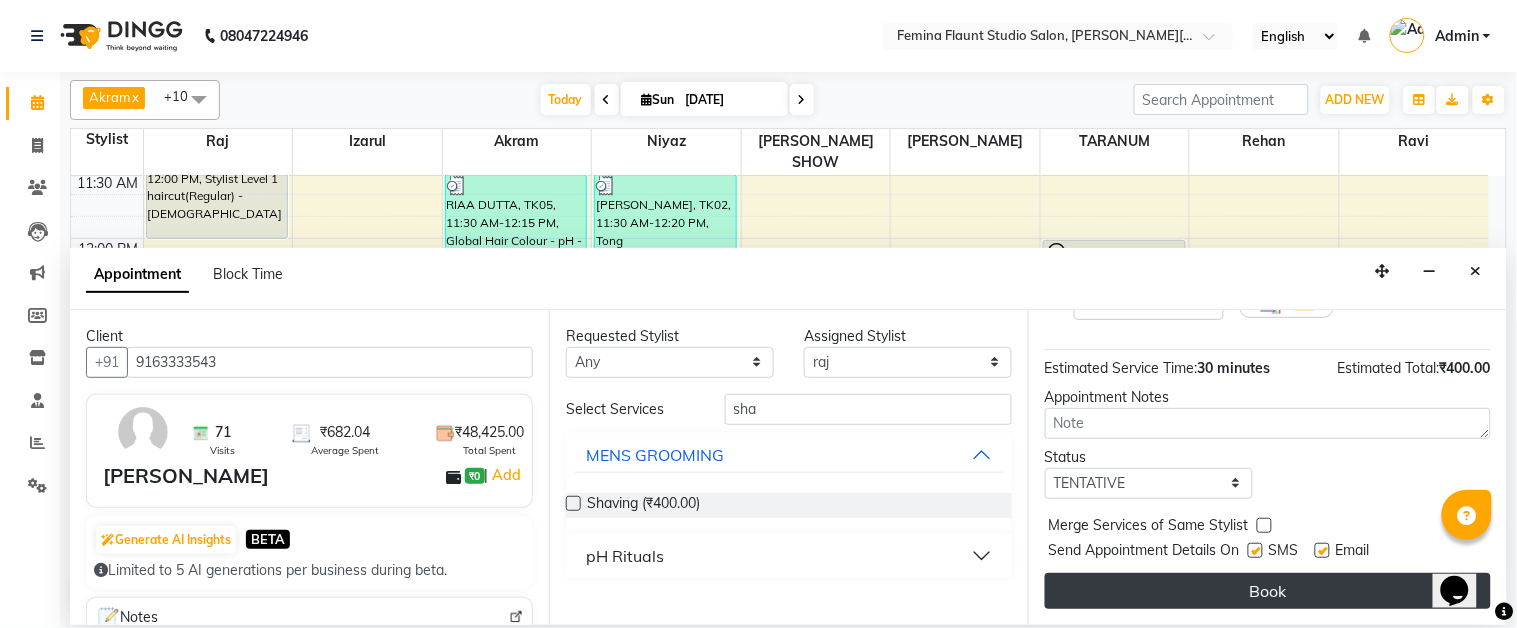 click on "Book" at bounding box center [1268, 591] 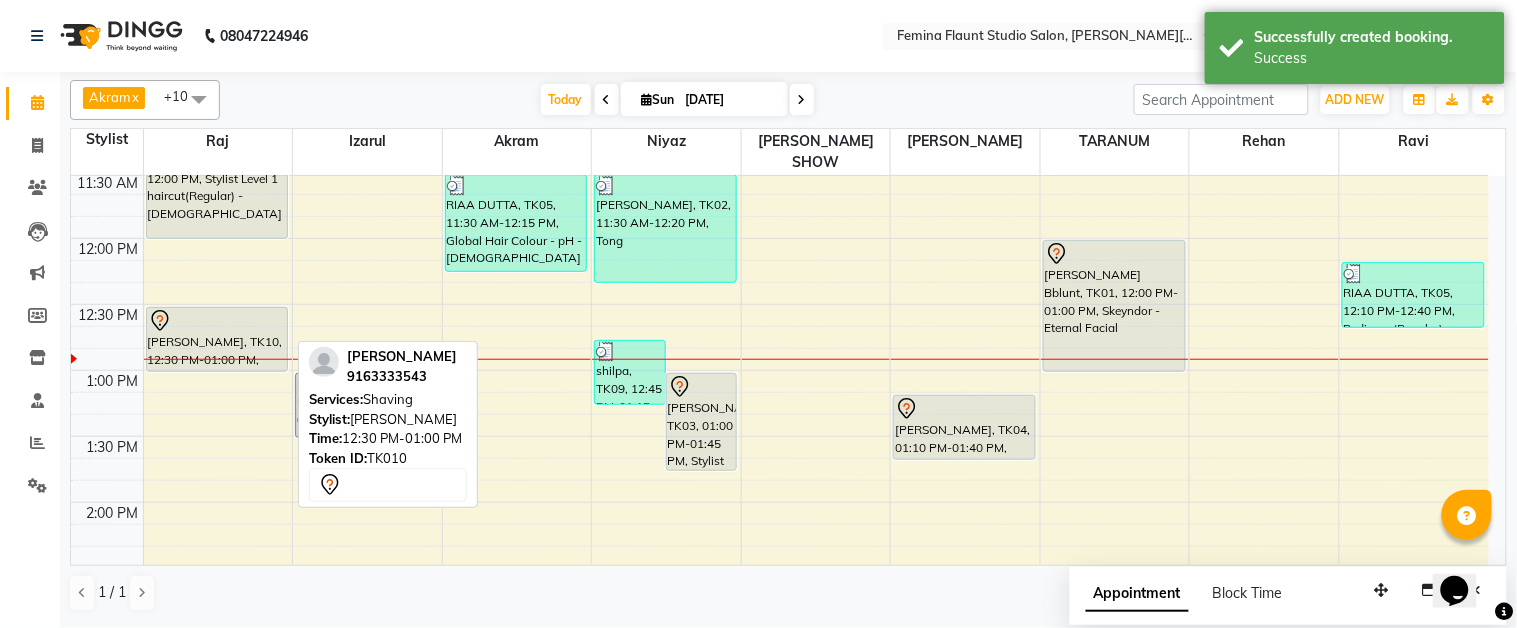 click at bounding box center [217, 321] 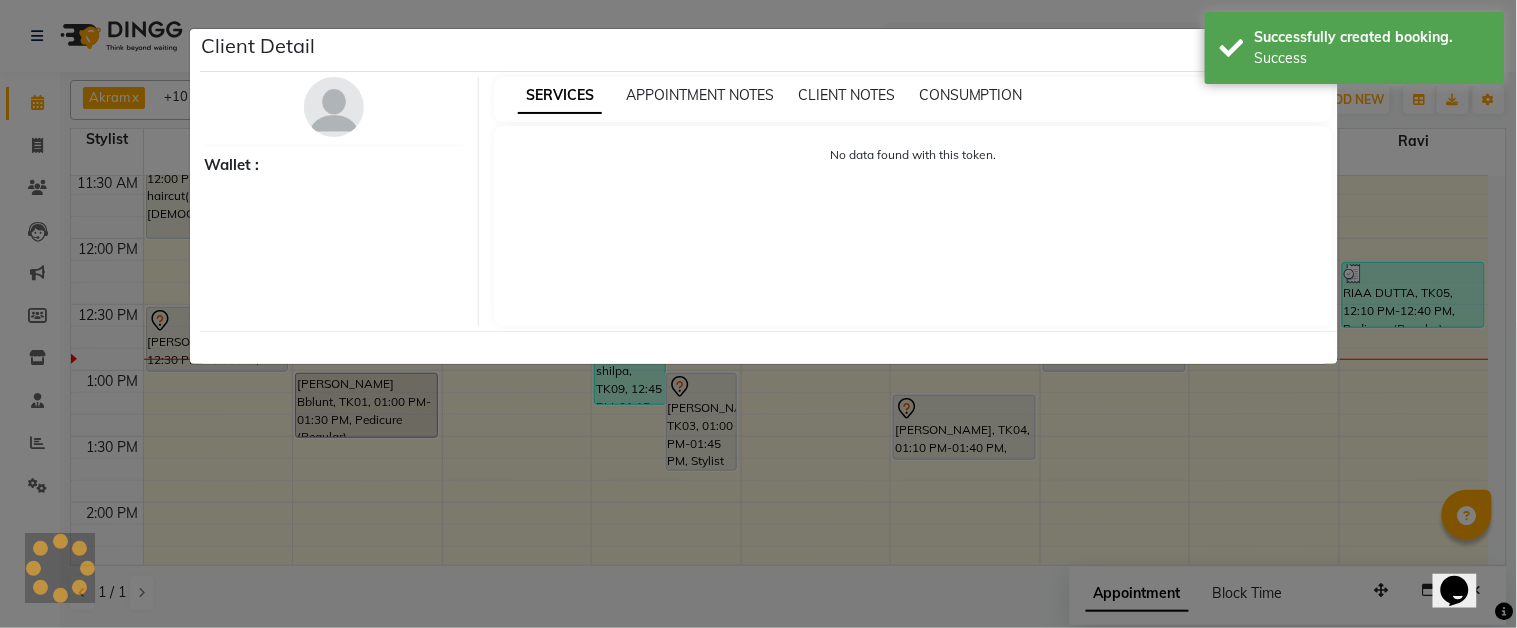 select on "7" 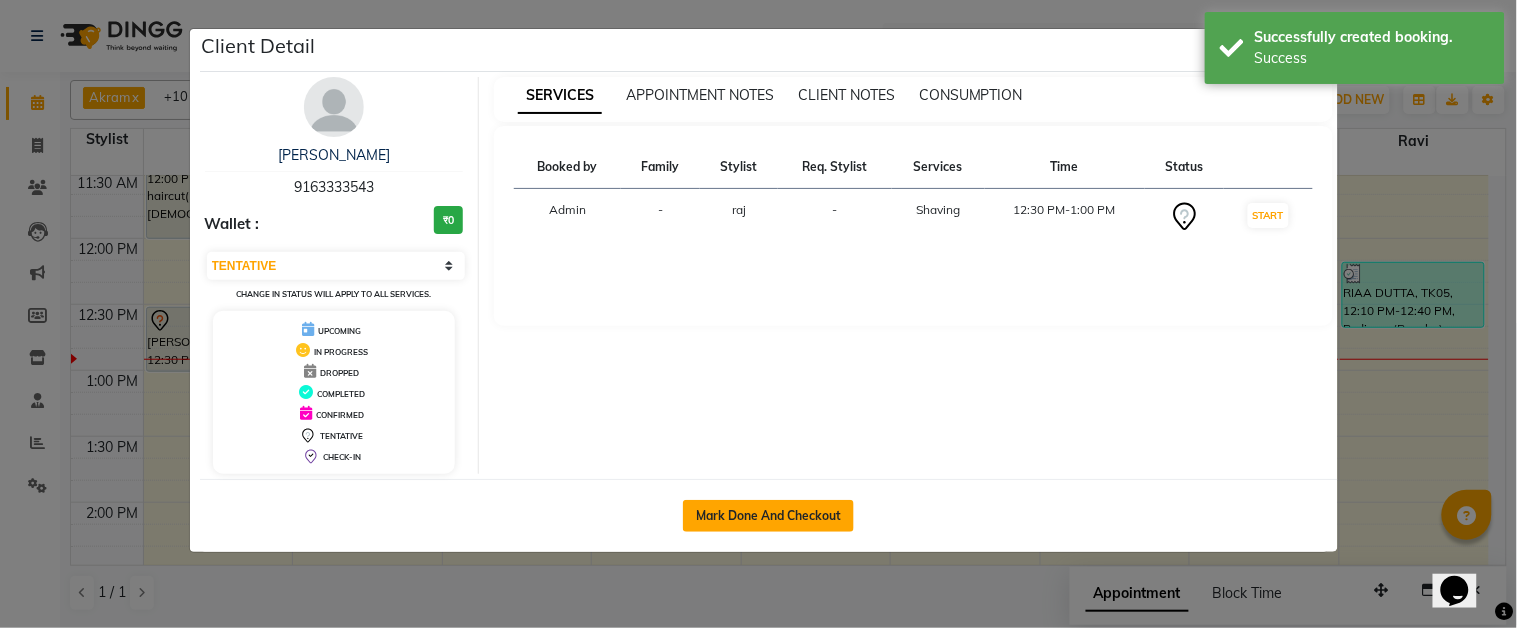 click on "Mark Done And Checkout" 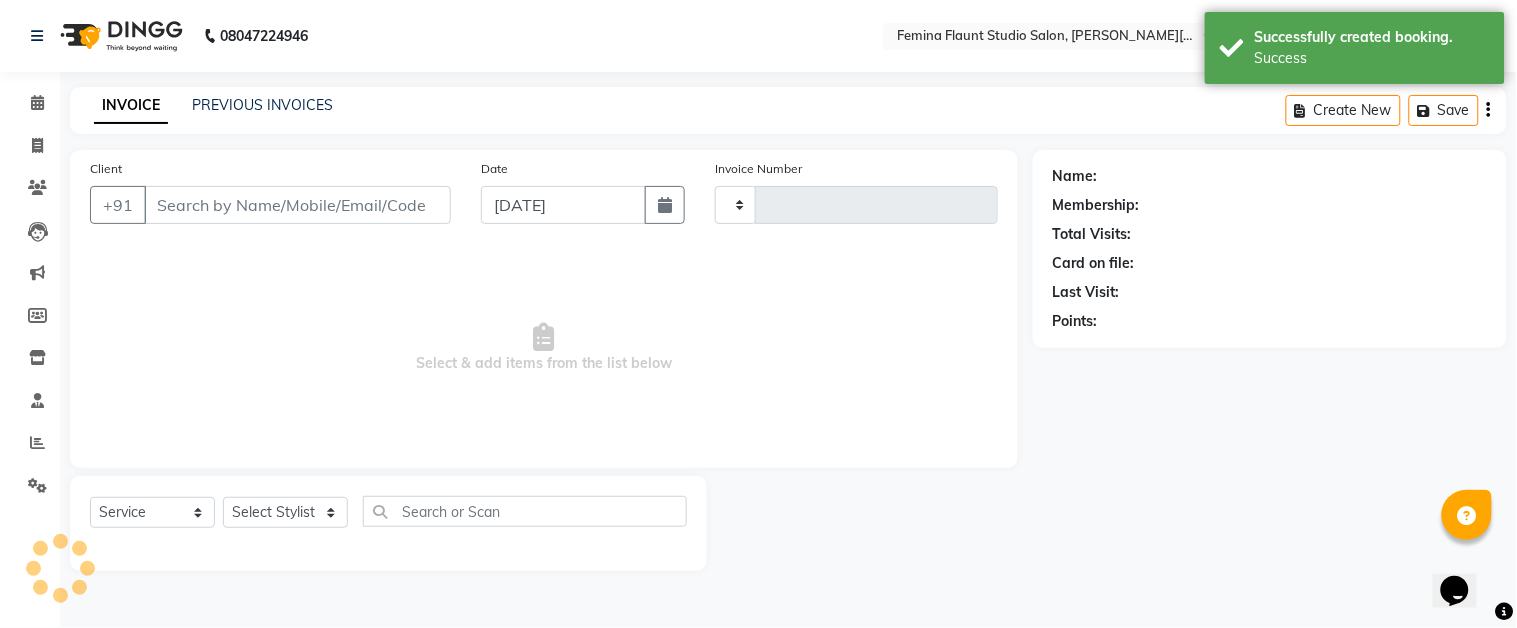 type on "1022" 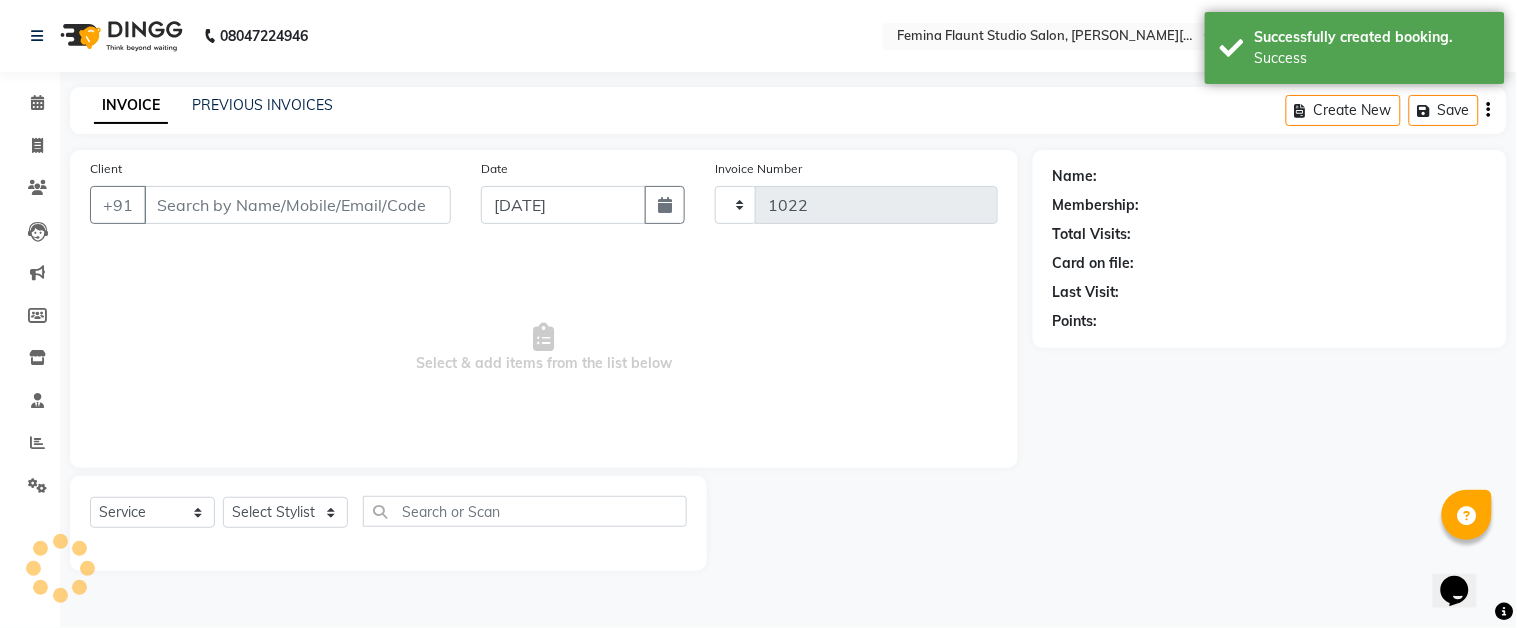 select on "5231" 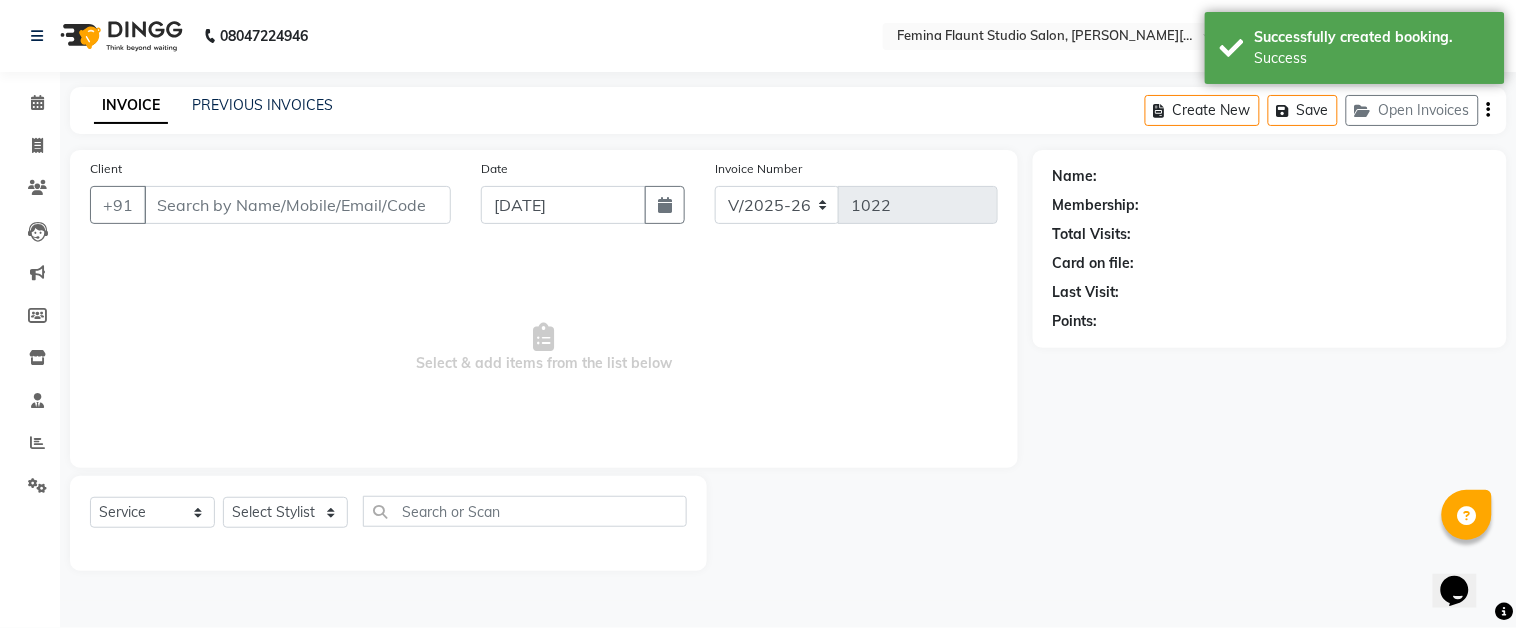 type on "9163333543" 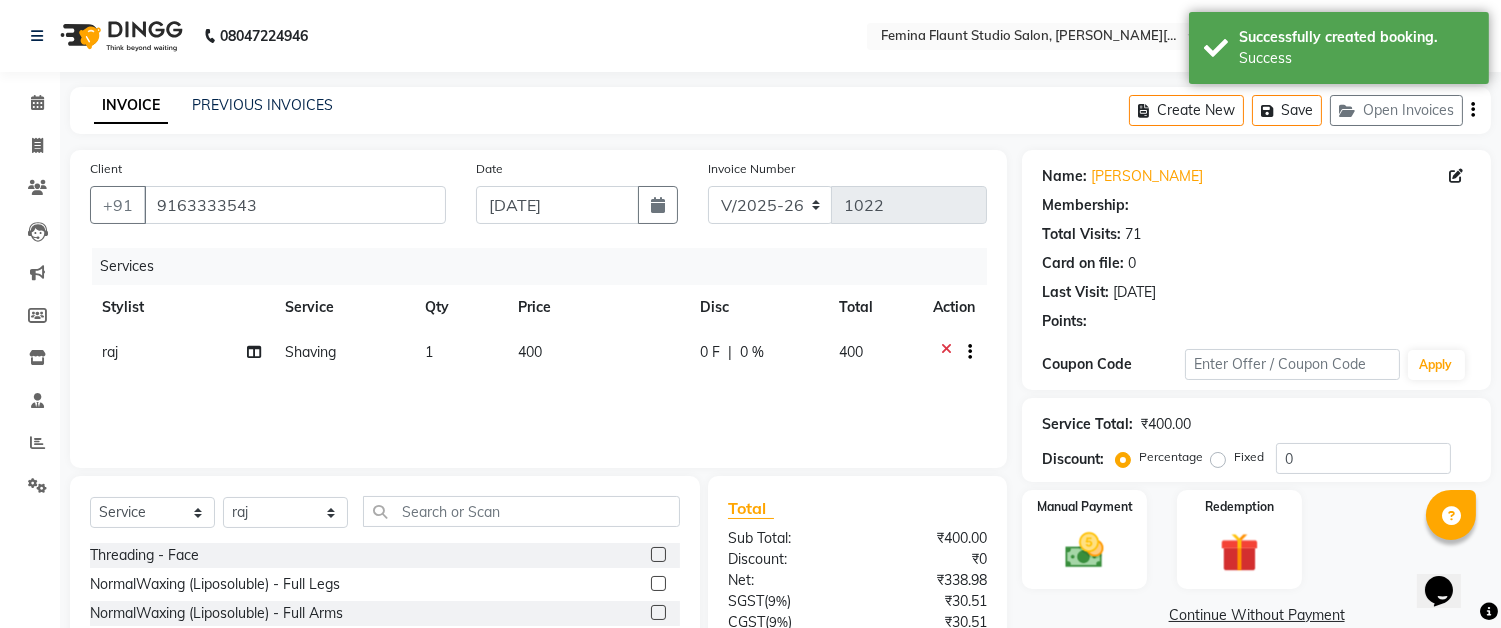 select on "1: Object" 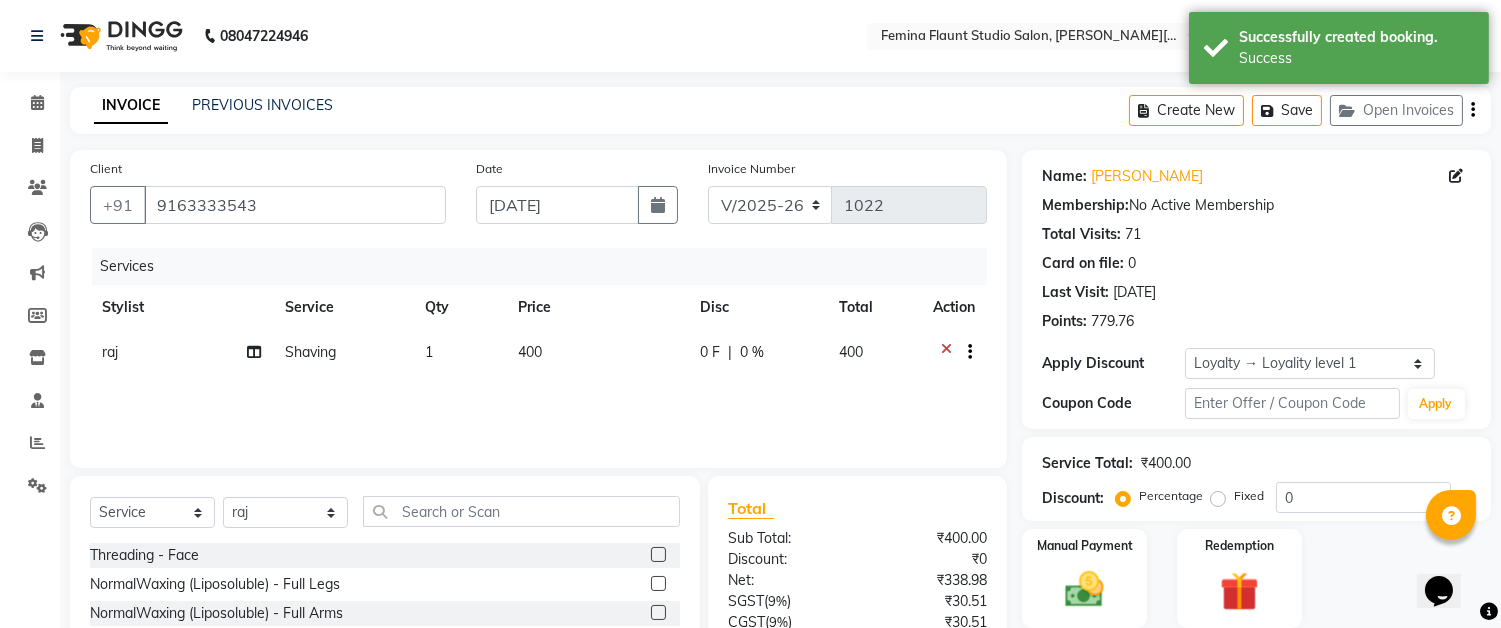 click on "400" 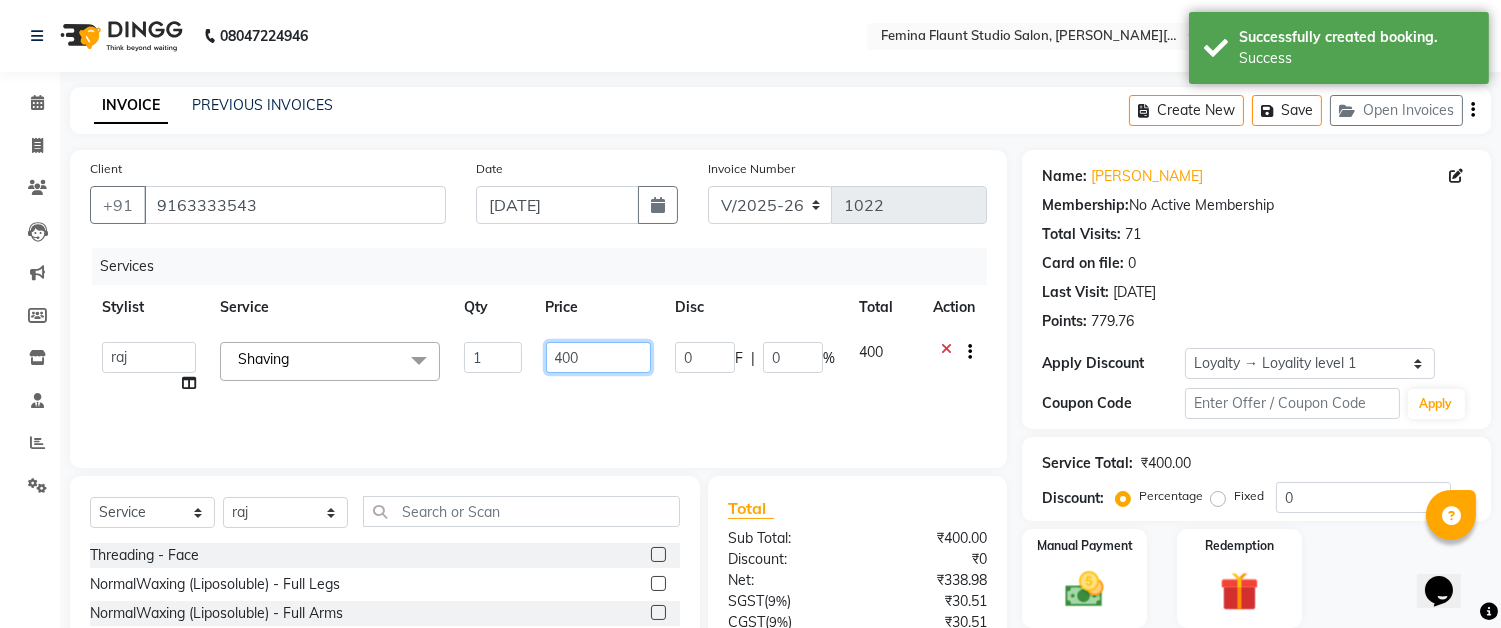 click on "400" 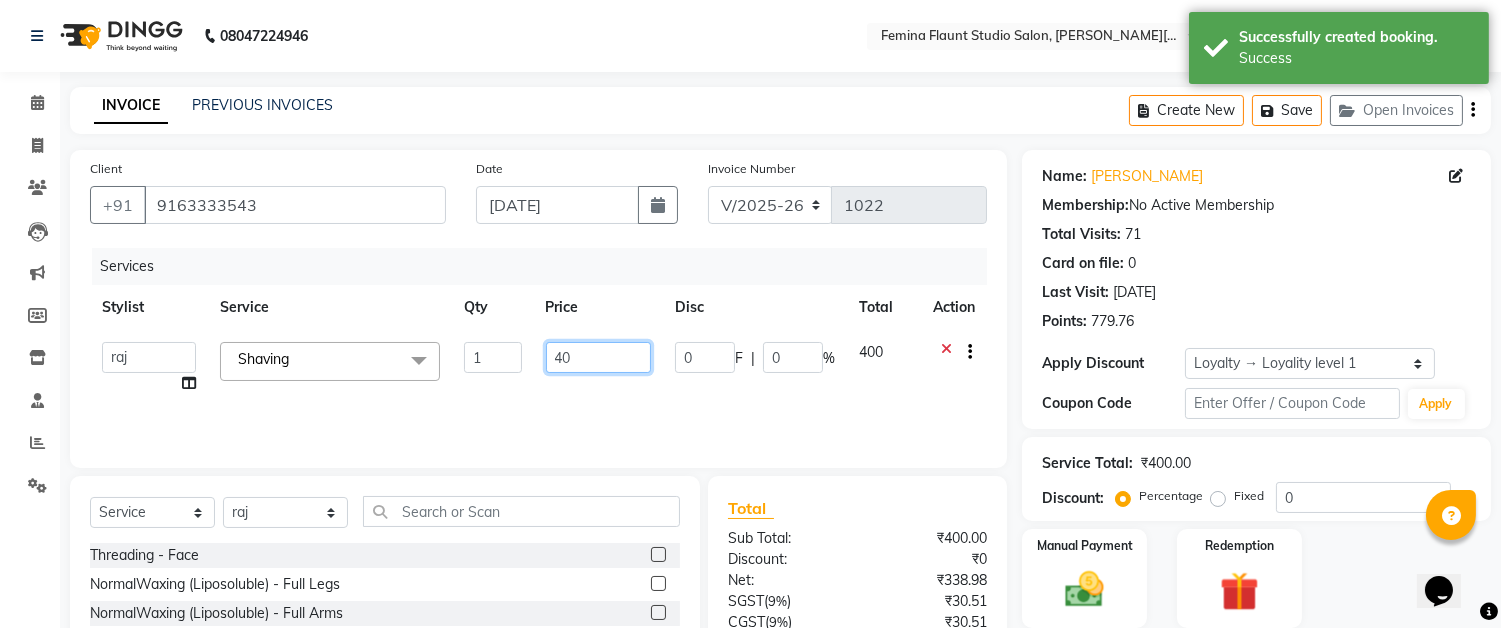 type on "4" 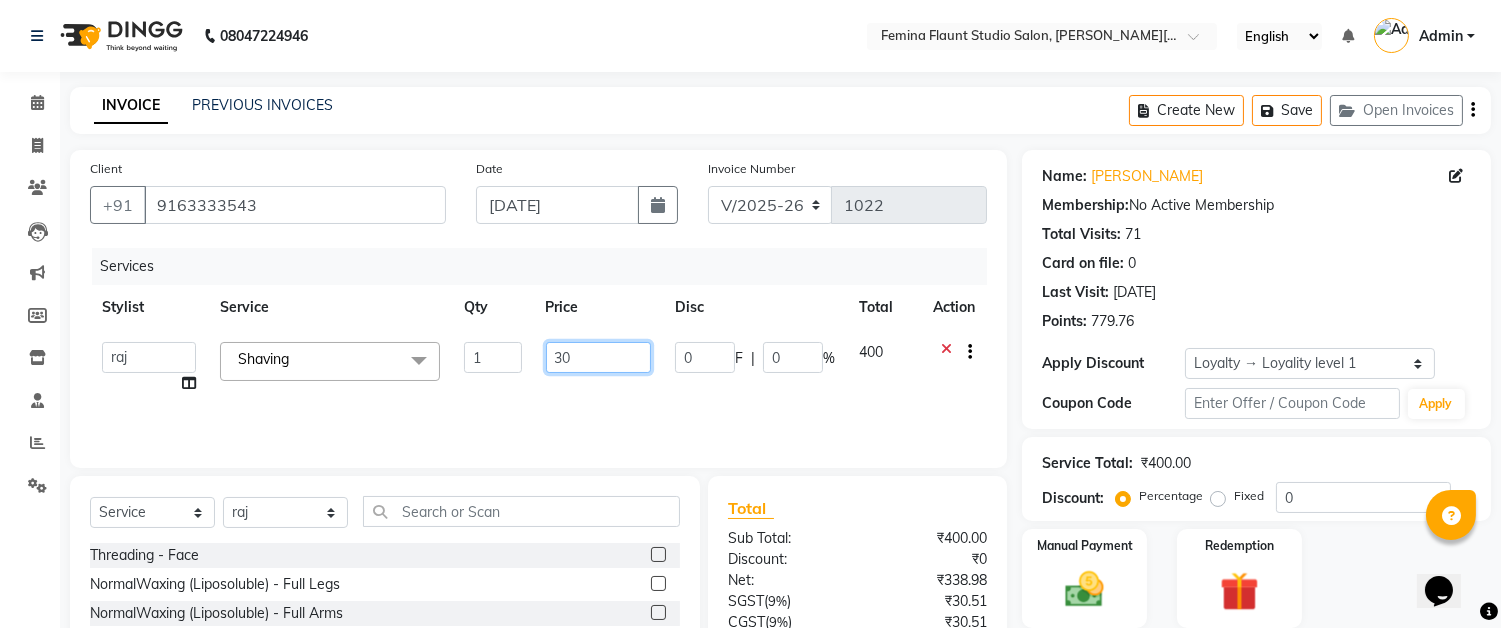 type on "300" 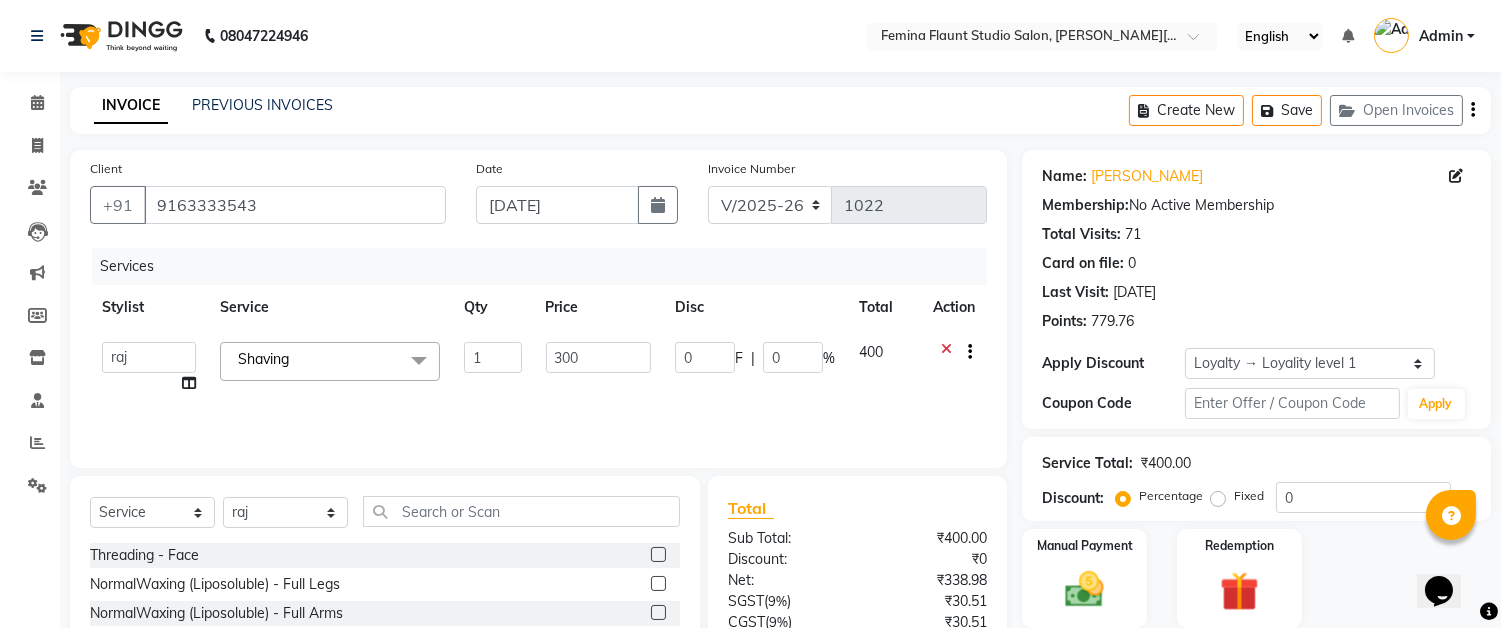 click on "Services Stylist Service Qty Price Disc Total Action  Akram   Auditor   Christina   Izarul   jaydip   Niyaz   raj   ravi   rehan   RINKU SHOW   TARANUM  Shaving  x  Threading - Face NormalWaxing (Liposoluble) - Full Legs NormalWaxing (Liposoluble) - Full Arms  Clean-up  - Express Clean-up - 20min (Basic) Haircut with Wash- Hair cut - Top ( Male ) Haircut with Wash- Hair cut - Top (Female) Haircut with Wash- Hair cut - Star ( Male ) Beard Trim  Nails - Gel Polish Application (Basic) Nails - Gel Polish Removal (Basic) Nails - Gel Extension Removal (Basic) Nails - Nail Art- Basic(10 Tips) (Basic) Nails - Nail Art Per Tip (Basic) 1 Nails - Refill Extension Gel/Acrylic (Advanced) Nails - Nail Extension Gel (Advanced) Nails - Nail Extension Acrylic (Advanced) Nails - Inbuild Extension Gel (Advanced) Nails - Inbuild Extension Acrylic (Advanced) Nails - 3D Nail Art(10 Tips) (Advanced) Nails - Cat Eye Design Gel Polish(10 Tips) (Advanced) Nails - Chrome Gel Polish(10 Tips) (Advanced) BRILLAIRE Dandruff Treatment   1" 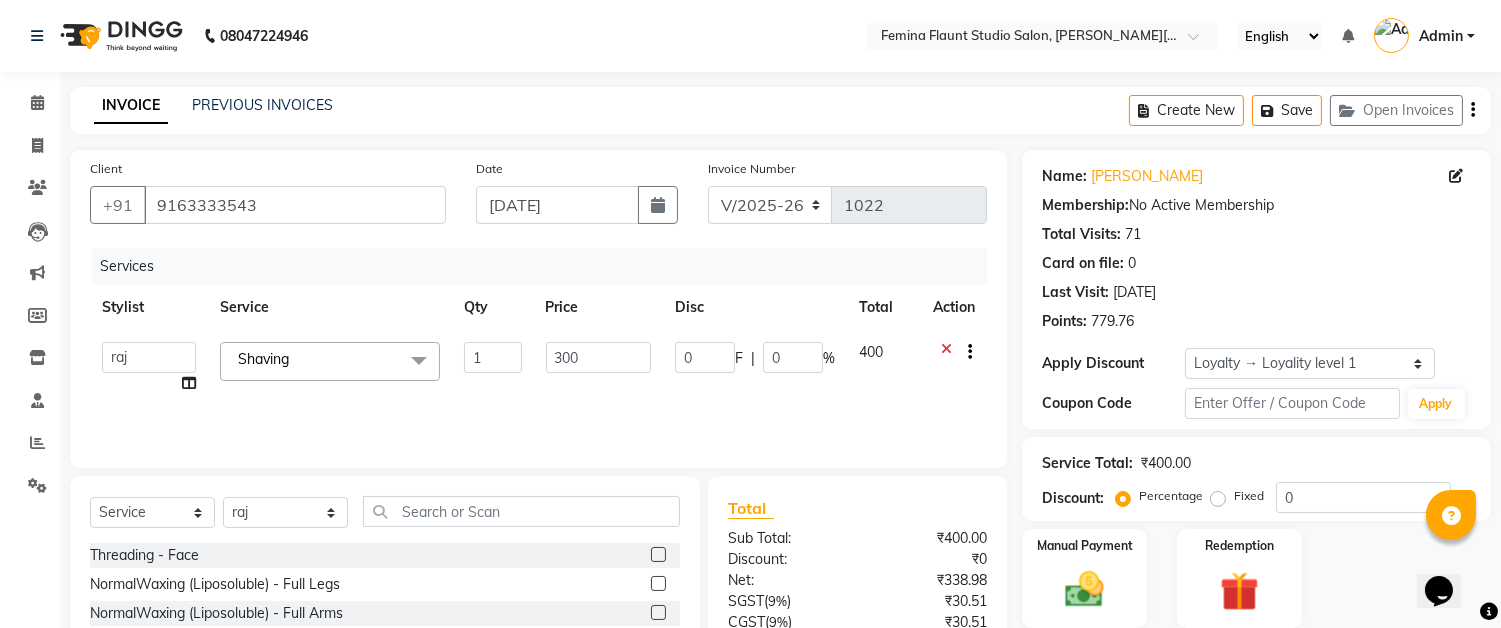 click on "Services Stylist Service Qty Price Disc Total Action  Akram   Auditor   Christina   Izarul   jaydip   Niyaz   raj   ravi   rehan   RINKU SHOW   TARANUM  Shaving  x  Threading - Face NormalWaxing (Liposoluble) - Full Legs NormalWaxing (Liposoluble) - Full Arms  Clean-up  - Express Clean-up - 20min (Basic) Haircut with Wash- Hair cut - Top ( Male ) Haircut with Wash- Hair cut - Top (Female) Haircut with Wash- Hair cut - Star ( Male ) Beard Trim  Nails - Gel Polish Application (Basic) Nails - Gel Polish Removal (Basic) Nails - Gel Extension Removal (Basic) Nails - Nail Art- Basic(10 Tips) (Basic) Nails - Nail Art Per Tip (Basic) 1 Nails - Refill Extension Gel/Acrylic (Advanced) Nails - Nail Extension Gel (Advanced) Nails - Nail Extension Acrylic (Advanced) Nails - Inbuild Extension Gel (Advanced) Nails - Inbuild Extension Acrylic (Advanced) Nails - 3D Nail Art(10 Tips) (Advanced) Nails - Cat Eye Design Gel Polish(10 Tips) (Advanced) Nails - Chrome Gel Polish(10 Tips) (Advanced) BRILLAIRE Dandruff Treatment   1" 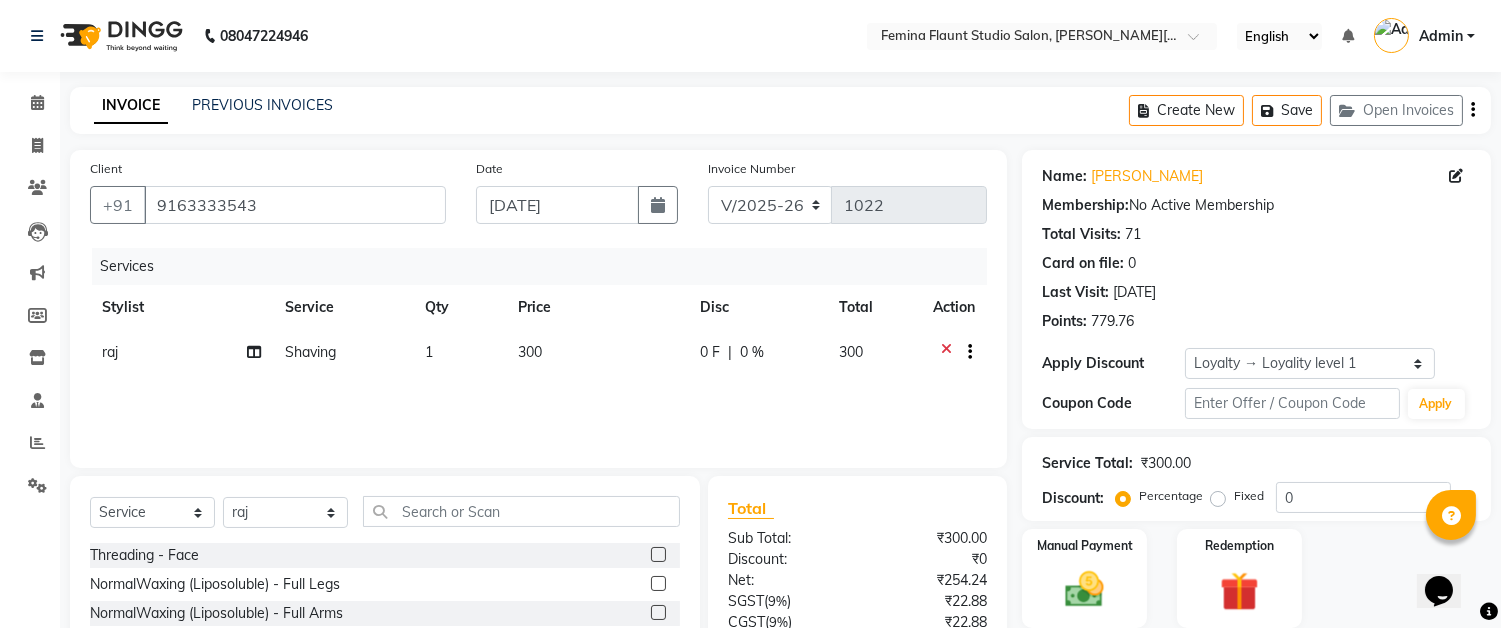 scroll, scrollTop: 172, scrollLeft: 0, axis: vertical 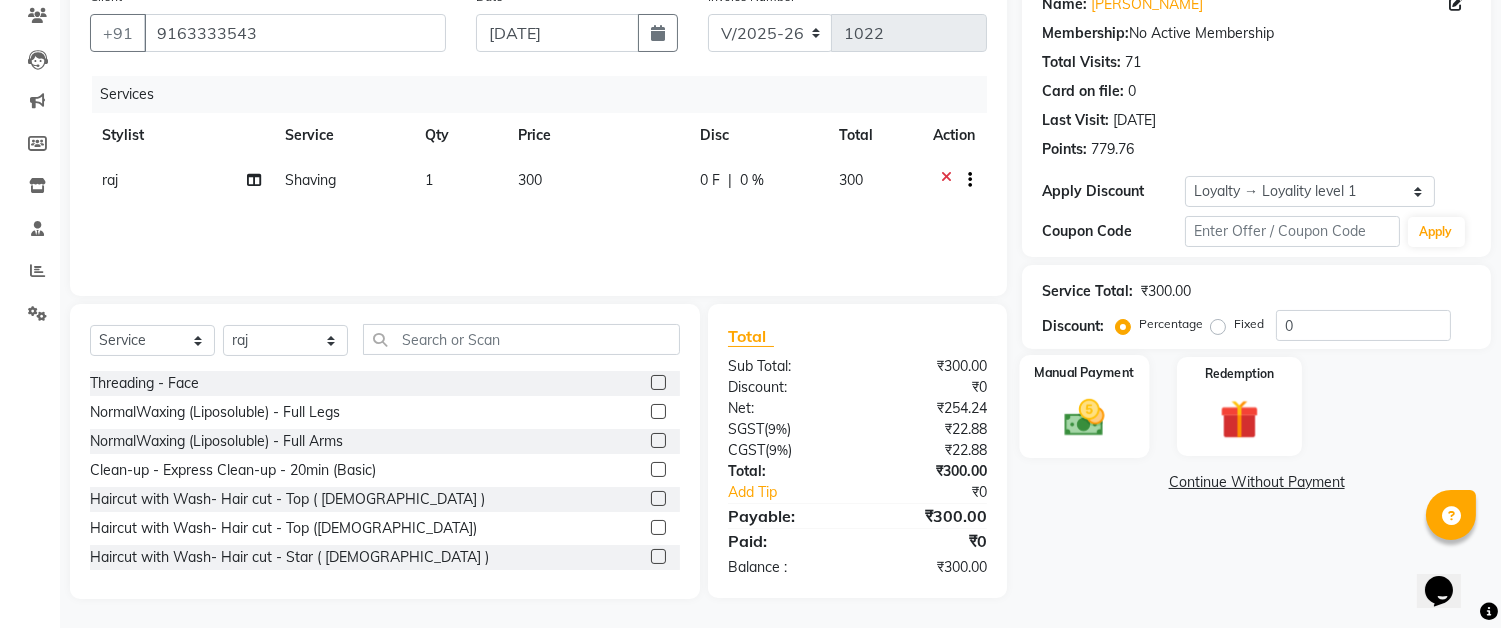 click on "Manual Payment" 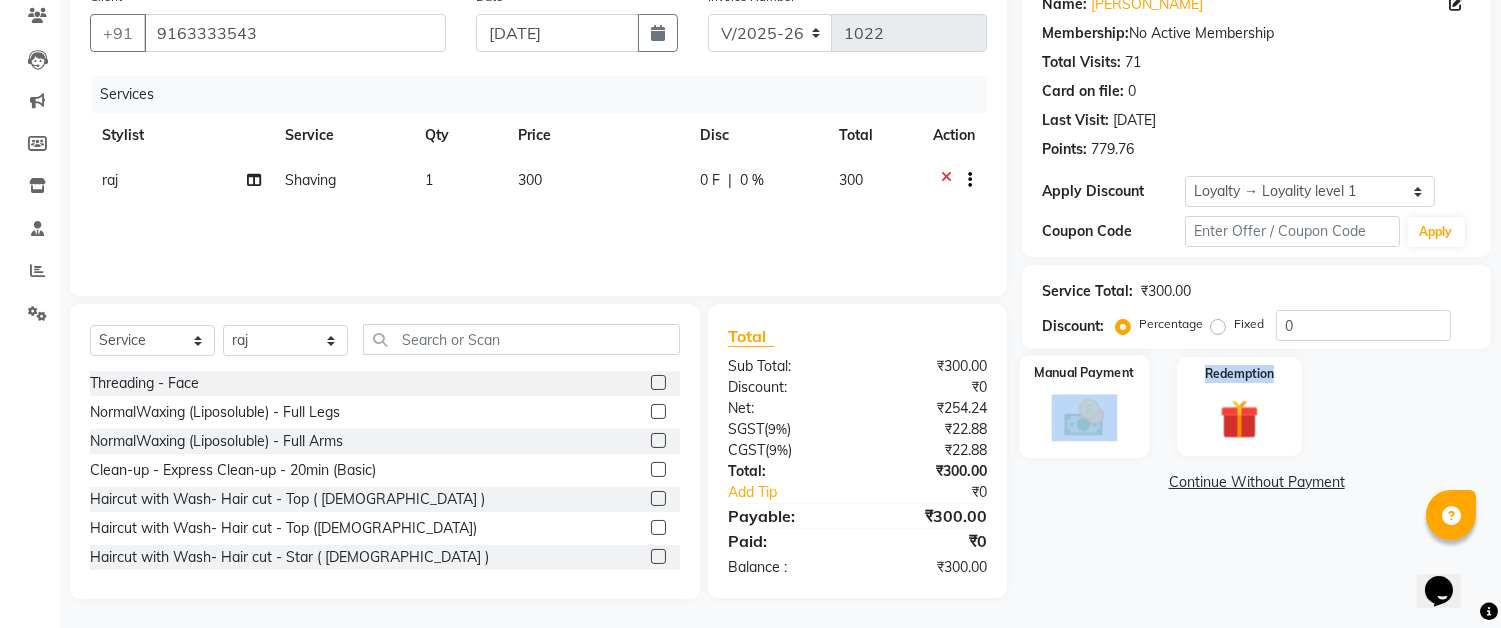 click on "Manual Payment" 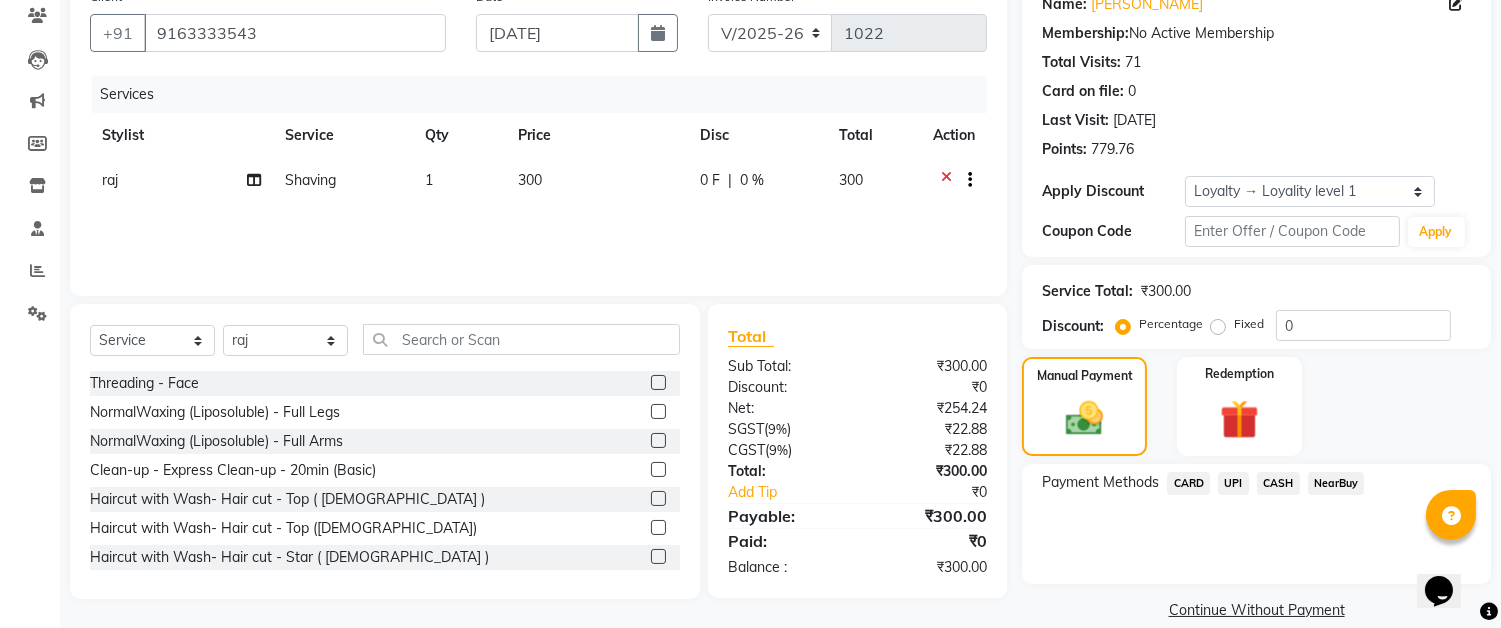 click on "Services Stylist Service Qty Price Disc Total Action raj Shaving 1 300 0 F | 0 % 300" 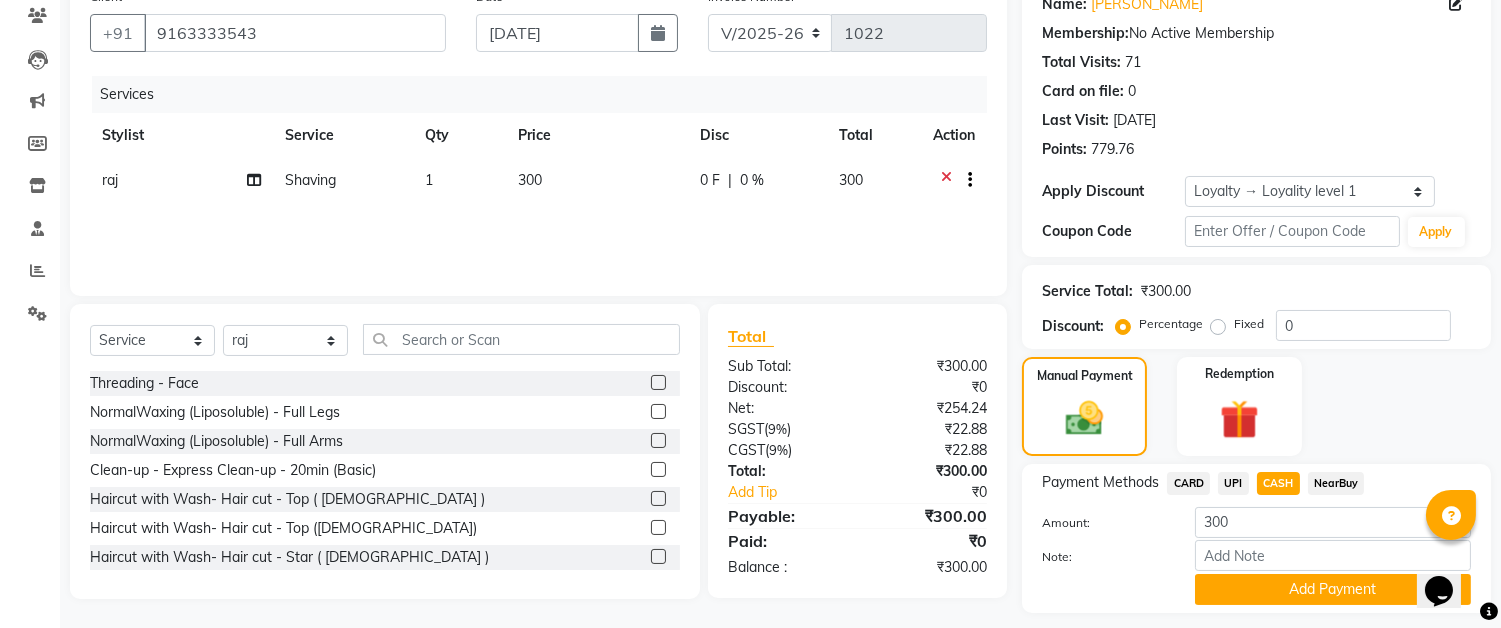 click on "CASH" 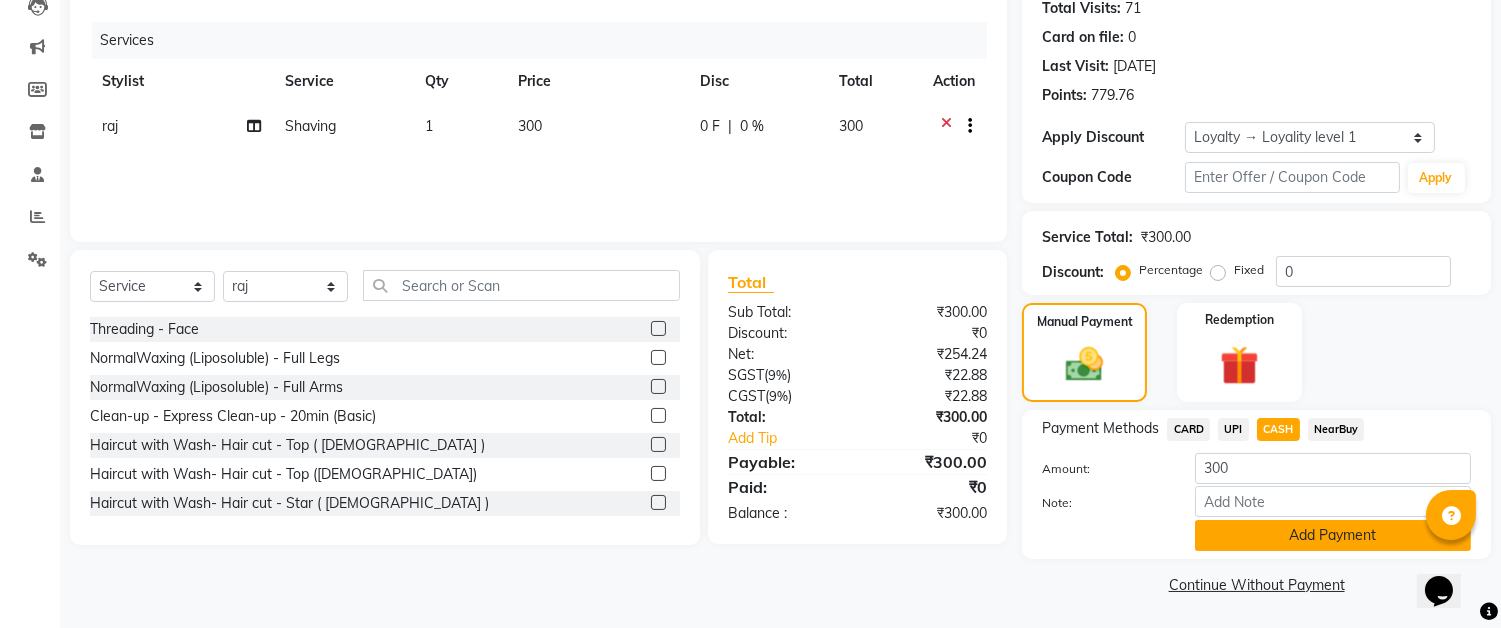 click on "Add Payment" 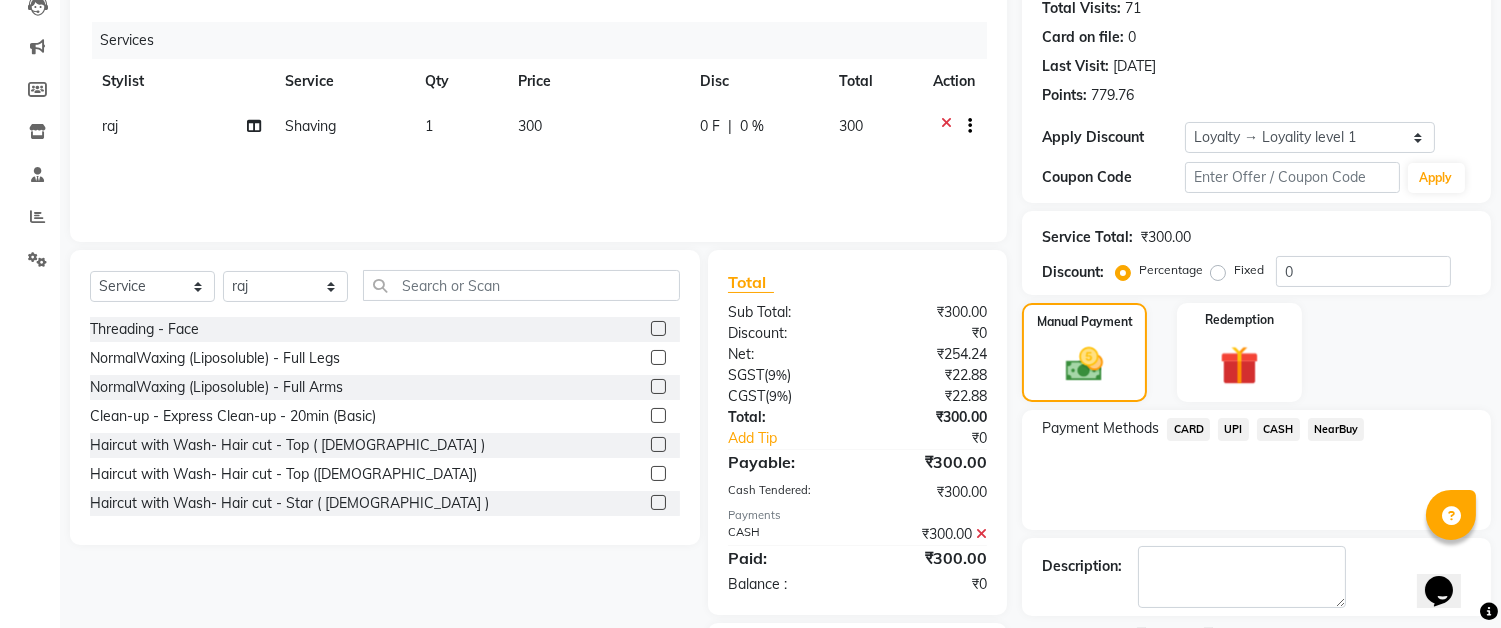 scroll, scrollTop: 341, scrollLeft: 0, axis: vertical 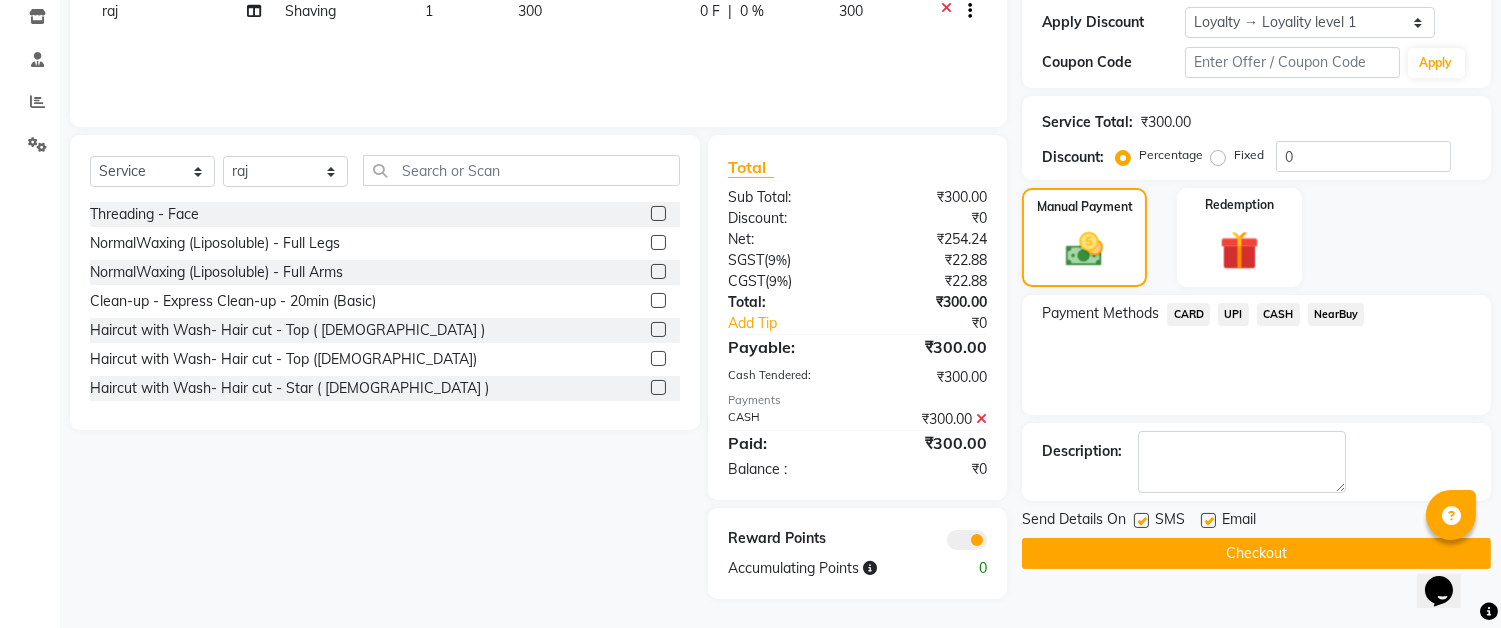 click 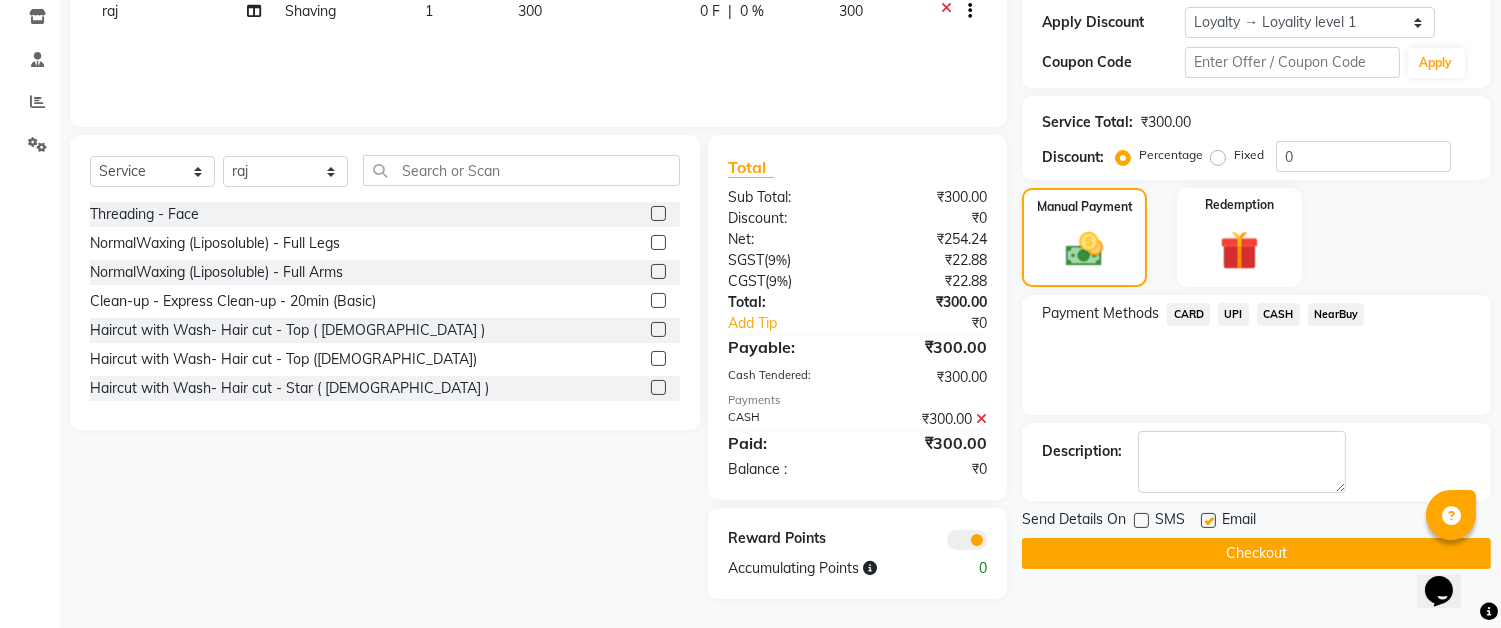 click 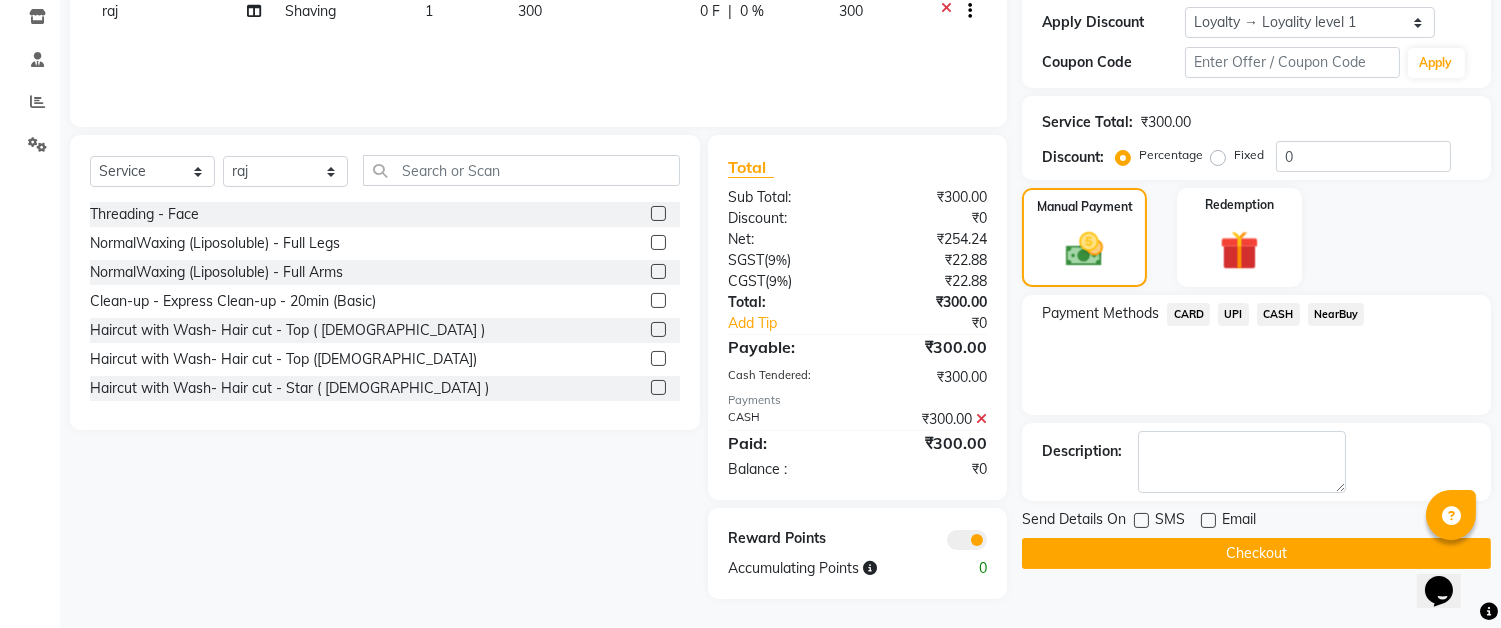click on "Checkout" 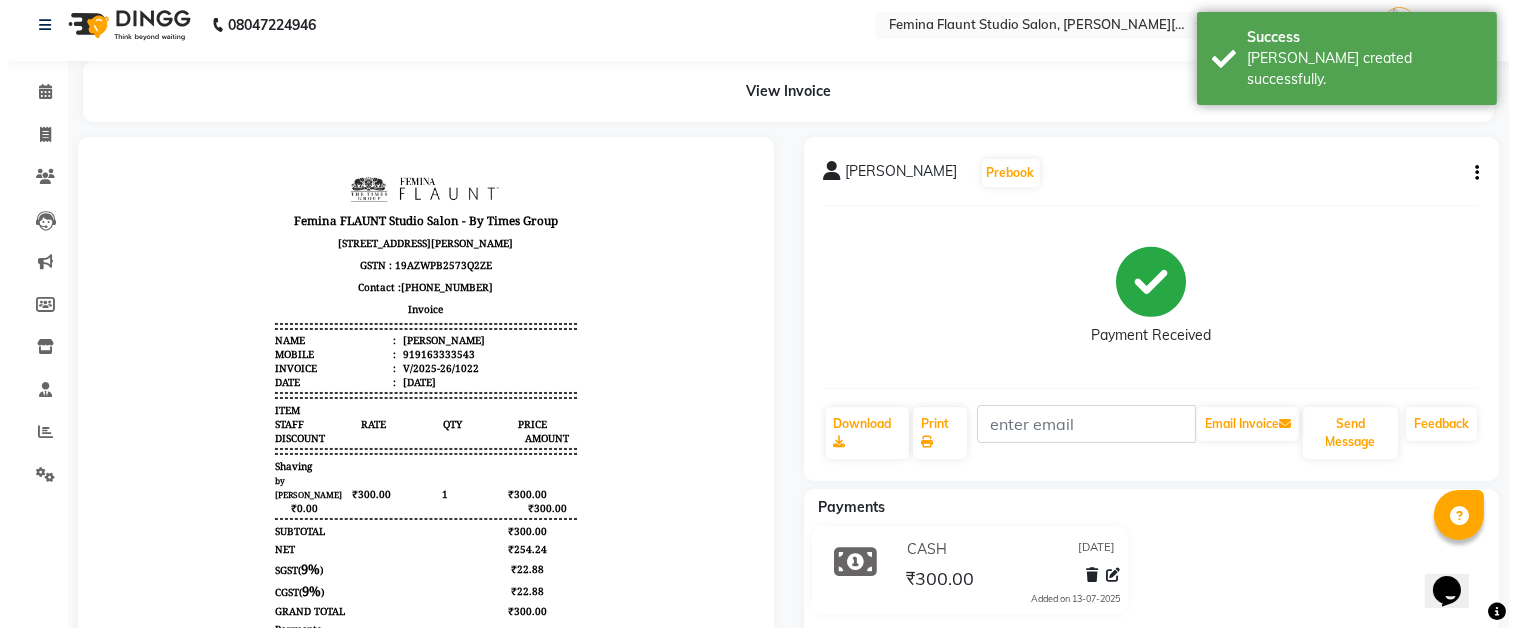 scroll, scrollTop: 0, scrollLeft: 0, axis: both 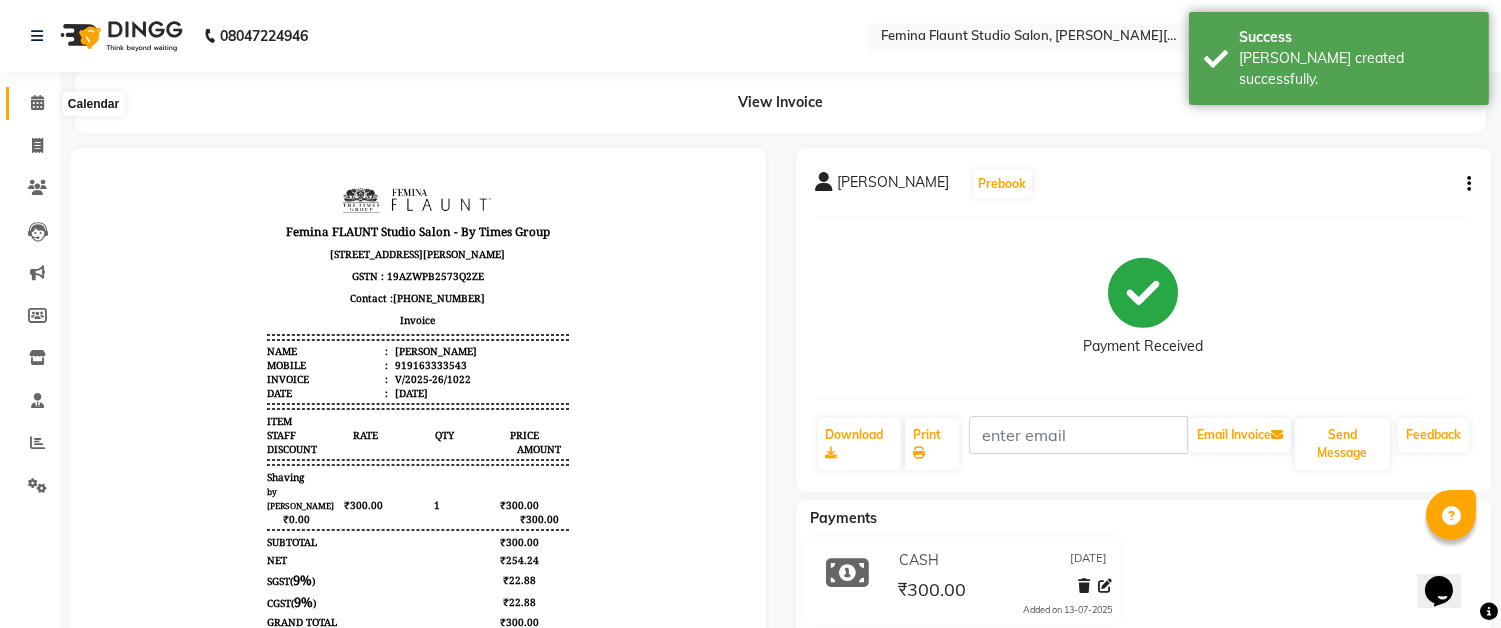 drag, startPoint x: 35, startPoint y: 101, endPoint x: 71, endPoint y: 111, distance: 37.363083 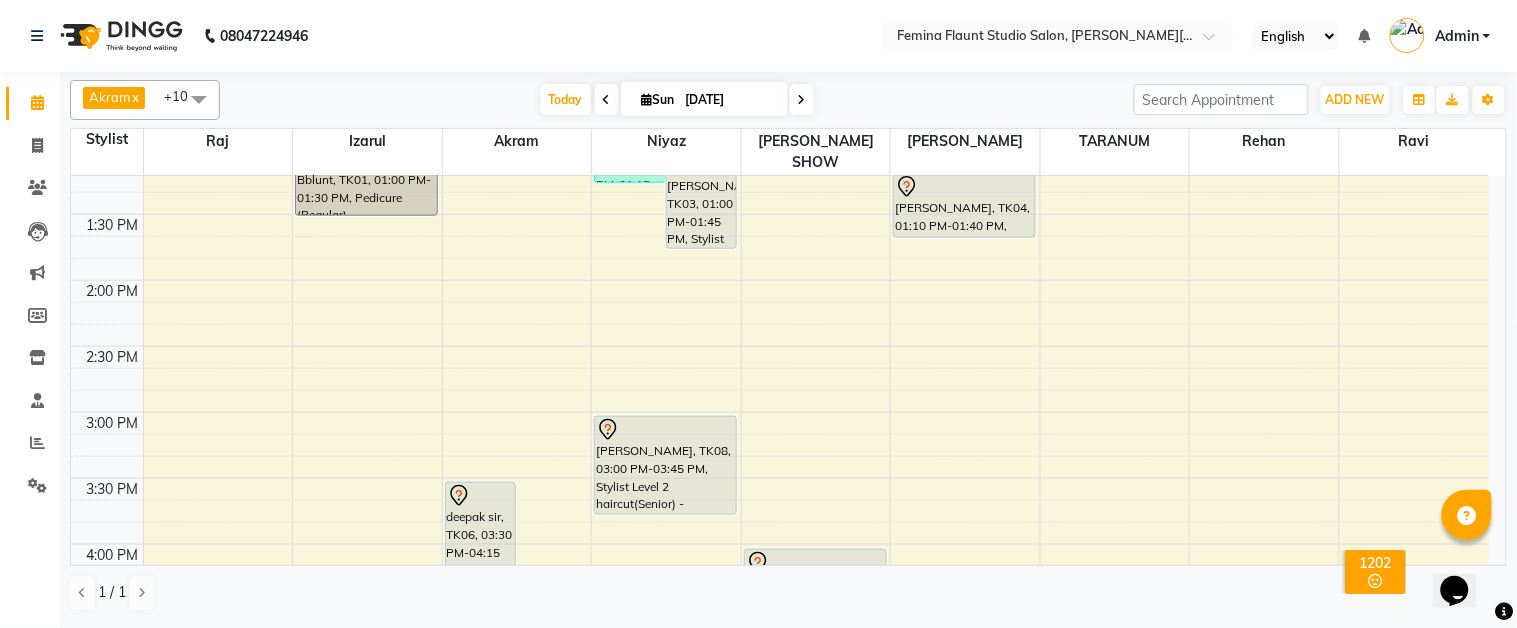 scroll, scrollTop: 666, scrollLeft: 0, axis: vertical 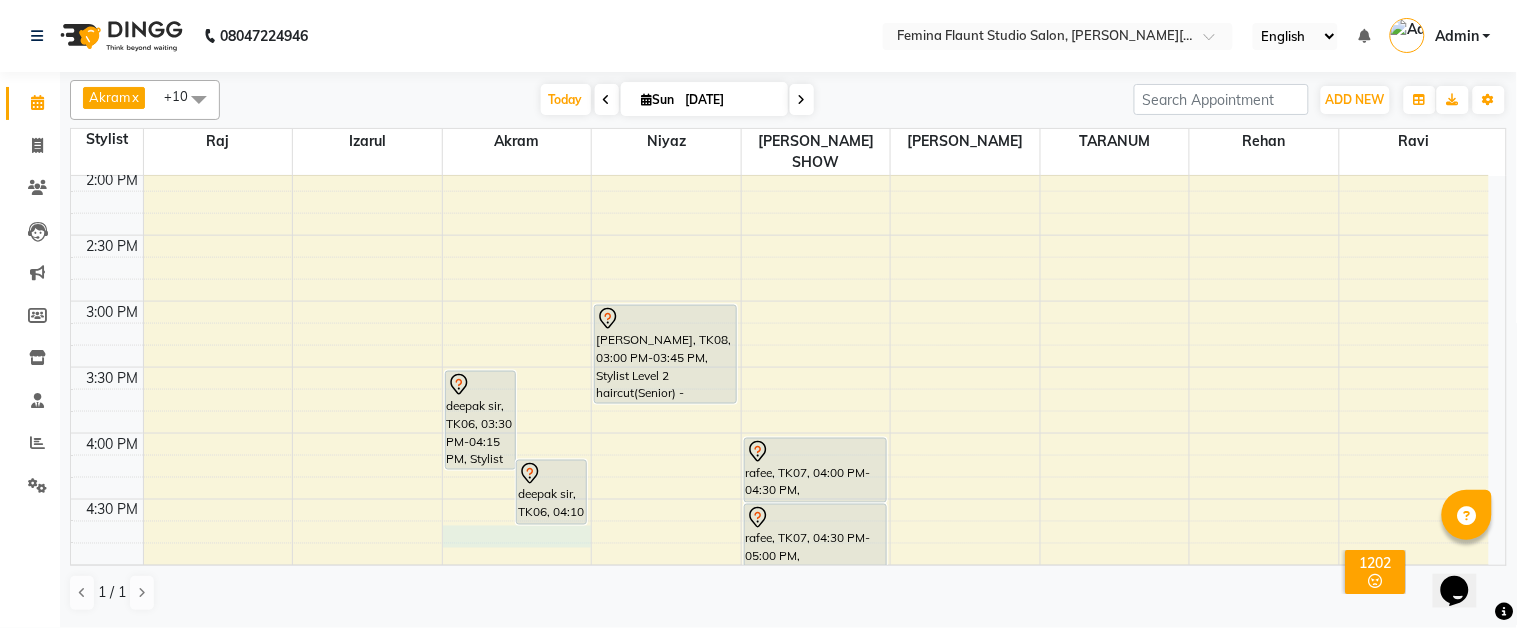 click on "9:00 AM 9:30 AM 10:00 AM 10:30 AM 11:00 AM 11:30 AM 12:00 PM 12:30 PM 1:00 PM 1:30 PM 2:00 PM 2:30 PM 3:00 PM 3:30 PM 4:00 PM 4:30 PM 5:00 PM 5:30 PM 6:00 PM 6:30 PM 7:00 PM 7:30 PM 8:00 PM 8:30 PM 9:00 PM 9:30 PM             Ashmita Bose Bblunt, TK01, 11:00 AM-12:00 PM, Stylist Level 1 haircut(Regular) - Female     Jignesh Dalal, TK10, 12:30 PM-01:00 PM, Shaving    Ashmita Bose Bblunt, TK01, 01:00 PM-01:30 PM, Pedicure (Regular)             deepak sir, TK06, 03:30 PM-04:15 PM, Stylist Level 2 haircut(Senior) - Male             deepak sir, TK06, 04:10 PM-04:40 PM, Moustache Colour     RIAA DUTTA, TK05, 10:45 AM-11:30 AM, Stylist Level 2 haircut(Senior) - Male     RIAA DUTTA, TK05, 11:30 AM-12:15 PM, Global Hair Colour - pH - Male     shilpa, TK09, 12:45 PM-01:15 PM, Tong             anshu bagree, TK03, 01:00 PM-01:45 PM, Stylist Level 2 haircut(Senior) - Male     dipti sekhani, TK02, 11:30 AM-12:20 PM, Tong             prateek sharma, TK08, 03:00 PM-03:45 PM, Stylist Level 2 haircut(Senior) - Male" at bounding box center (780, 367) 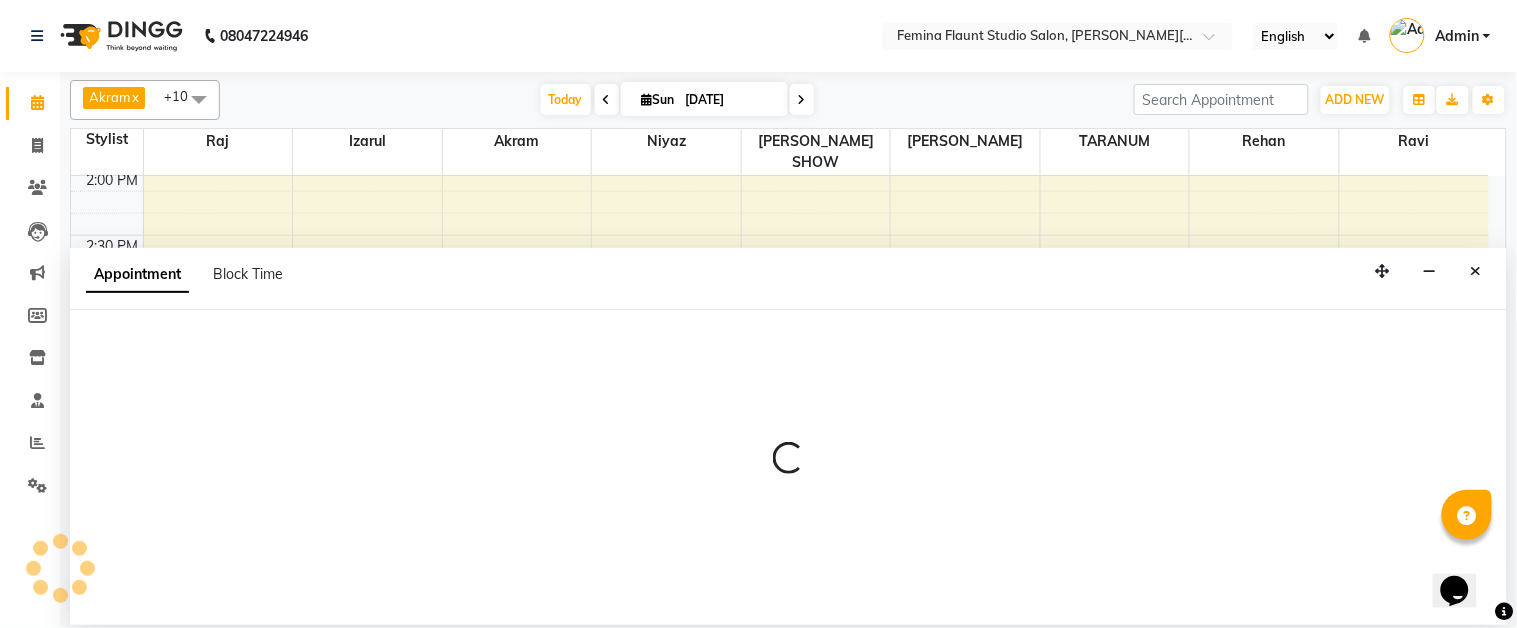 select on "83059" 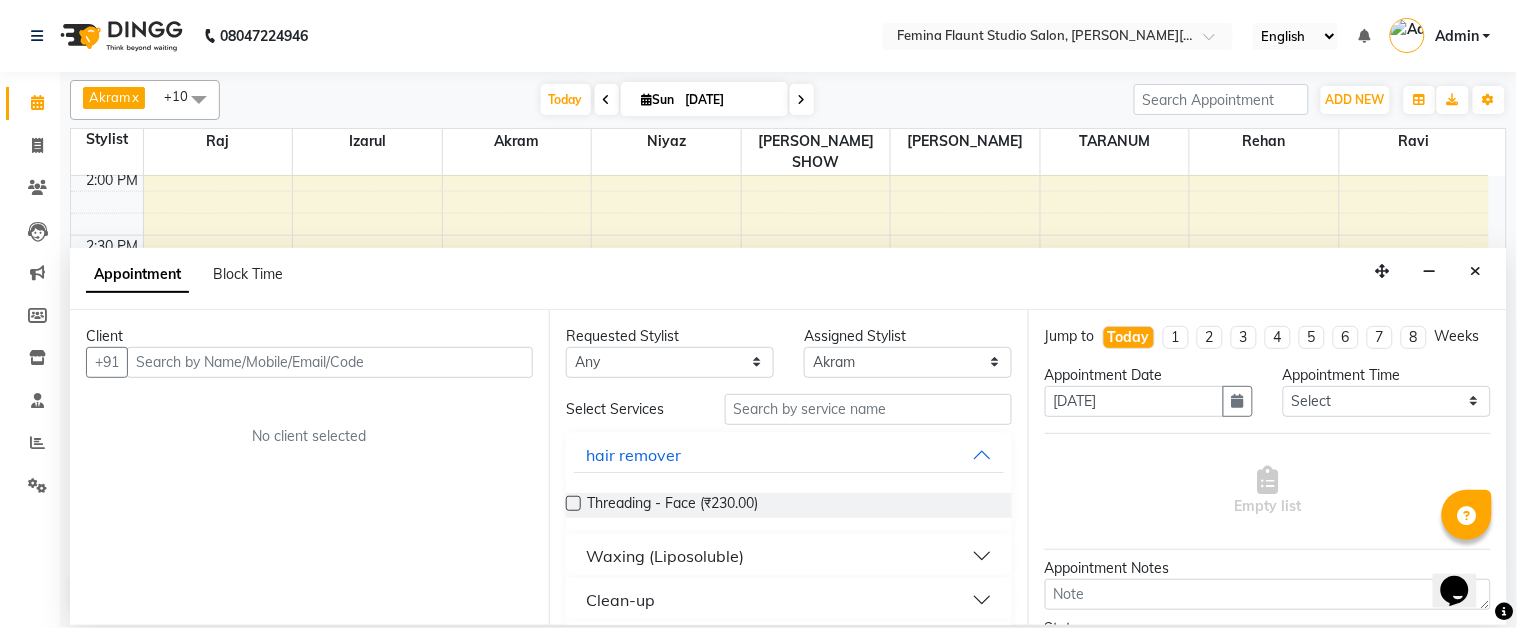 click at bounding box center [330, 362] 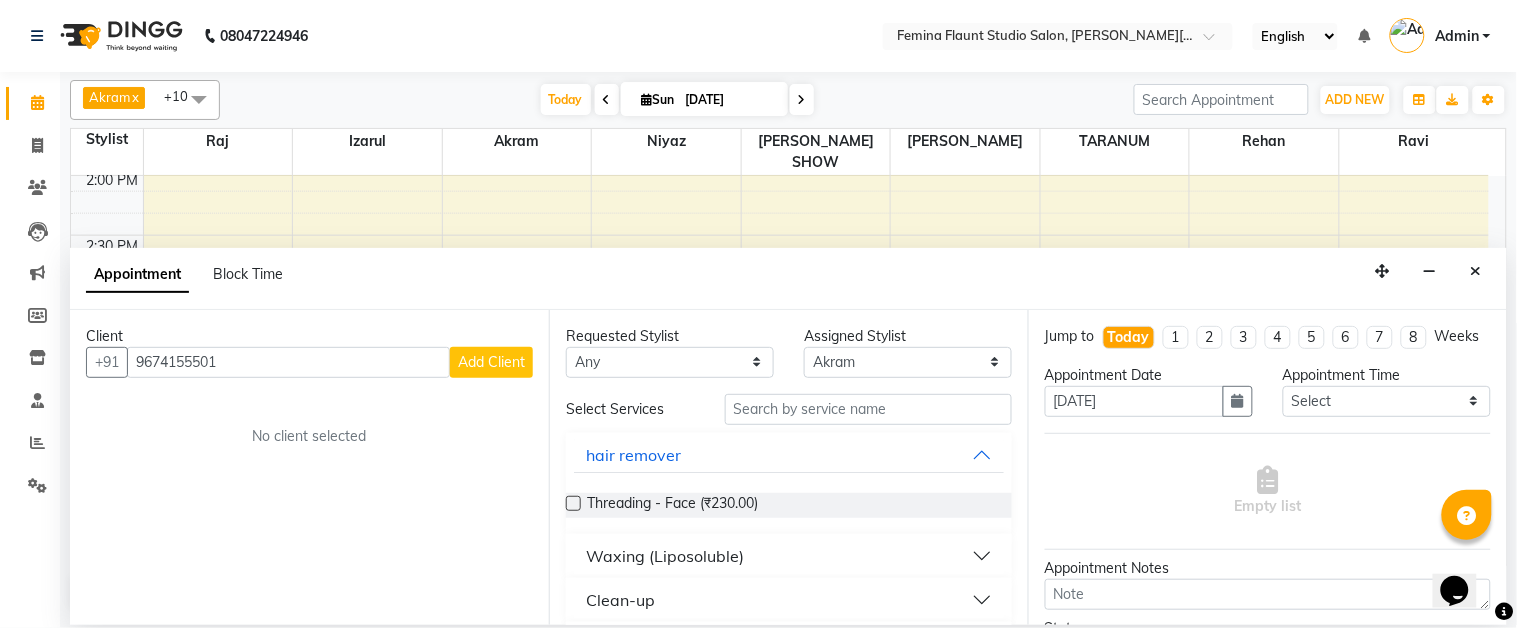 type on "9674155501" 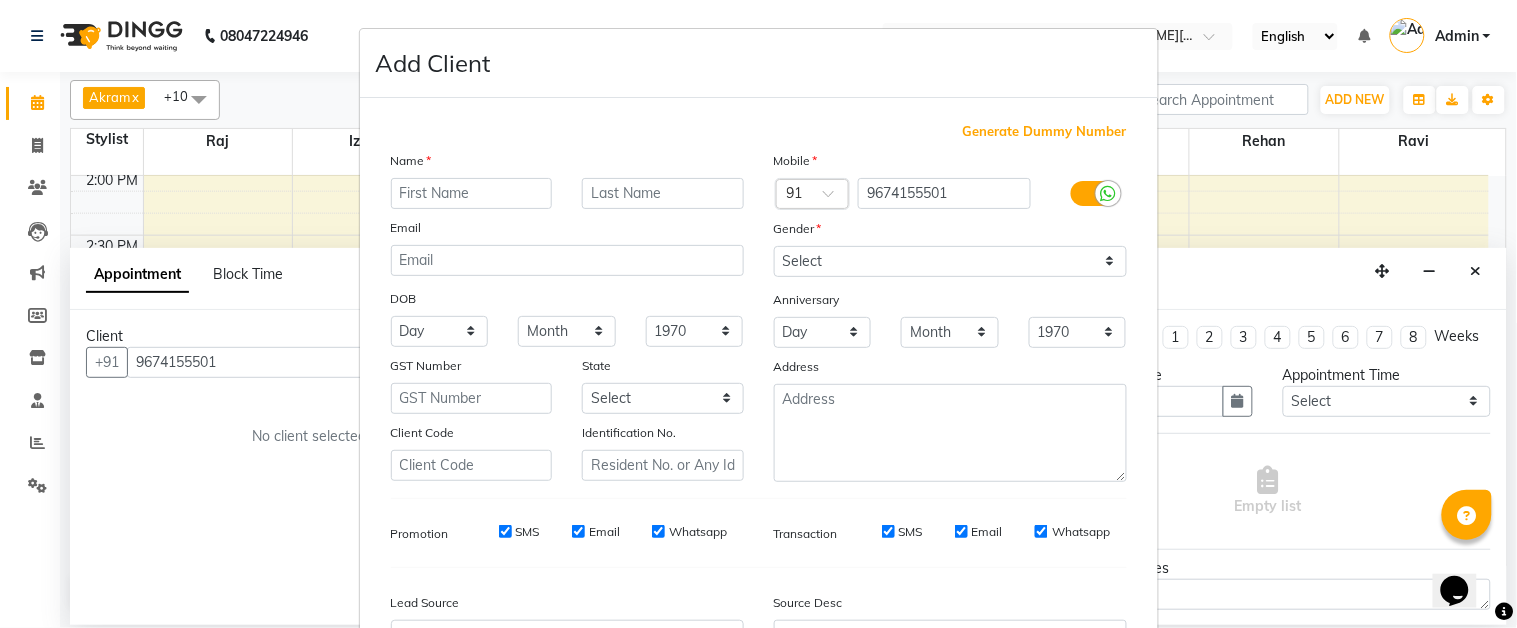 click at bounding box center (472, 193) 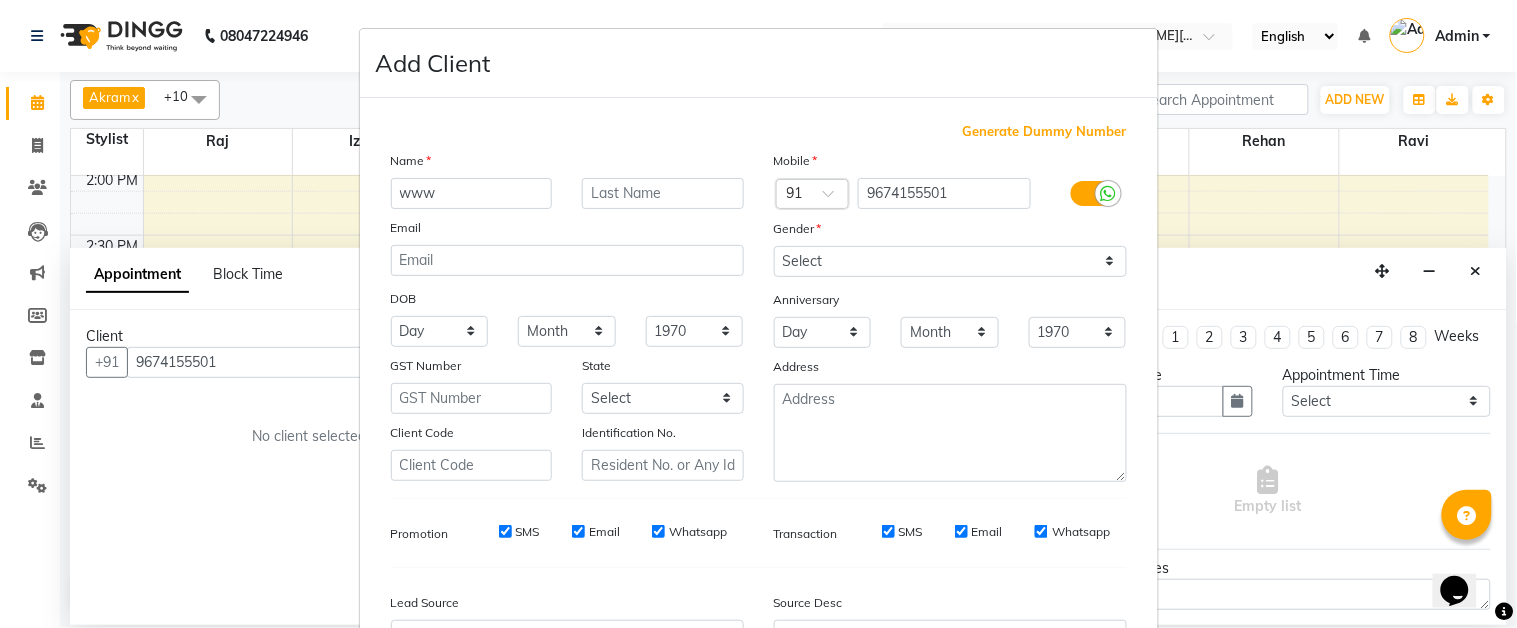 type on "www" 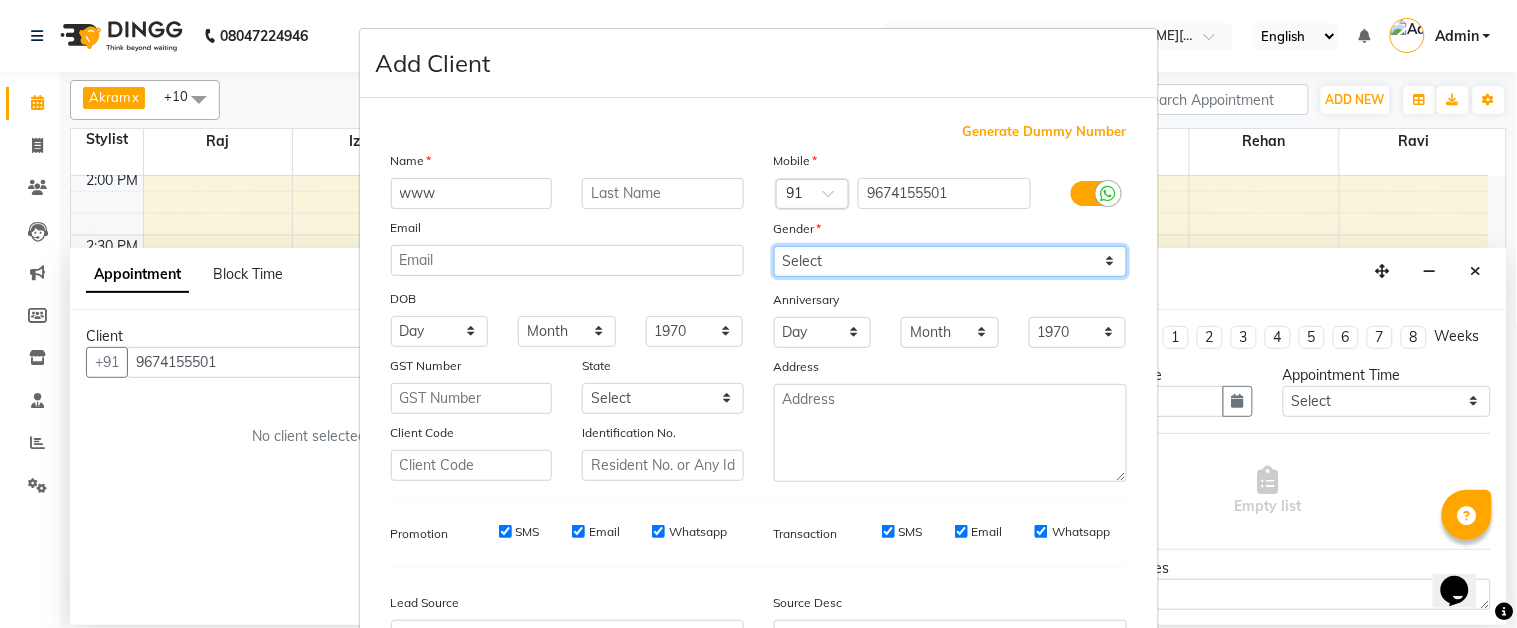 click on "Select [DEMOGRAPHIC_DATA] [DEMOGRAPHIC_DATA] Other Prefer Not To Say" at bounding box center [950, 261] 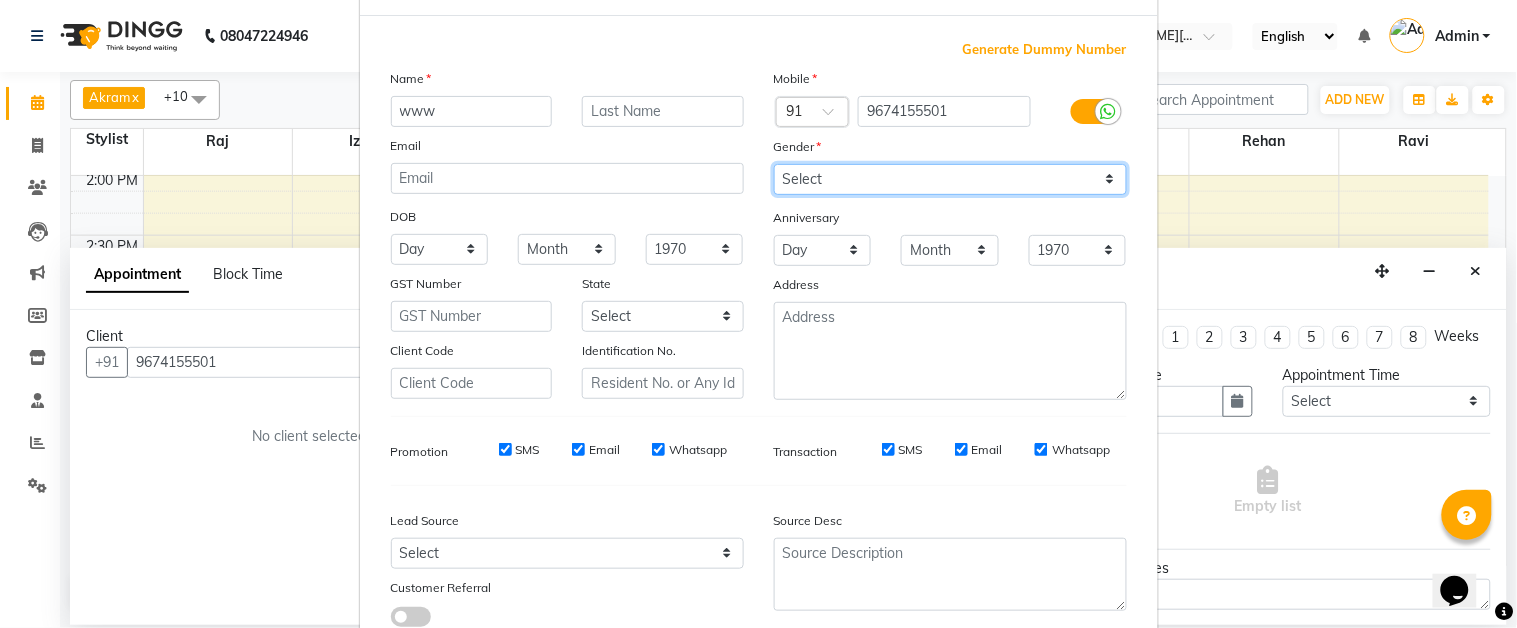 scroll, scrollTop: 222, scrollLeft: 0, axis: vertical 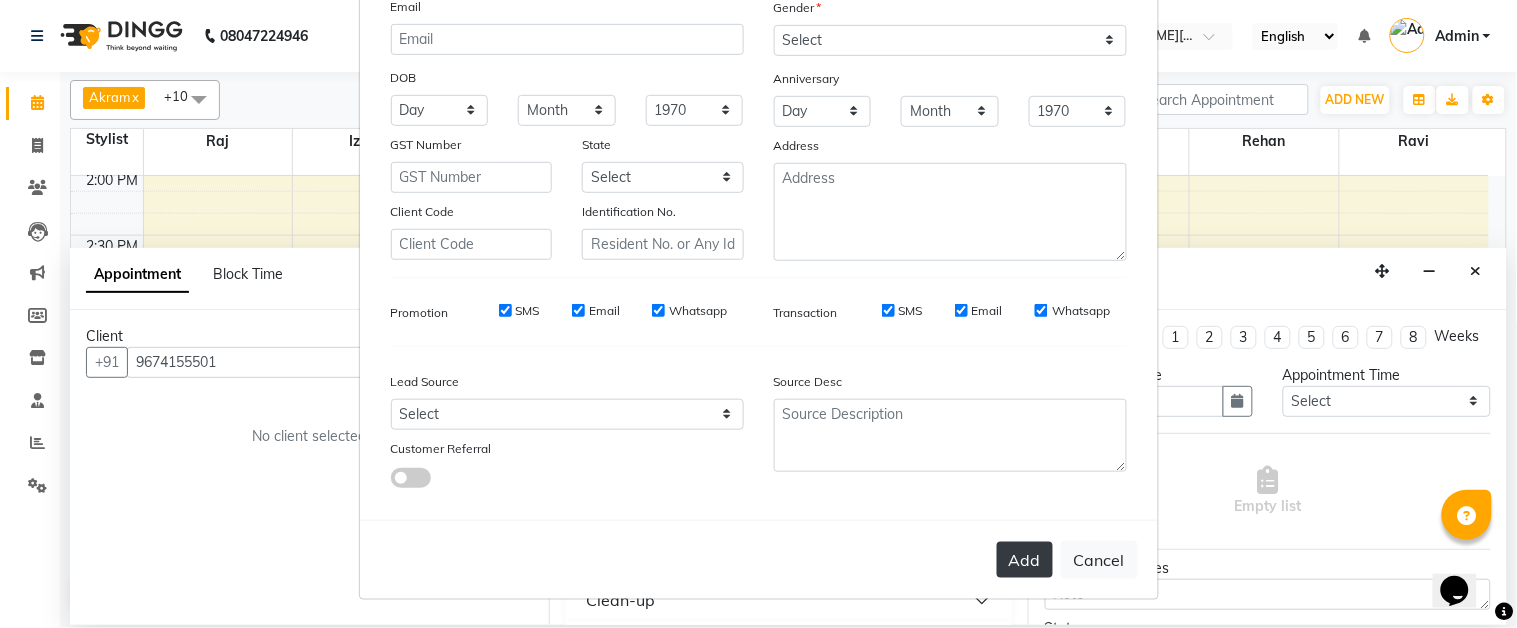 click on "Add" at bounding box center (1025, 560) 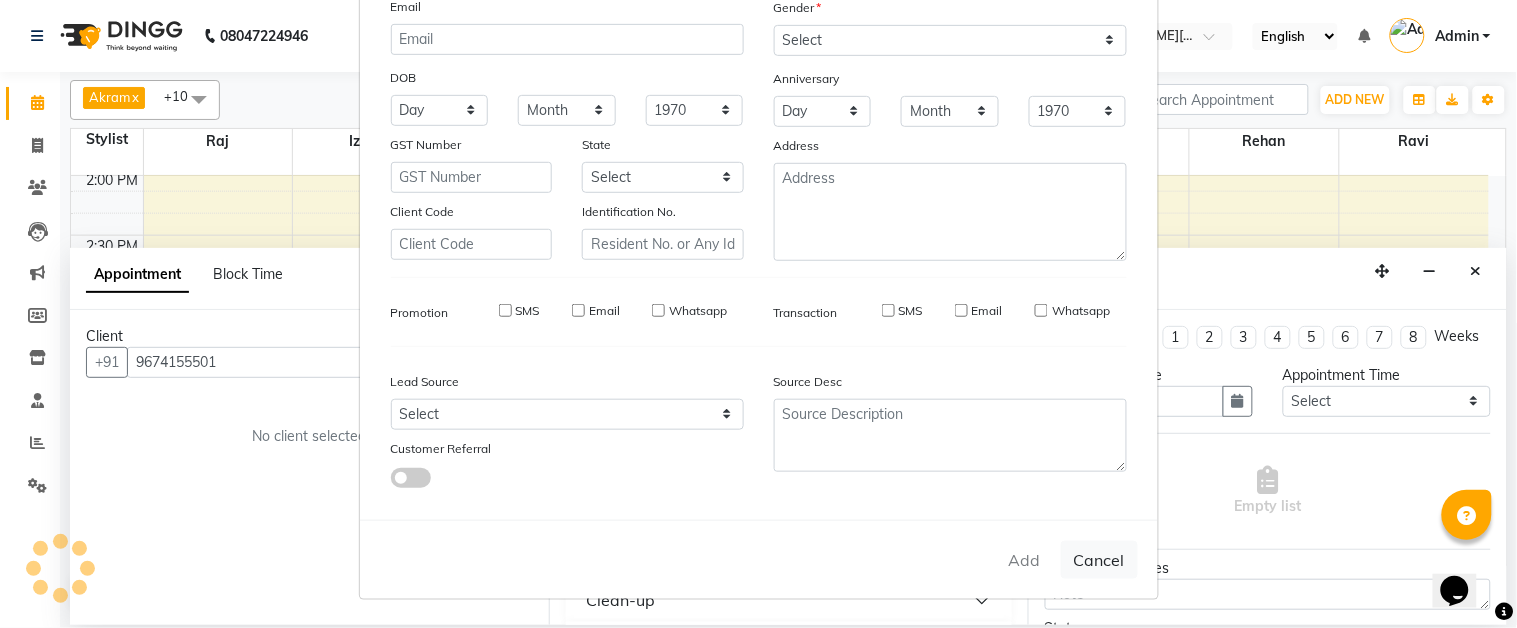 type 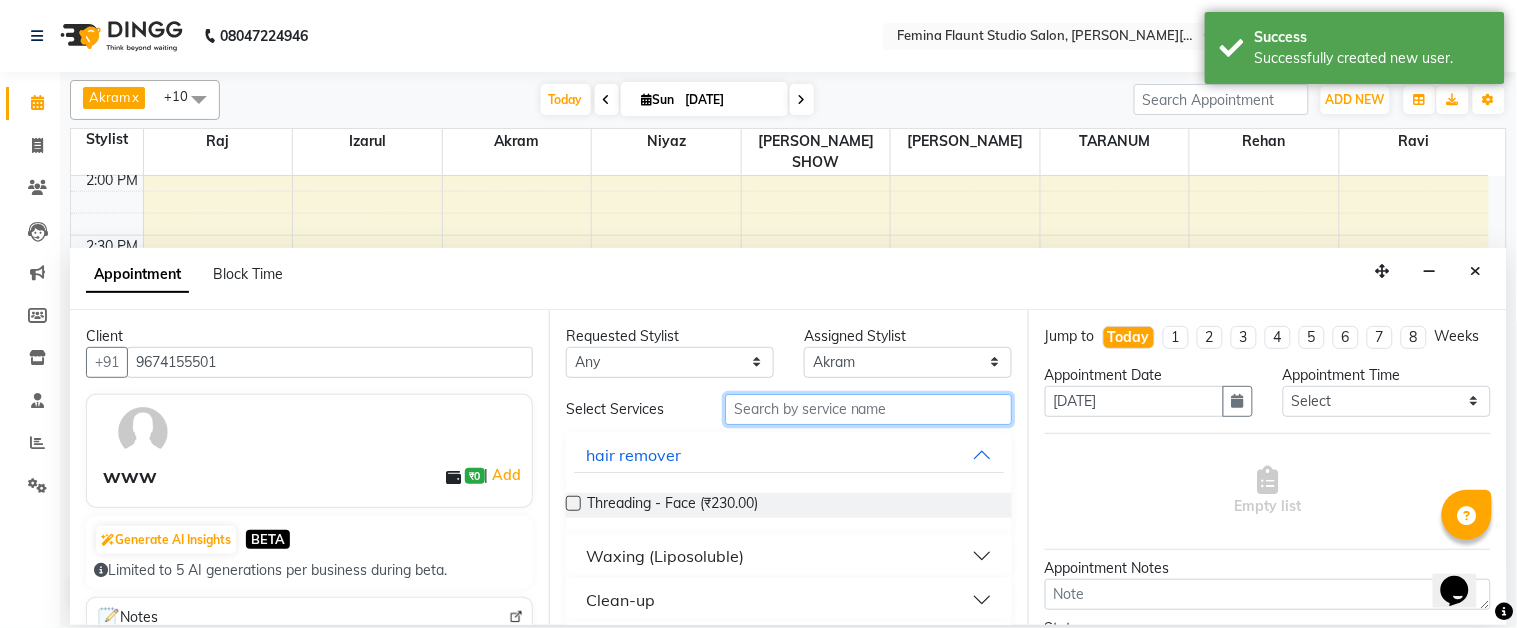 click at bounding box center [868, 409] 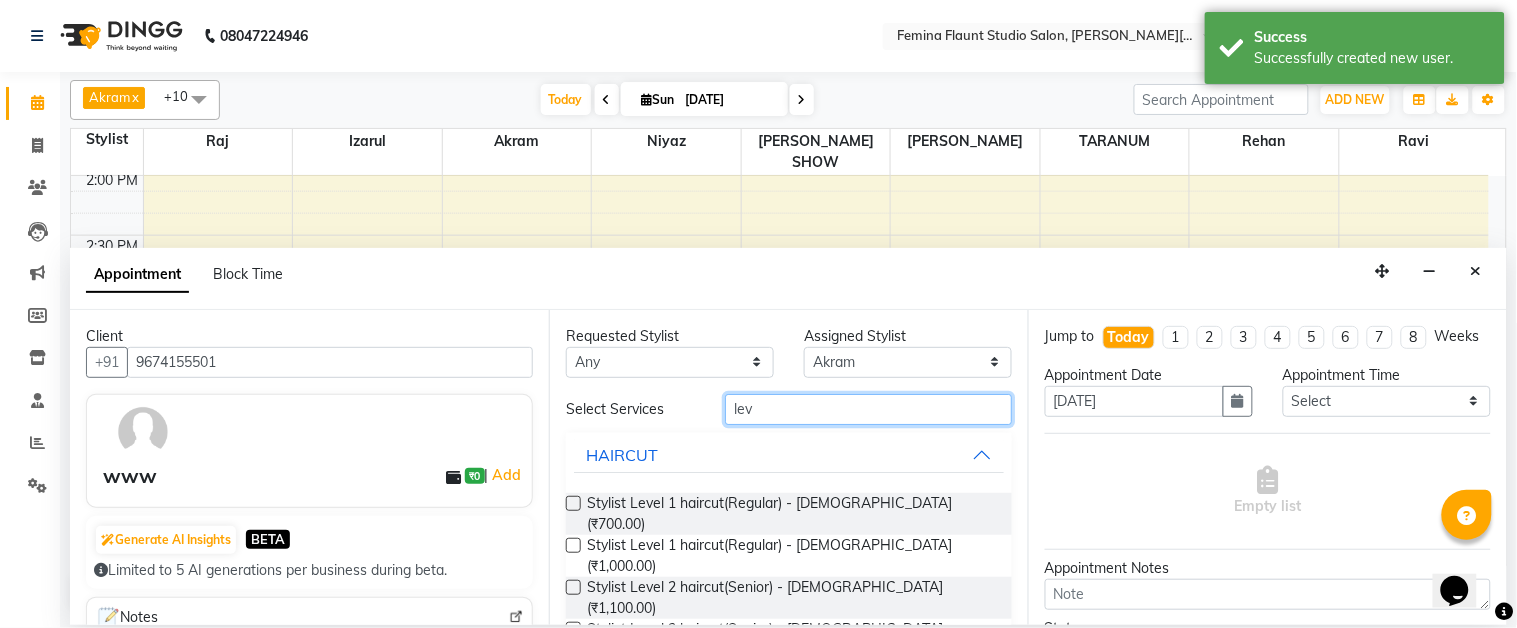 type on "lev" 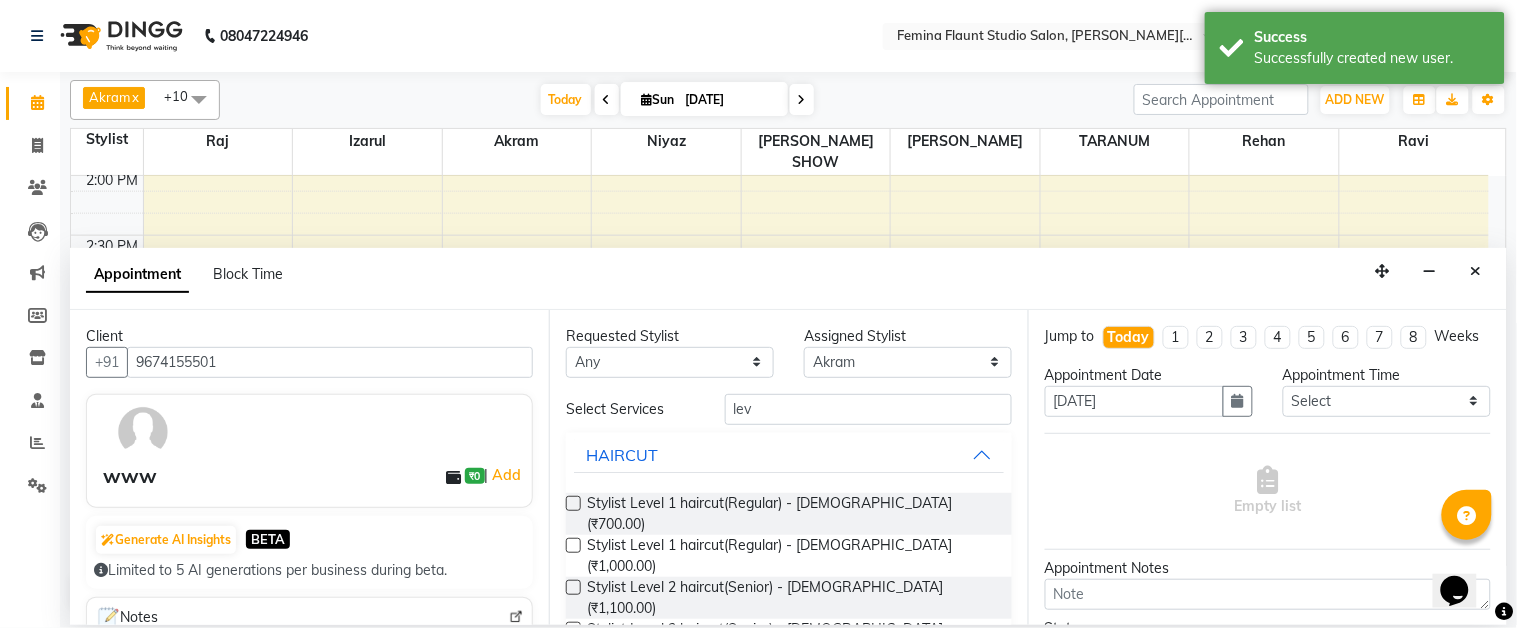 click at bounding box center (573, 587) 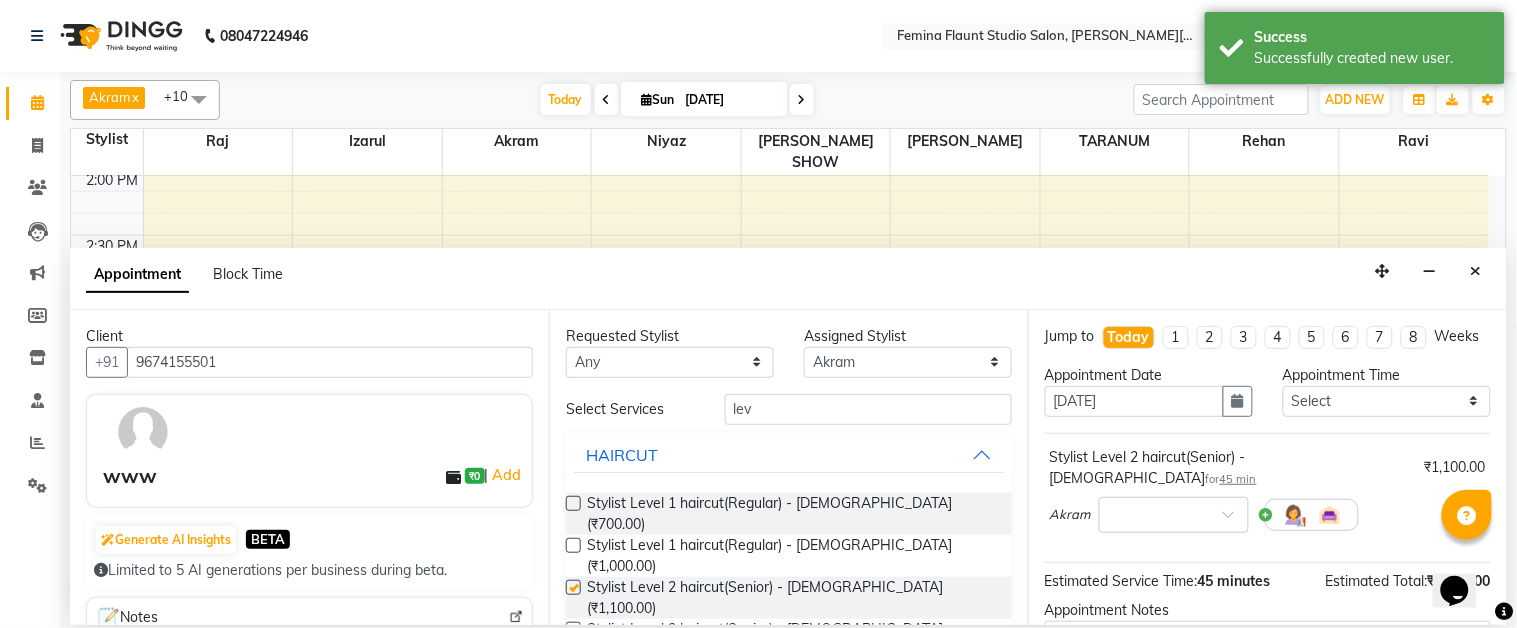 checkbox on "false" 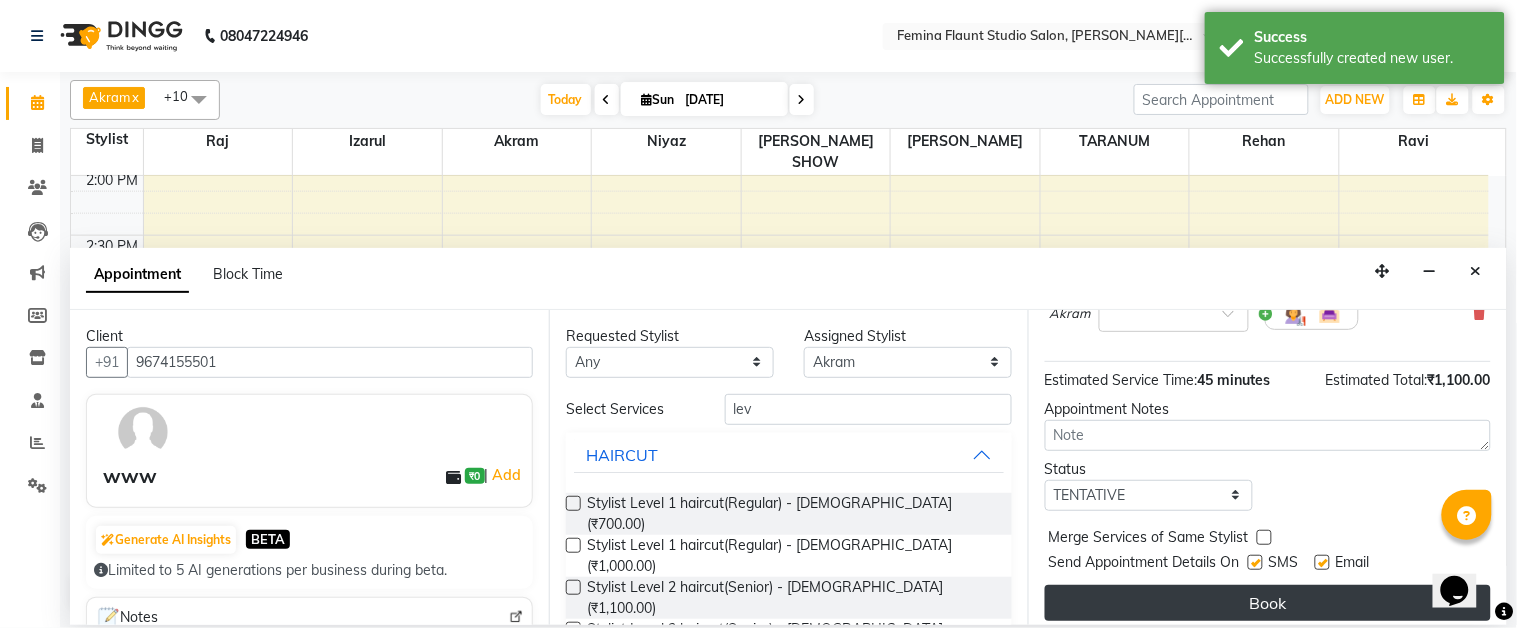 scroll, scrollTop: 211, scrollLeft: 0, axis: vertical 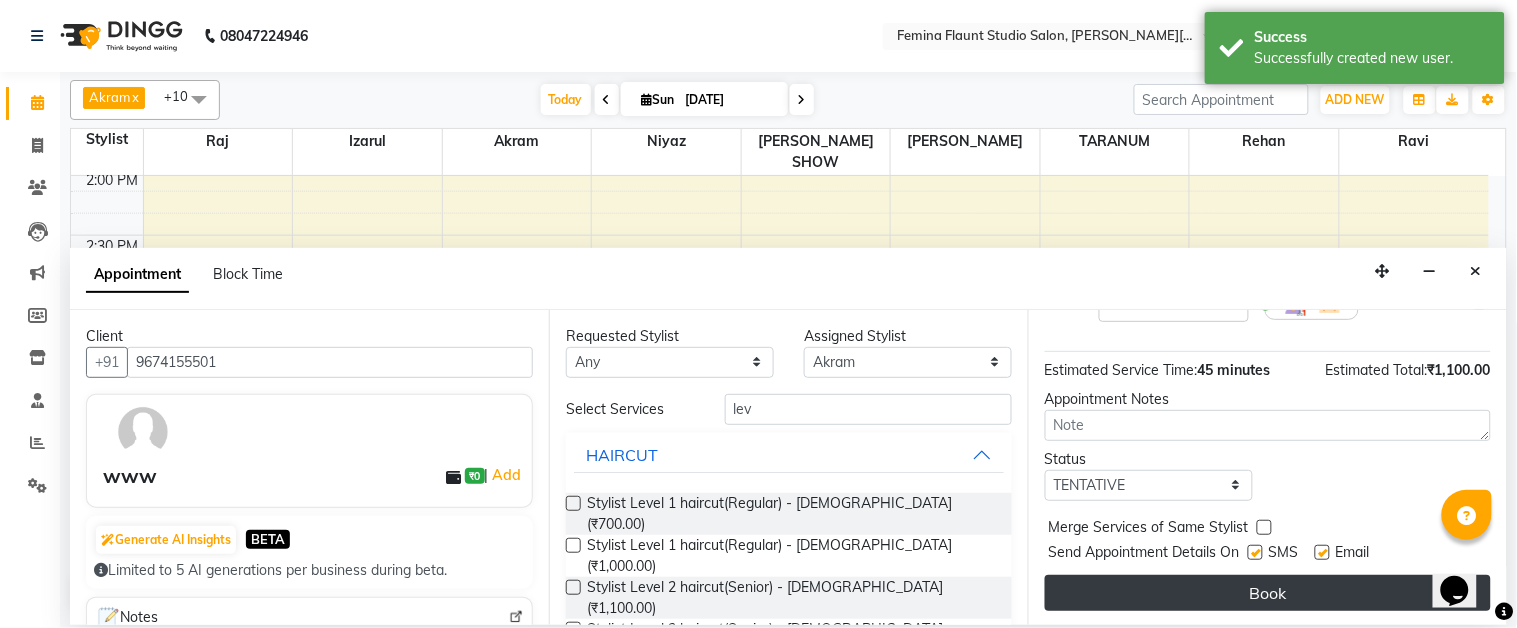 click on "Book" at bounding box center (1268, 593) 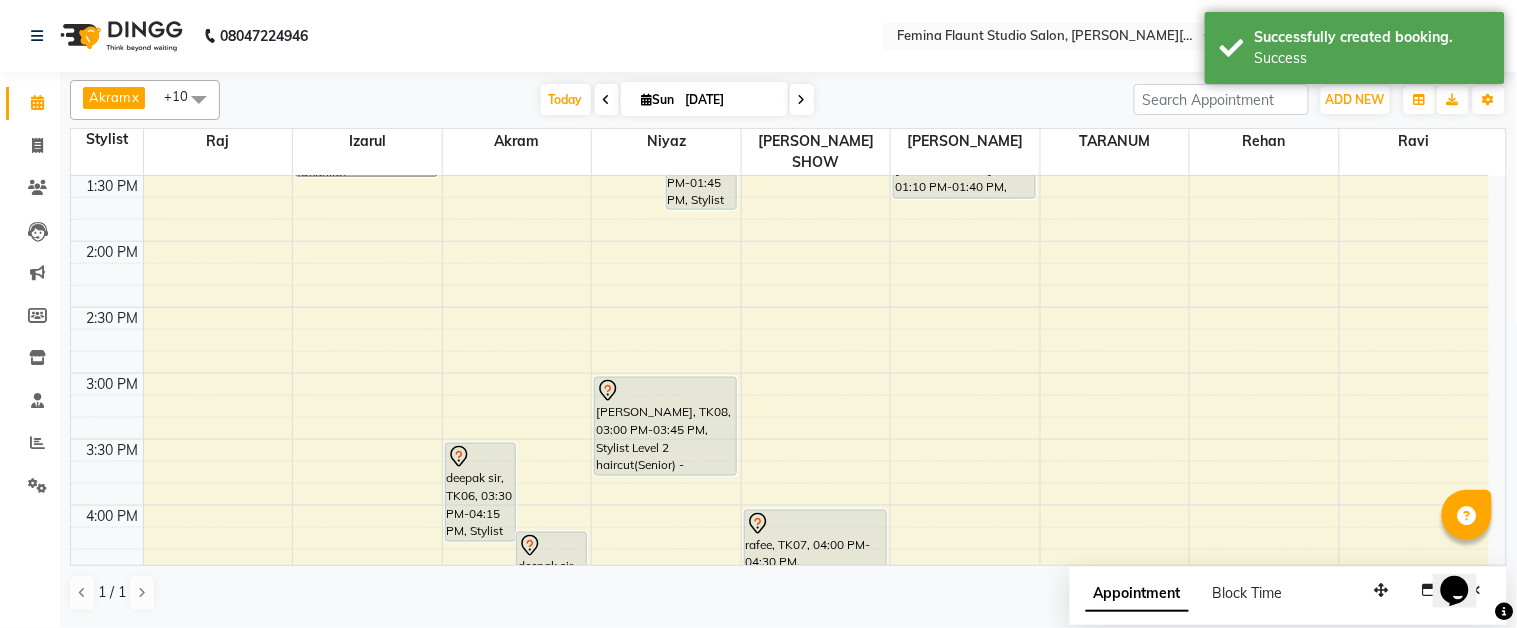 scroll, scrollTop: 555, scrollLeft: 0, axis: vertical 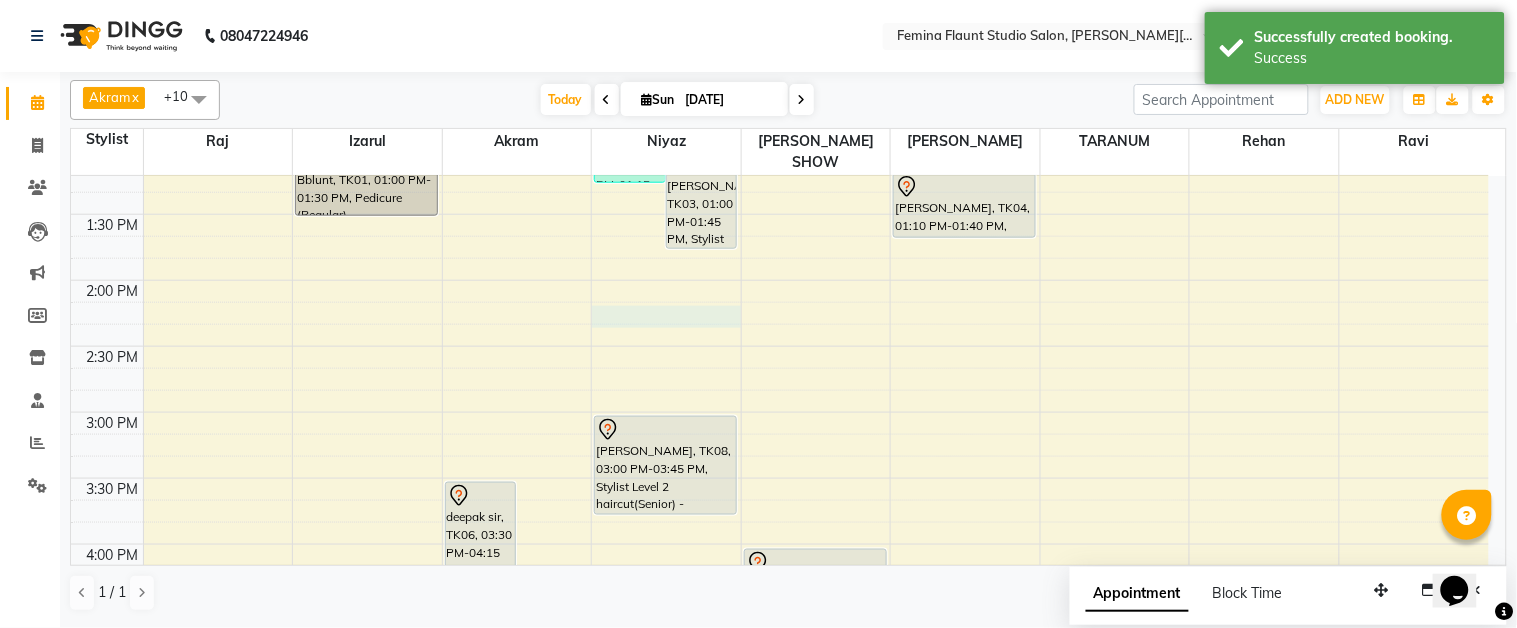 click on "9:00 AM 9:30 AM 10:00 AM 10:30 AM 11:00 AM 11:30 AM 12:00 PM 12:30 PM 1:00 PM 1:30 PM 2:00 PM 2:30 PM 3:00 PM 3:30 PM 4:00 PM 4:30 PM 5:00 PM 5:30 PM 6:00 PM 6:30 PM 7:00 PM 7:30 PM 8:00 PM 8:30 PM 9:00 PM 9:30 PM             Ashmita Bose Bblunt, TK01, 11:00 AM-12:00 PM, Stylist Level 1 haircut(Regular) - Female     Jignesh Dalal, TK10, 12:30 PM-01:00 PM, Shaving    Ashmita Bose Bblunt, TK01, 01:00 PM-01:30 PM, Pedicure (Regular)             deepak sir, TK06, 03:30 PM-04:15 PM, Stylist Level 2 haircut(Senior) - Male             deepak sir, TK06, 04:10 PM-04:40 PM, Moustache Colour     RIAA DUTTA, TK05, 10:45 AM-11:30 AM, Stylist Level 2 haircut(Senior) - Male     RIAA DUTTA, TK05, 11:30 AM-12:15 PM, Global Hair Colour - pH - Male             www, TK11, 04:45 PM-05:30 PM, Stylist Level 2 haircut(Senior) - Male     shilpa, TK09, 12:45 PM-01:15 PM, Tong             anshu bagree, TK03, 01:00 PM-01:45 PM, Stylist Level 2 haircut(Senior) - Male     dipti sekhani, TK02, 11:30 AM-12:20 PM, Tong" at bounding box center [780, 478] 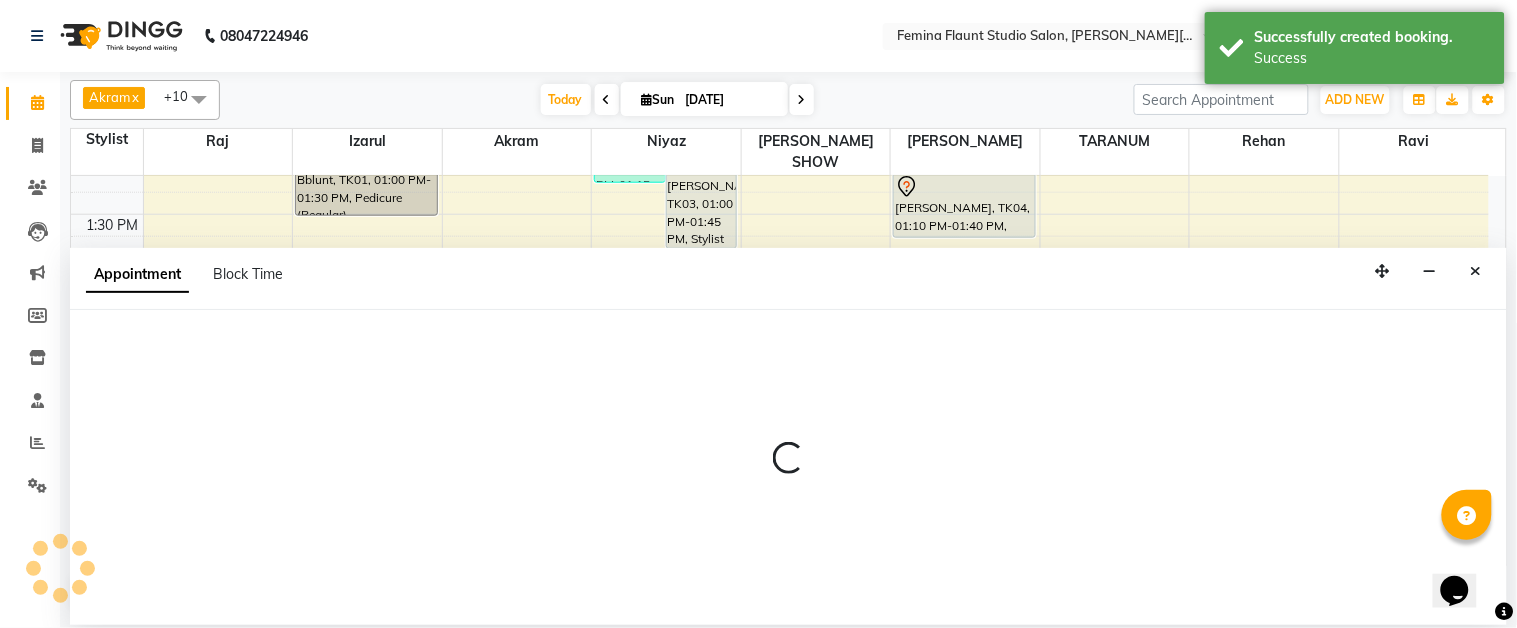 select on "83062" 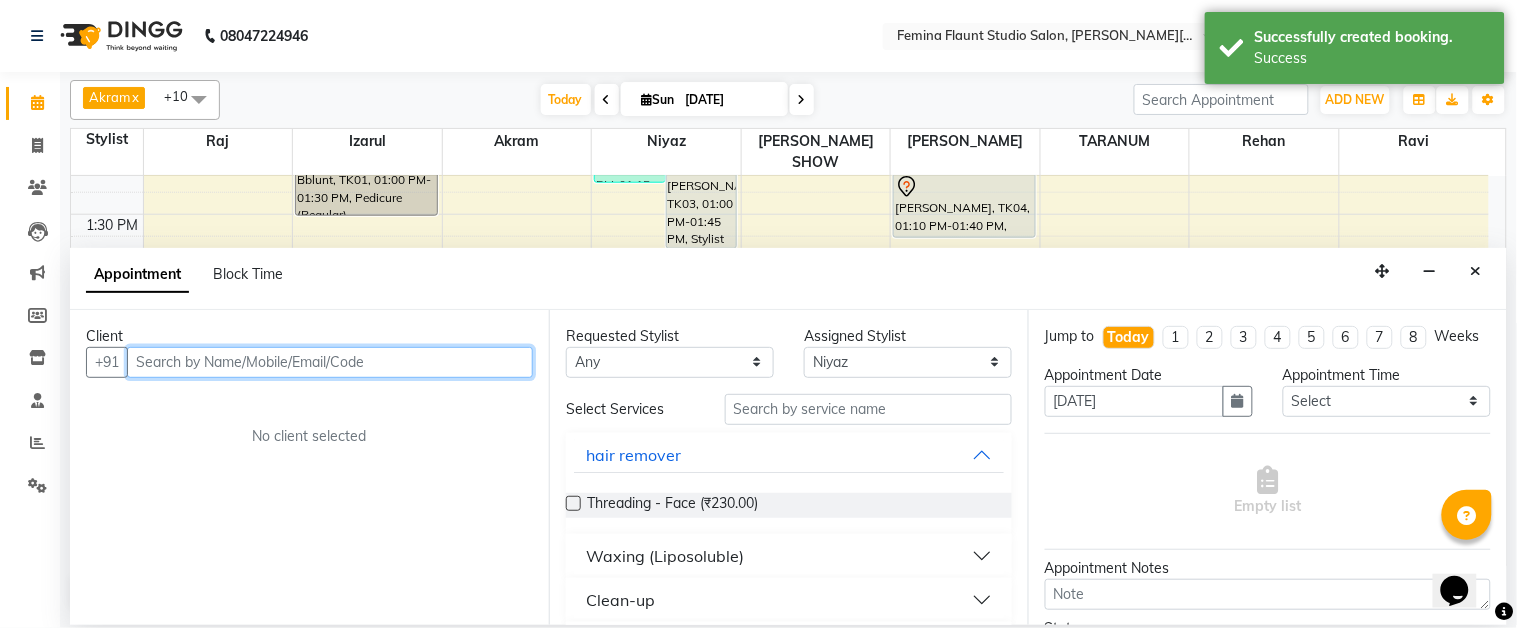 click at bounding box center (330, 362) 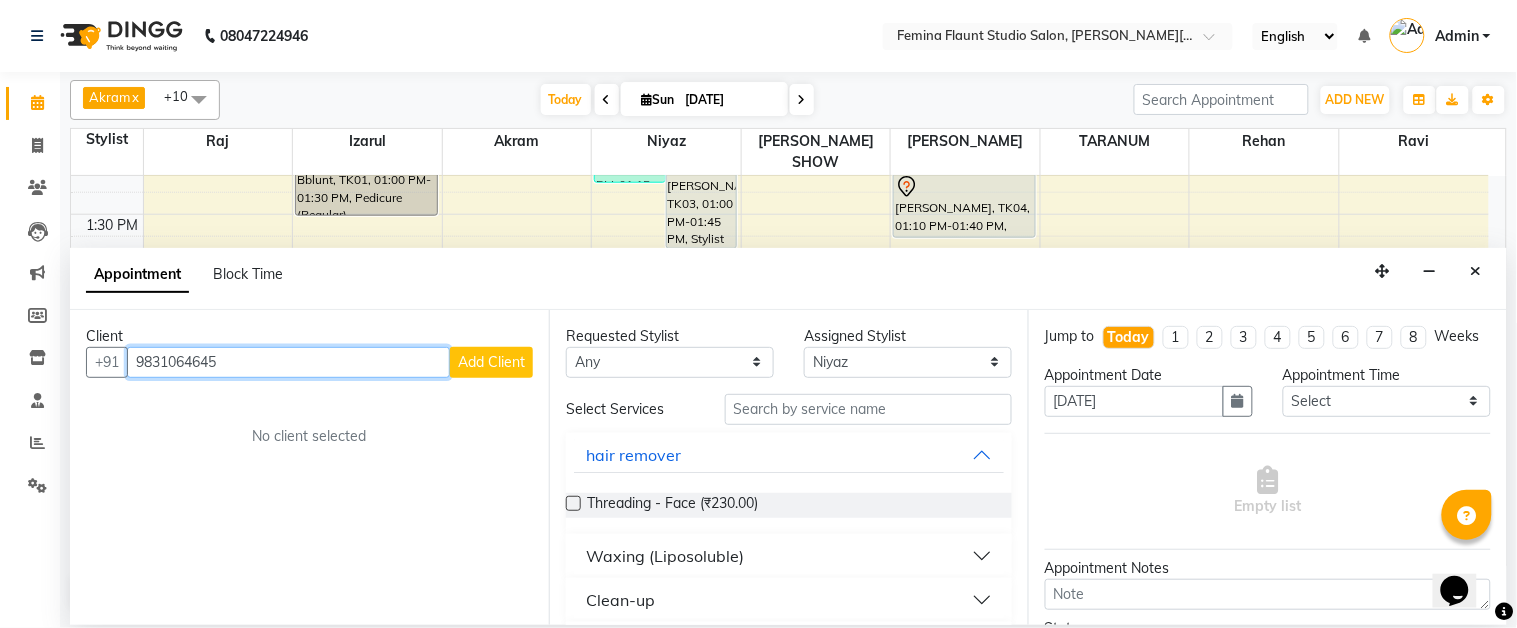 type on "9831064645" 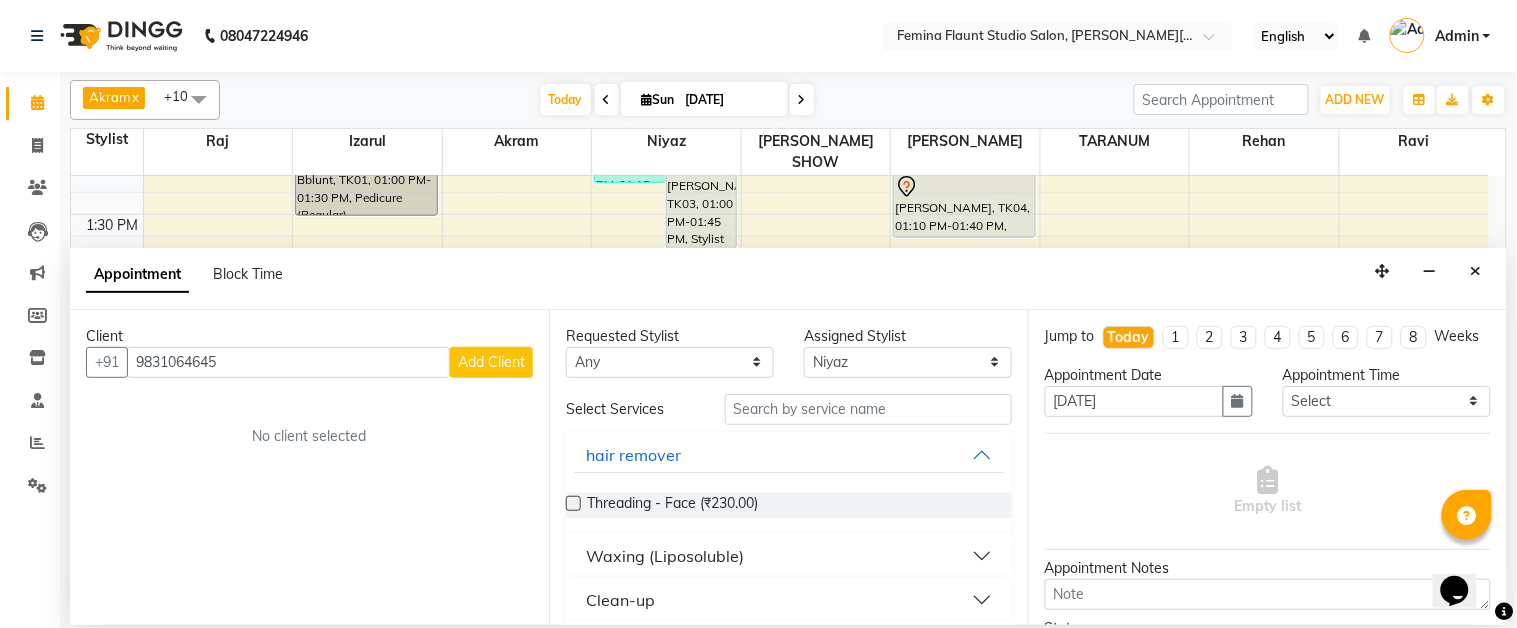 click on "Add Client" at bounding box center [491, 362] 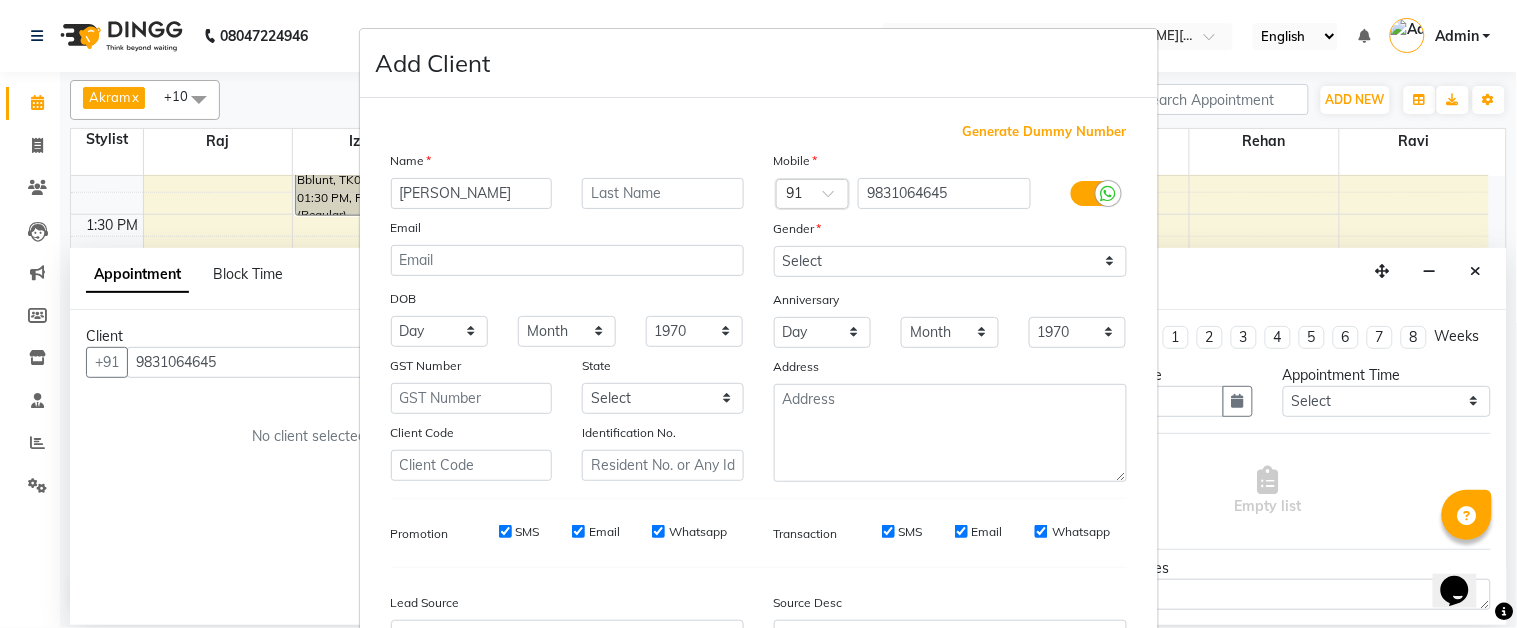 type on "ayush" 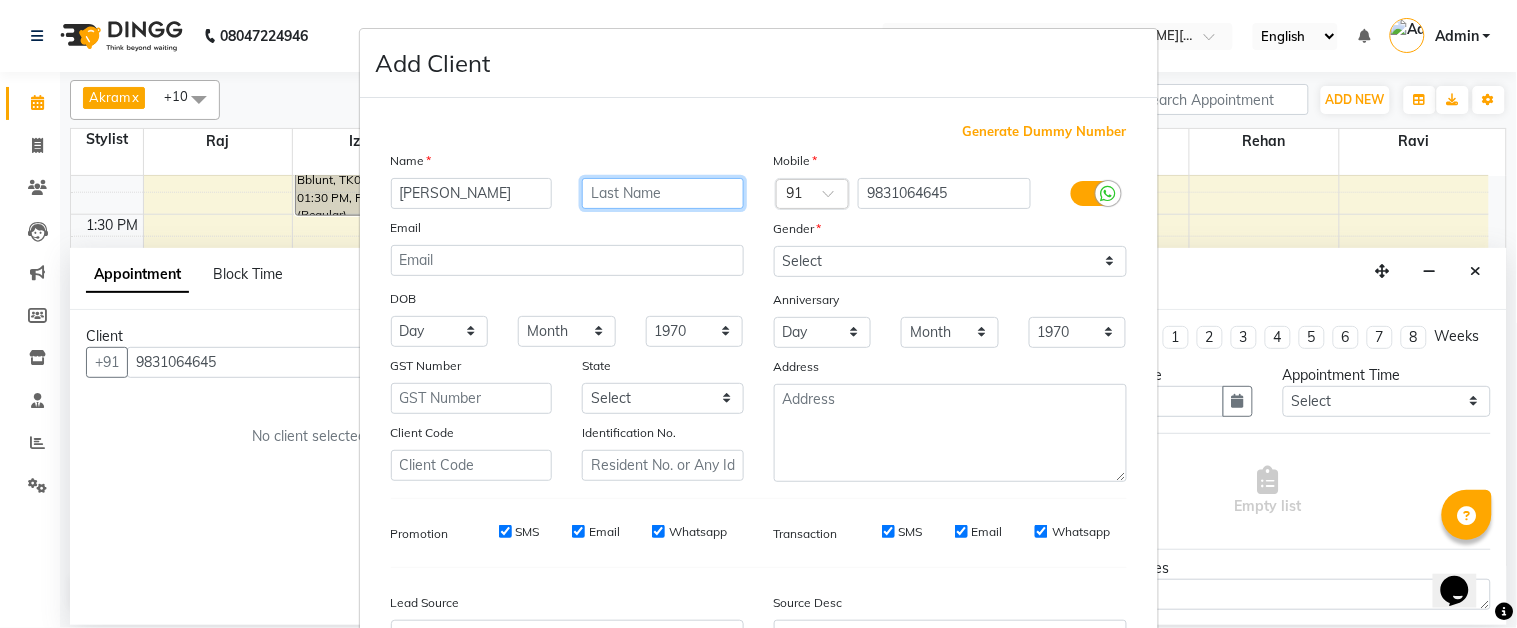 click at bounding box center [663, 193] 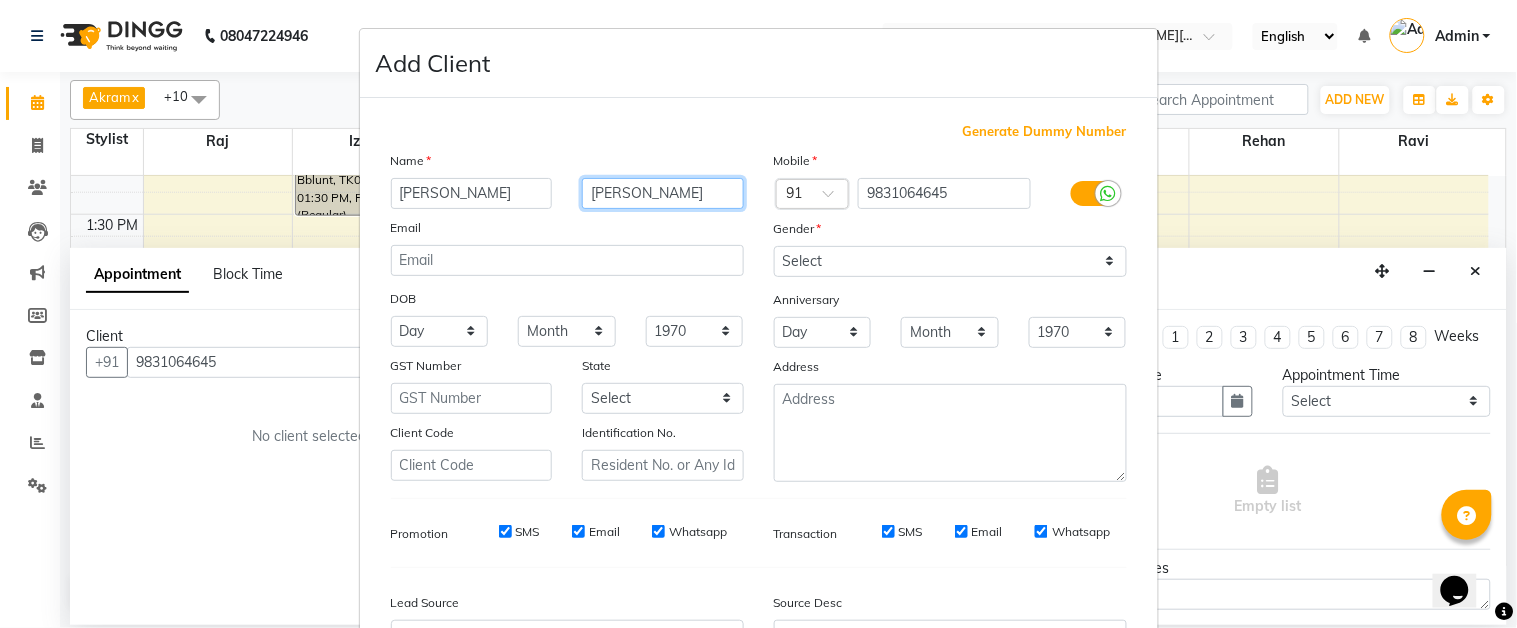 type on "keyal" 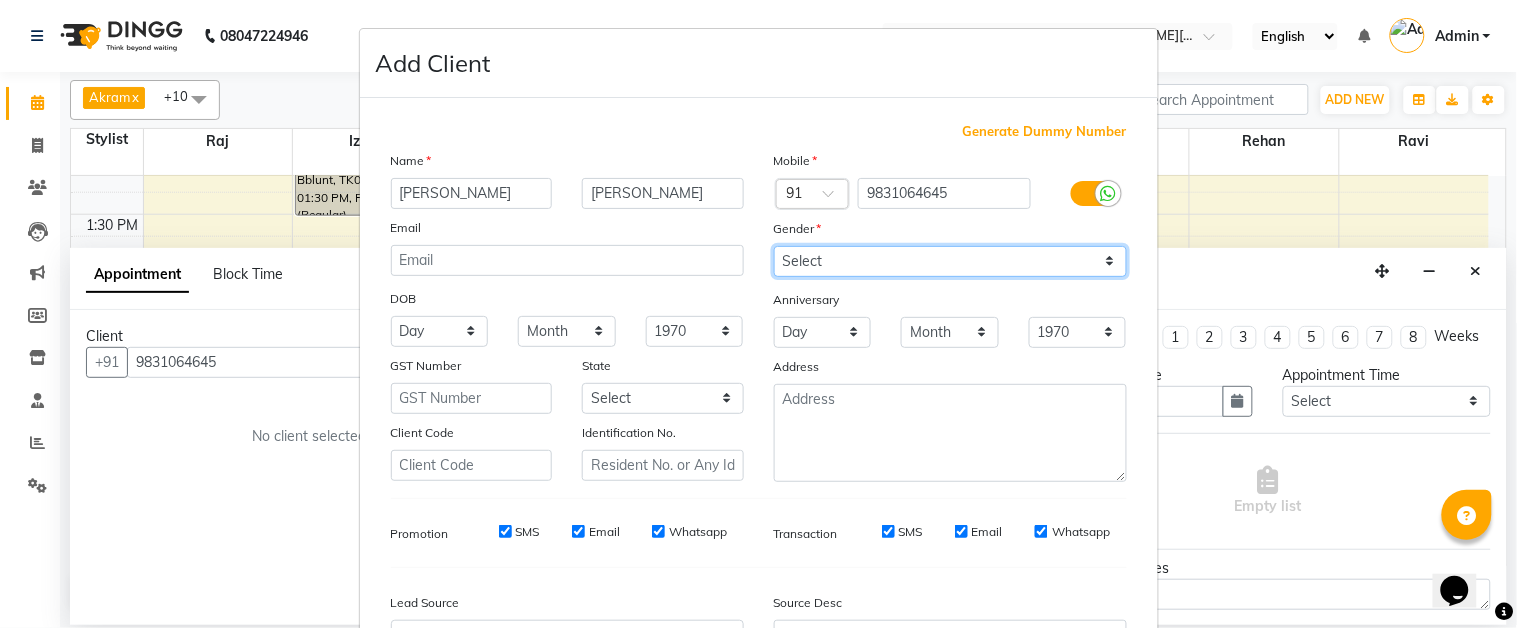 click on "Select [DEMOGRAPHIC_DATA] [DEMOGRAPHIC_DATA] Other Prefer Not To Say" at bounding box center [950, 261] 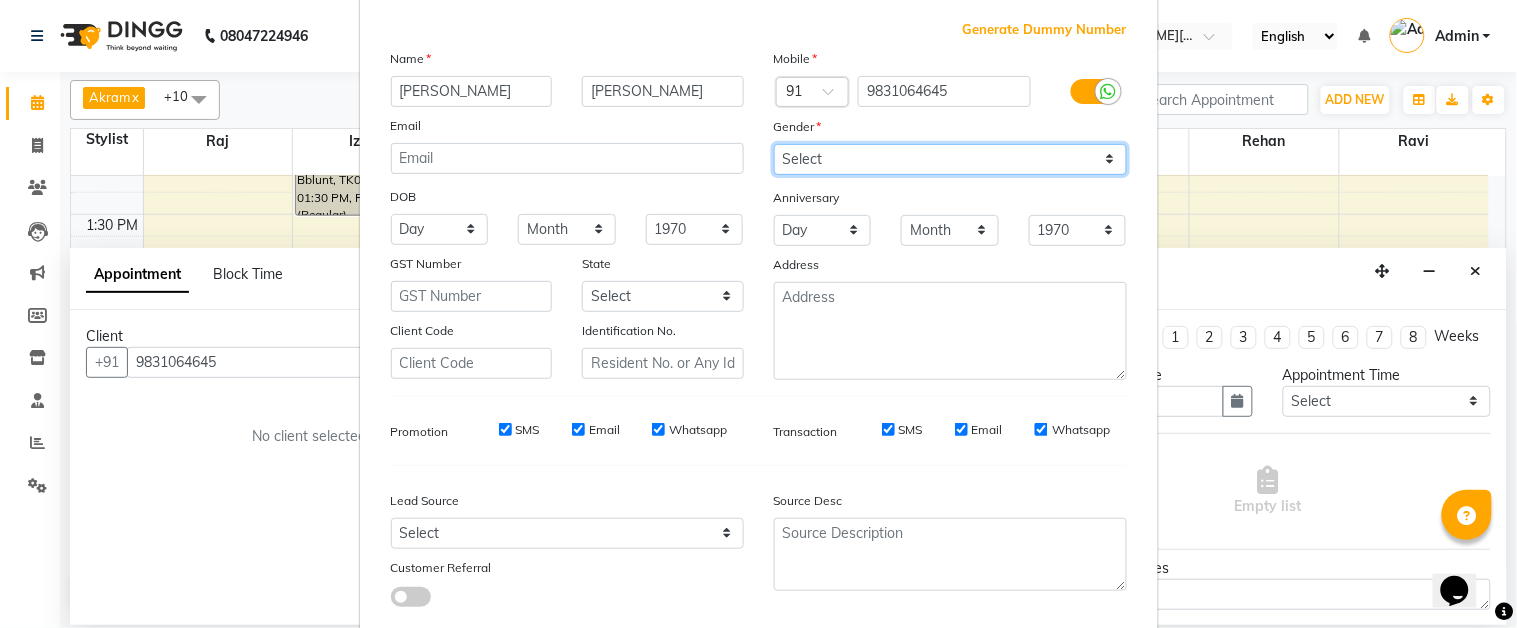 scroll, scrollTop: 222, scrollLeft: 0, axis: vertical 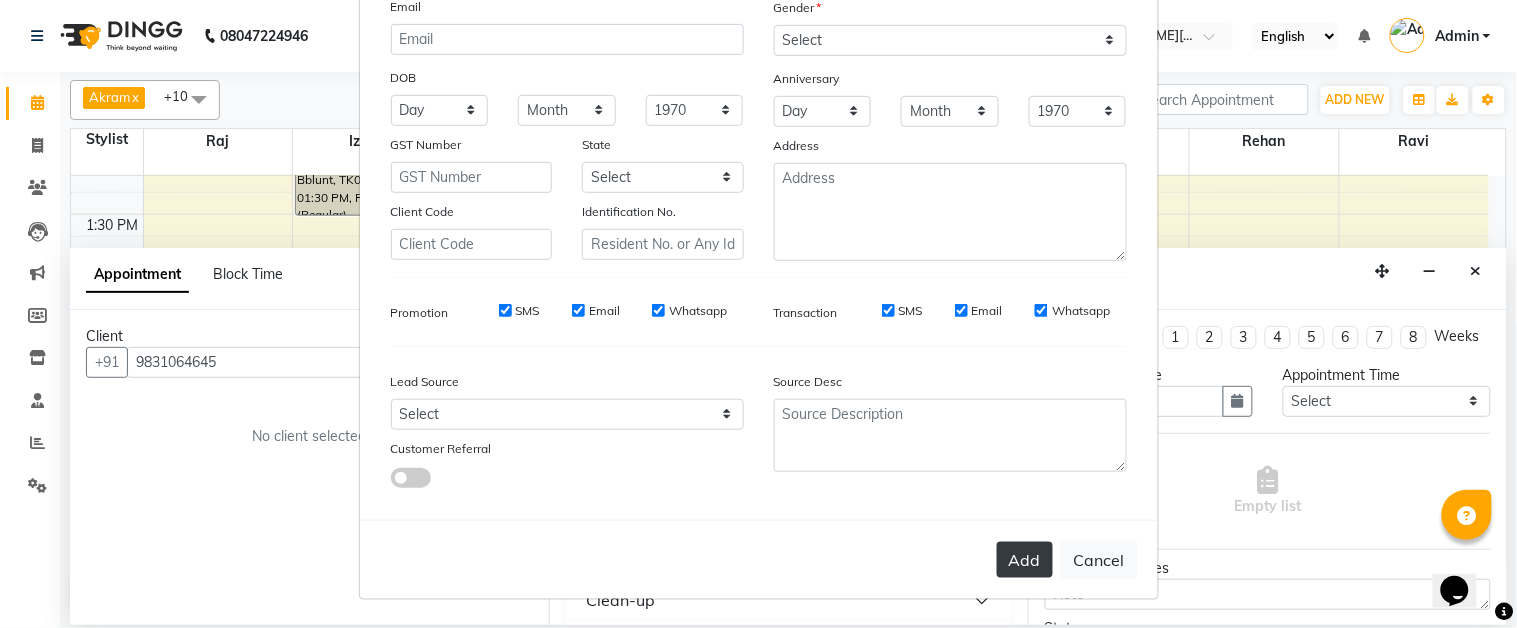 click on "Add" at bounding box center (1025, 560) 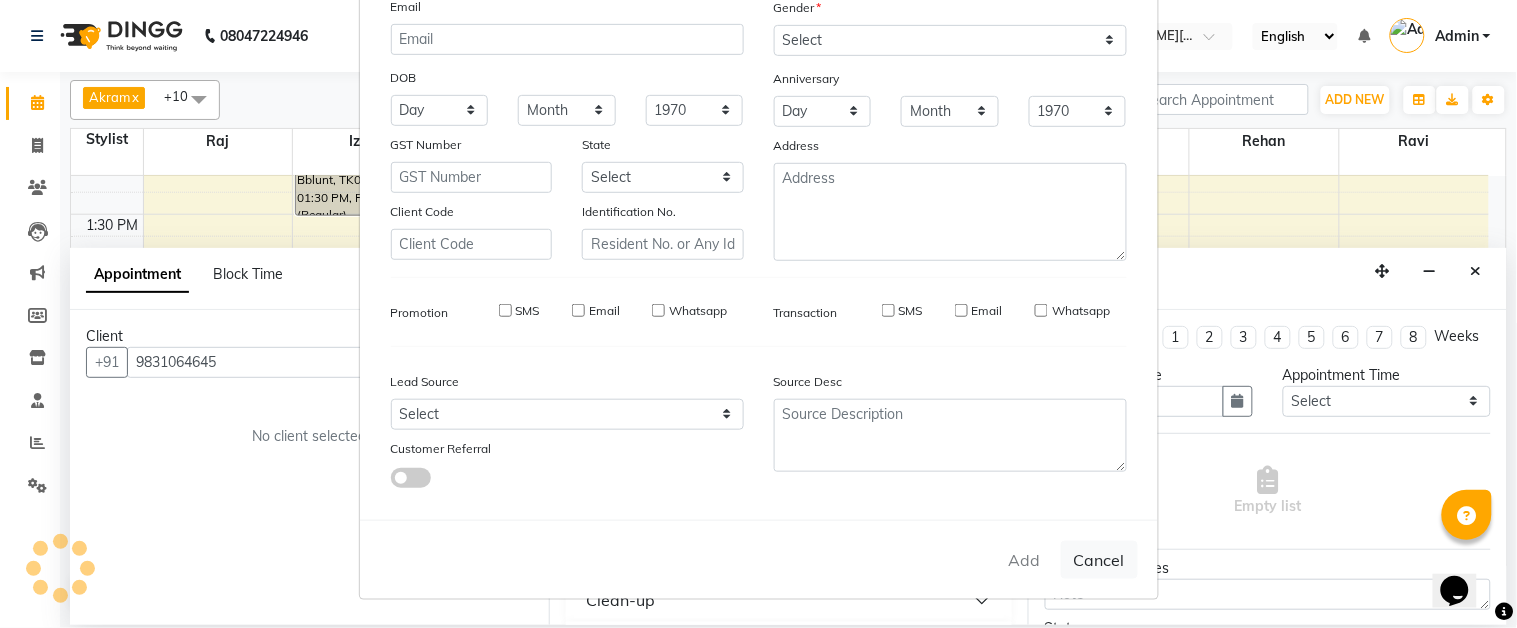 type 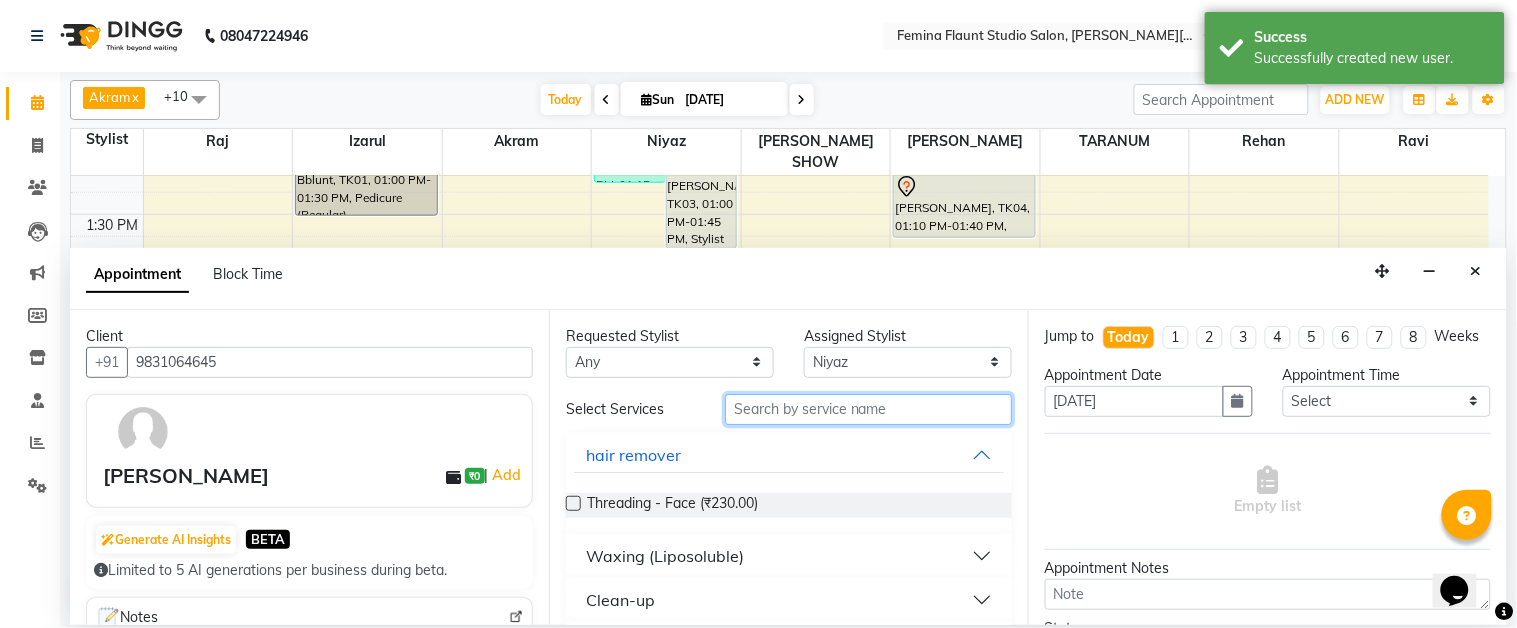 drag, startPoint x: 771, startPoint y: 407, endPoint x: 803, endPoint y: 405, distance: 32.06244 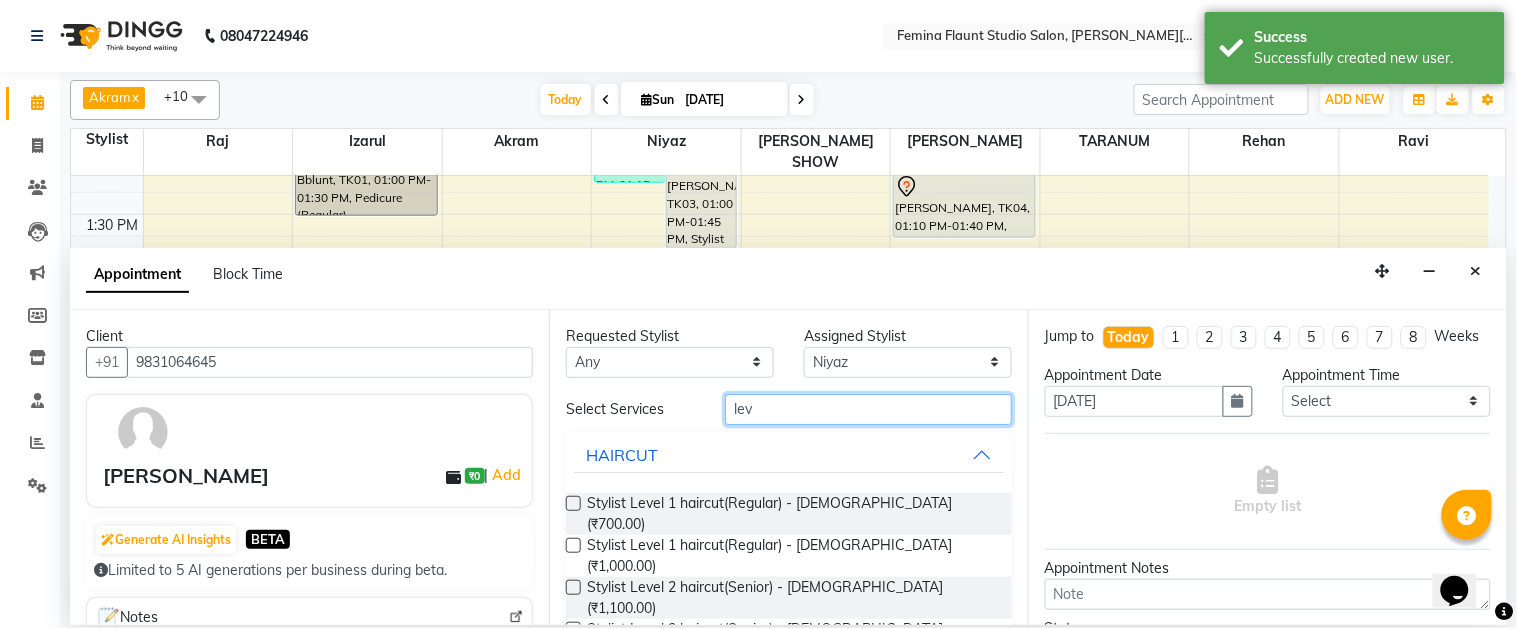 type on "lev" 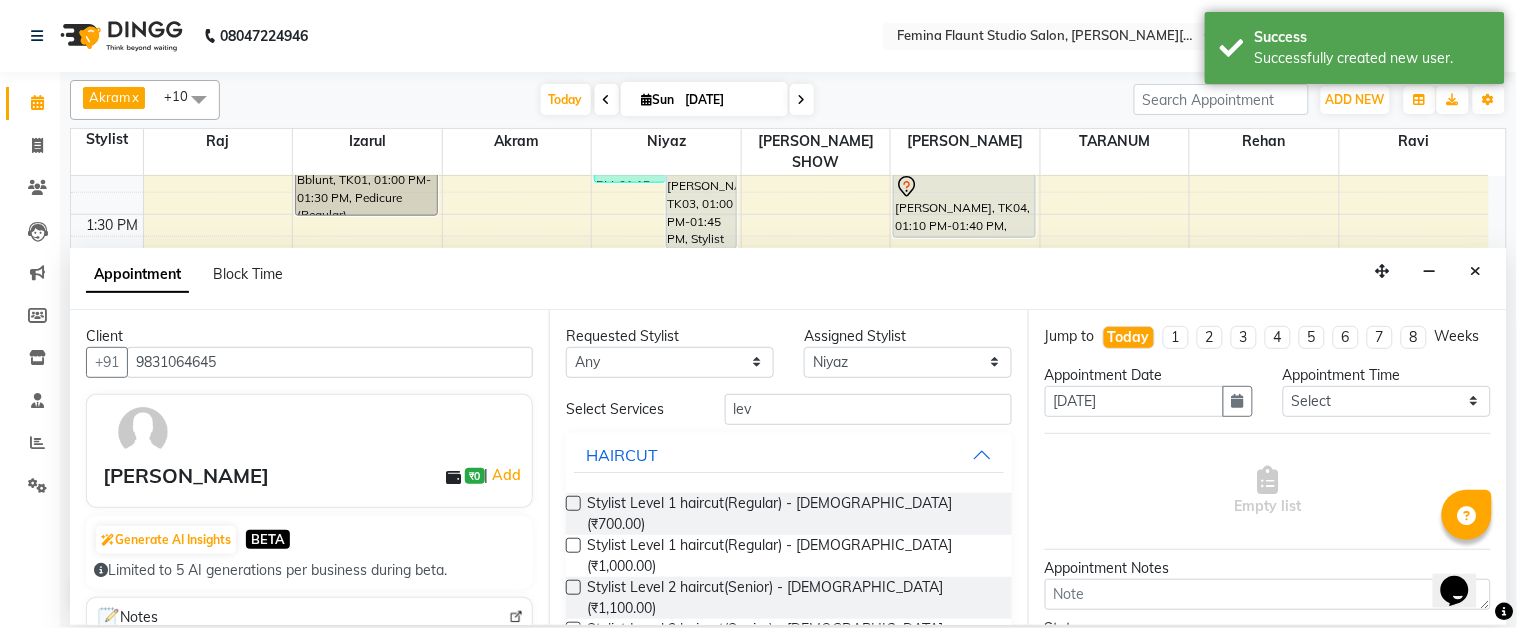 click at bounding box center [573, 587] 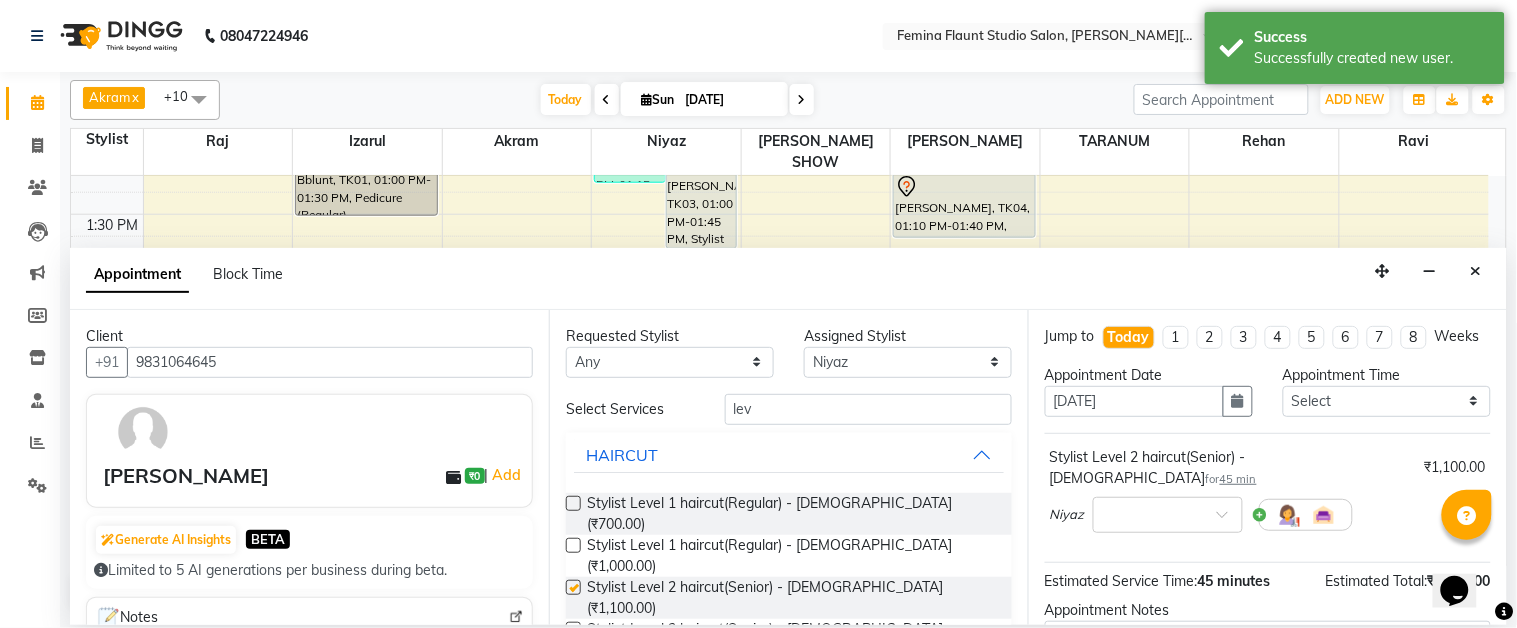 checkbox on "false" 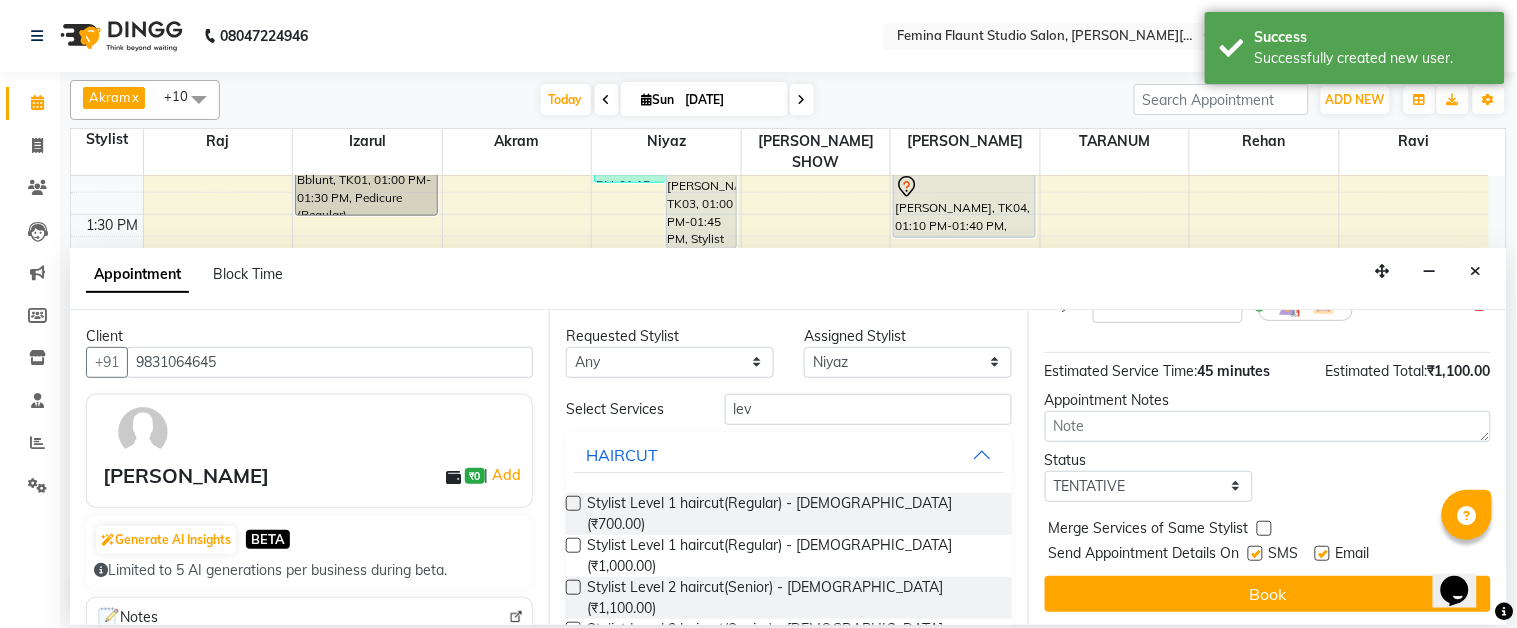 scroll, scrollTop: 211, scrollLeft: 0, axis: vertical 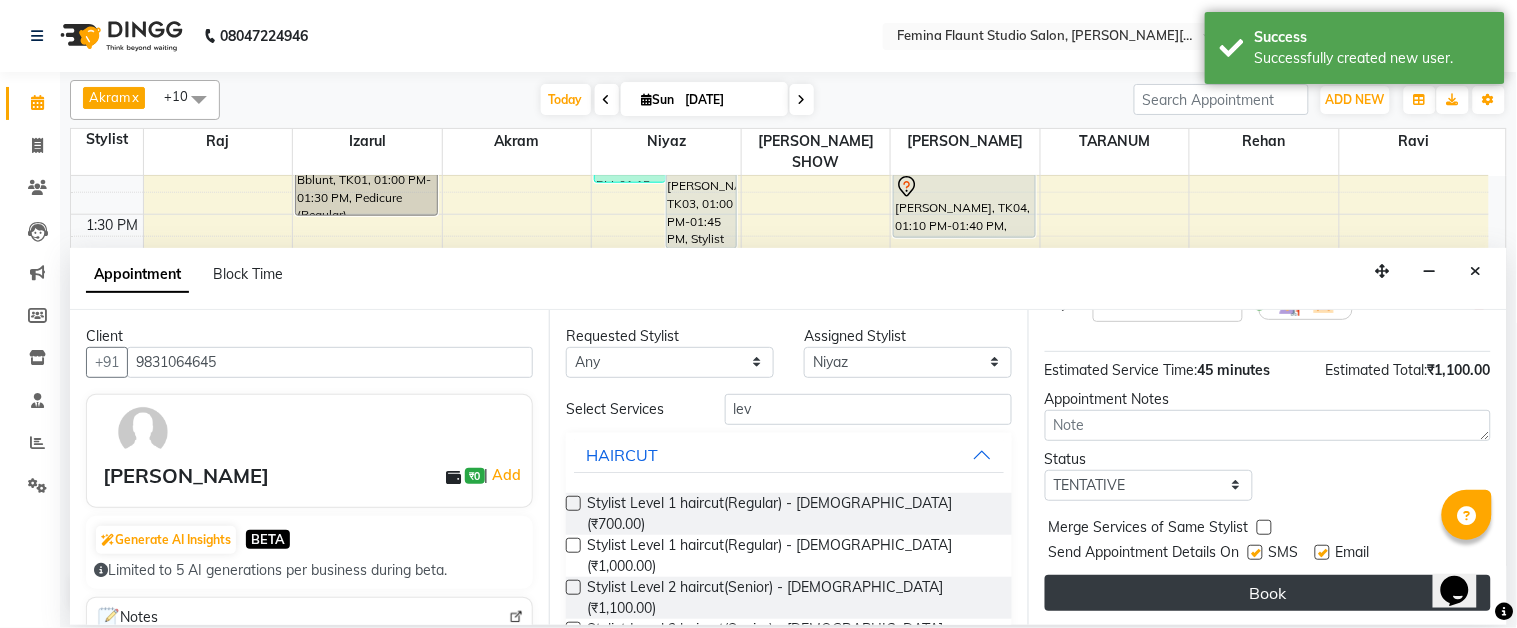 click on "Book" at bounding box center (1268, 593) 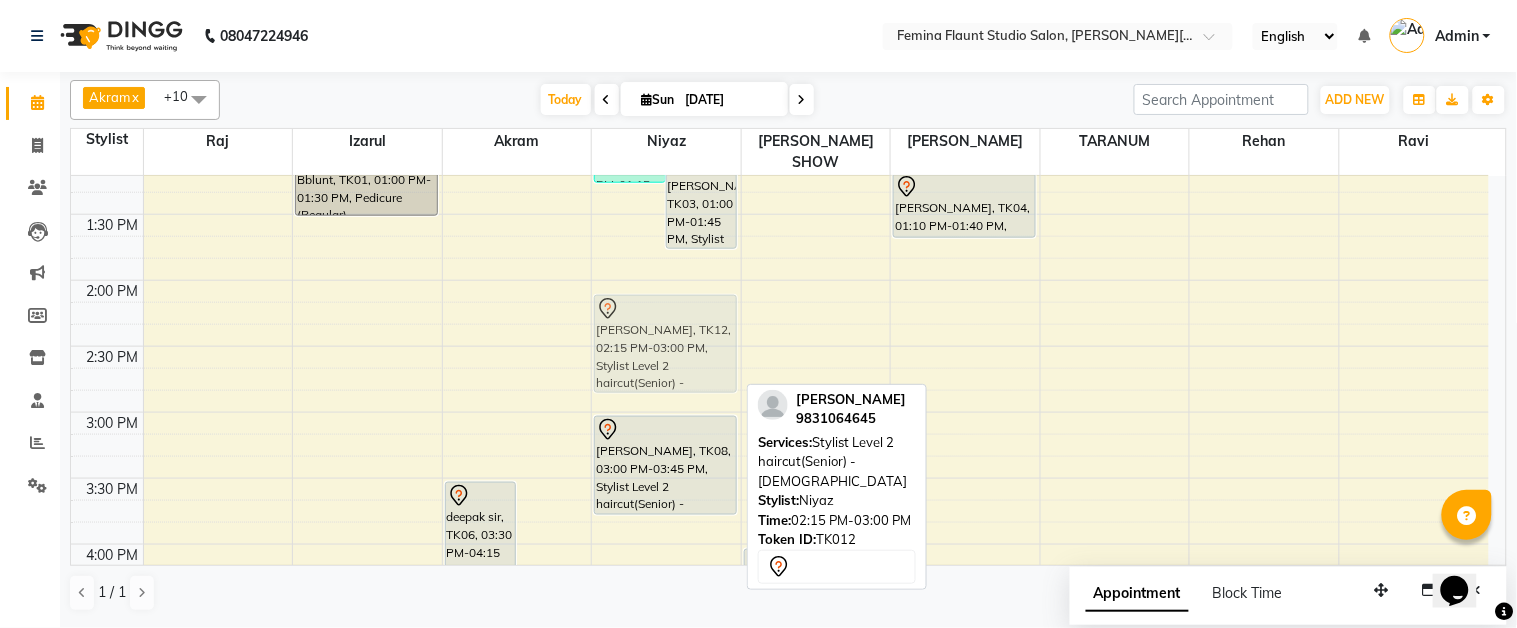 drag, startPoint x: 660, startPoint y: 303, endPoint x: 675, endPoint y: 265, distance: 40.853397 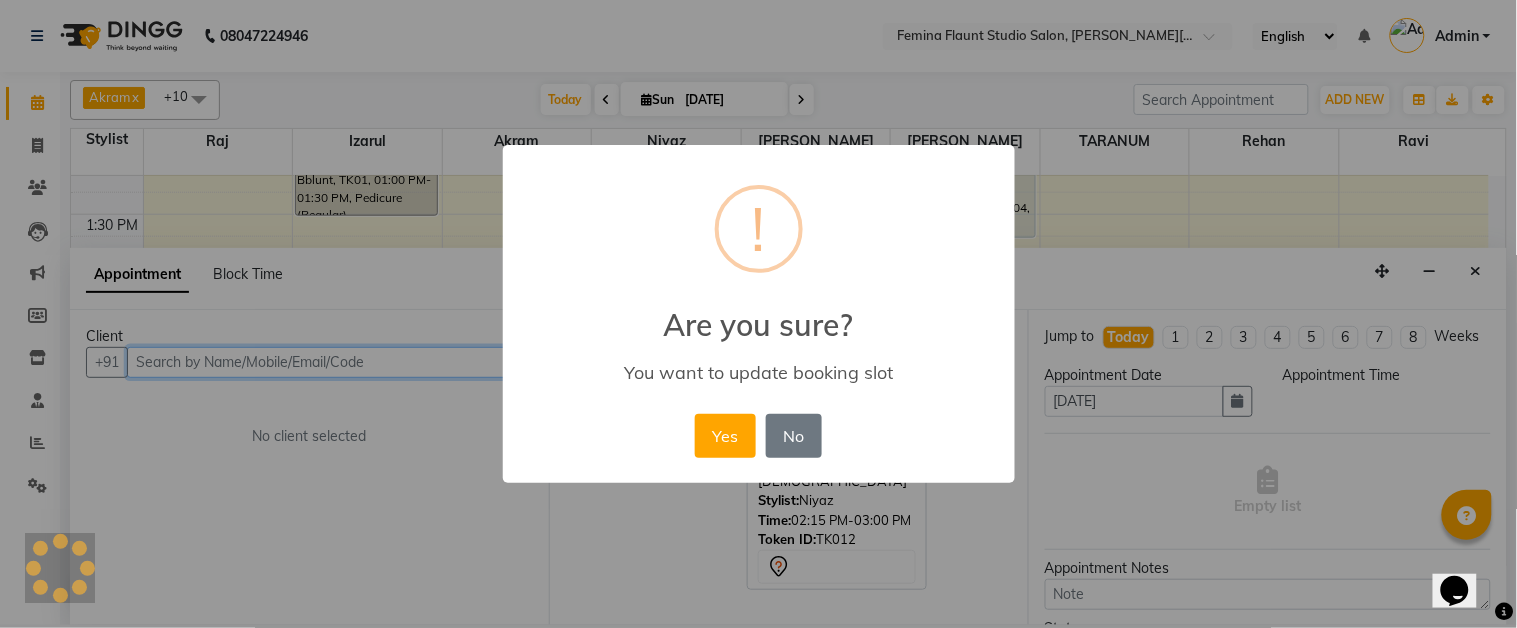 select on "840" 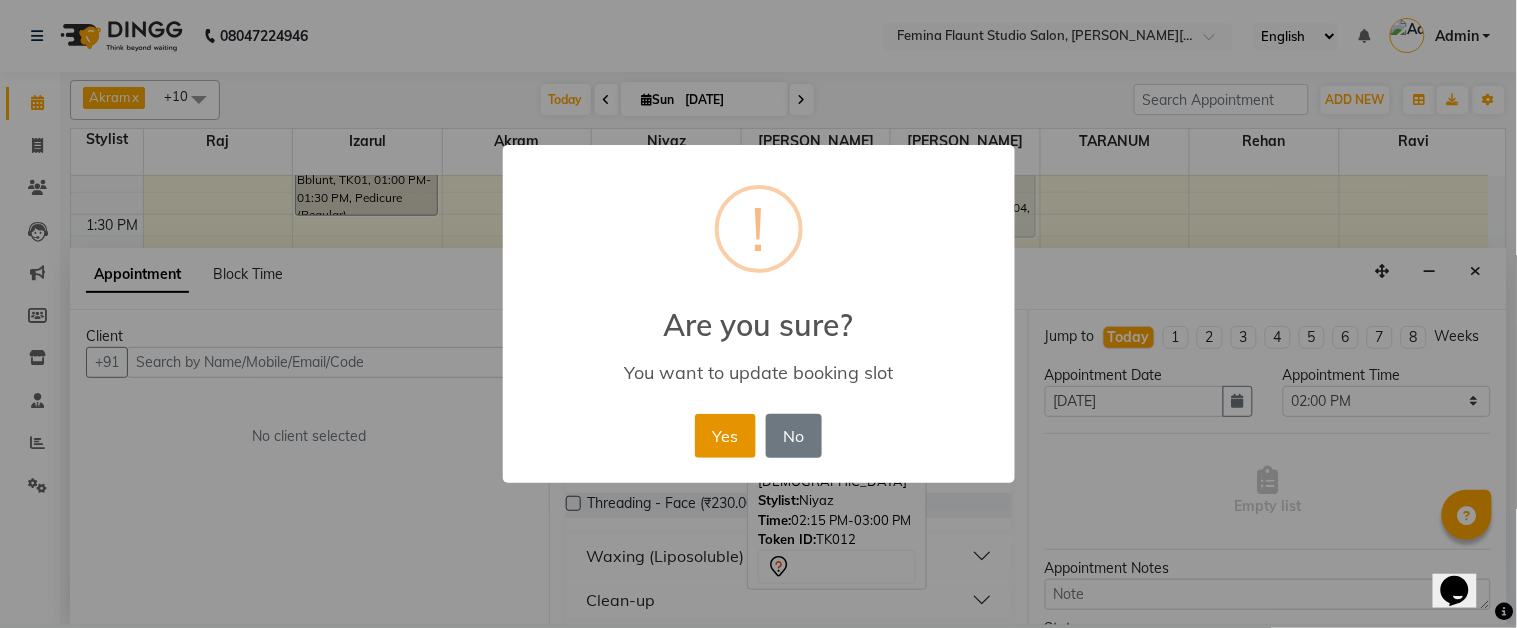 click on "Yes" at bounding box center [725, 436] 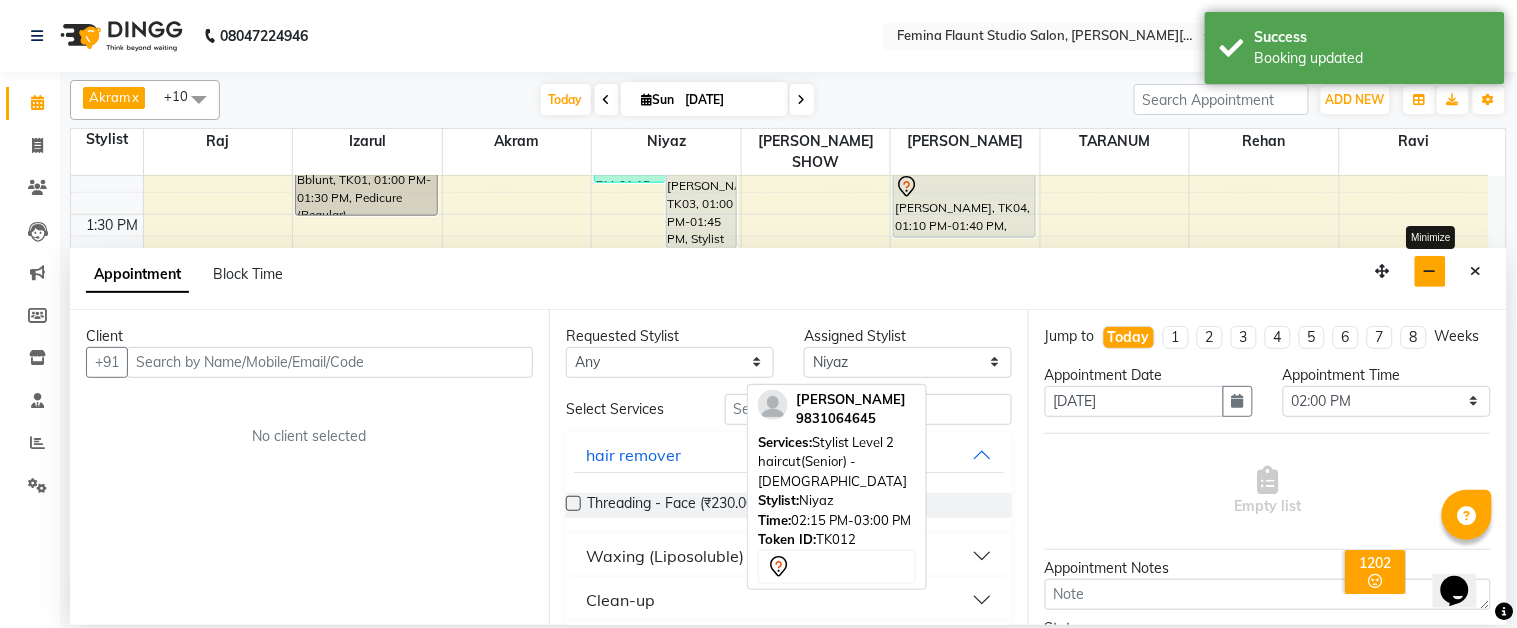 click at bounding box center (1430, 271) 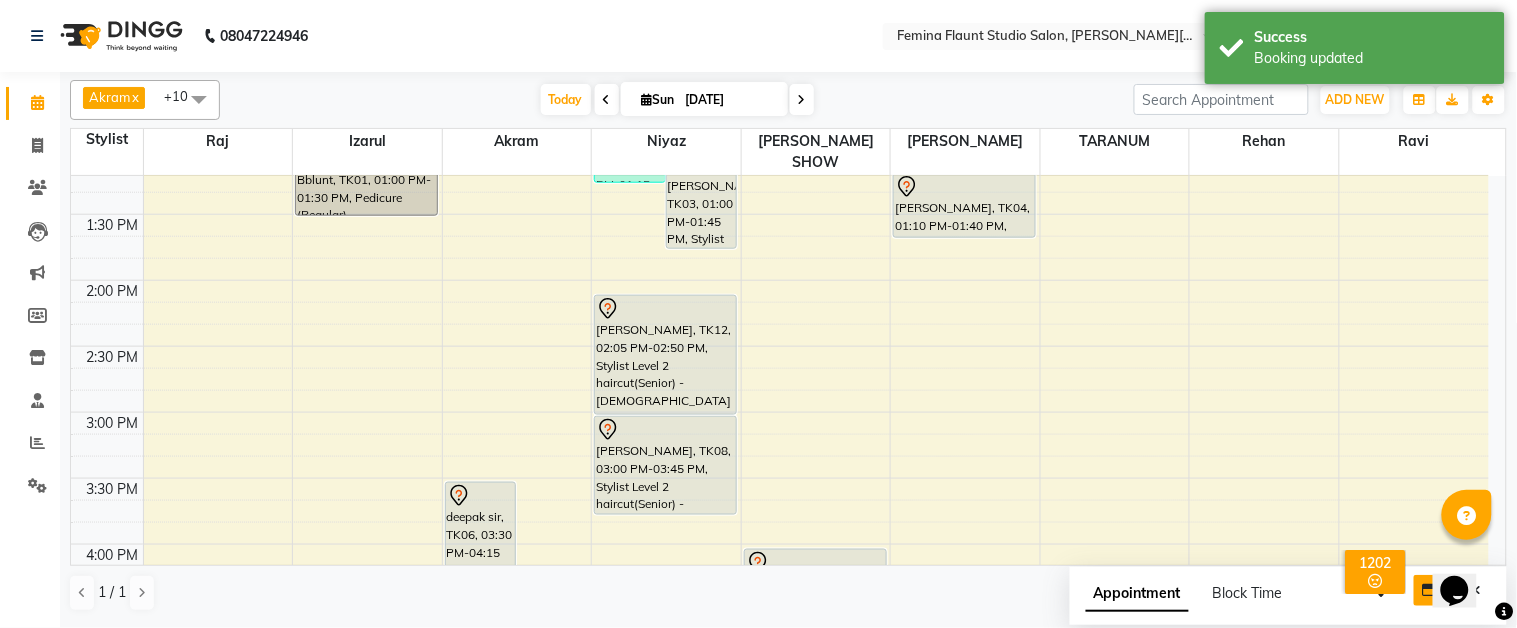 drag, startPoint x: 650, startPoint y: 373, endPoint x: 653, endPoint y: 395, distance: 22.203604 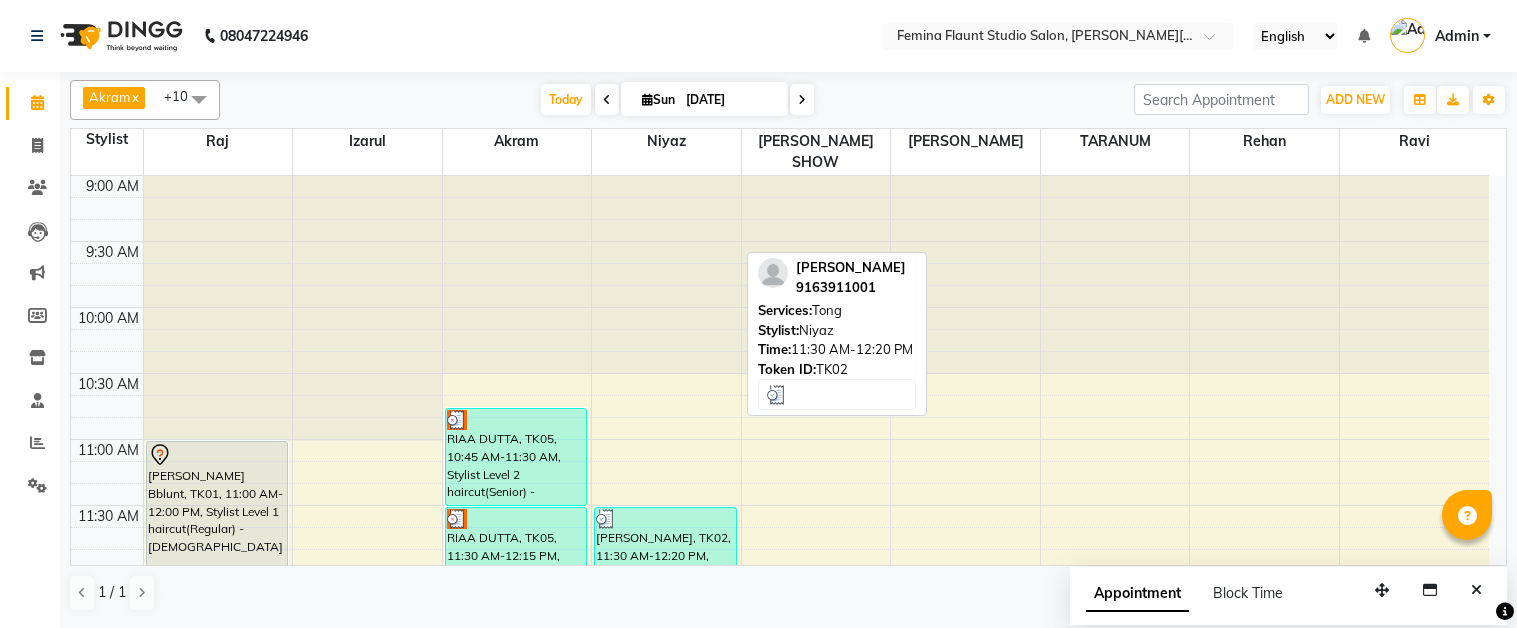 scroll, scrollTop: 0, scrollLeft: 0, axis: both 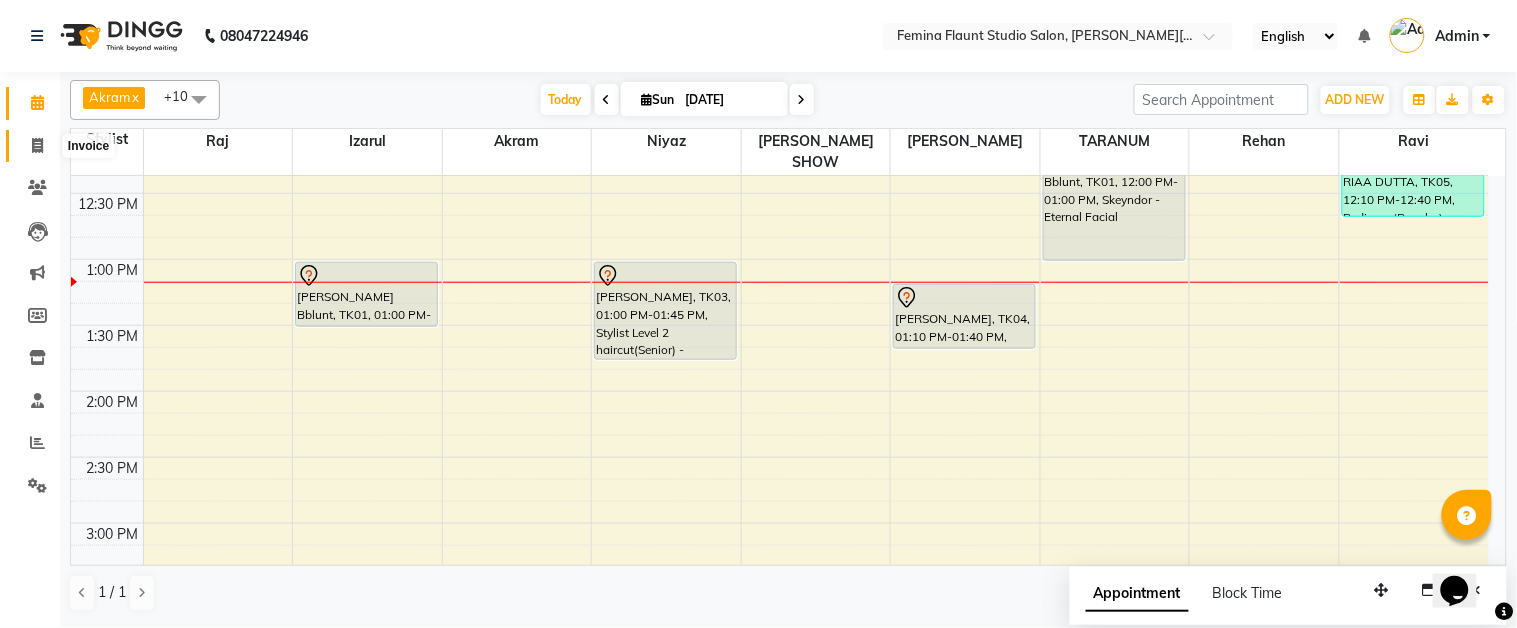 click 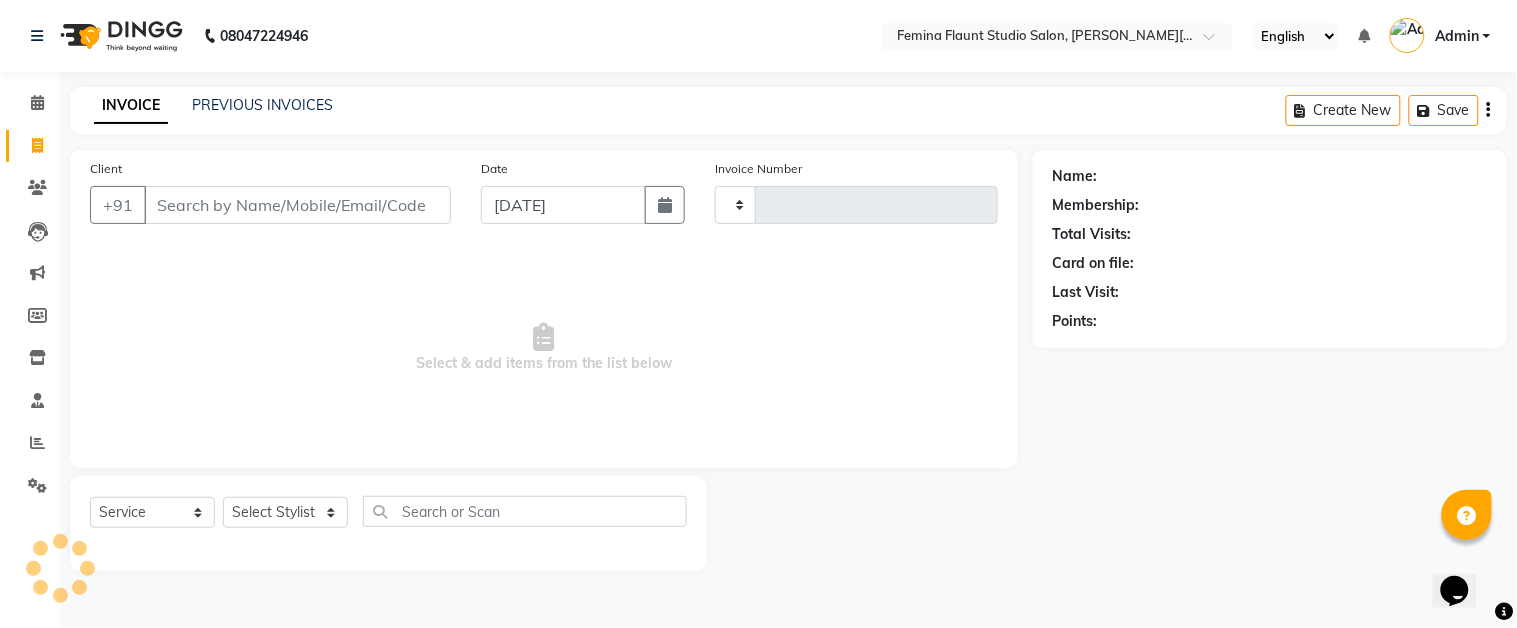 type on "1023" 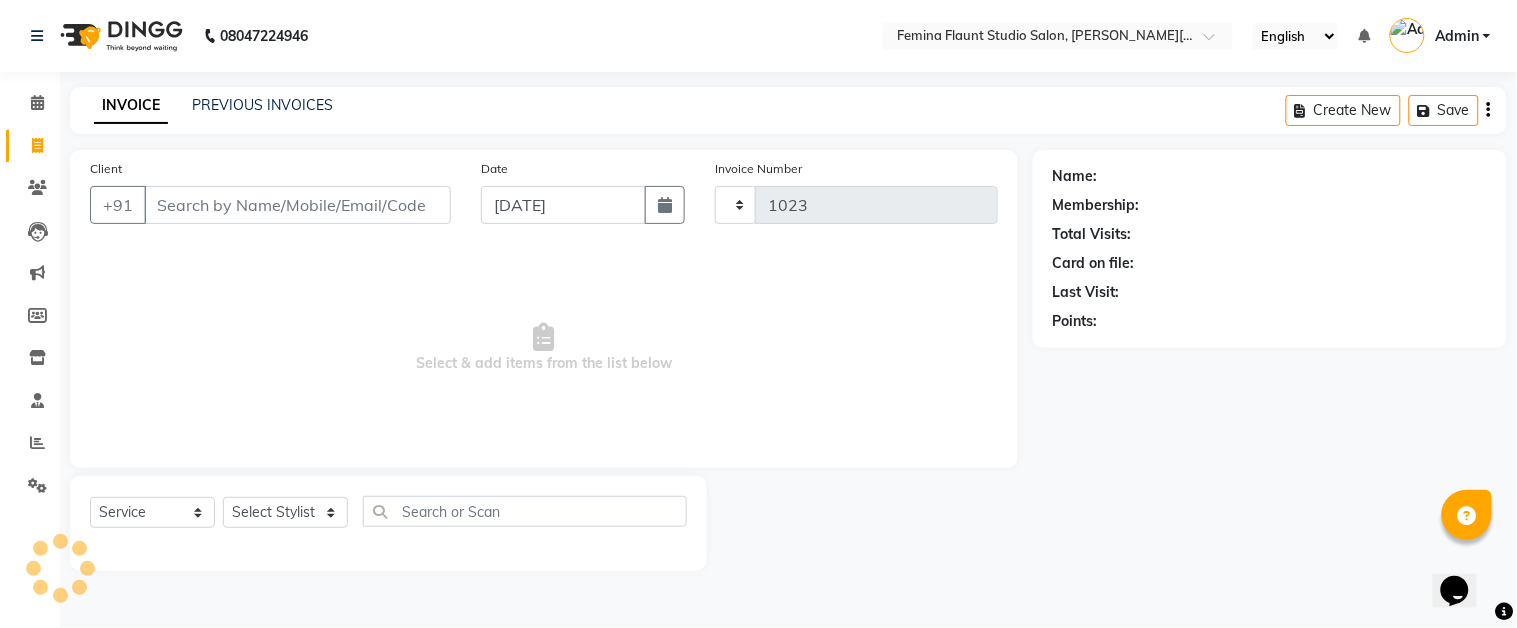 select on "5231" 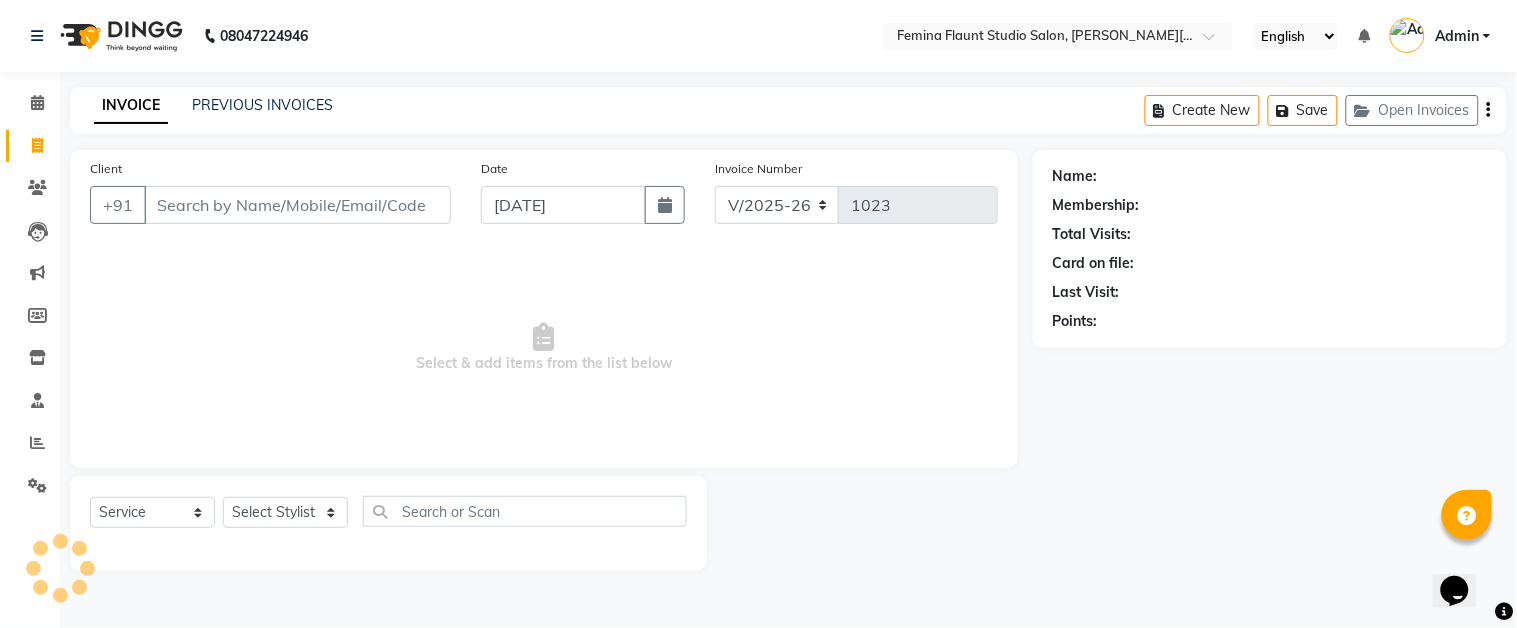 click on "Client" at bounding box center (297, 205) 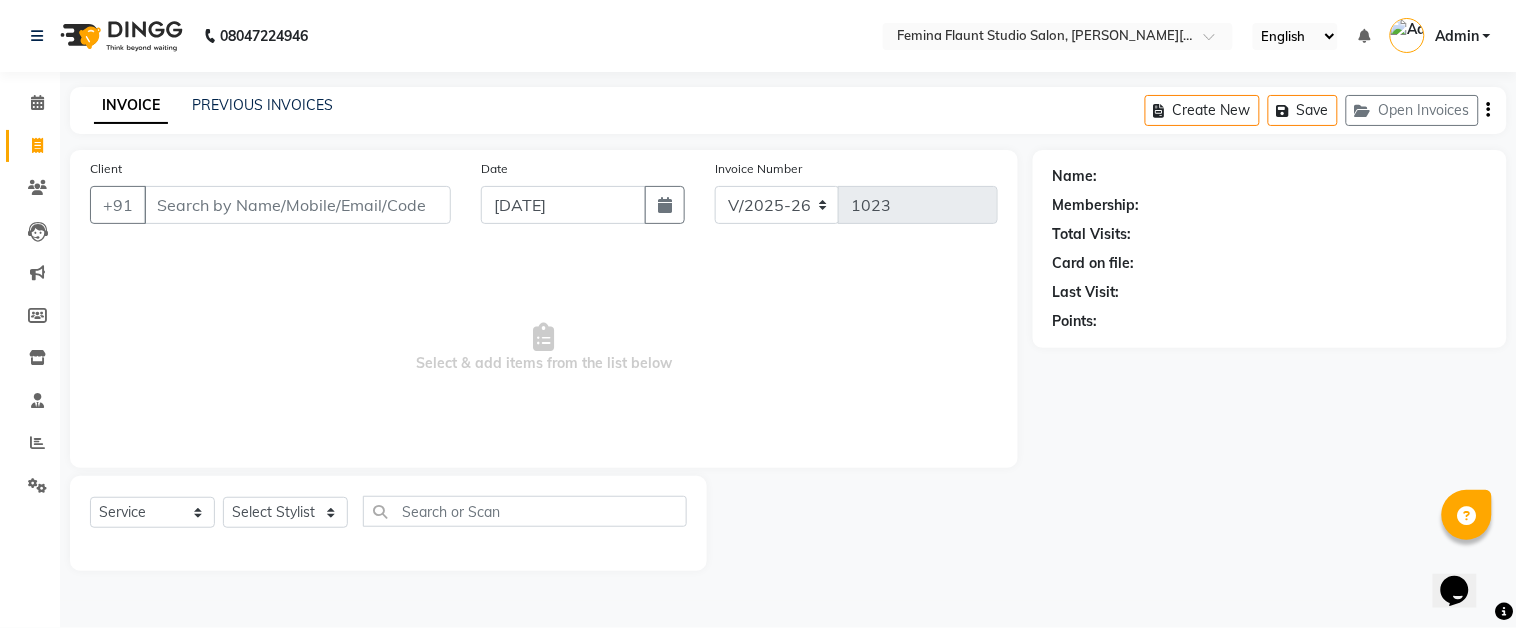 type on "s" 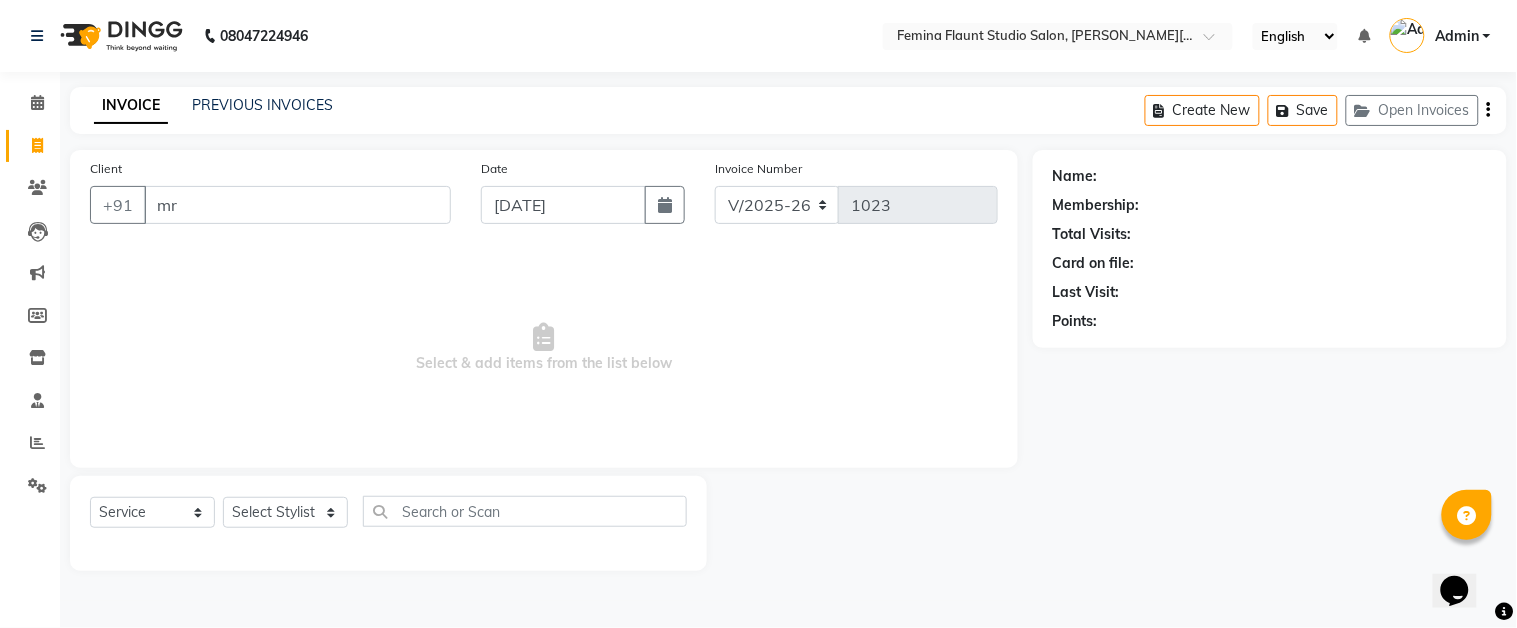 type on "m" 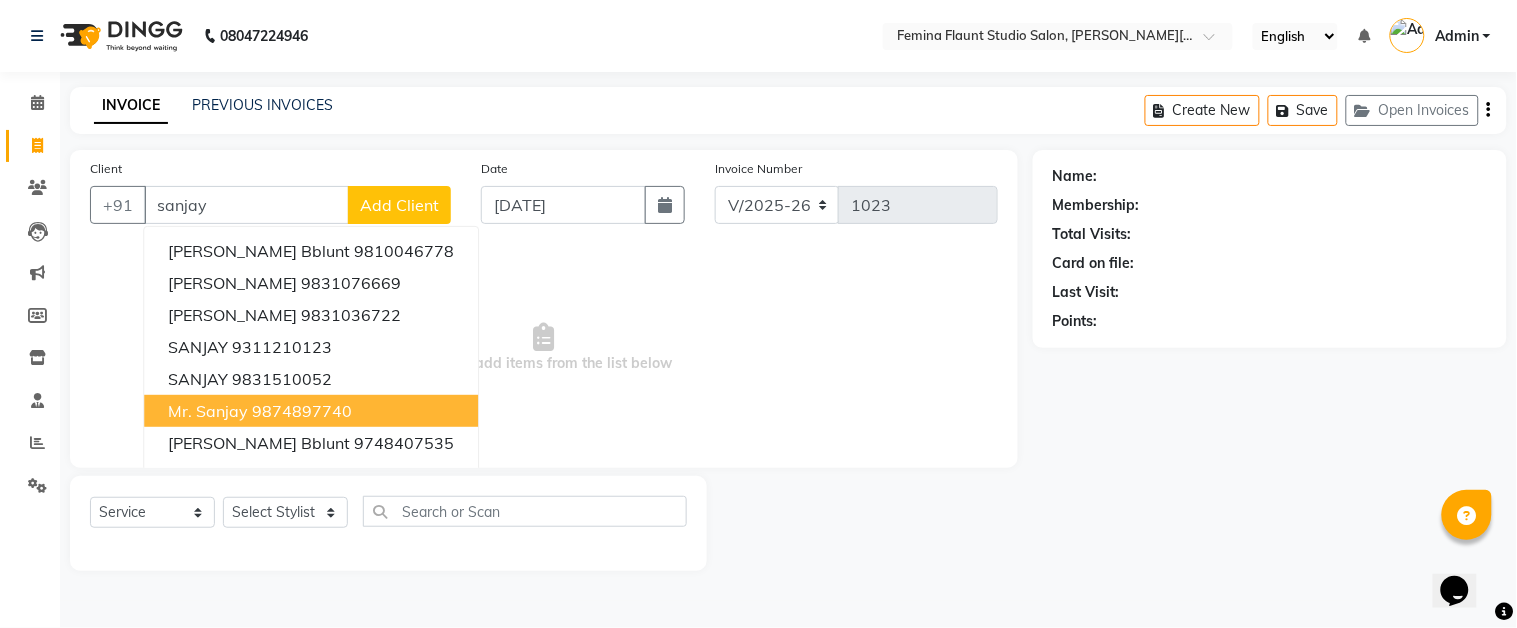 click on "Mr. Sanjay  9874897740" at bounding box center (311, 411) 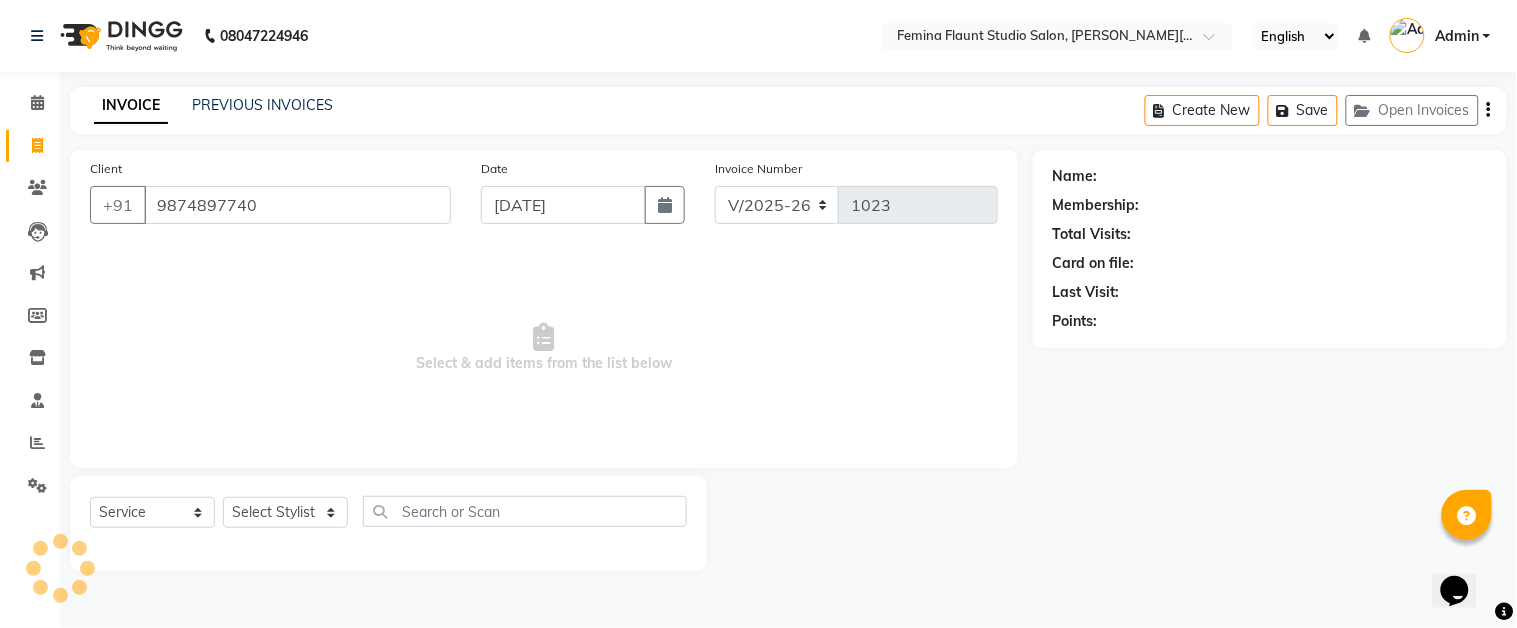 type on "9874897740" 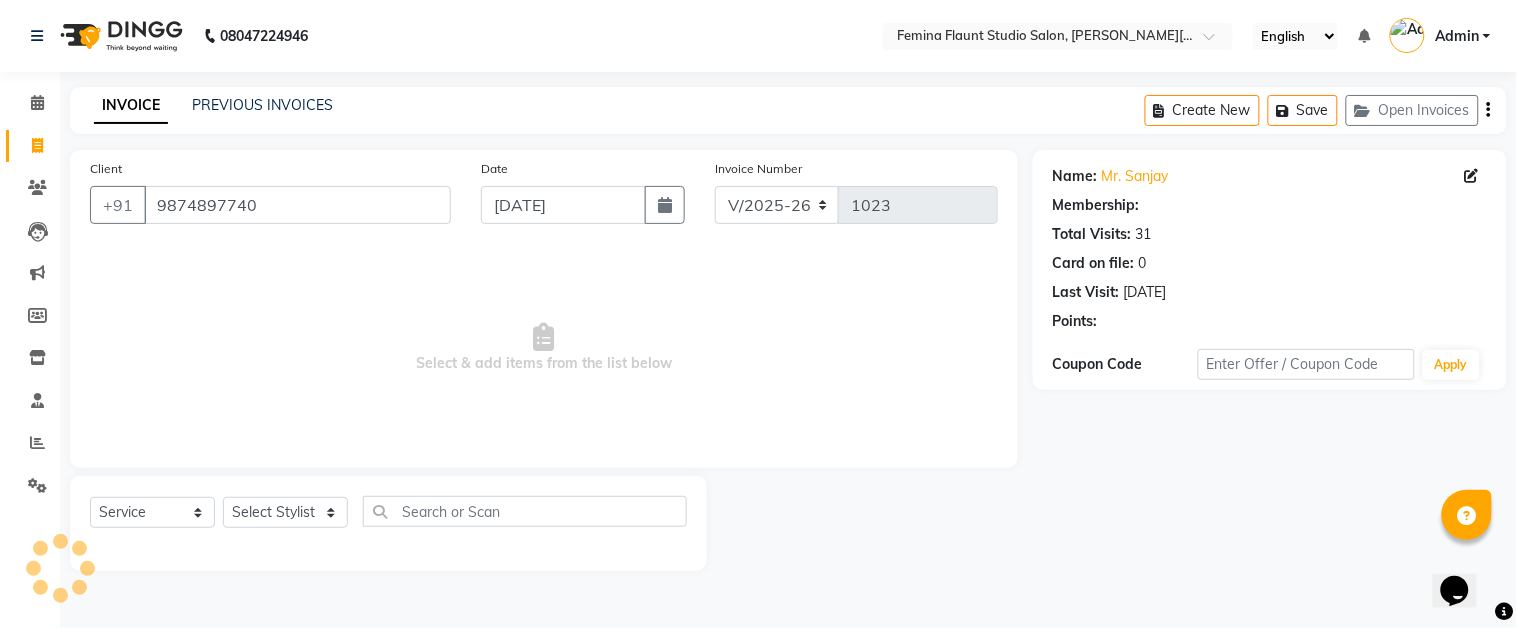 select on "1: Object" 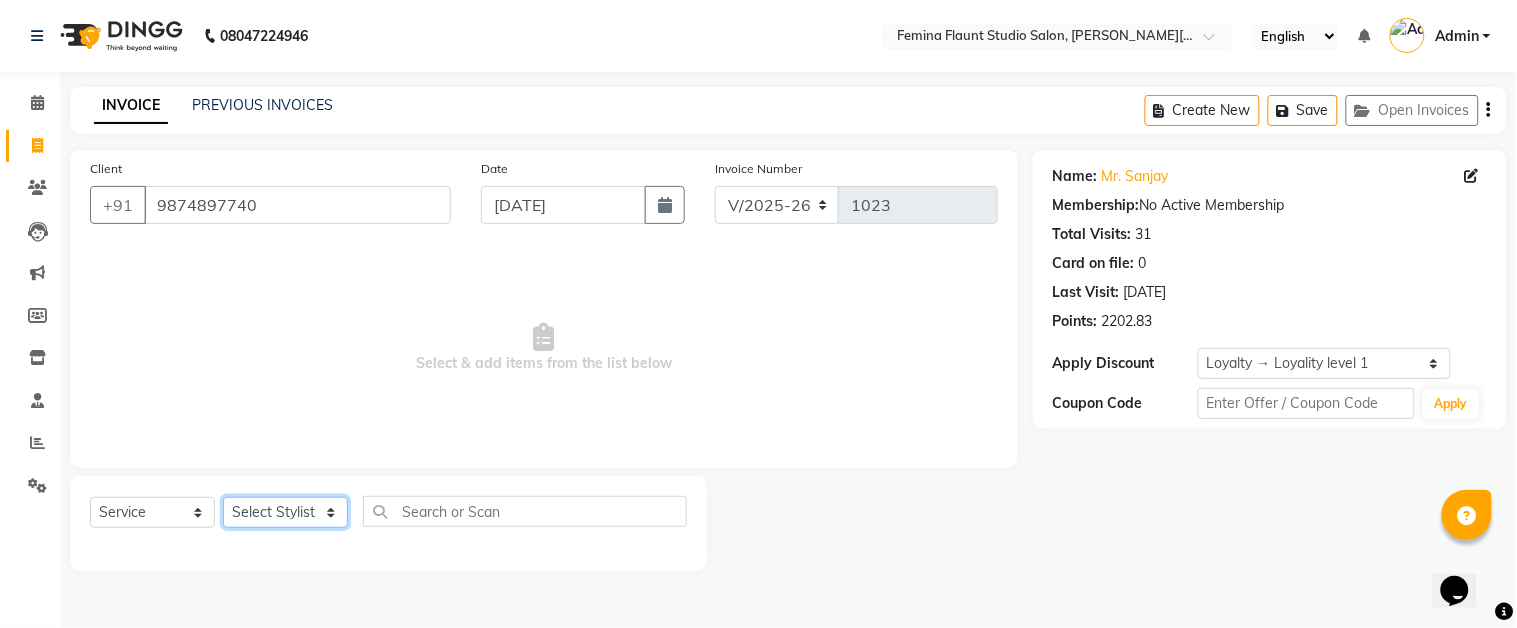 click on "Select Stylist Akram Auditor [PERSON_NAME] [PERSON_NAME] [PERSON_NAME] [PERSON_NAME] [PERSON_NAME] SHOW TARANUM" 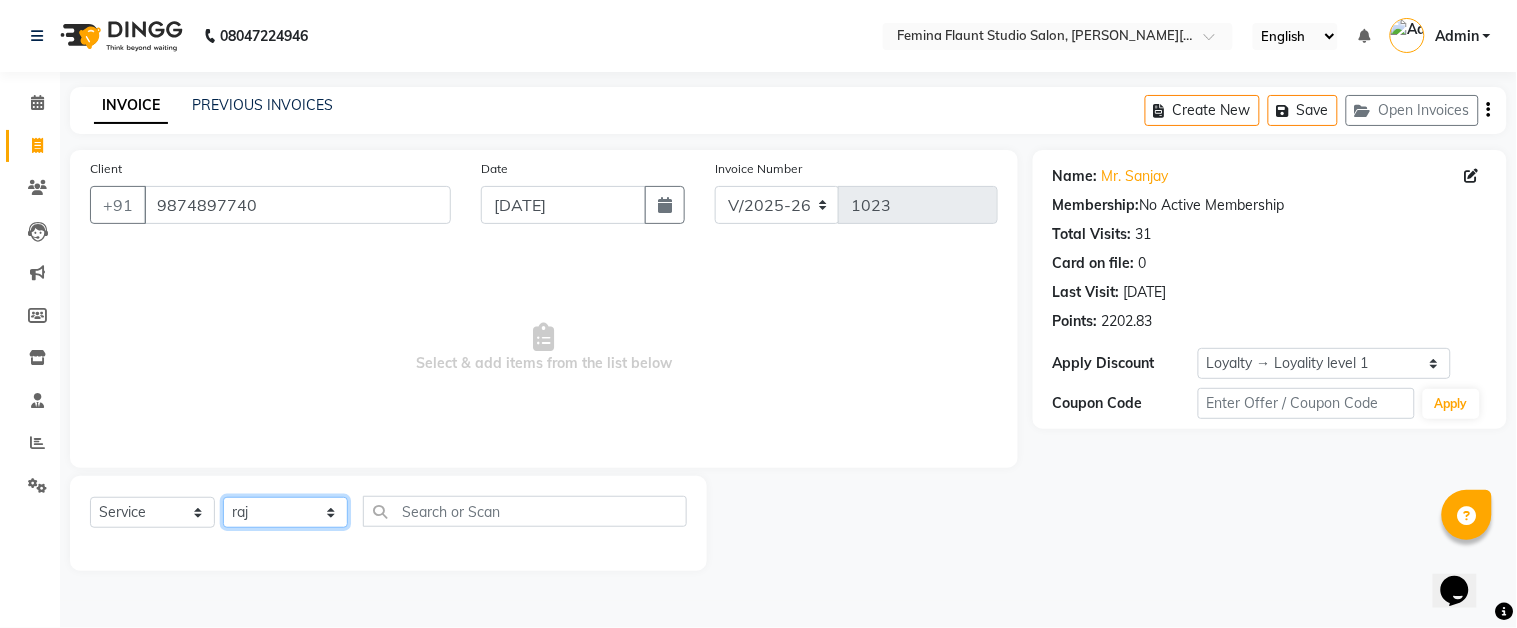 click on "Select Stylist Akram Auditor [PERSON_NAME] [PERSON_NAME] [PERSON_NAME] [PERSON_NAME] [PERSON_NAME] SHOW TARANUM" 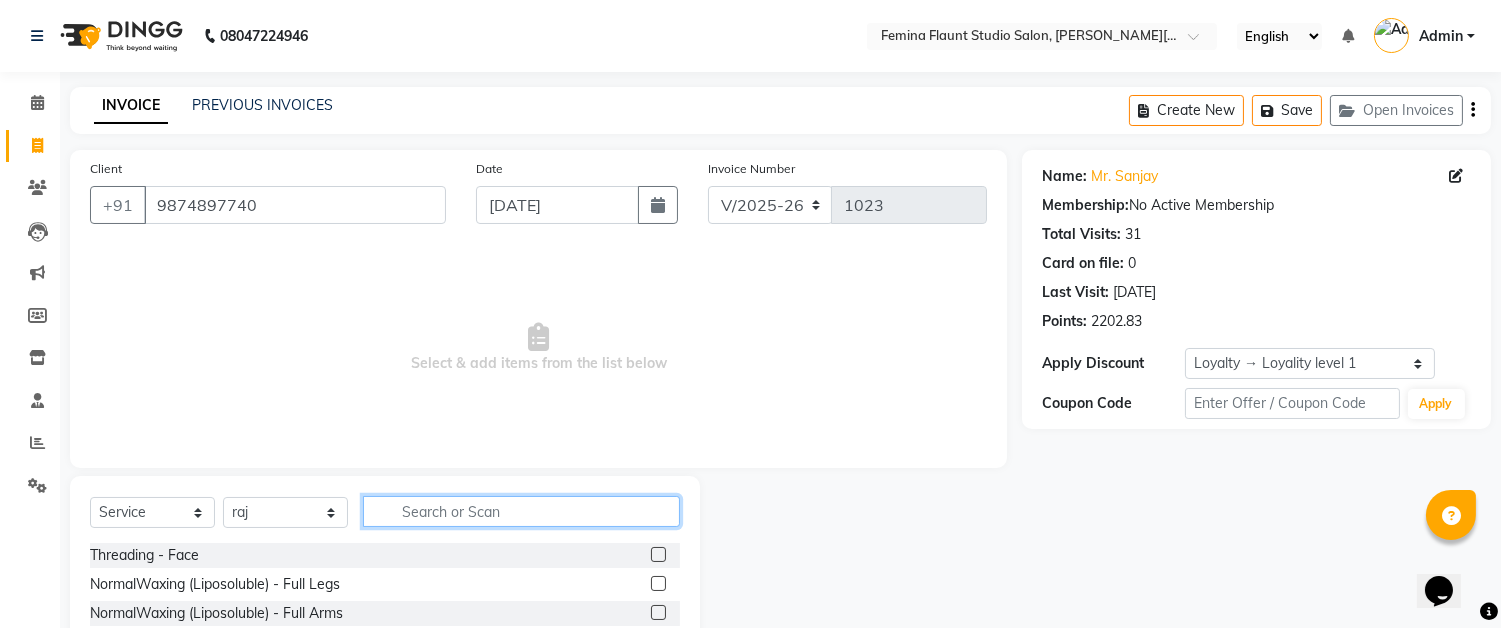 click 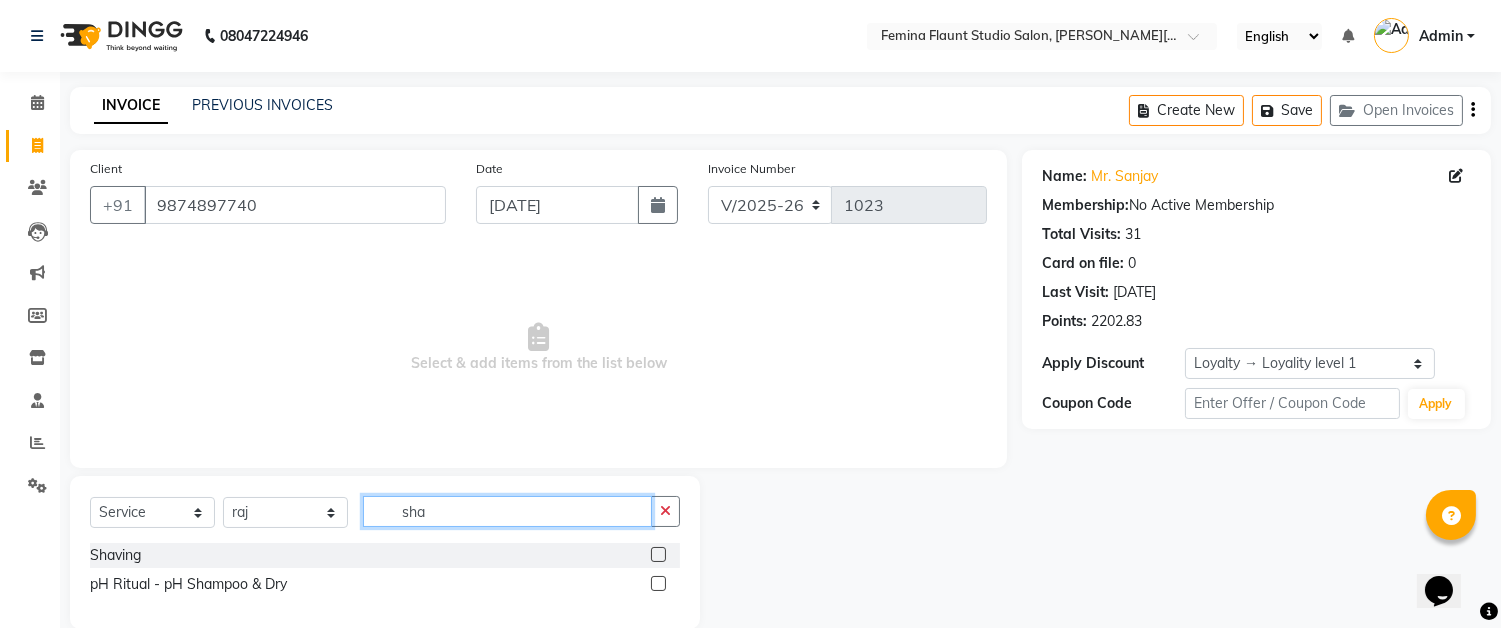 type on "sha" 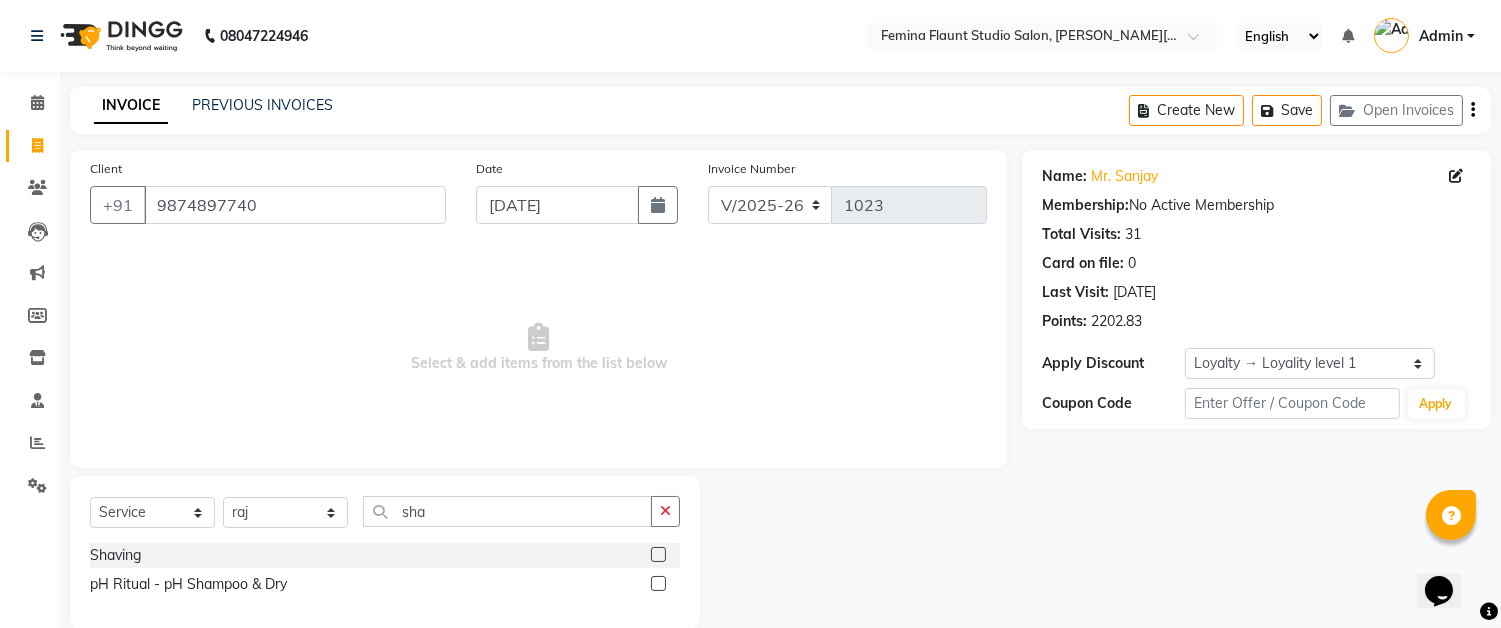 click 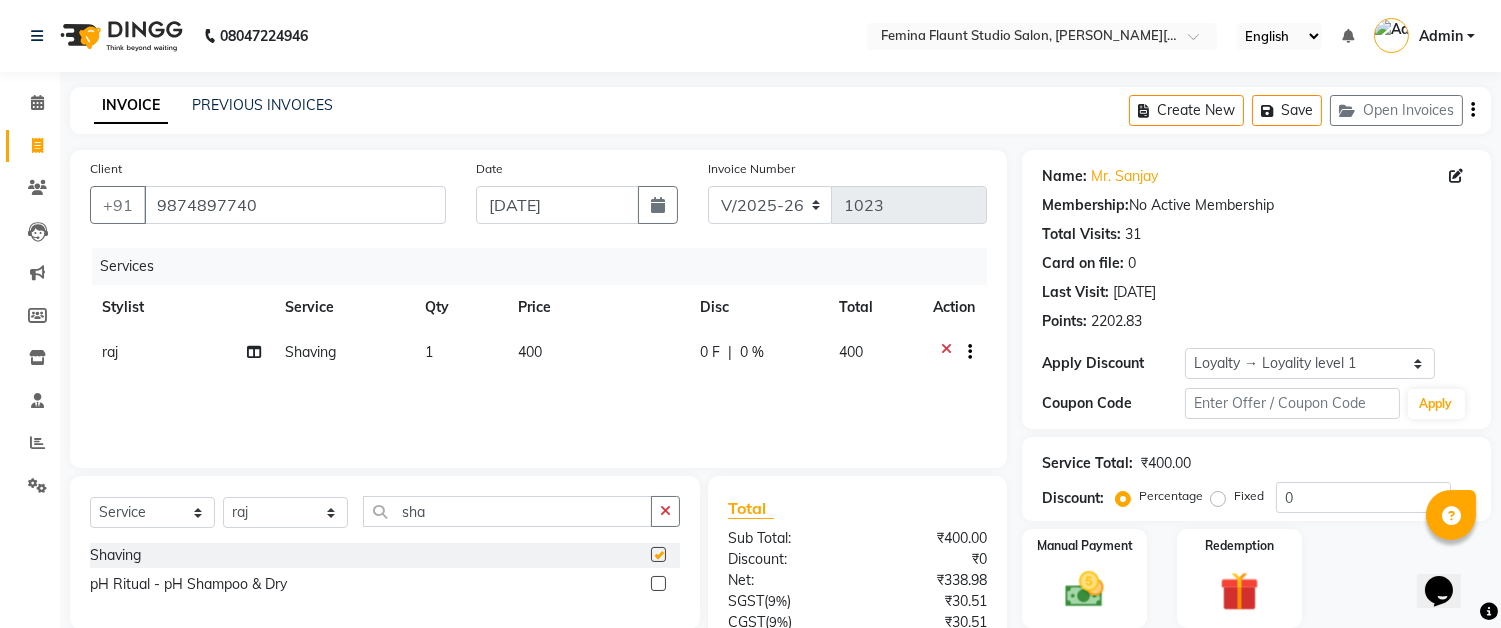 checkbox on "false" 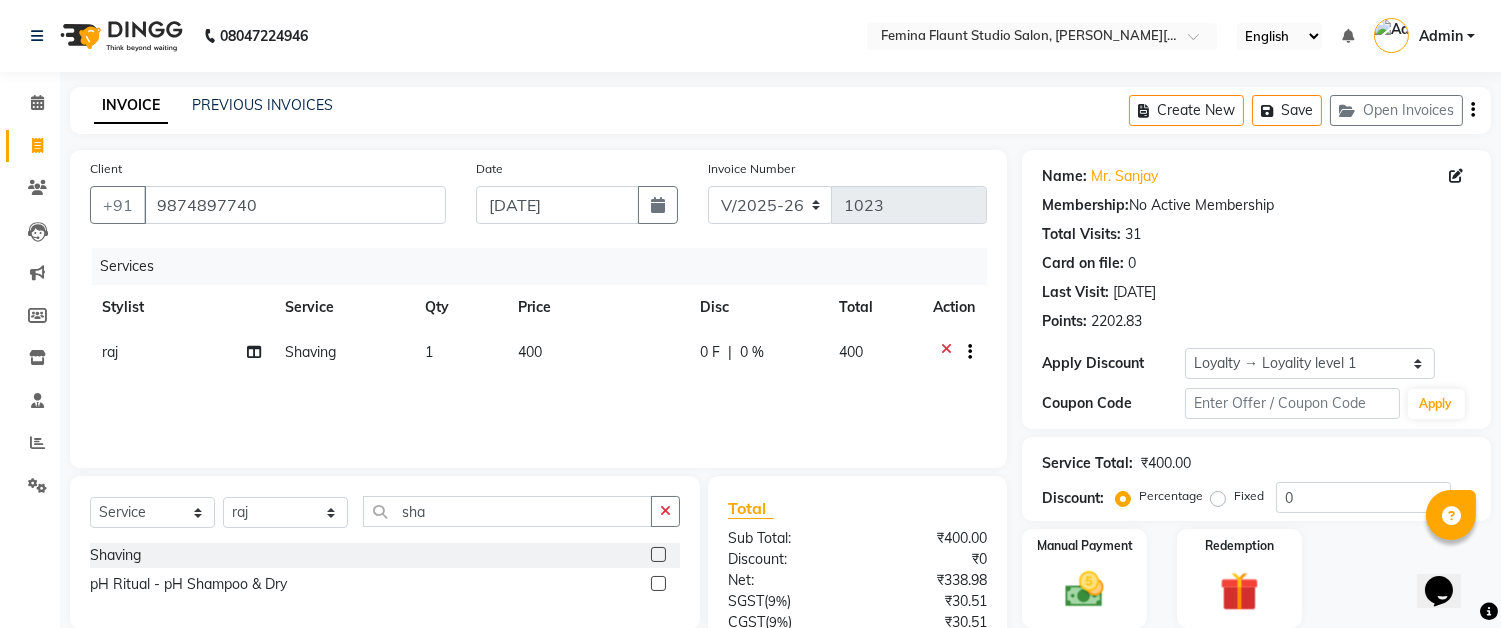 click on "400" 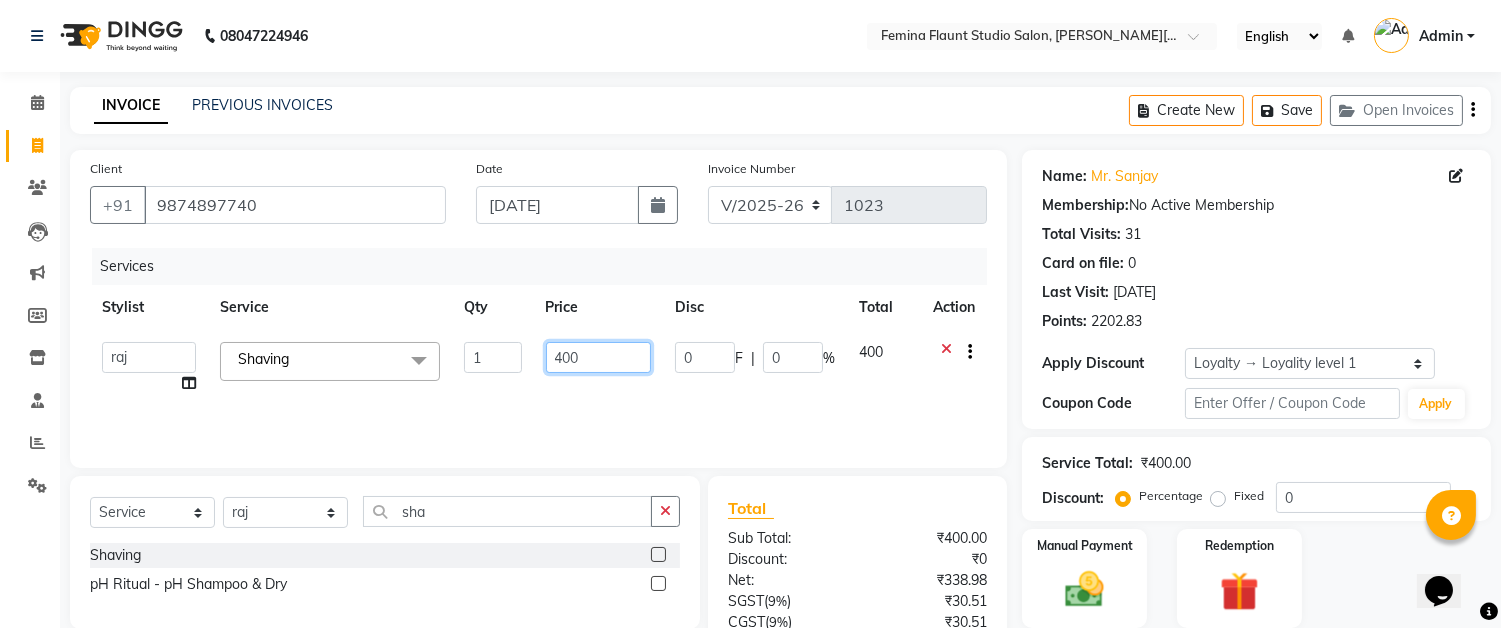 click on "400" 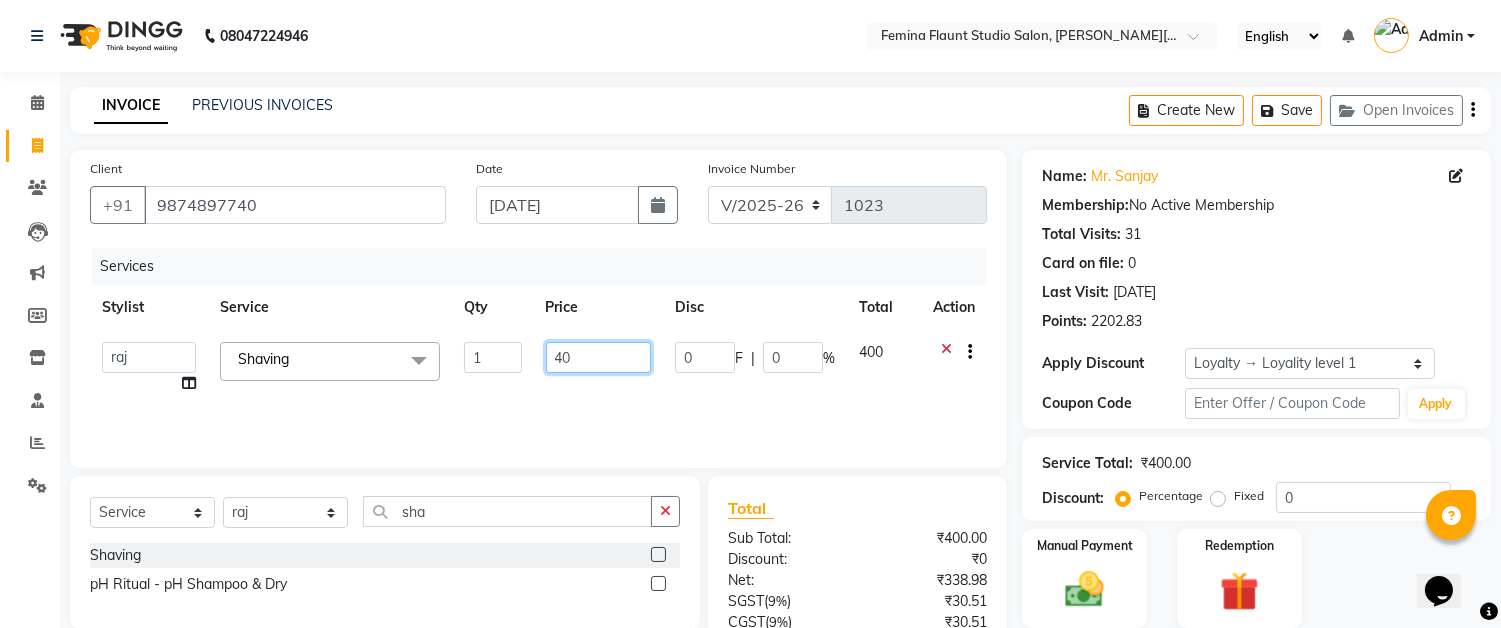type on "4" 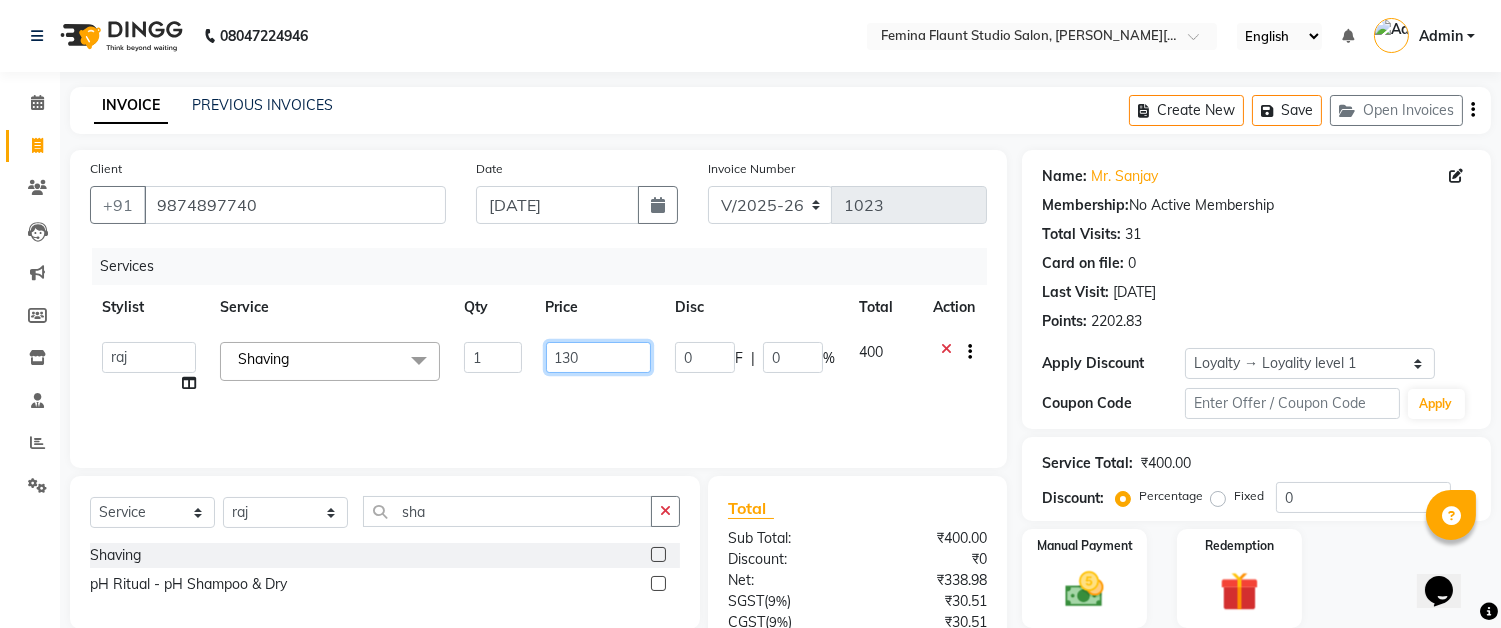 type on "1300" 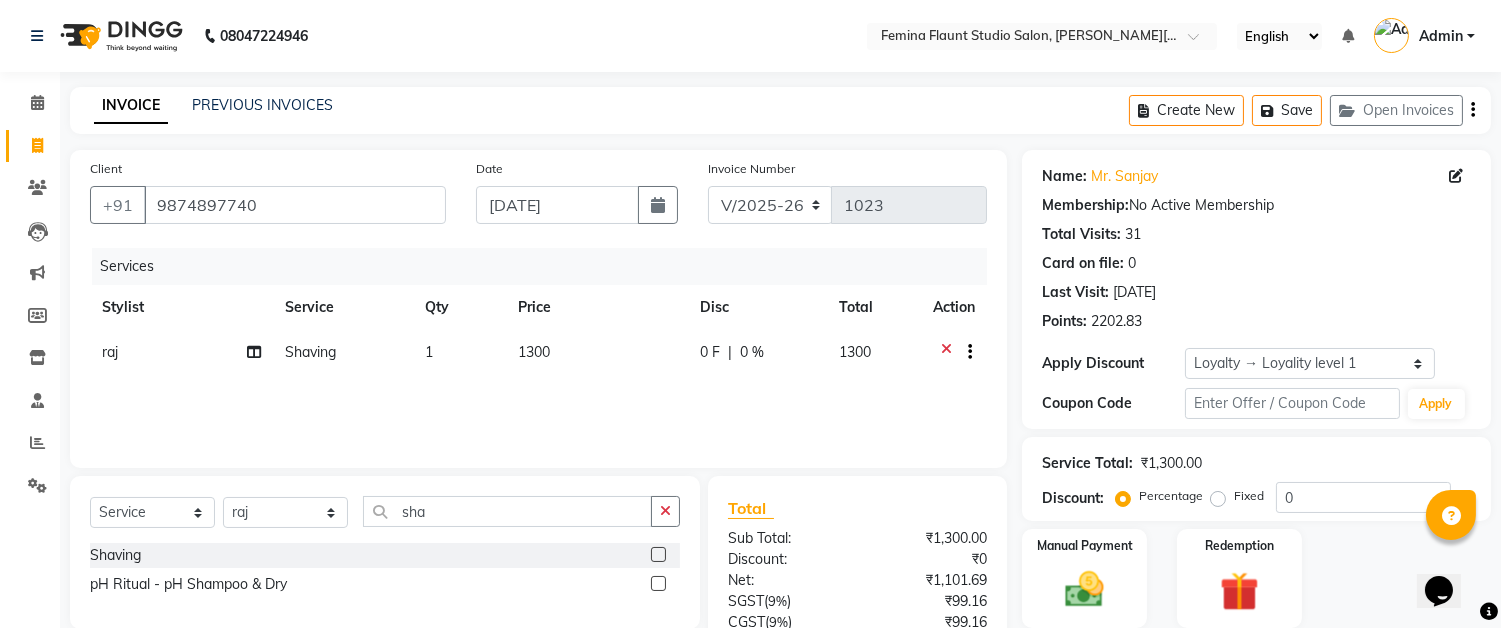 click on "Services Stylist Service Qty Price Disc Total Action raj Shaving 1 1300 0 F | 0 % 1300" 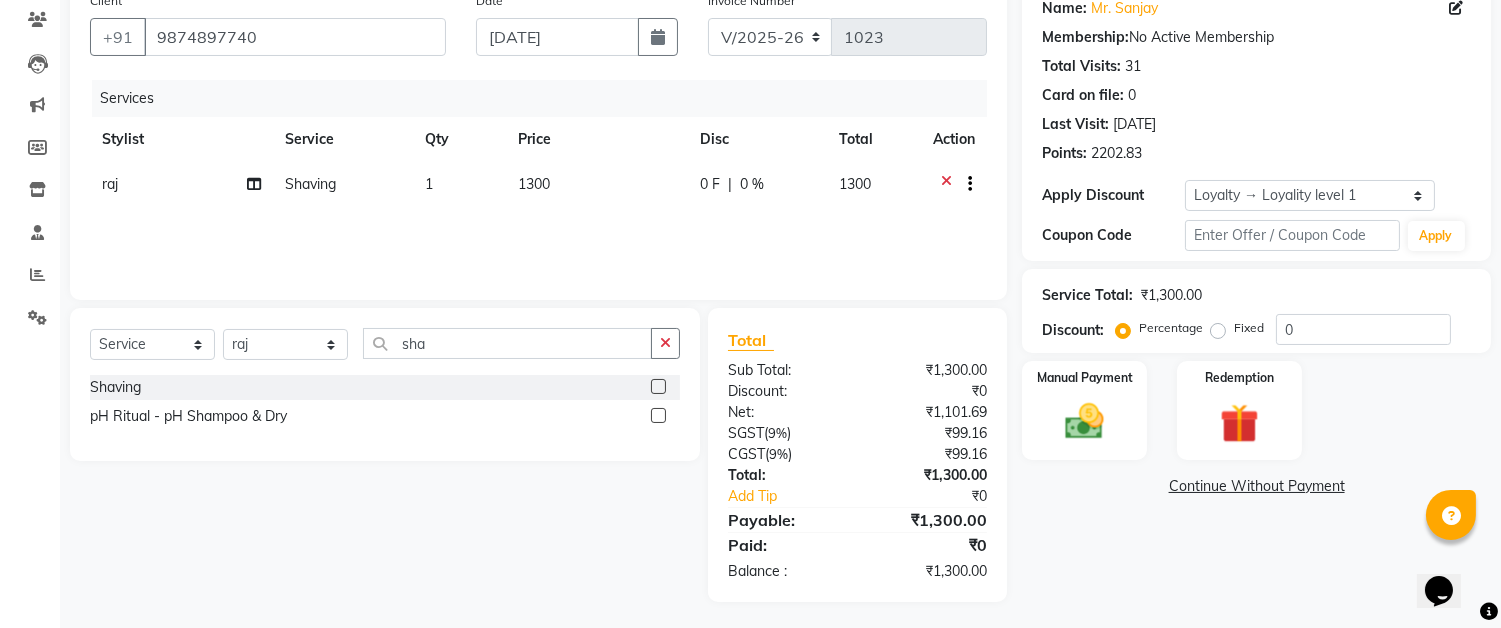 scroll, scrollTop: 171, scrollLeft: 0, axis: vertical 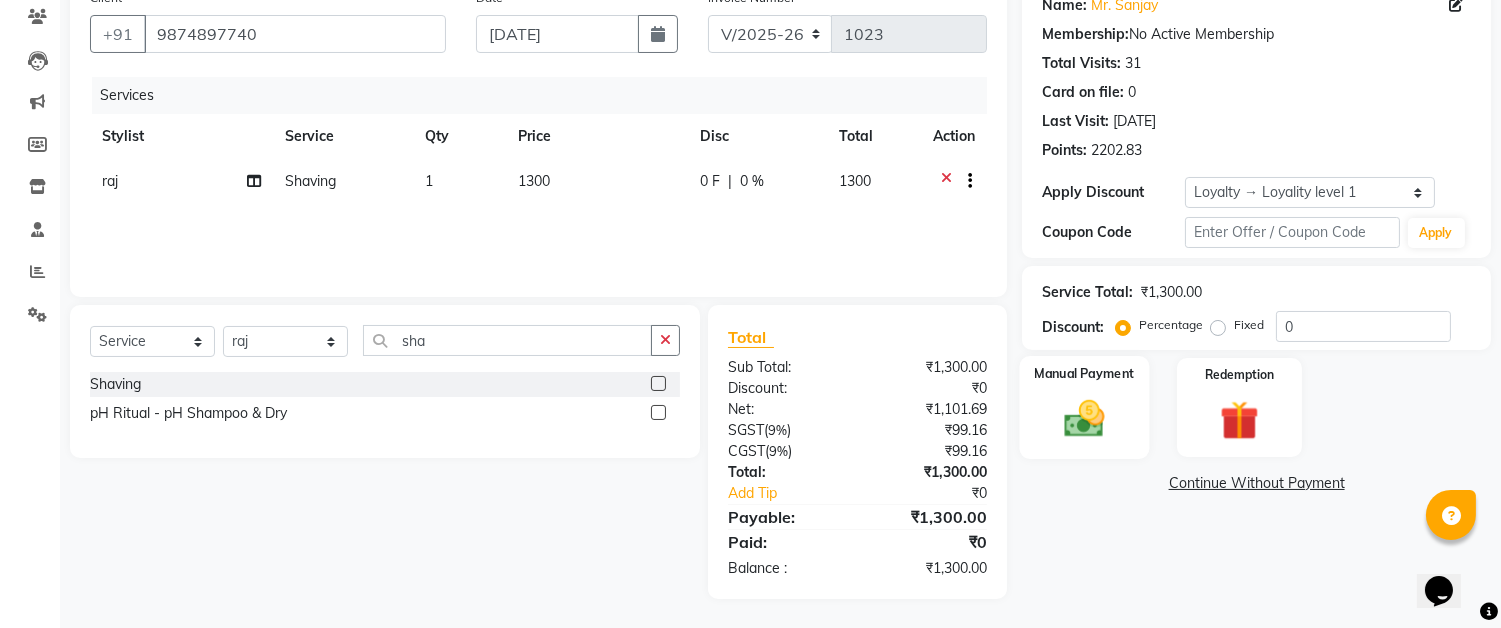 click on "Manual Payment" 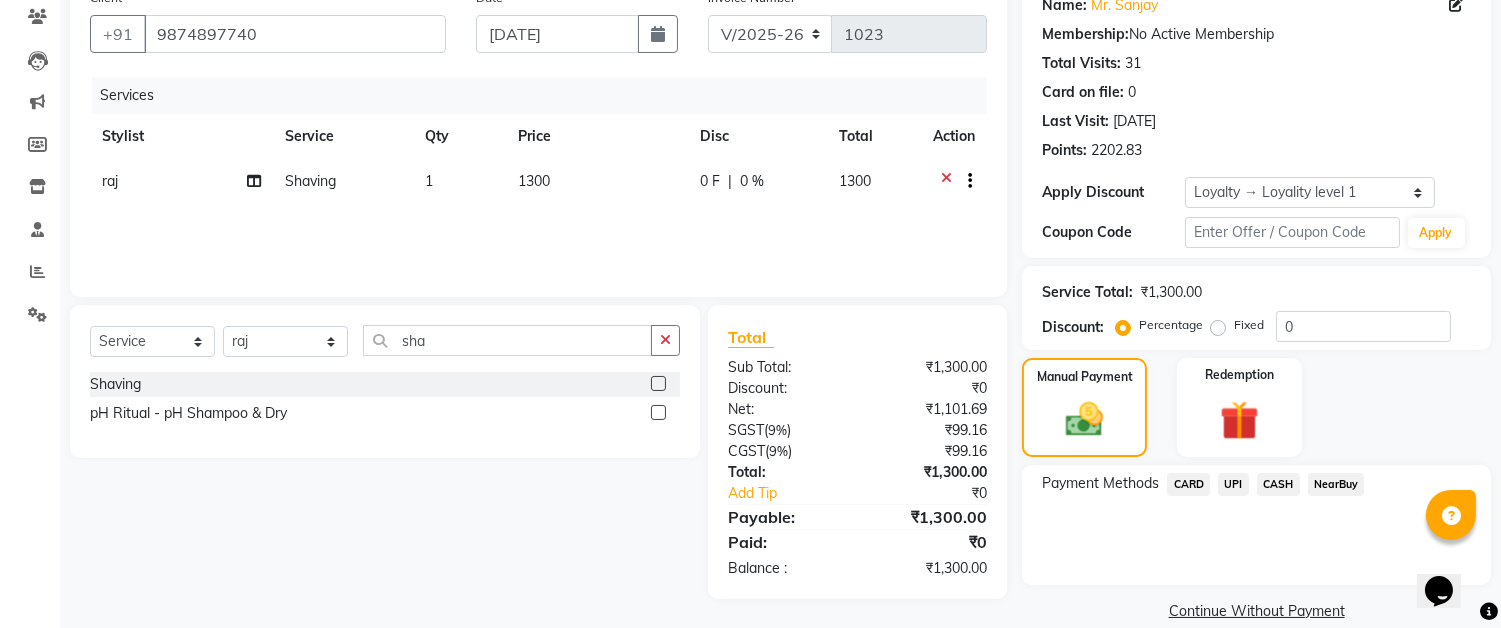 click on "CASH" 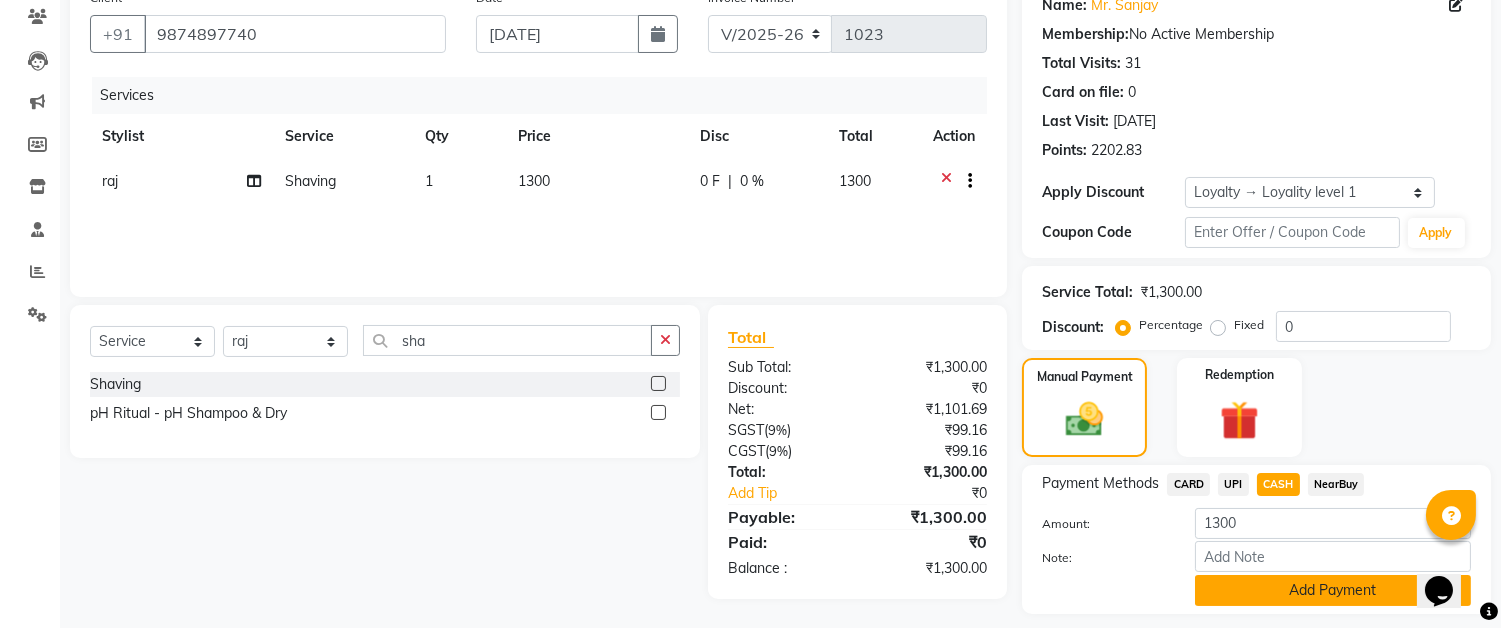 click on "Add Payment" 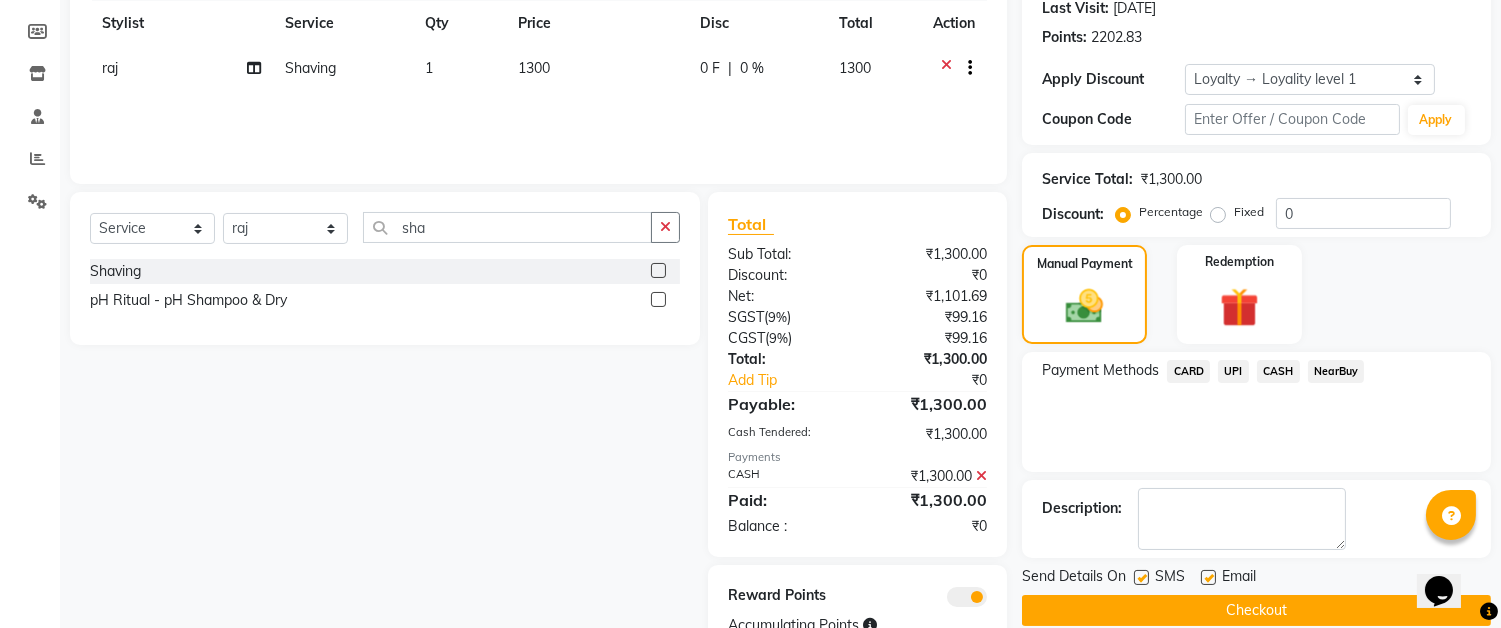 scroll, scrollTop: 362, scrollLeft: 0, axis: vertical 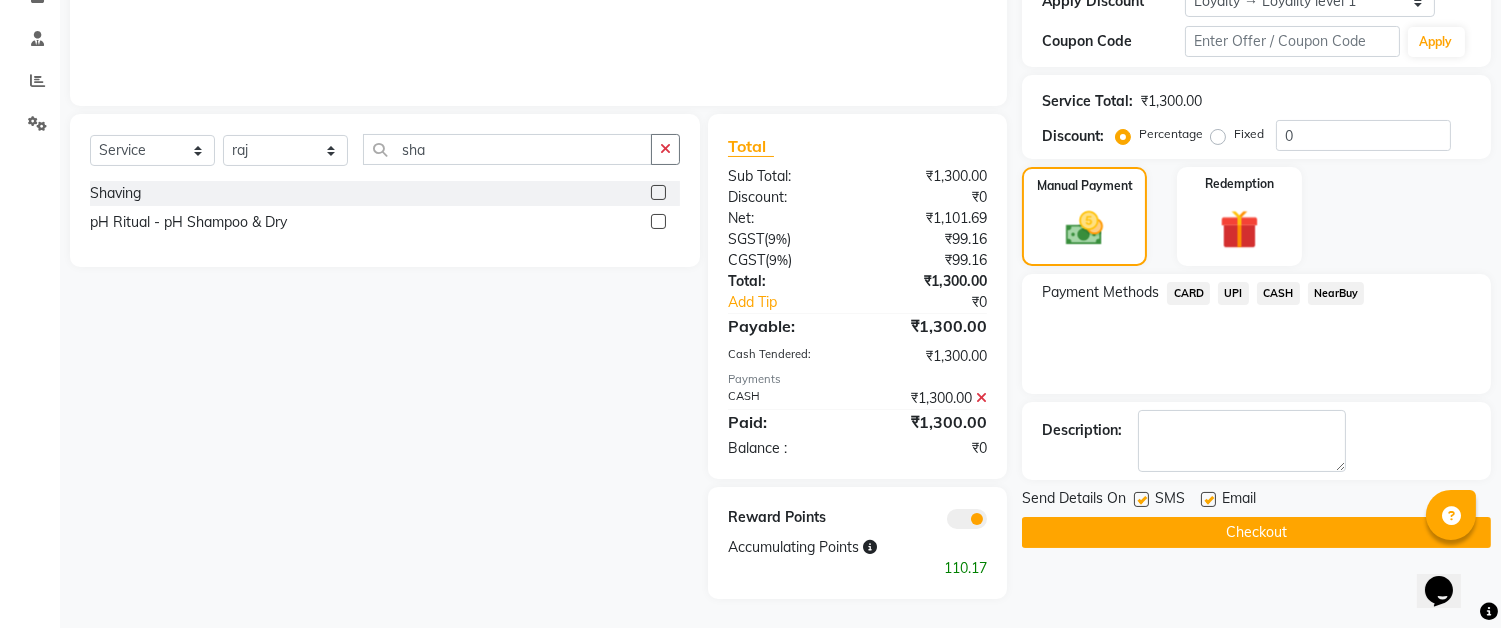 click on "Checkout" 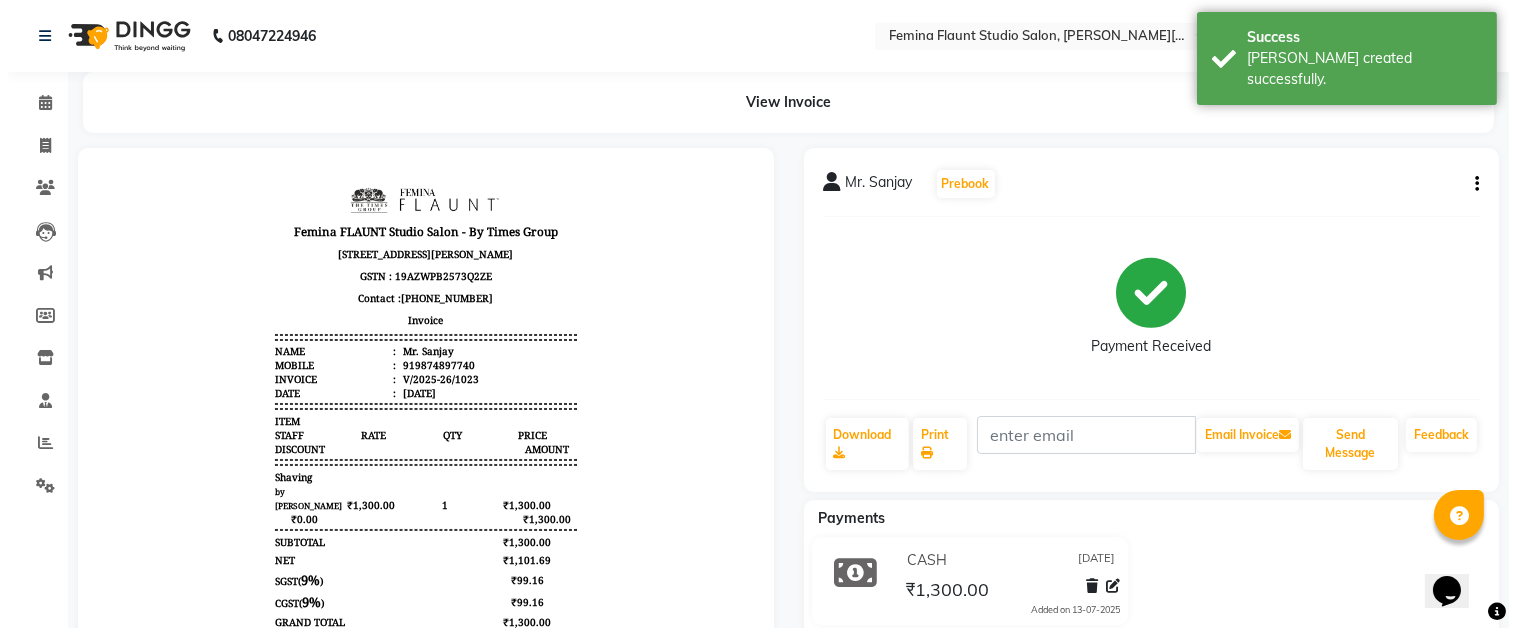scroll, scrollTop: 0, scrollLeft: 0, axis: both 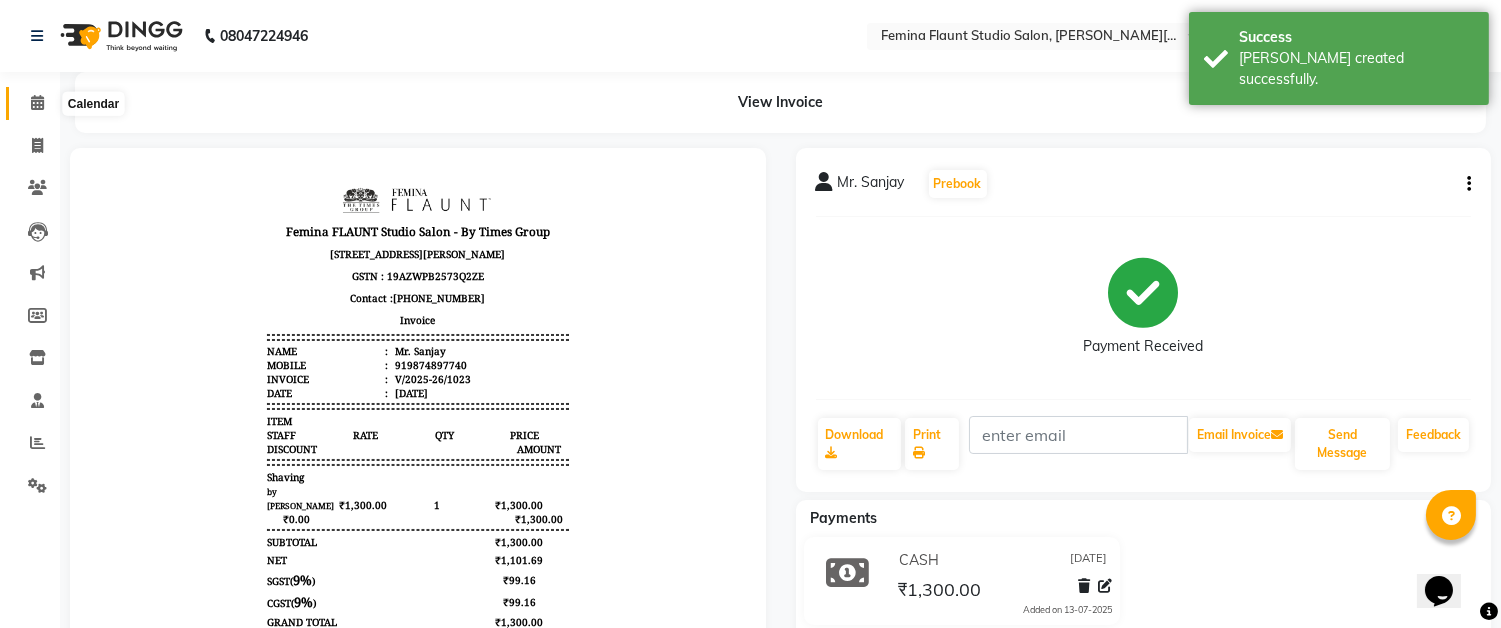 click 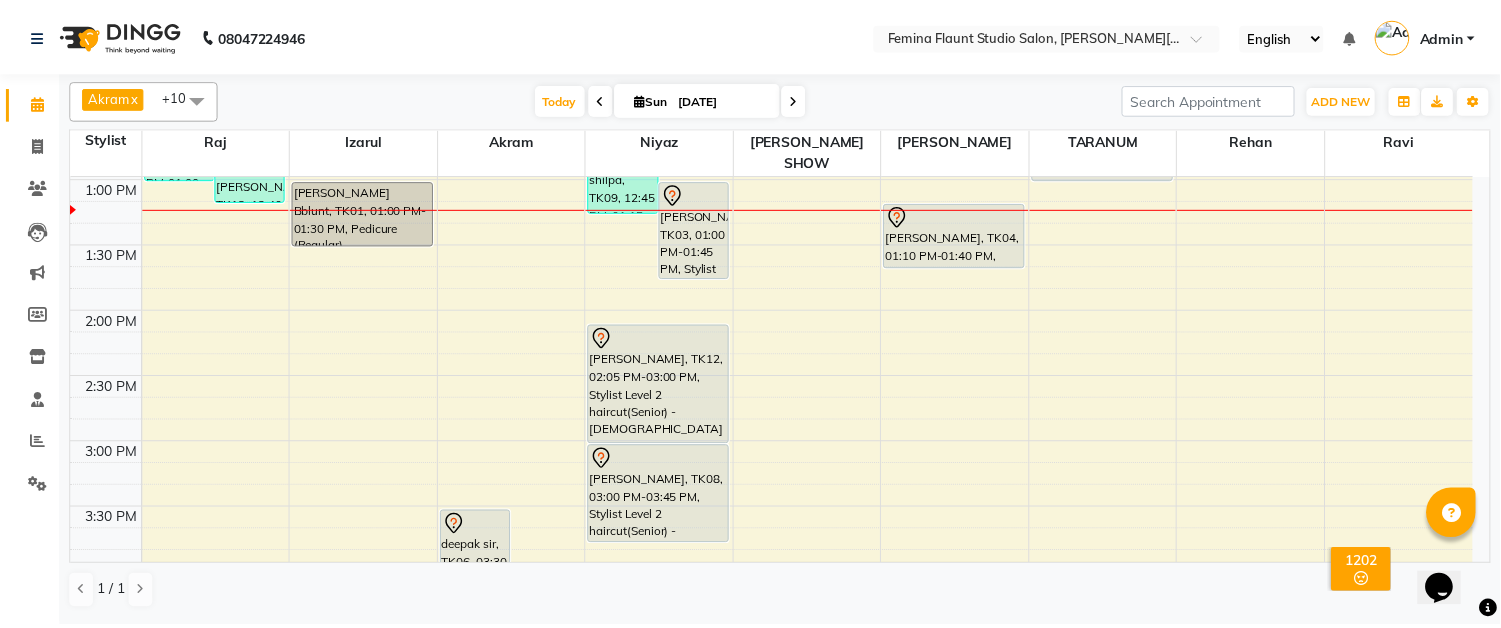 scroll, scrollTop: 555, scrollLeft: 0, axis: vertical 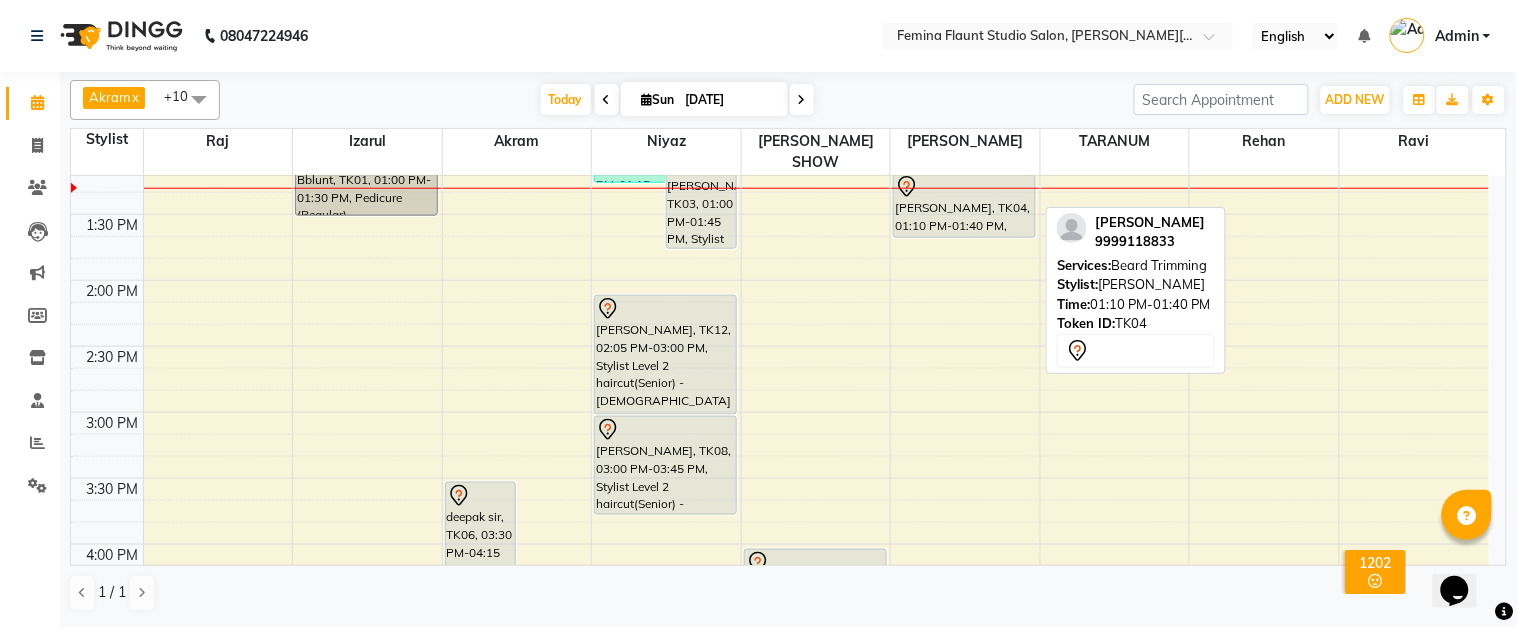 click on "[PERSON_NAME], TK04, 01:10 PM-01:40 PM, [PERSON_NAME] Trimming" at bounding box center [964, 205] 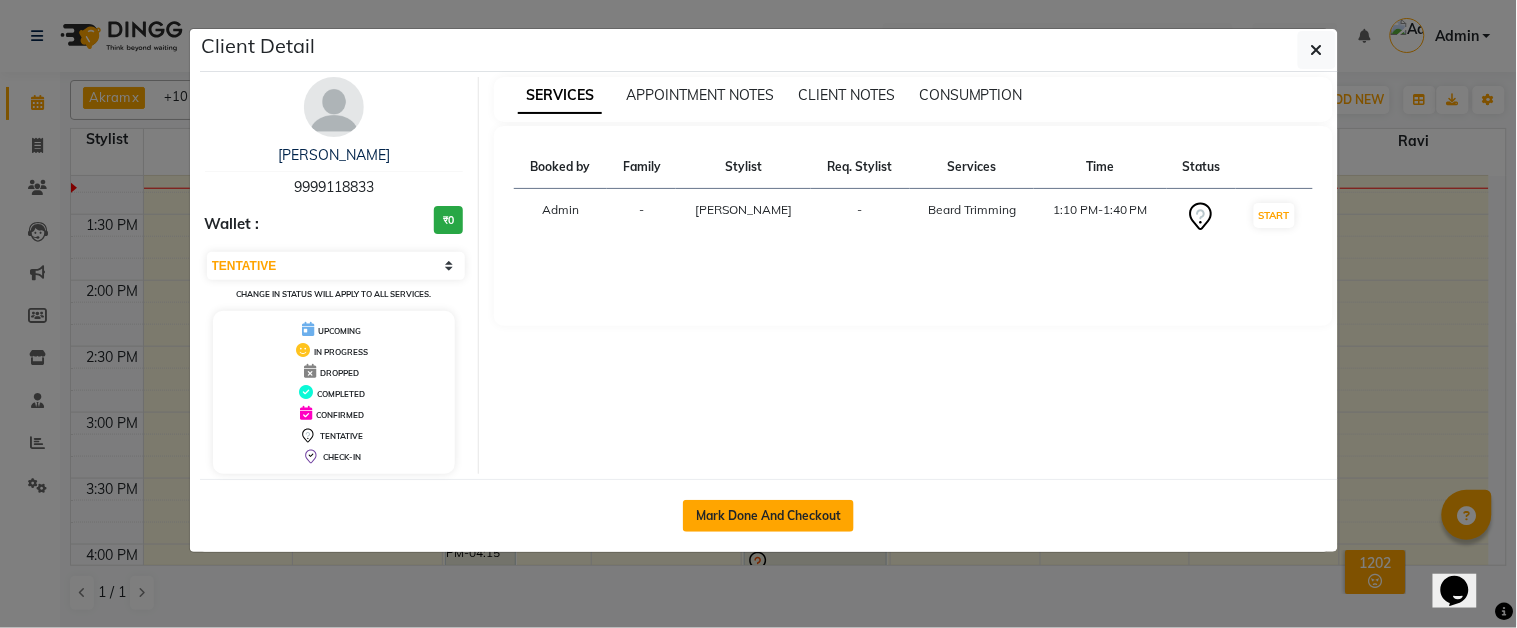 click on "Mark Done And Checkout" 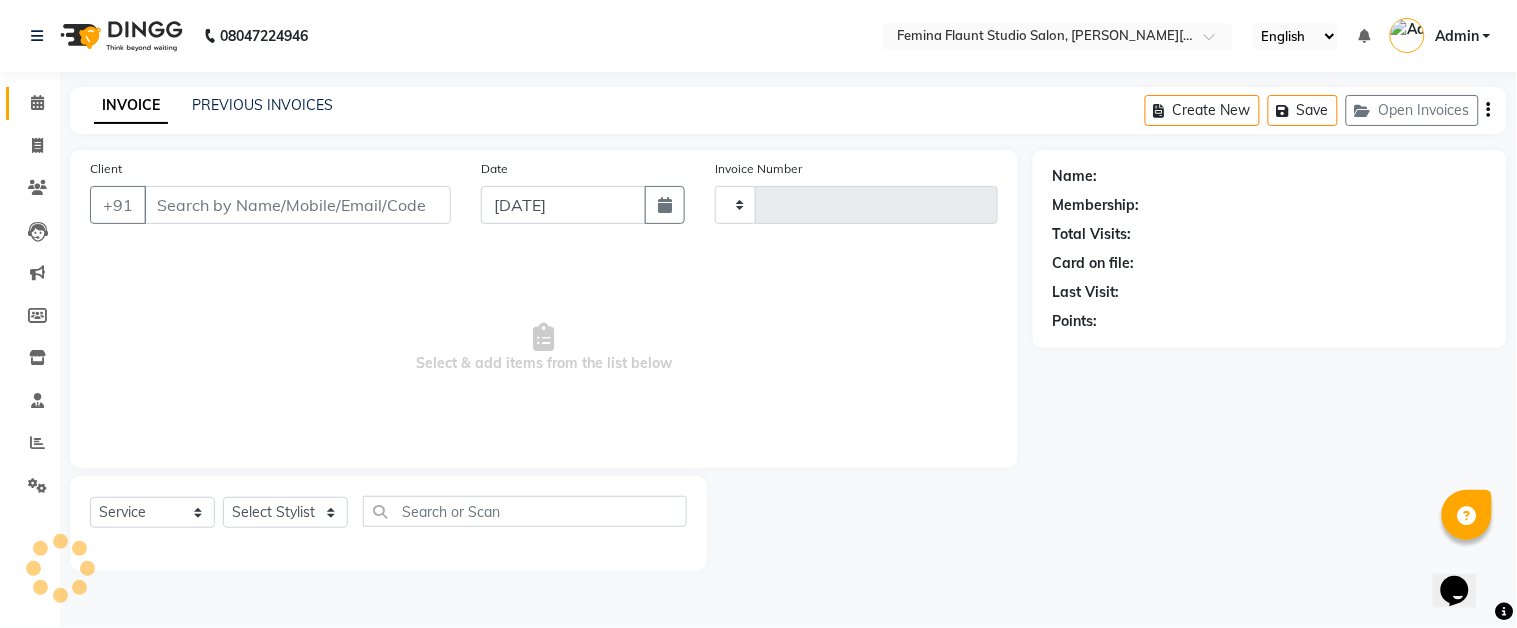 type on "1024" 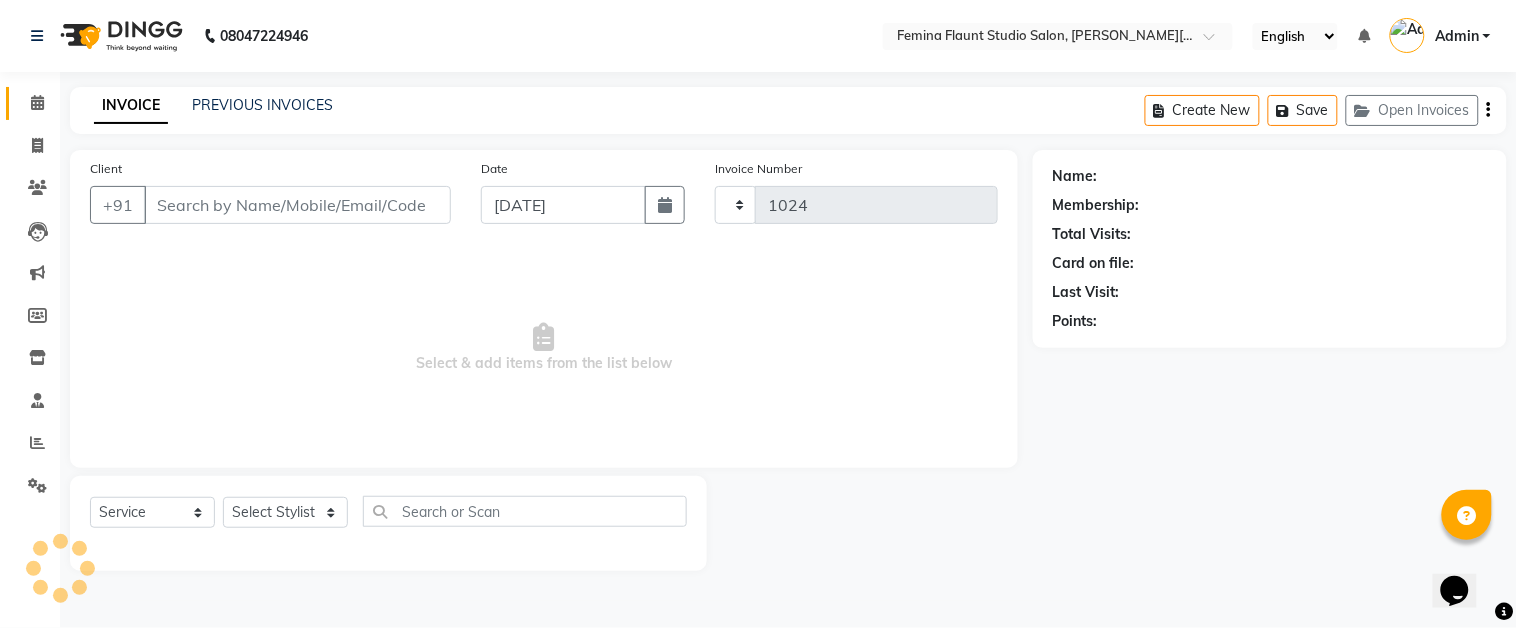 select on "5231" 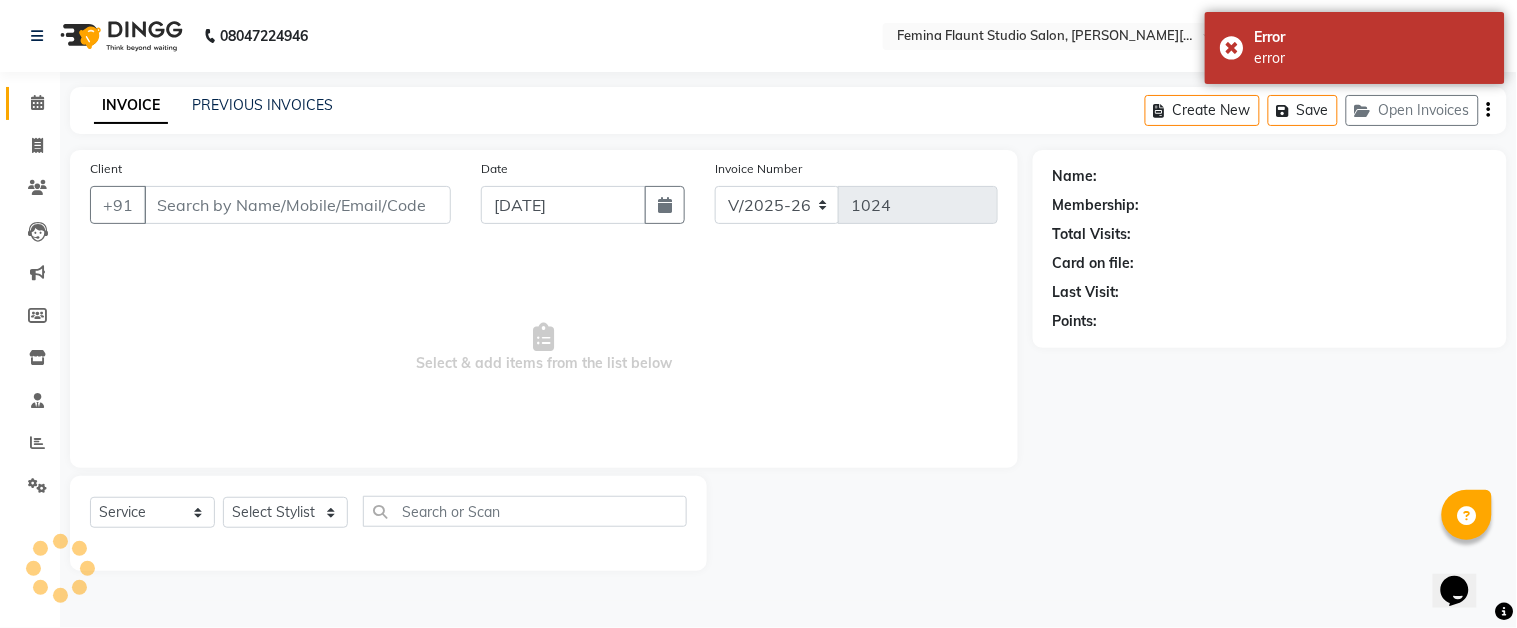 type on "9999118833" 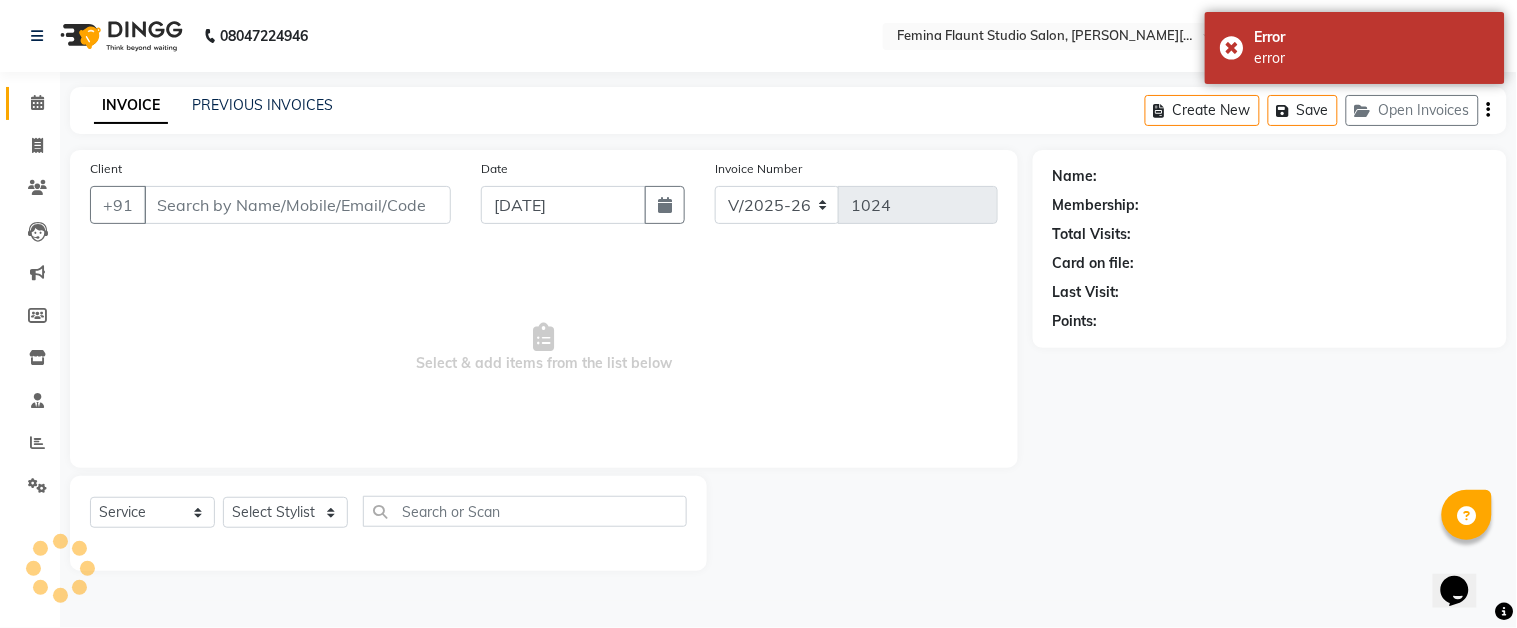 select on "84393" 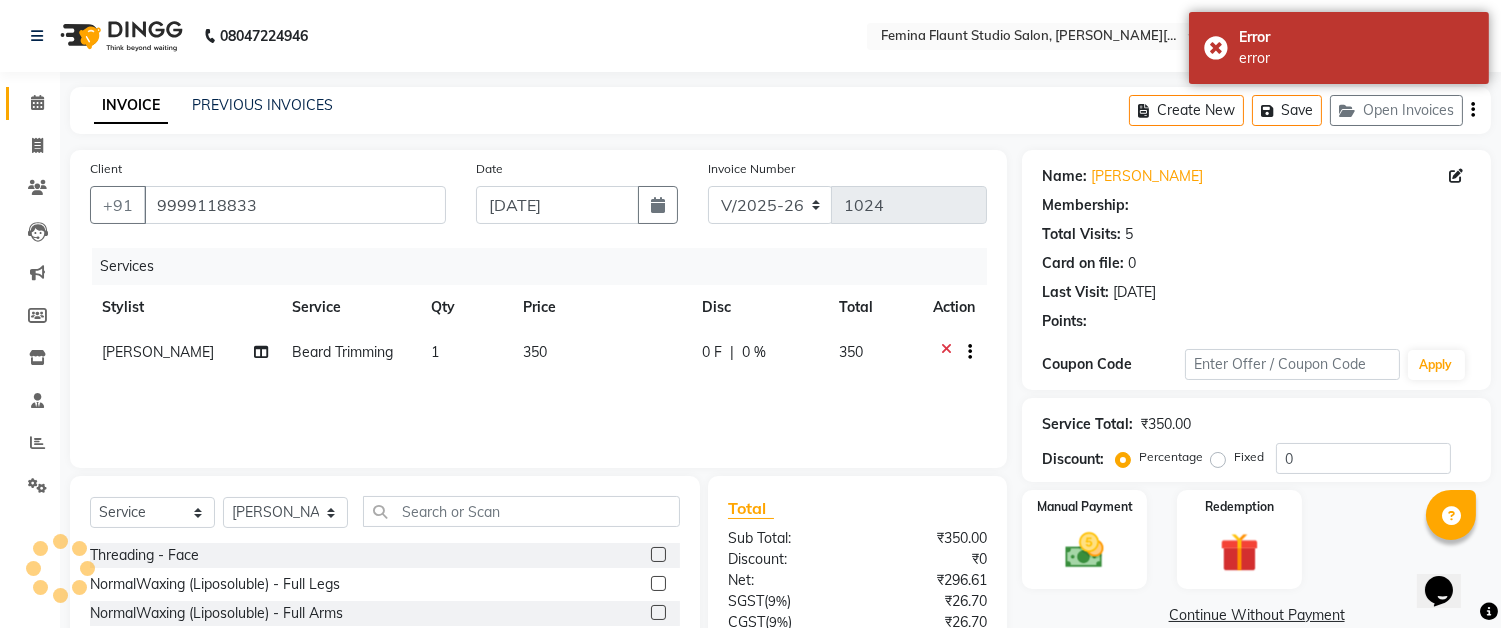select on "1: Object" 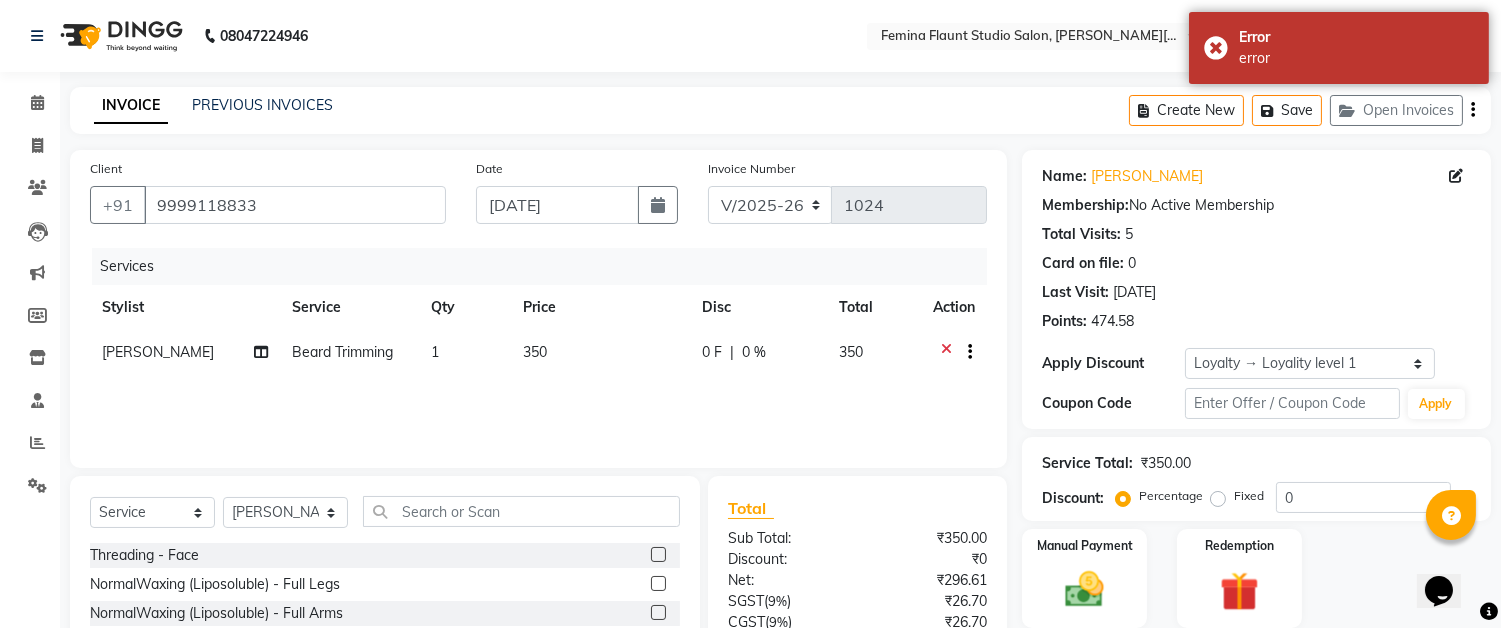 click on "350" 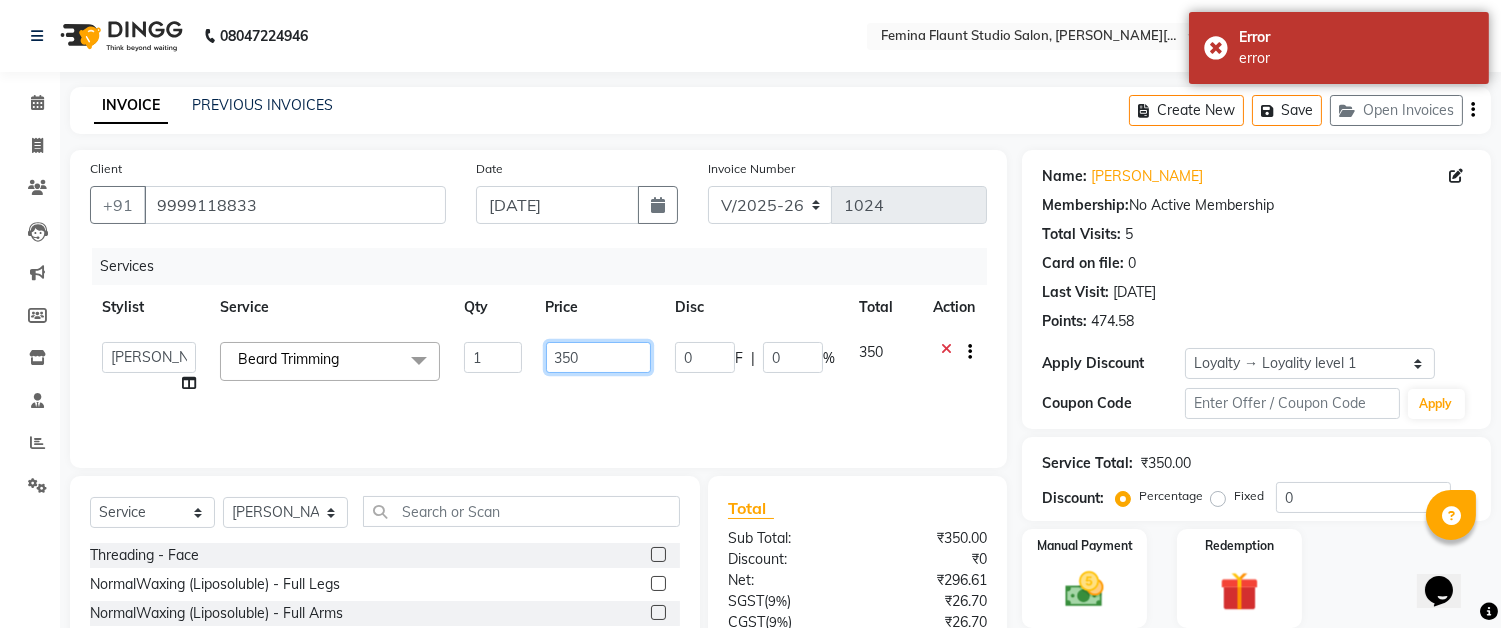click on "350" 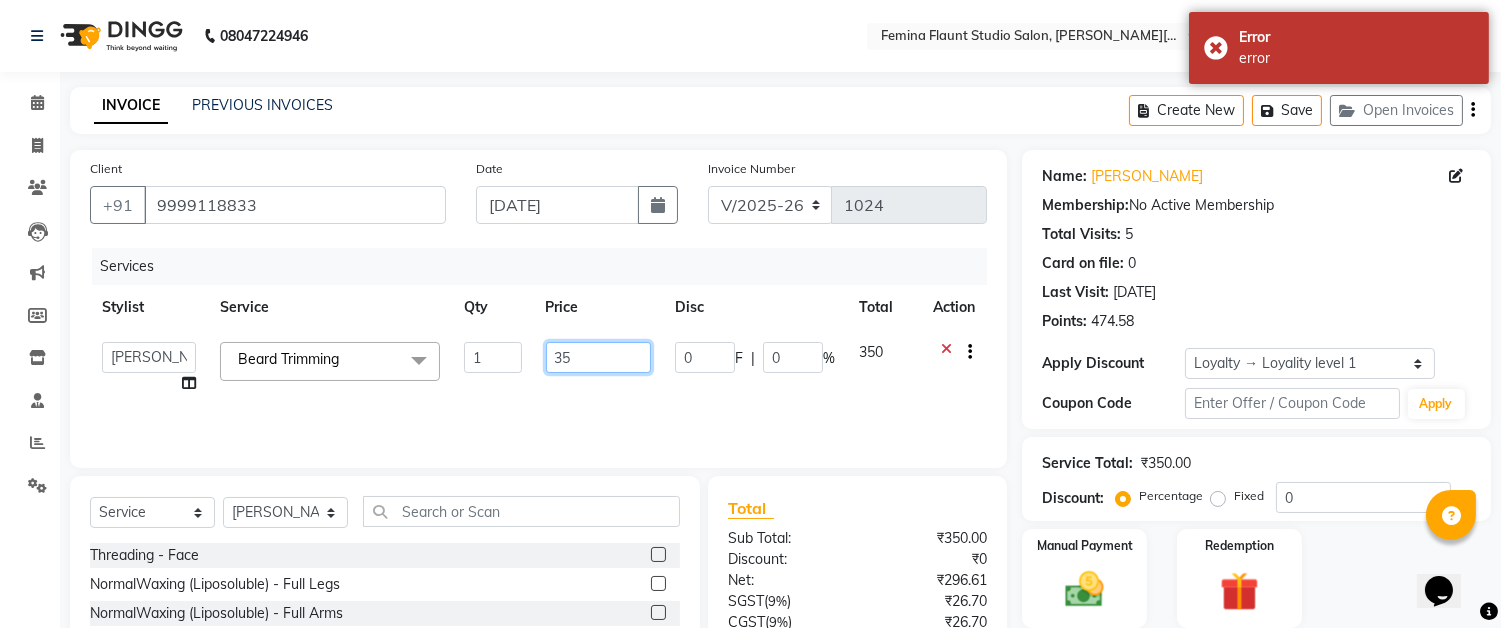 type on "3" 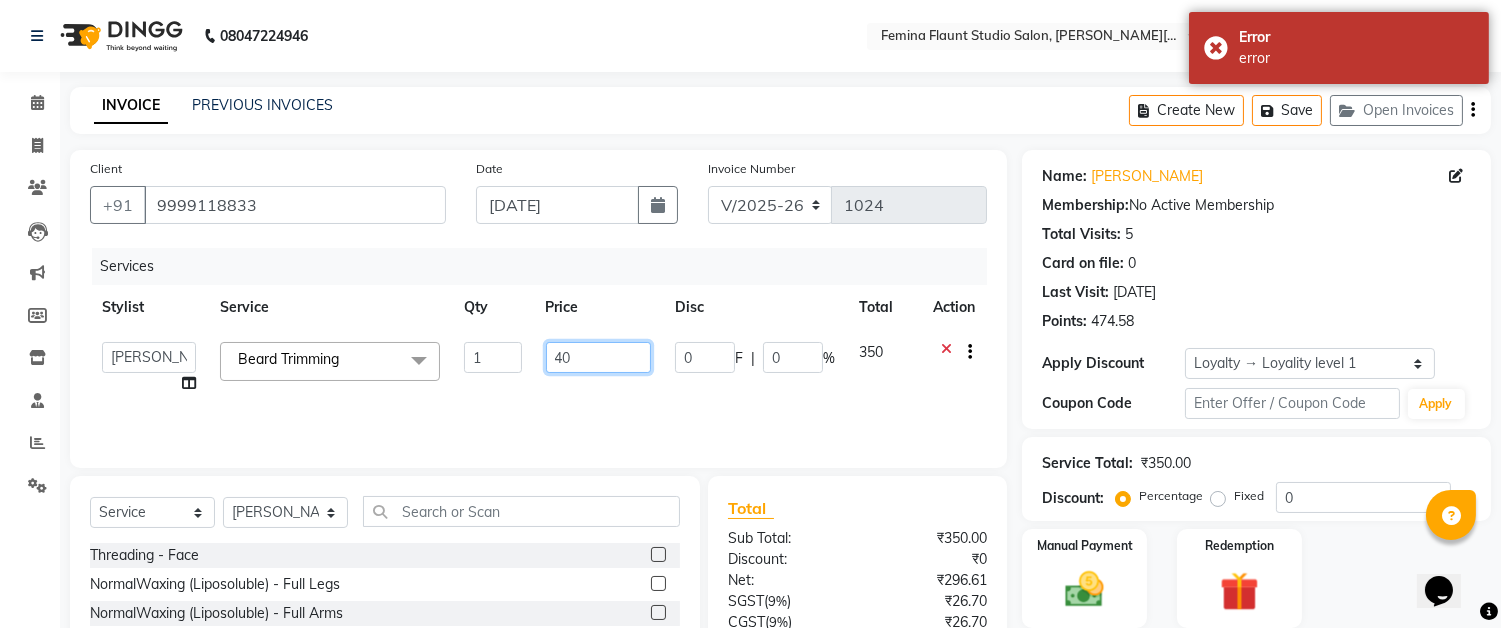 type on "400" 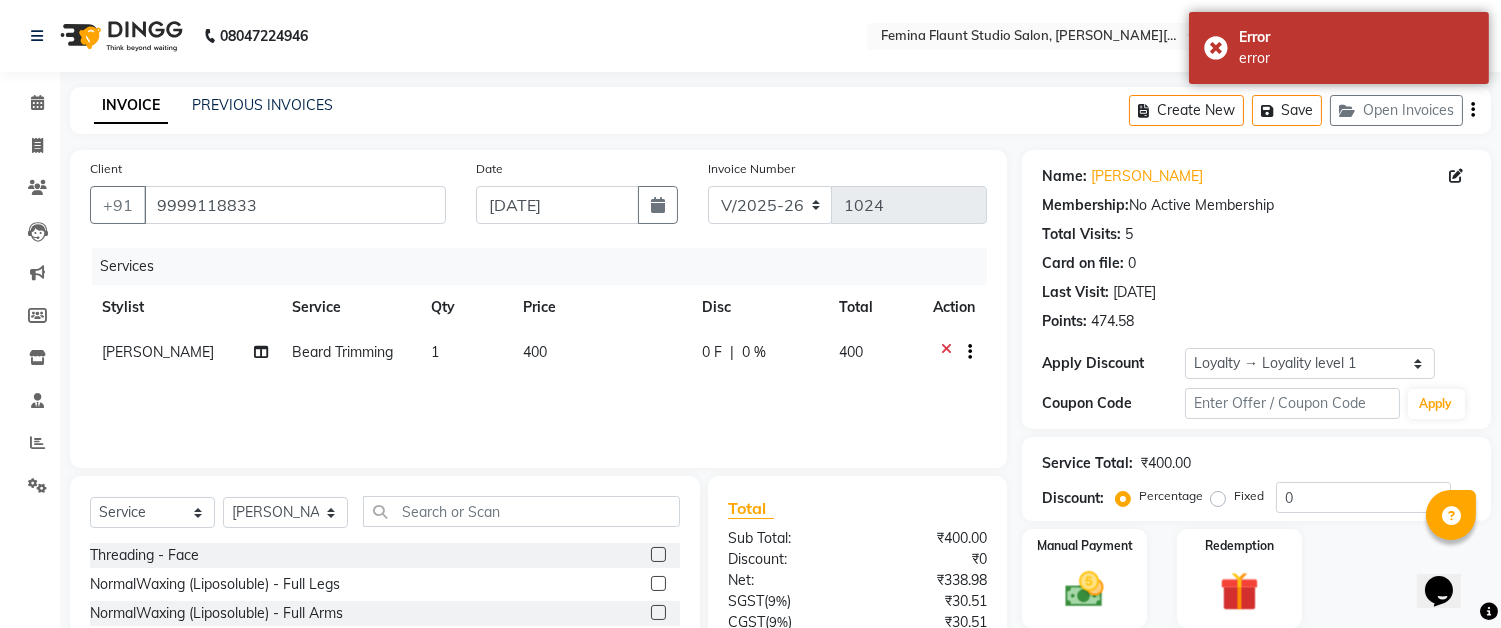 click on "Services Stylist Service Qty Price Disc Total Action jaydip Beard Trimming 1 400 0 F | 0 % 400" 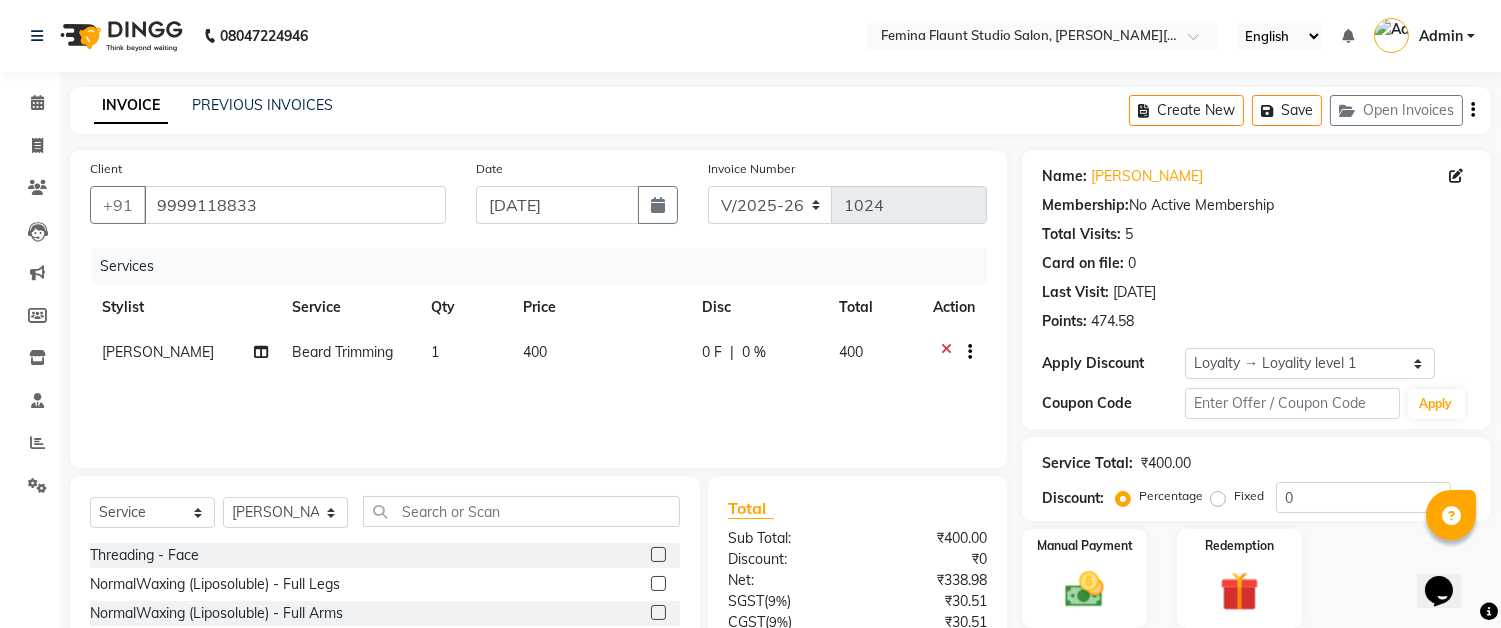 scroll, scrollTop: 172, scrollLeft: 0, axis: vertical 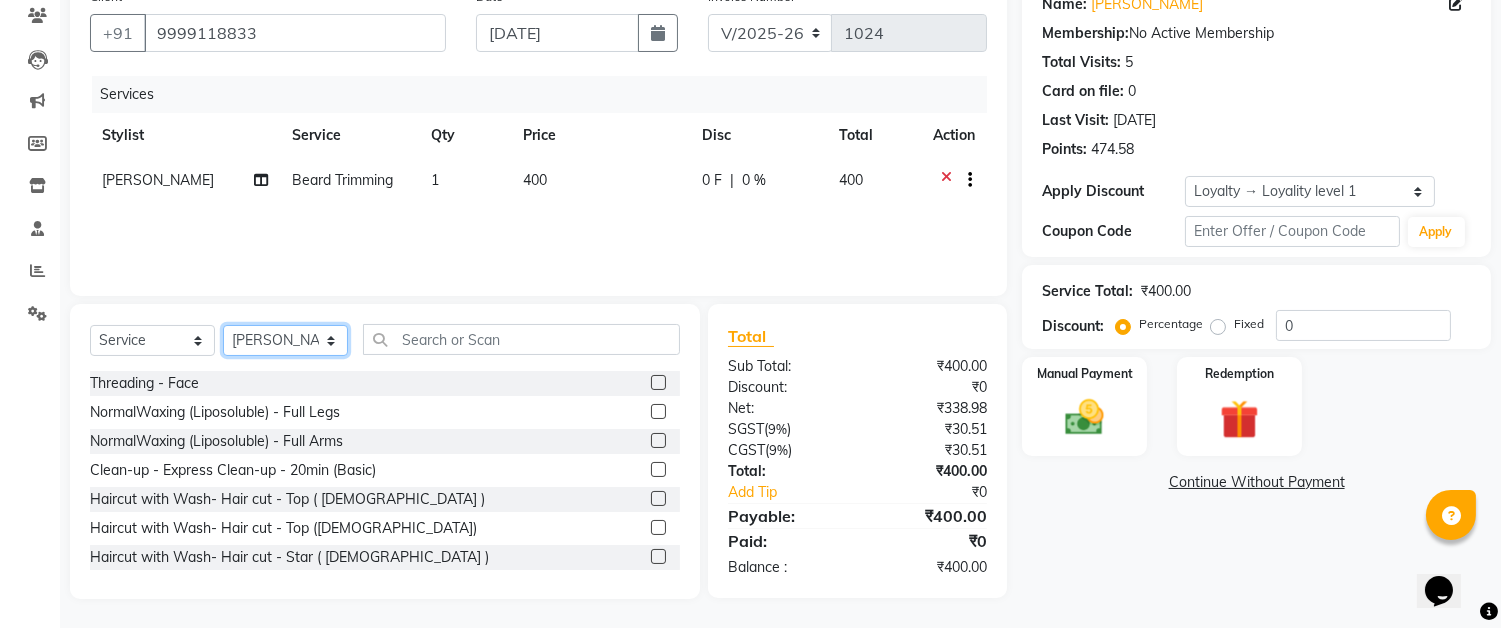 click on "Select Stylist Akram Auditor [PERSON_NAME] [PERSON_NAME] [PERSON_NAME] [PERSON_NAME] [PERSON_NAME] SHOW TARANUM" 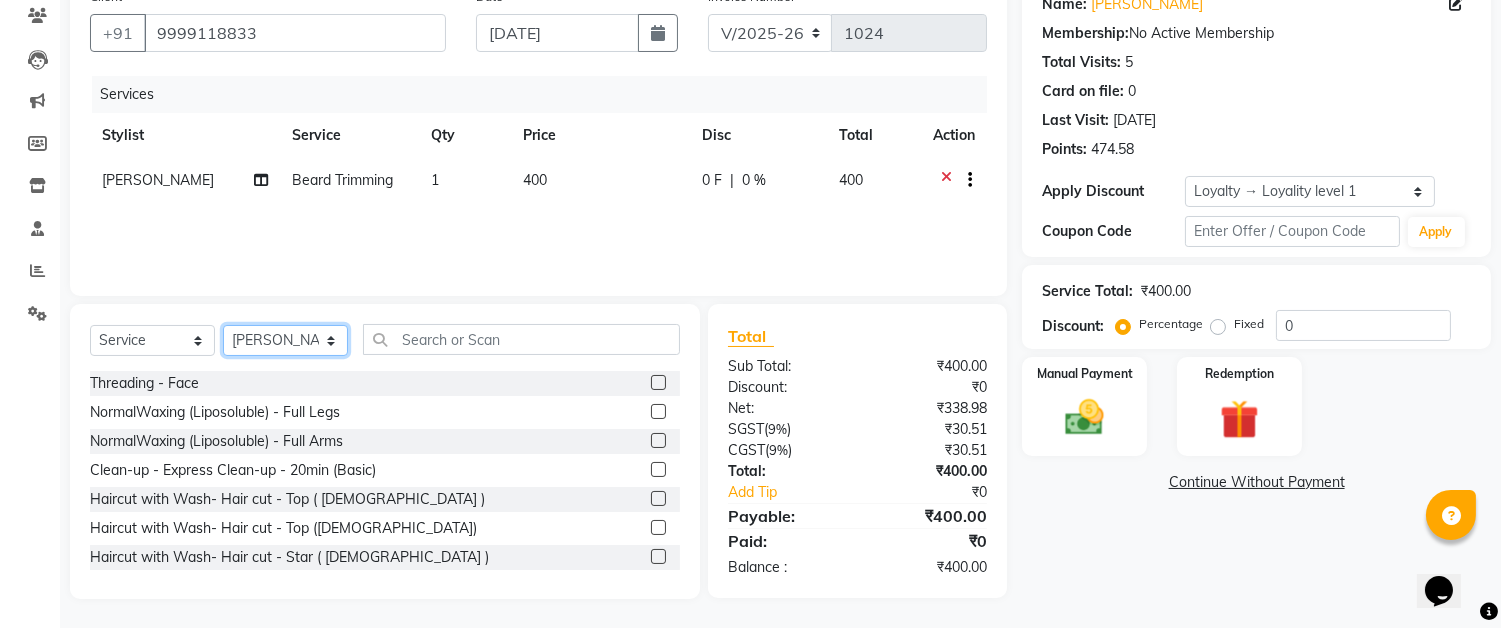 select on "85065" 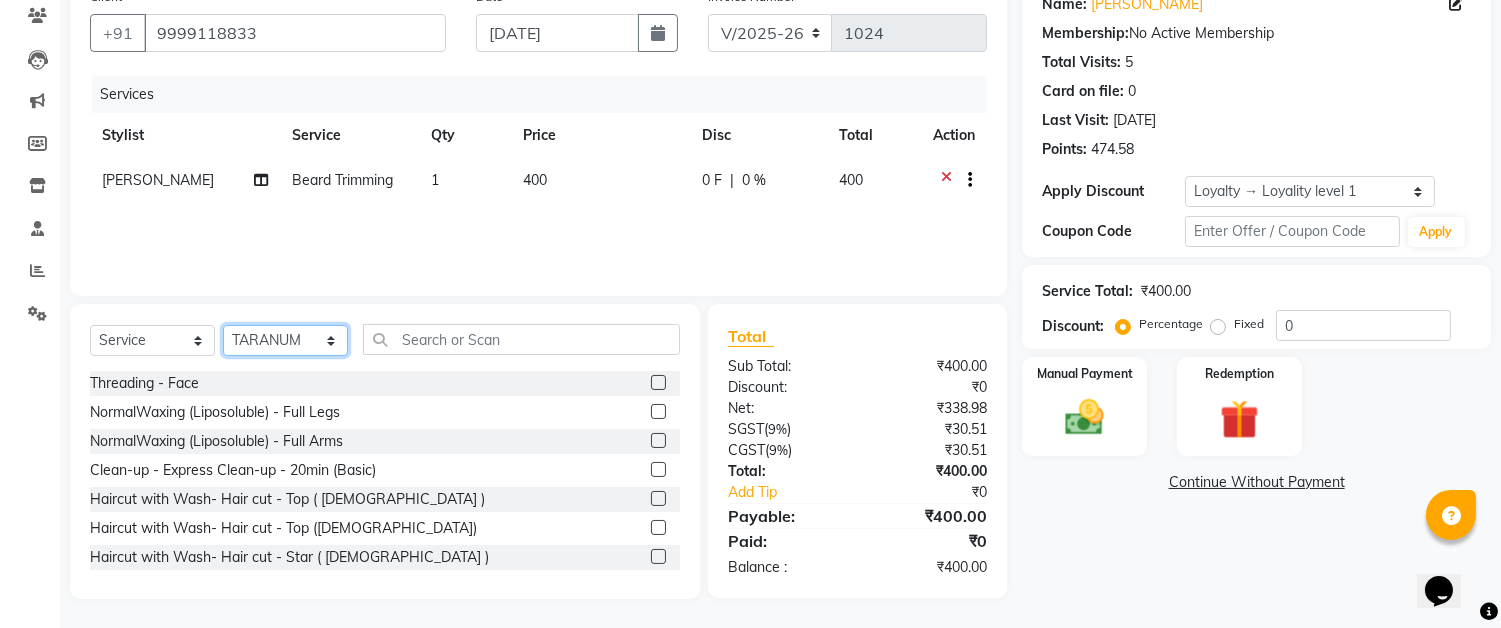 click on "Select Stylist Akram Auditor [PERSON_NAME] [PERSON_NAME] [PERSON_NAME] [PERSON_NAME] [PERSON_NAME] SHOW TARANUM" 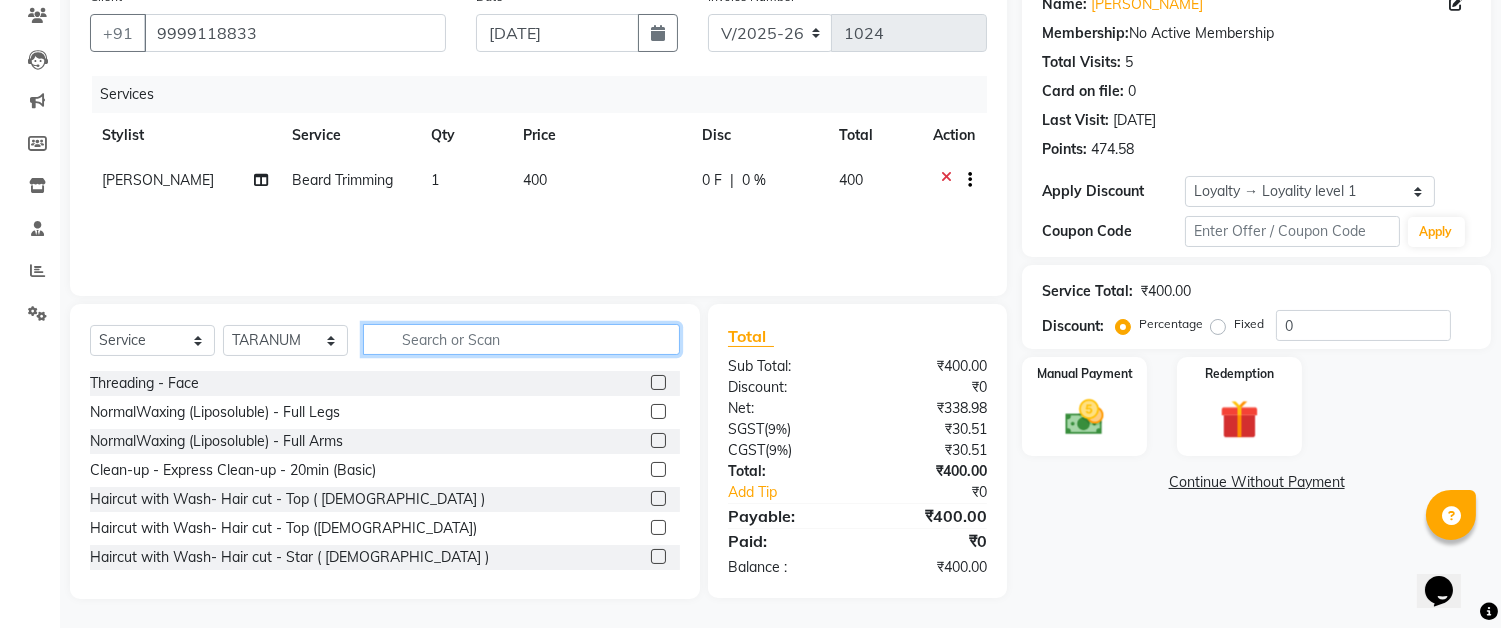 click 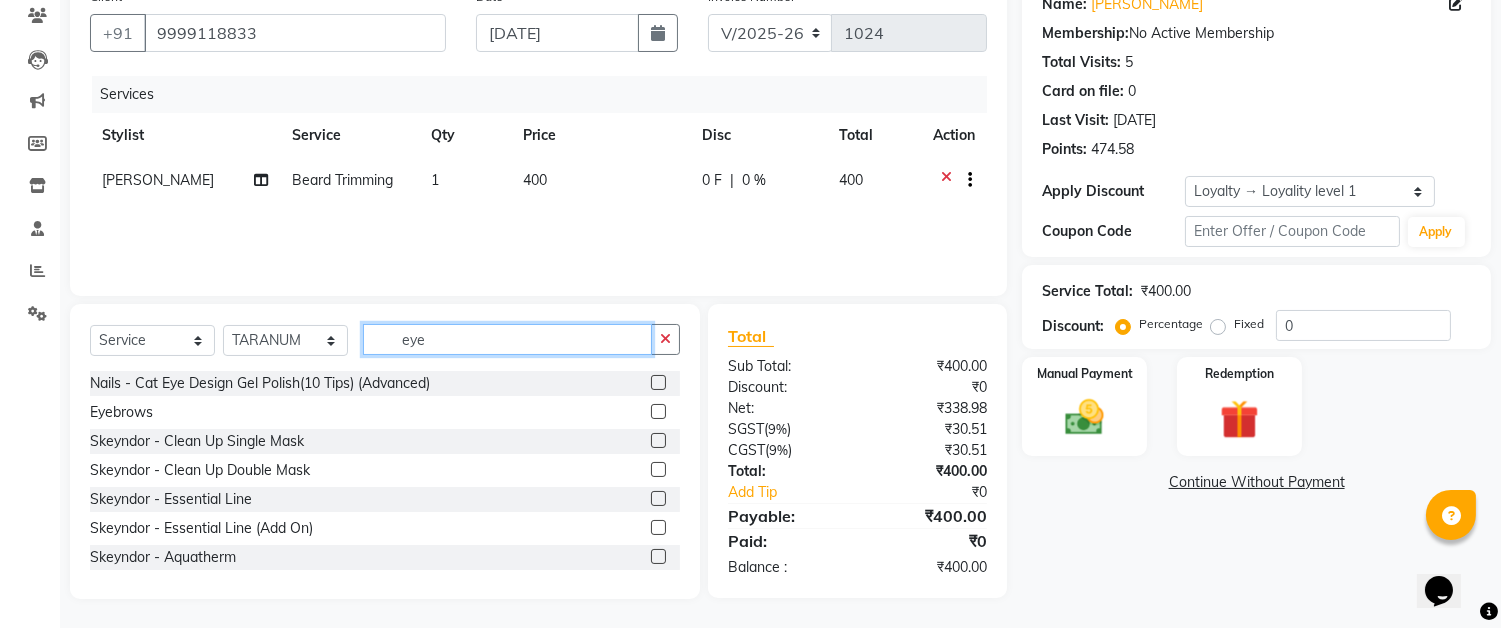 scroll, scrollTop: 171, scrollLeft: 0, axis: vertical 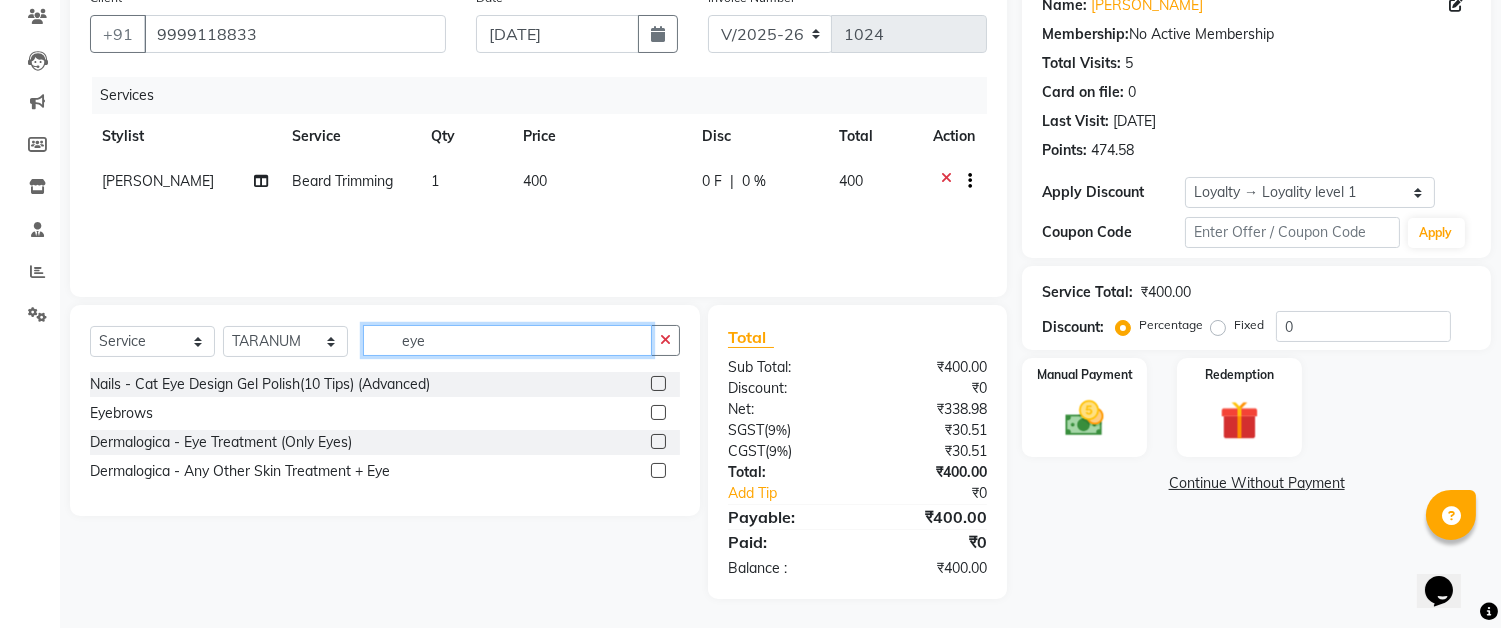 type on "eye" 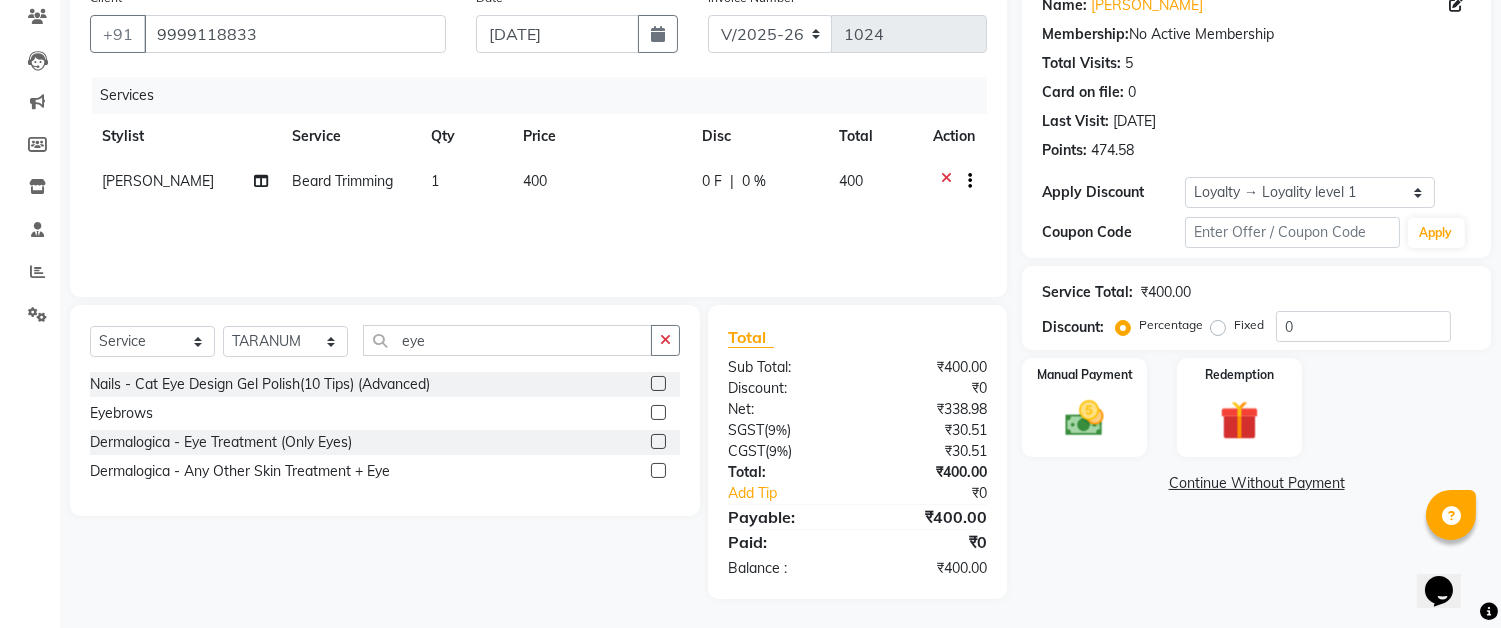 click 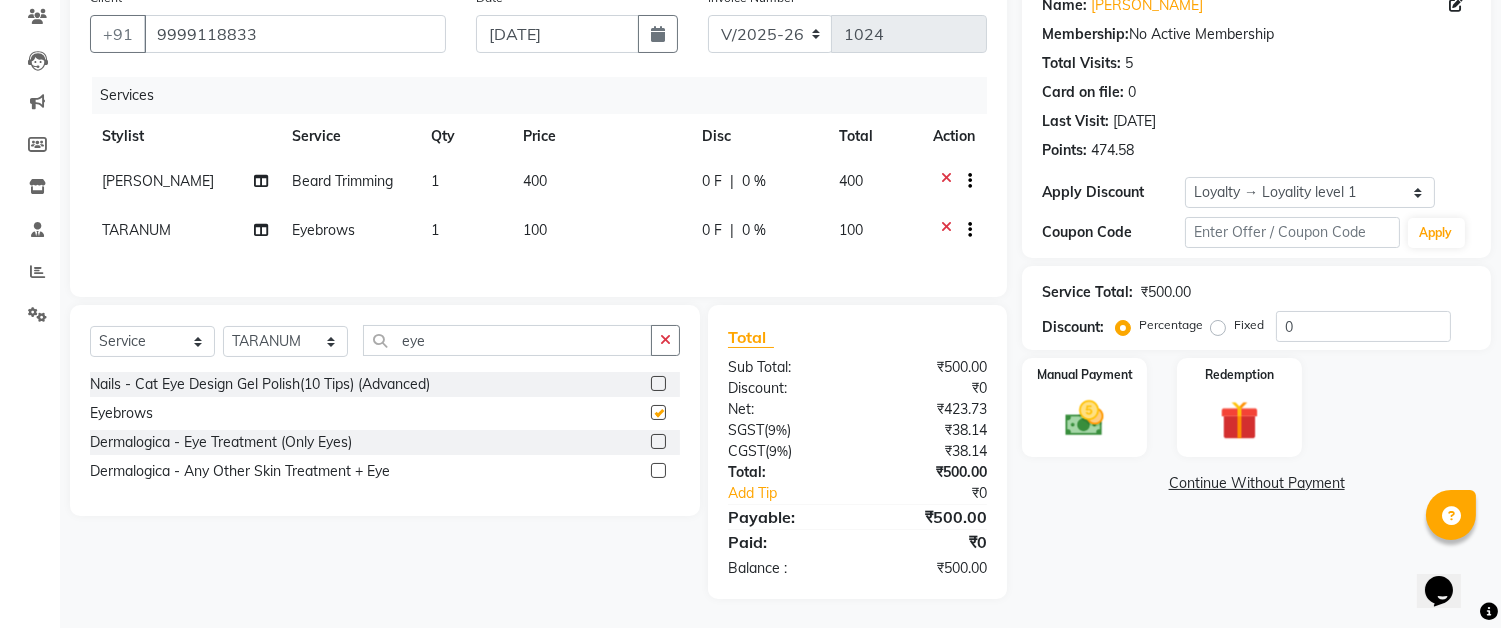 checkbox on "false" 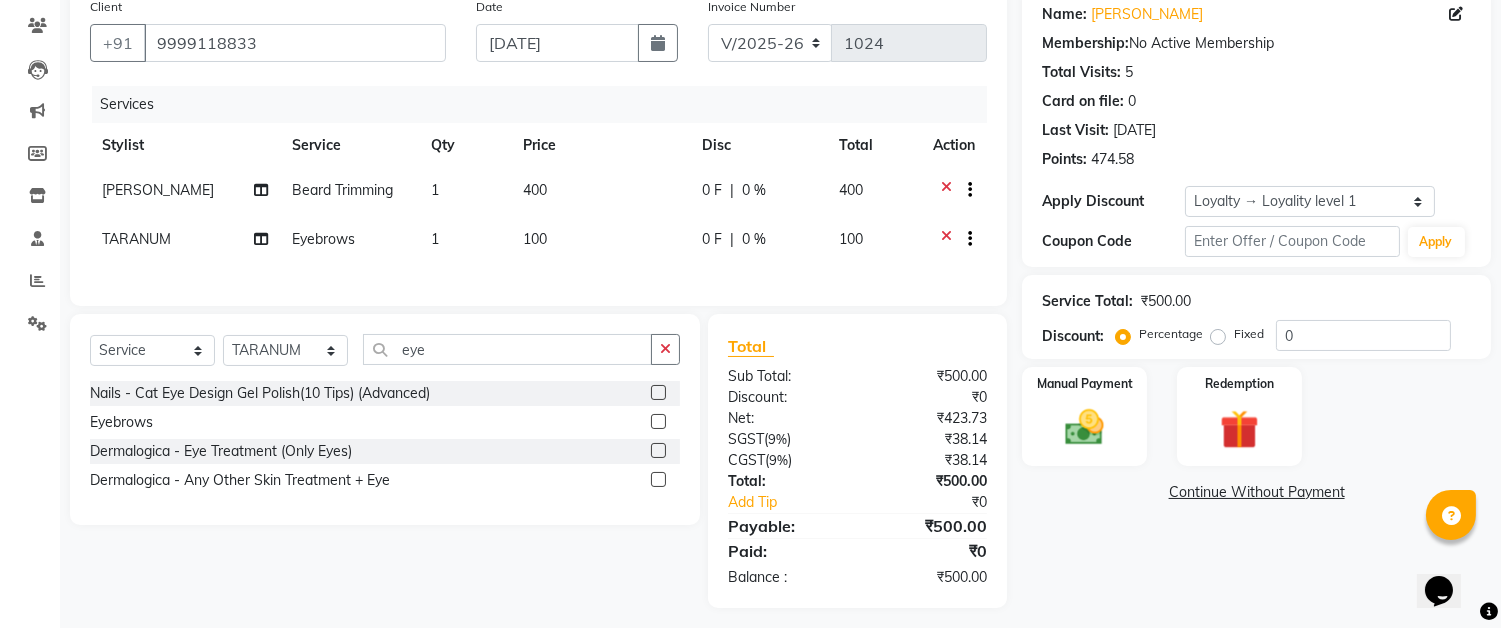 scroll, scrollTop: 184, scrollLeft: 0, axis: vertical 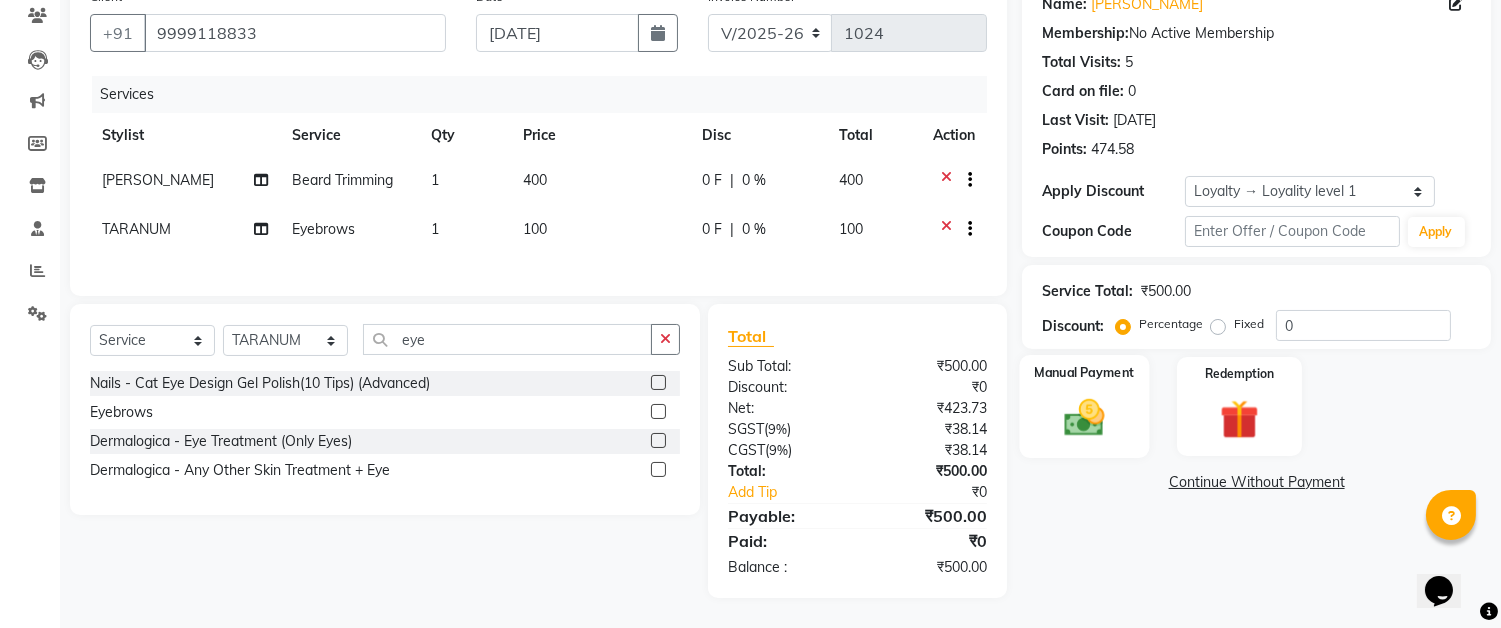 click on "Manual Payment" 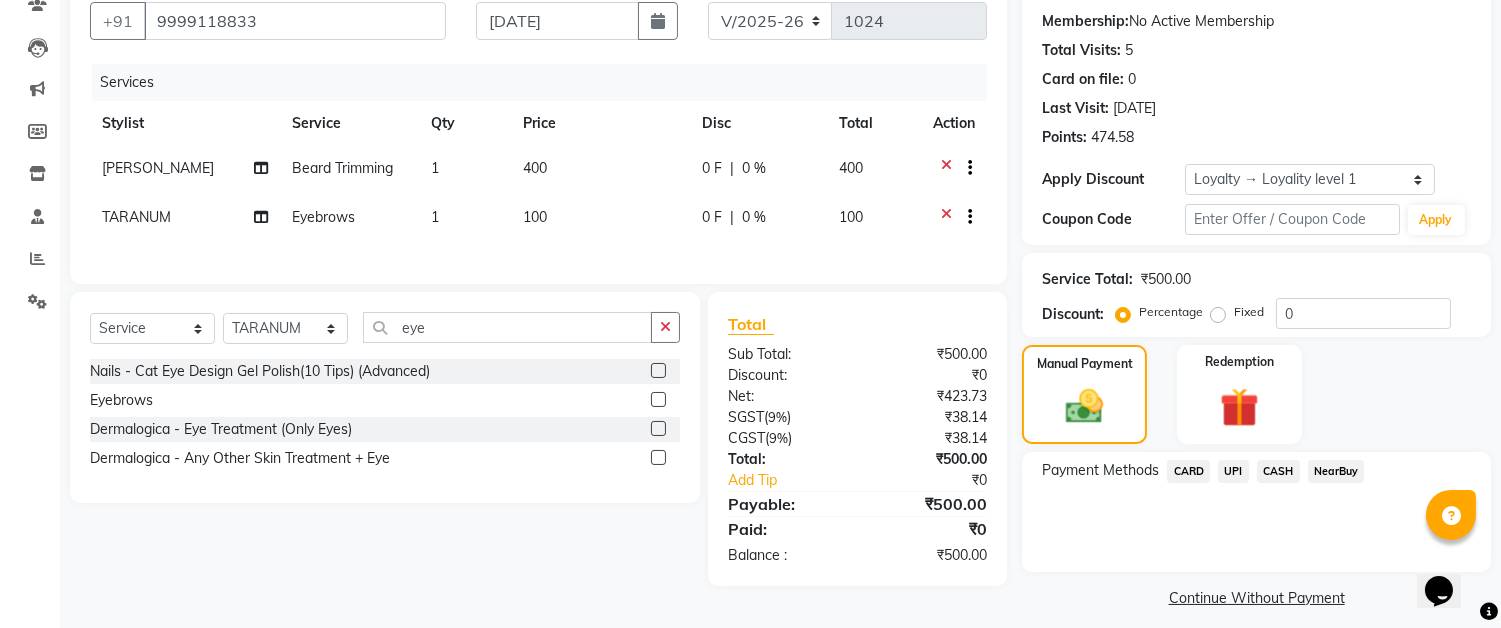 click on "CARD" 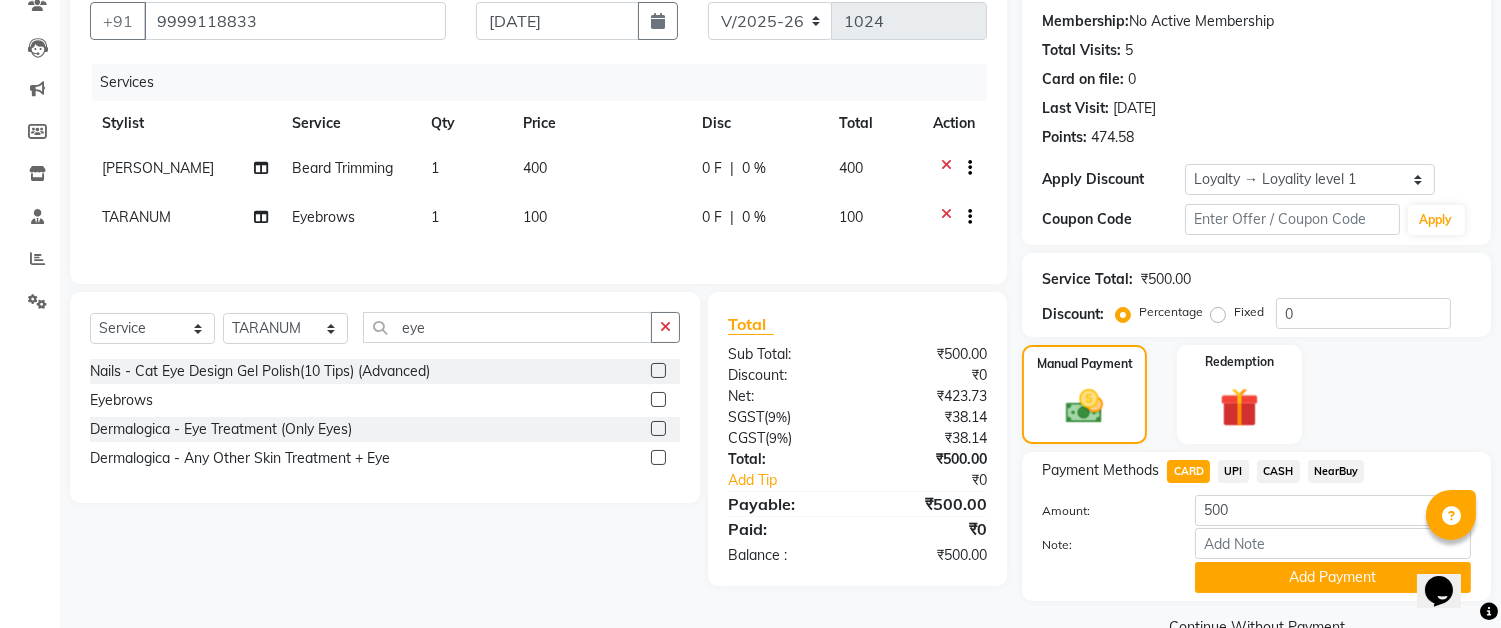scroll, scrollTop: 226, scrollLeft: 0, axis: vertical 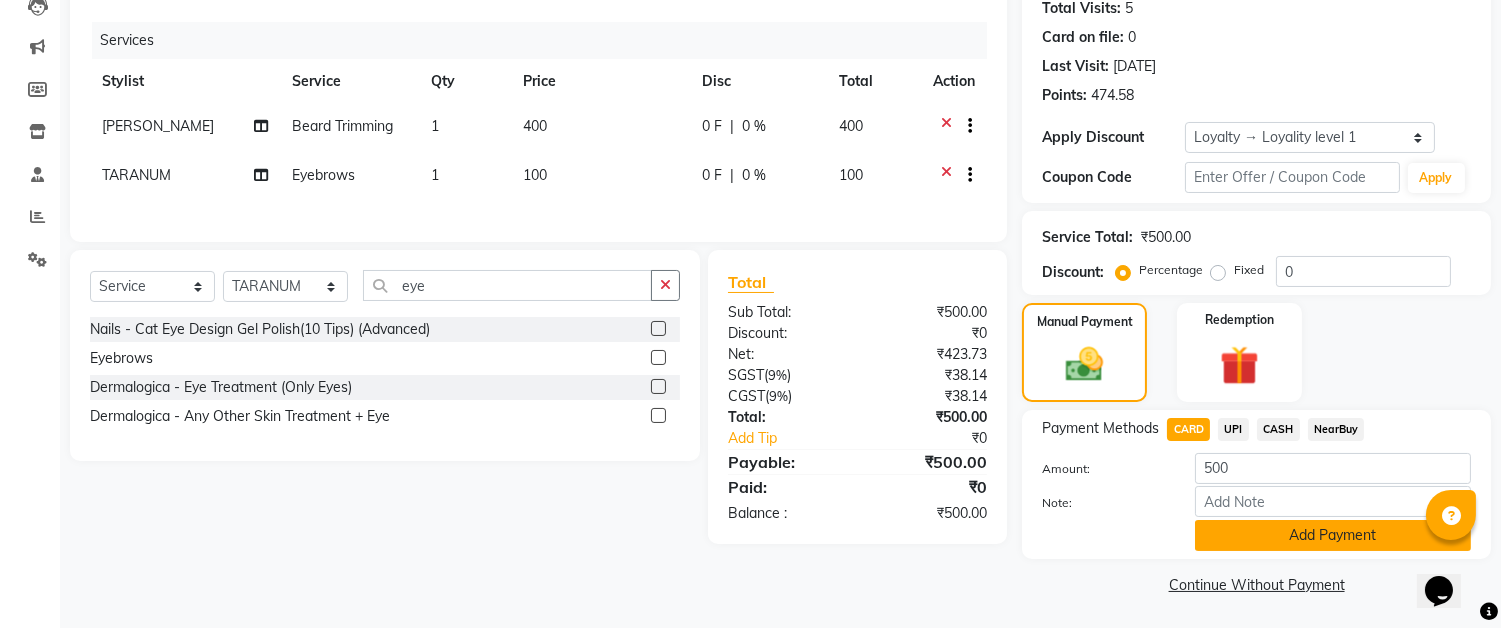click on "Add Payment" 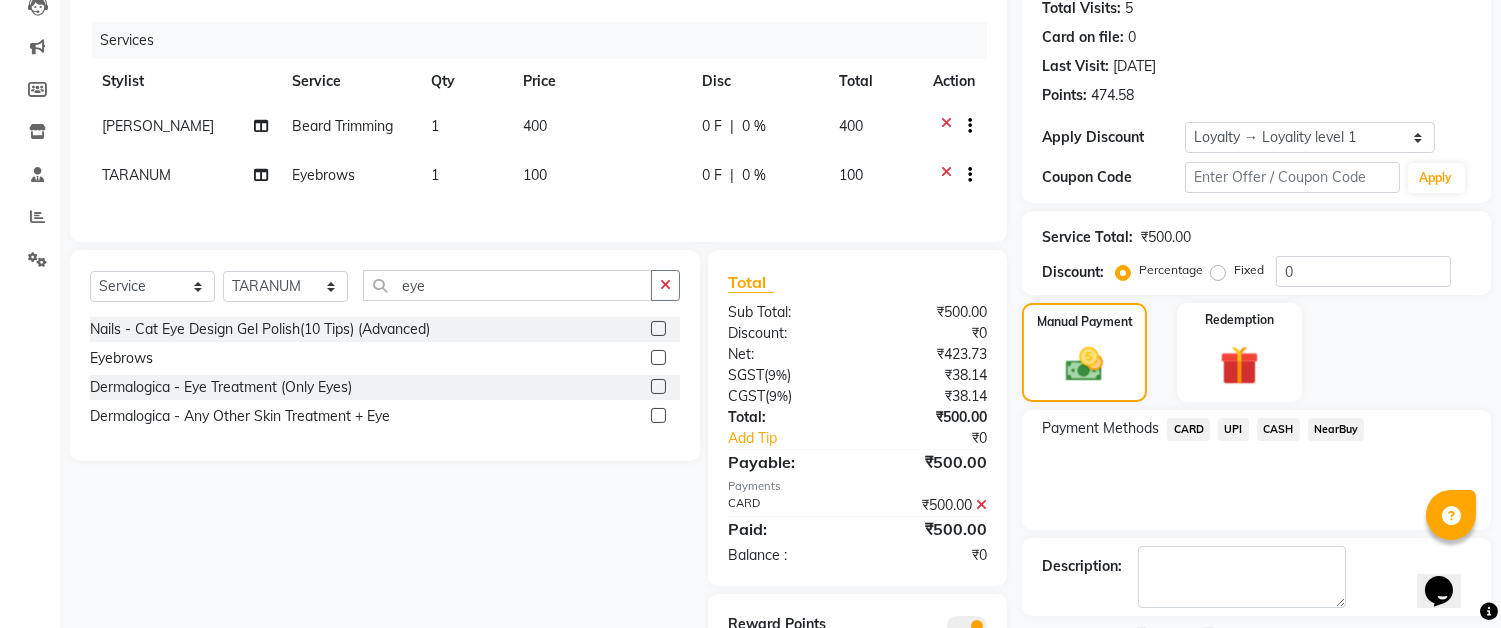 scroll, scrollTop: 325, scrollLeft: 0, axis: vertical 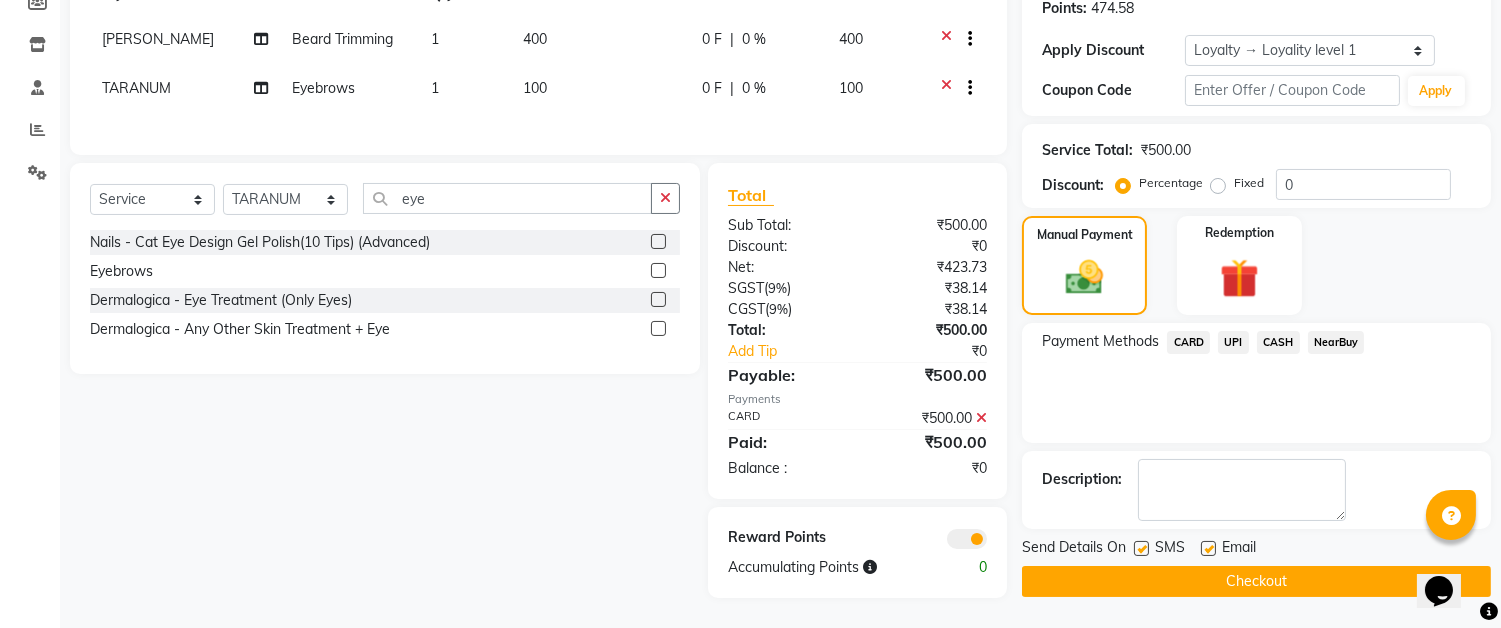 click on "Checkout" 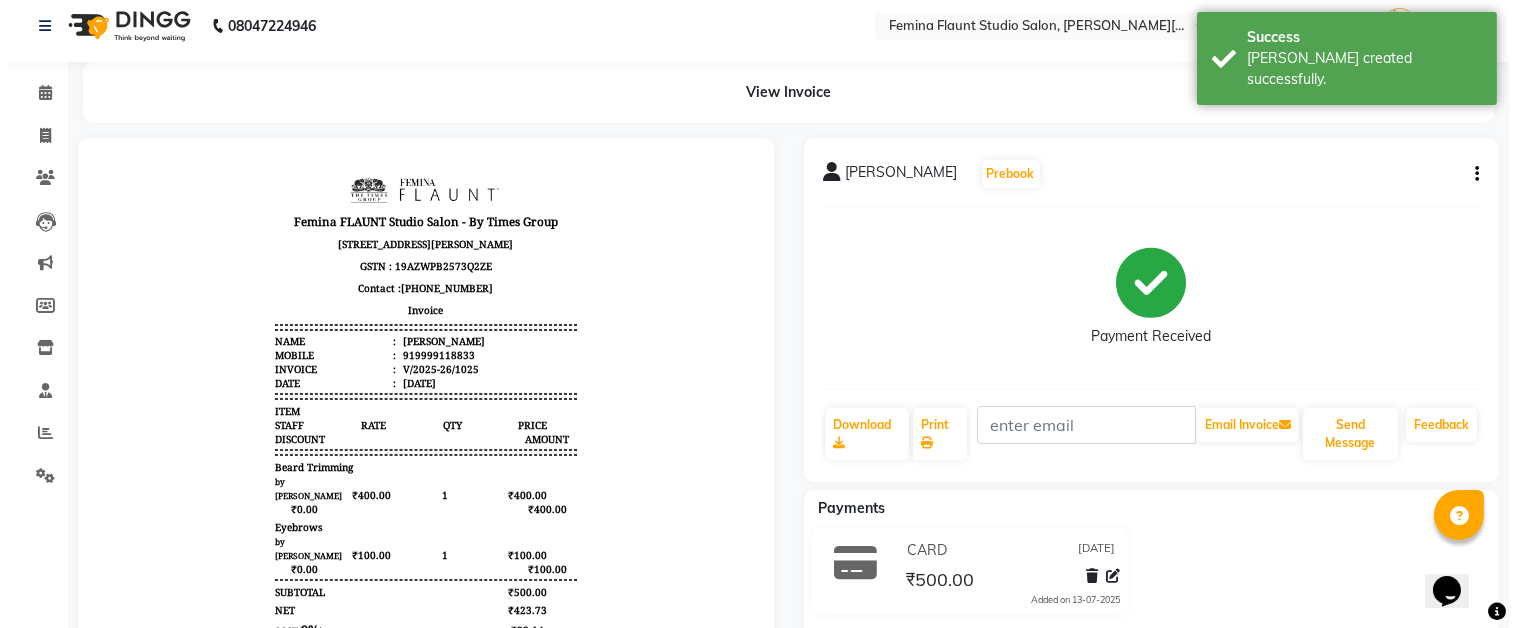 scroll, scrollTop: 0, scrollLeft: 0, axis: both 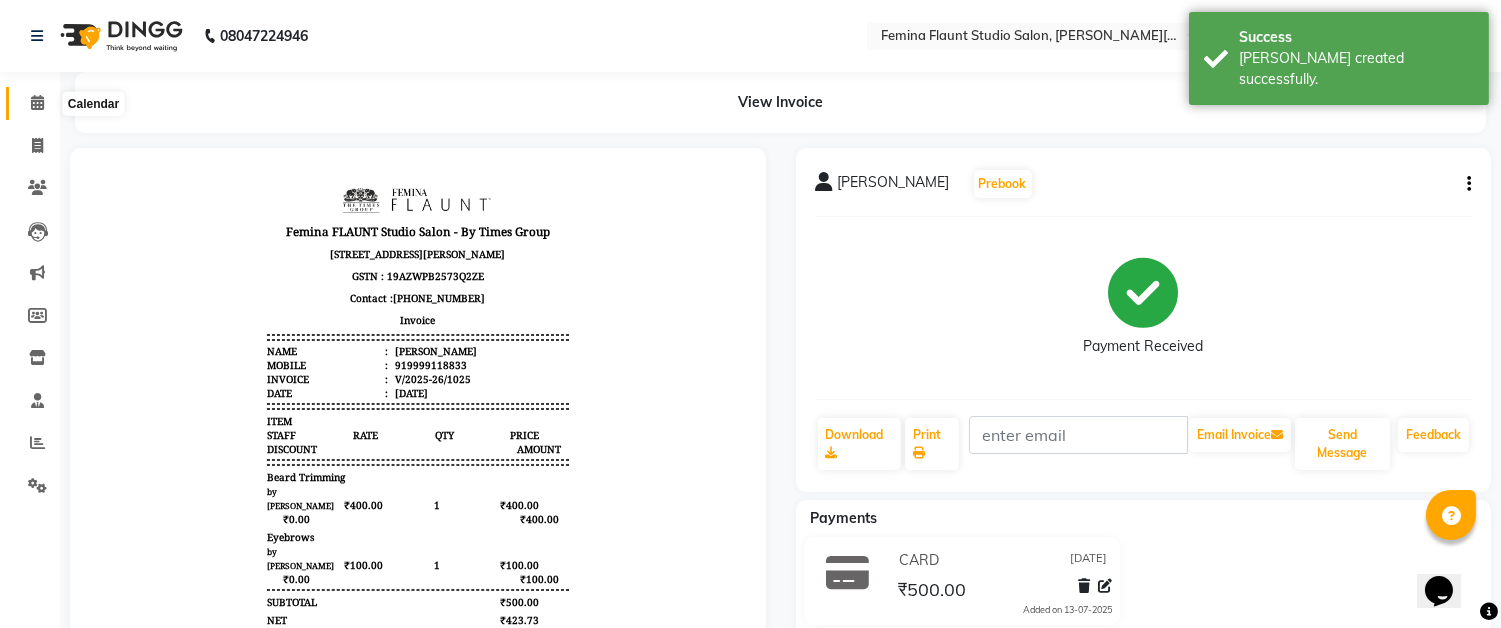 click 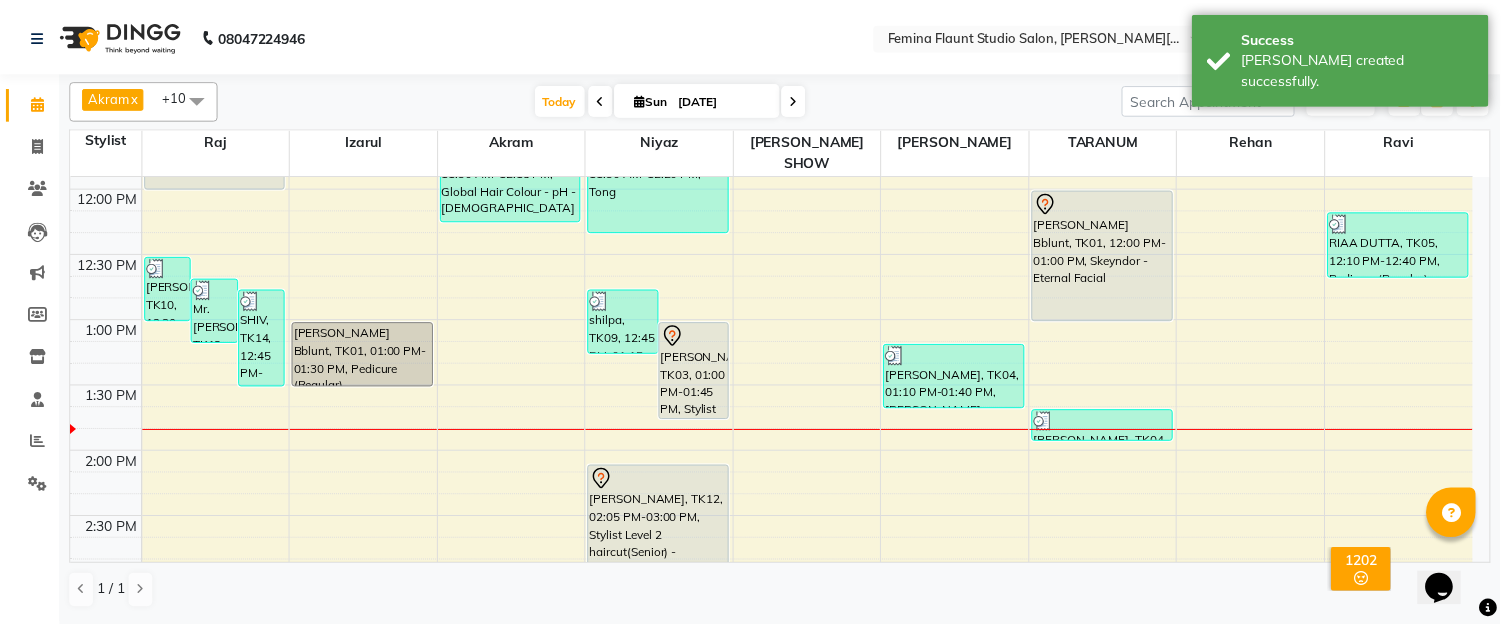 scroll, scrollTop: 444, scrollLeft: 0, axis: vertical 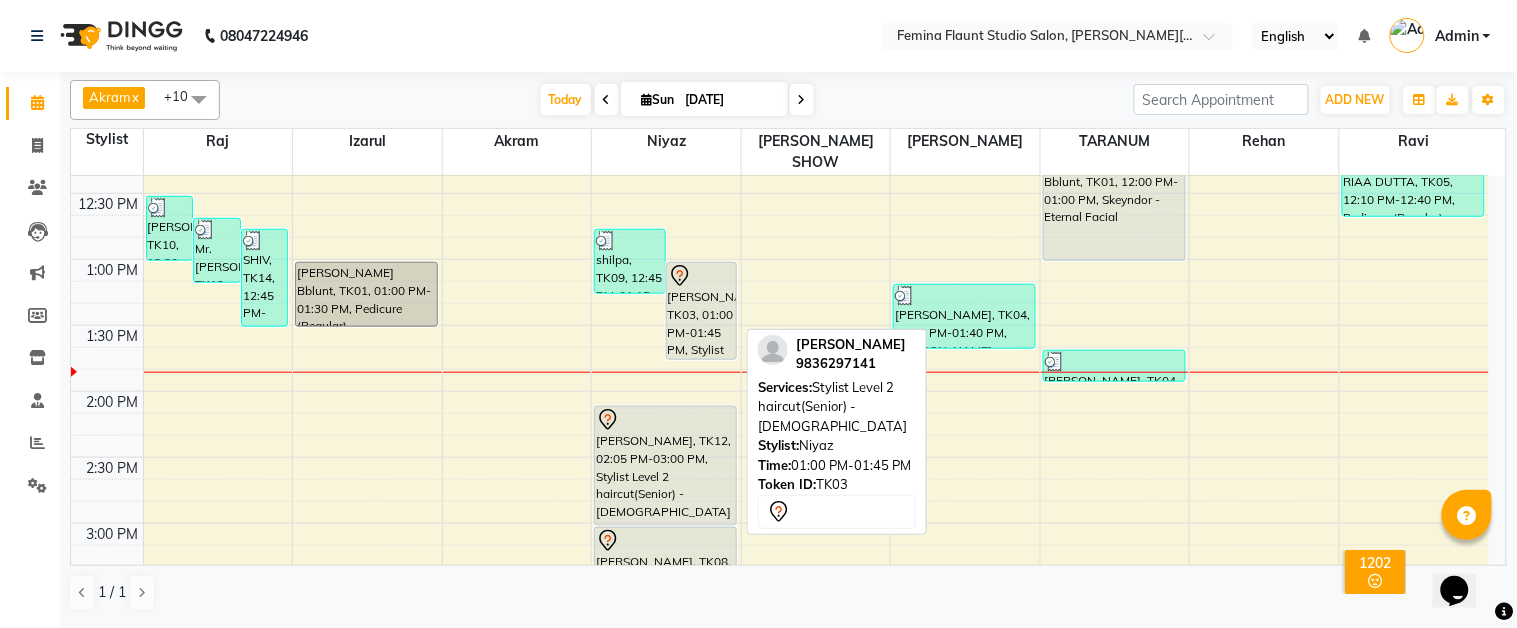 click at bounding box center [701, 276] 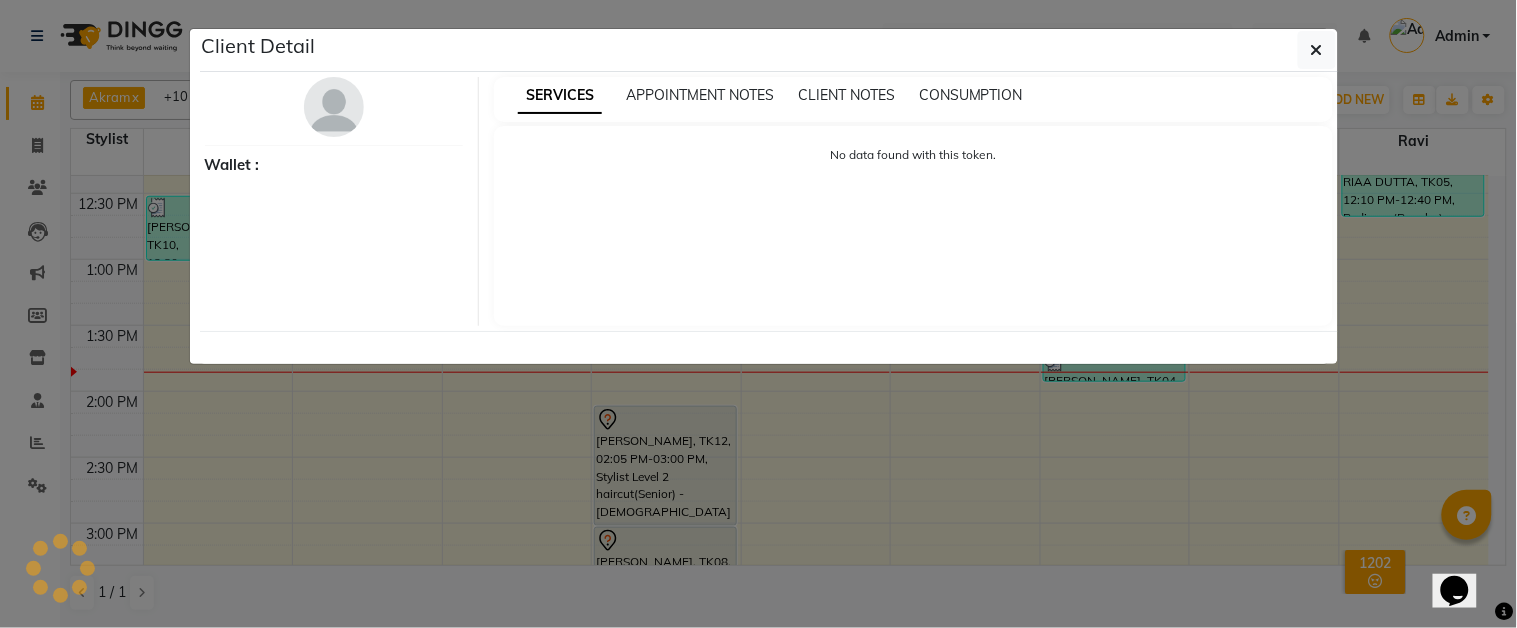 select on "7" 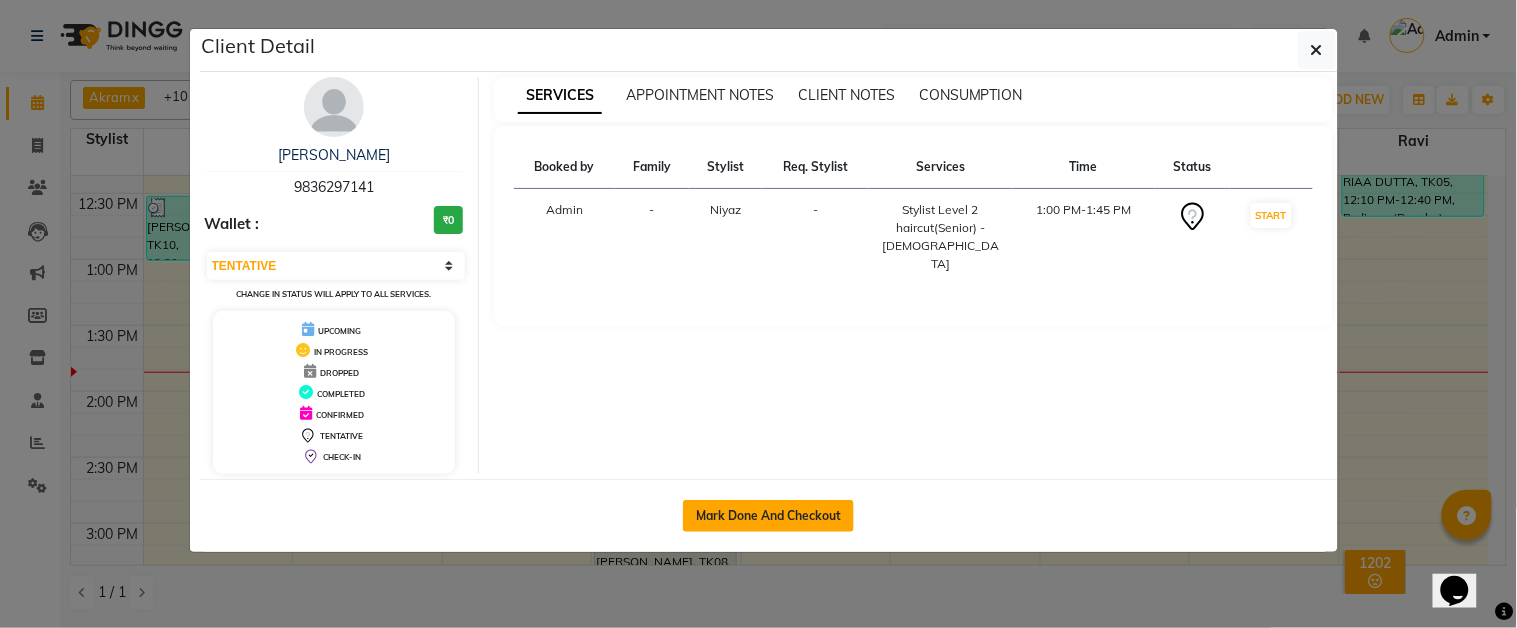 click on "Mark Done And Checkout" 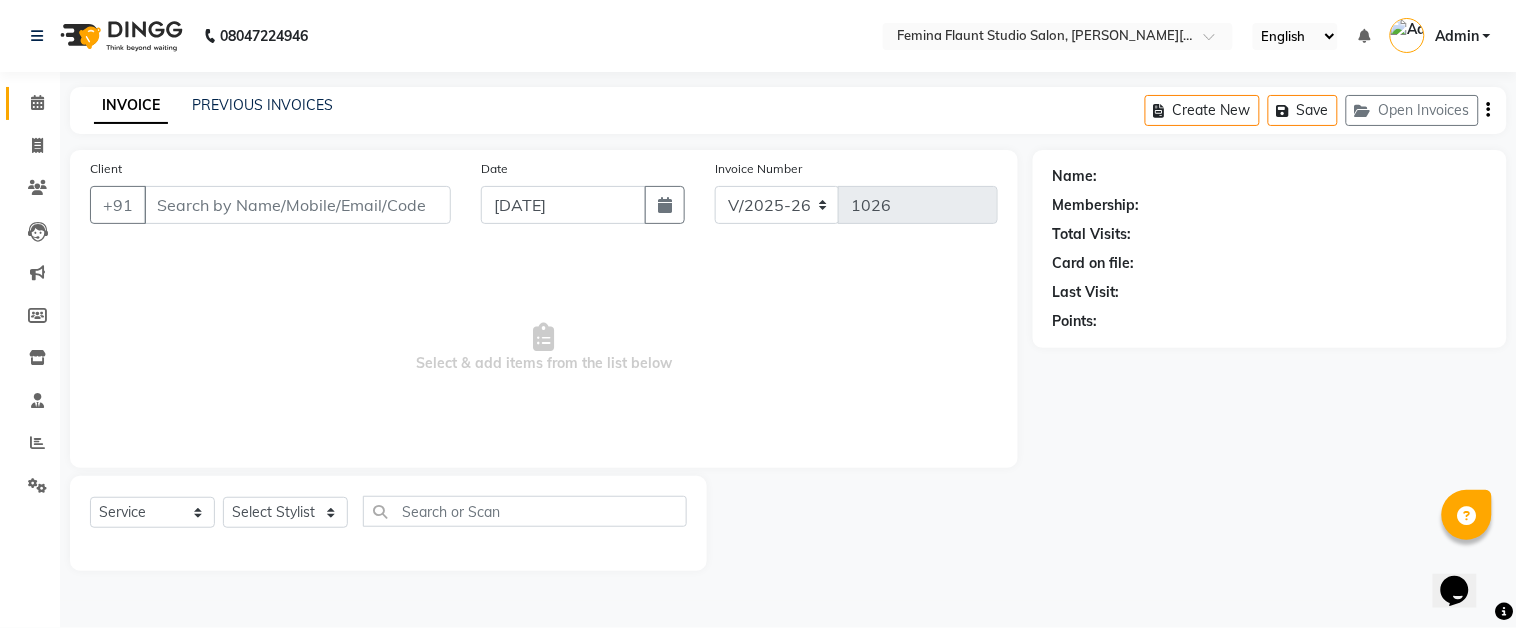 type on "9836297141" 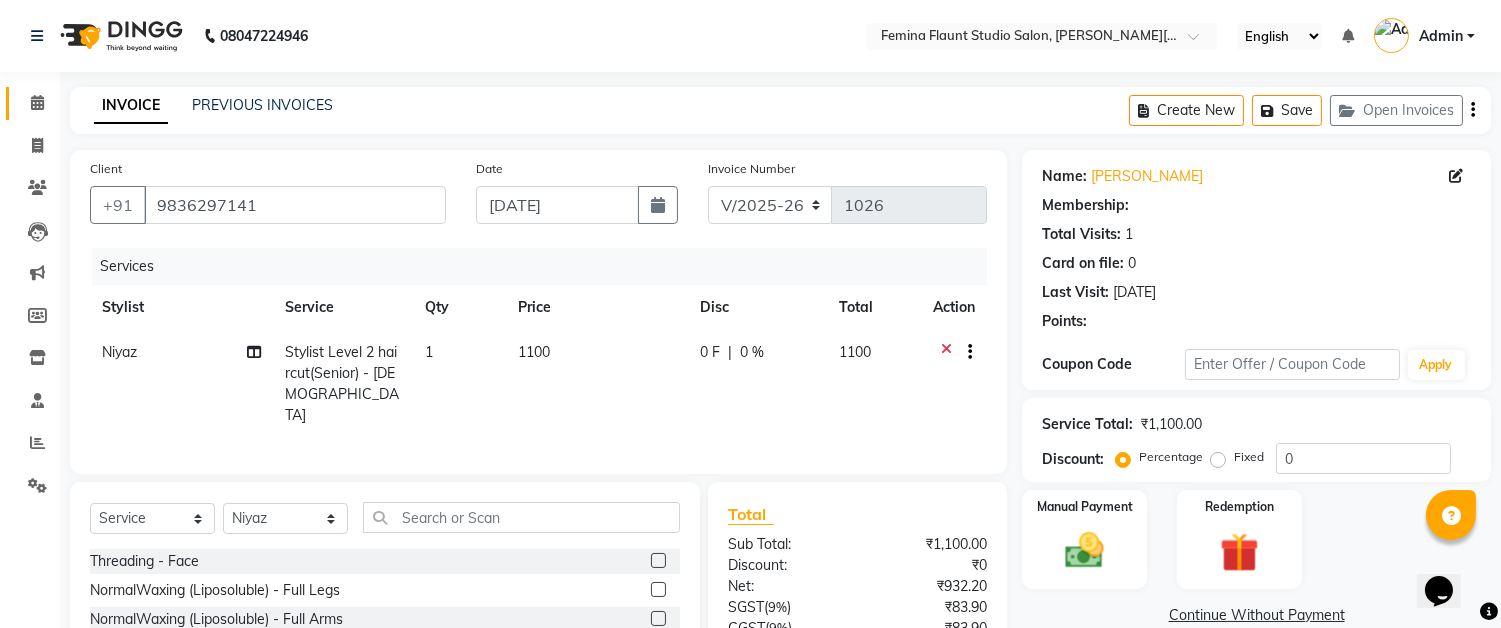 select on "1: Object" 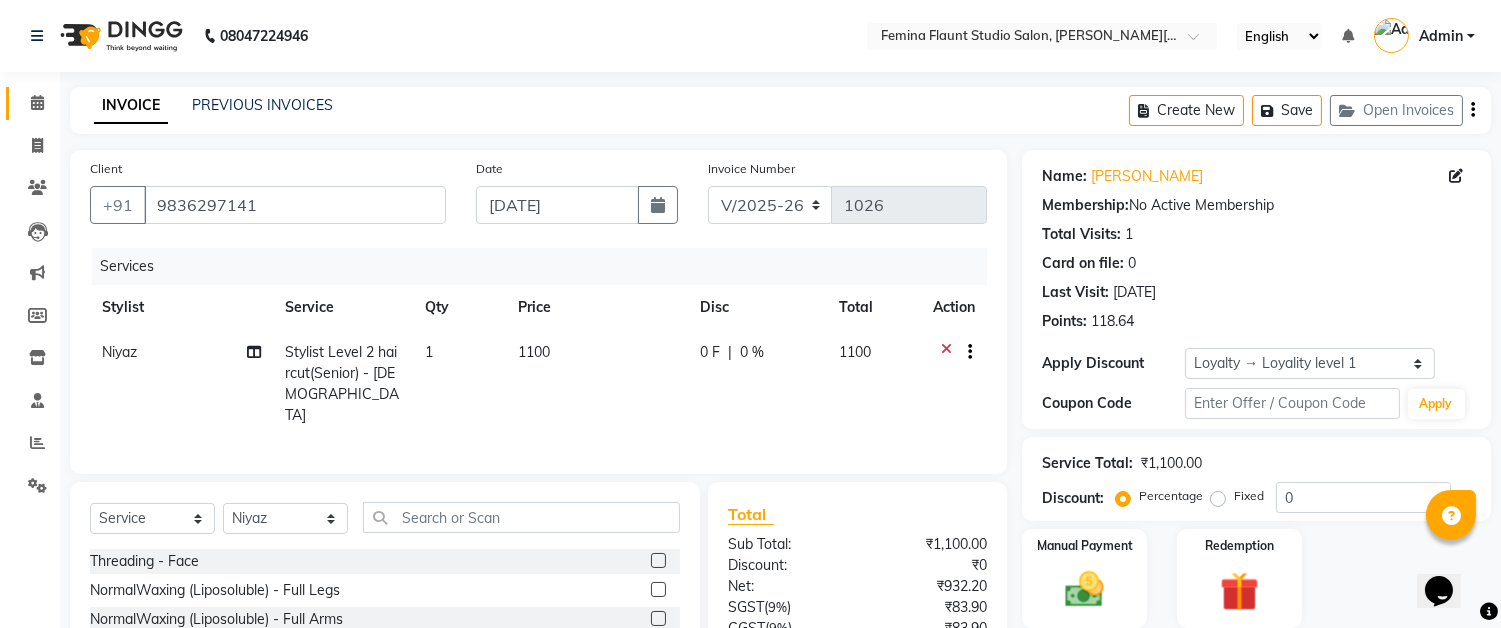 scroll, scrollTop: 174, scrollLeft: 0, axis: vertical 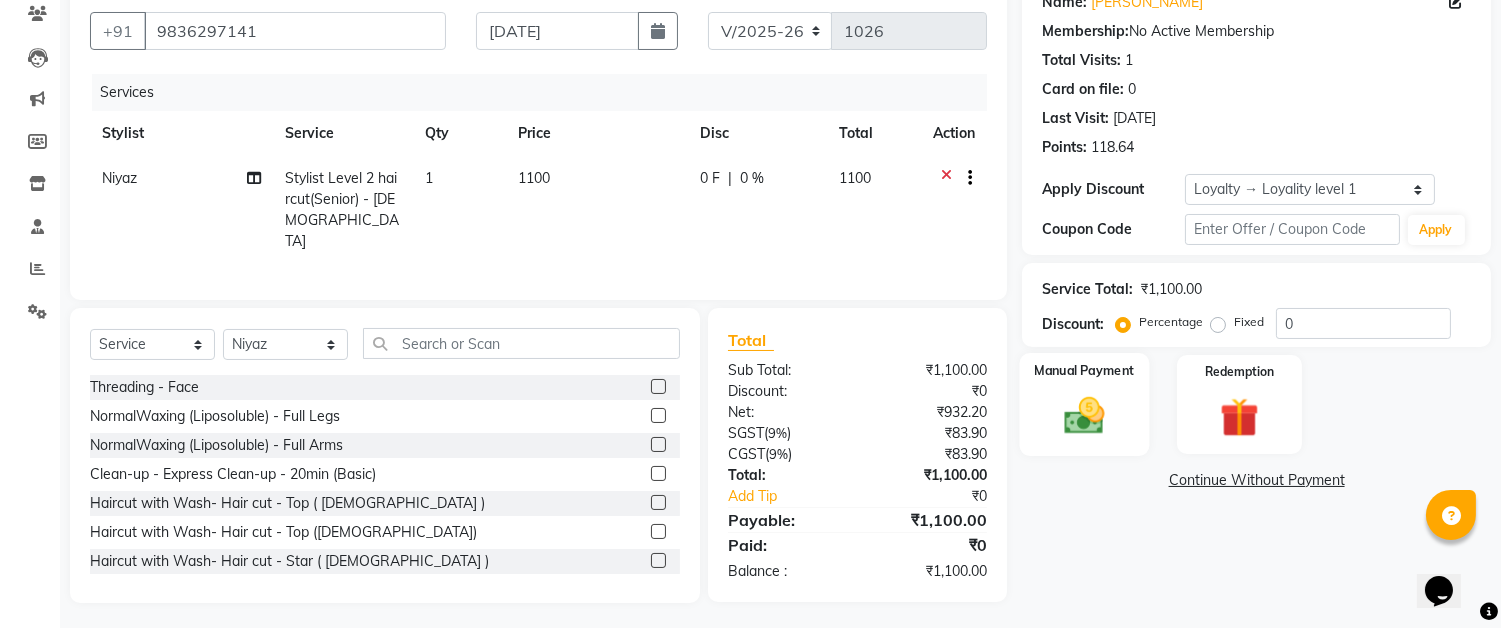 click 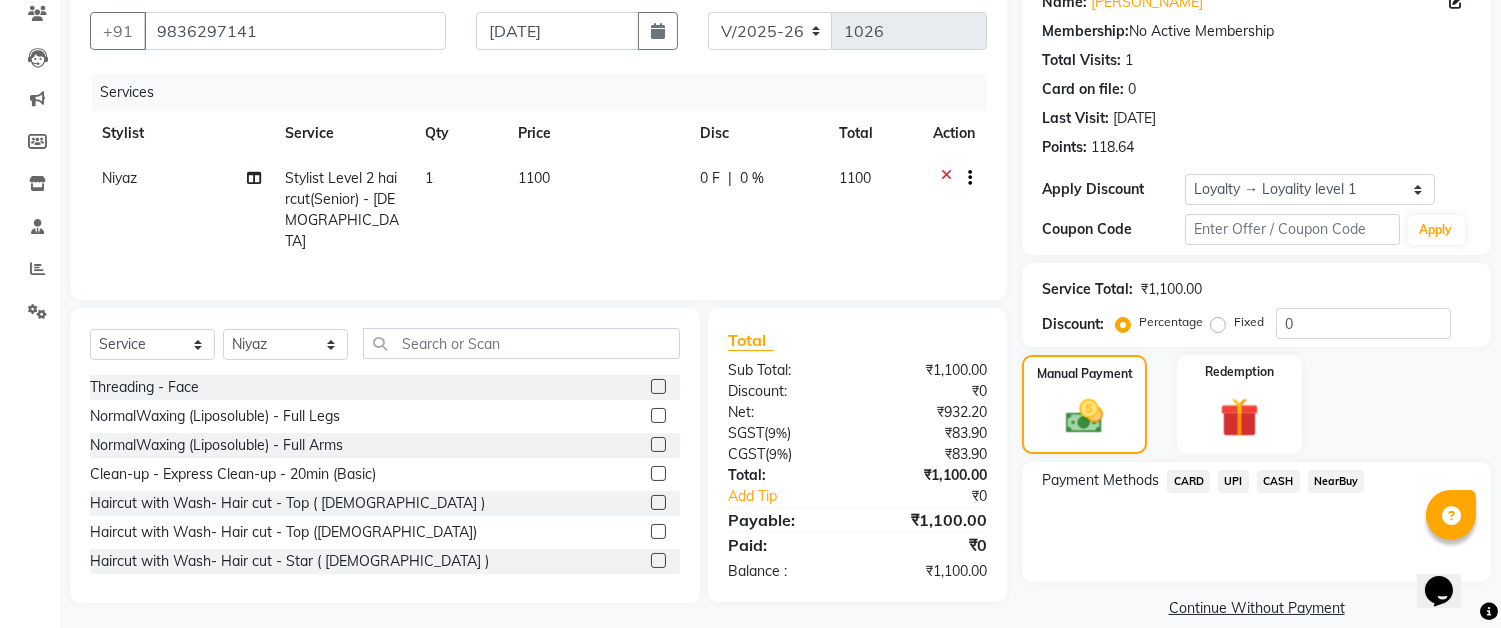 click on "CASH" 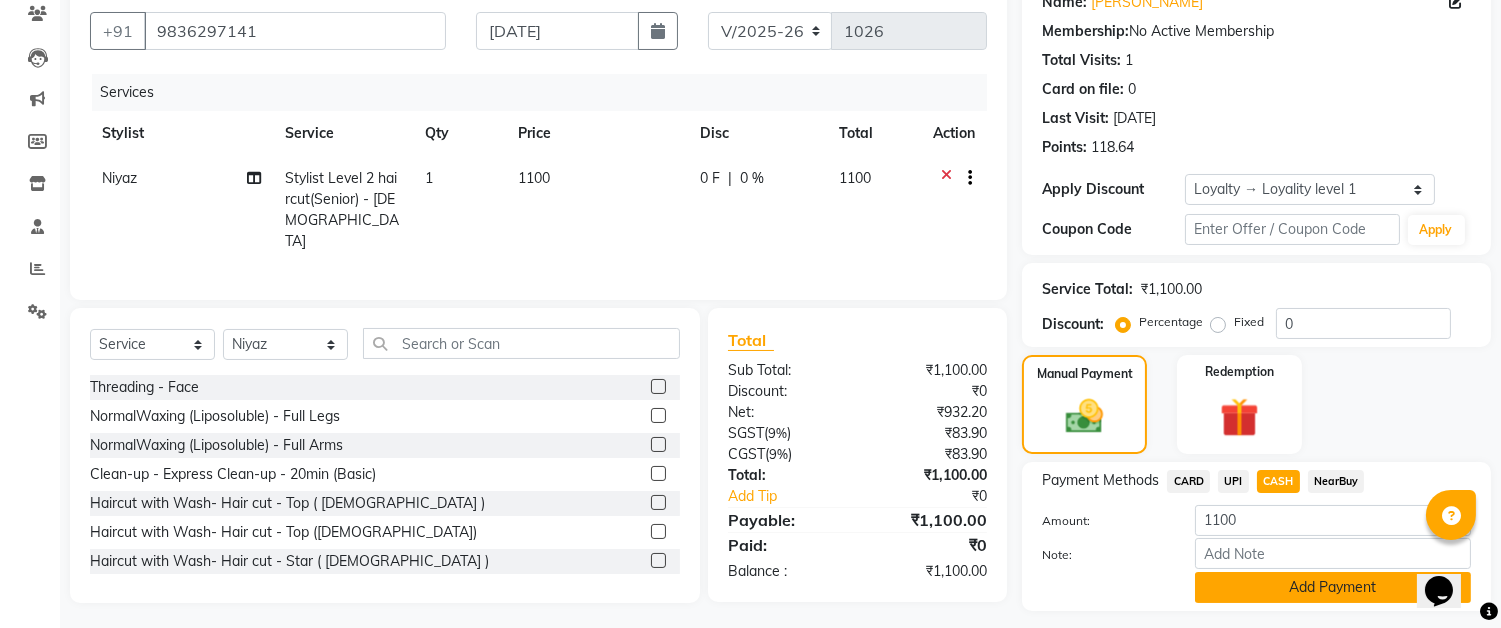 scroll, scrollTop: 226, scrollLeft: 0, axis: vertical 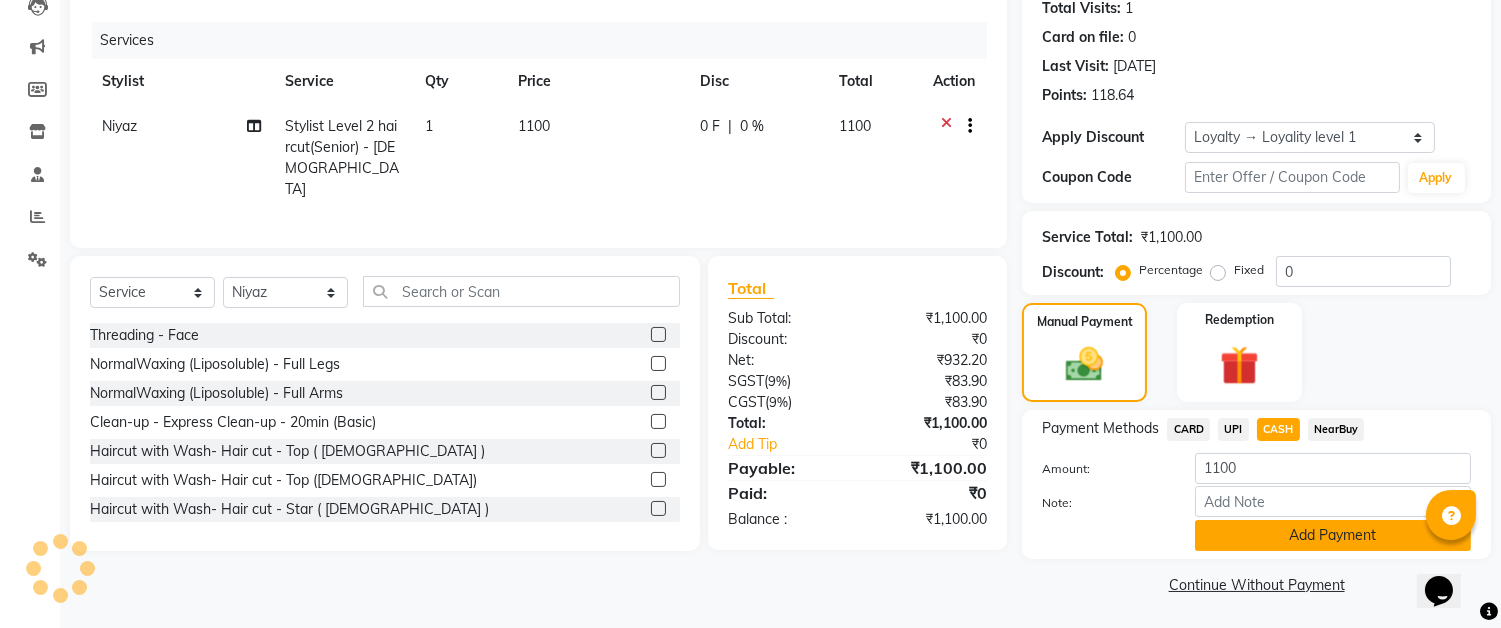 click on "Add Payment" 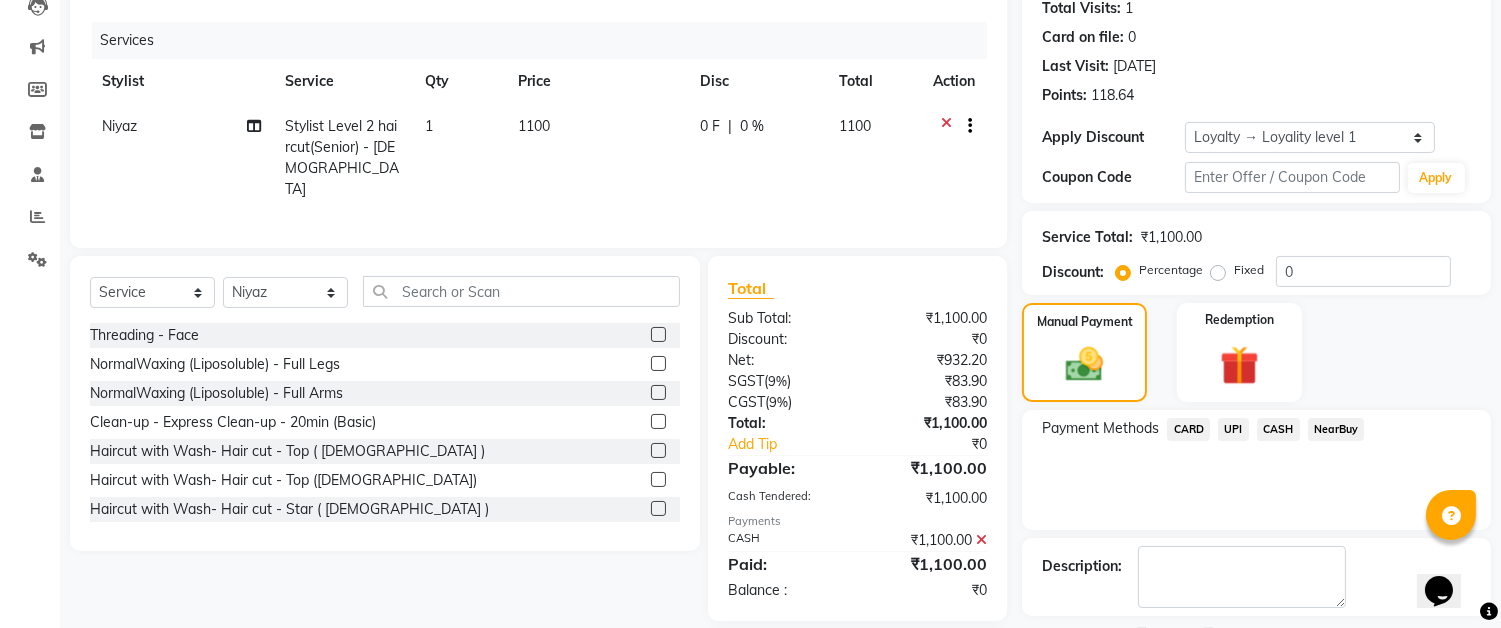 scroll, scrollTop: 343, scrollLeft: 0, axis: vertical 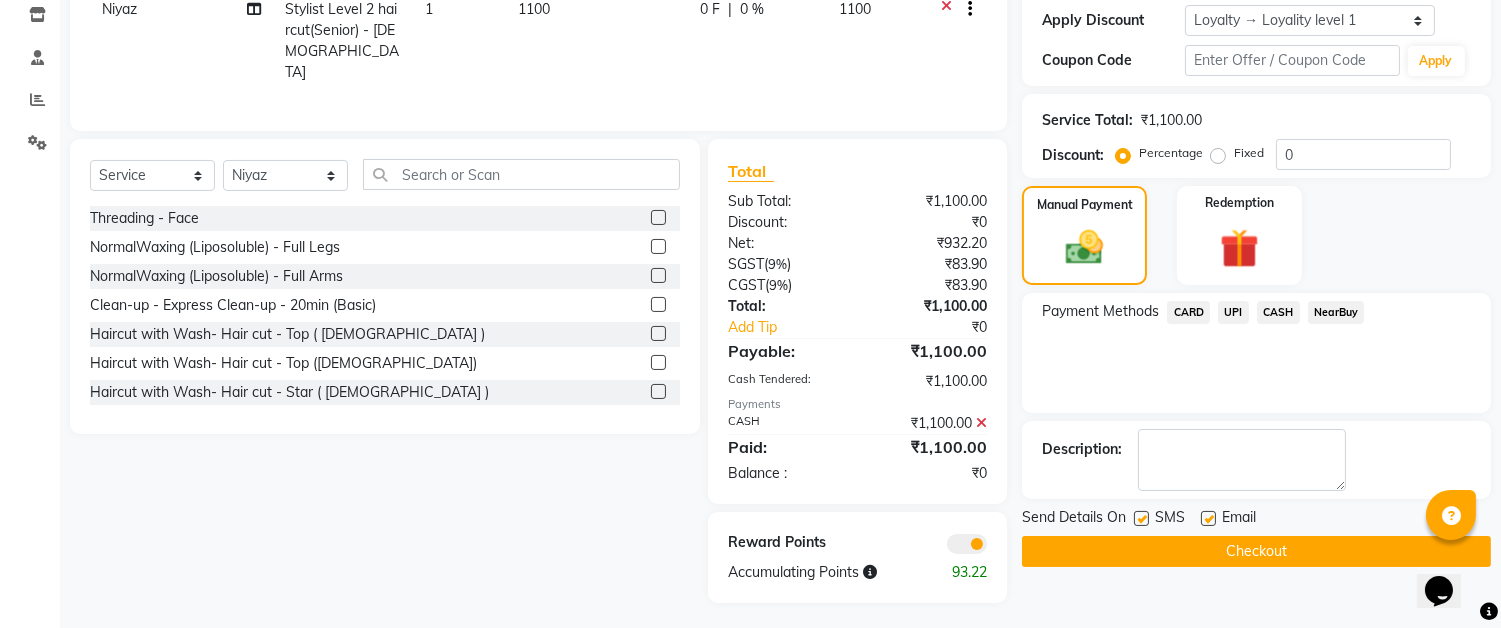 click on "Checkout" 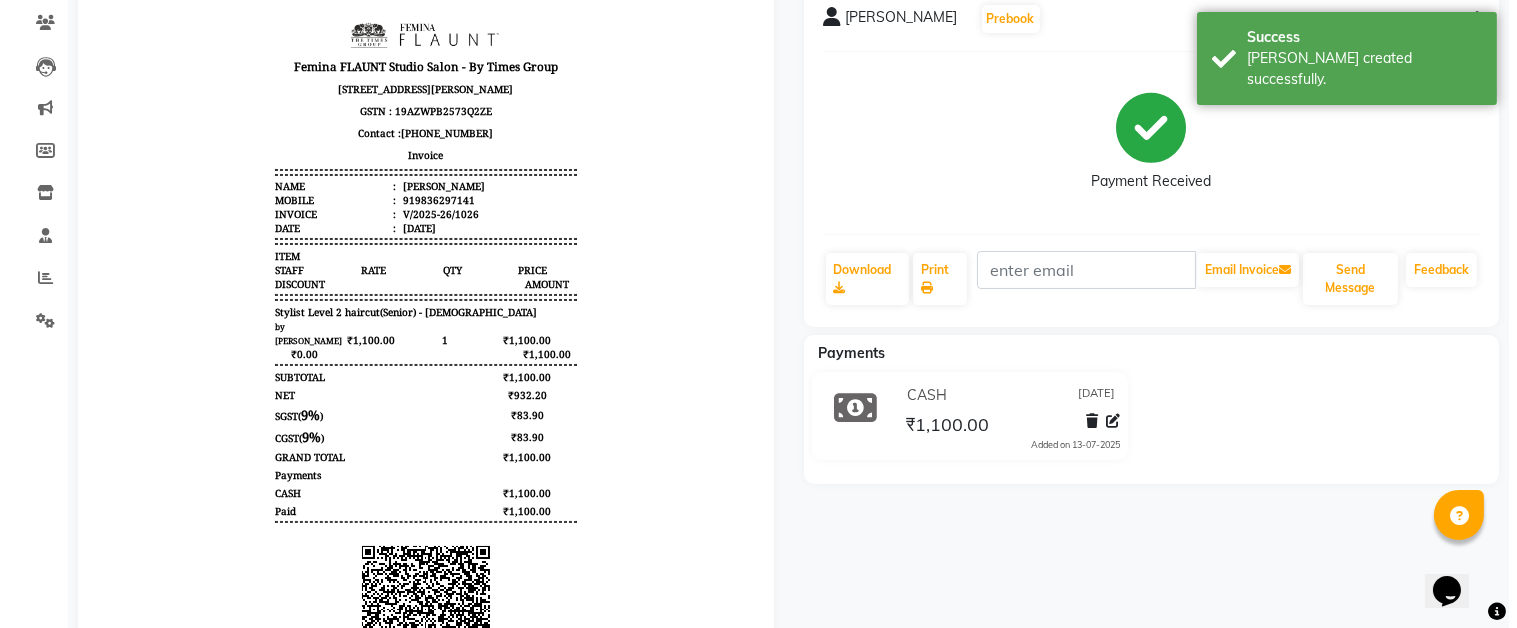 scroll, scrollTop: 0, scrollLeft: 0, axis: both 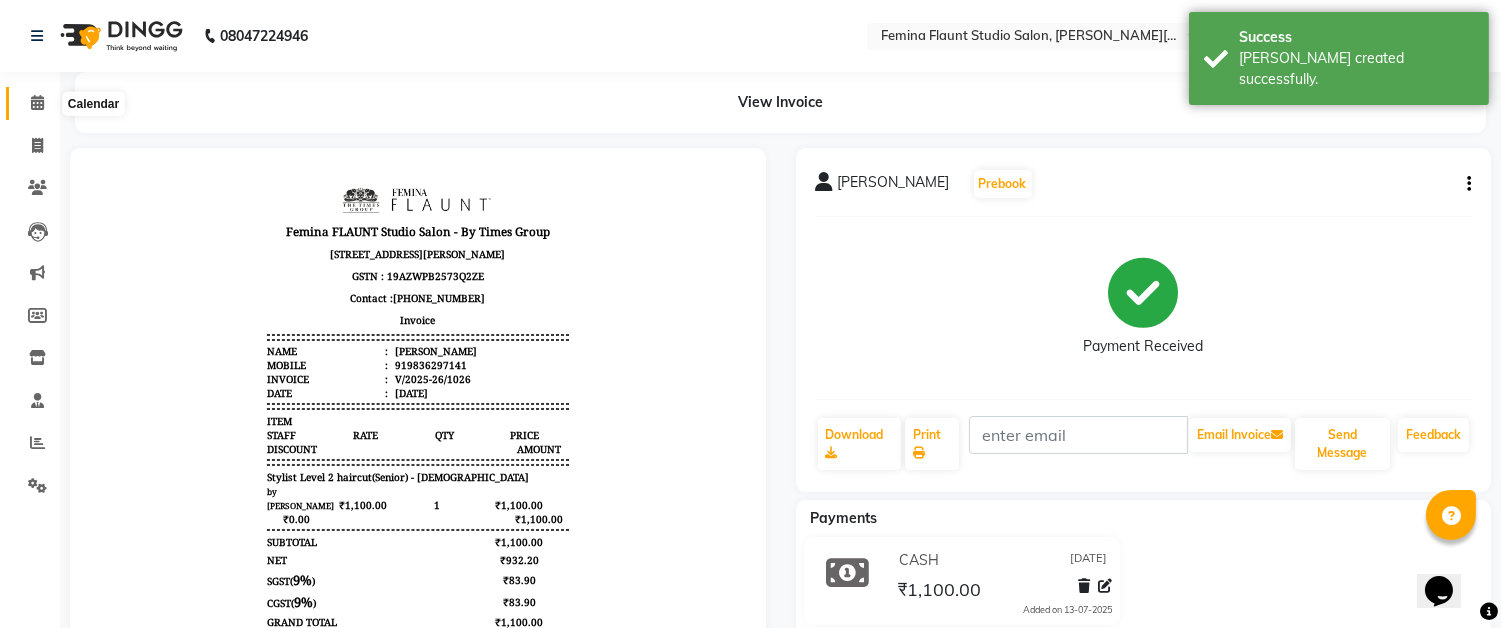 click 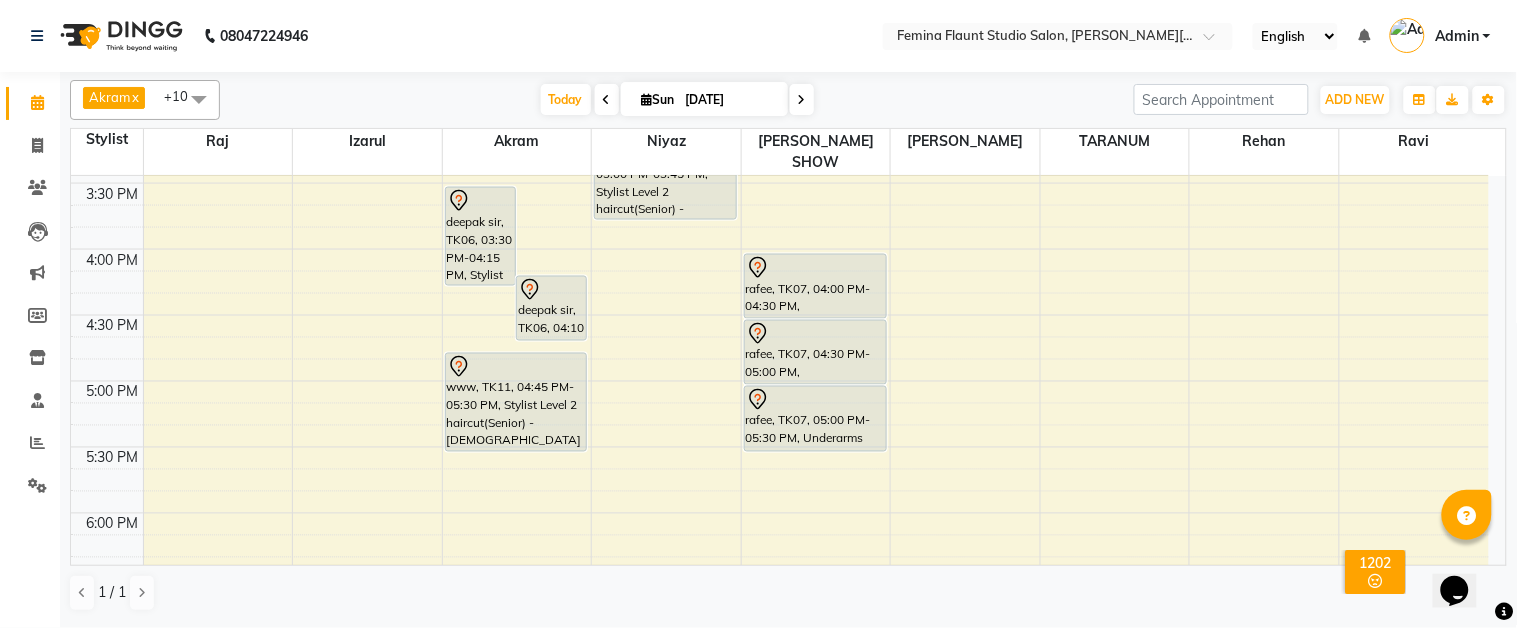 scroll, scrollTop: 888, scrollLeft: 0, axis: vertical 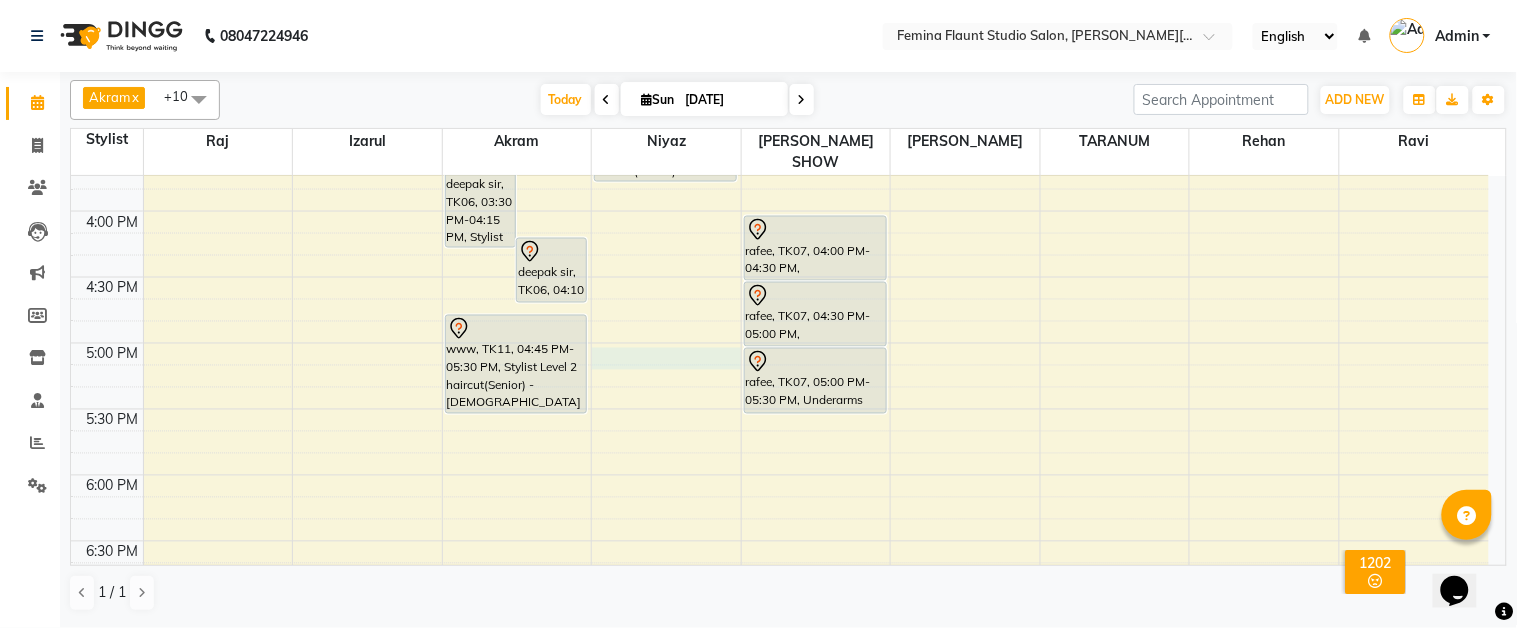 click on "9:00 AM 9:30 AM 10:00 AM 10:30 AM 11:00 AM 11:30 AM 12:00 PM 12:30 PM 1:00 PM 1:30 PM 2:00 PM 2:30 PM 3:00 PM 3:30 PM 4:00 PM 4:30 PM 5:00 PM 5:30 PM 6:00 PM 6:30 PM 7:00 PM 7:30 PM 8:00 PM 8:30 PM 9:00 PM 9:30 PM     [PERSON_NAME], TK10, 12:30 PM-01:00 PM, Shaving     Mr. [PERSON_NAME], TK13, 12:40 PM-01:10 PM, Shaving     SHIV, TK14, 12:45 PM-01:30 PM, Stylist Level 1 haircut(Regular) - [DEMOGRAPHIC_DATA]             [PERSON_NAME] Bblunt, TK01, 11:00 AM-12:00 PM, Stylist Level 1 haircut(Regular) - [DEMOGRAPHIC_DATA]    [PERSON_NAME] Bblunt, TK01, 01:00 PM-01:30 PM, Pedicure (Regular)             deepak sir, TK06, 03:30 PM-04:15 PM, Stylist Level 2 haircut(Senior) - [DEMOGRAPHIC_DATA]             deepak sir, TK06, 04:10 PM-04:40 PM, Moustache Colour     RIAA DUTTA, TK05, 10:45 AM-11:30 AM, Stylist Level 2 haircut(Senior) - [DEMOGRAPHIC_DATA]     RIAA DUTTA, TK05, 11:30 AM-12:15 PM, Global Hair Colour - pH - [DEMOGRAPHIC_DATA]             www, TK11, 04:45 PM-05:30 PM, Stylist Level 2 haircut(Senior) - [DEMOGRAPHIC_DATA]     shilpa, TK09, 12:45 PM-01:15 PM, Tong" at bounding box center [780, 145] 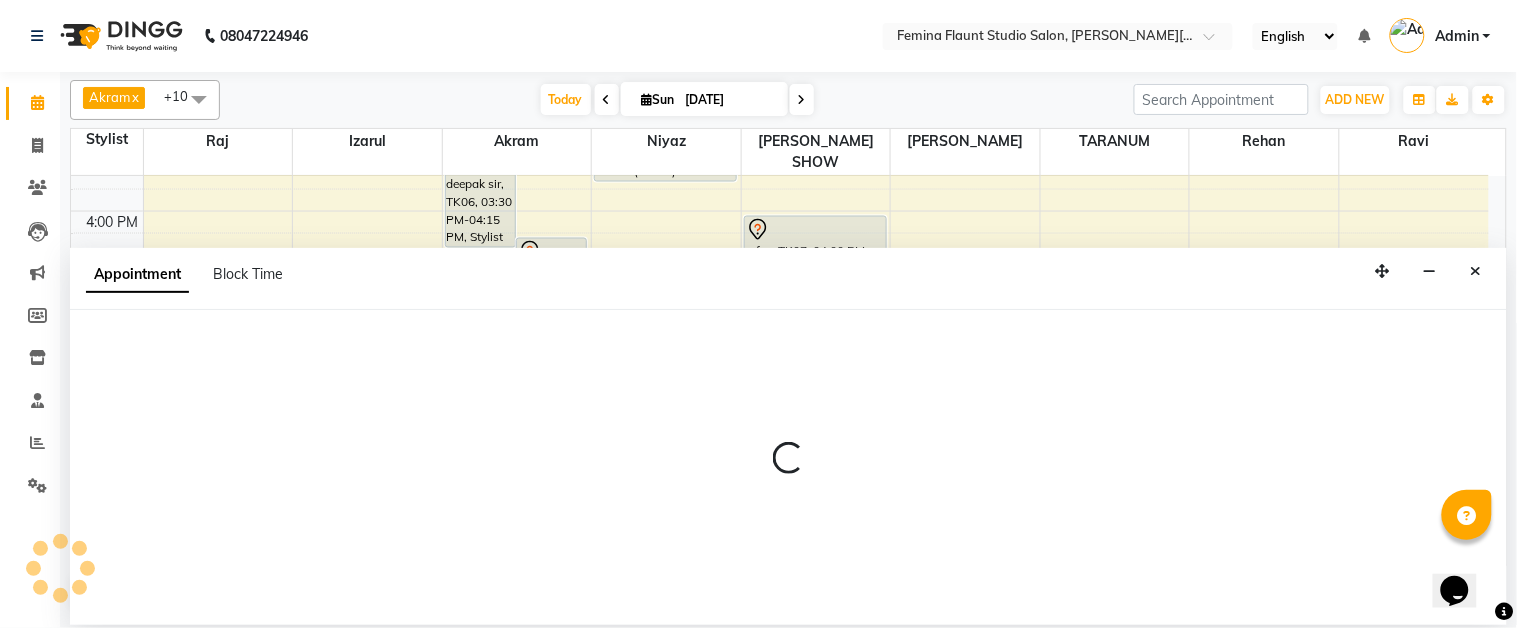 select on "83062" 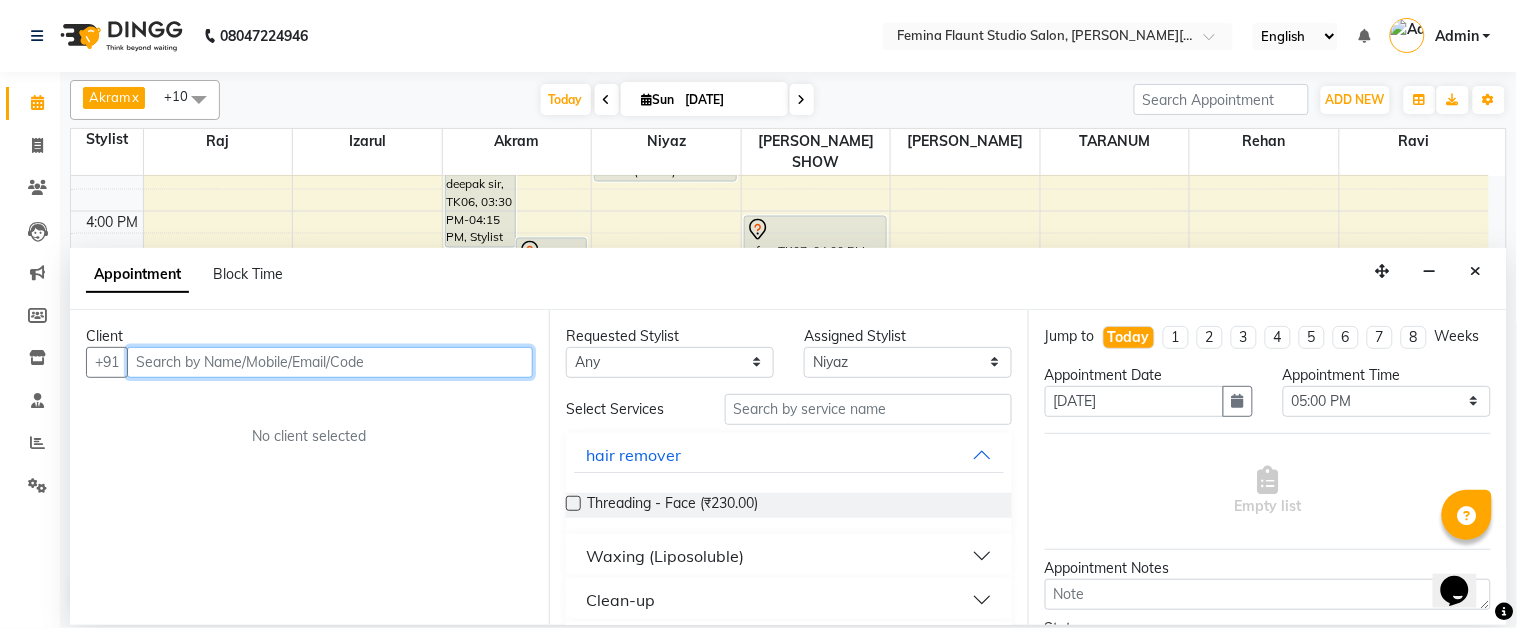 click at bounding box center [330, 362] 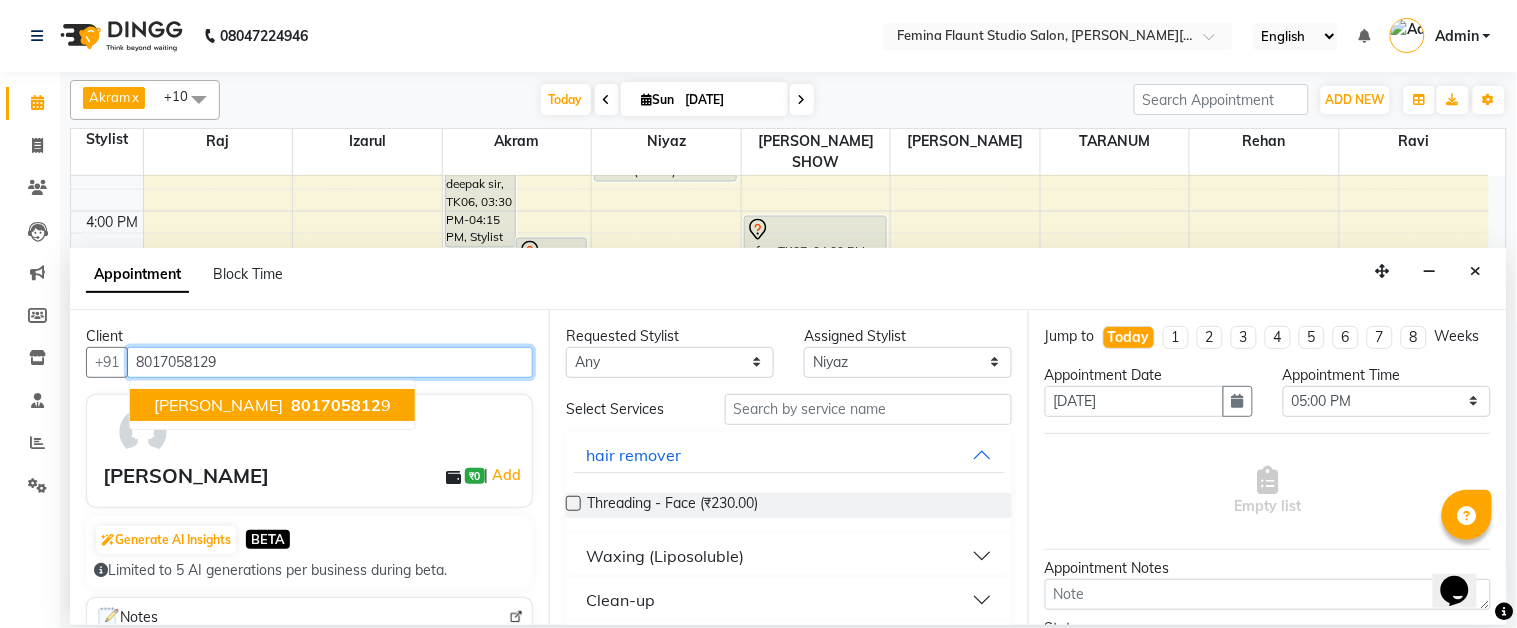 click on "801705812 9" at bounding box center (339, 405) 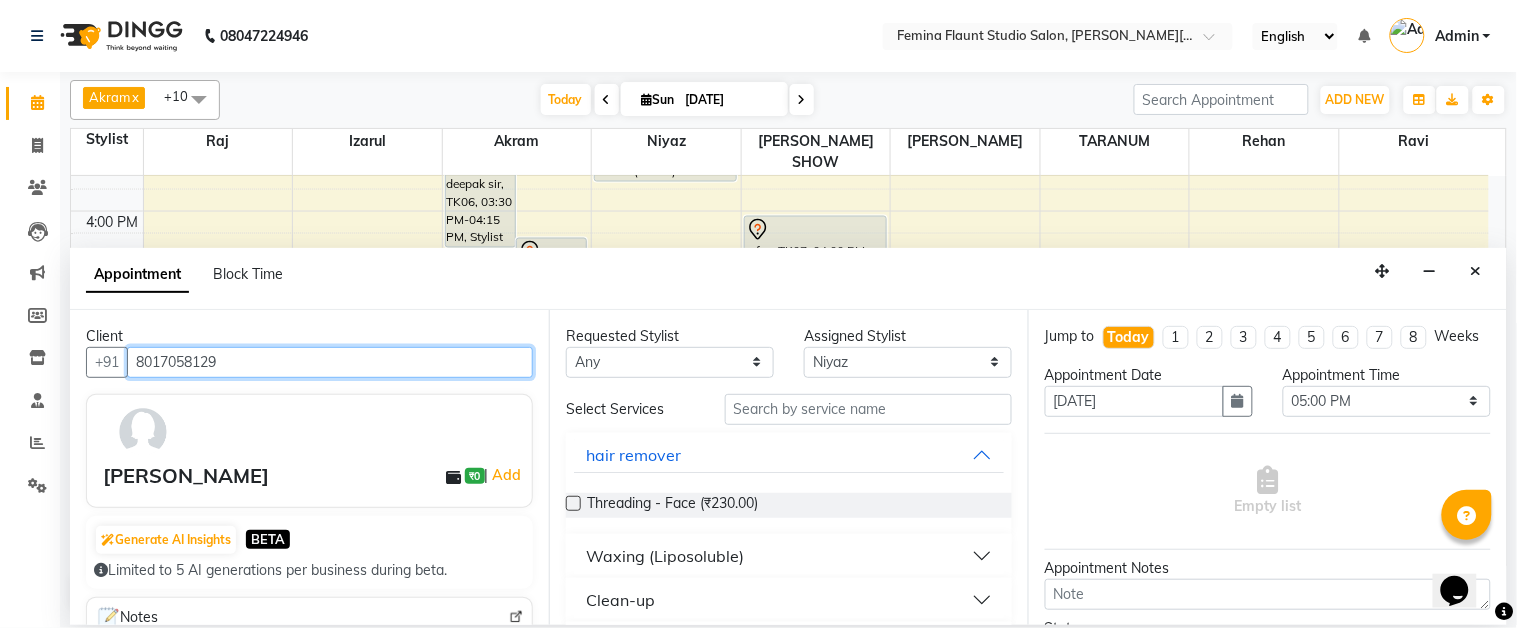 type on "8017058129" 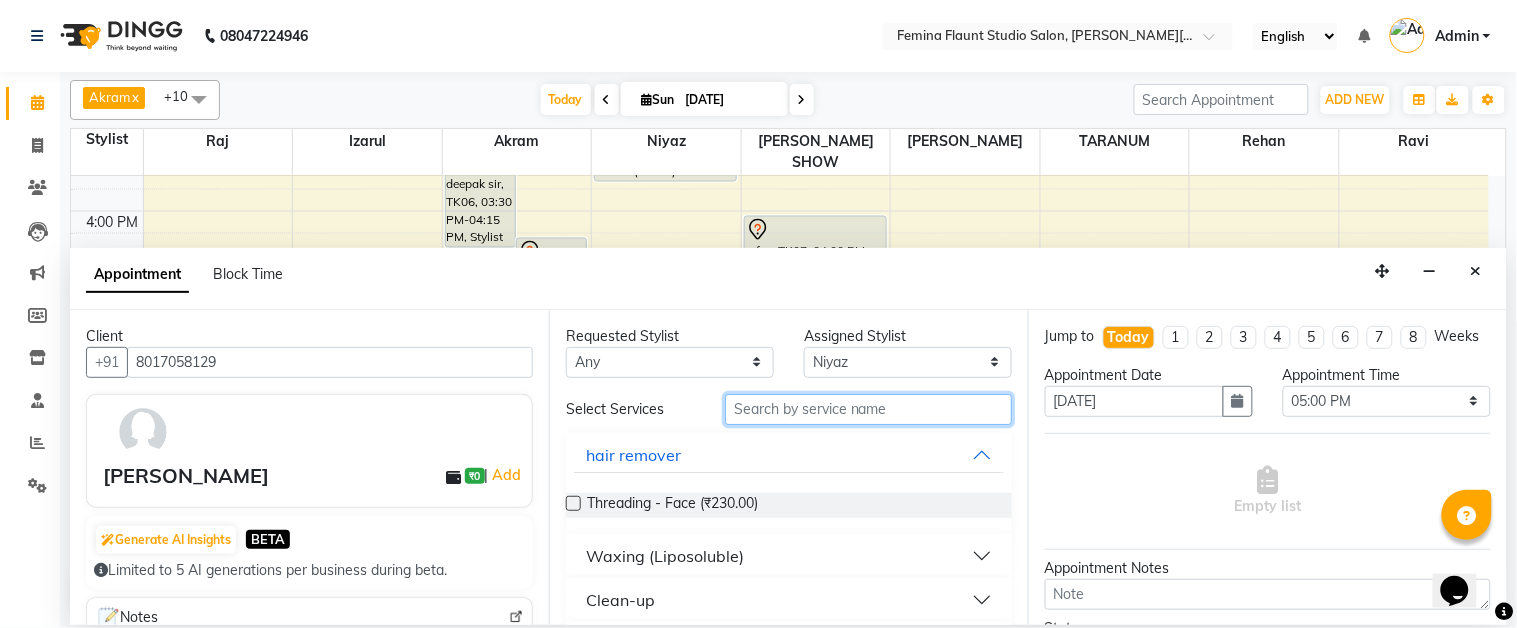 click at bounding box center [868, 409] 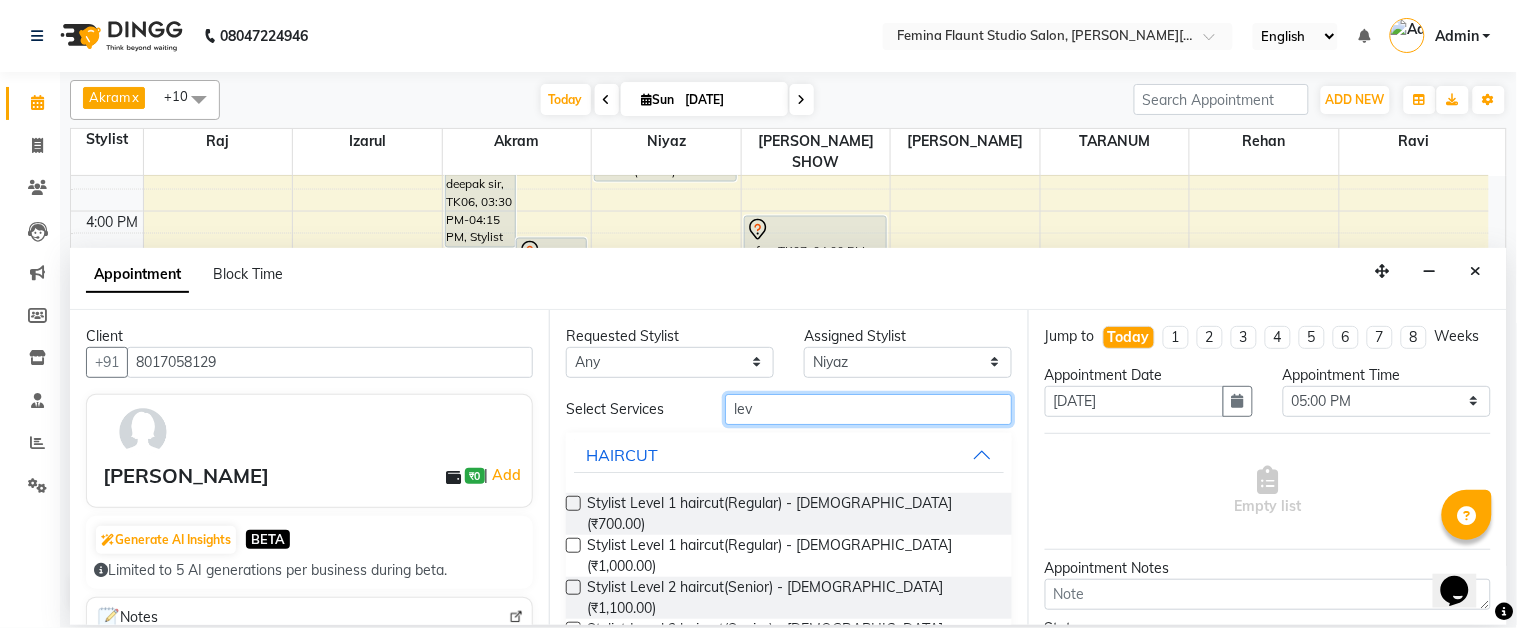 type on "lev" 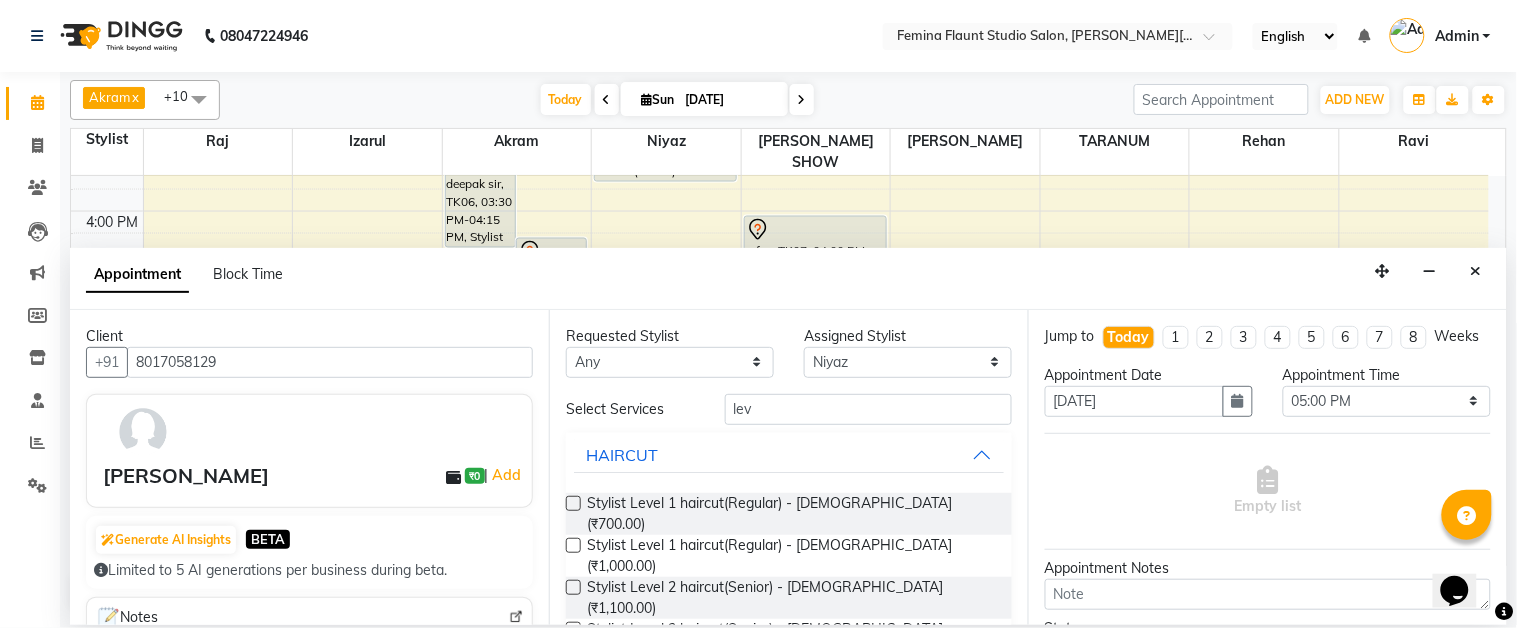click at bounding box center [573, 629] 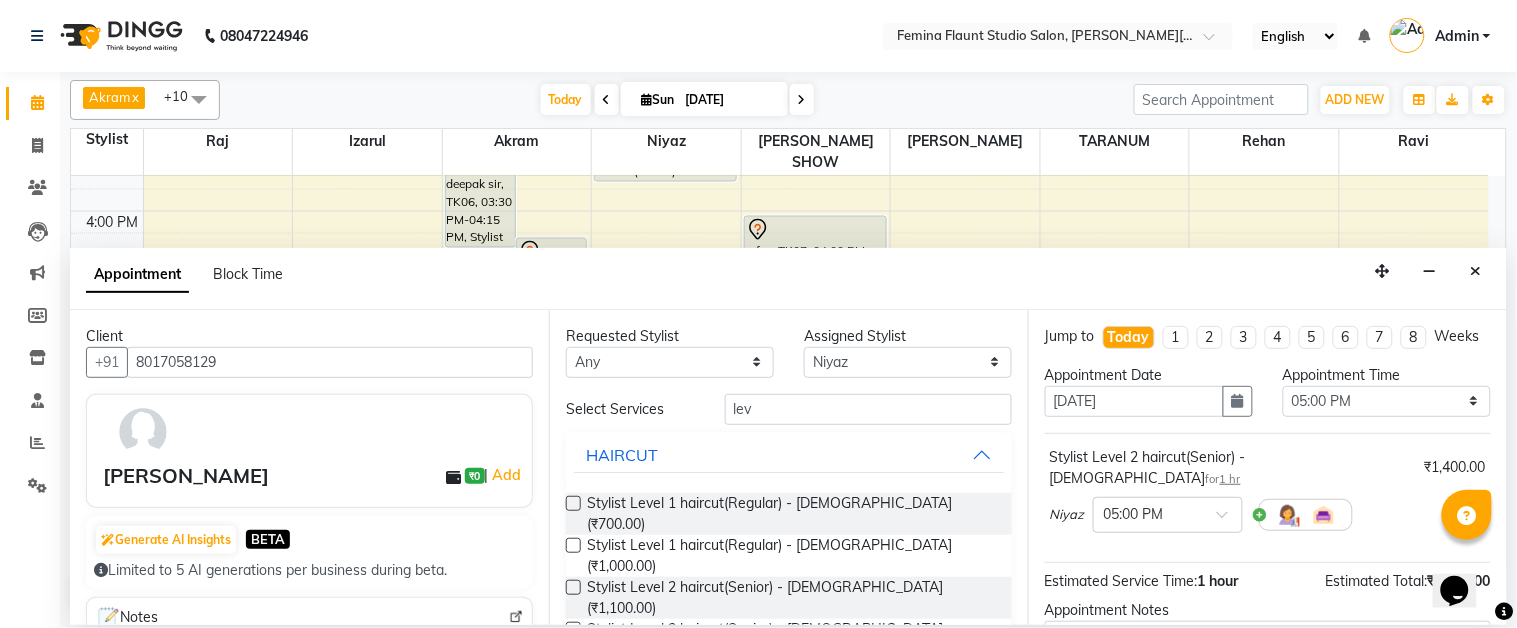 checkbox on "false" 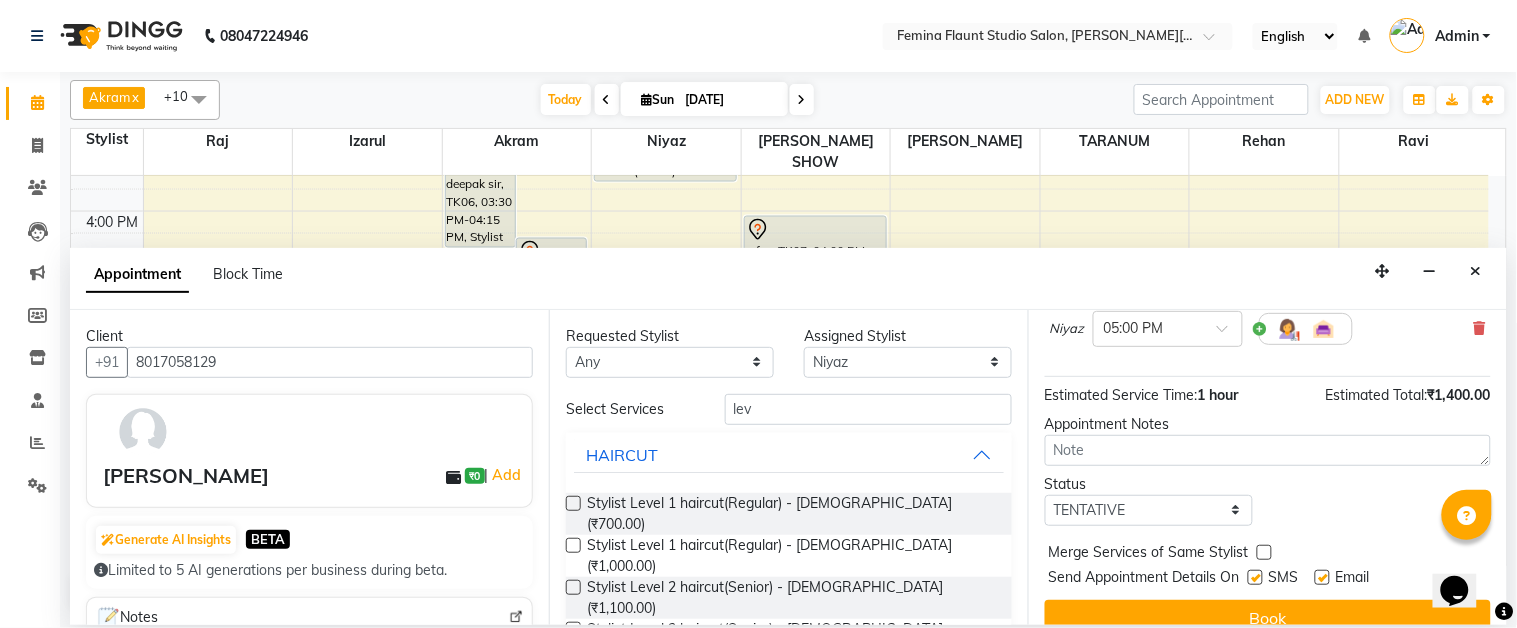 scroll, scrollTop: 211, scrollLeft: 0, axis: vertical 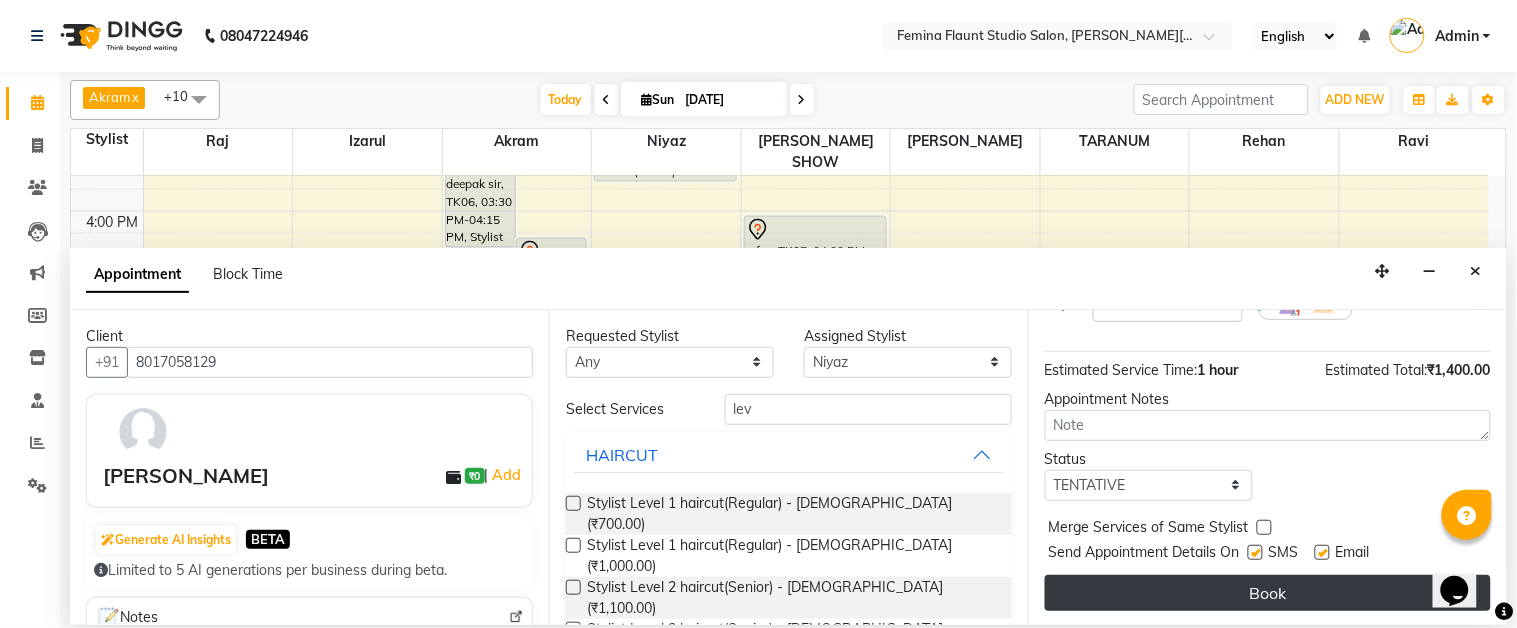 click on "Book" at bounding box center (1268, 593) 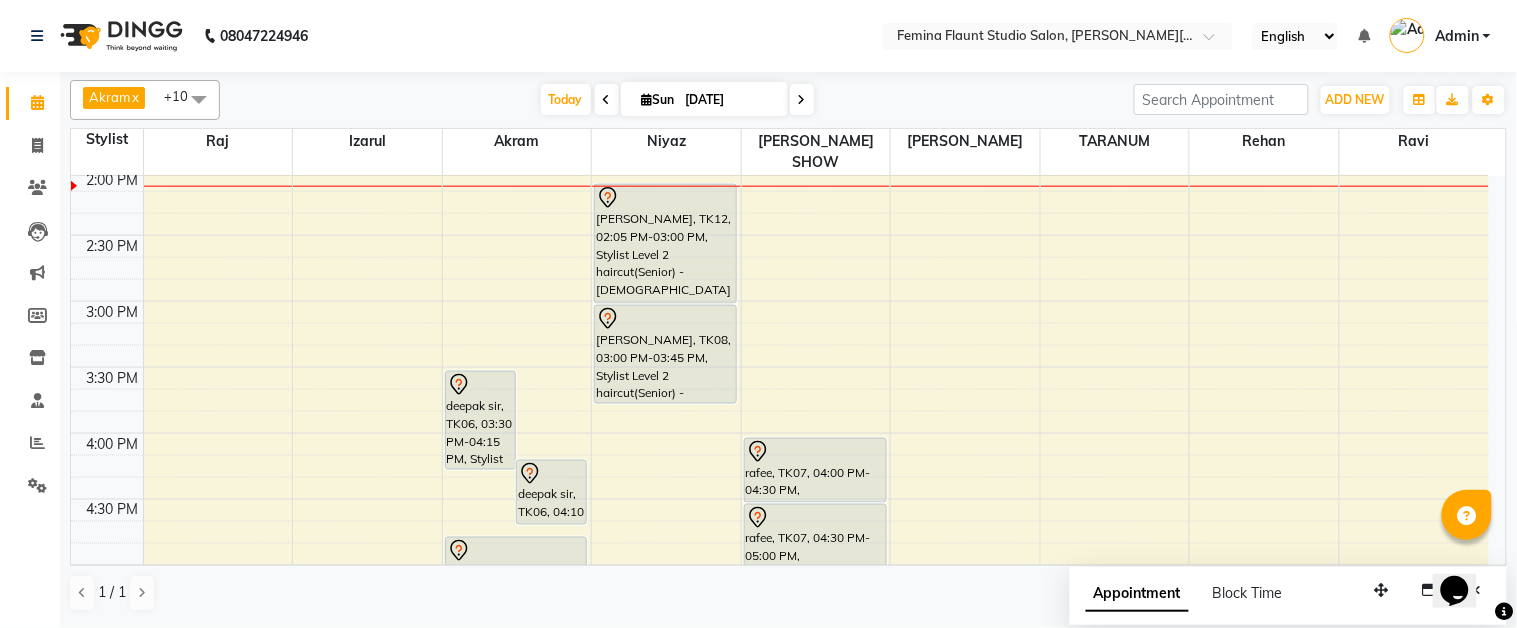 scroll, scrollTop: 555, scrollLeft: 0, axis: vertical 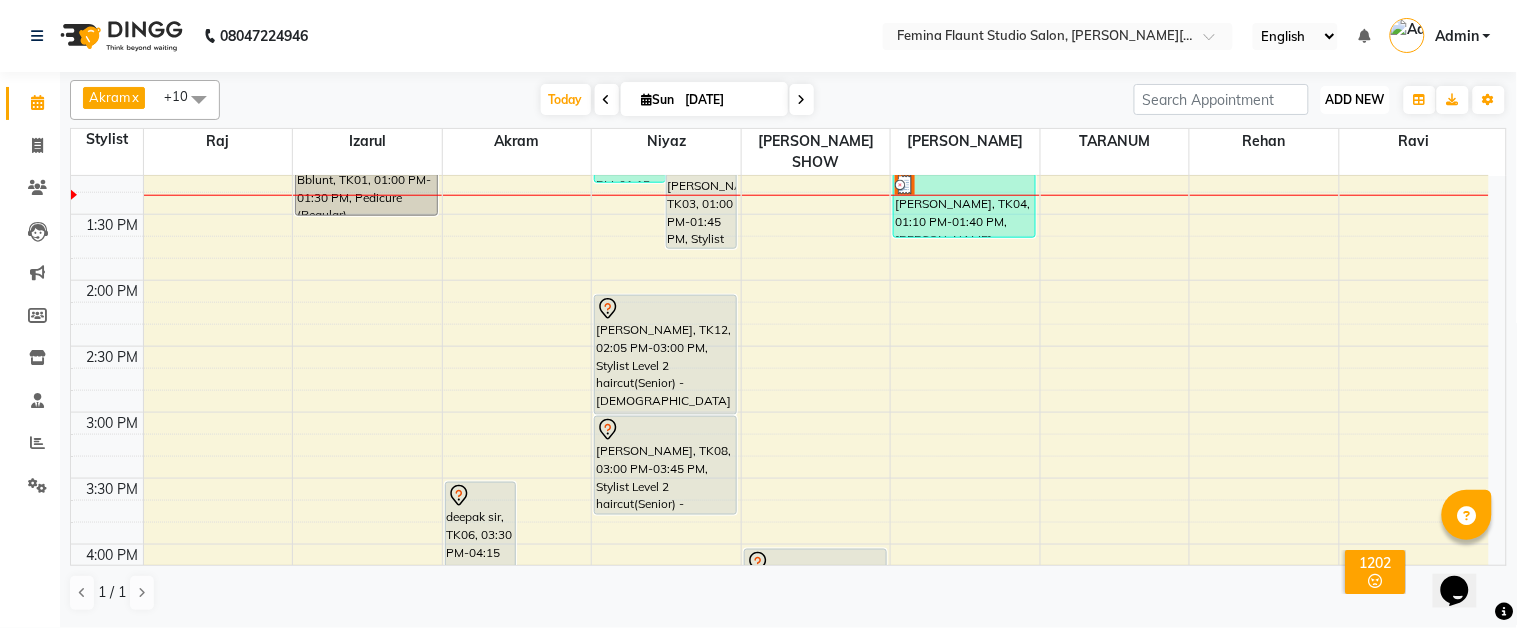 click on "ADD NEW" at bounding box center [1355, 99] 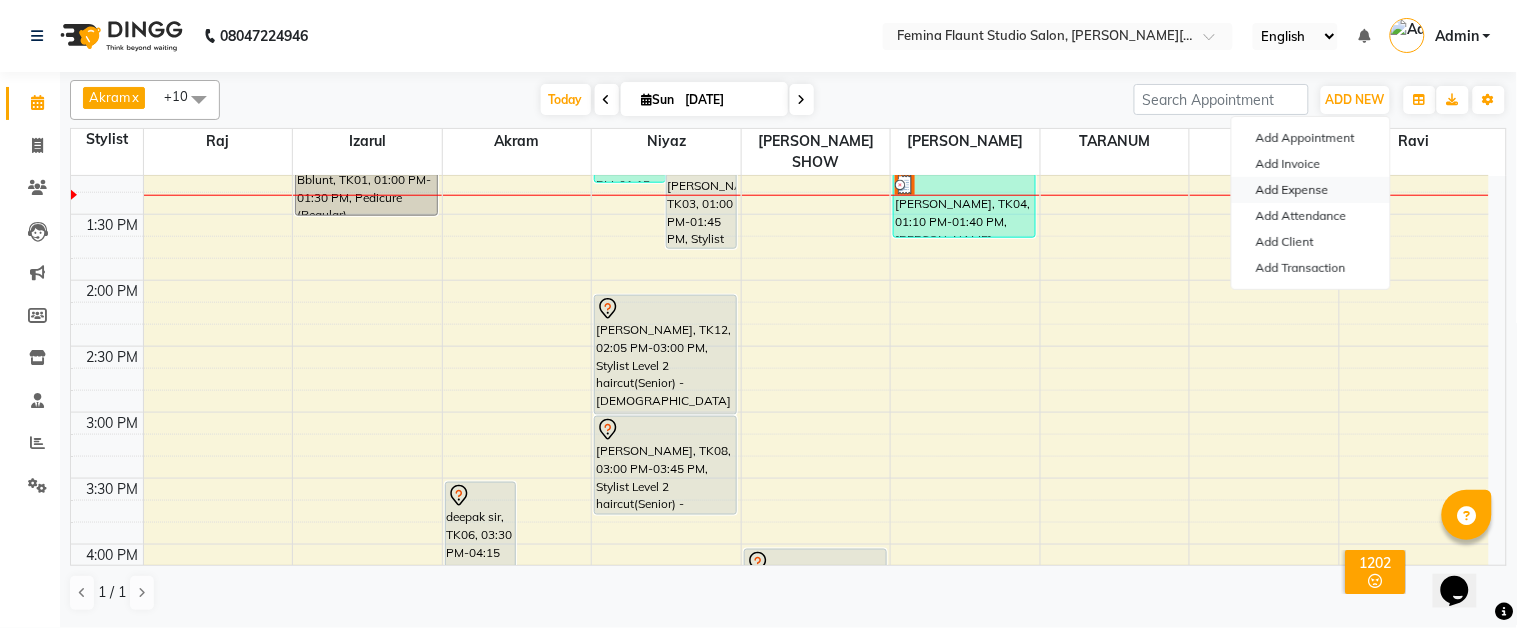 click on "Add Expense" at bounding box center [1311, 190] 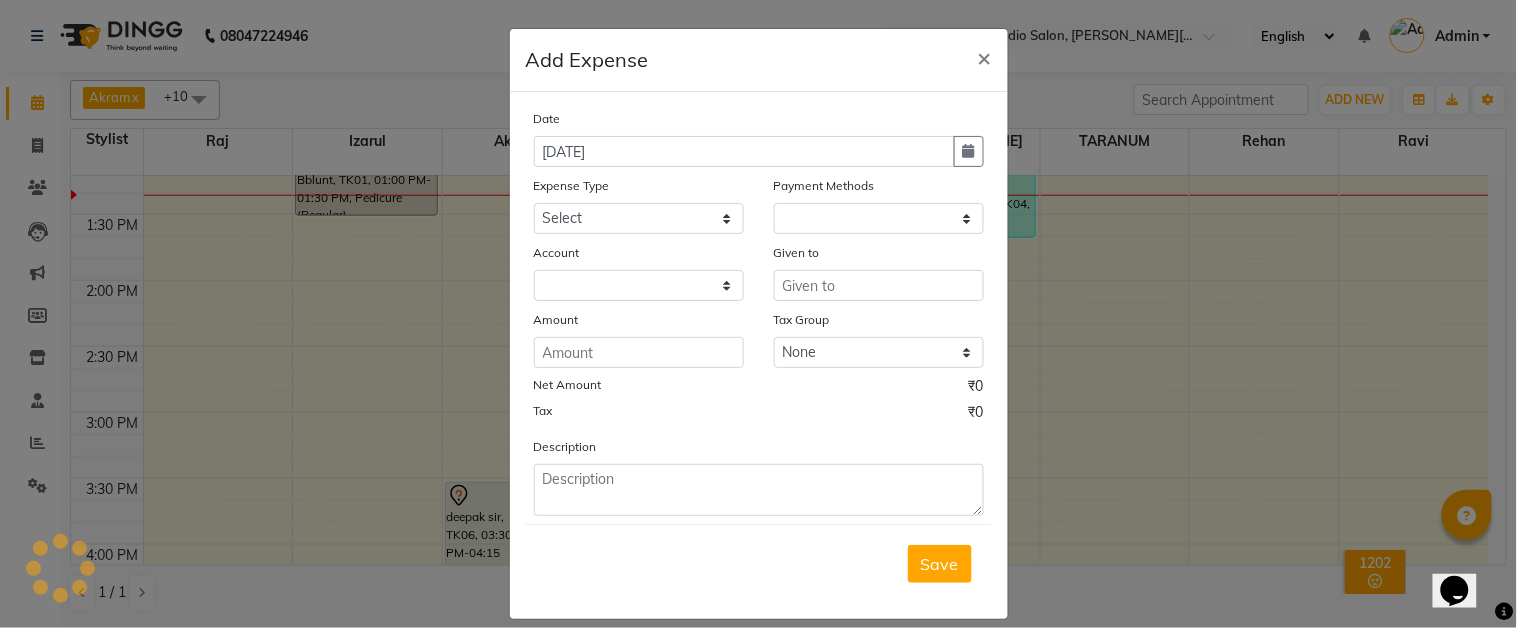 select on "1" 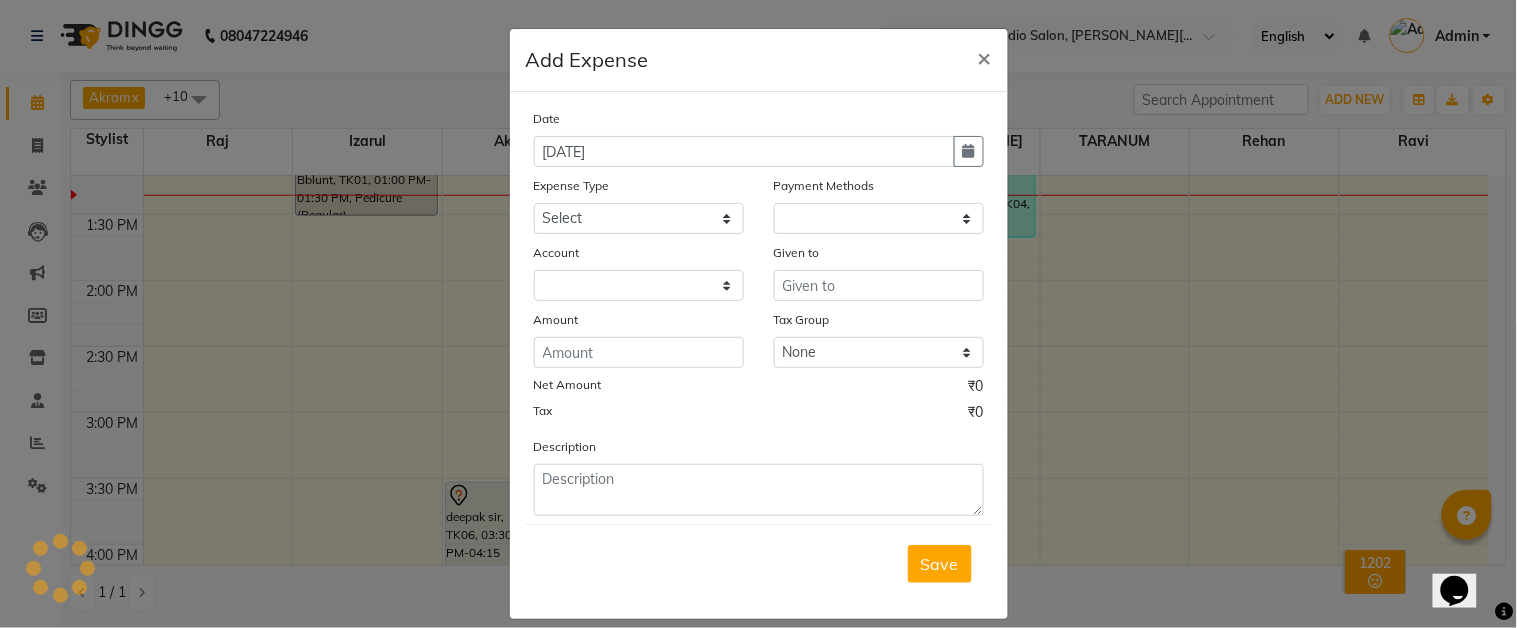 select on "4140" 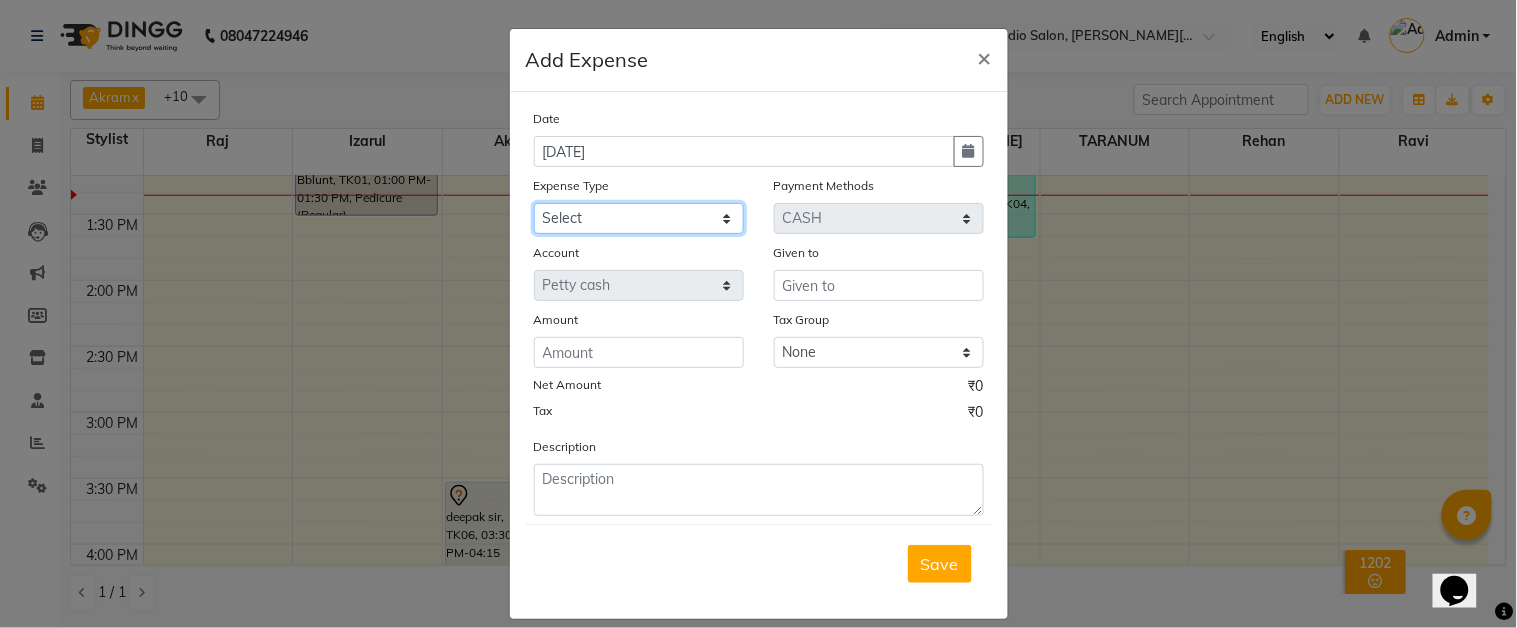 click on "Select Advance Salary Car Parking Charges Cash transfer to bank Cash Transfer to Owner Client Snacks Electricity Incentive Laundry Marketing Miscellaneous Other Pantry Salary Staff Snacks Tea & Refreshment [DEMOGRAPHIC_DATA] Water" 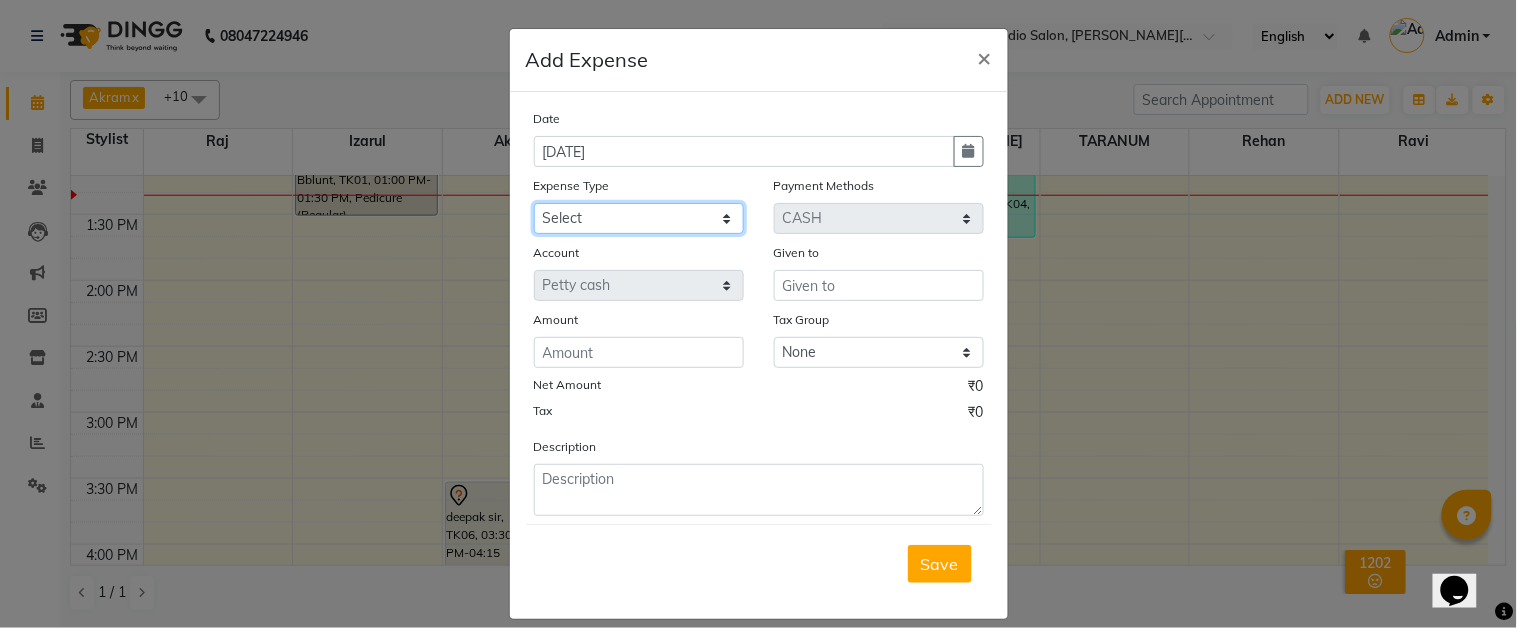select on "9802" 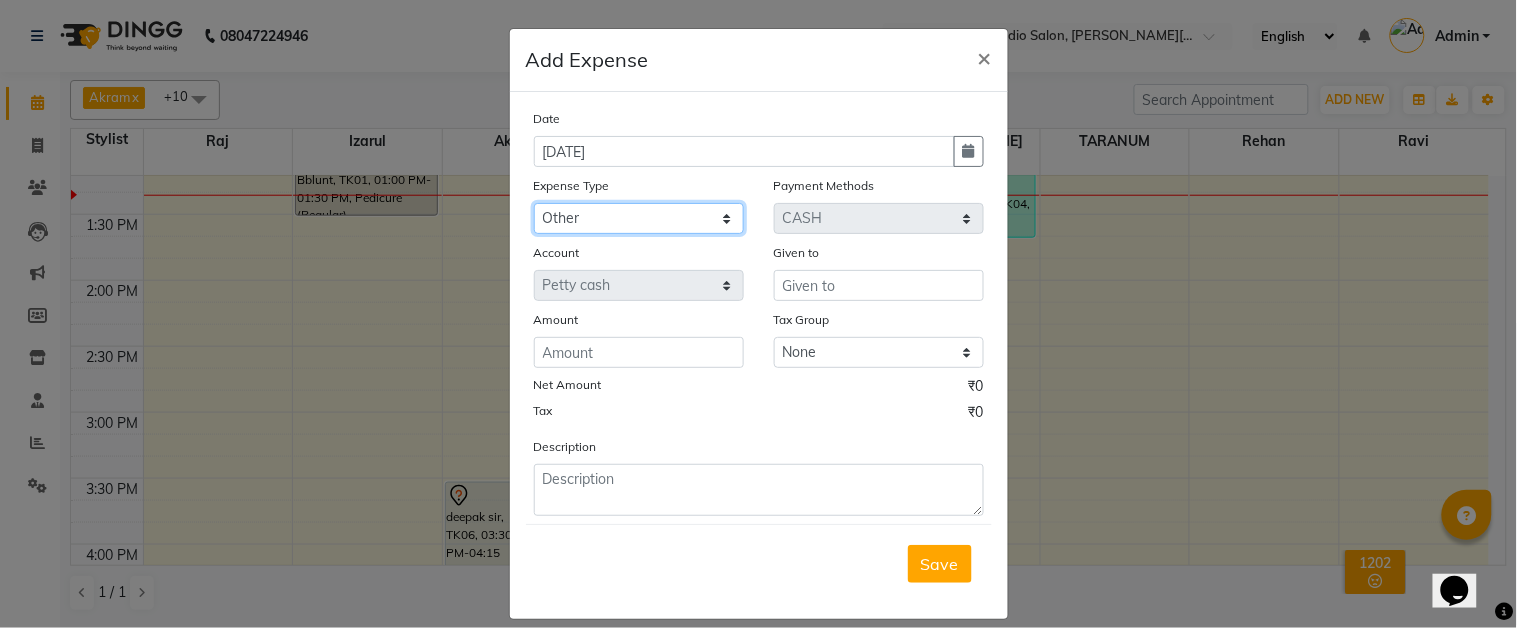 click on "Select Advance Salary Car Parking Charges Cash transfer to bank Cash Transfer to Owner Client Snacks Electricity Incentive Laundry Marketing Miscellaneous Other Pantry Salary Staff Snacks Tea & Refreshment [DEMOGRAPHIC_DATA] Water" 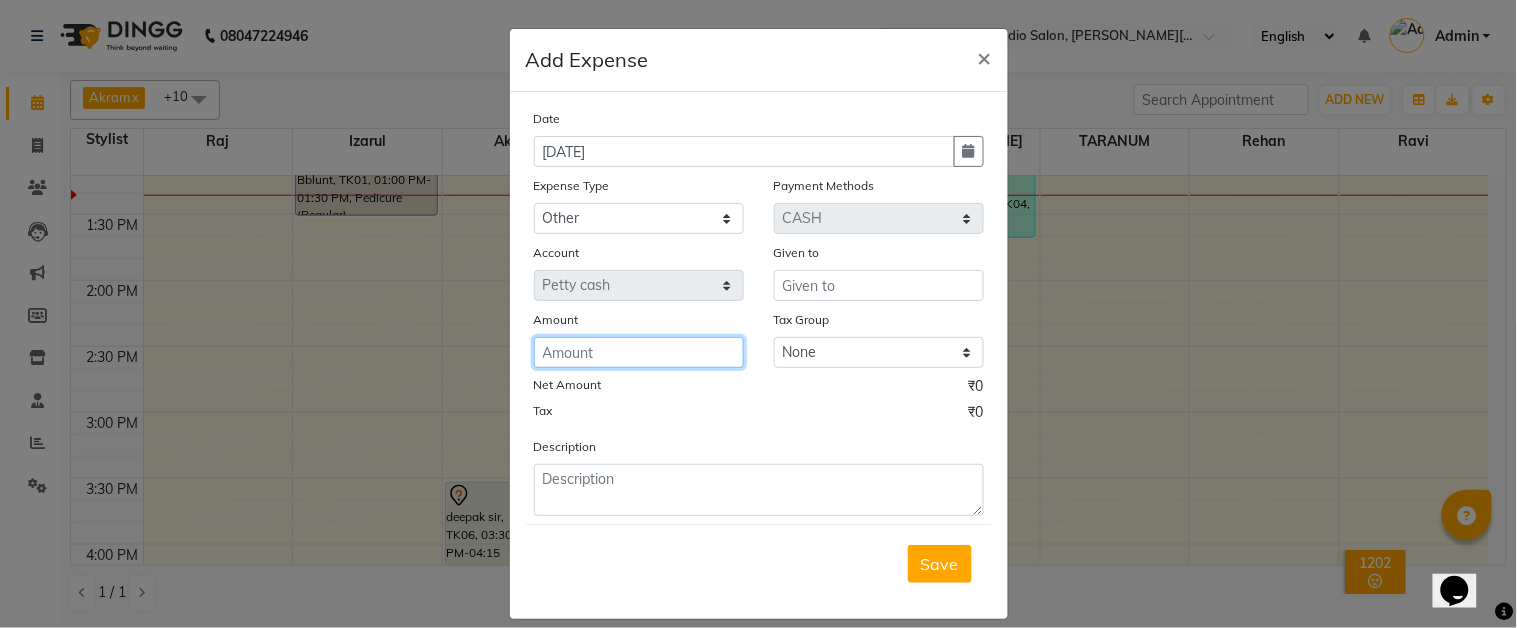 click 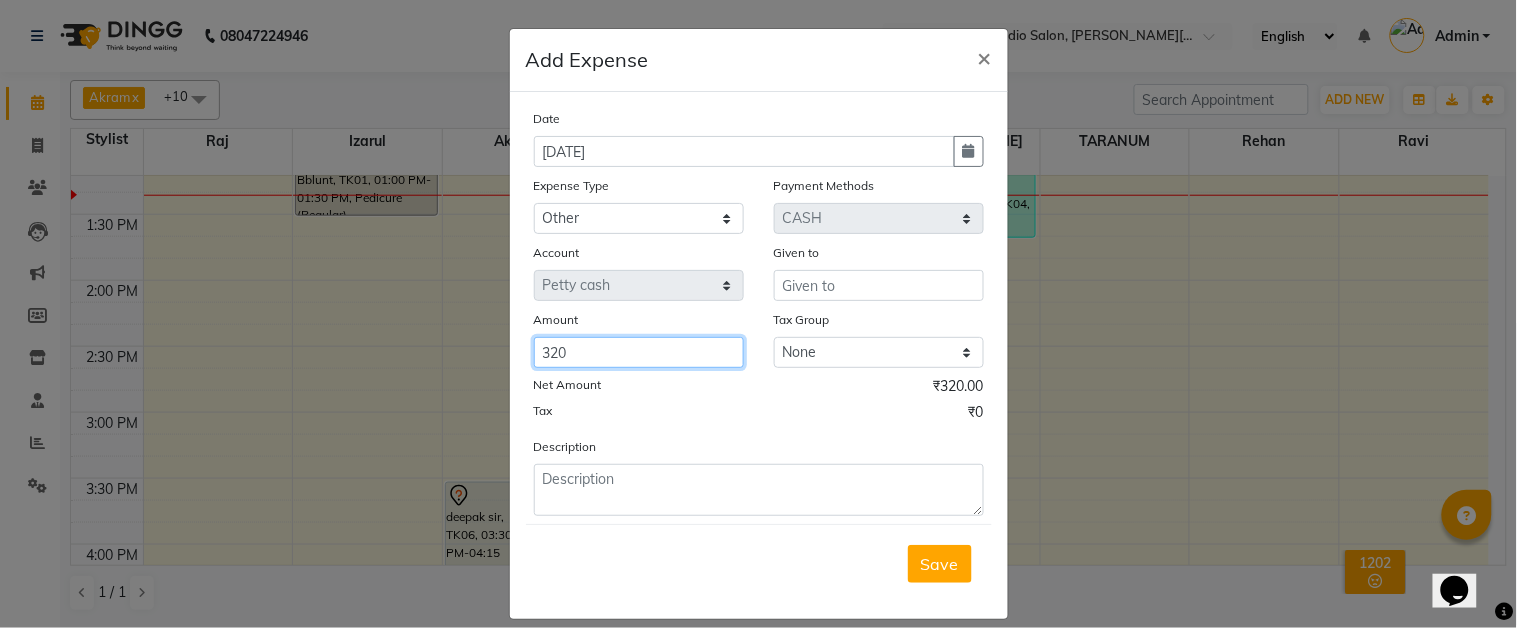 type on "320" 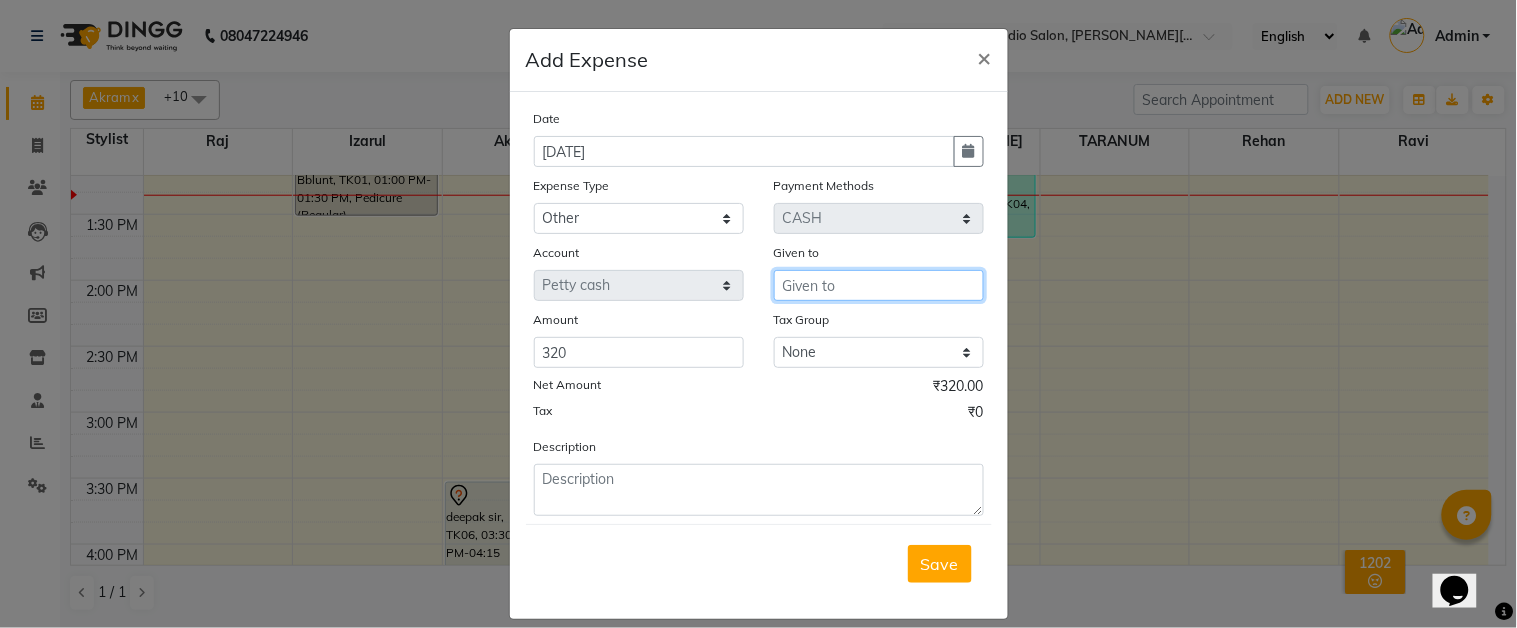 click at bounding box center [879, 285] 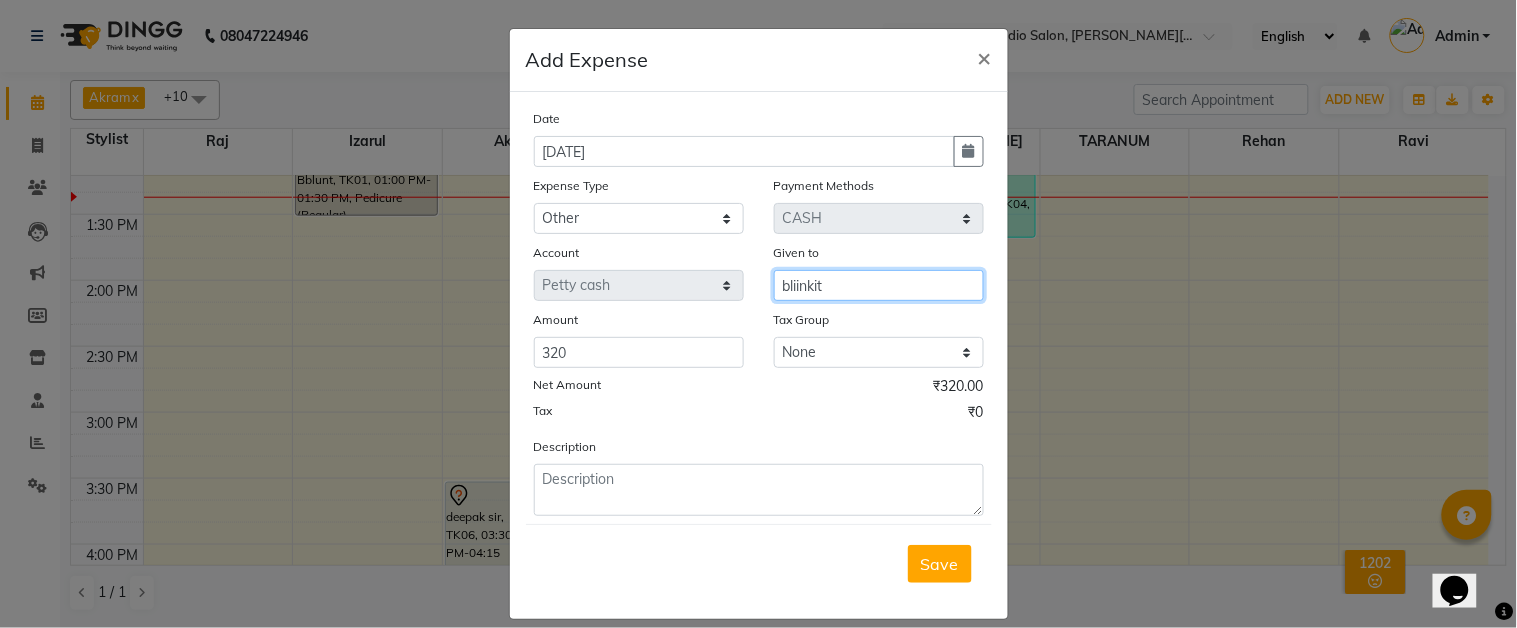 type on "bliinkit" 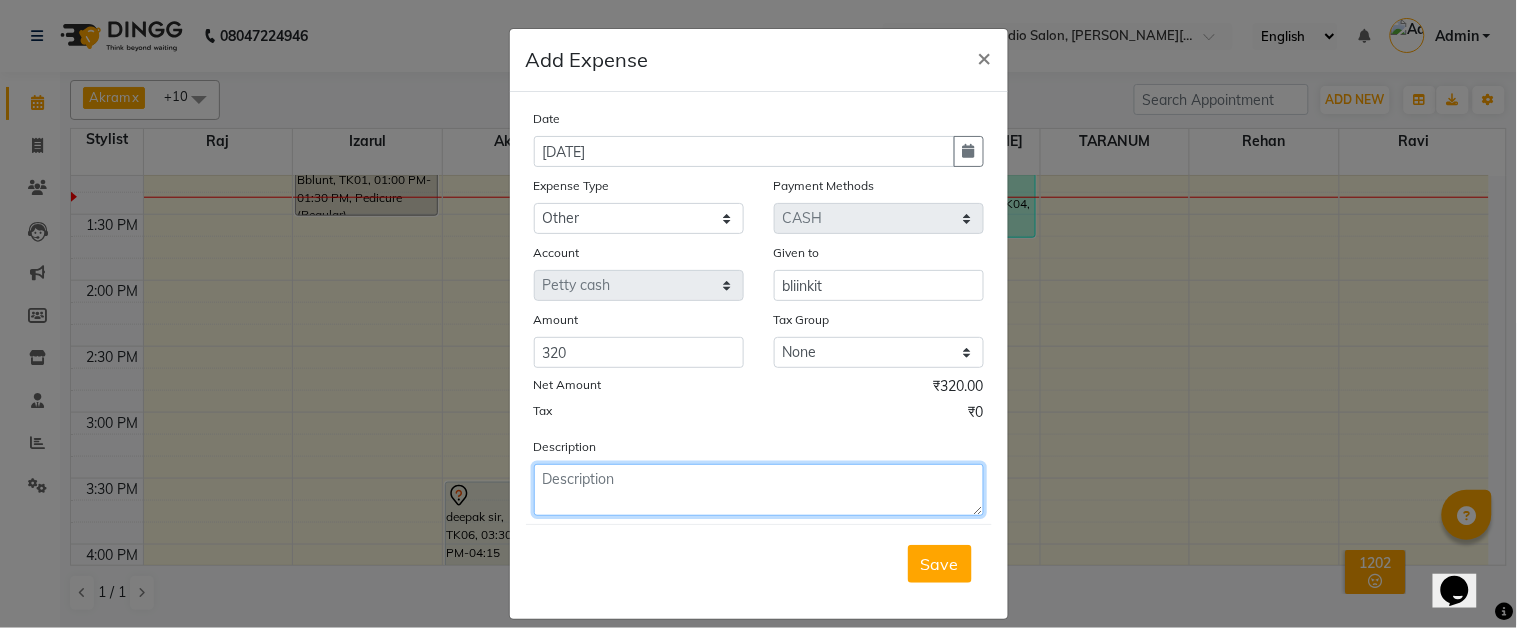 click 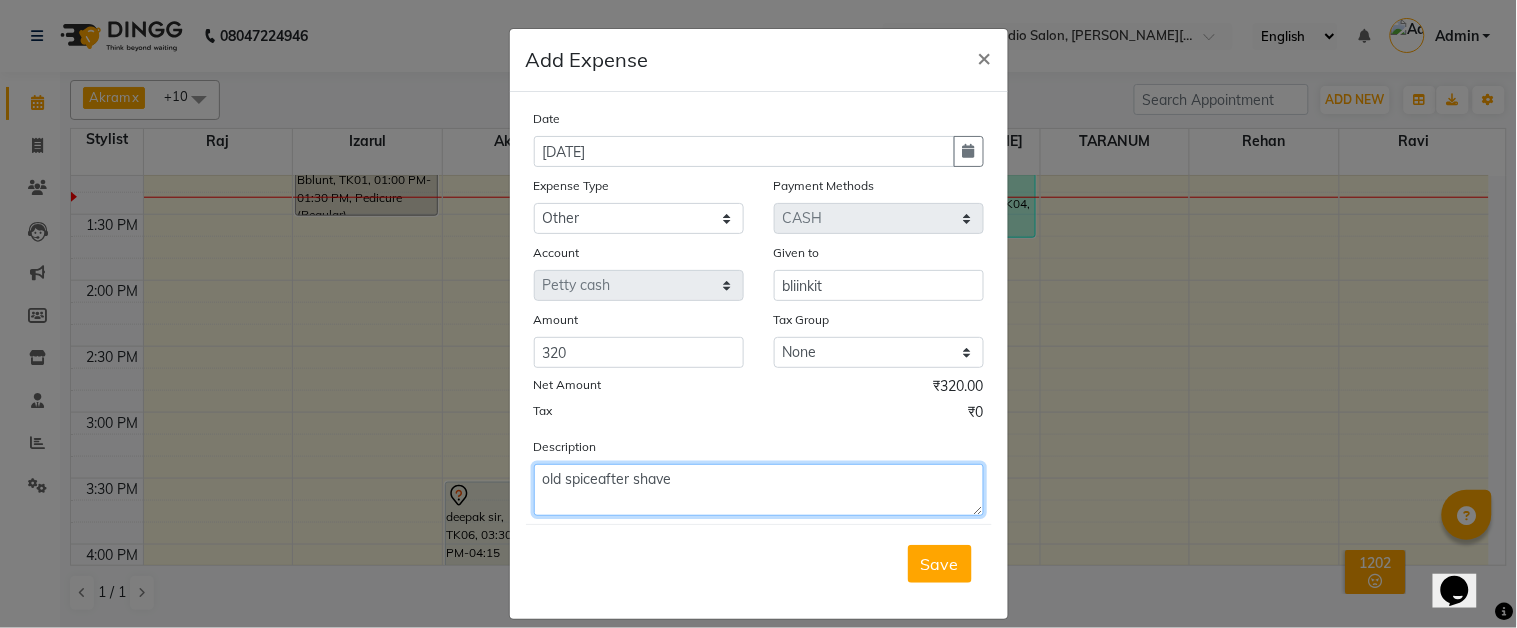 click on "old spiceafter shave" 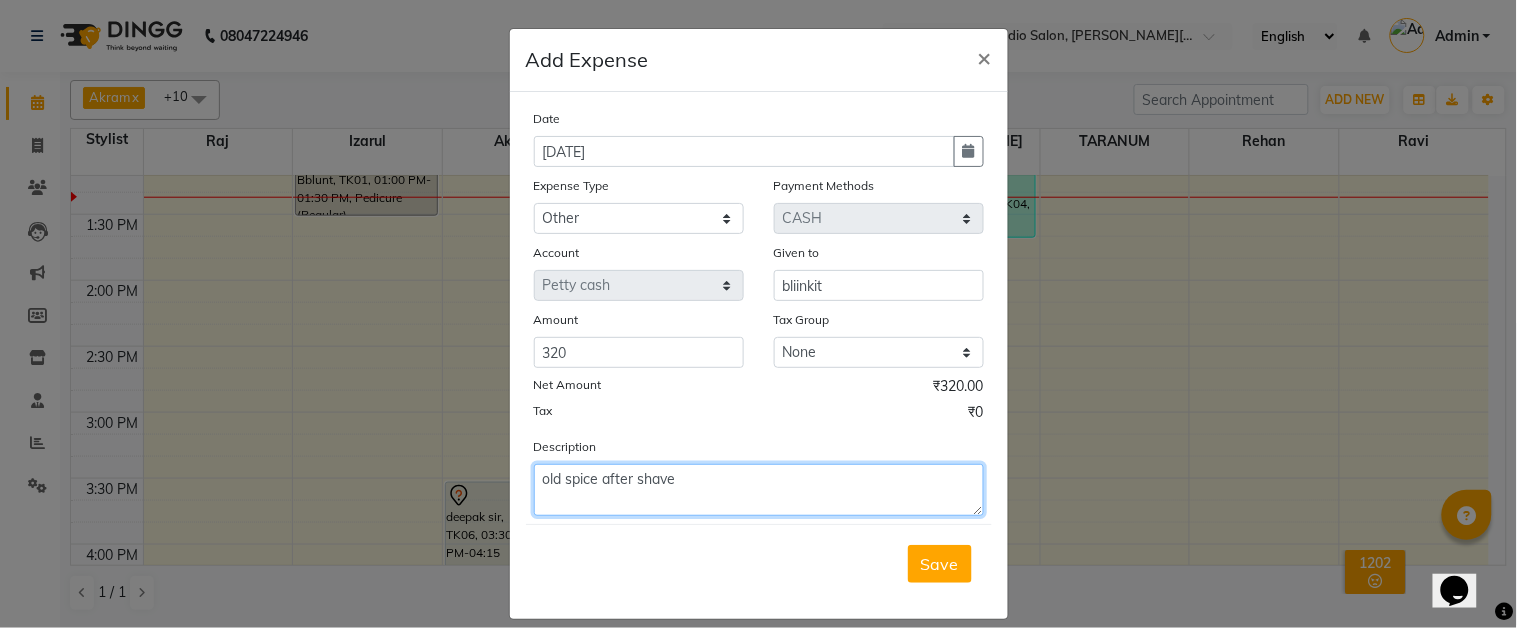 click on "old spice after shave" 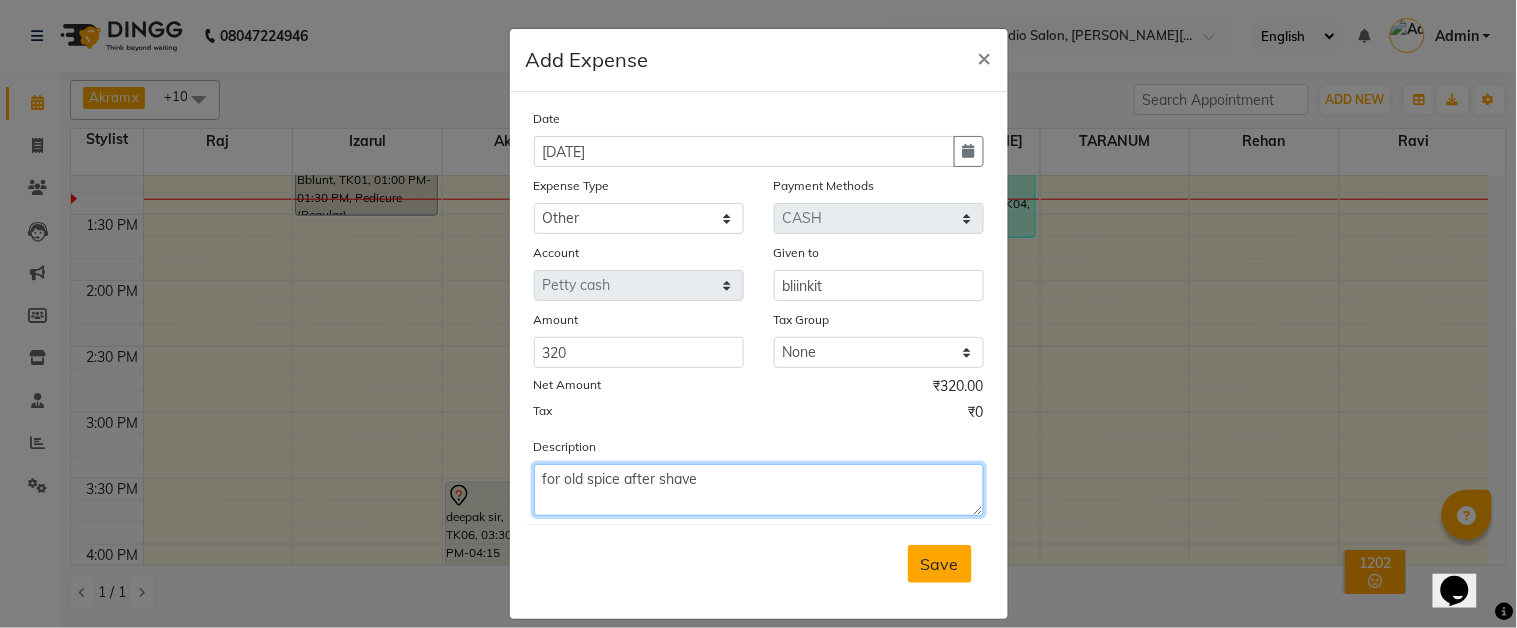 type on "for old spice after shave" 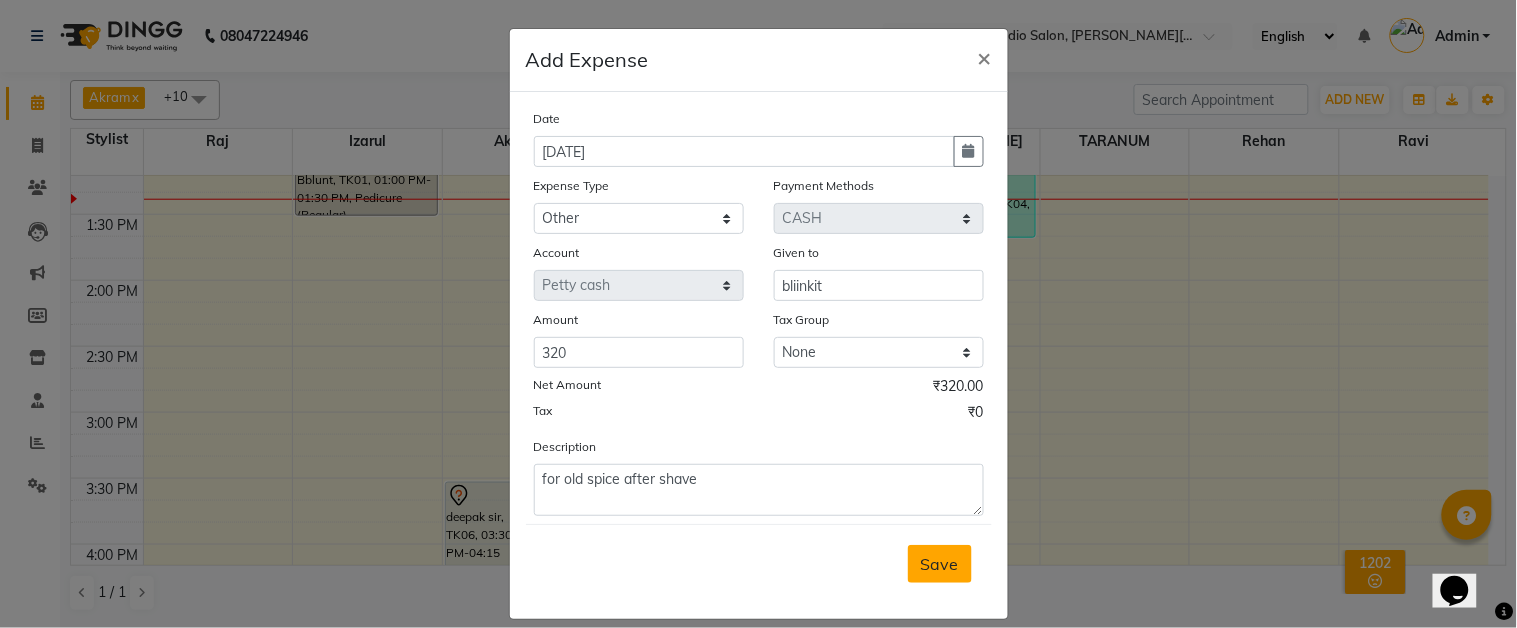 click on "Save" at bounding box center [940, 564] 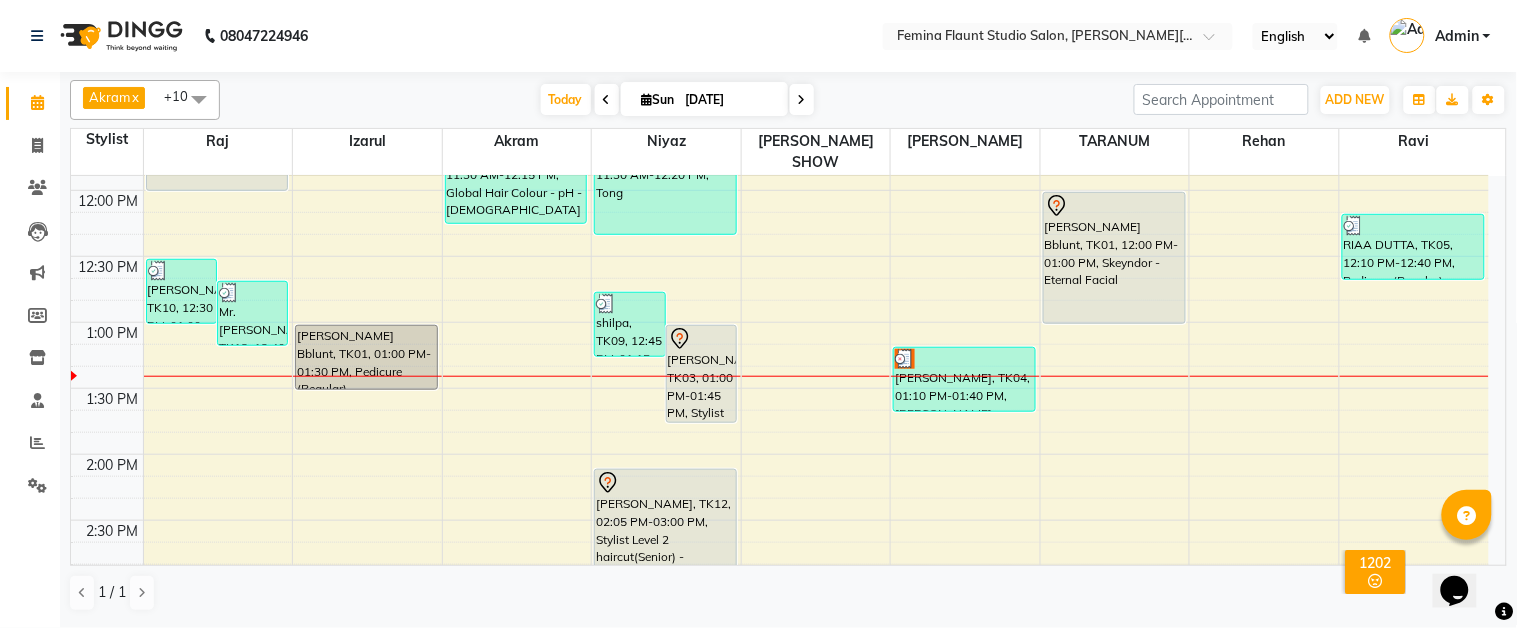 scroll, scrollTop: 333, scrollLeft: 0, axis: vertical 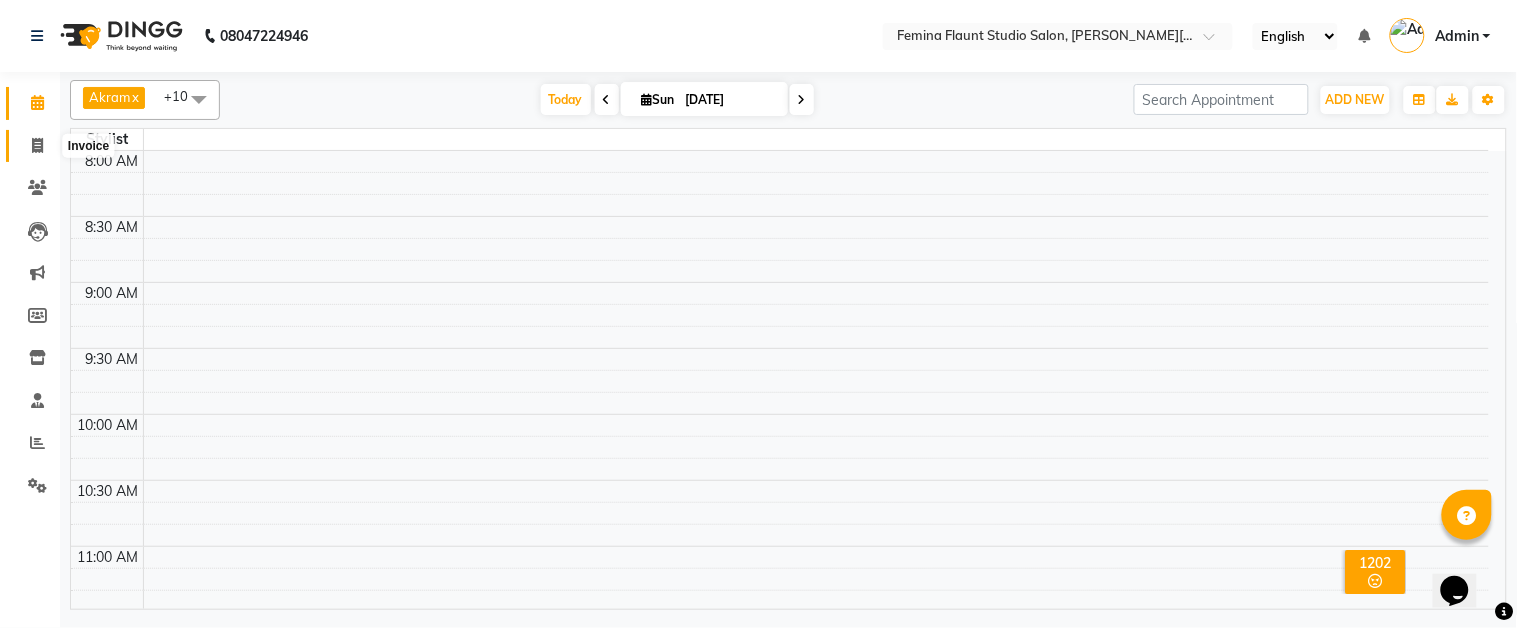 click 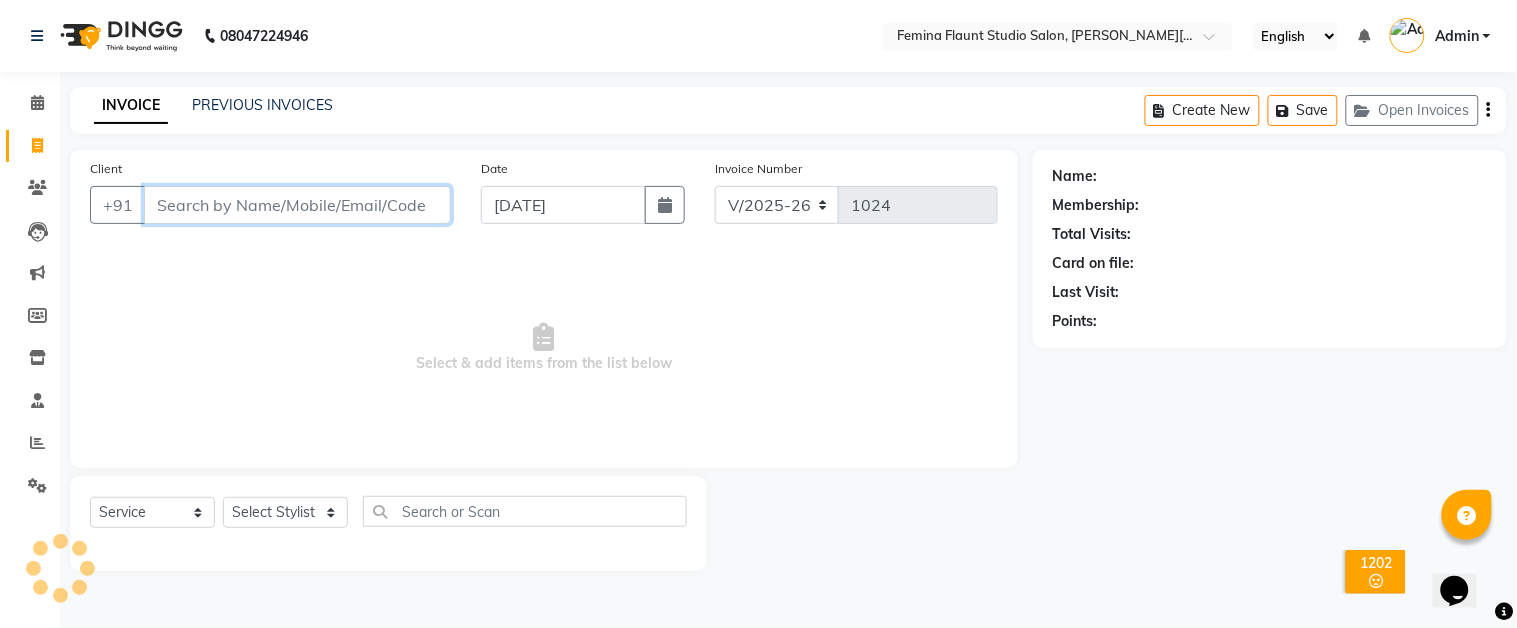 click on "Client" at bounding box center [297, 205] 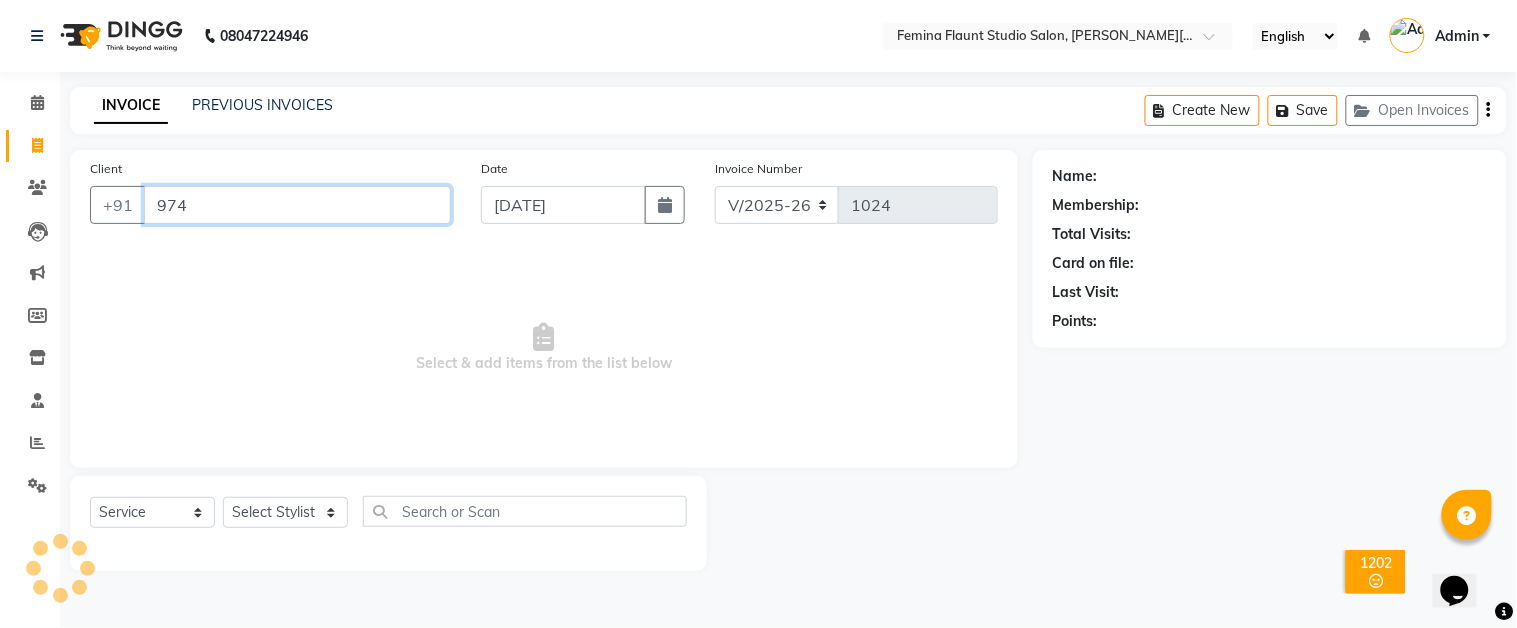type on "974" 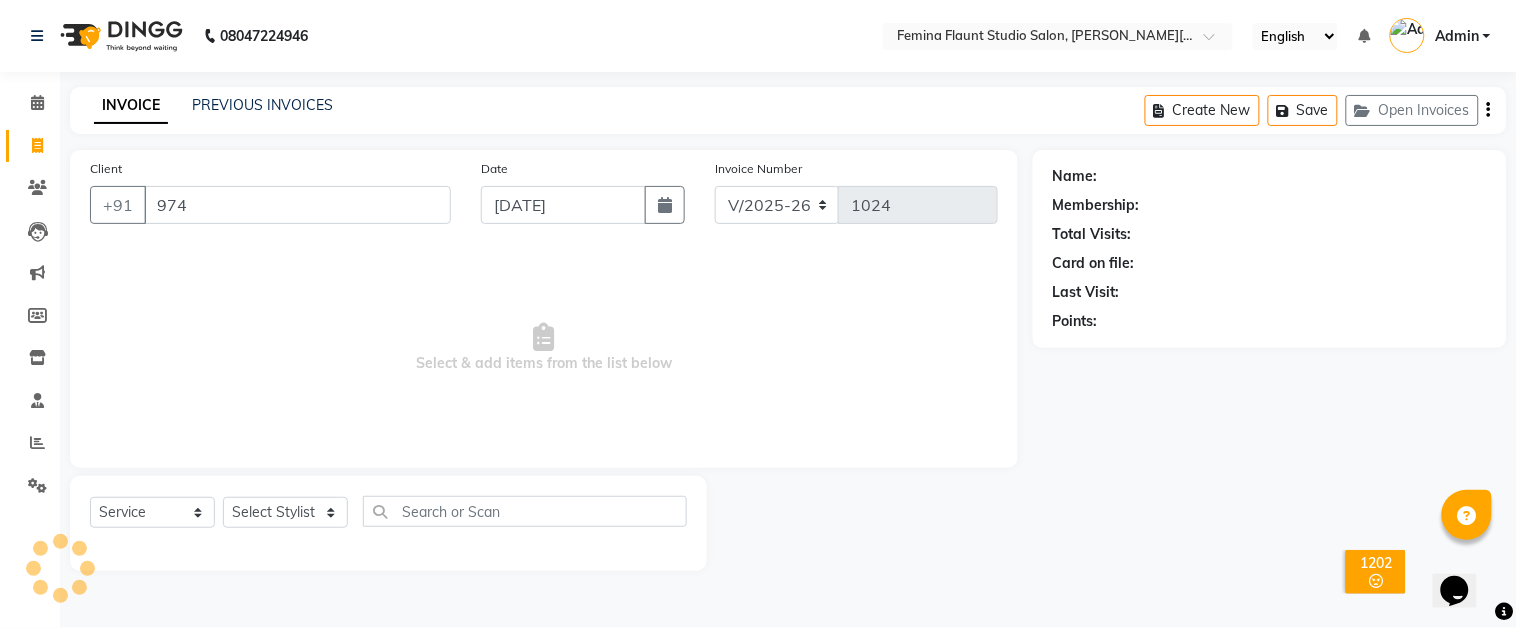 select on "1: Object" 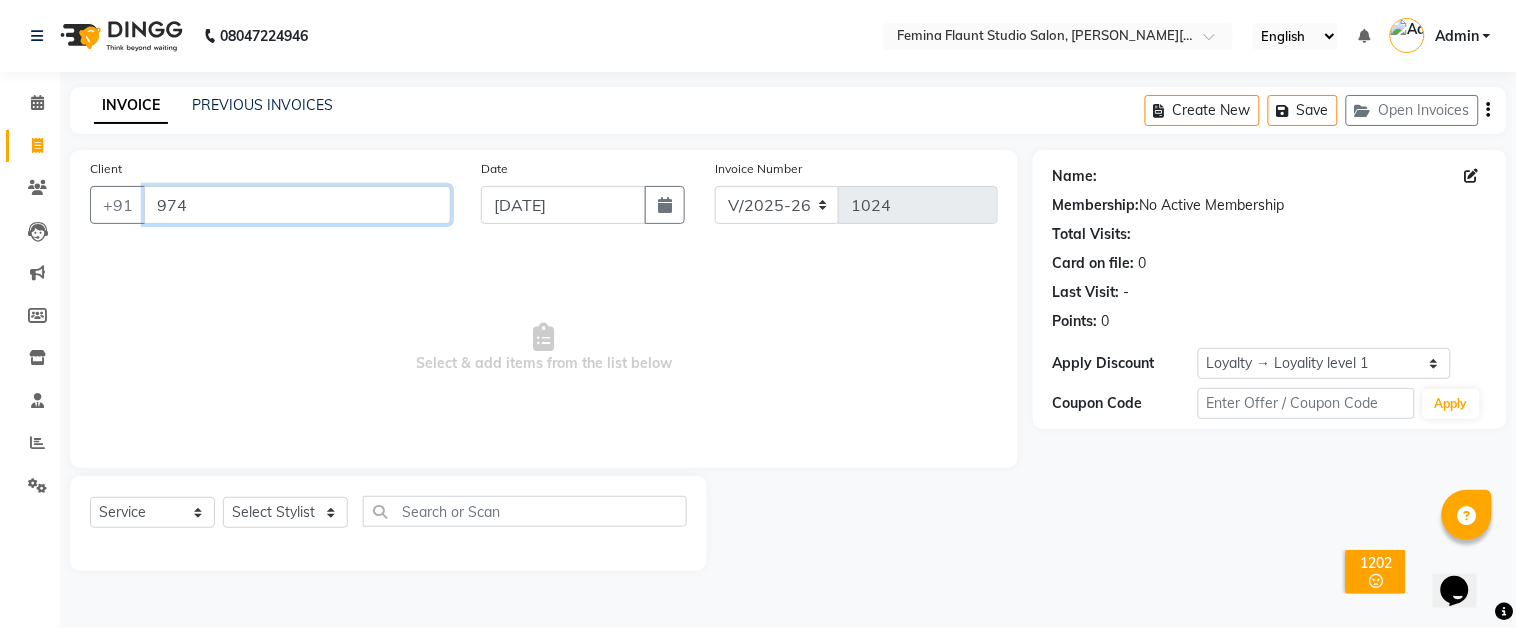 click on "974" at bounding box center [297, 205] 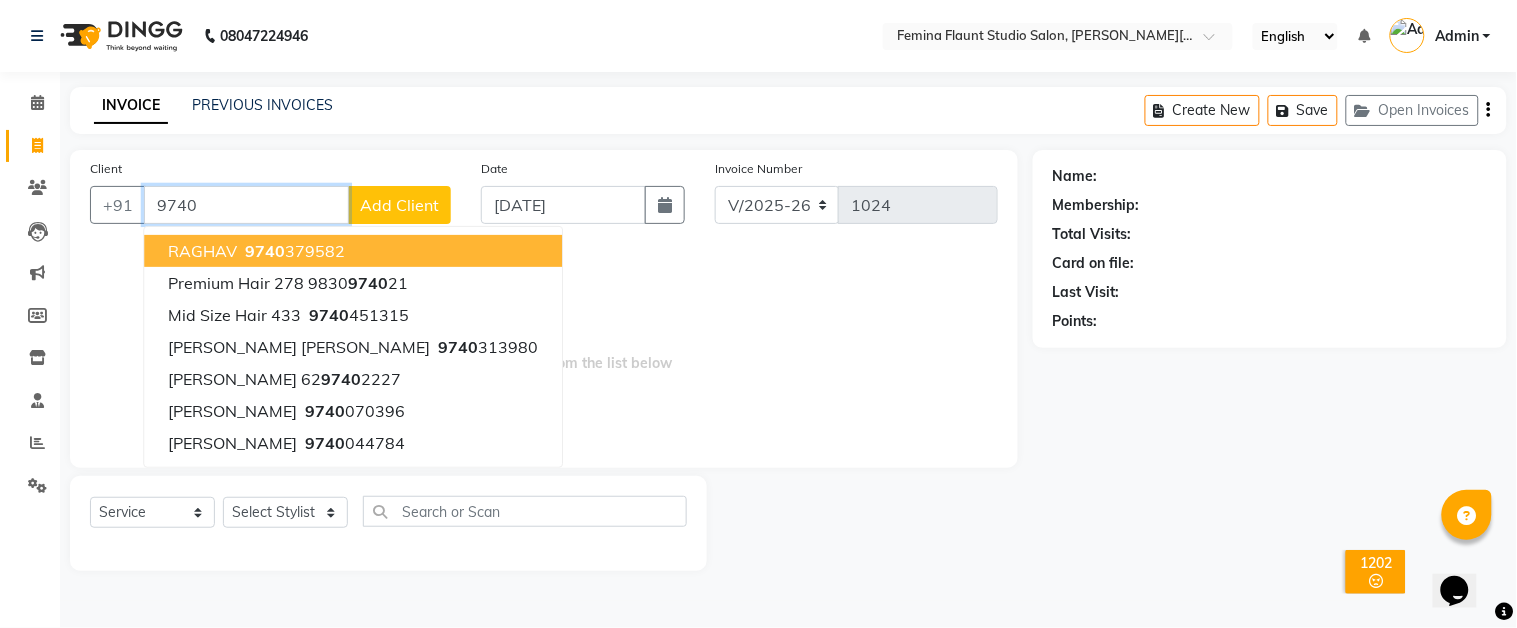 type on "974" 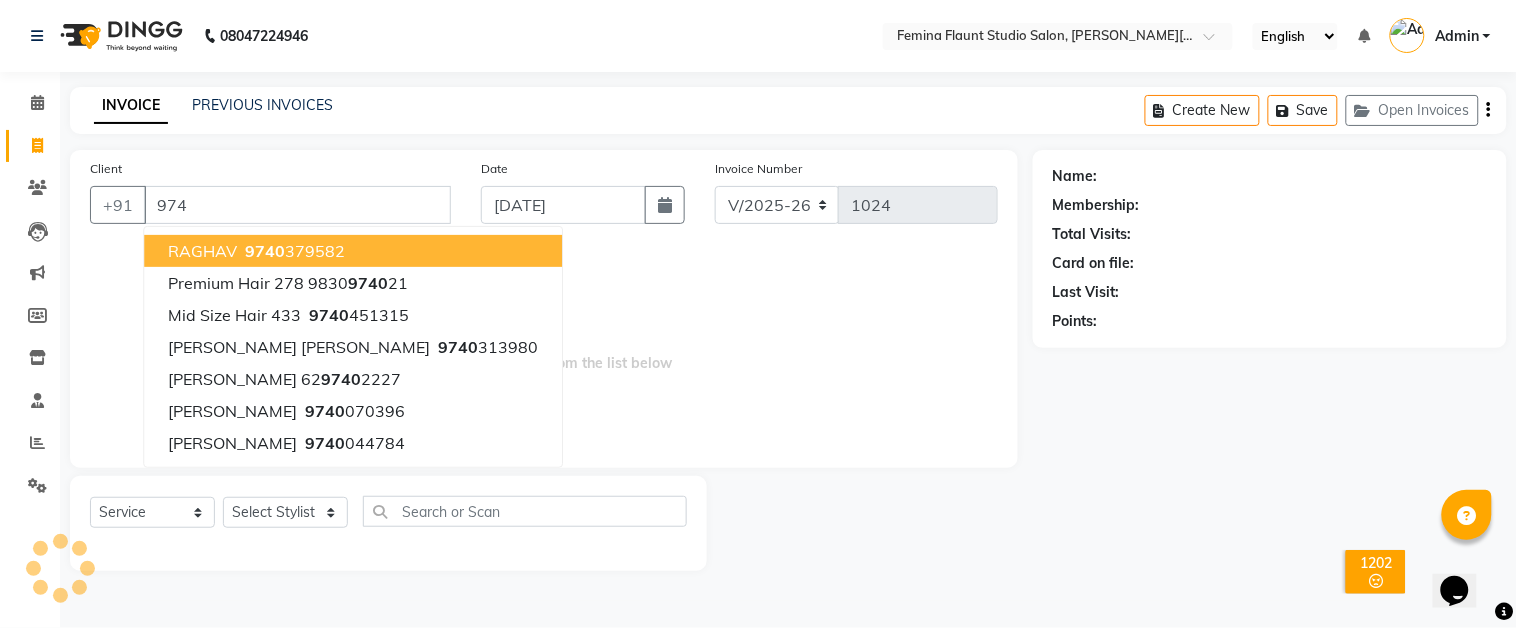 select on "1: Object" 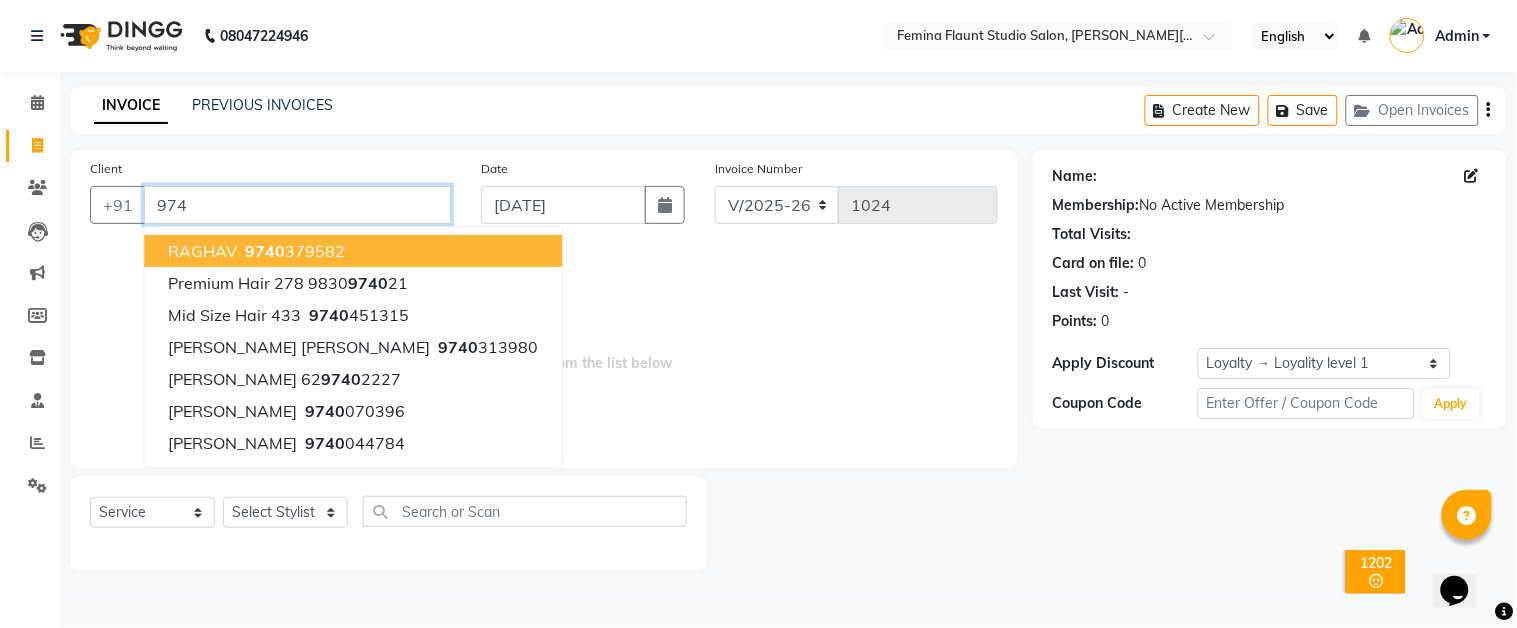 drag, startPoint x: 302, startPoint y: 192, endPoint x: 291, endPoint y: 220, distance: 30.083218 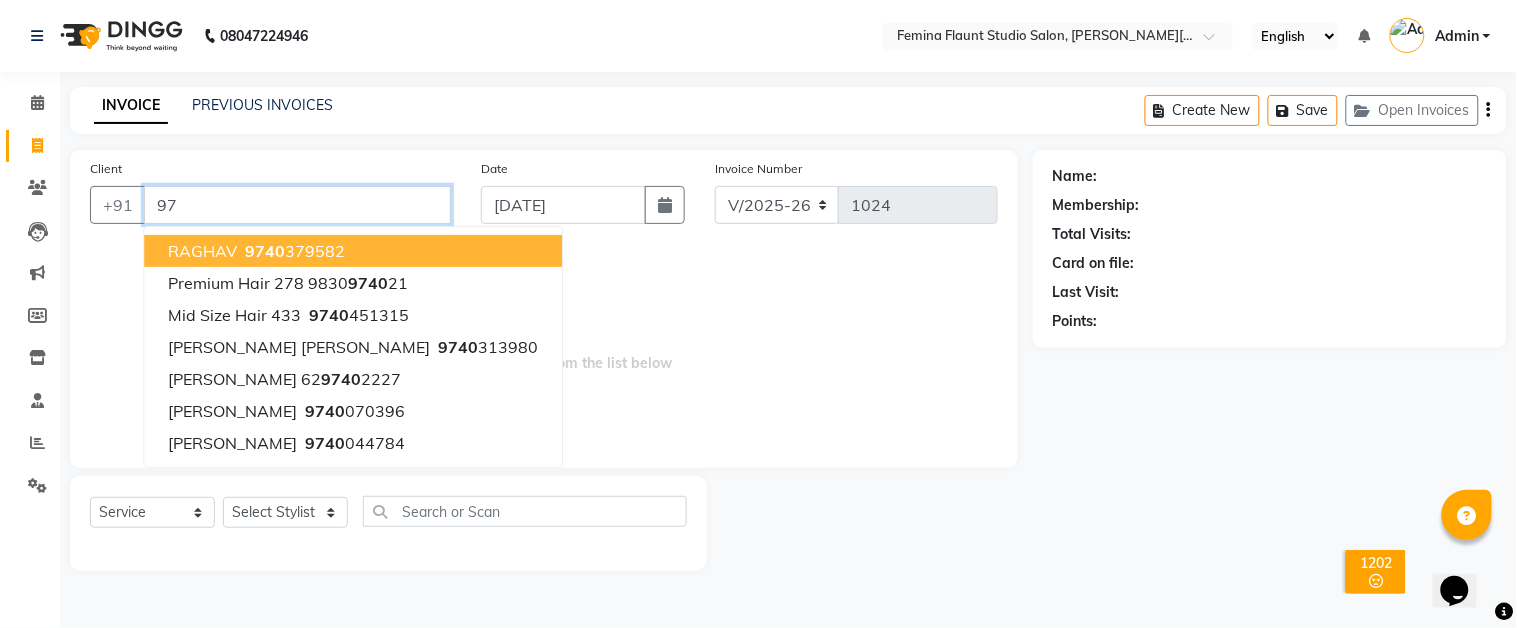 type on "9" 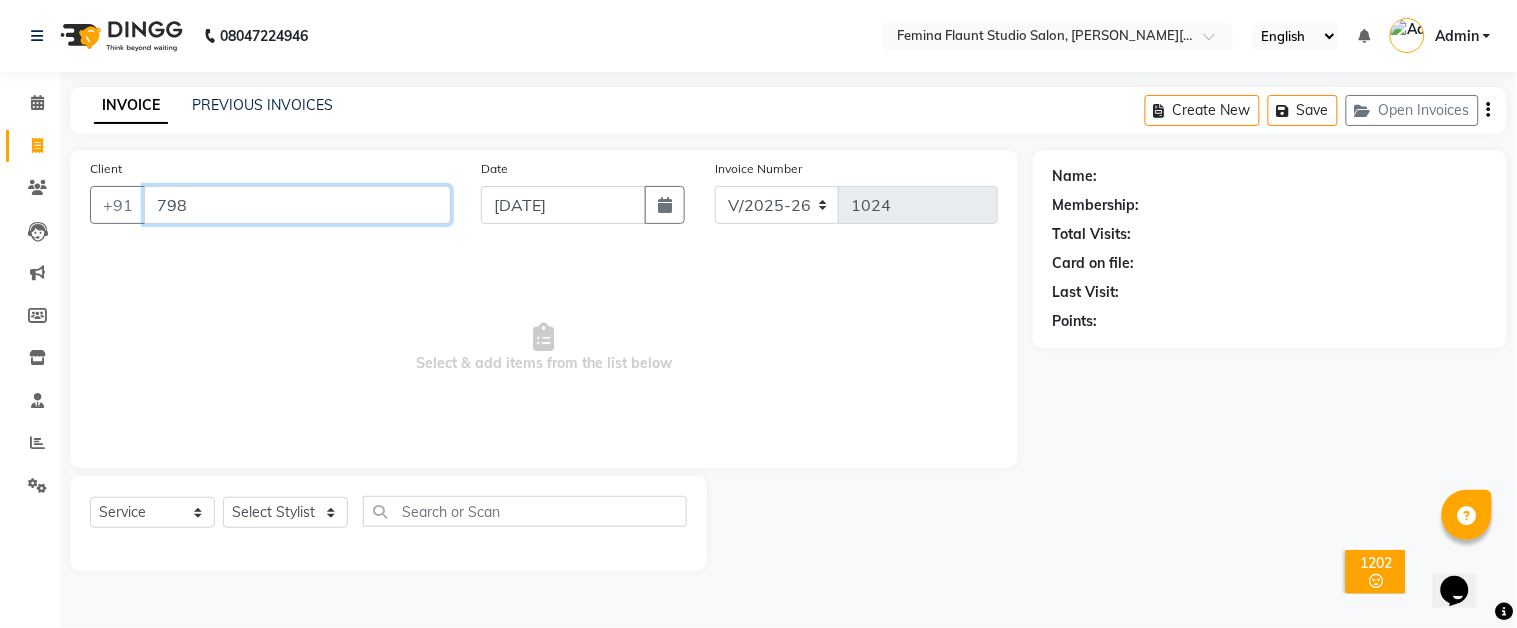 type on "798" 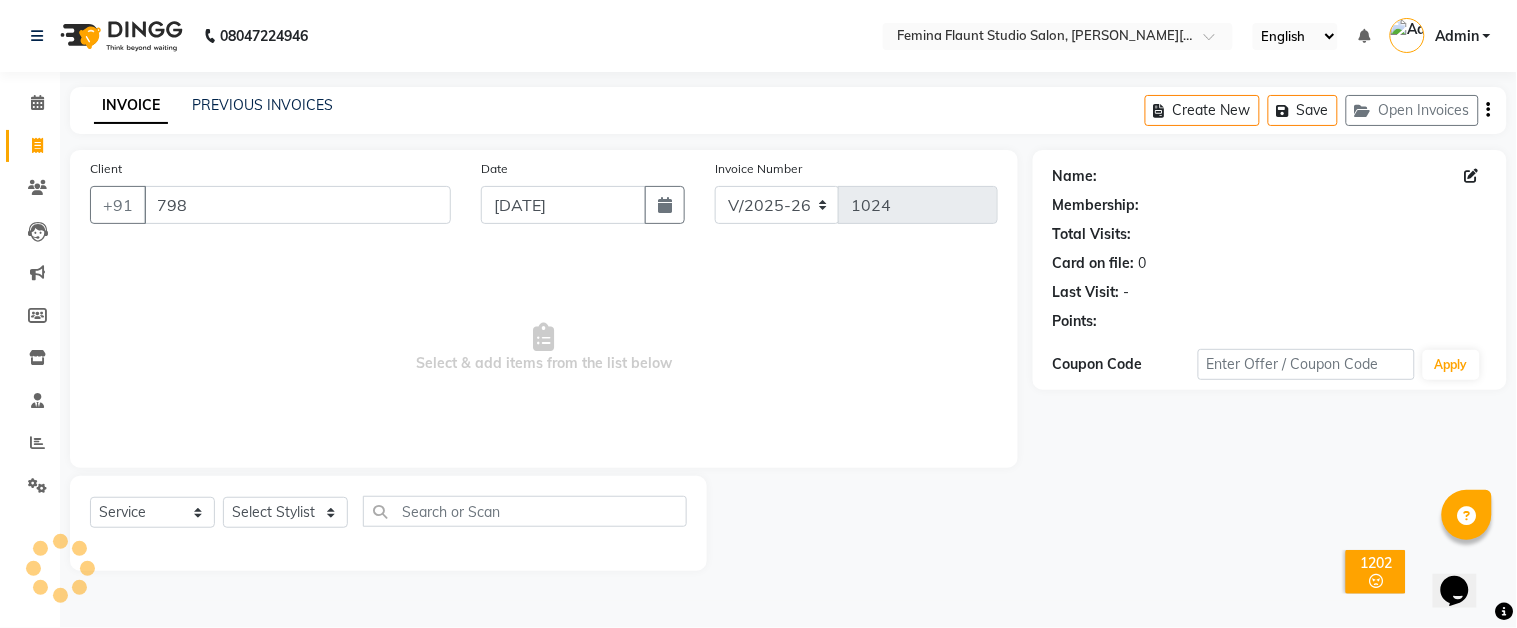 select on "1: Object" 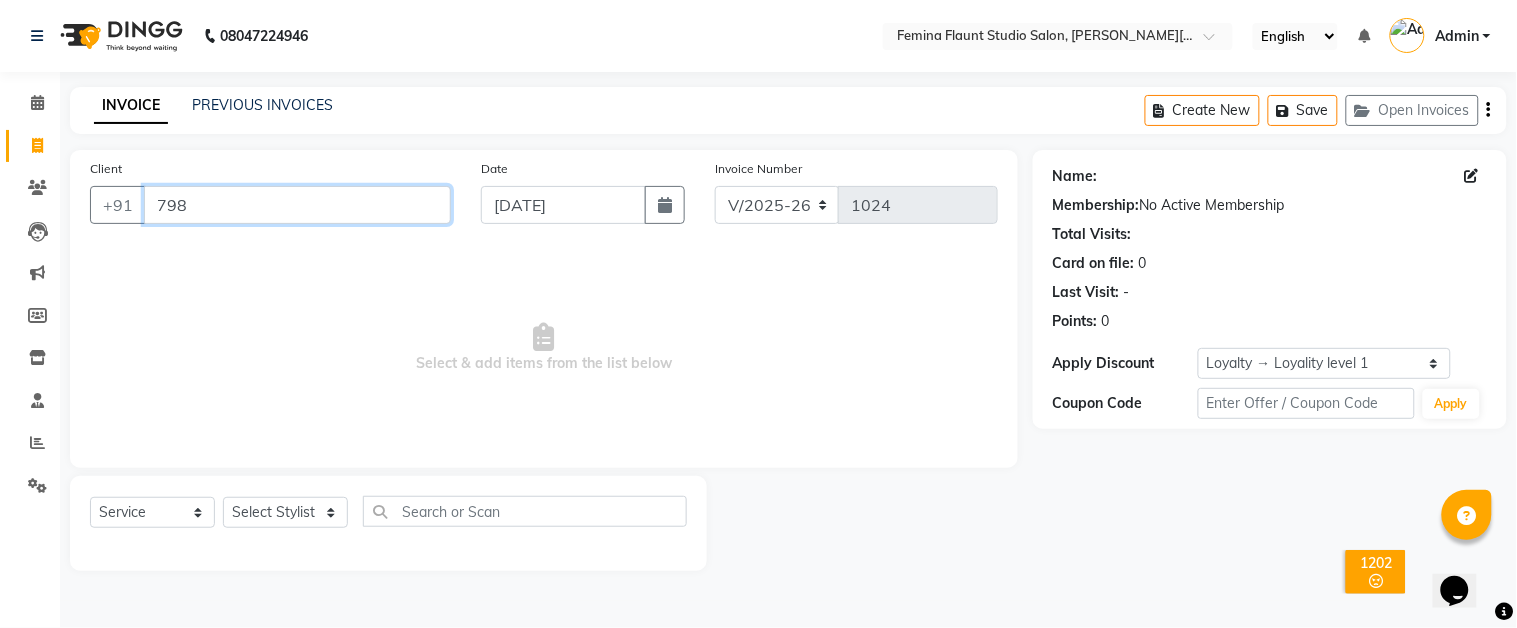click on "798" at bounding box center (297, 205) 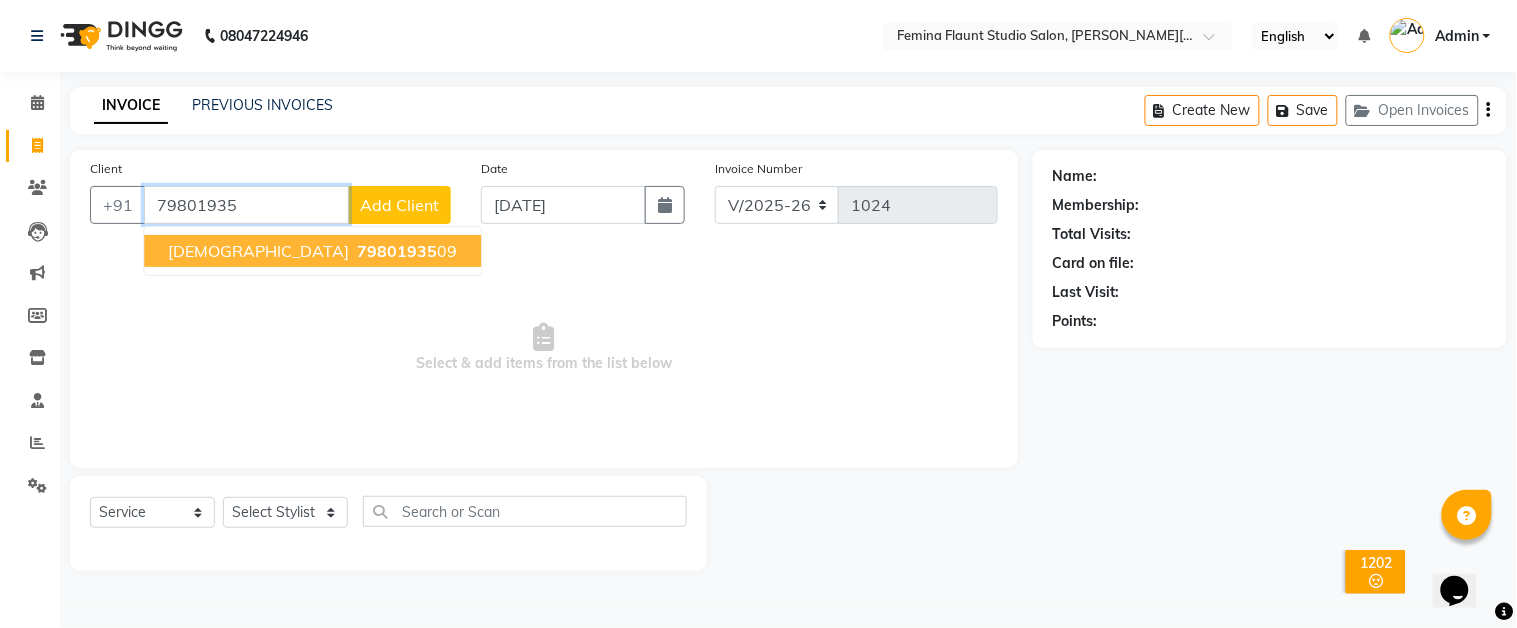 click on "79801935" at bounding box center [397, 251] 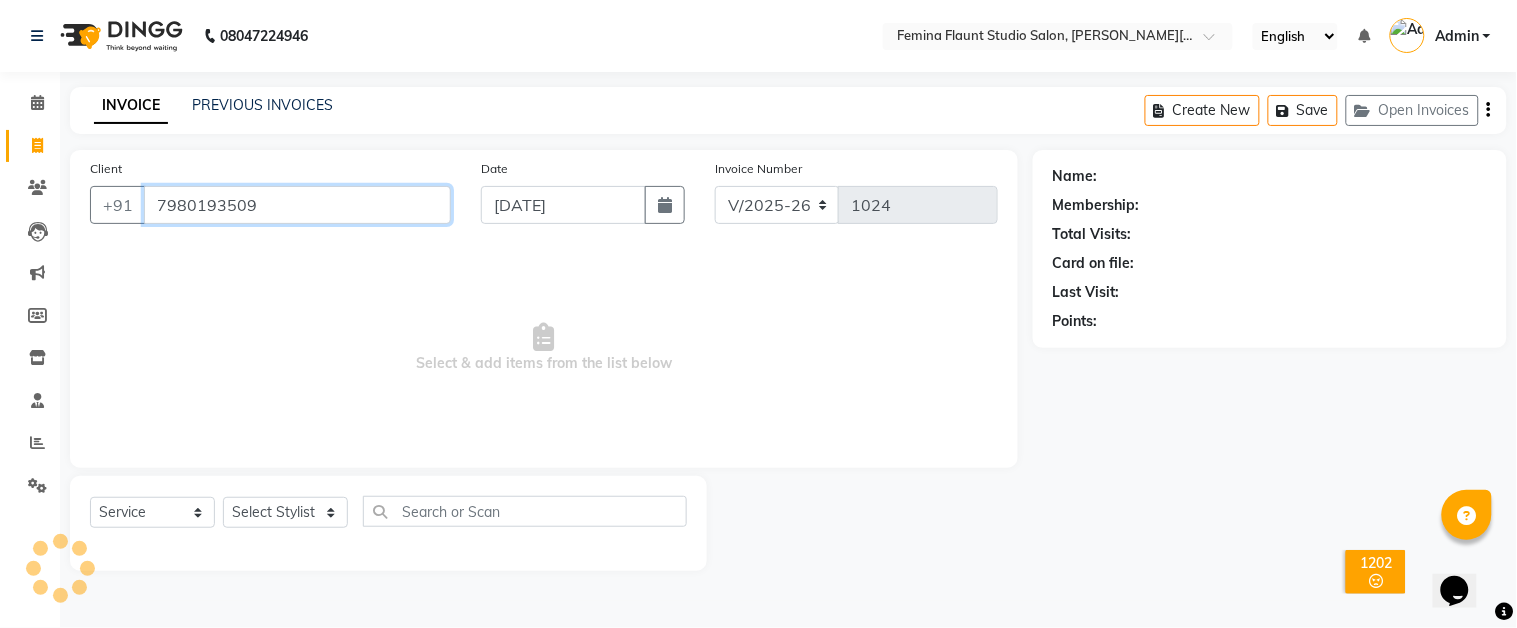 type on "7980193509" 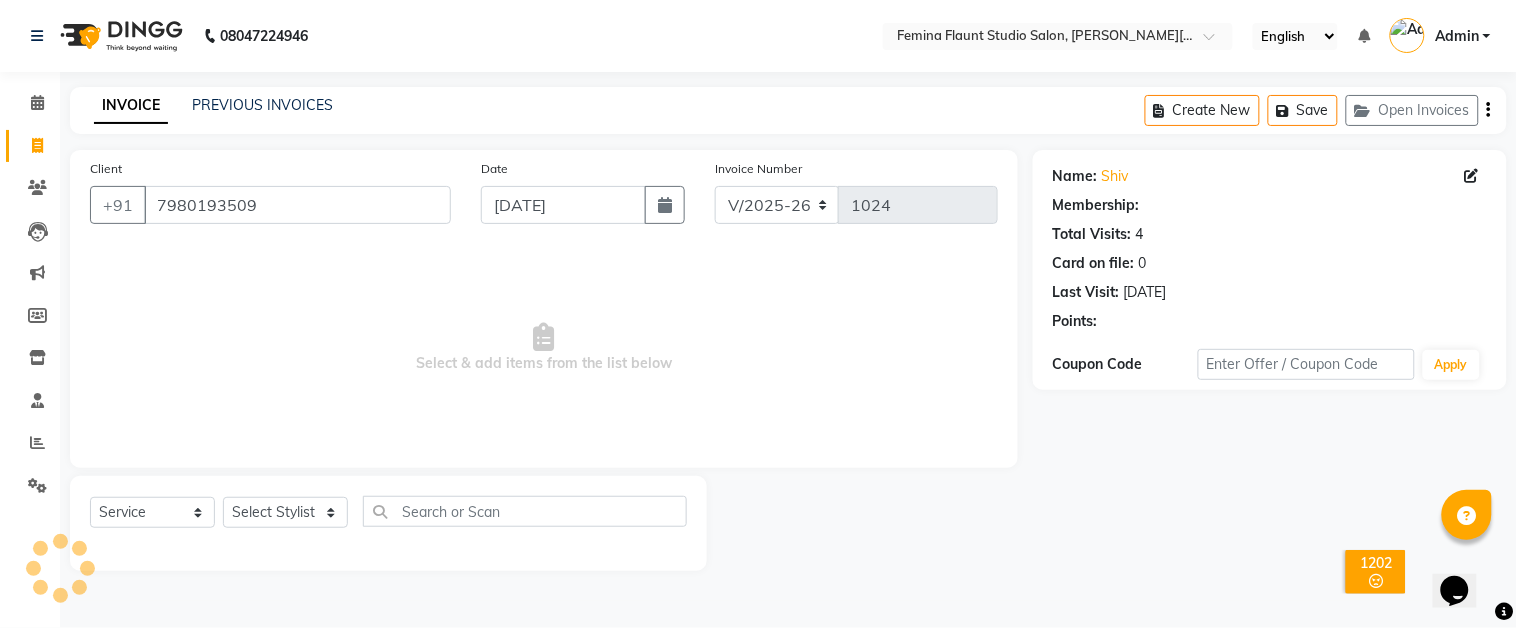 select on "1: Object" 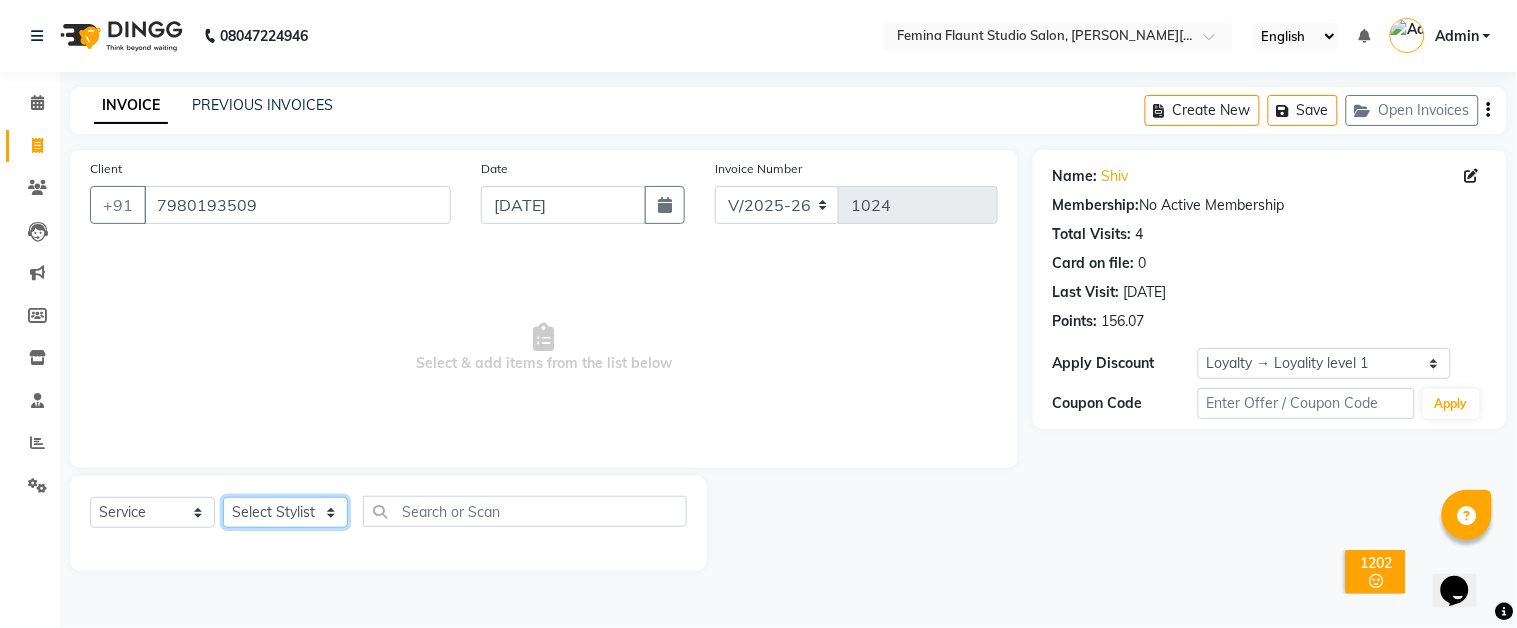 click on "Select Stylist Akram Auditor [PERSON_NAME] [PERSON_NAME] [PERSON_NAME] [PERSON_NAME] [PERSON_NAME] SHOW TARANUM" 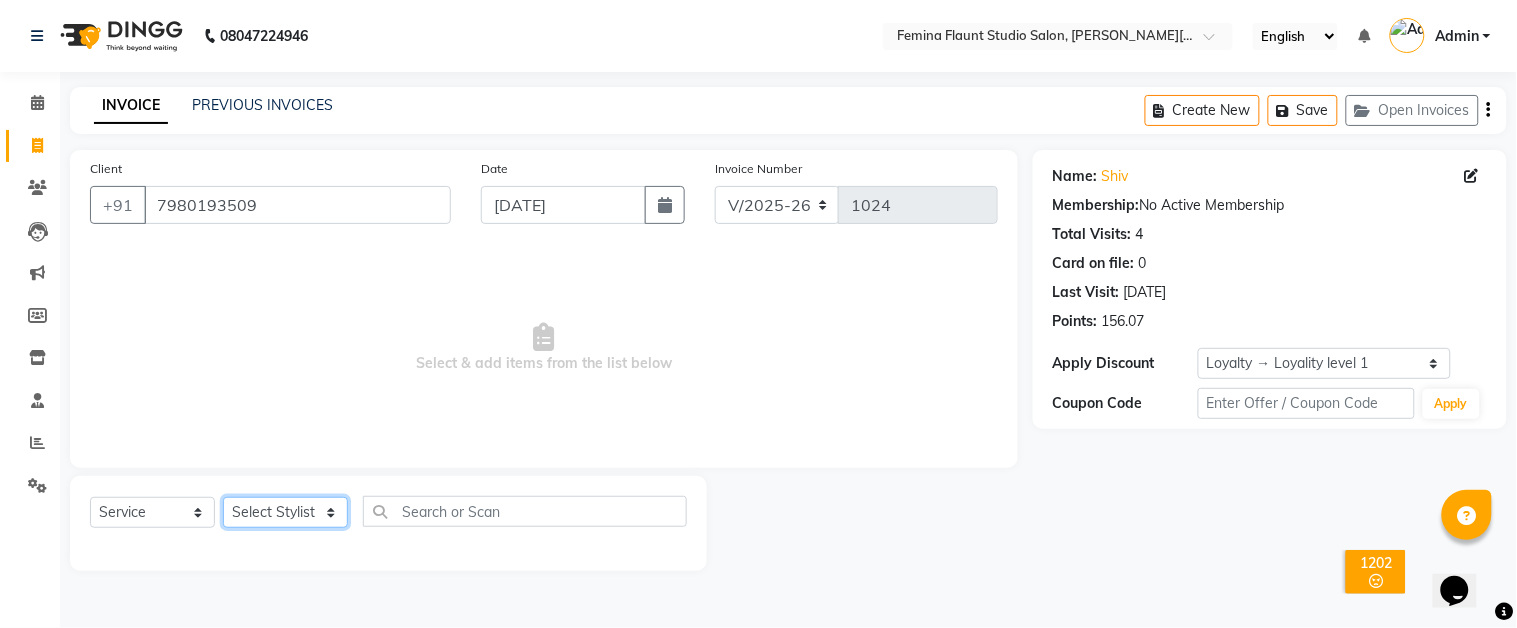 select on "37645" 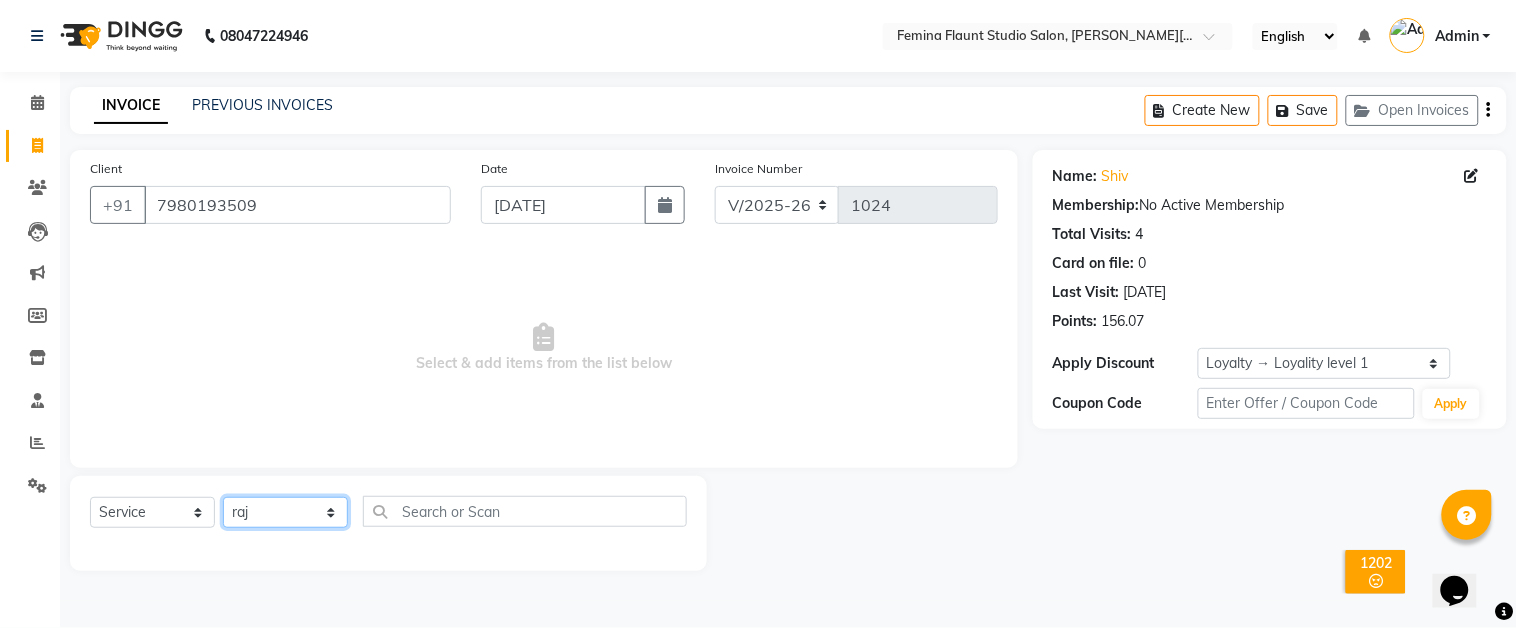 click on "Select Stylist Akram Auditor [PERSON_NAME] [PERSON_NAME] [PERSON_NAME] [PERSON_NAME] [PERSON_NAME] SHOW TARANUM" 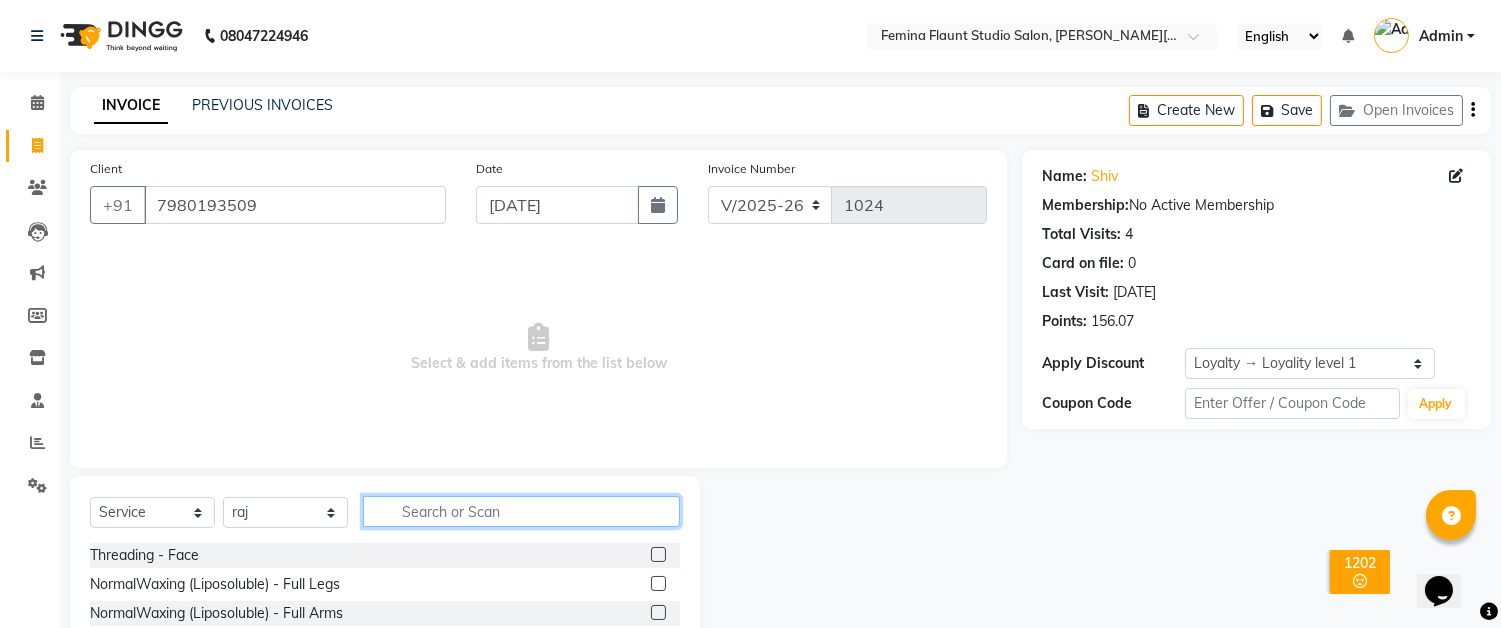 click 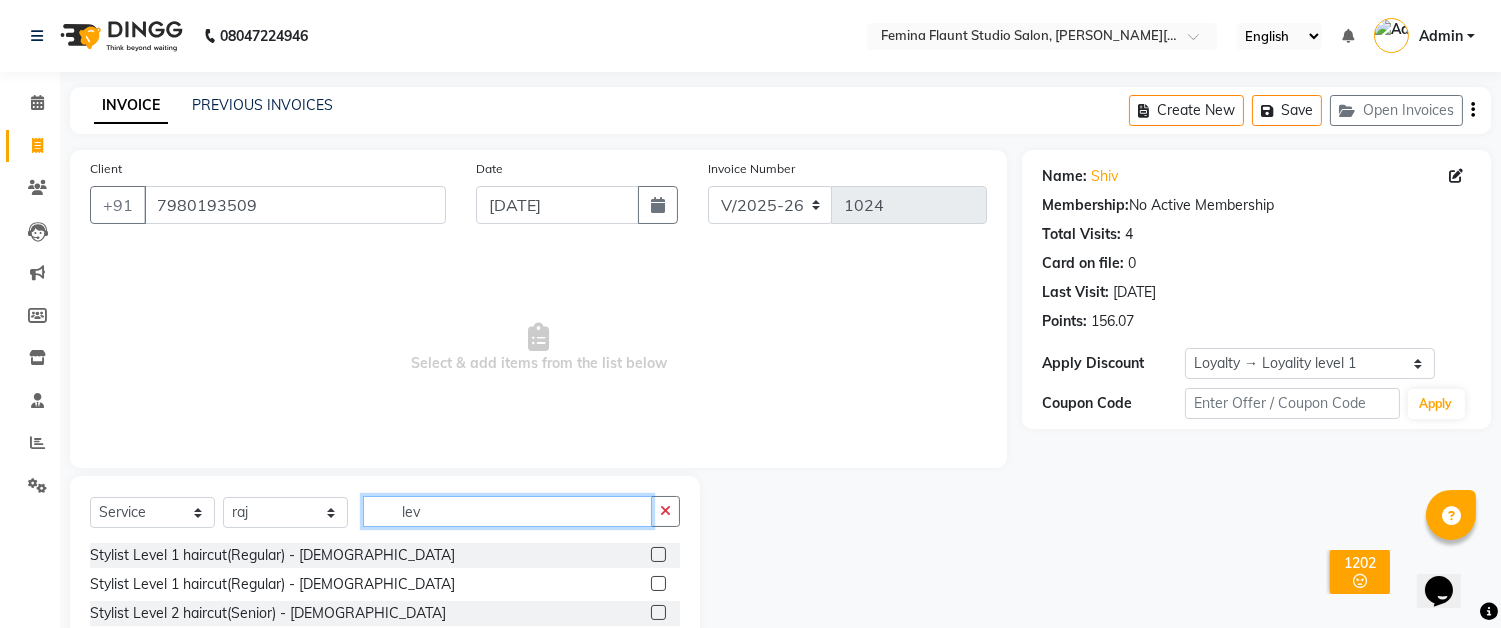 type on "lev" 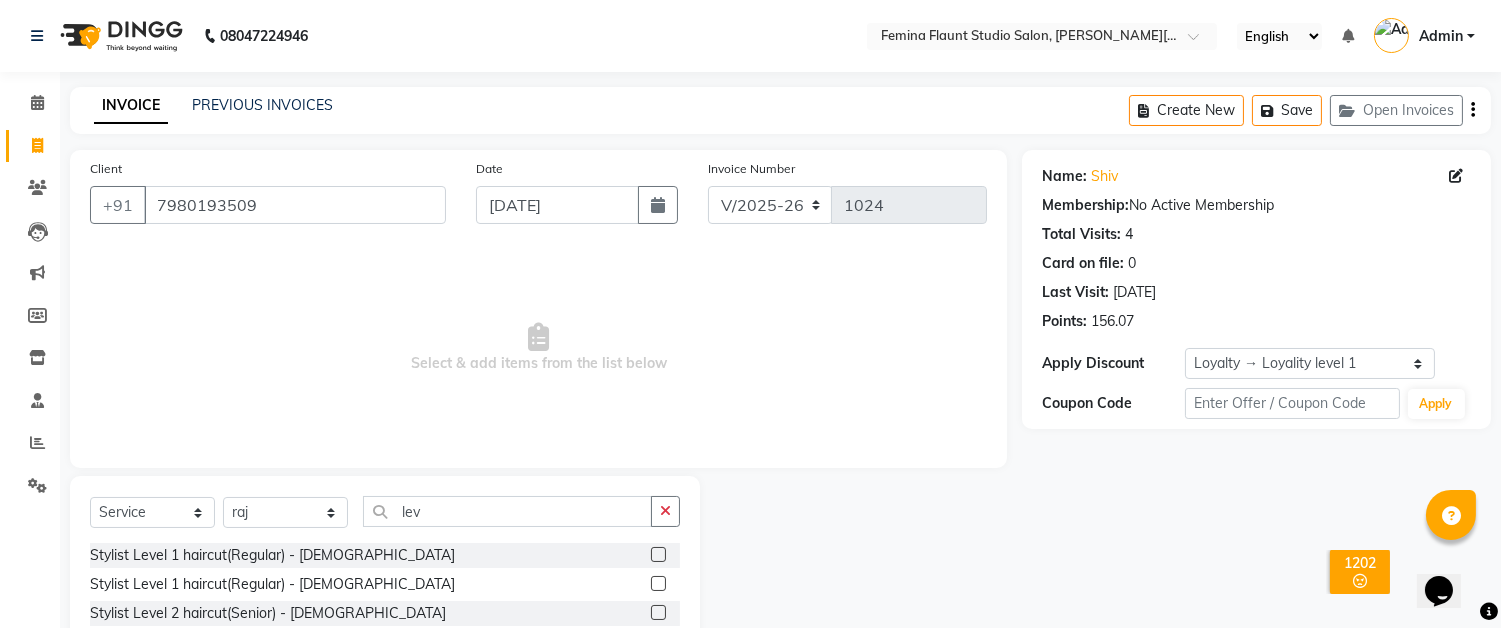 click 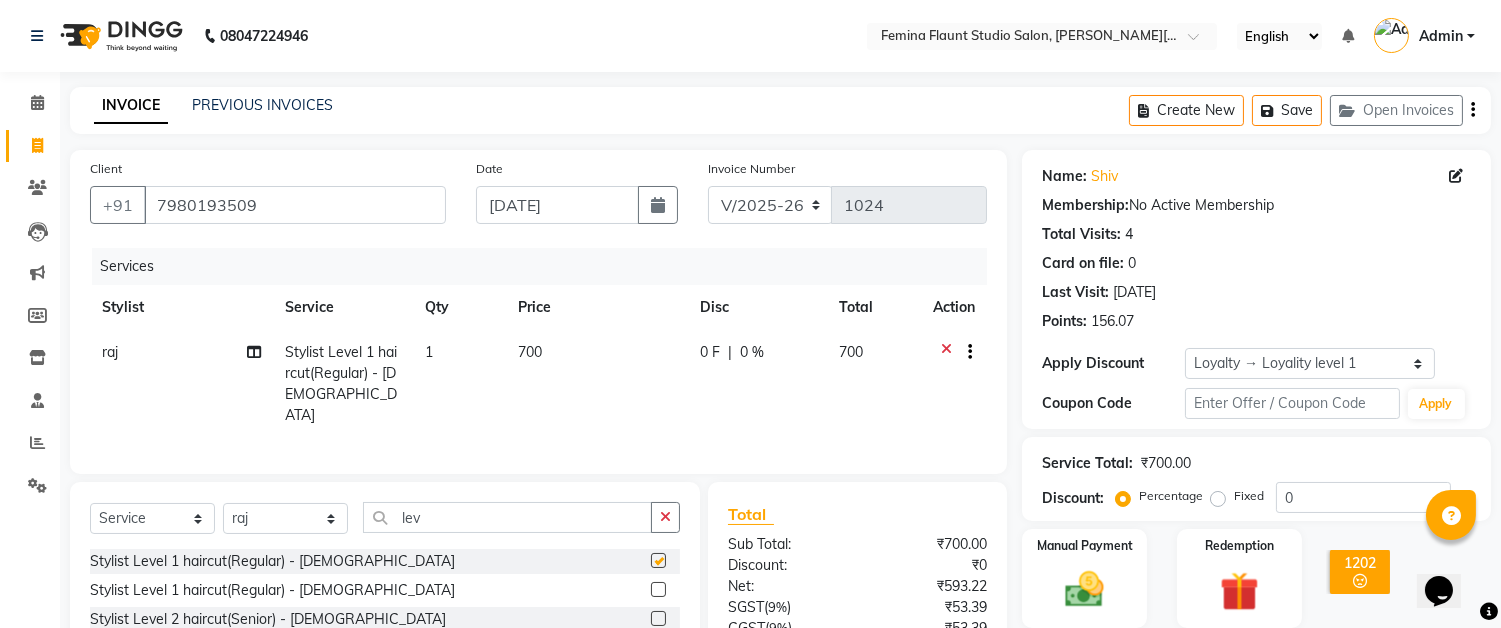 checkbox on "false" 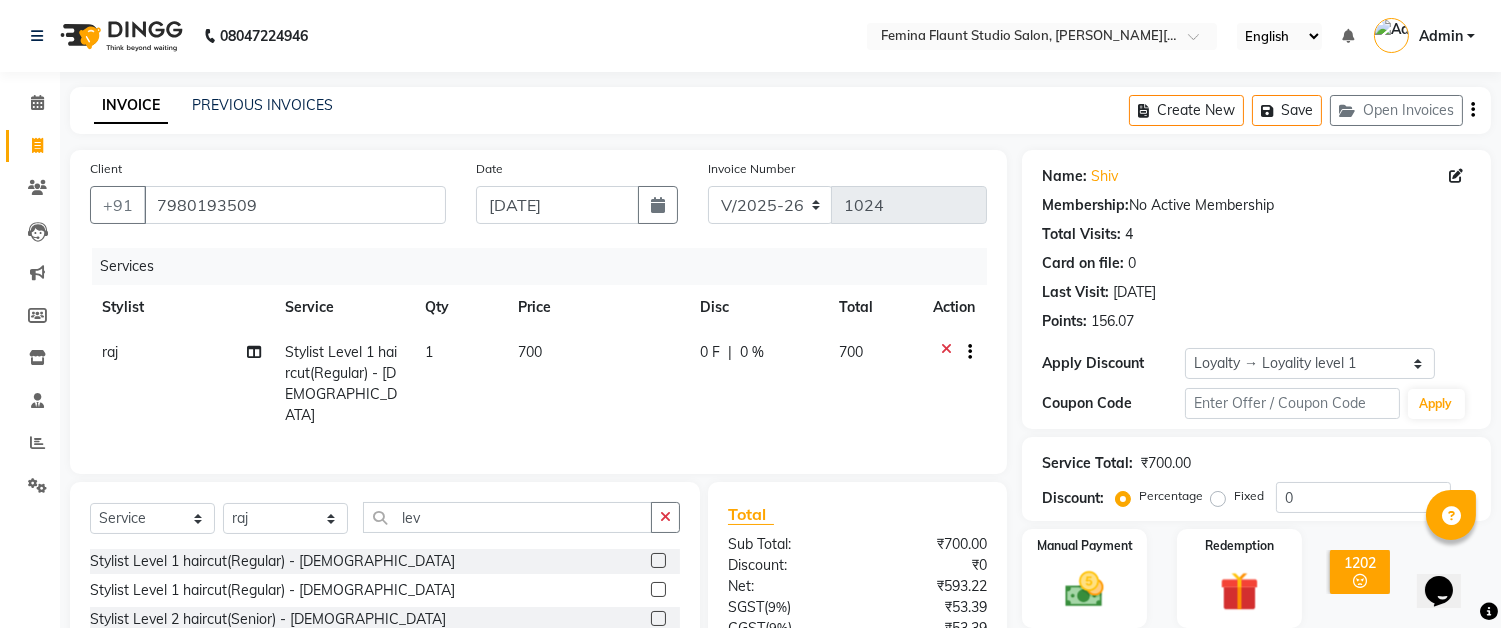 click on "700" 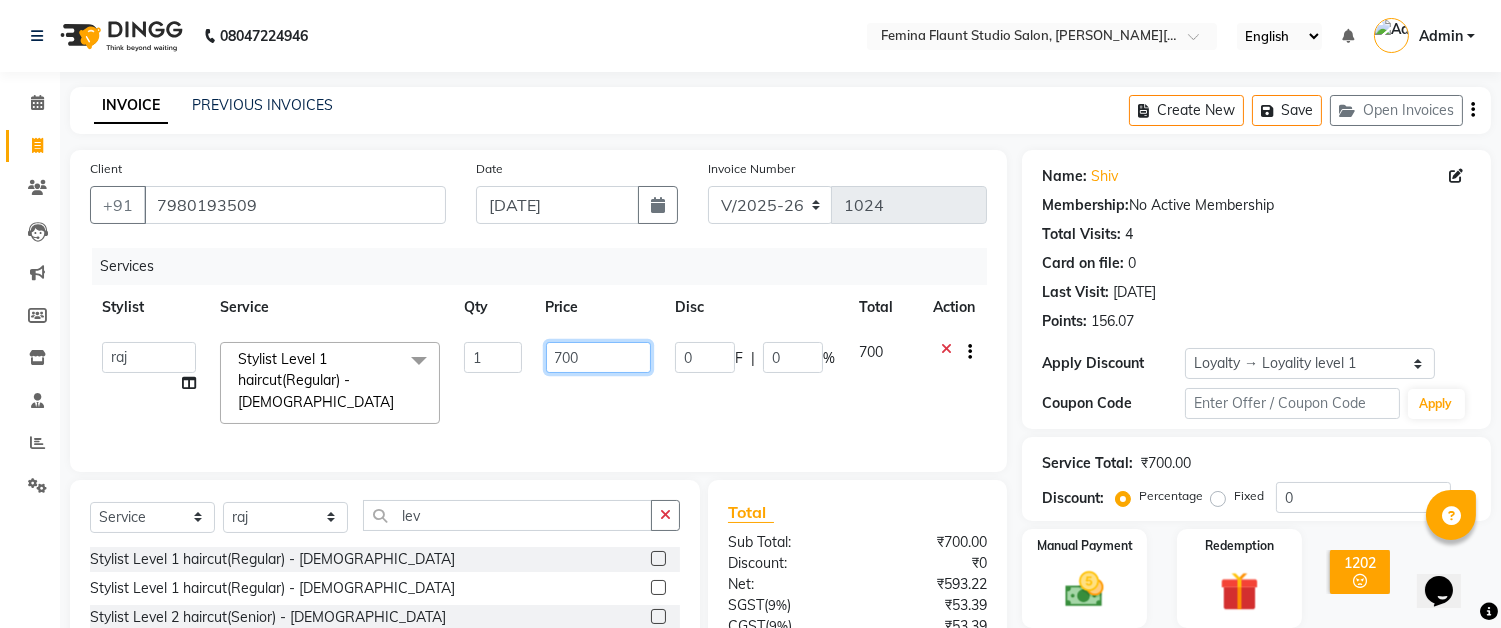 click on "700" 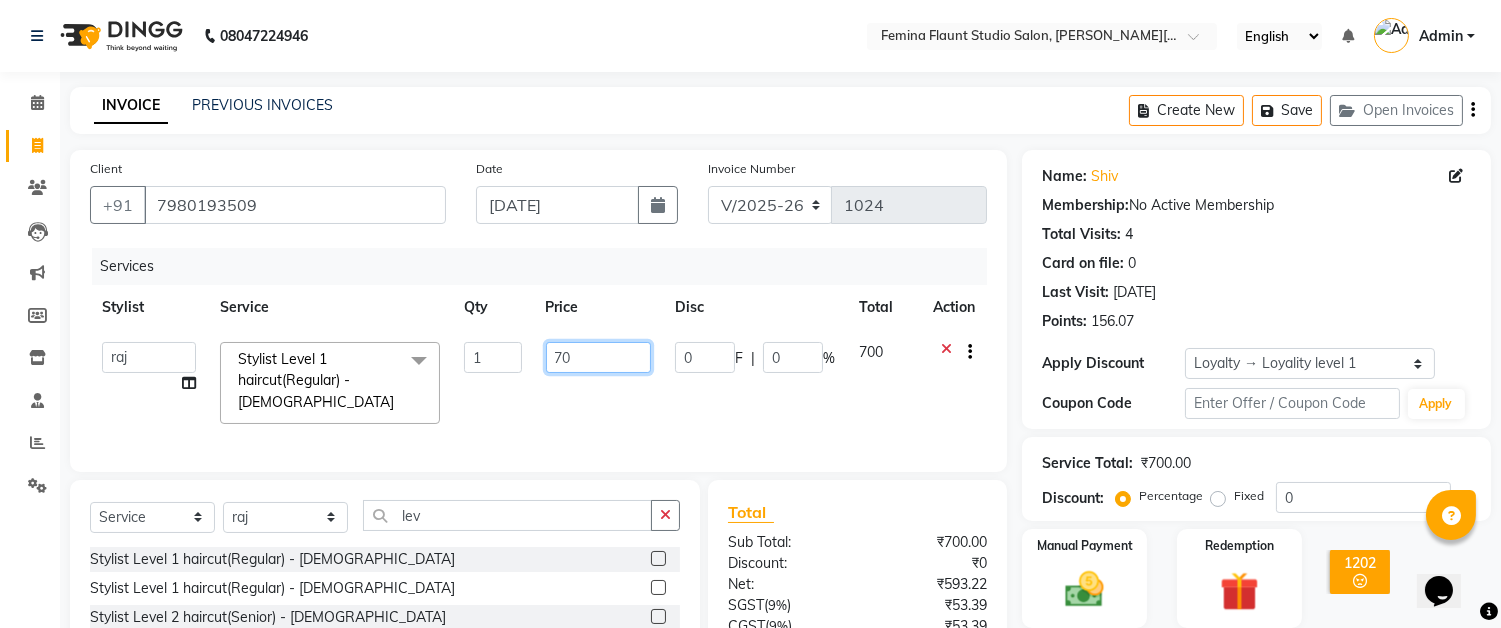 type on "7" 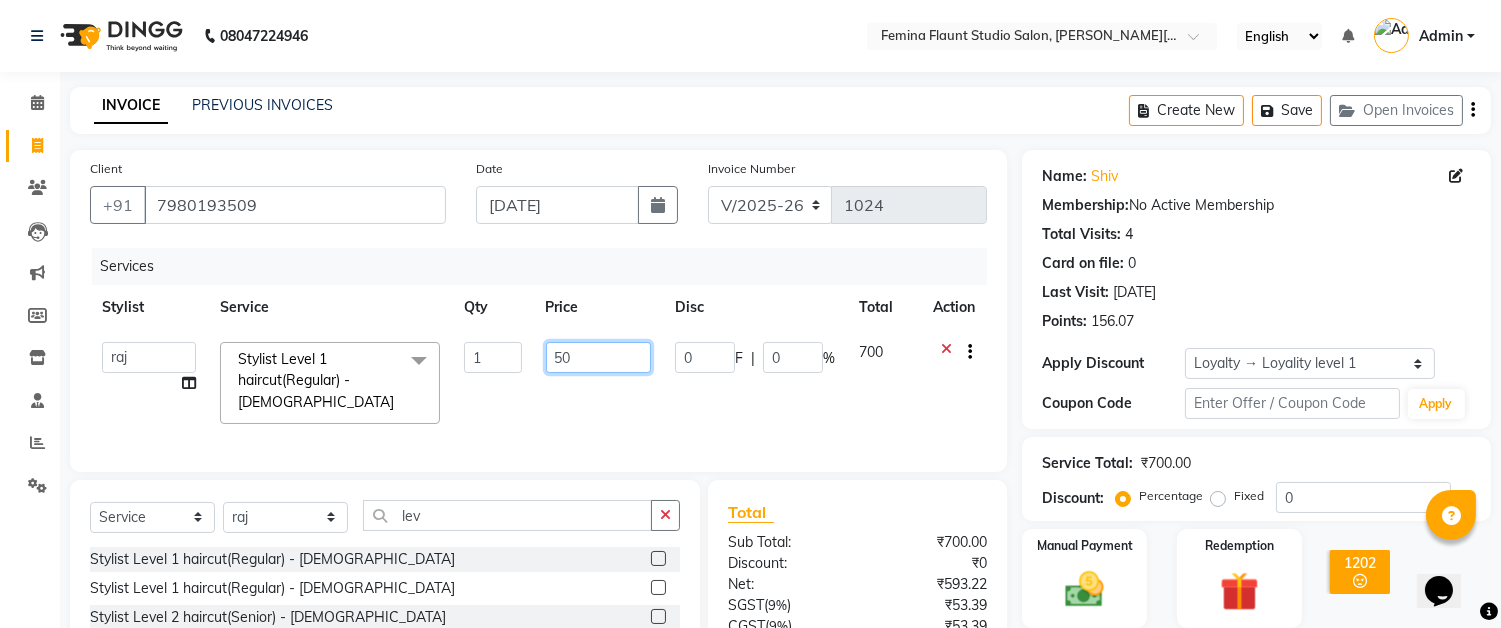 type on "500" 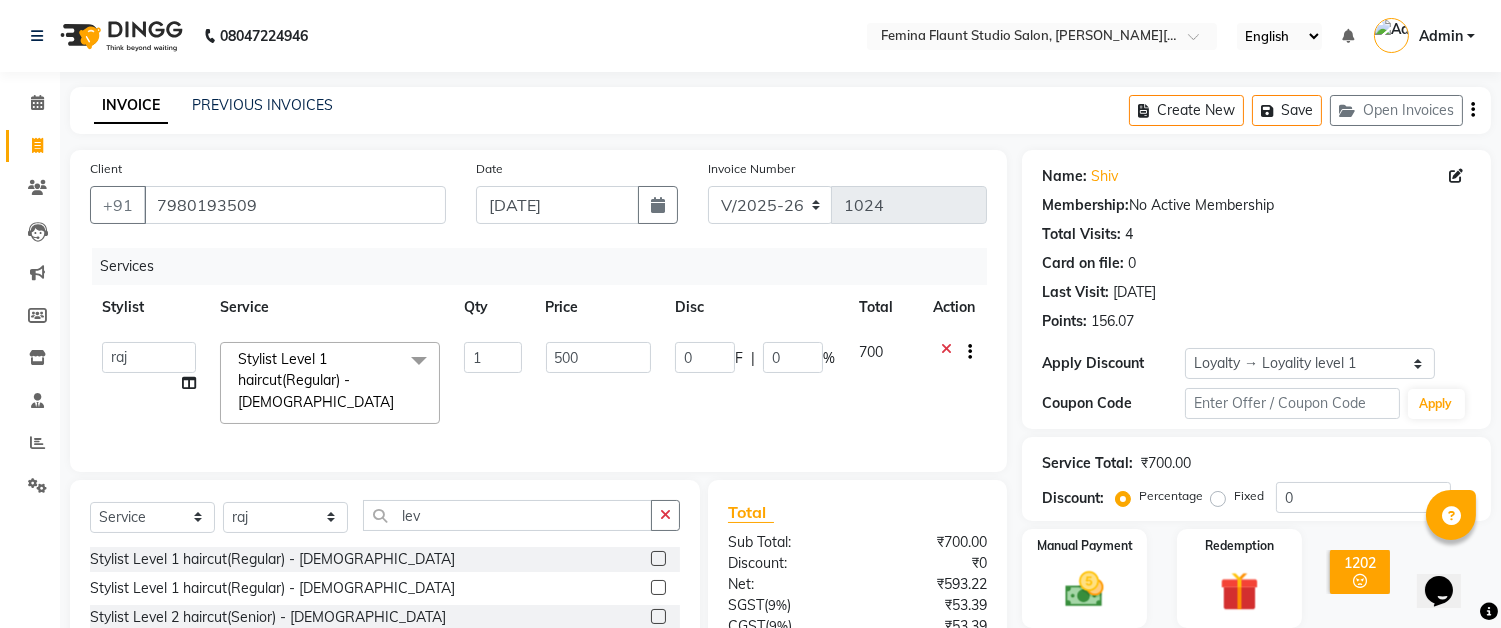 click on "500" 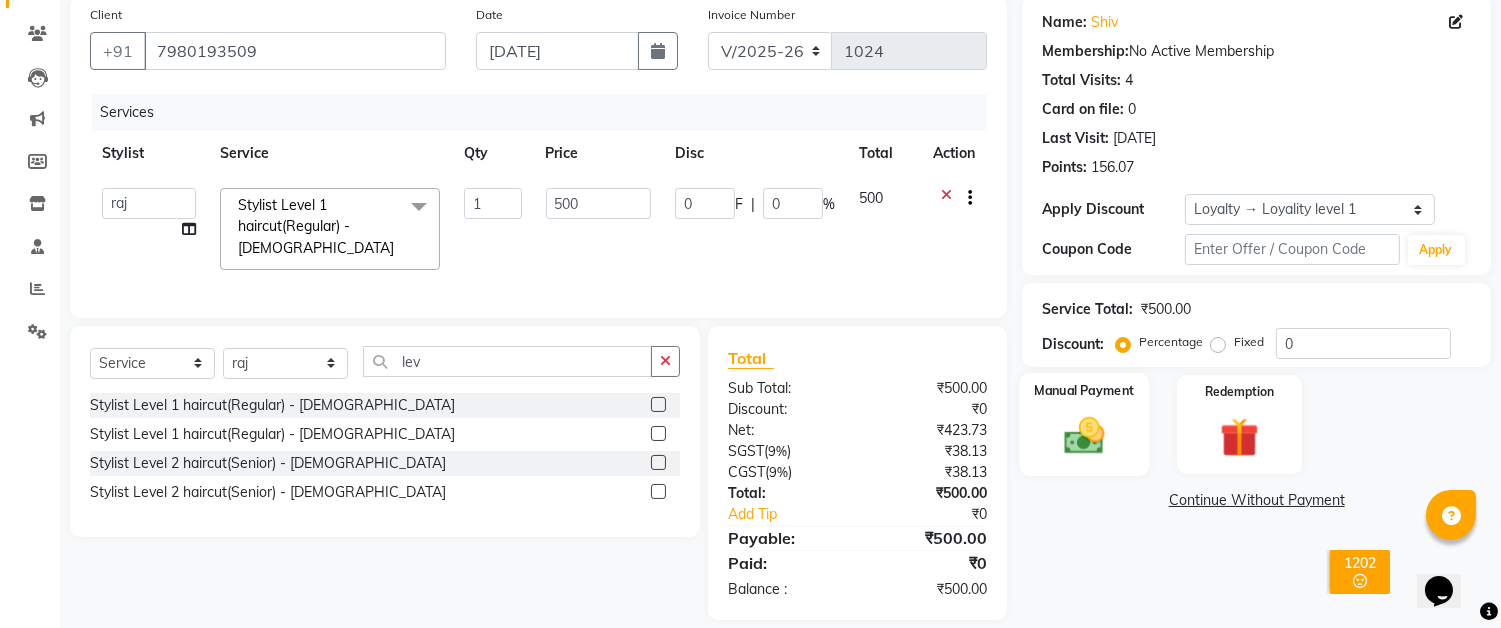 scroll, scrollTop: 171, scrollLeft: 0, axis: vertical 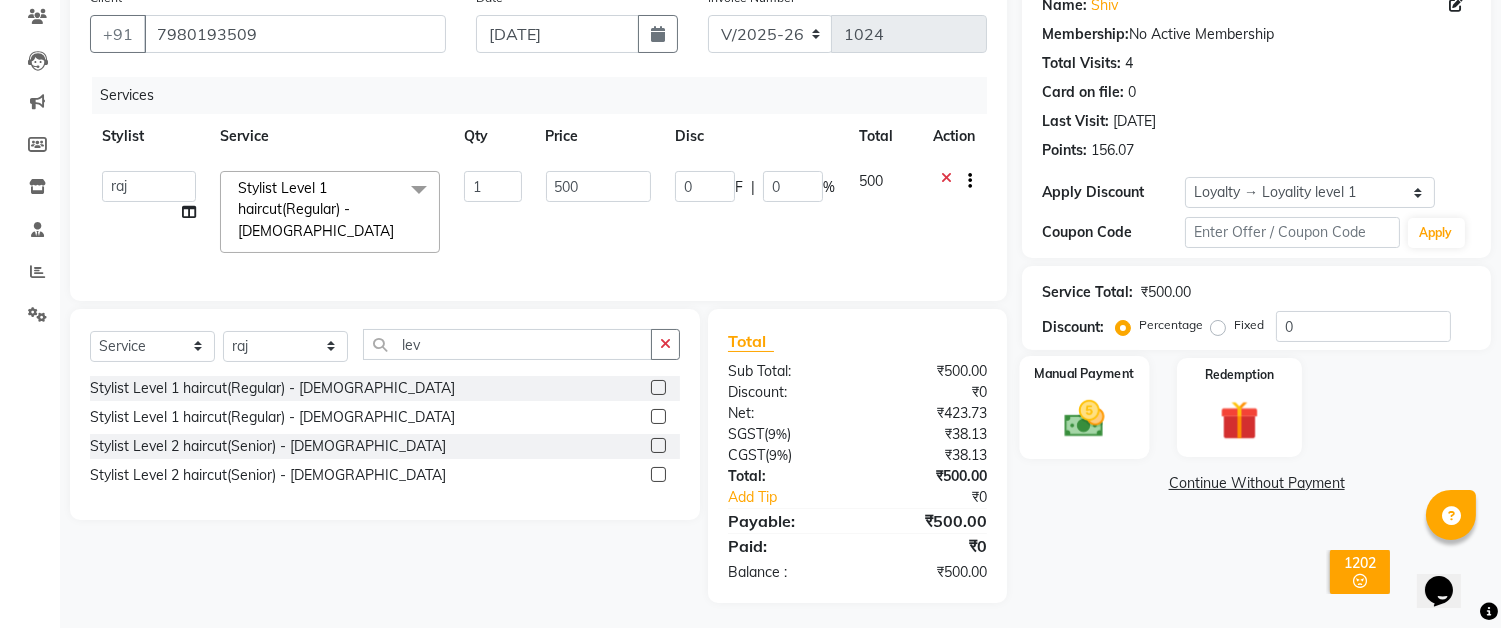 click 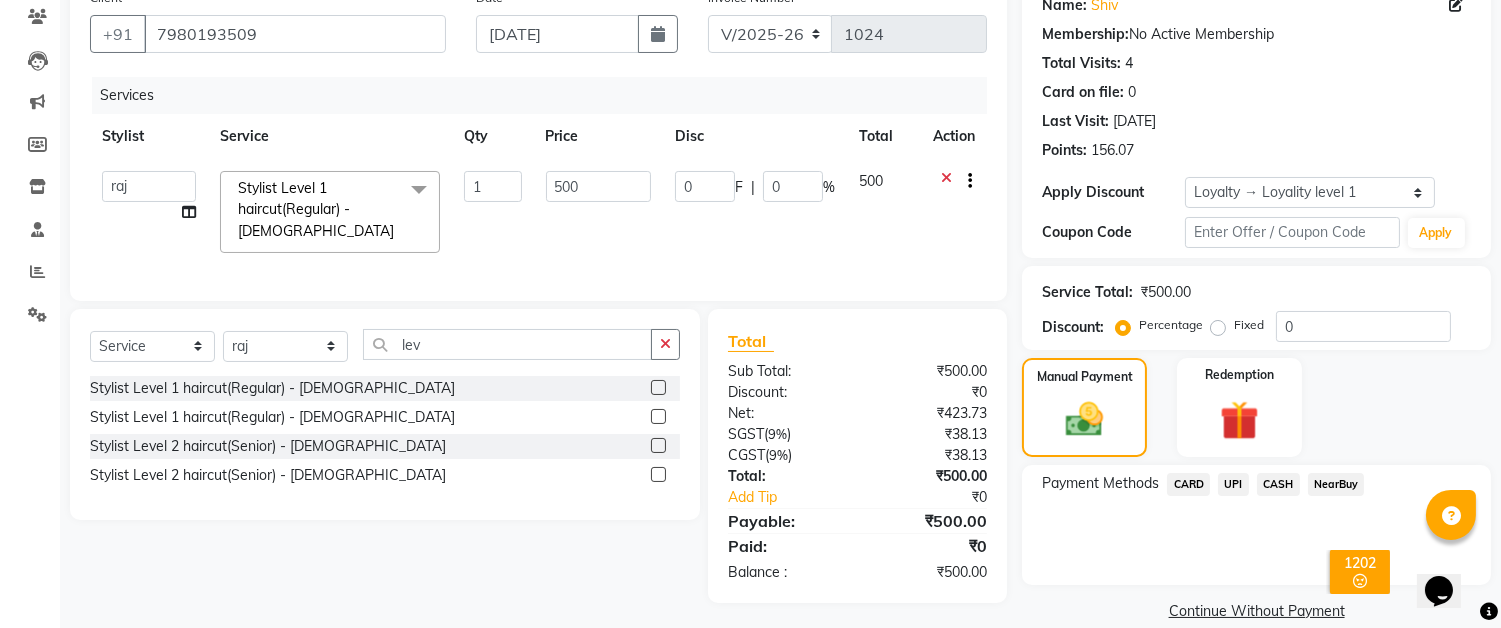 click on "CASH" 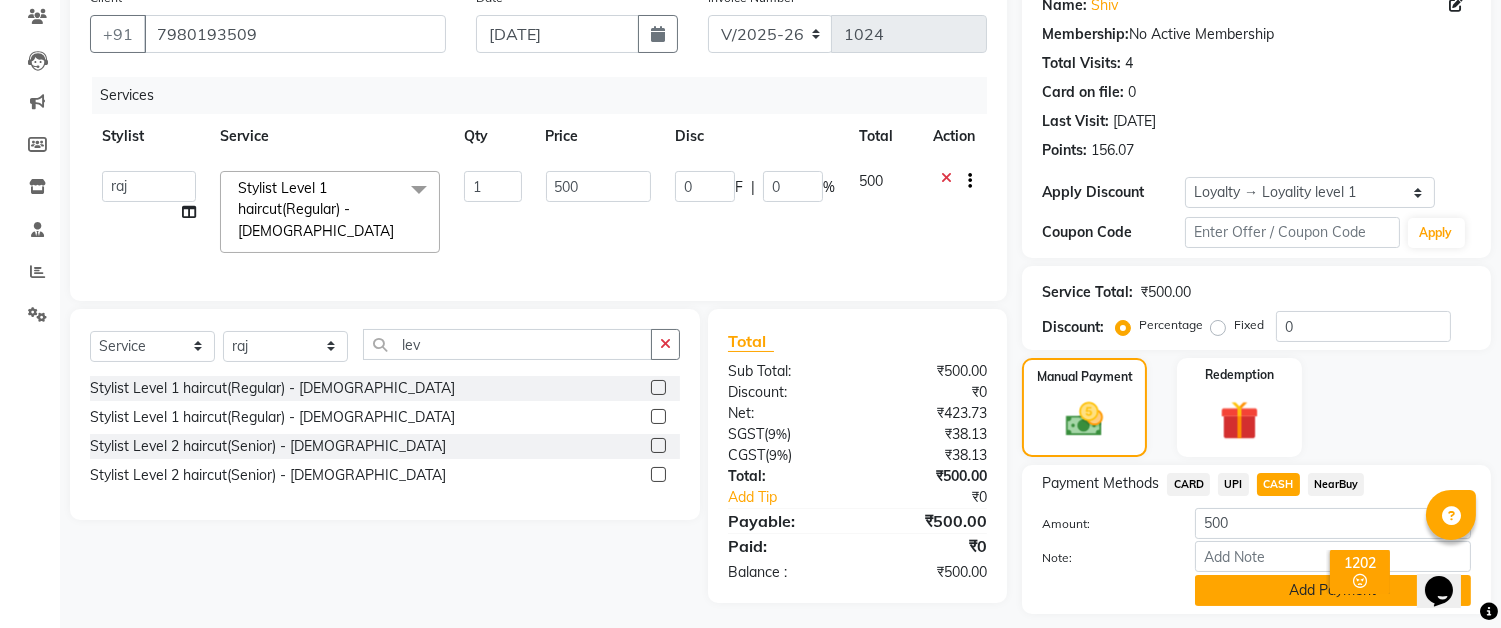 click on "Add Payment" 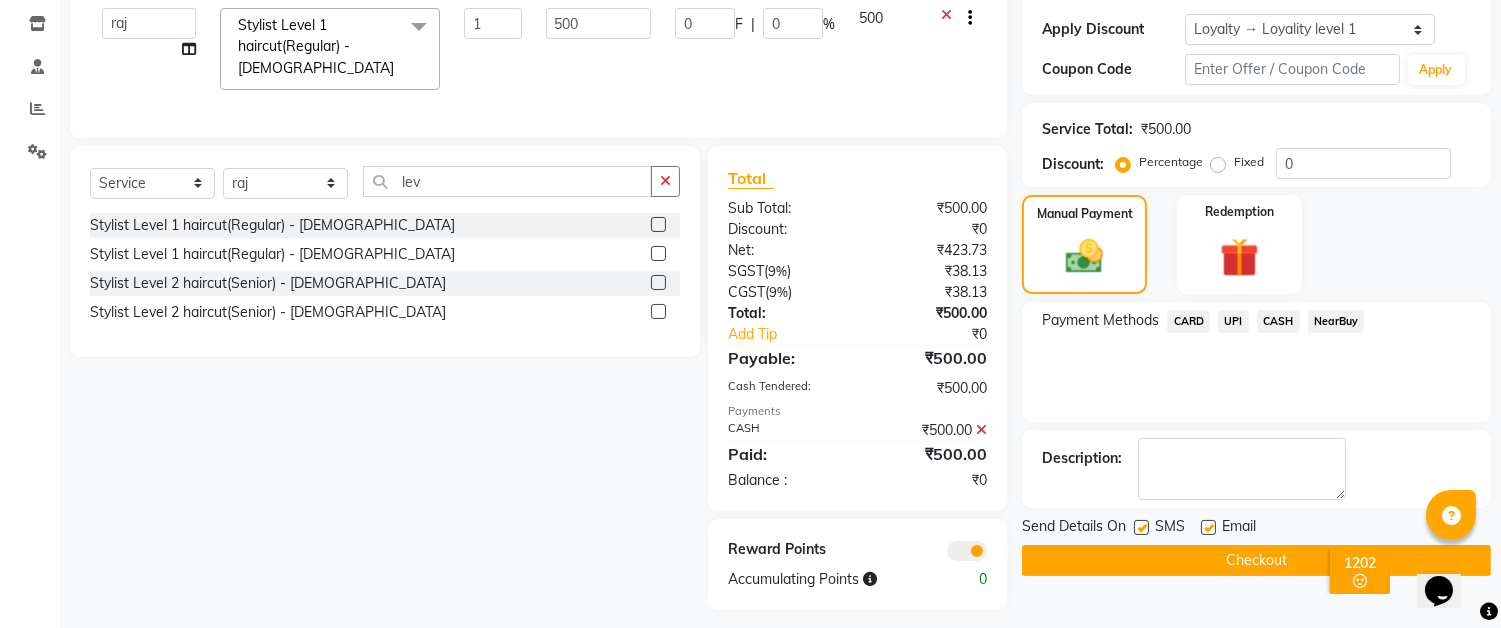 scroll, scrollTop: 341, scrollLeft: 0, axis: vertical 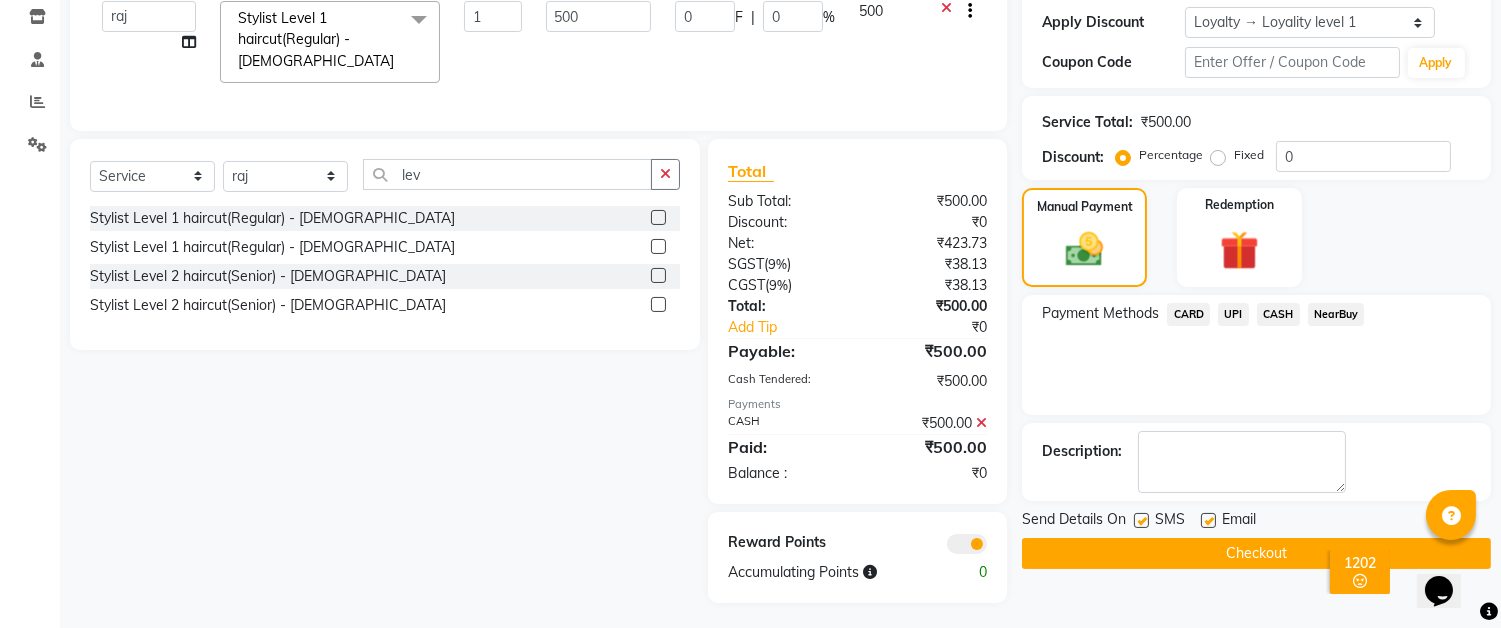 click on "Checkout" 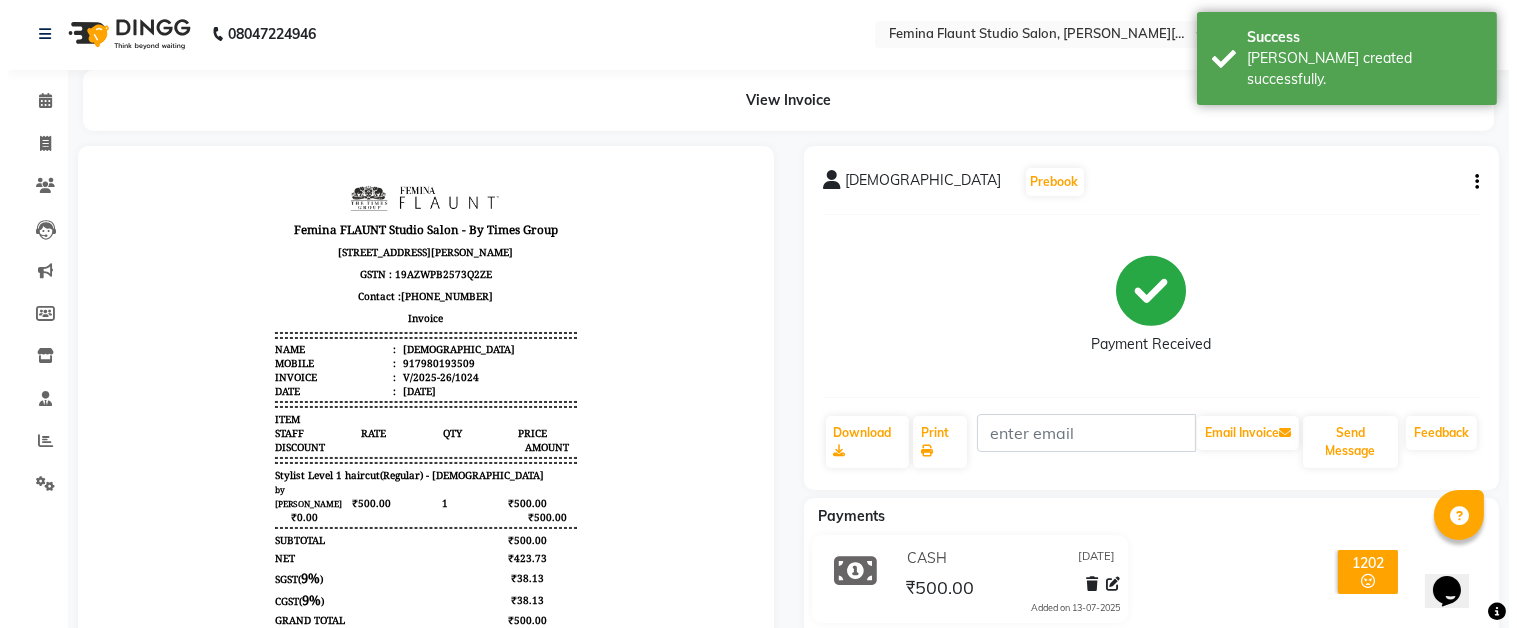 scroll, scrollTop: 0, scrollLeft: 0, axis: both 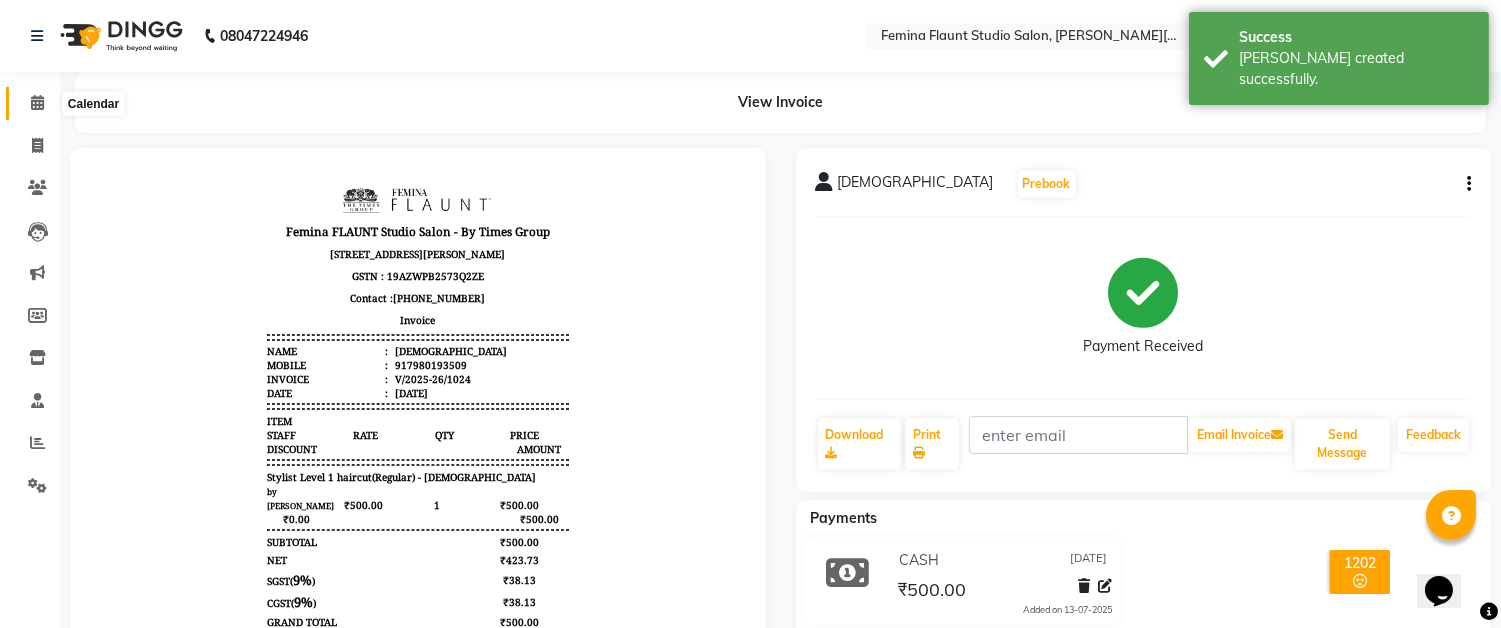 click 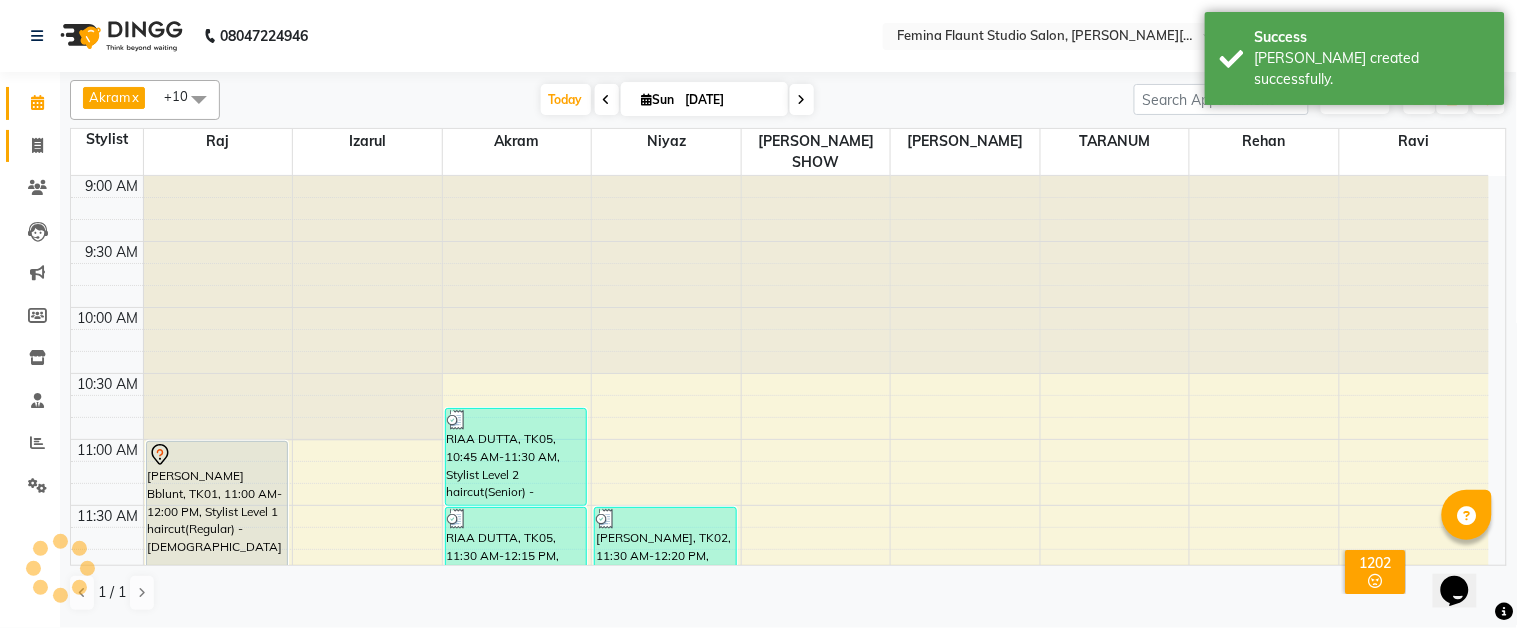 scroll, scrollTop: 531, scrollLeft: 0, axis: vertical 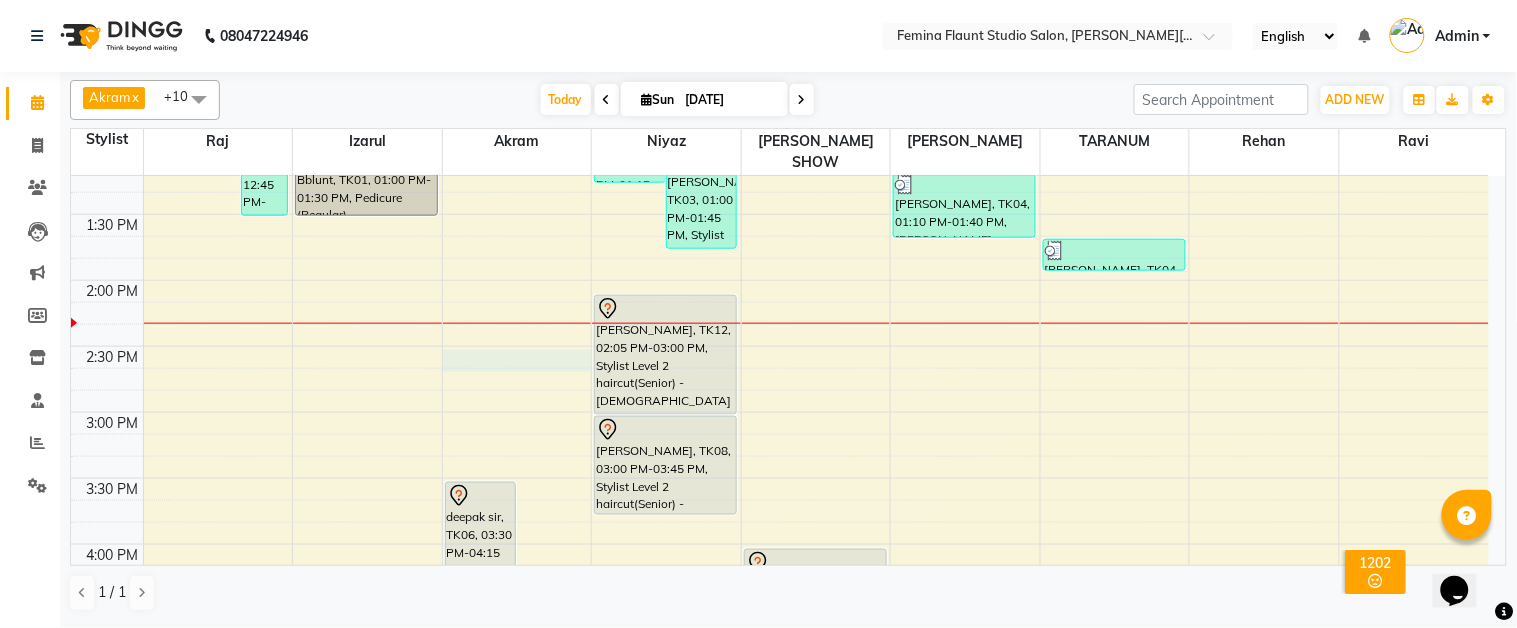 click on "9:00 AM 9:30 AM 10:00 AM 10:30 AM 11:00 AM 11:30 AM 12:00 PM 12:30 PM 1:00 PM 1:30 PM 2:00 PM 2:30 PM 3:00 PM 3:30 PM 4:00 PM 4:30 PM 5:00 PM 5:30 PM 6:00 PM 6:30 PM 7:00 PM 7:30 PM 8:00 PM 8:30 PM 9:00 PM 9:30 PM     [PERSON_NAME], TK10, 12:30 PM-01:00 PM, Shaving     Mr. [PERSON_NAME], TK13, 12:40 PM-01:10 PM, Shaving     SHIV, TK14, 12:45 PM-01:30 PM, Stylist Level 1 haircut(Regular) - [DEMOGRAPHIC_DATA]             [PERSON_NAME] Bblunt, TK01, 11:00 AM-12:00 PM, Stylist Level 1 haircut(Regular) - [DEMOGRAPHIC_DATA]    [PERSON_NAME] Bblunt, TK01, 01:00 PM-01:30 PM, Pedicure (Regular)             deepak sir, TK06, 03:30 PM-04:15 PM, Stylist Level 2 haircut(Senior) - [DEMOGRAPHIC_DATA]             deepak sir, TK06, 04:10 PM-04:40 PM, Moustache Colour     RIAA DUTTA, TK05, 10:45 AM-11:30 AM, Stylist Level 2 haircut(Senior) - [DEMOGRAPHIC_DATA]     RIAA DUTTA, TK05, 11:30 AM-12:15 PM, Global Hair Colour - pH - [DEMOGRAPHIC_DATA]             www, TK11, 04:45 PM-05:30 PM, Stylist Level 2 haircut(Senior) - [DEMOGRAPHIC_DATA]     shilpa, TK09, 12:45 PM-01:15 PM, Tong" at bounding box center (780, 478) 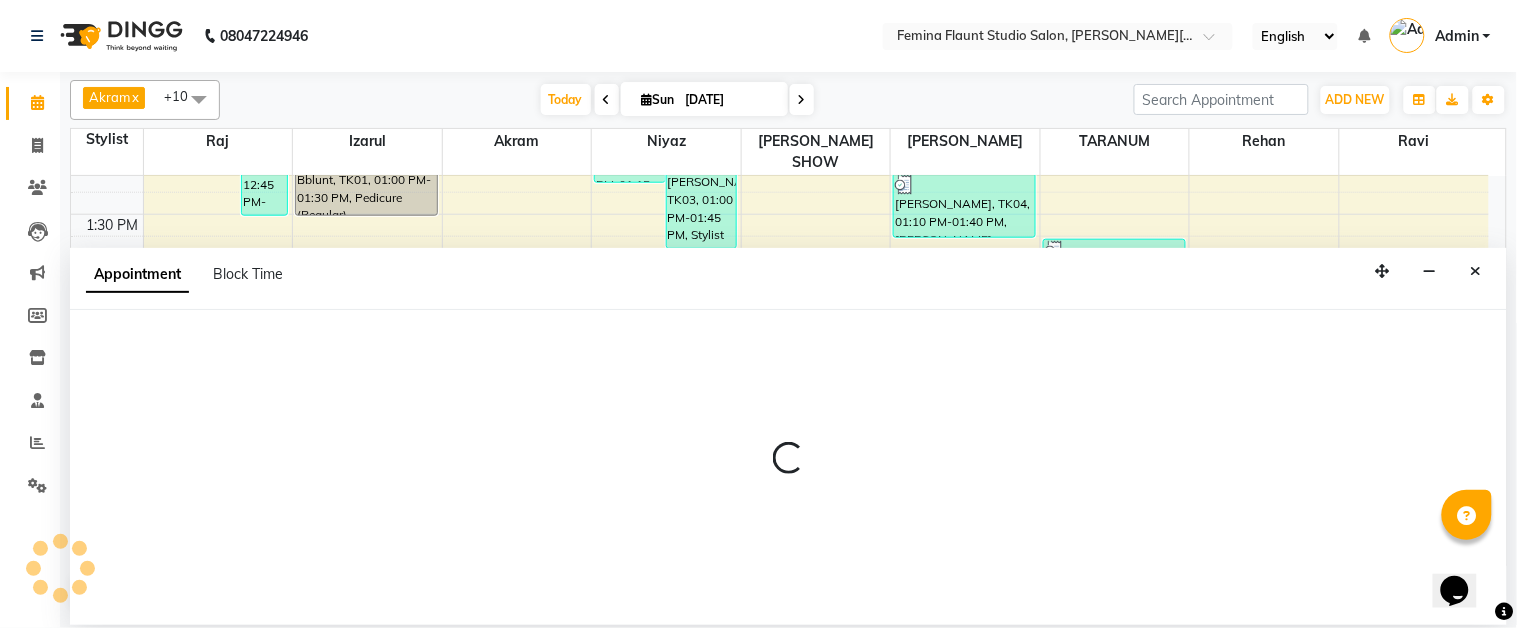 select on "83059" 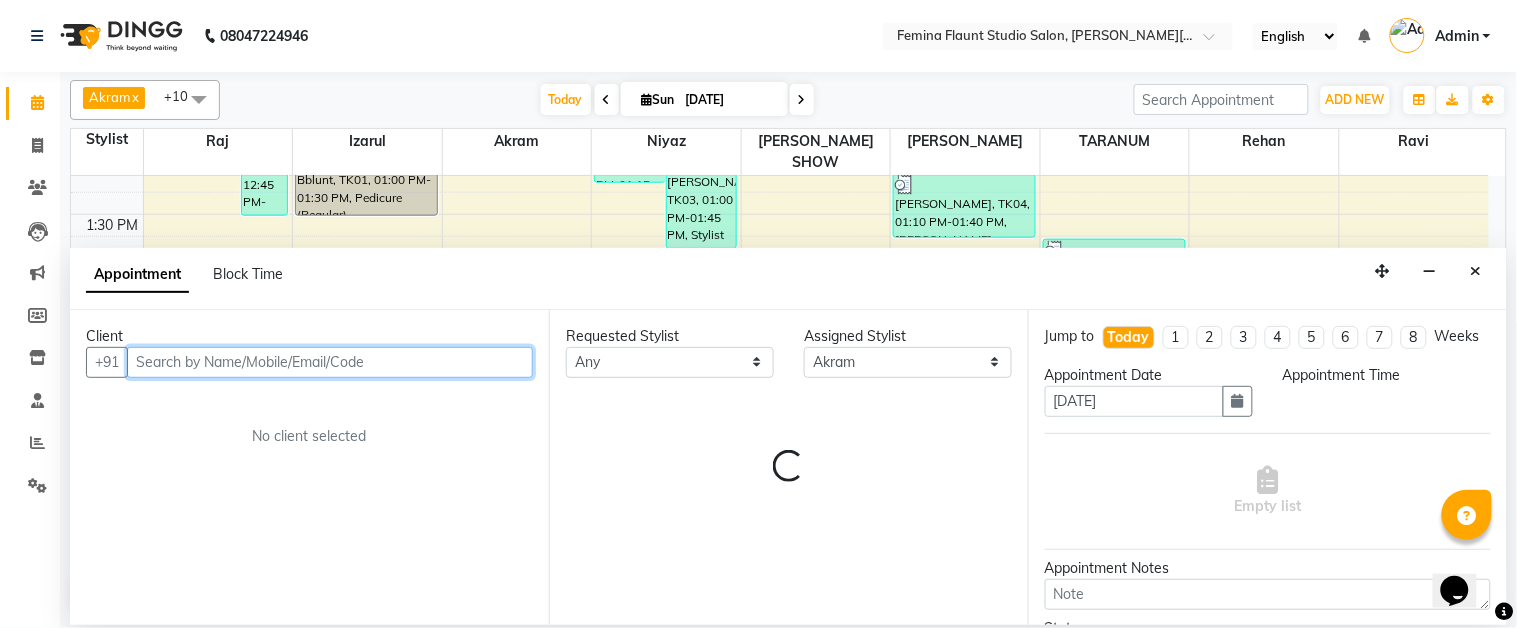 select on "870" 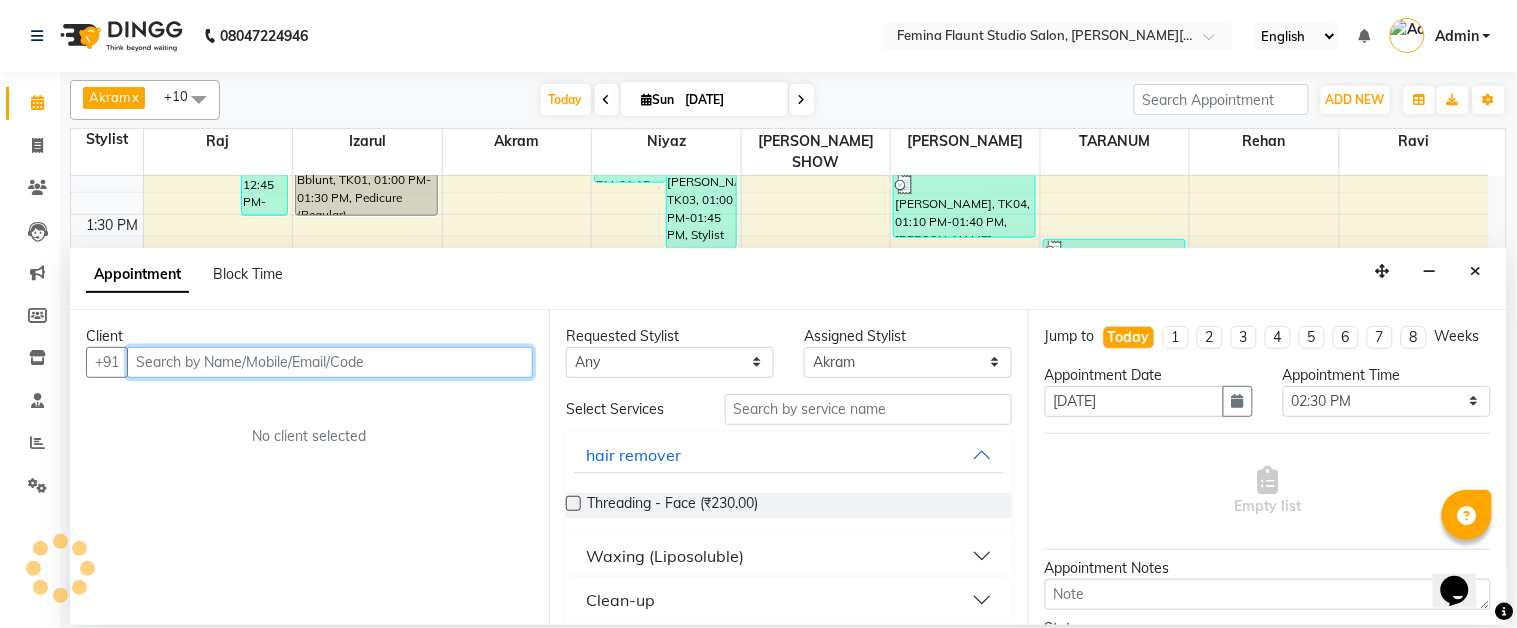 click at bounding box center (330, 362) 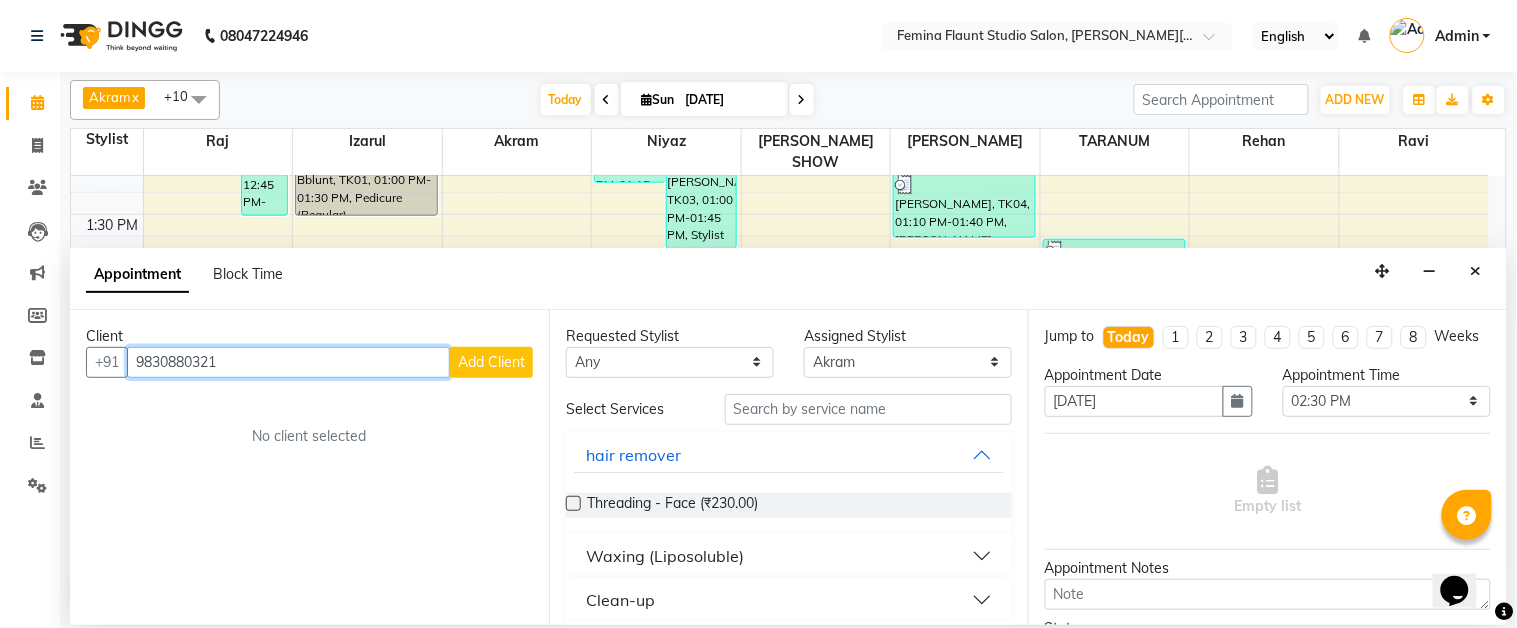 type on "9830880321" 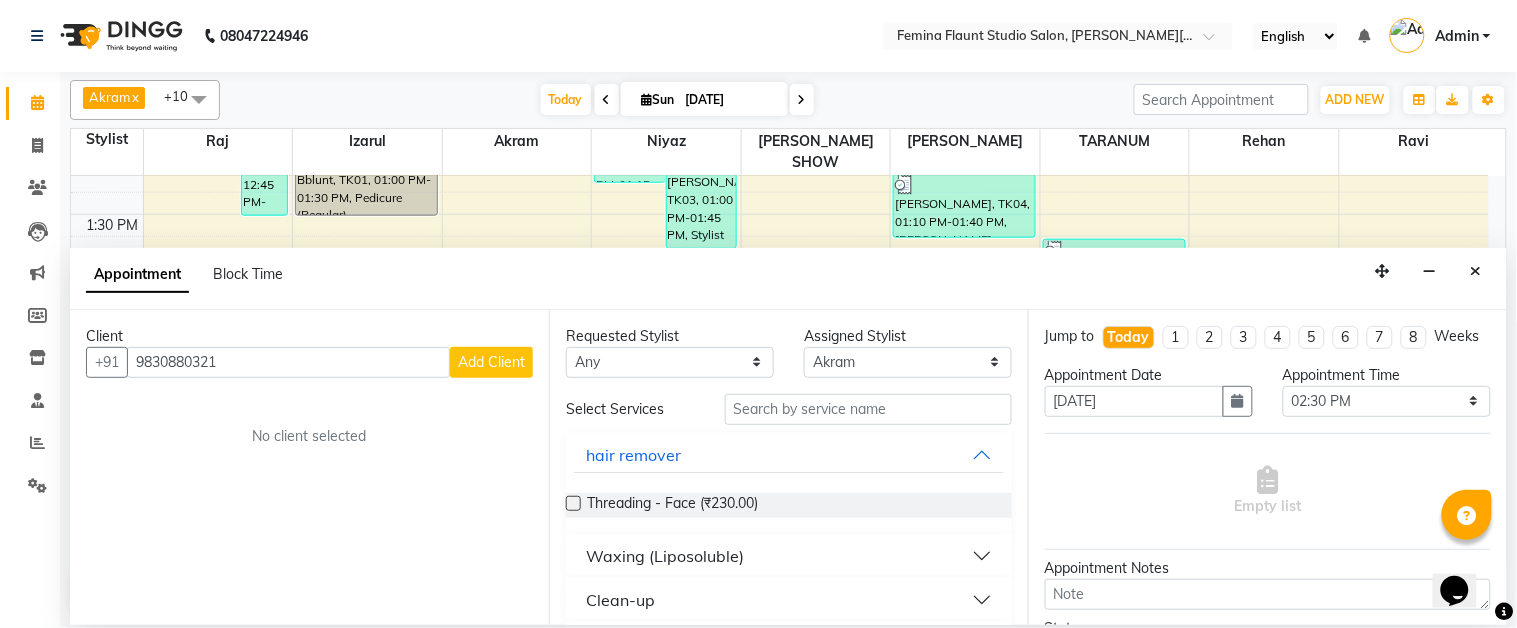 click on "Add Client" at bounding box center (491, 362) 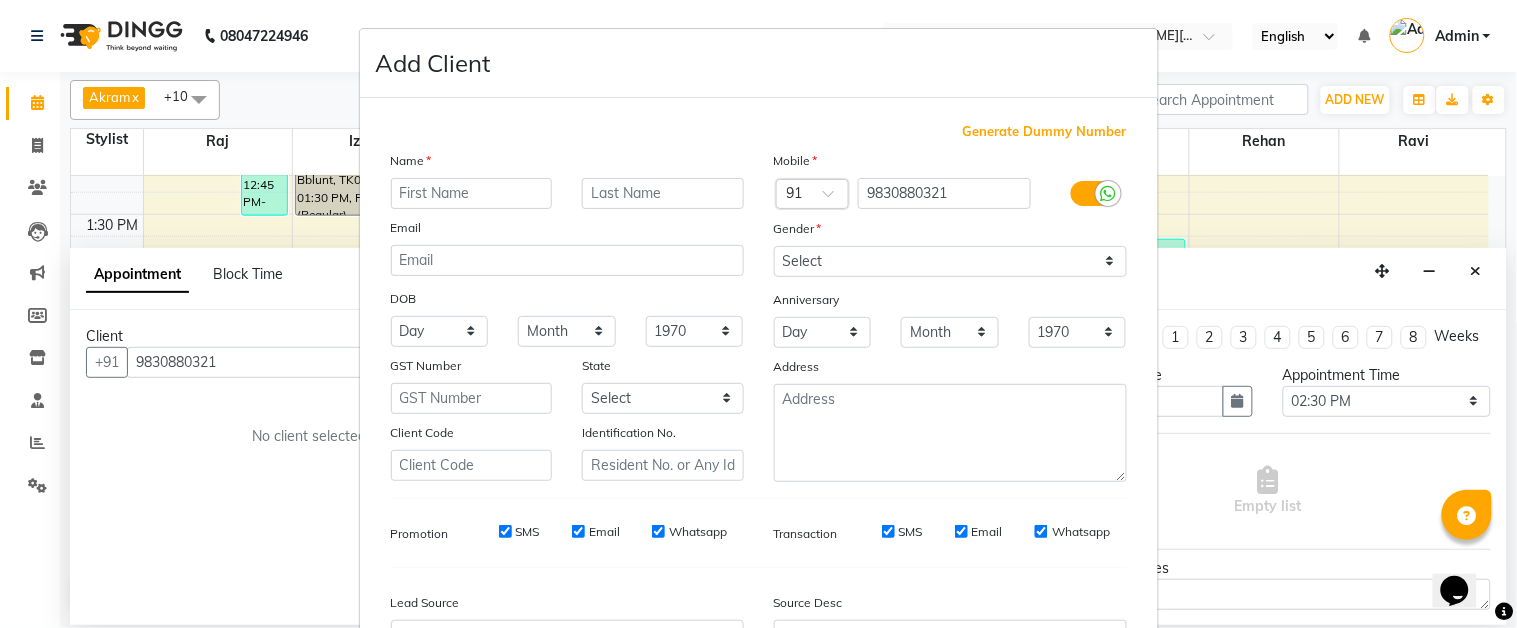 click at bounding box center [472, 193] 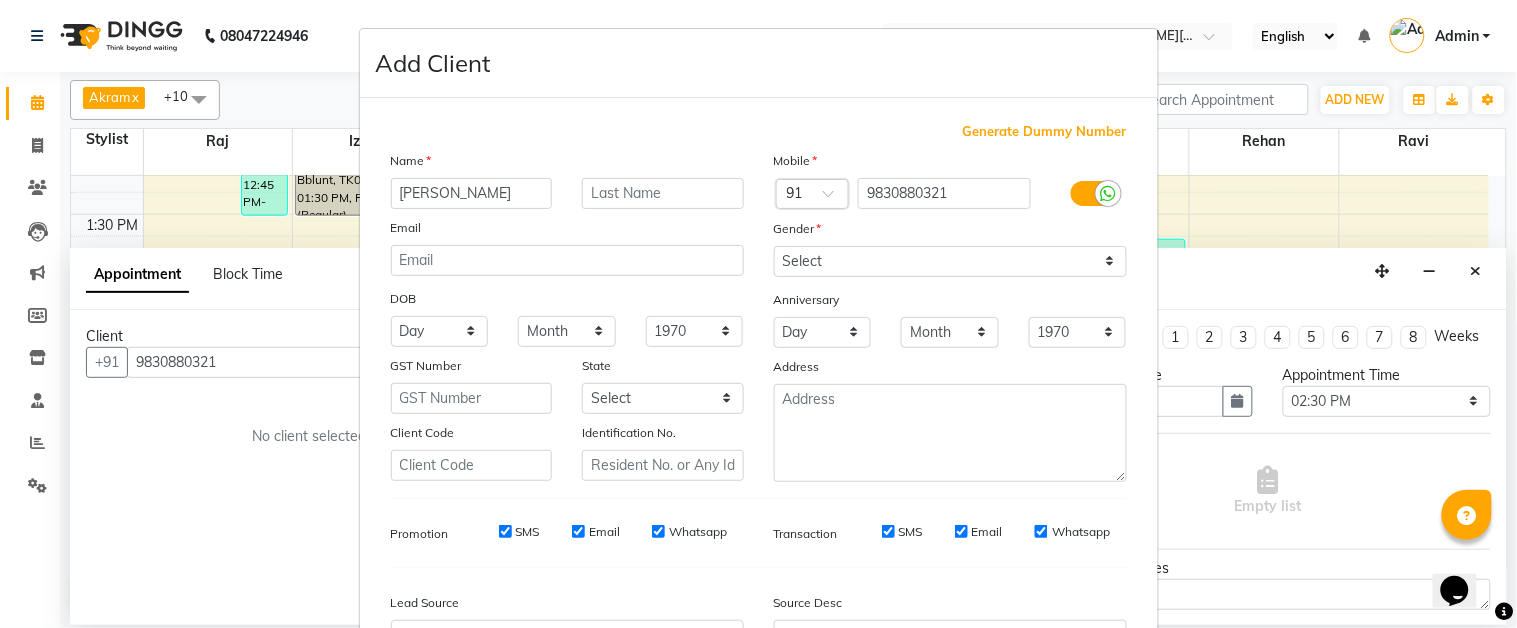 type on "[PERSON_NAME]" 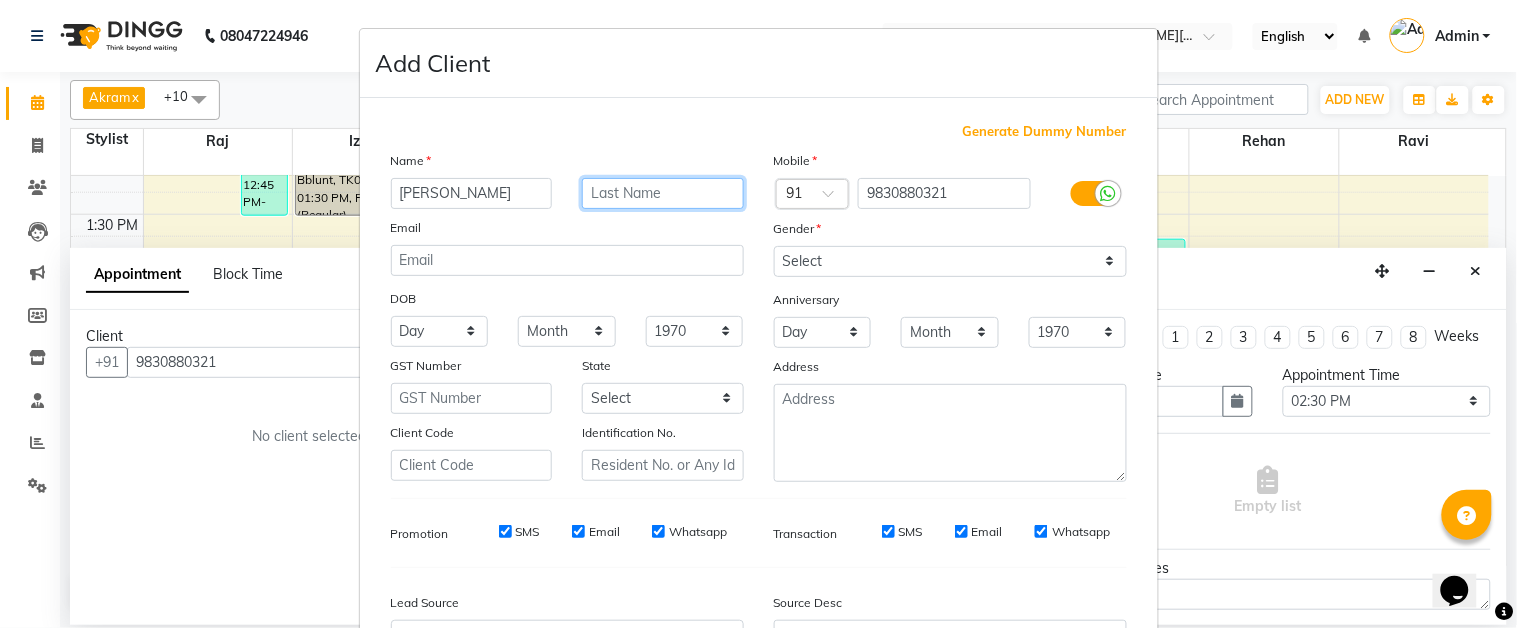 click at bounding box center (663, 193) 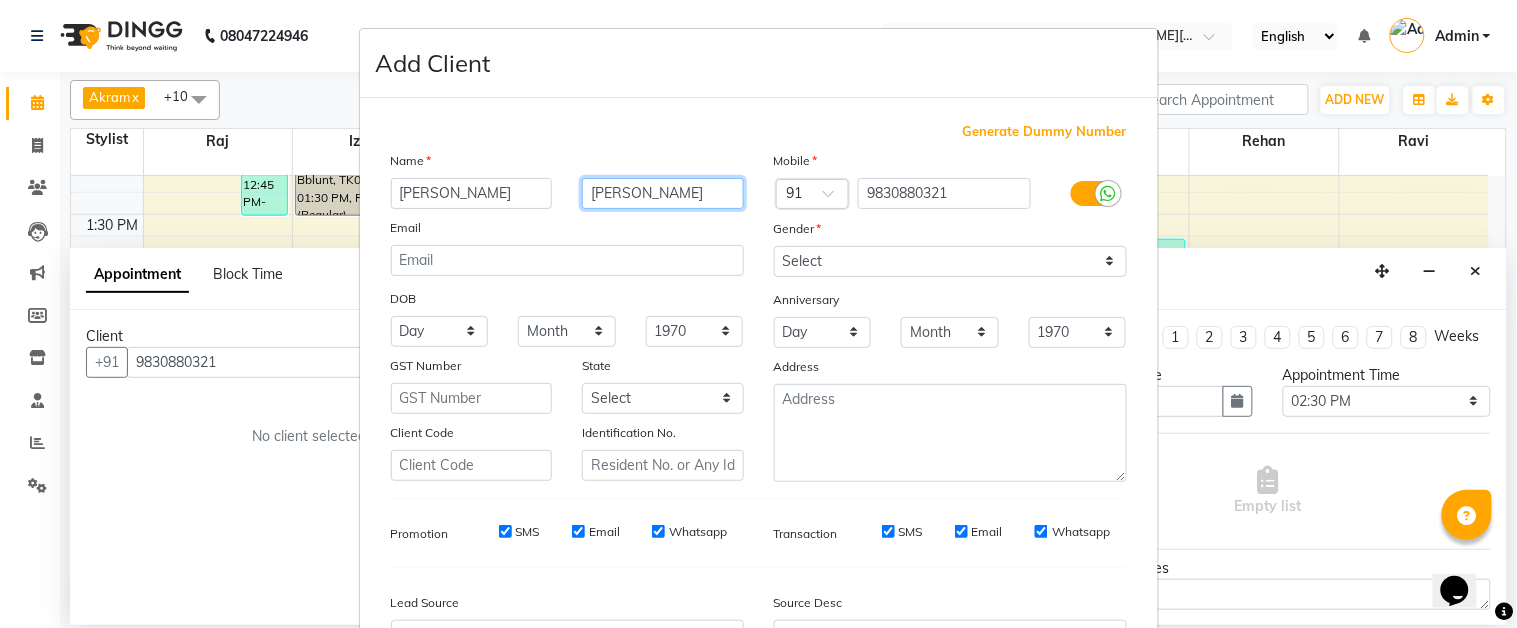 type on "[PERSON_NAME]" 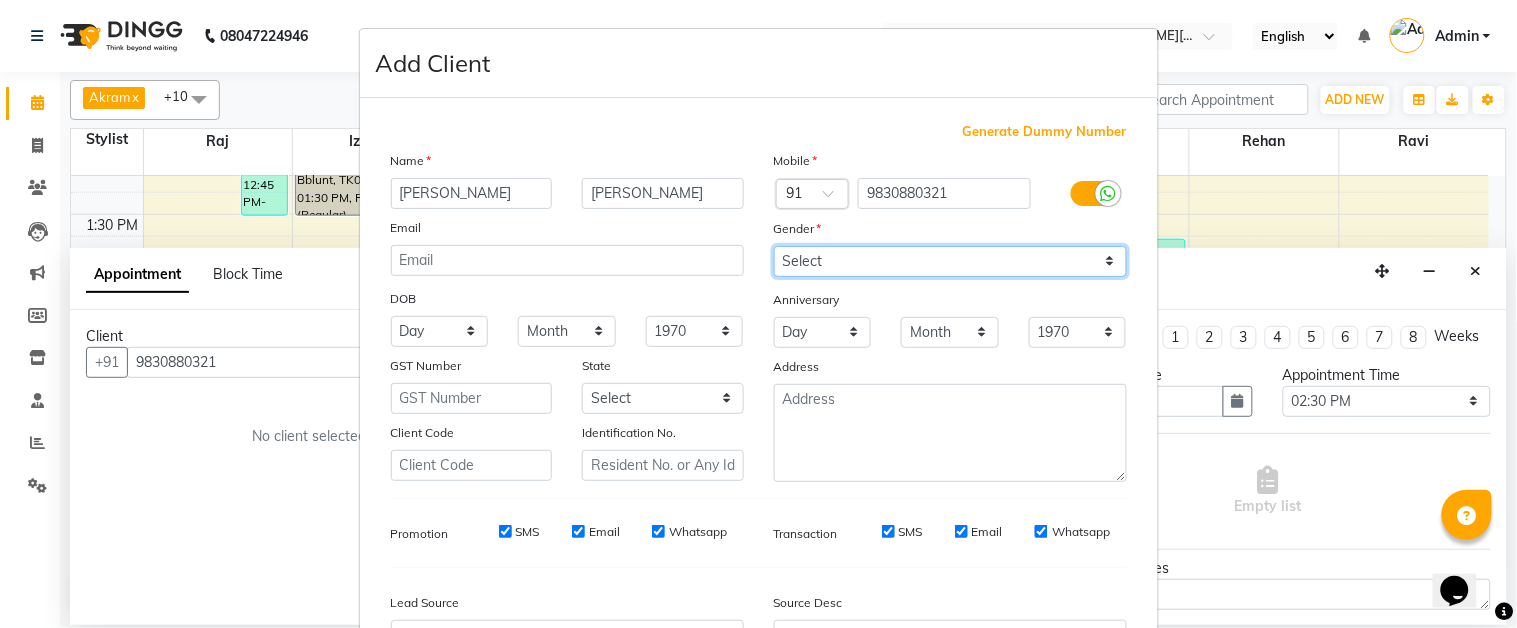 click on "Select [DEMOGRAPHIC_DATA] [DEMOGRAPHIC_DATA] Other Prefer Not To Say" at bounding box center [950, 261] 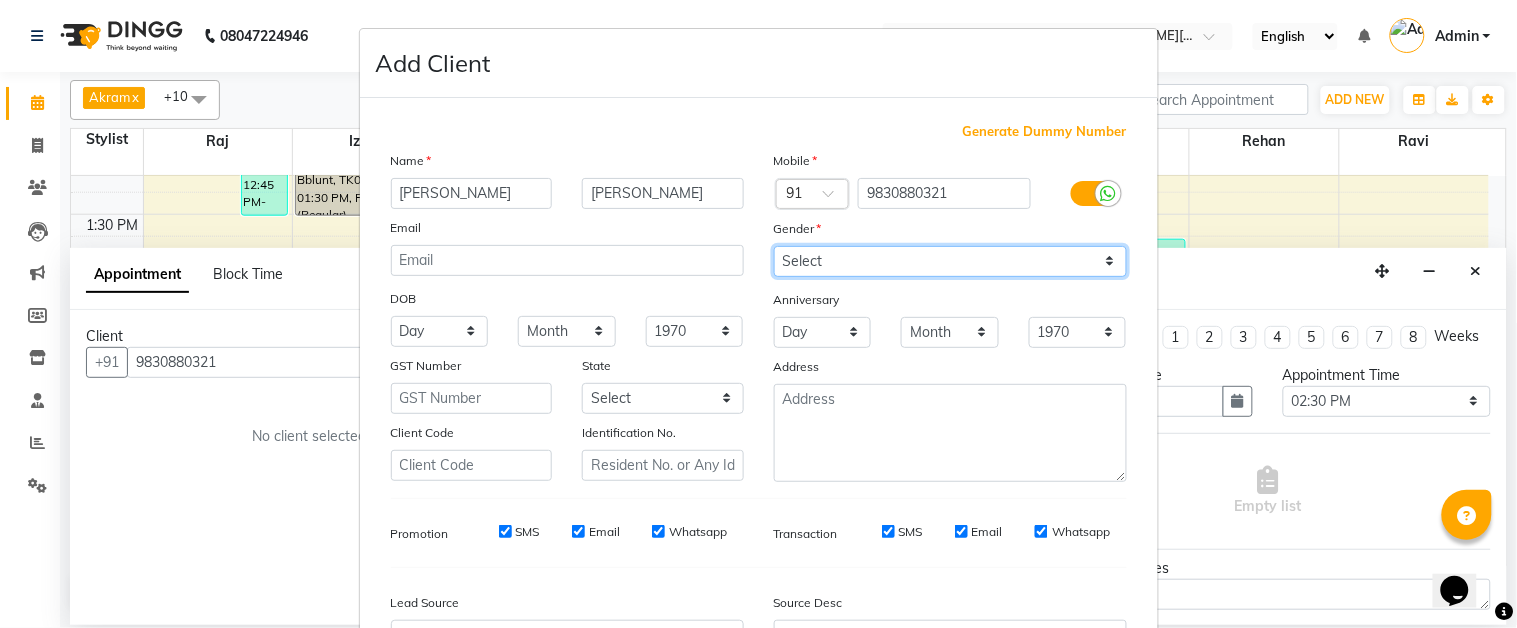 select on "[DEMOGRAPHIC_DATA]" 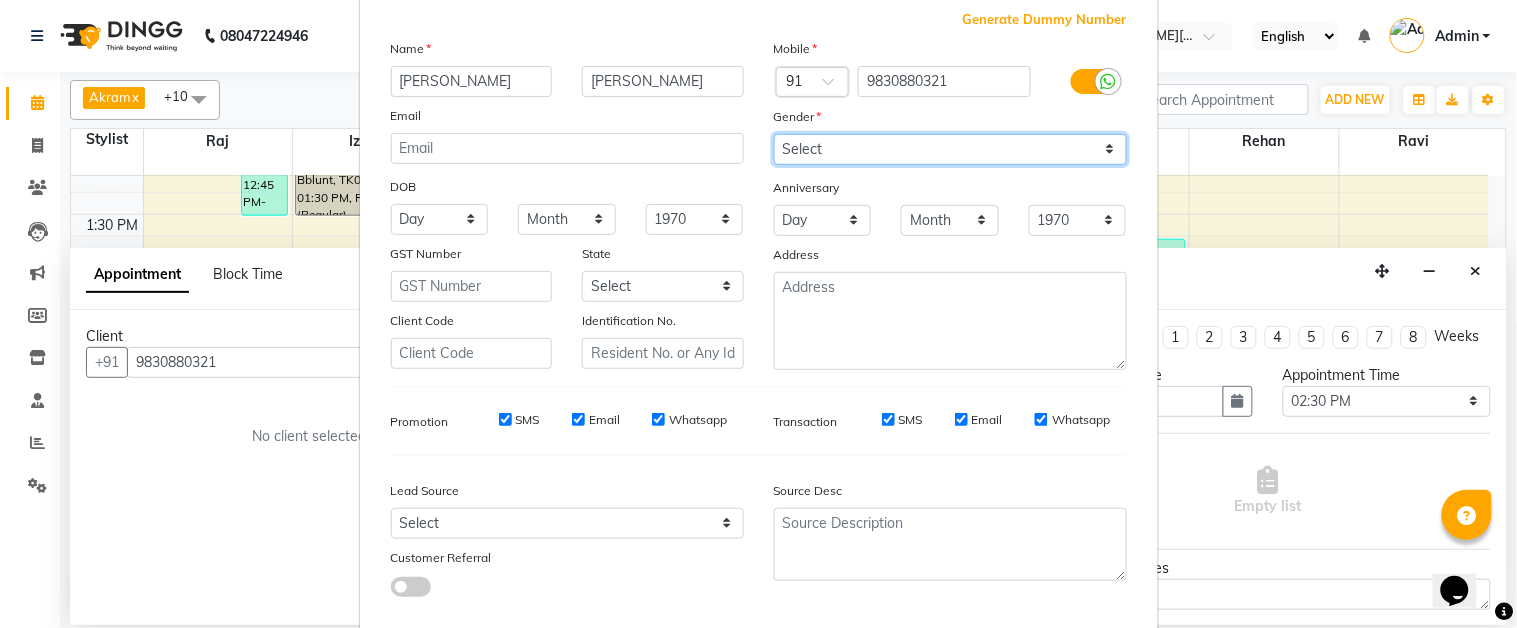 scroll, scrollTop: 222, scrollLeft: 0, axis: vertical 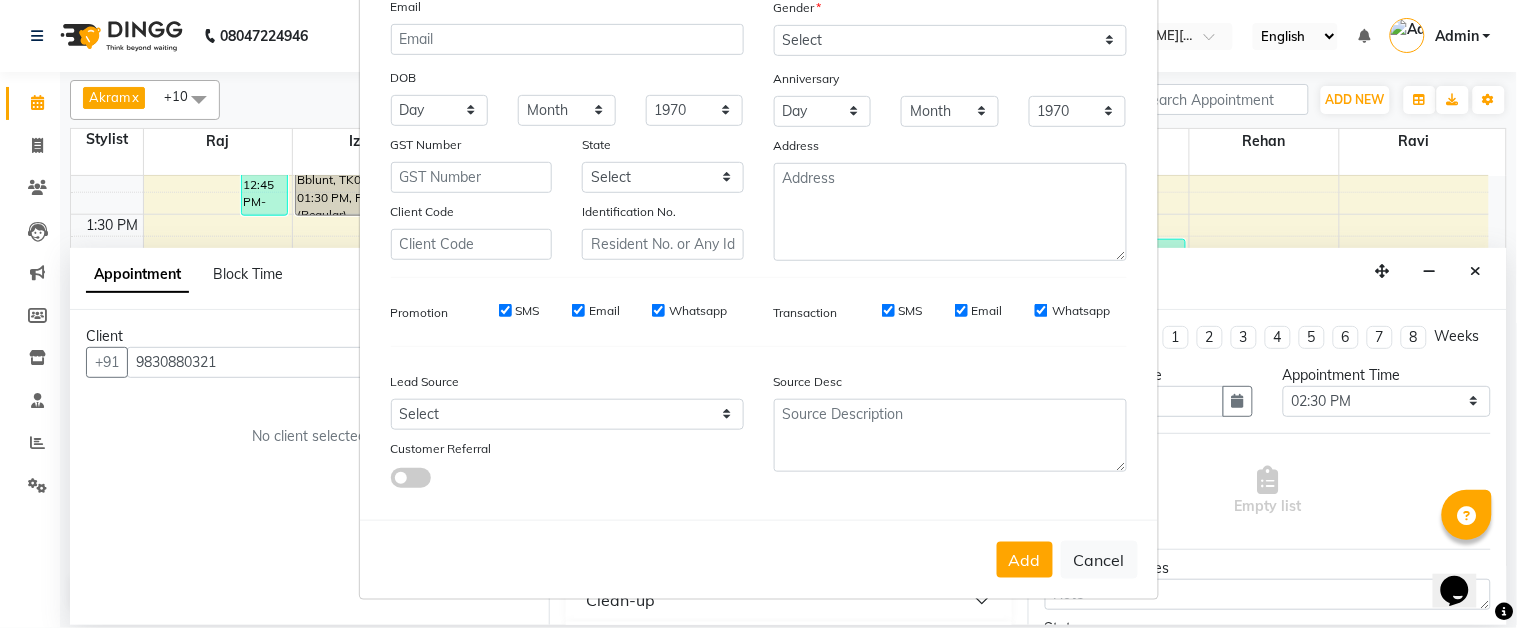 click on "Add" at bounding box center (1025, 560) 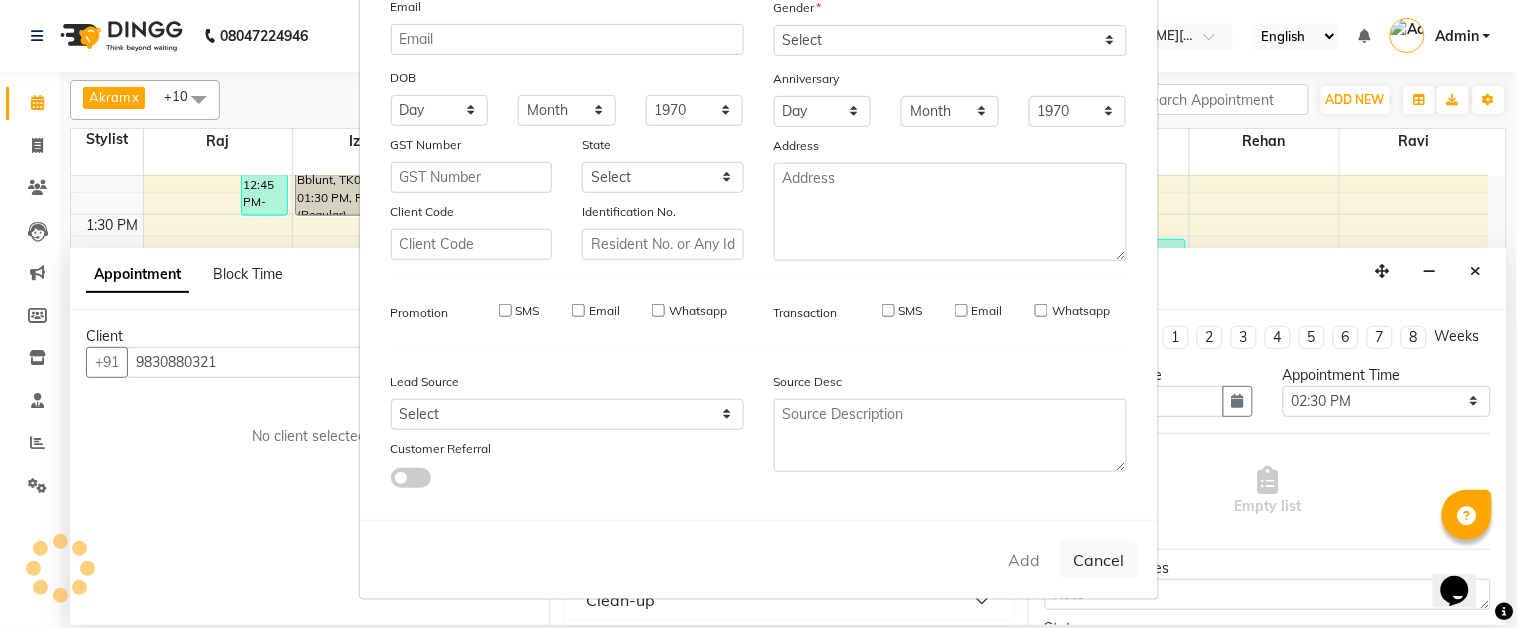 type 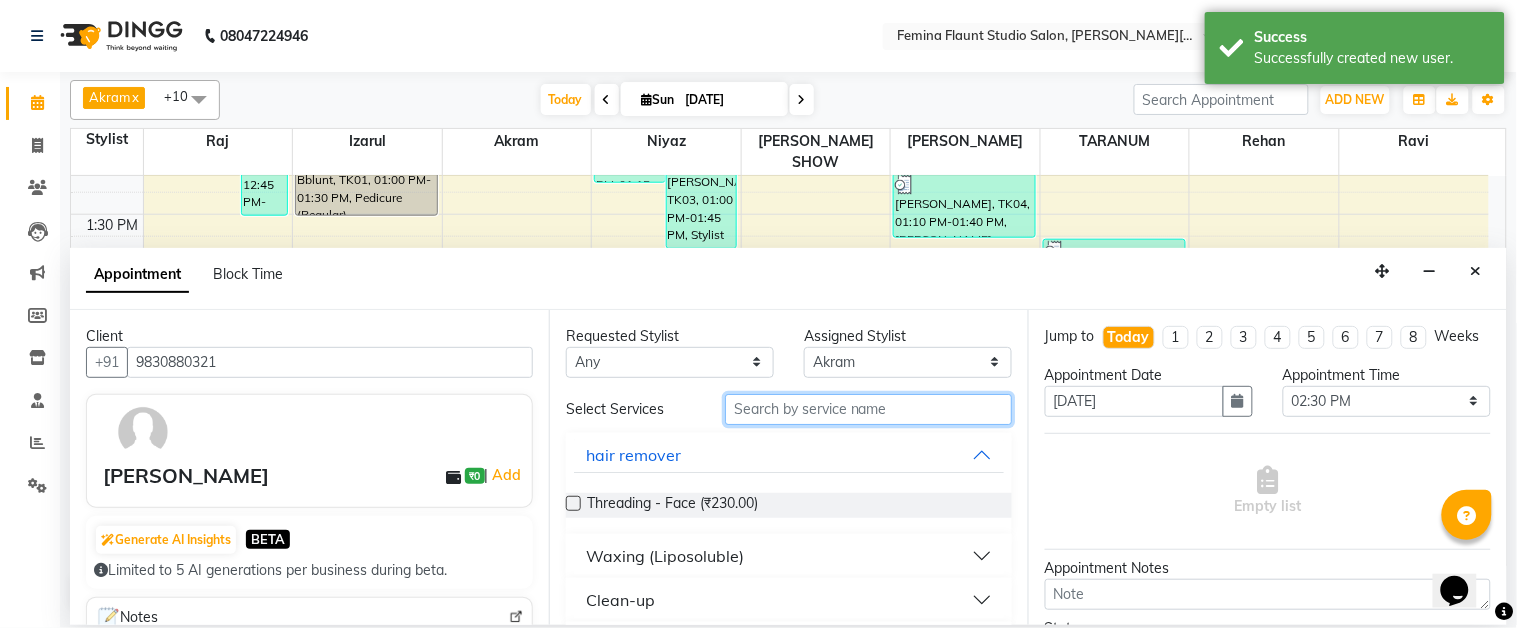 click at bounding box center [868, 409] 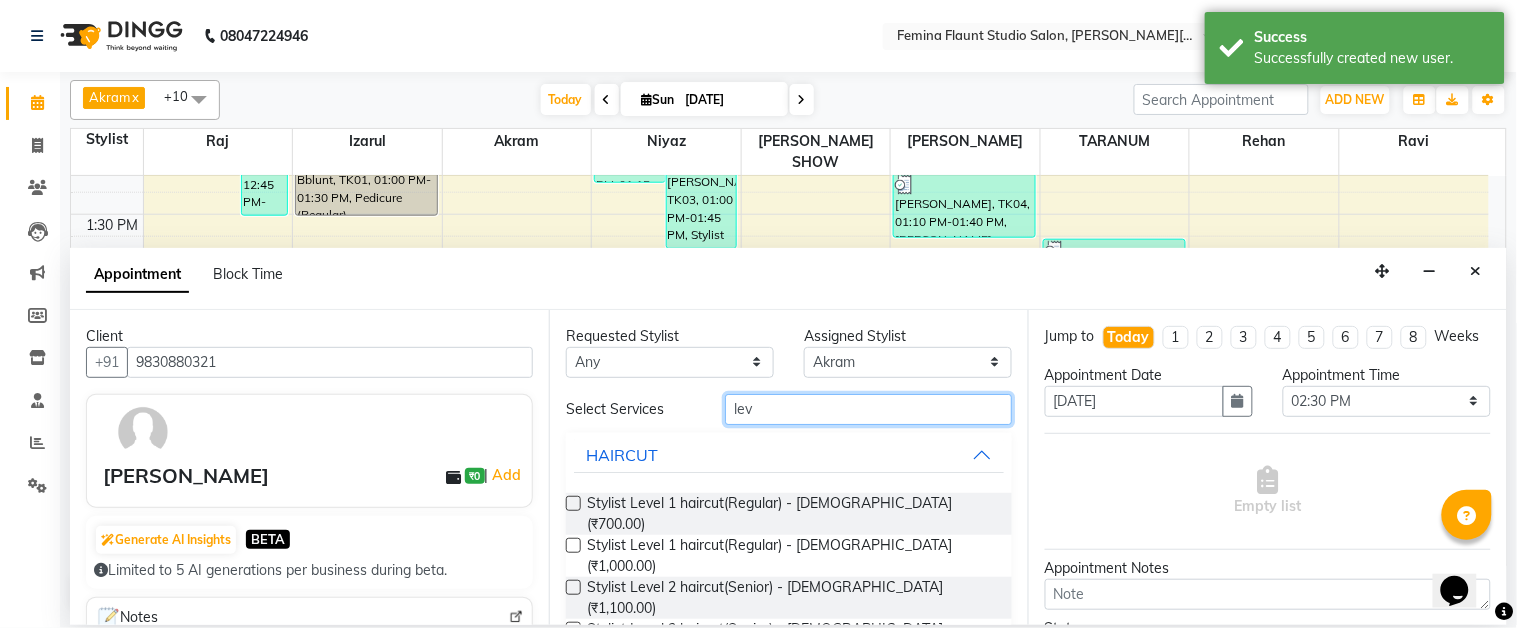 type on "lev" 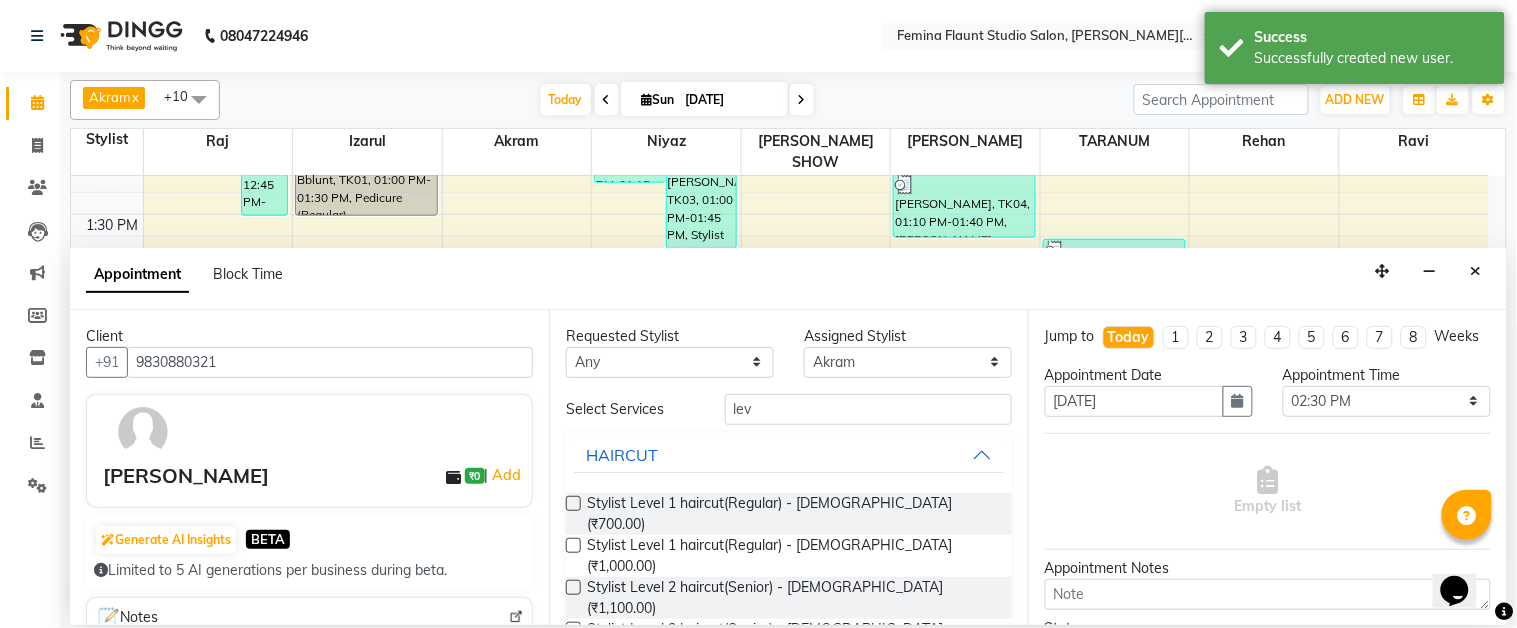 click at bounding box center (573, 587) 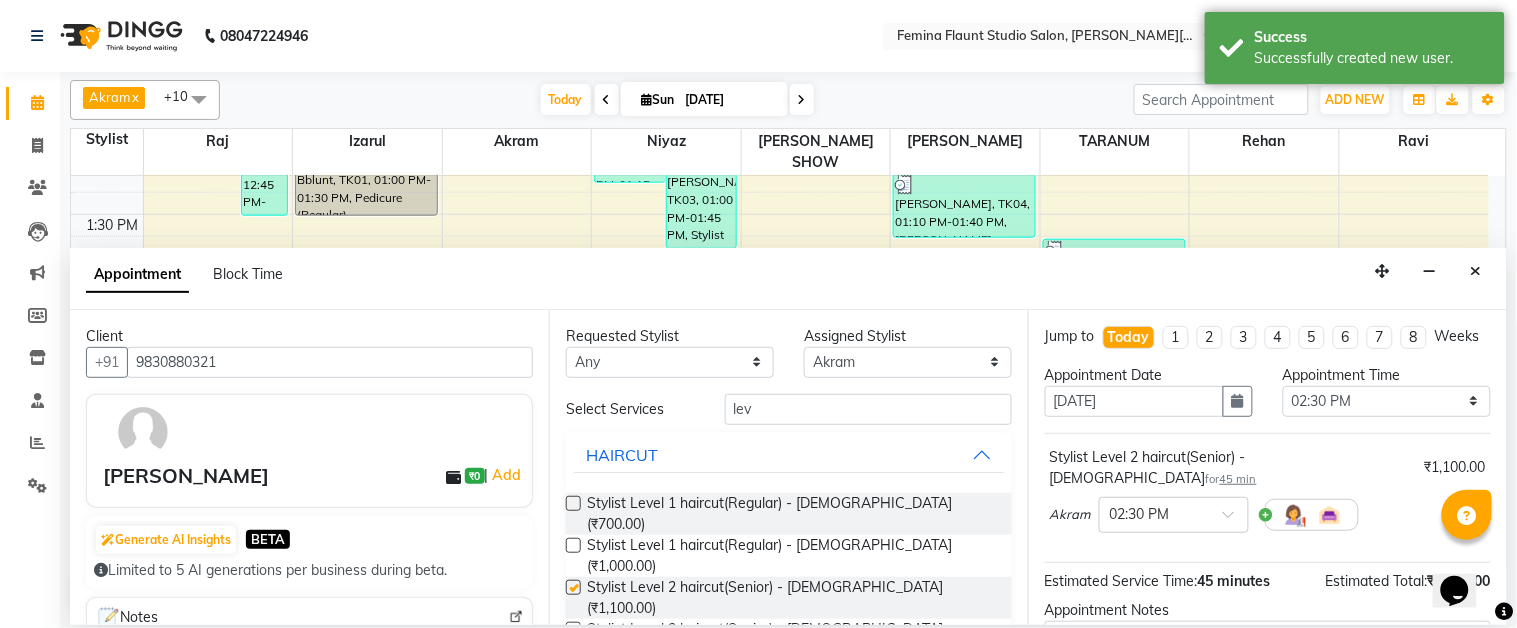 checkbox on "false" 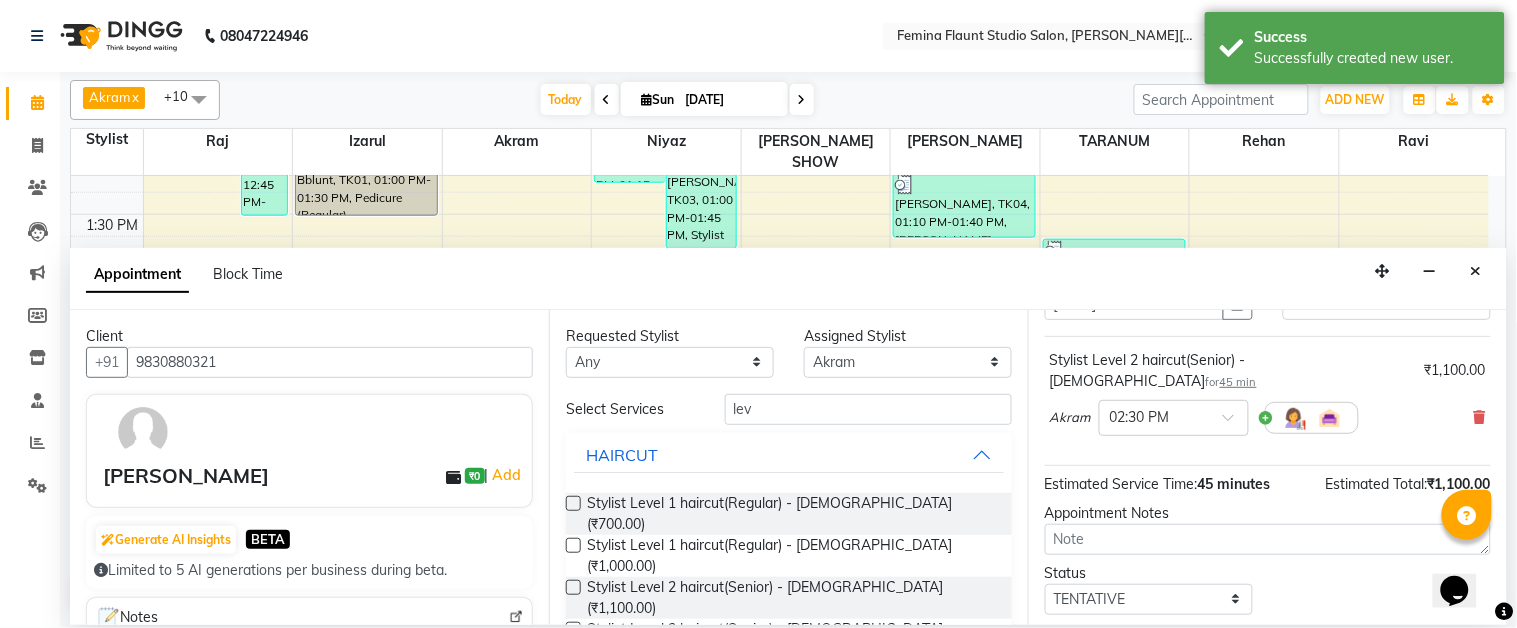 scroll, scrollTop: 211, scrollLeft: 0, axis: vertical 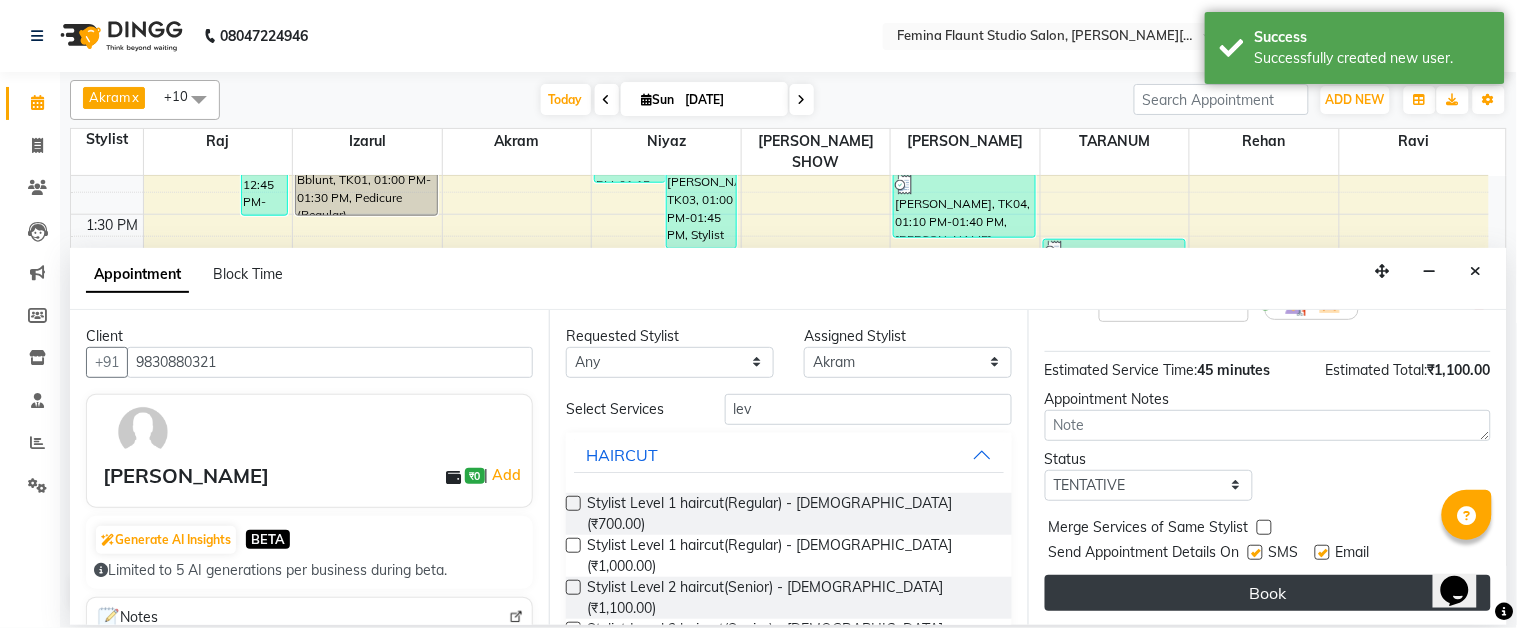 click on "Book" at bounding box center [1268, 593] 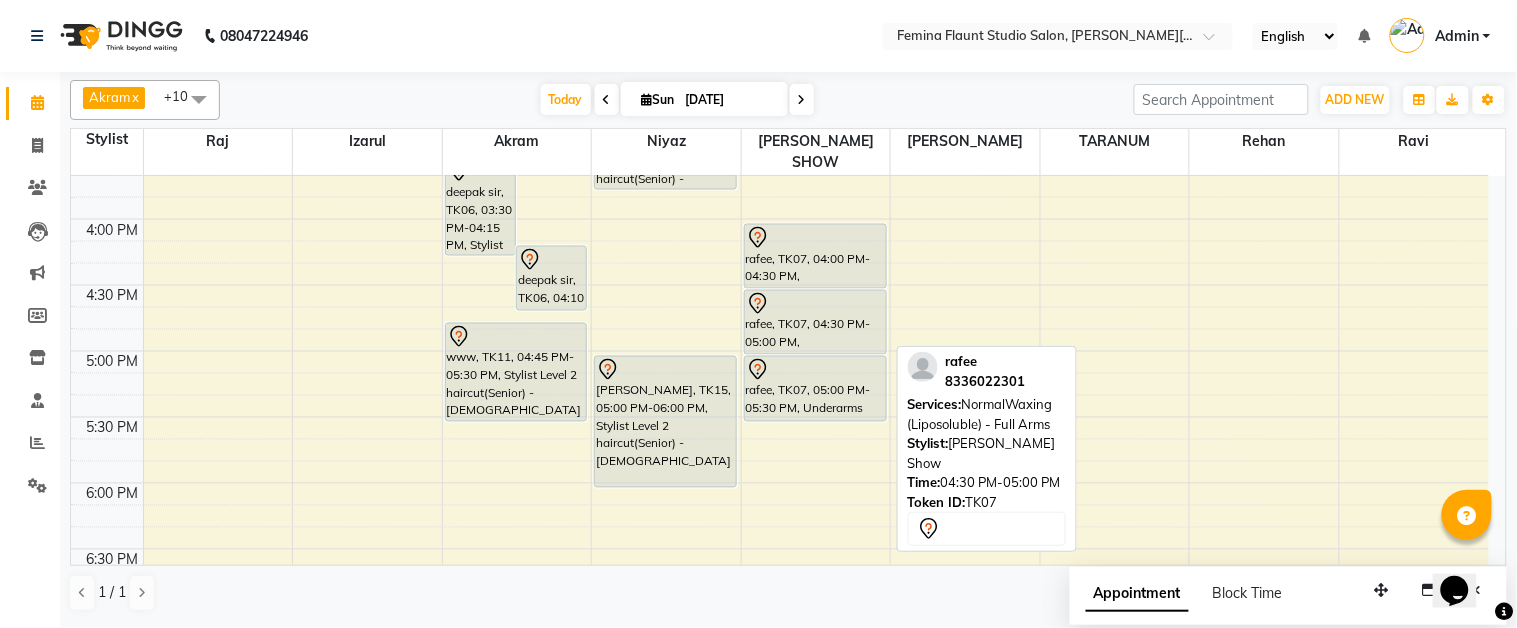 scroll, scrollTop: 1000, scrollLeft: 0, axis: vertical 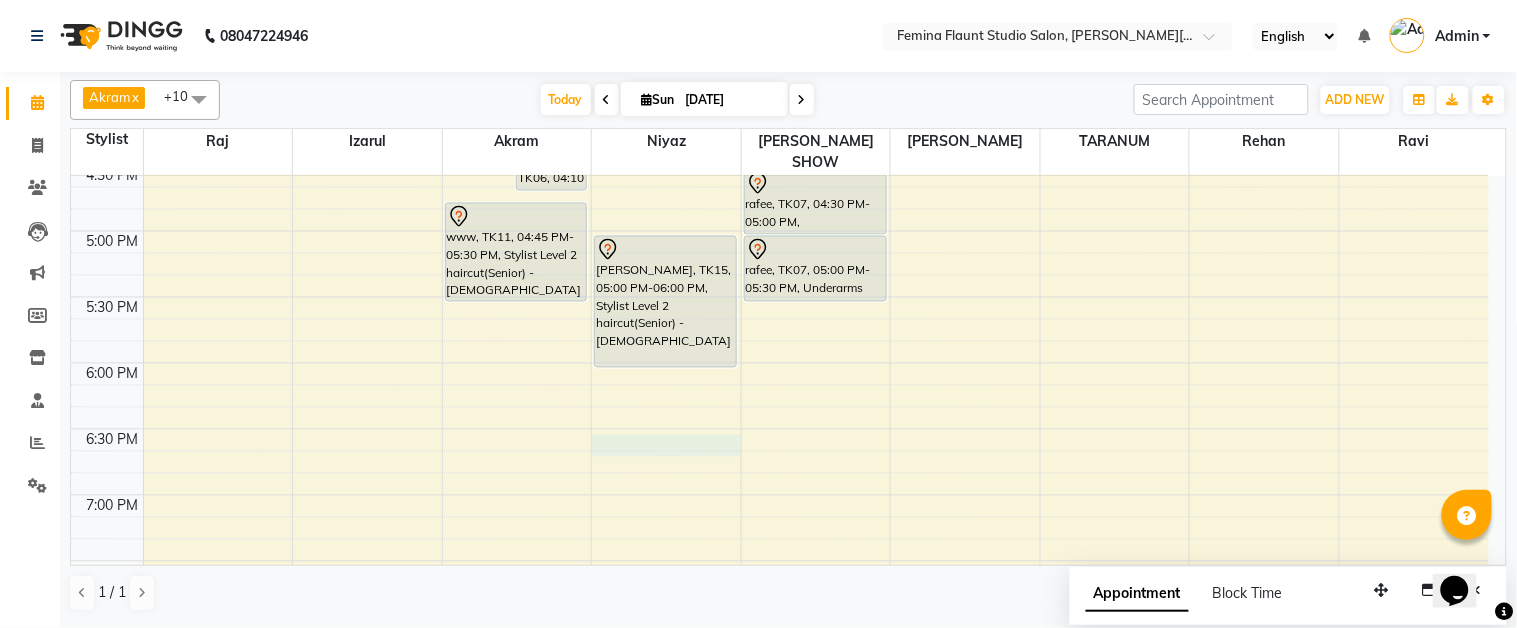 click on "9:00 AM 9:30 AM 10:00 AM 10:30 AM 11:00 AM 11:30 AM 12:00 PM 12:30 PM 1:00 PM 1:30 PM 2:00 PM 2:30 PM 3:00 PM 3:30 PM 4:00 PM 4:30 PM 5:00 PM 5:30 PM 6:00 PM 6:30 PM 7:00 PM 7:30 PM 8:00 PM 8:30 PM 9:00 PM 9:30 PM     [PERSON_NAME], TK10, 12:30 PM-01:00 PM, Shaving     Mr. [PERSON_NAME], TK13, 12:40 PM-01:10 PM, Shaving     SHIV, TK14, 12:45 PM-01:30 PM, Stylist Level 1 haircut(Regular) - [DEMOGRAPHIC_DATA]             [PERSON_NAME] Bblunt, TK01, 11:00 AM-12:00 PM, Stylist Level 1 haircut(Regular) - [DEMOGRAPHIC_DATA]    [PERSON_NAME] Bblunt, TK01, 01:00 PM-01:30 PM, Pedicure (Regular)             deepak sir, TK06, 03:30 PM-04:15 PM, Stylist Level 2 haircut(Senior) - [DEMOGRAPHIC_DATA]             deepak sir, TK06, 04:10 PM-04:40 PM, Moustache Colour     RIAA DUTTA, TK05, 10:45 AM-11:30 AM, Stylist Level 2 haircut(Senior) - [DEMOGRAPHIC_DATA]     RIAA DUTTA, TK05, 11:30 AM-12:15 PM, Global Hair Colour - pH - [DEMOGRAPHIC_DATA]             [PERSON_NAME], TK16, 02:30 PM-03:15 PM, Stylist Level 2 haircut(Senior) - [DEMOGRAPHIC_DATA]                 shilpa, TK09, 12:45 PM-01:15 PM, Tong" at bounding box center [780, 33] 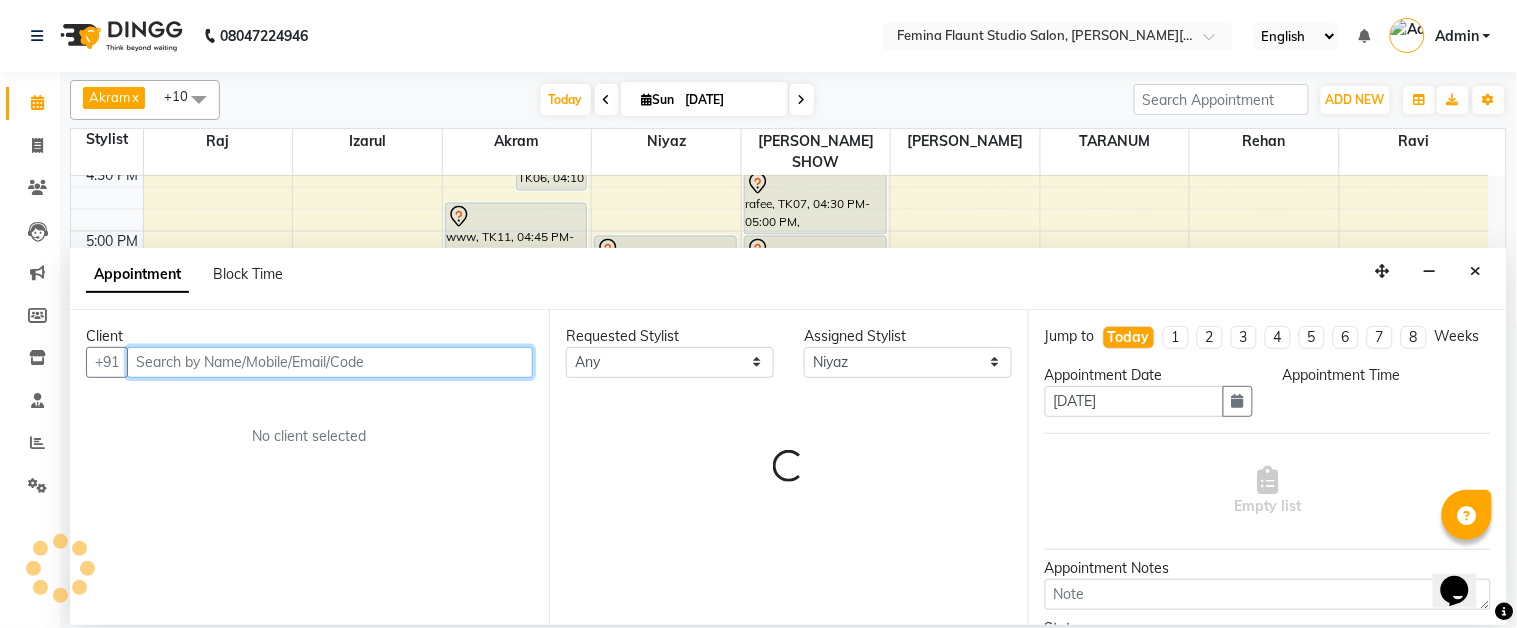 select on "1110" 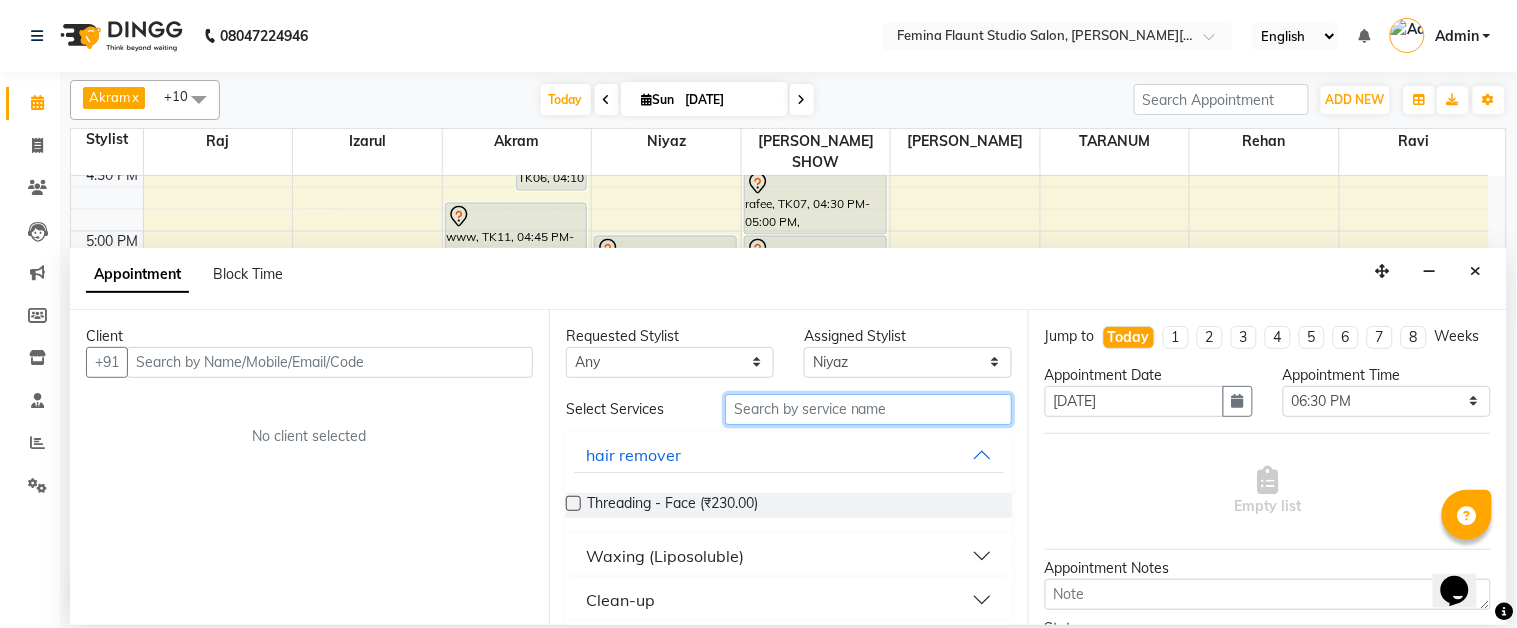 click at bounding box center (868, 409) 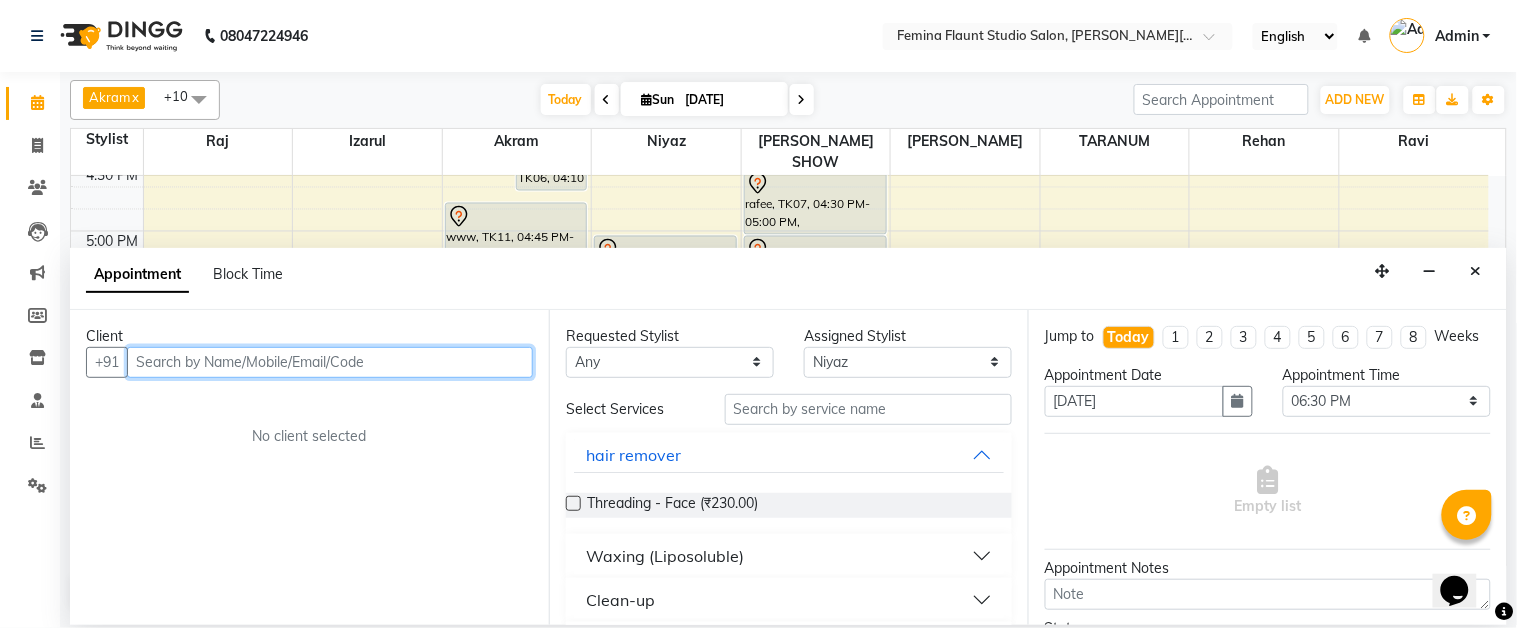 click at bounding box center [330, 362] 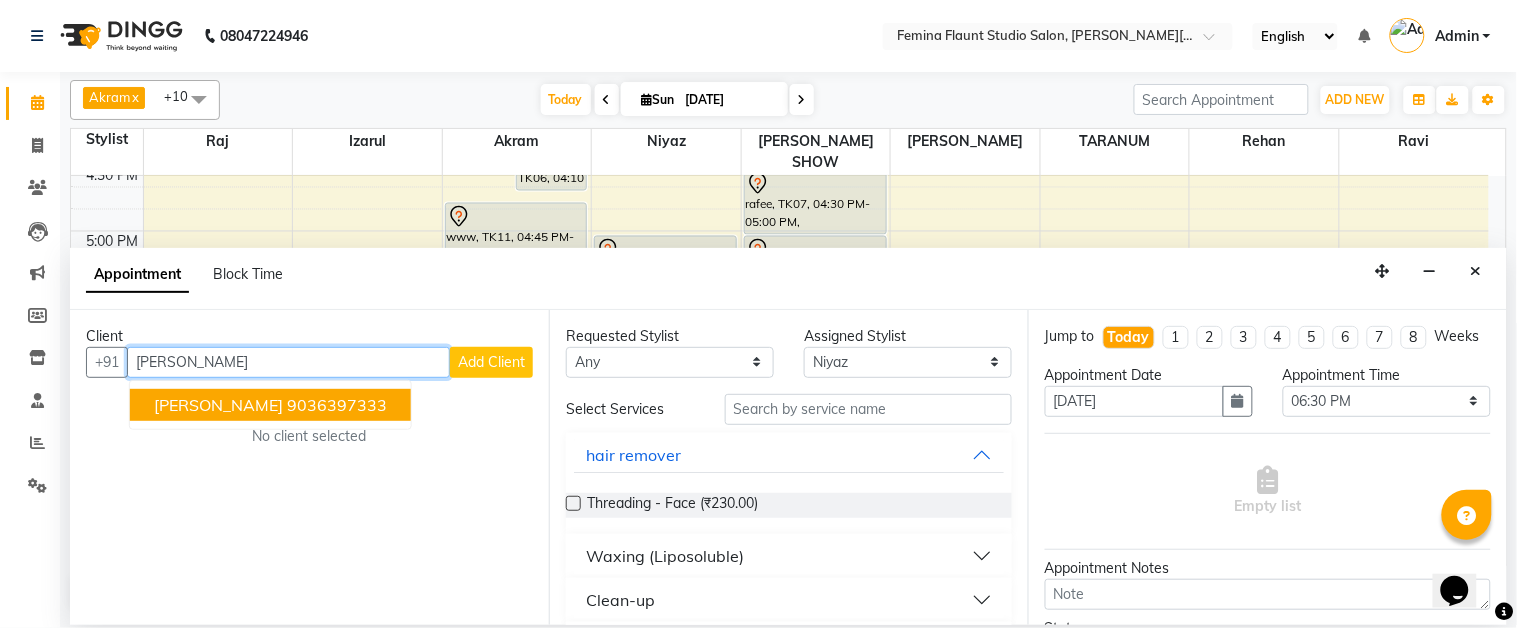 click on "[PERSON_NAME]" at bounding box center (288, 362) 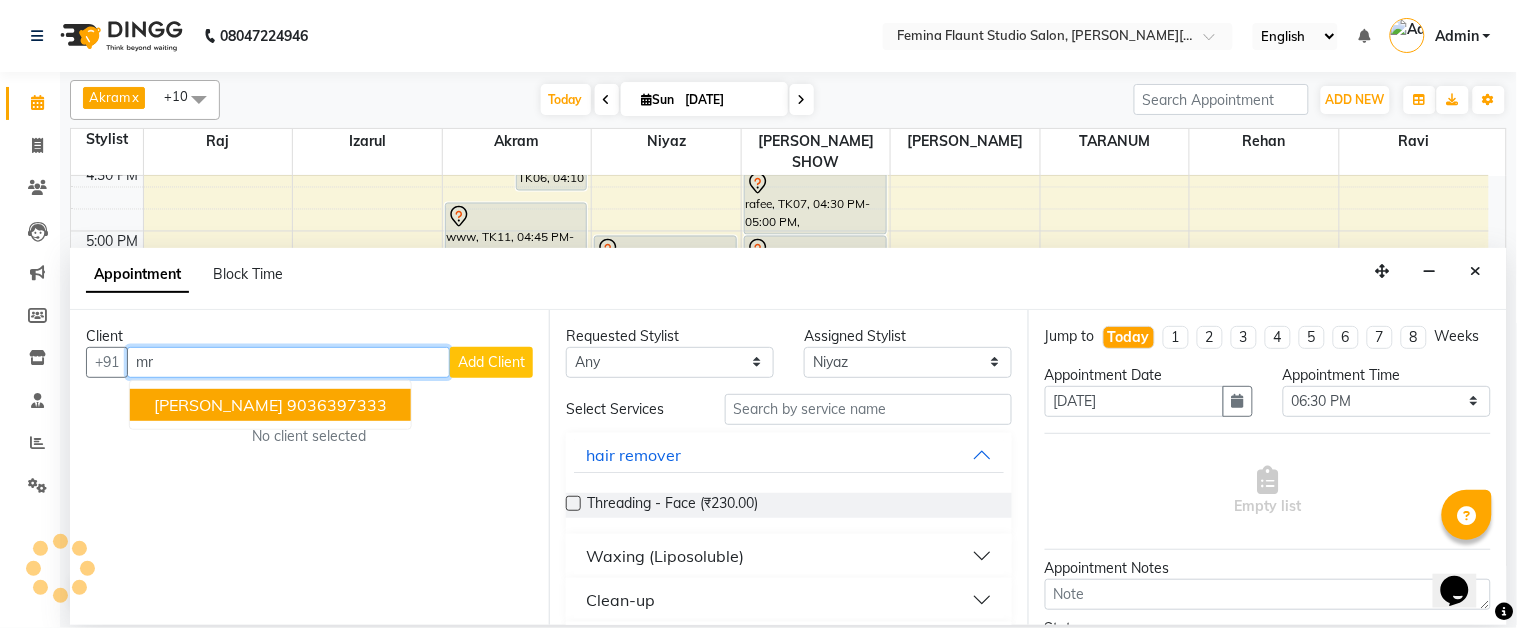 type on "m" 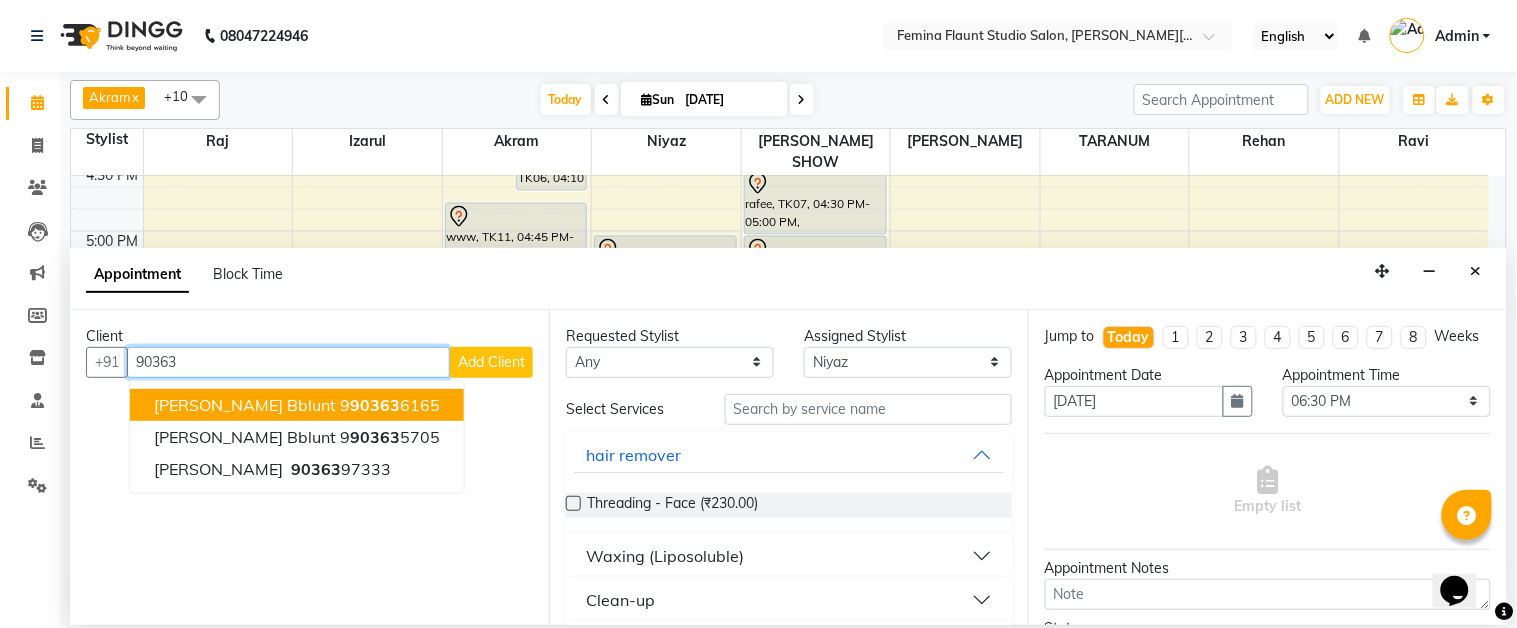 click on "90363" at bounding box center [288, 362] 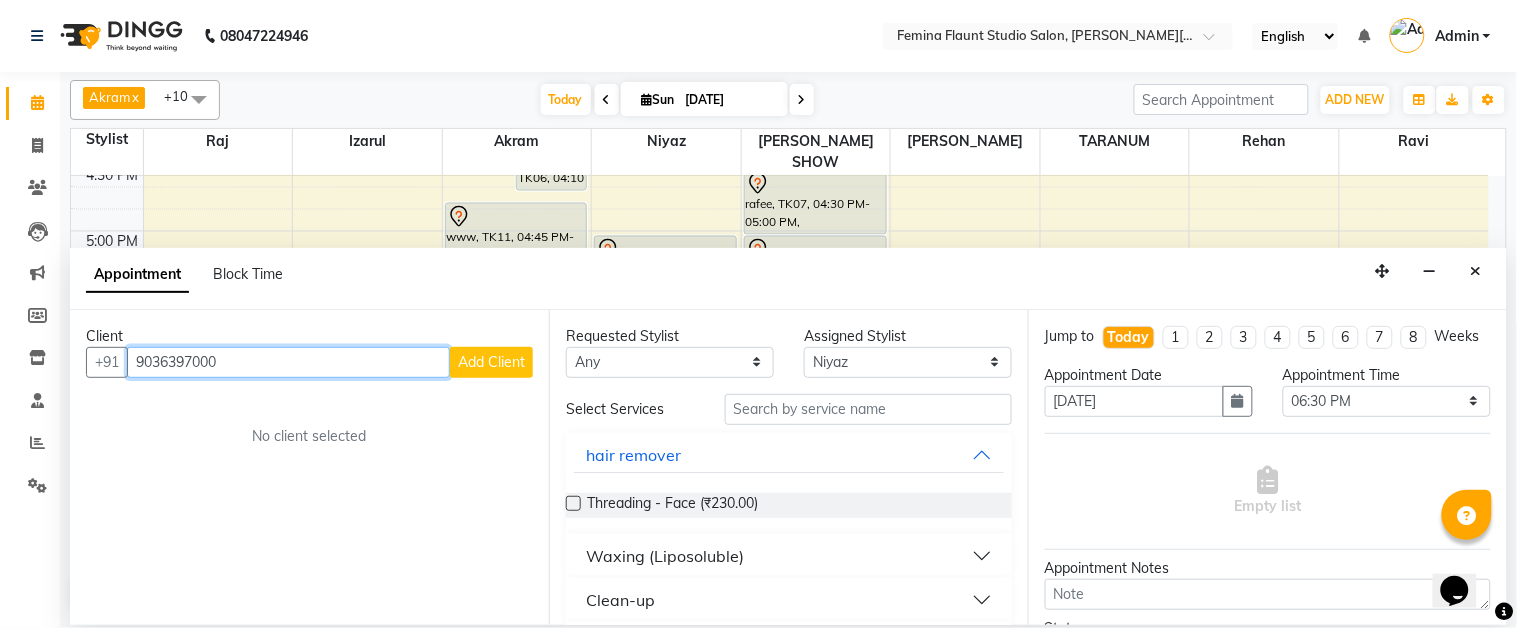 type on "9036397000" 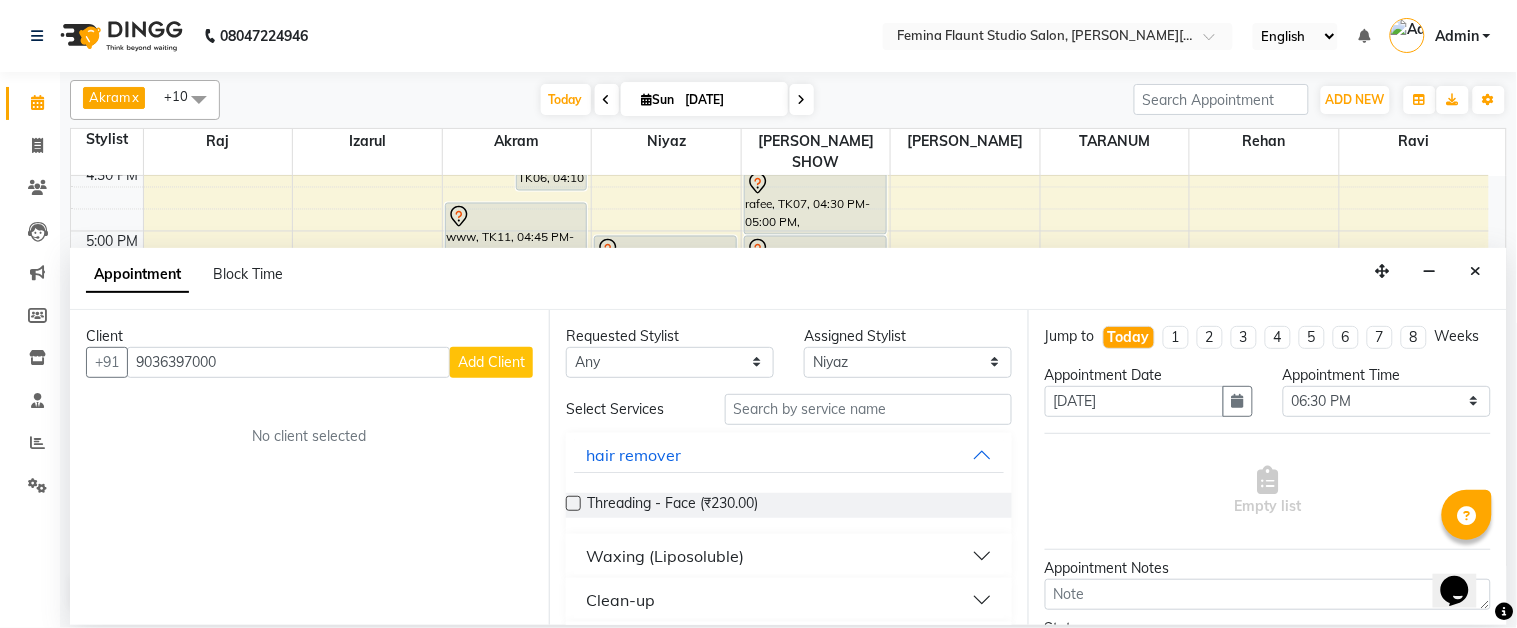 click on "Add Client" at bounding box center [491, 362] 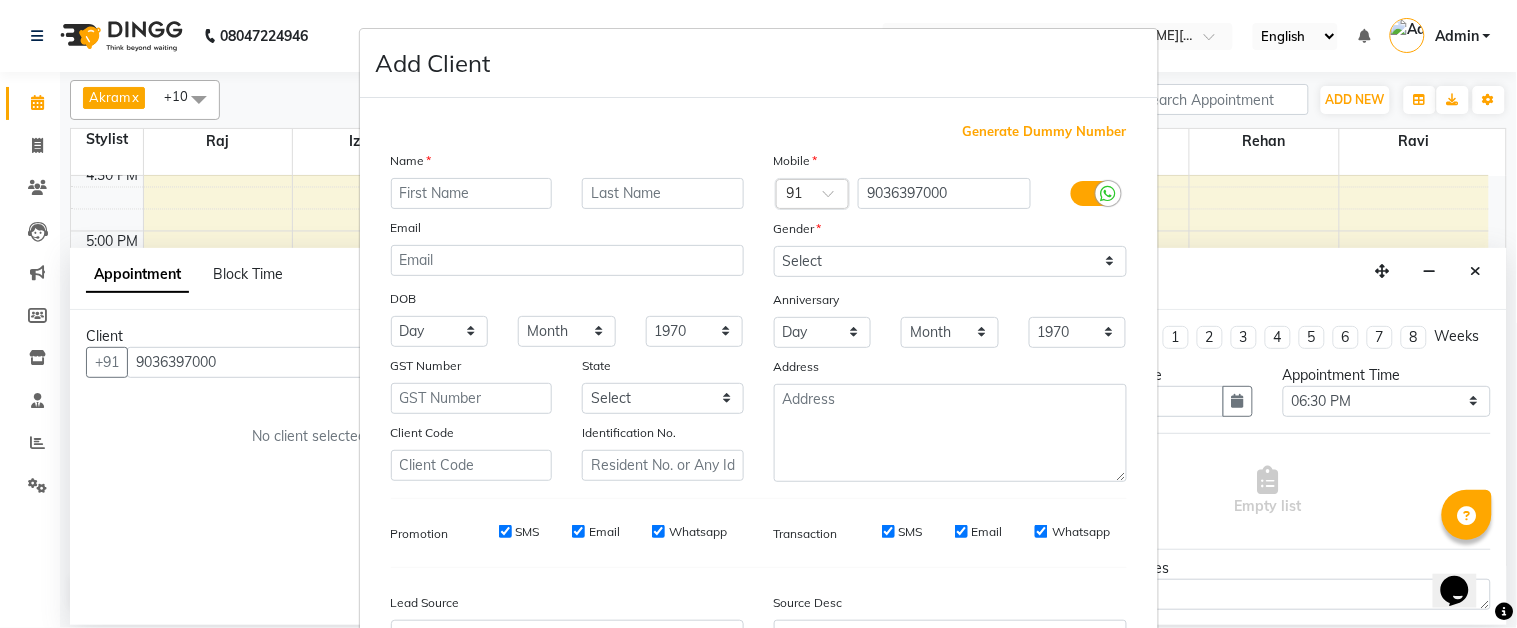 click at bounding box center [472, 193] 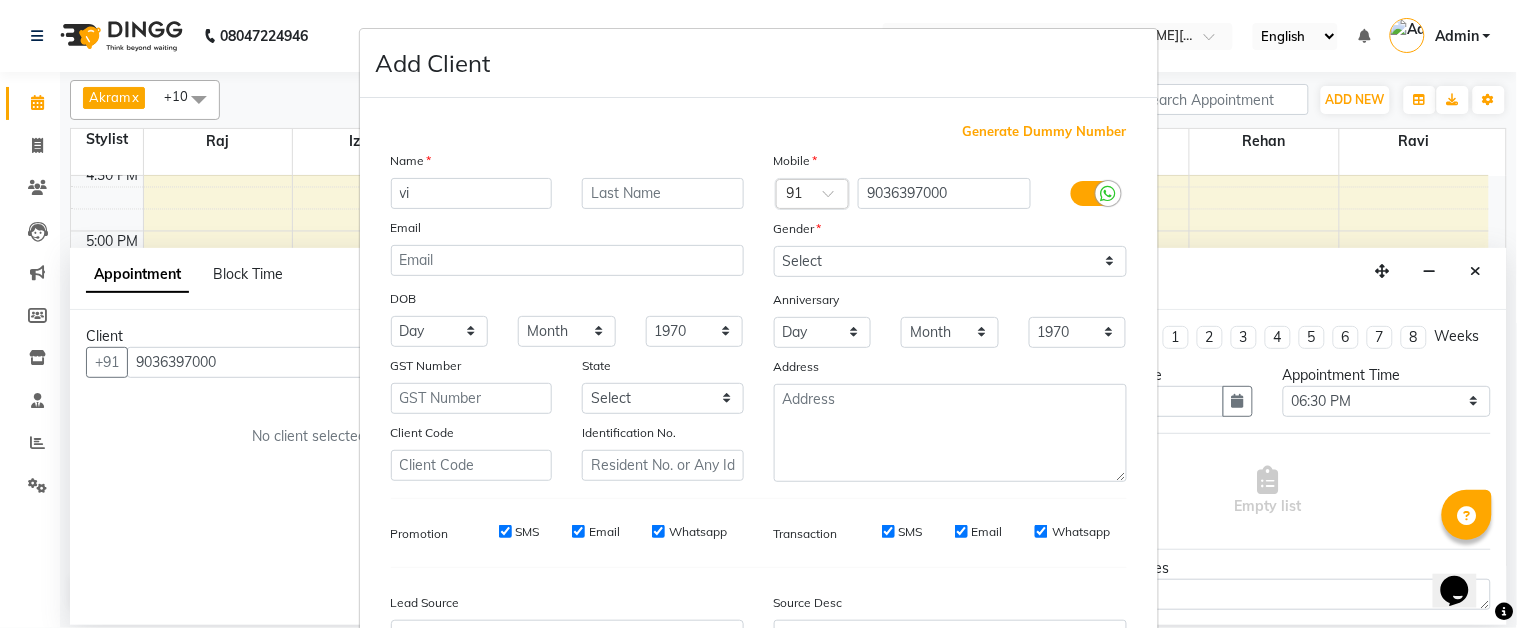 type on "v" 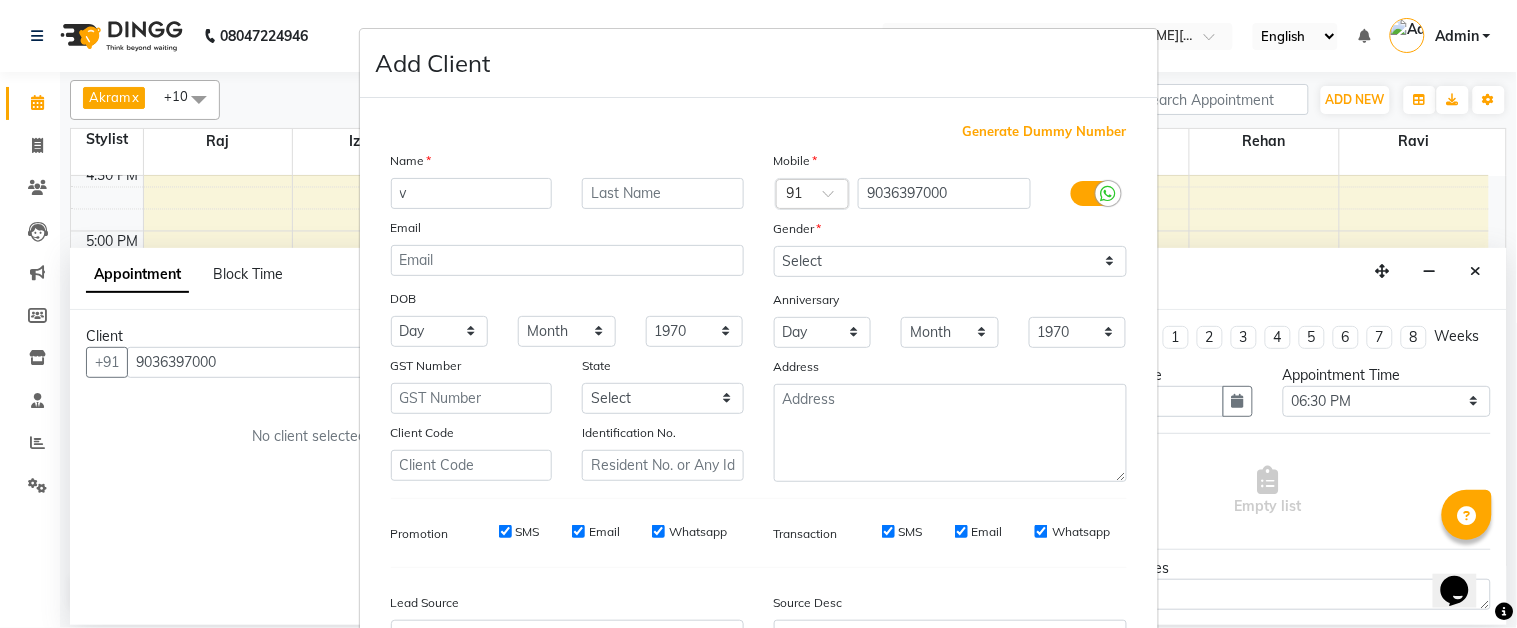 type 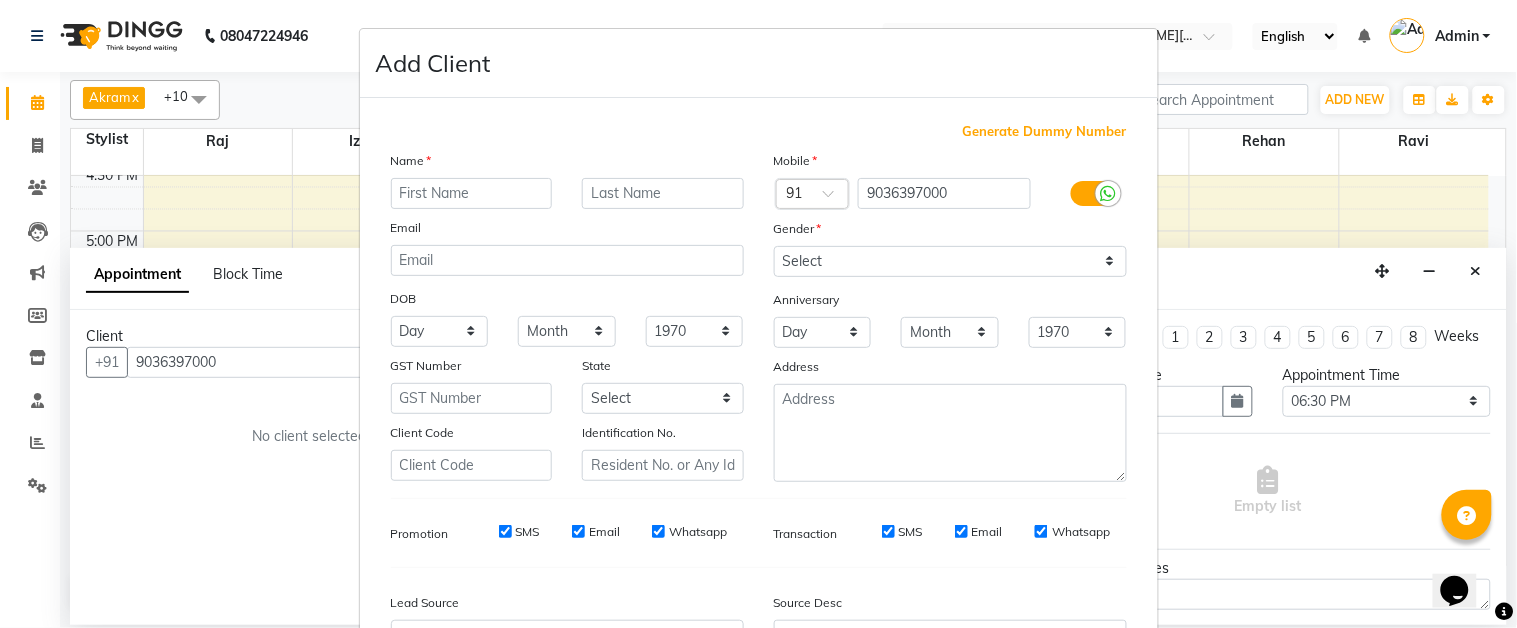 click on "Add Client Generate Dummy Number Name Email DOB Day 01 02 03 04 05 06 07 08 09 10 11 12 13 14 15 16 17 18 19 20 21 22 23 24 25 26 27 28 29 30 31 Month January February March April May June July August September October November [DATE] 1941 1942 1943 1944 1945 1946 1947 1948 1949 1950 1951 1952 1953 1954 1955 1956 1957 1958 1959 1960 1961 1962 1963 1964 1965 1966 1967 1968 1969 1970 1971 1972 1973 1974 1975 1976 1977 1978 1979 1980 1981 1982 1983 1984 1985 1986 1987 1988 1989 1990 1991 1992 1993 1994 1995 1996 1997 1998 1999 2000 2001 2002 2003 2004 2005 2006 2007 2008 2009 2010 2011 2012 2013 2014 2015 2016 2017 2018 2019 2020 2021 2022 2023 2024 GST Number State Select [GEOGRAPHIC_DATA] [GEOGRAPHIC_DATA] [GEOGRAPHIC_DATA] [GEOGRAPHIC_DATA] [GEOGRAPHIC_DATA] [GEOGRAPHIC_DATA] [GEOGRAPHIC_DATA] [GEOGRAPHIC_DATA] and [GEOGRAPHIC_DATA] [GEOGRAPHIC_DATA] [GEOGRAPHIC_DATA] [GEOGRAPHIC_DATA] [GEOGRAPHIC_DATA] [GEOGRAPHIC_DATA] [GEOGRAPHIC_DATA] [GEOGRAPHIC_DATA] [GEOGRAPHIC_DATA] [GEOGRAPHIC_DATA] [GEOGRAPHIC_DATA] [GEOGRAPHIC_DATA] [GEOGRAPHIC_DATA] [GEOGRAPHIC_DATA] [GEOGRAPHIC_DATA] [GEOGRAPHIC_DATA] [GEOGRAPHIC_DATA] [GEOGRAPHIC_DATA] [GEOGRAPHIC_DATA] [GEOGRAPHIC_DATA] [GEOGRAPHIC_DATA] [GEOGRAPHIC_DATA] [GEOGRAPHIC_DATA]" at bounding box center [758, 314] 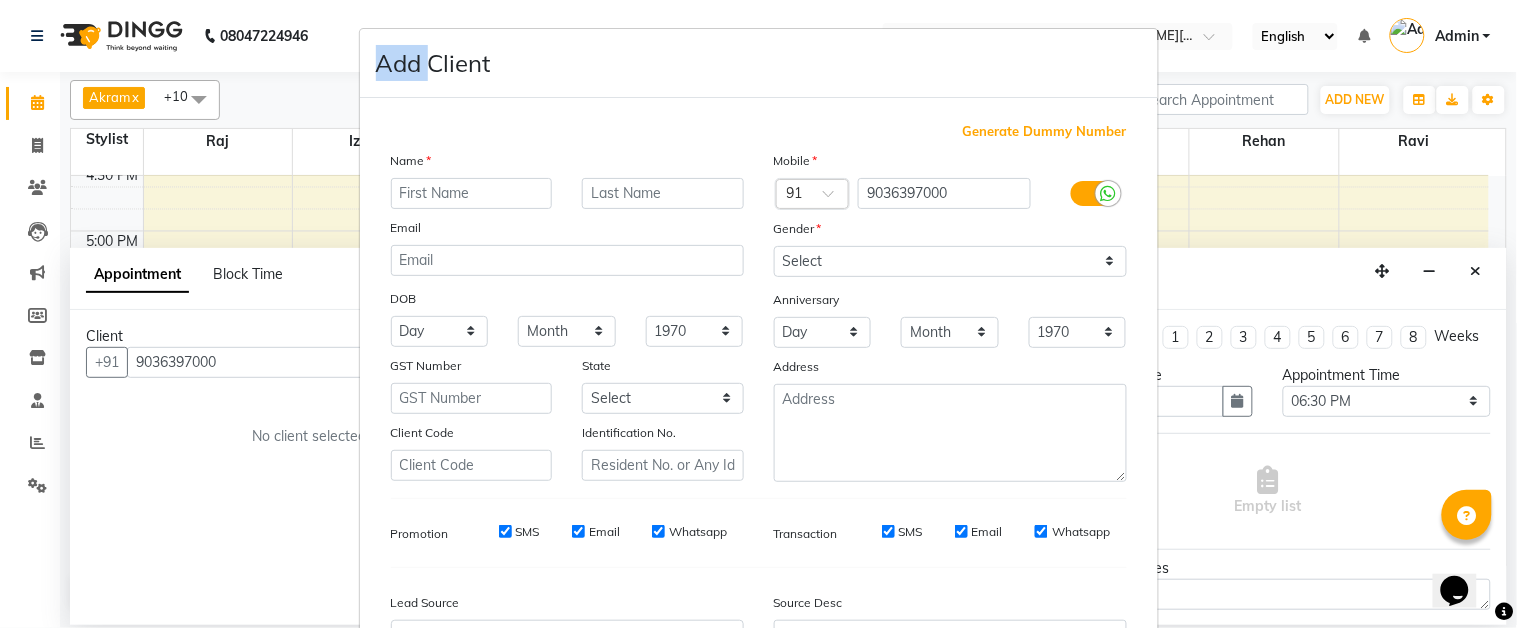 click on "Add Client Generate Dummy Number Name Email DOB Day 01 02 03 04 05 06 07 08 09 10 11 12 13 14 15 16 17 18 19 20 21 22 23 24 25 26 27 28 29 30 31 Month January February March April May June July August September October November [DATE] 1941 1942 1943 1944 1945 1946 1947 1948 1949 1950 1951 1952 1953 1954 1955 1956 1957 1958 1959 1960 1961 1962 1963 1964 1965 1966 1967 1968 1969 1970 1971 1972 1973 1974 1975 1976 1977 1978 1979 1980 1981 1982 1983 1984 1985 1986 1987 1988 1989 1990 1991 1992 1993 1994 1995 1996 1997 1998 1999 2000 2001 2002 2003 2004 2005 2006 2007 2008 2009 2010 2011 2012 2013 2014 2015 2016 2017 2018 2019 2020 2021 2022 2023 2024 GST Number State Select [GEOGRAPHIC_DATA] [GEOGRAPHIC_DATA] [GEOGRAPHIC_DATA] [GEOGRAPHIC_DATA] [GEOGRAPHIC_DATA] [GEOGRAPHIC_DATA] [GEOGRAPHIC_DATA] [GEOGRAPHIC_DATA] and [GEOGRAPHIC_DATA] [GEOGRAPHIC_DATA] [GEOGRAPHIC_DATA] [GEOGRAPHIC_DATA] [GEOGRAPHIC_DATA] [GEOGRAPHIC_DATA] [GEOGRAPHIC_DATA] [GEOGRAPHIC_DATA] [GEOGRAPHIC_DATA] [GEOGRAPHIC_DATA] [GEOGRAPHIC_DATA] [GEOGRAPHIC_DATA] [GEOGRAPHIC_DATA] [GEOGRAPHIC_DATA] [GEOGRAPHIC_DATA] [GEOGRAPHIC_DATA] [GEOGRAPHIC_DATA] [GEOGRAPHIC_DATA] [GEOGRAPHIC_DATA] [GEOGRAPHIC_DATA] [GEOGRAPHIC_DATA] [GEOGRAPHIC_DATA] [GEOGRAPHIC_DATA]" at bounding box center (758, 314) 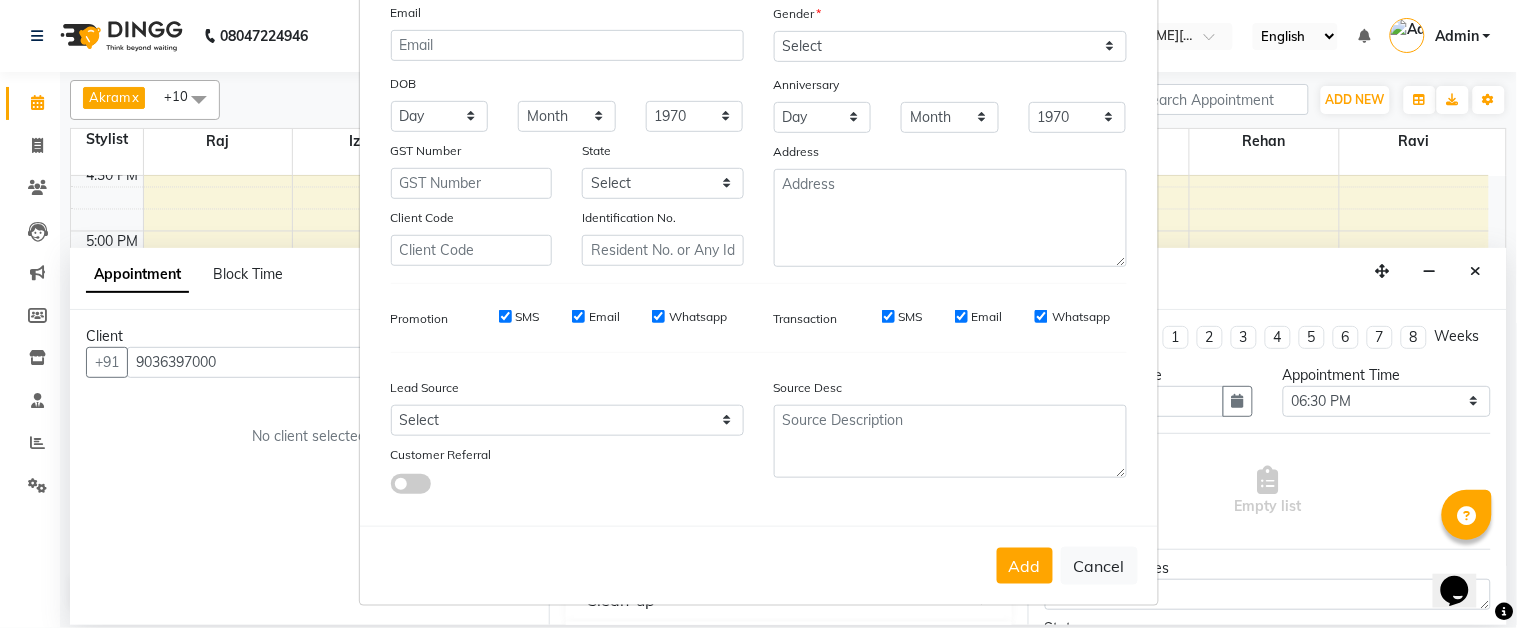 scroll, scrollTop: 222, scrollLeft: 0, axis: vertical 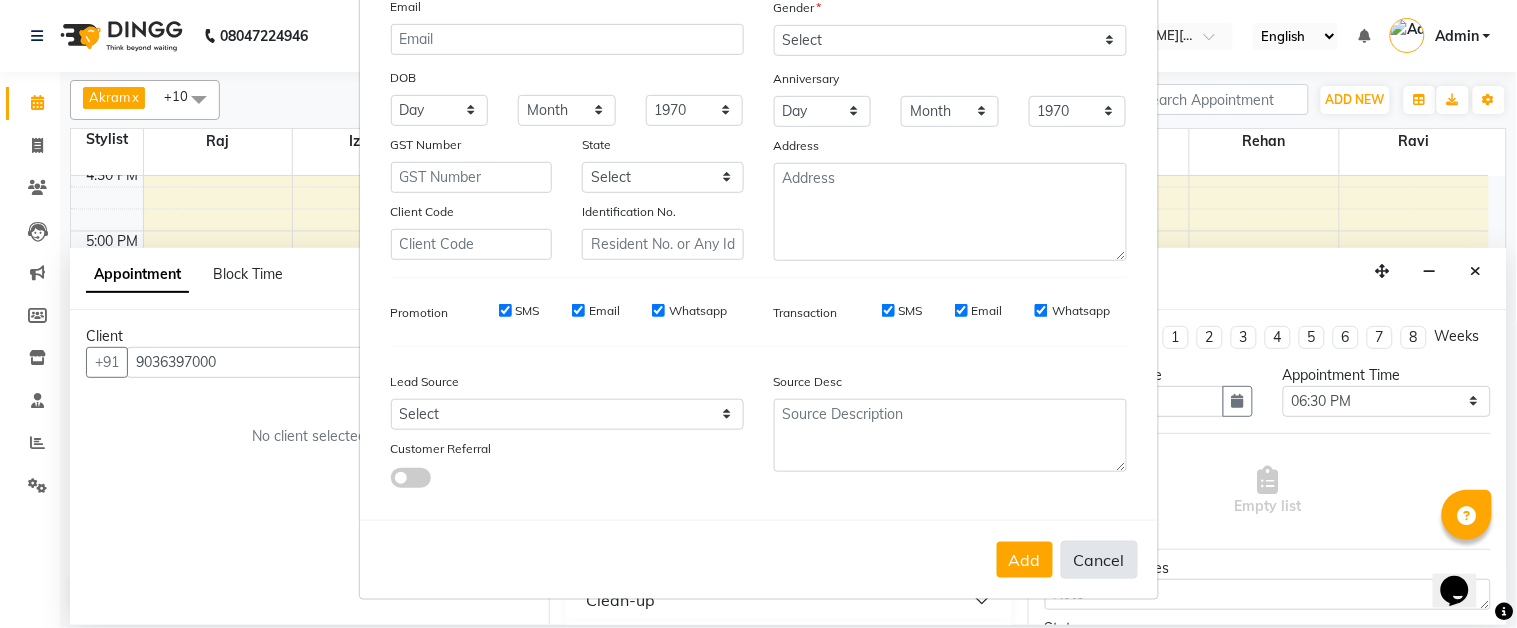 click on "Cancel" at bounding box center [1099, 560] 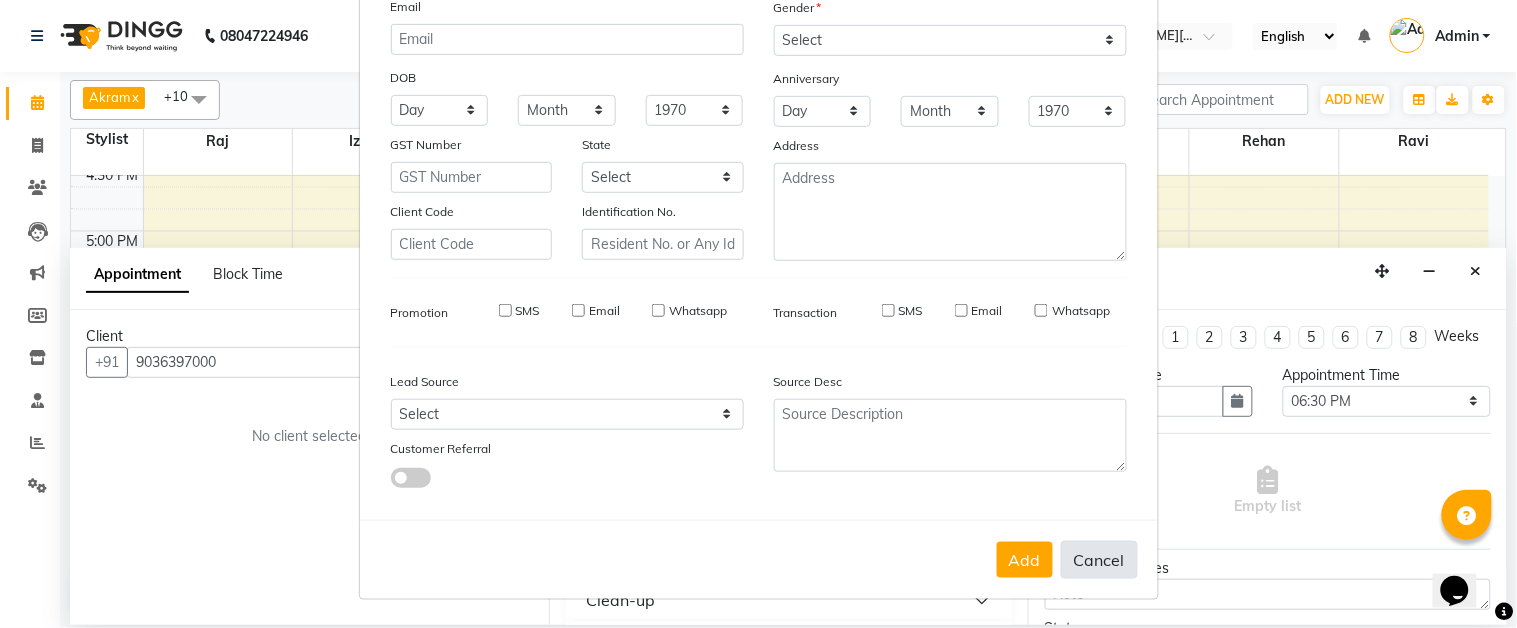 select 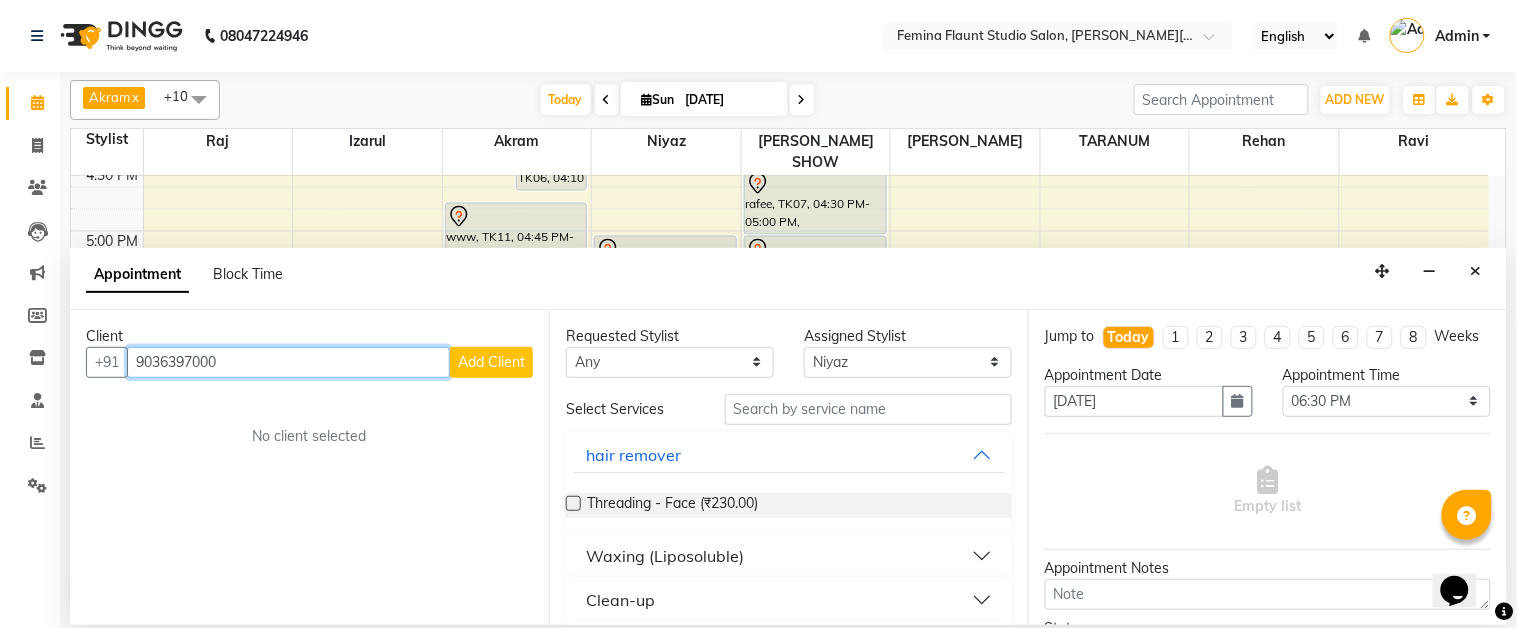 click on "9036397000" at bounding box center (288, 362) 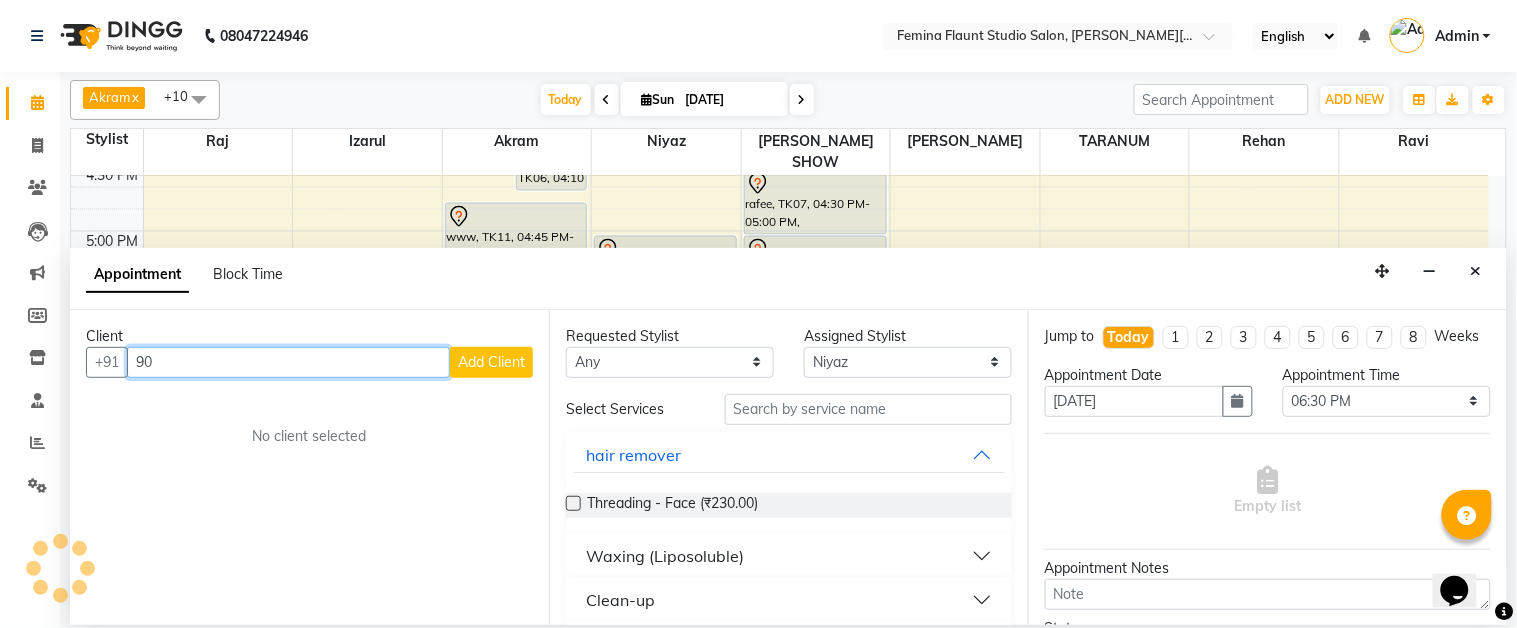 type on "9" 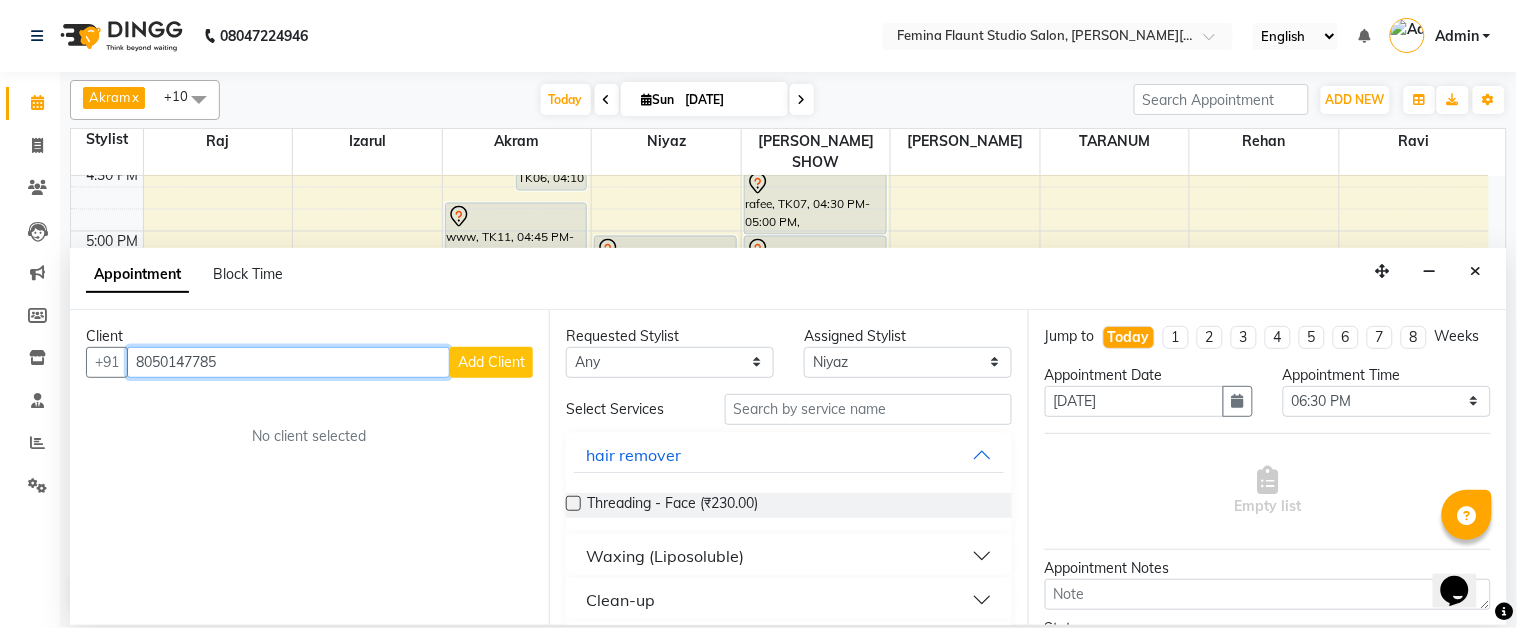 type on "8050147785" 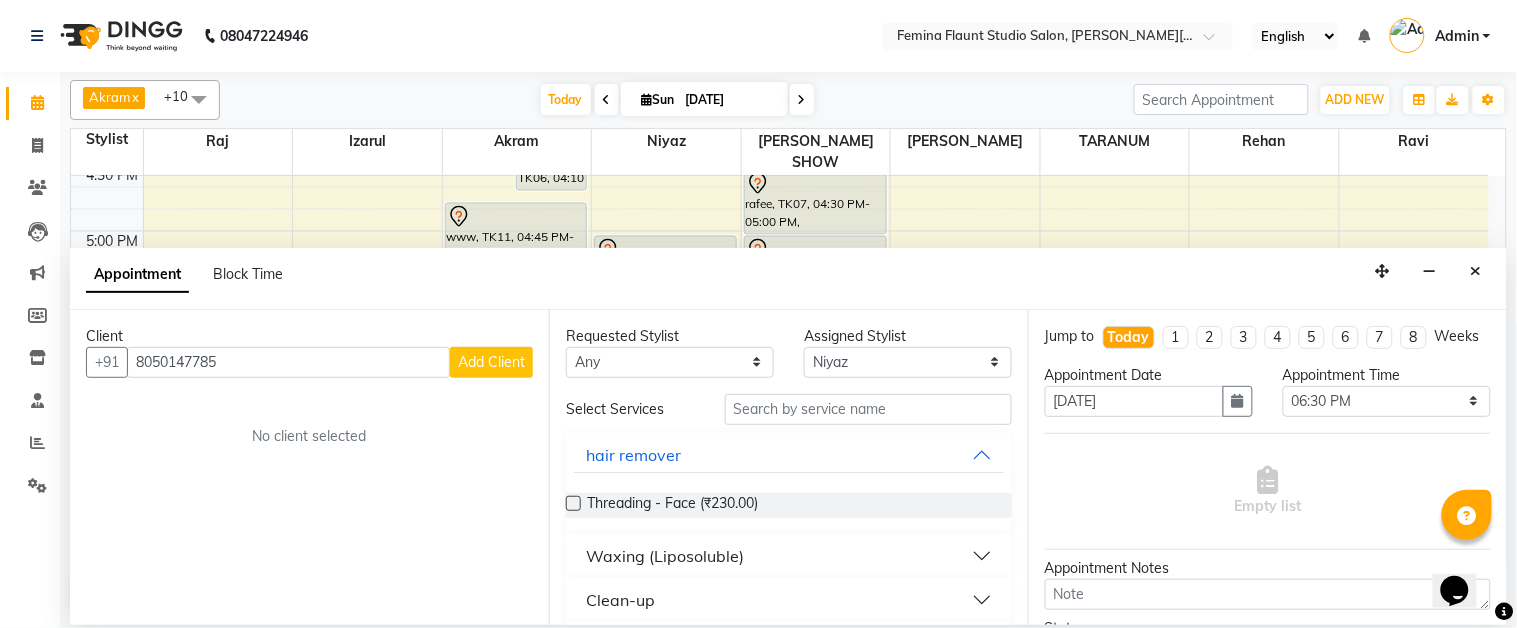 click on "Add Client" at bounding box center (491, 362) 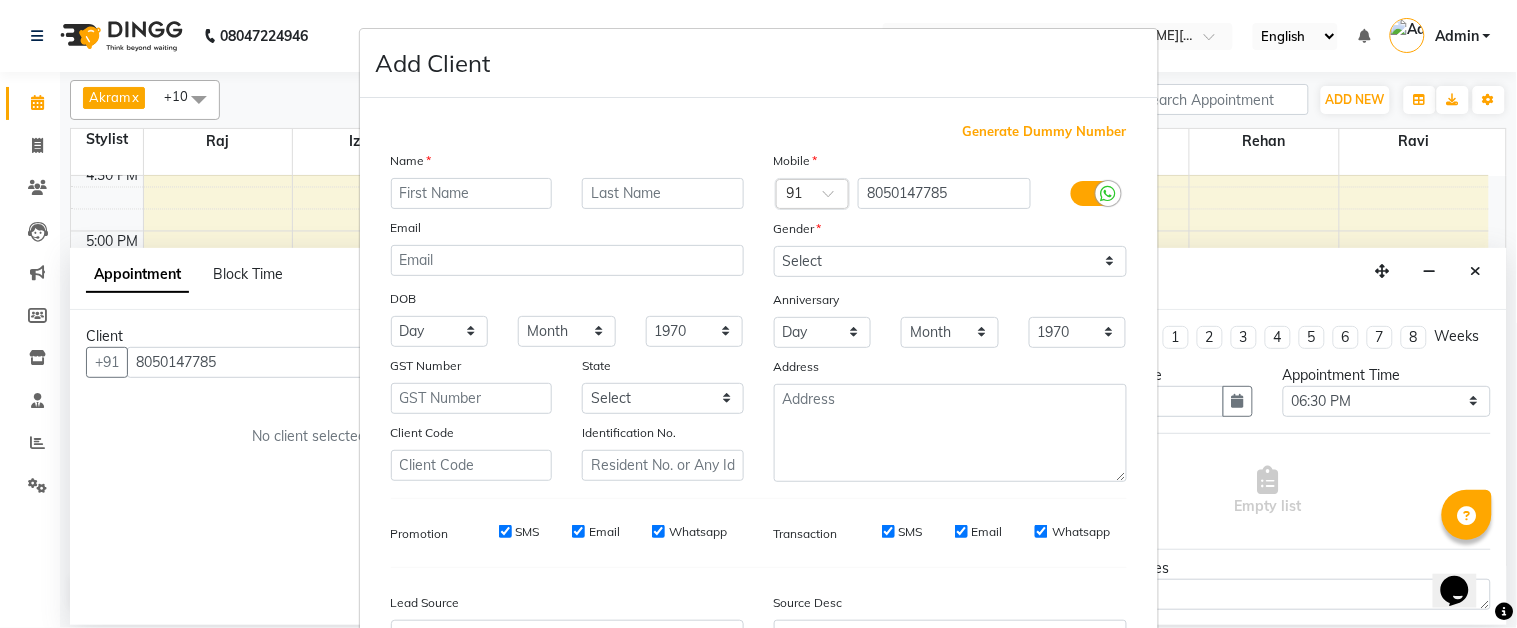 click at bounding box center [472, 193] 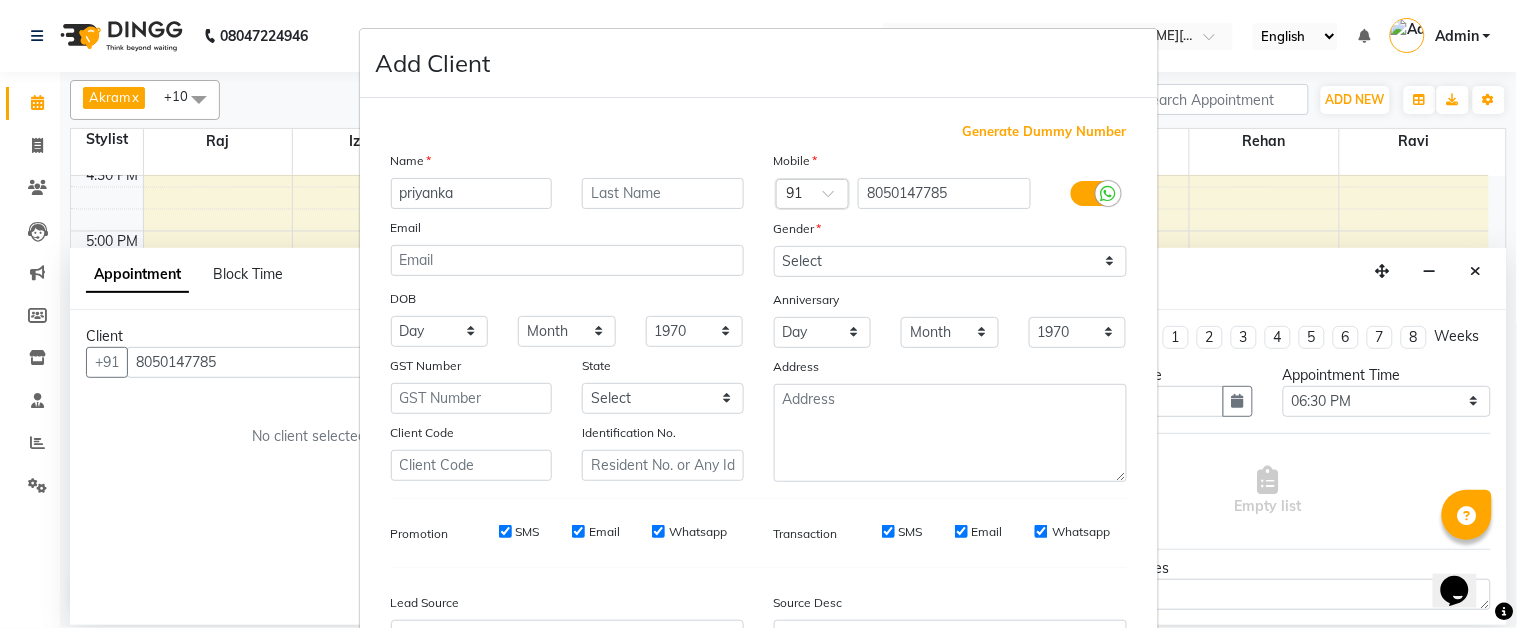 type on "priyanka" 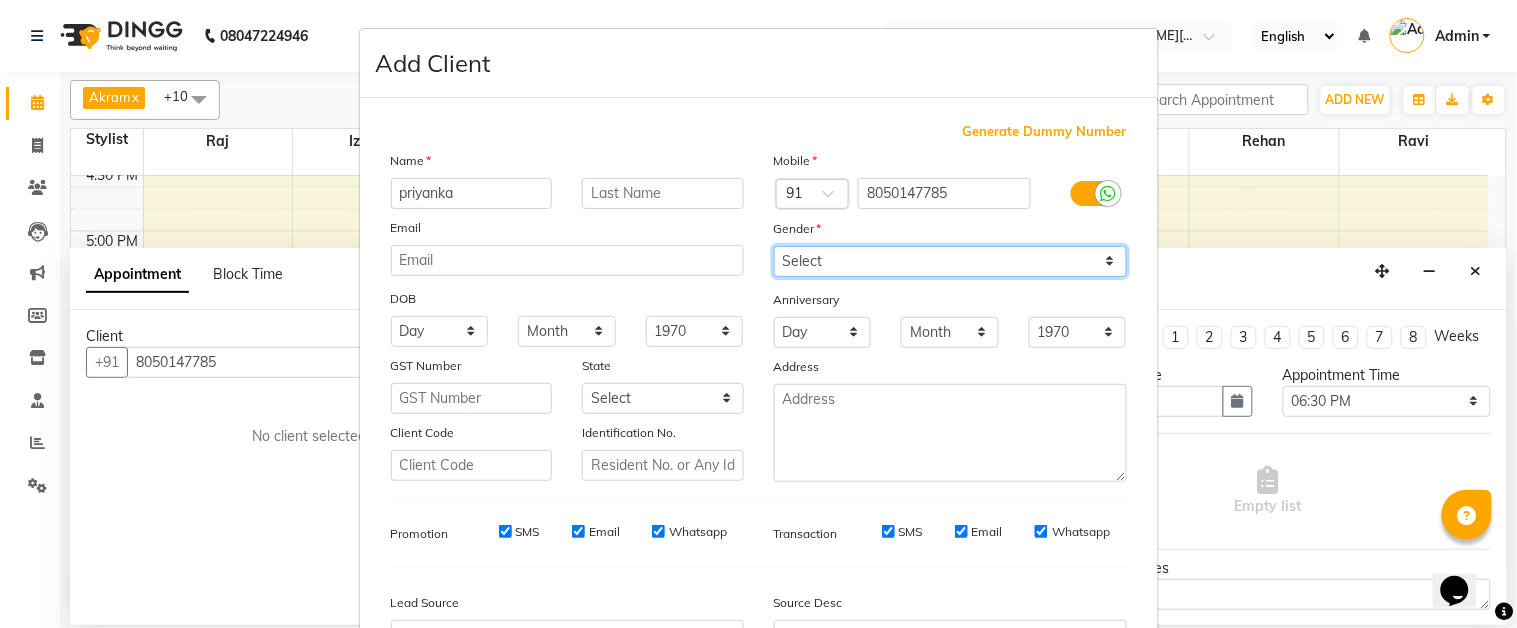 click on "Select [DEMOGRAPHIC_DATA] [DEMOGRAPHIC_DATA] Other Prefer Not To Say" at bounding box center (950, 261) 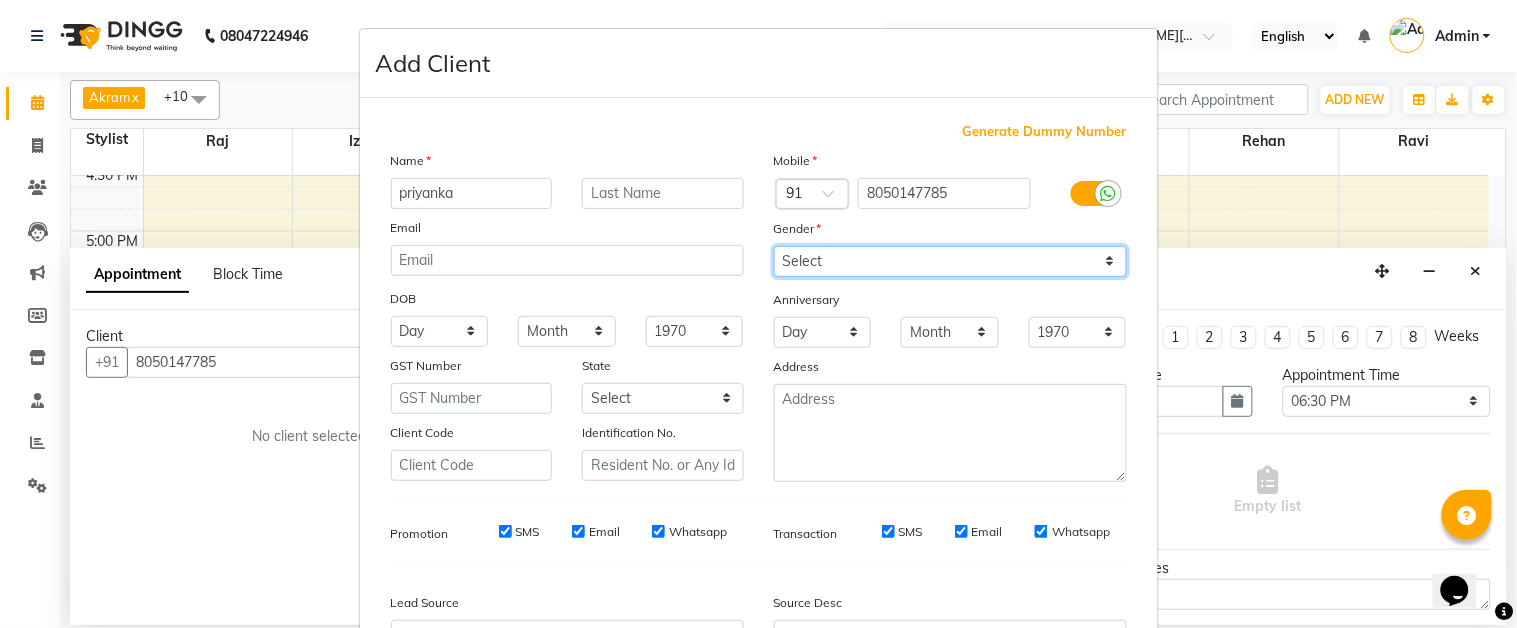 select on "[DEMOGRAPHIC_DATA]" 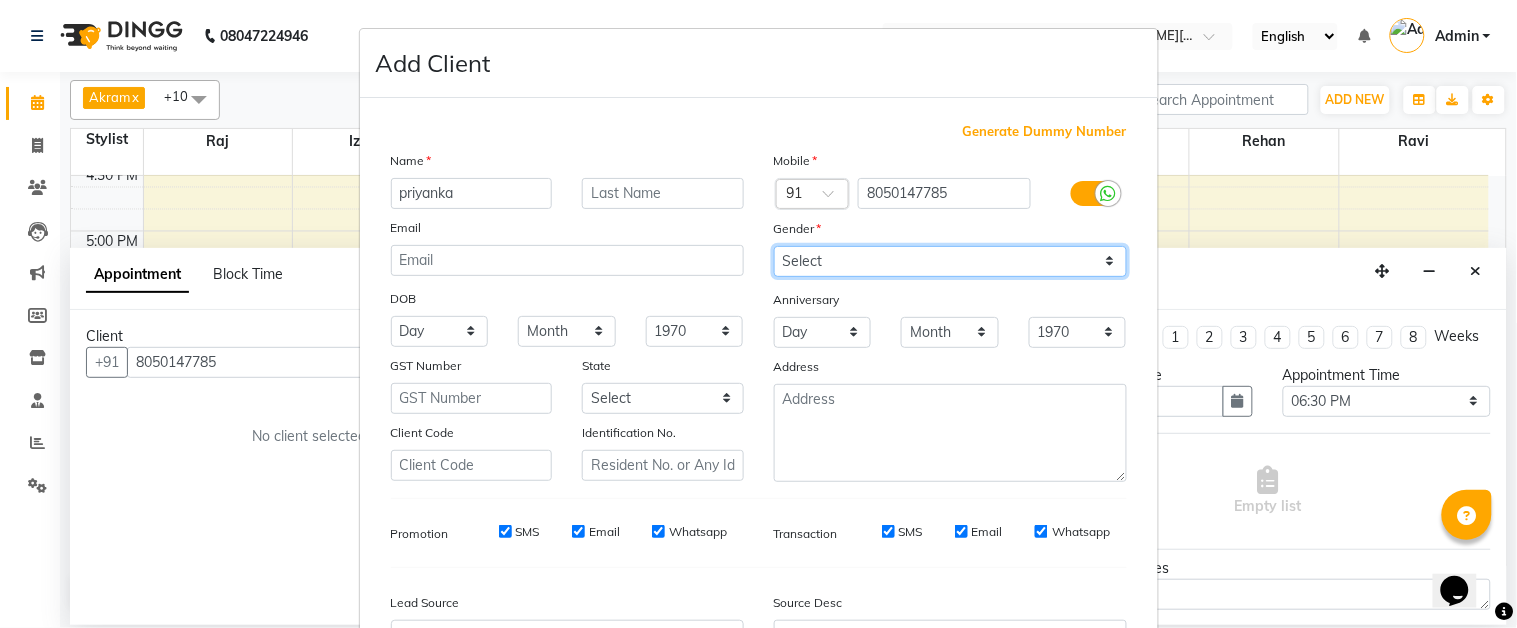 click on "Select [DEMOGRAPHIC_DATA] [DEMOGRAPHIC_DATA] Other Prefer Not To Say" at bounding box center (950, 261) 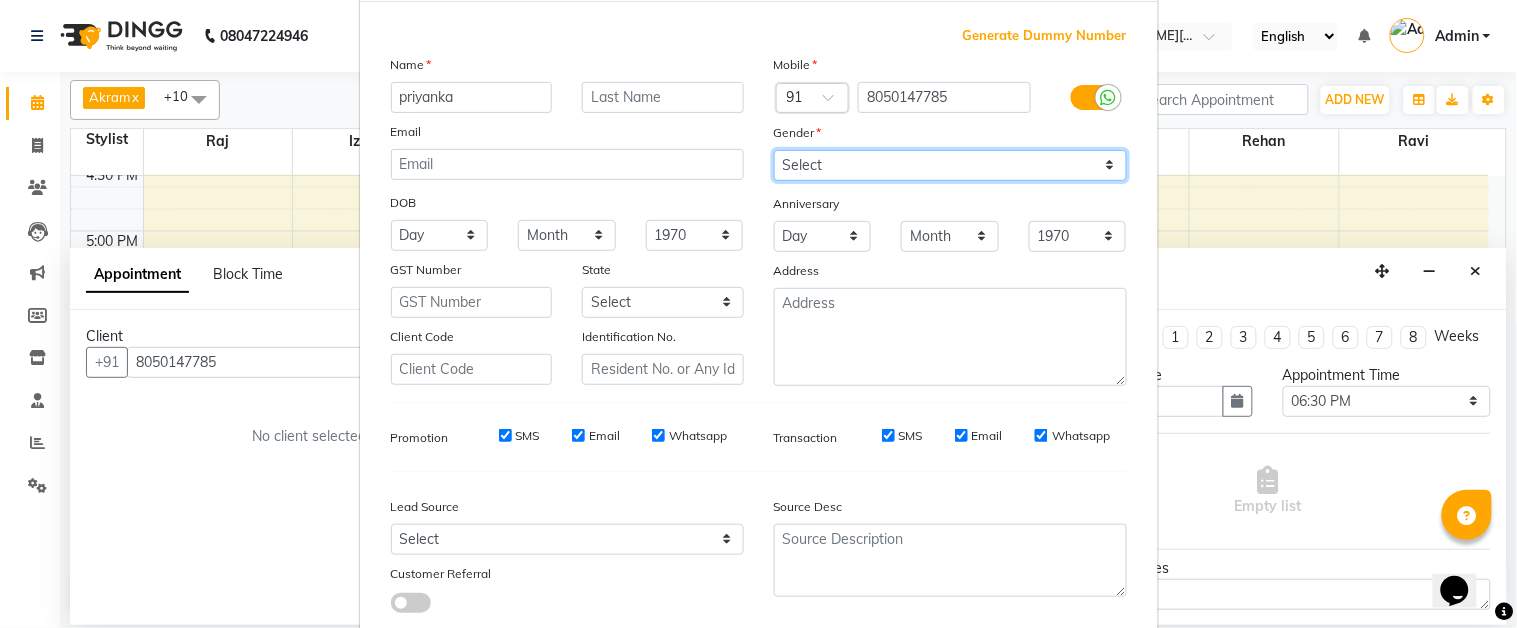 scroll, scrollTop: 222, scrollLeft: 0, axis: vertical 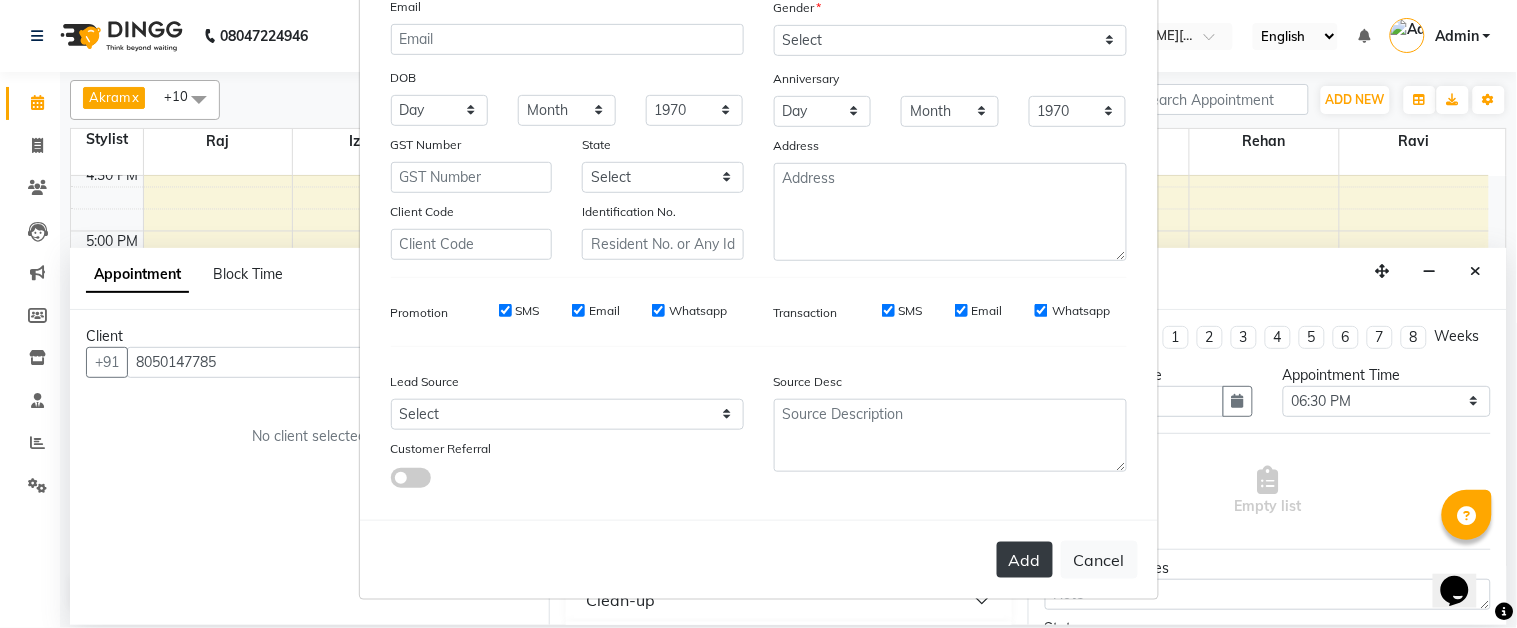 click on "Add" at bounding box center [1025, 560] 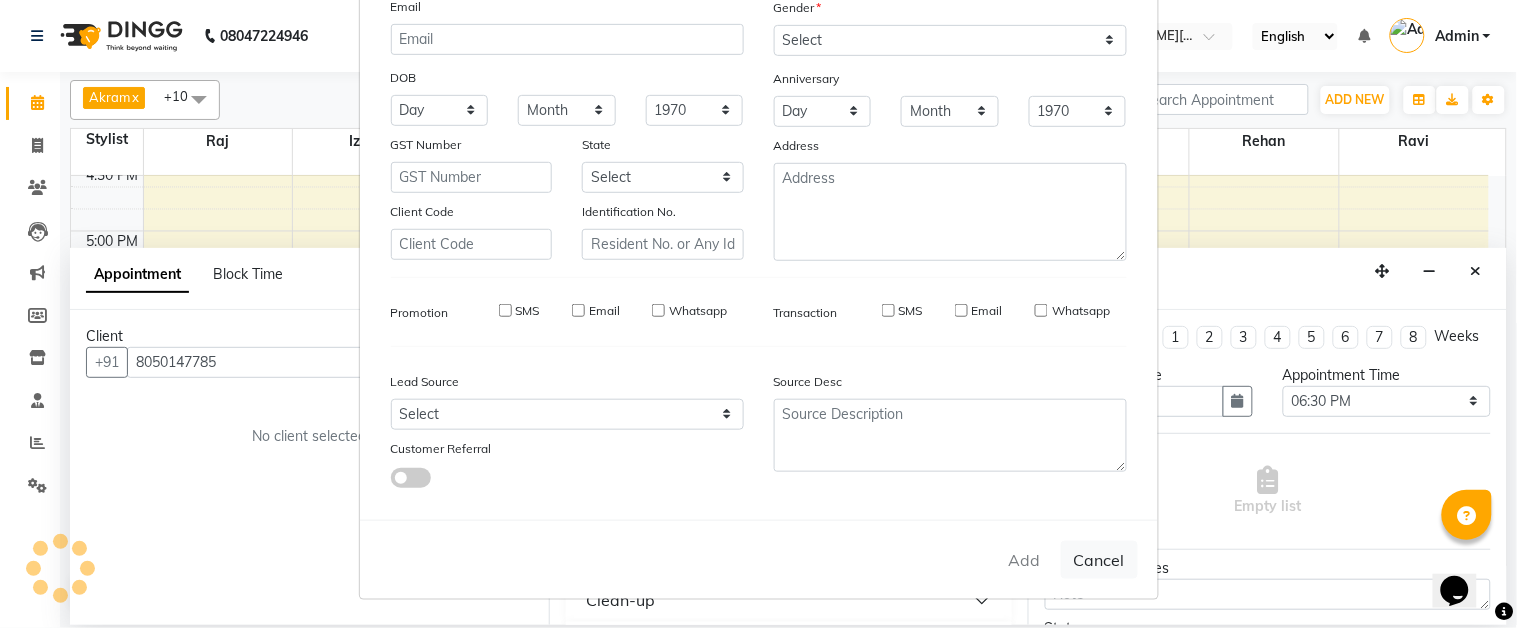 type 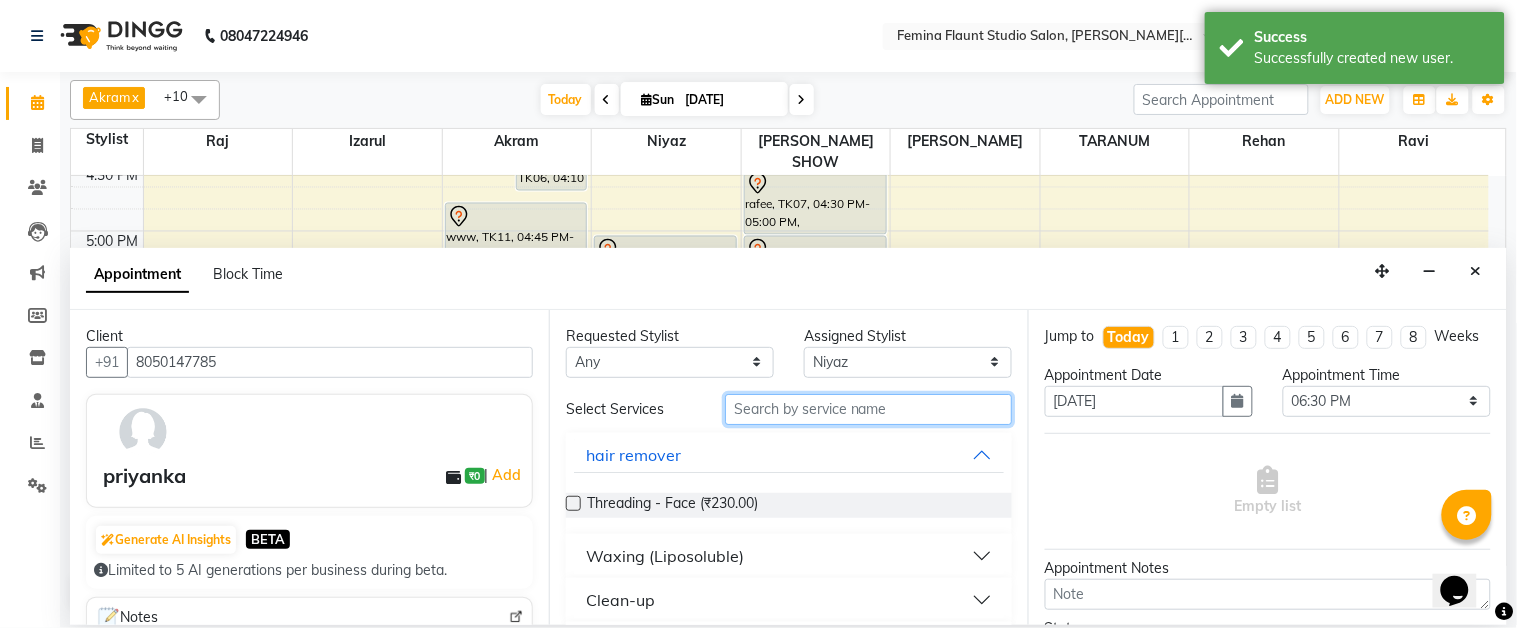 click at bounding box center [868, 409] 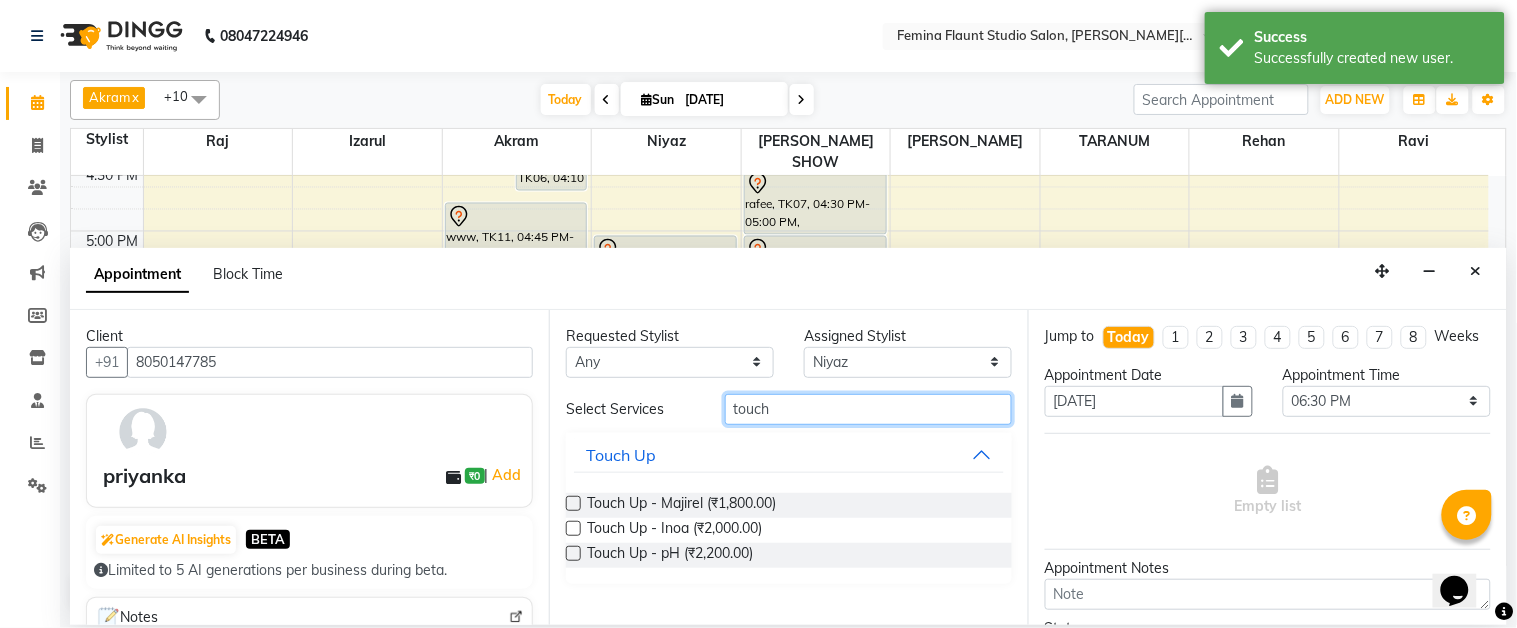 type on "touch" 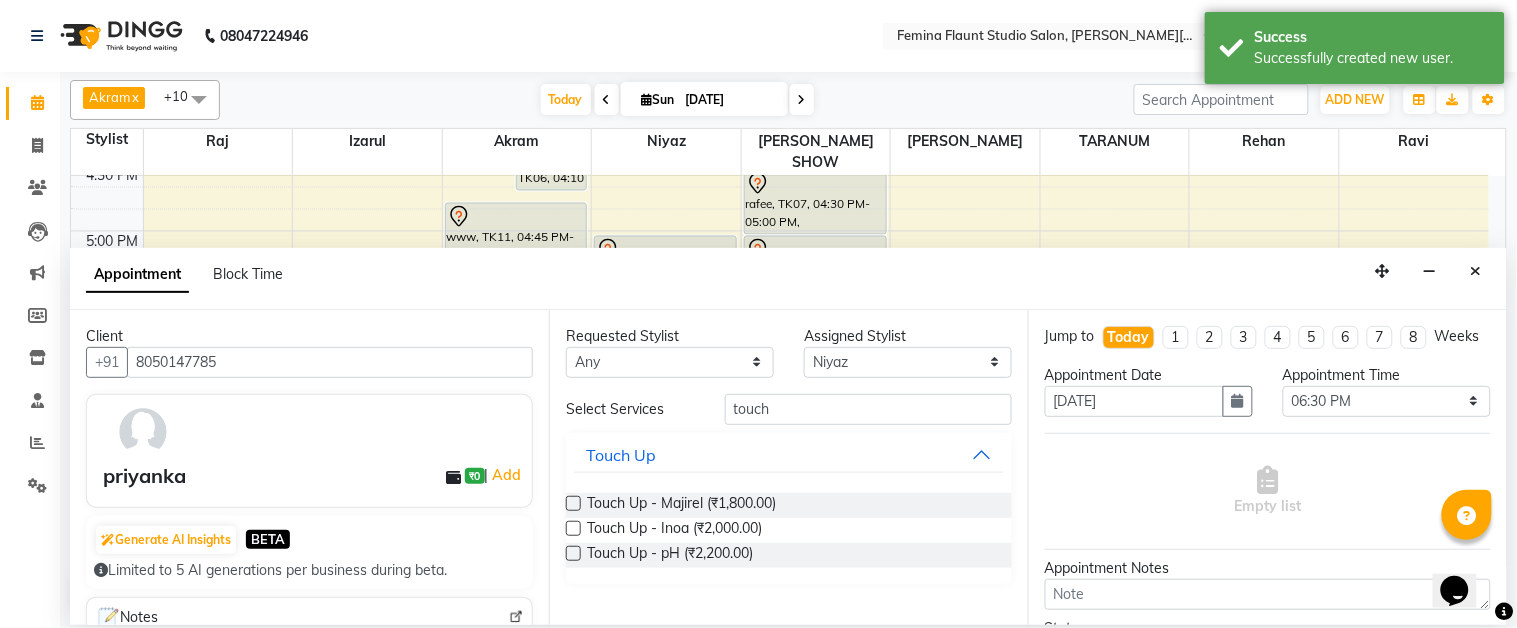 click at bounding box center [573, 528] 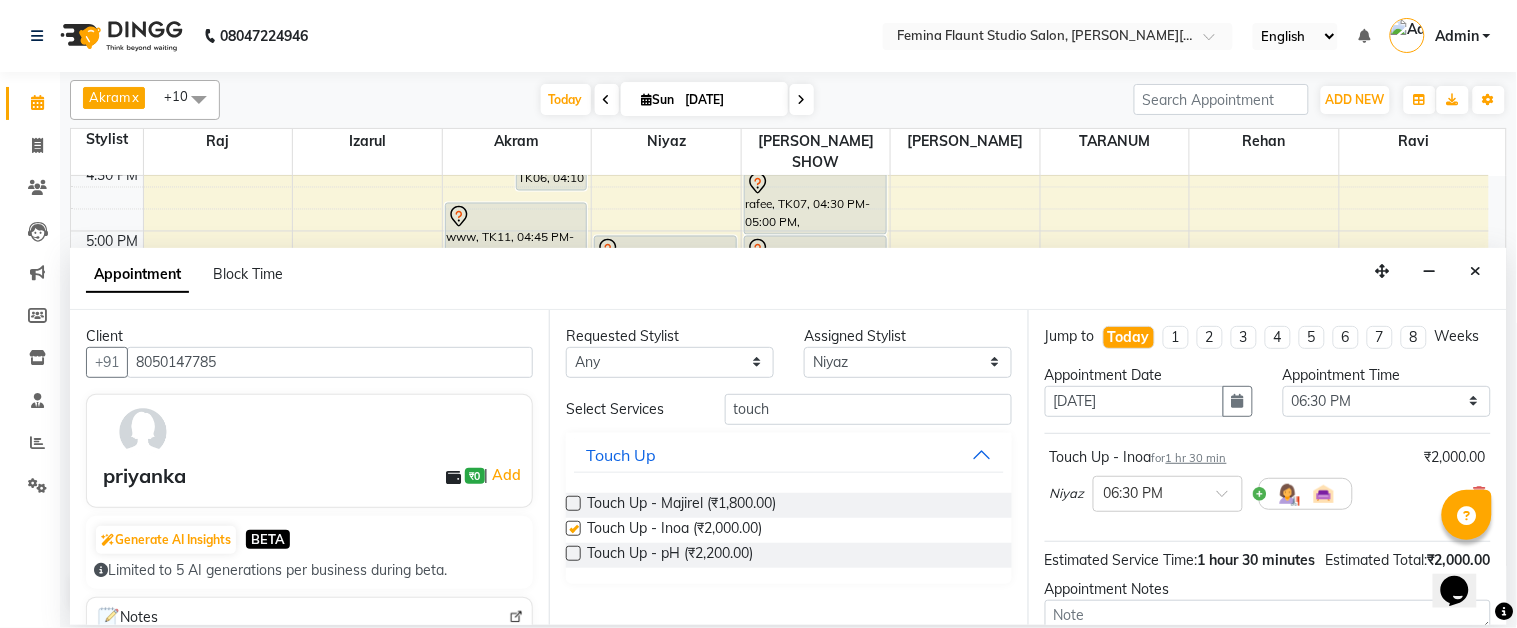 checkbox on "false" 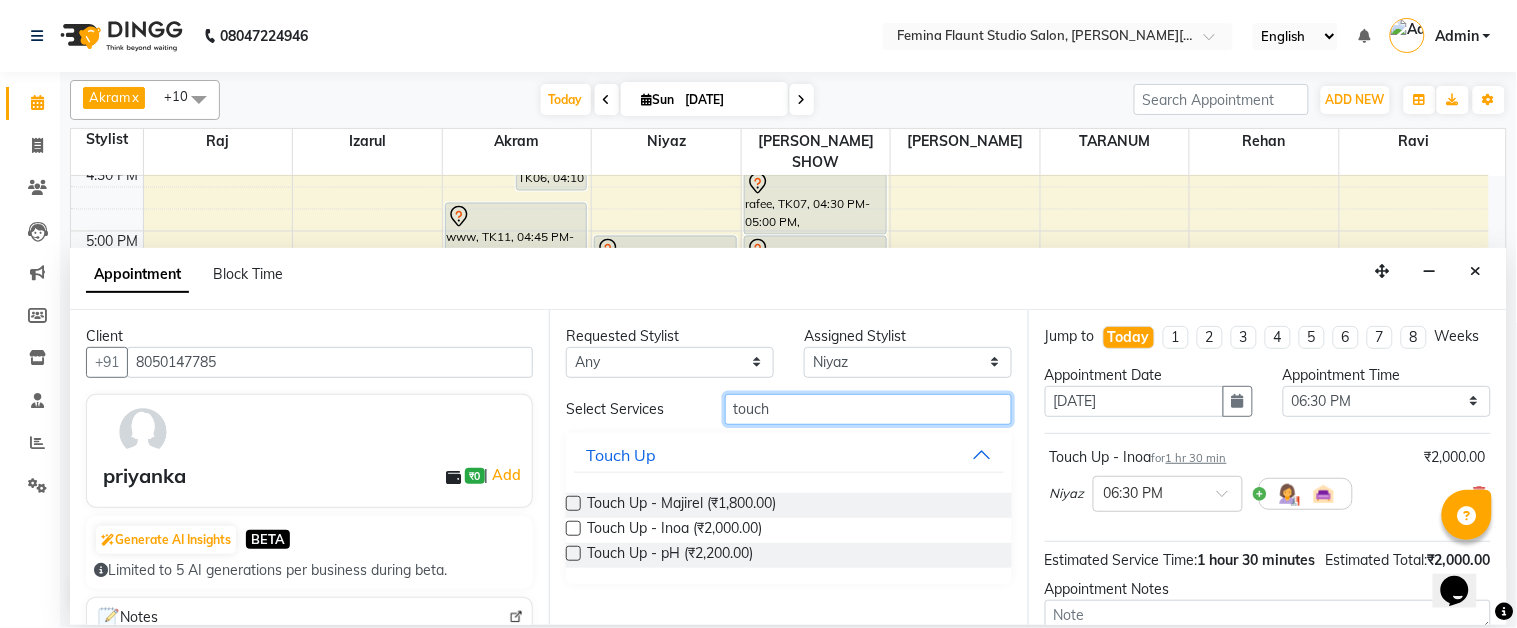 click on "touch" at bounding box center [868, 409] 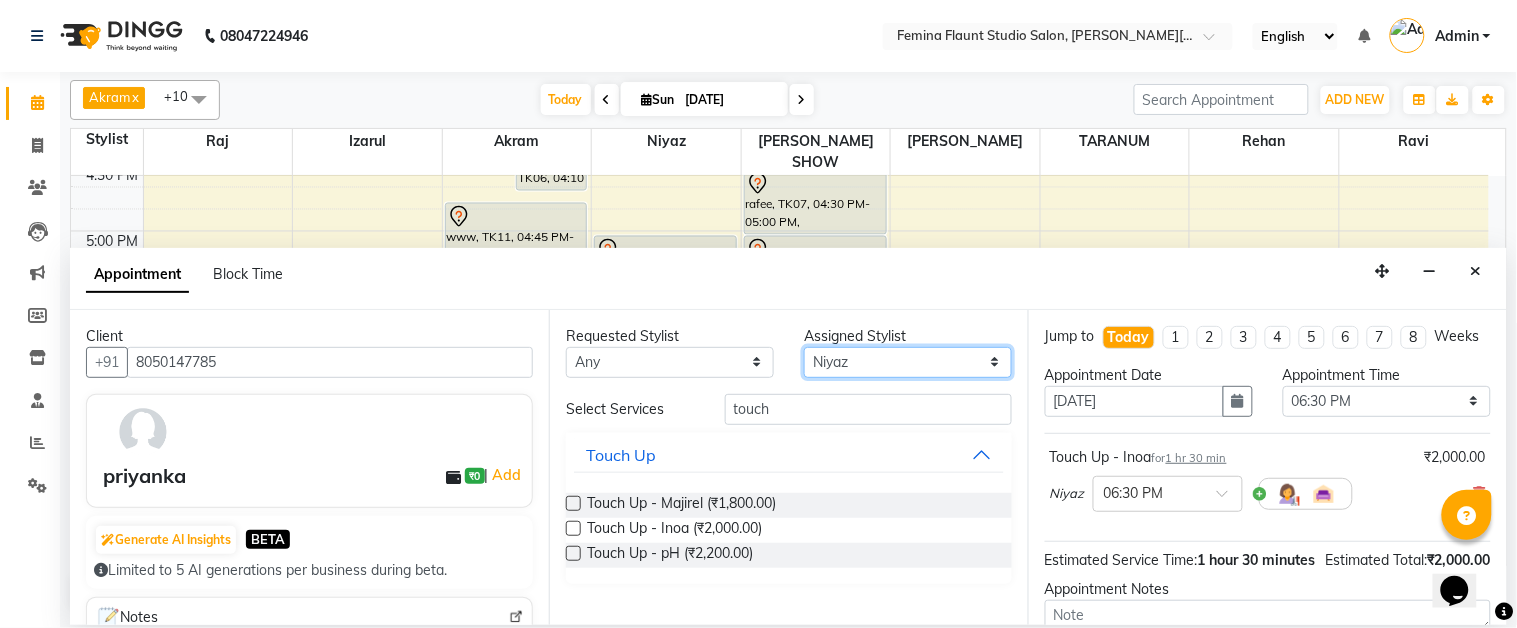 drag, startPoint x: 860, startPoint y: 357, endPoint x: 861, endPoint y: 347, distance: 10.049875 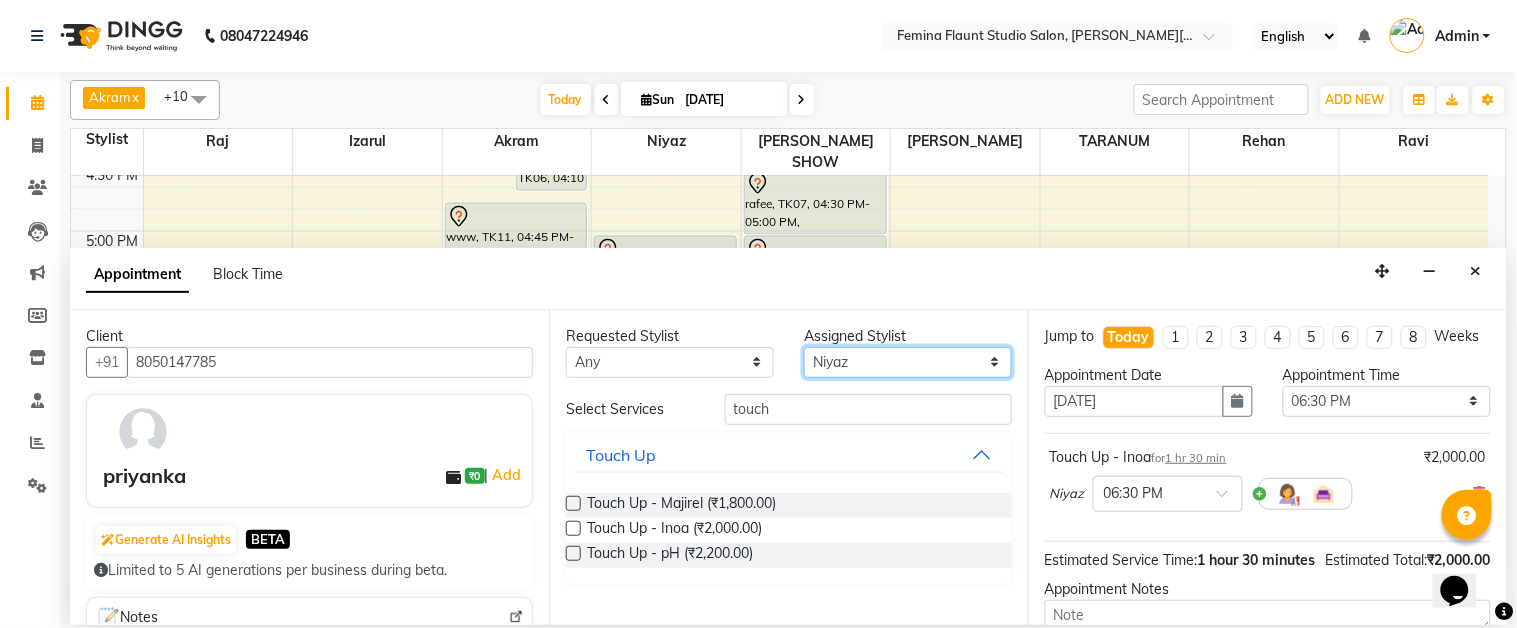 select on "85972" 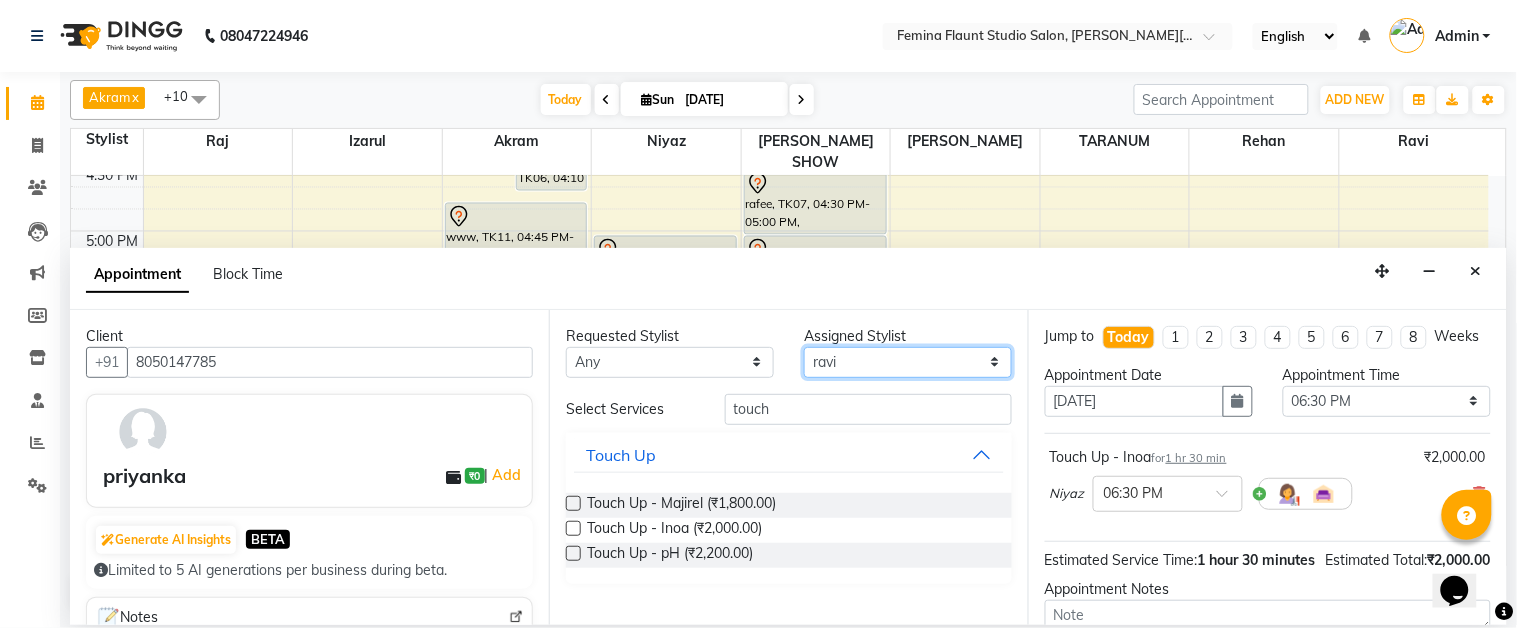 click on "Select [PERSON_NAME] [PERSON_NAME] [PERSON_NAME] [PERSON_NAME] [PERSON_NAME] SHOW TARANUM" at bounding box center [908, 362] 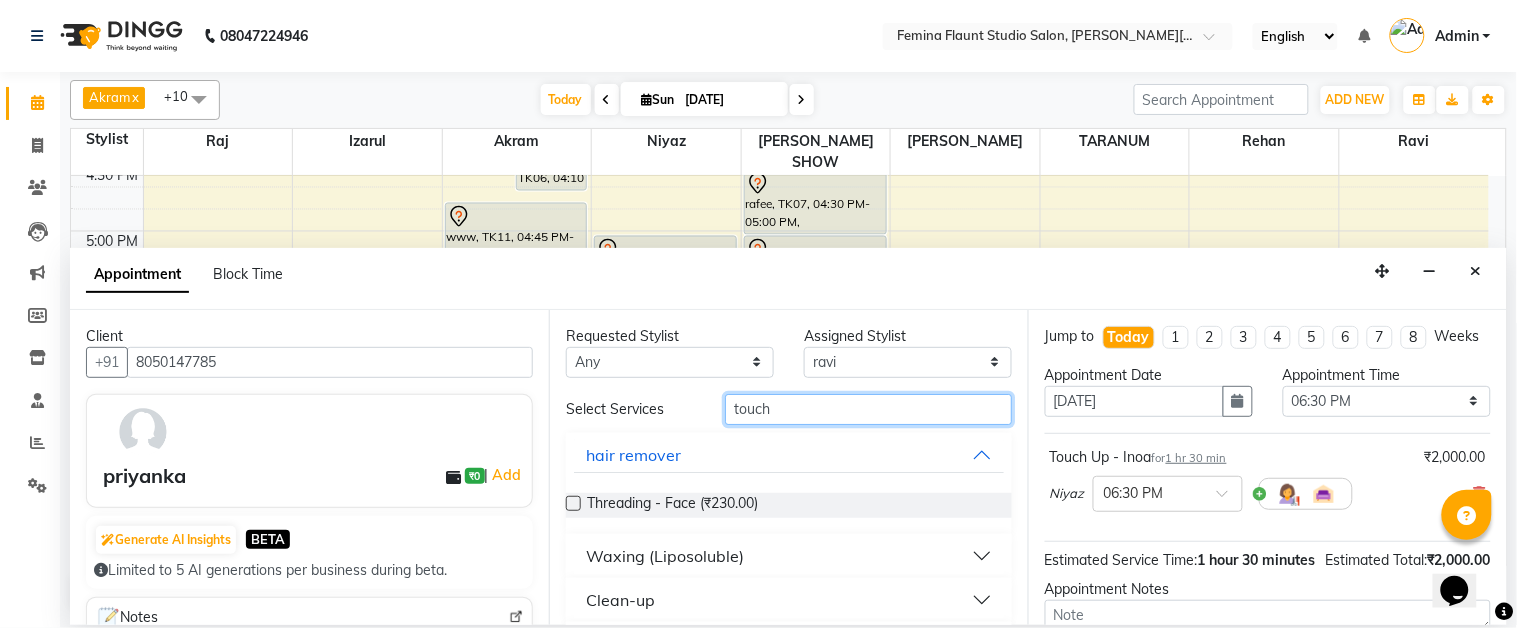 drag, startPoint x: 822, startPoint y: 422, endPoint x: 823, endPoint y: 403, distance: 19.026299 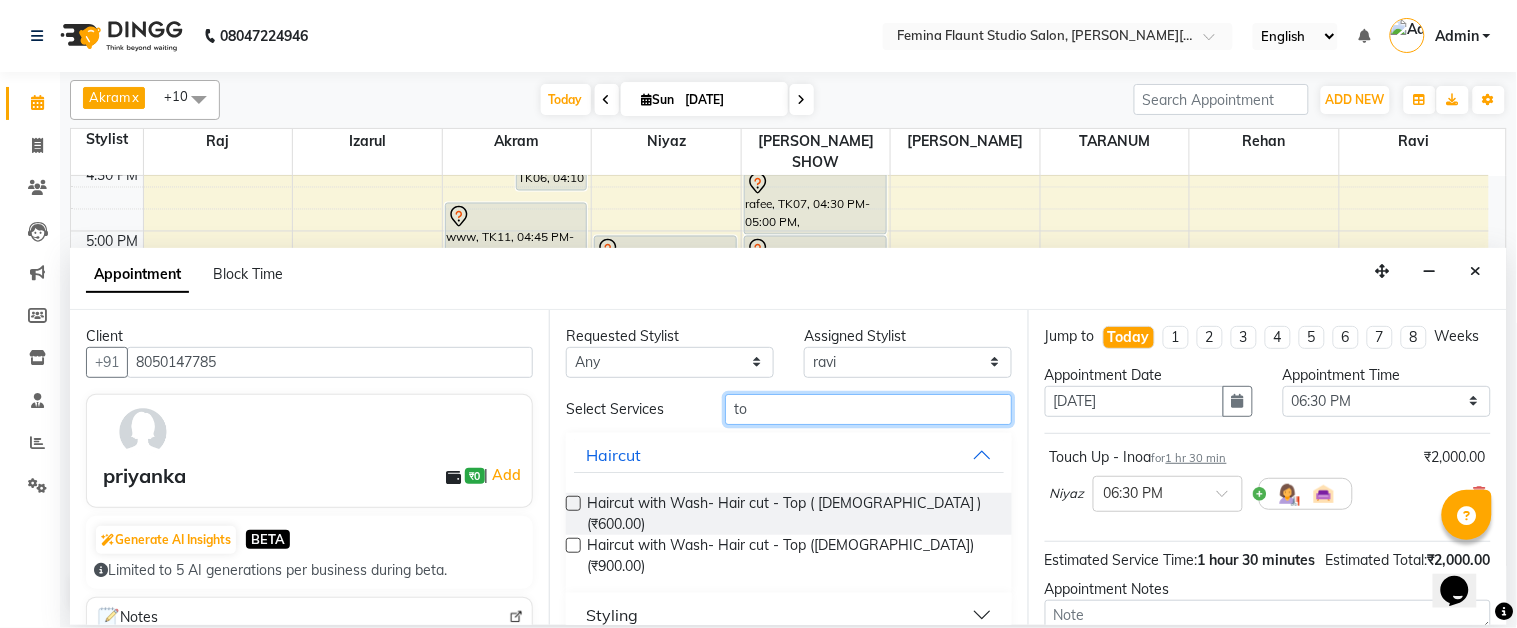 type on "t" 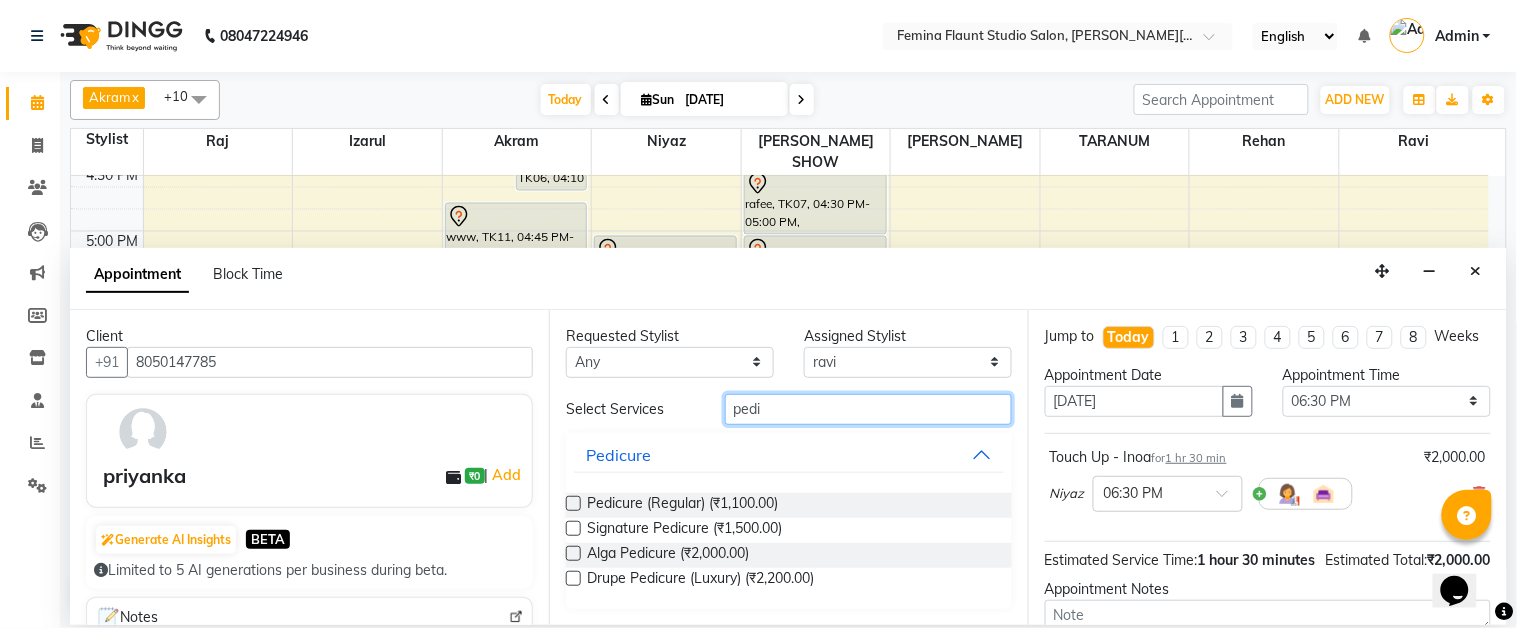type on "pedi" 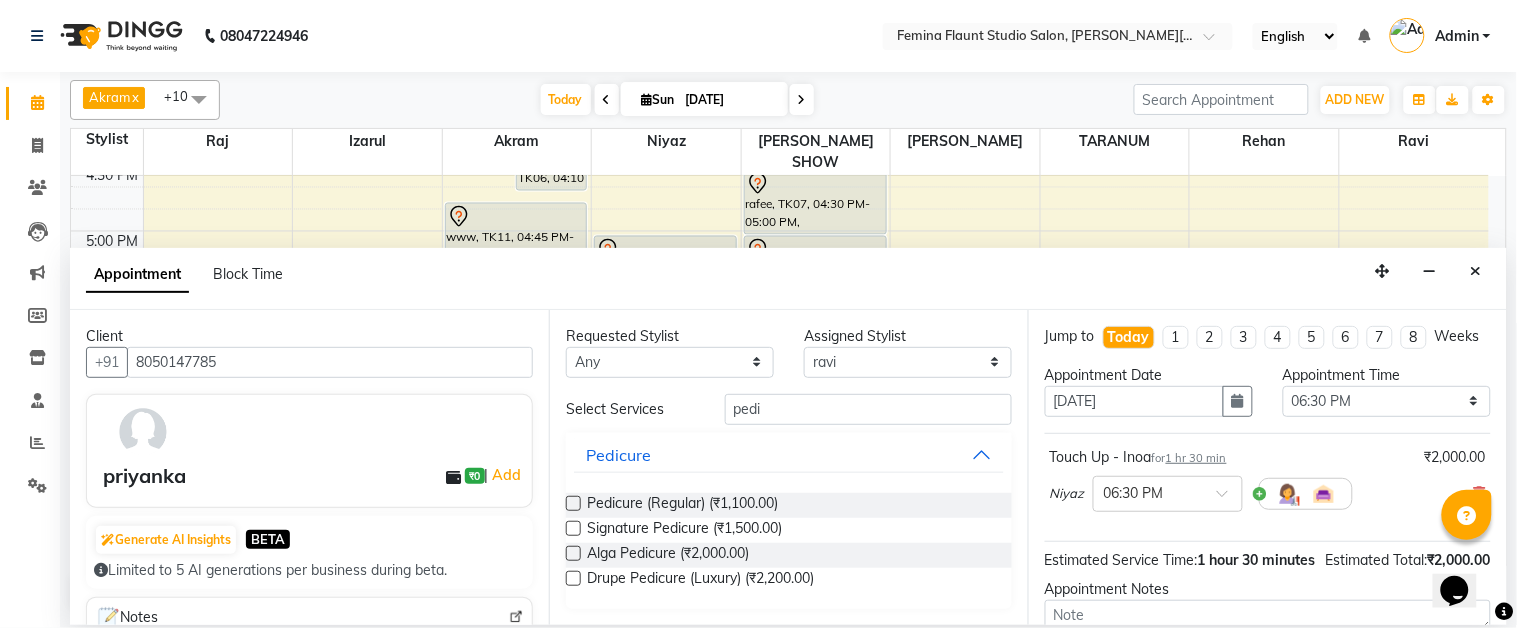 click at bounding box center (573, 503) 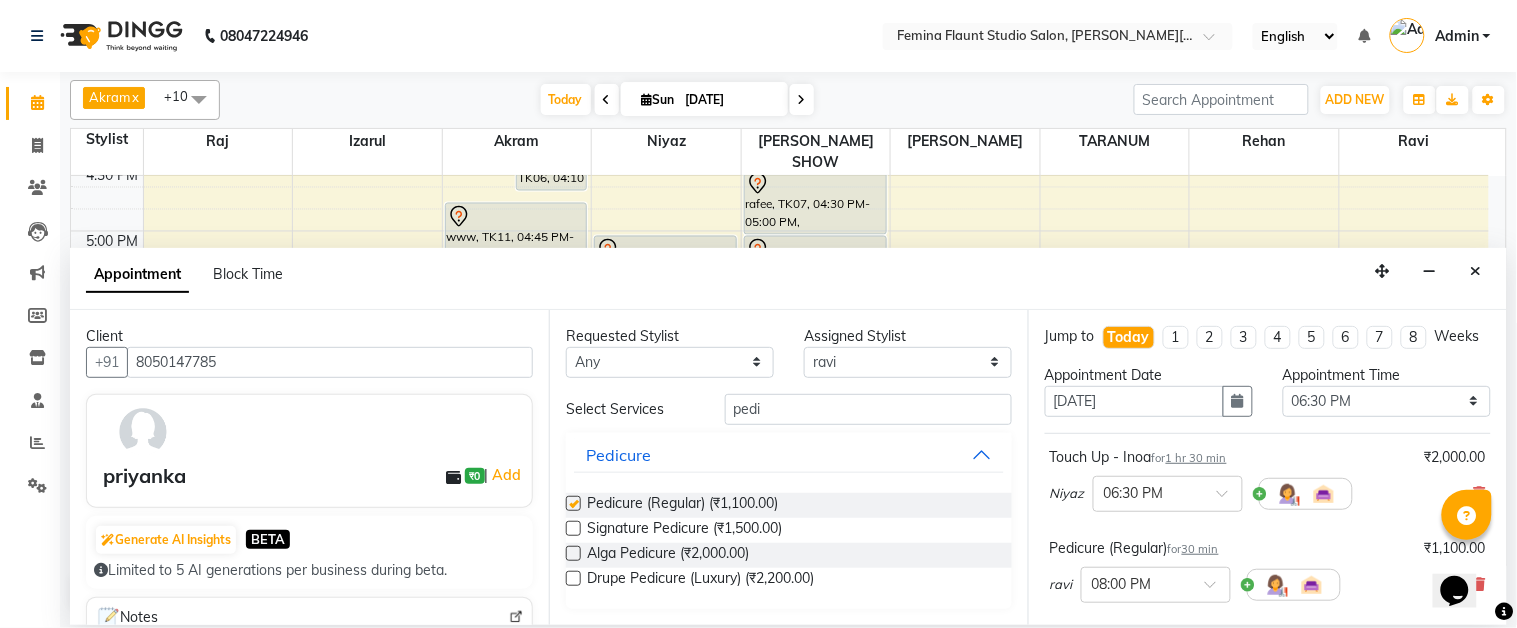 checkbox on "false" 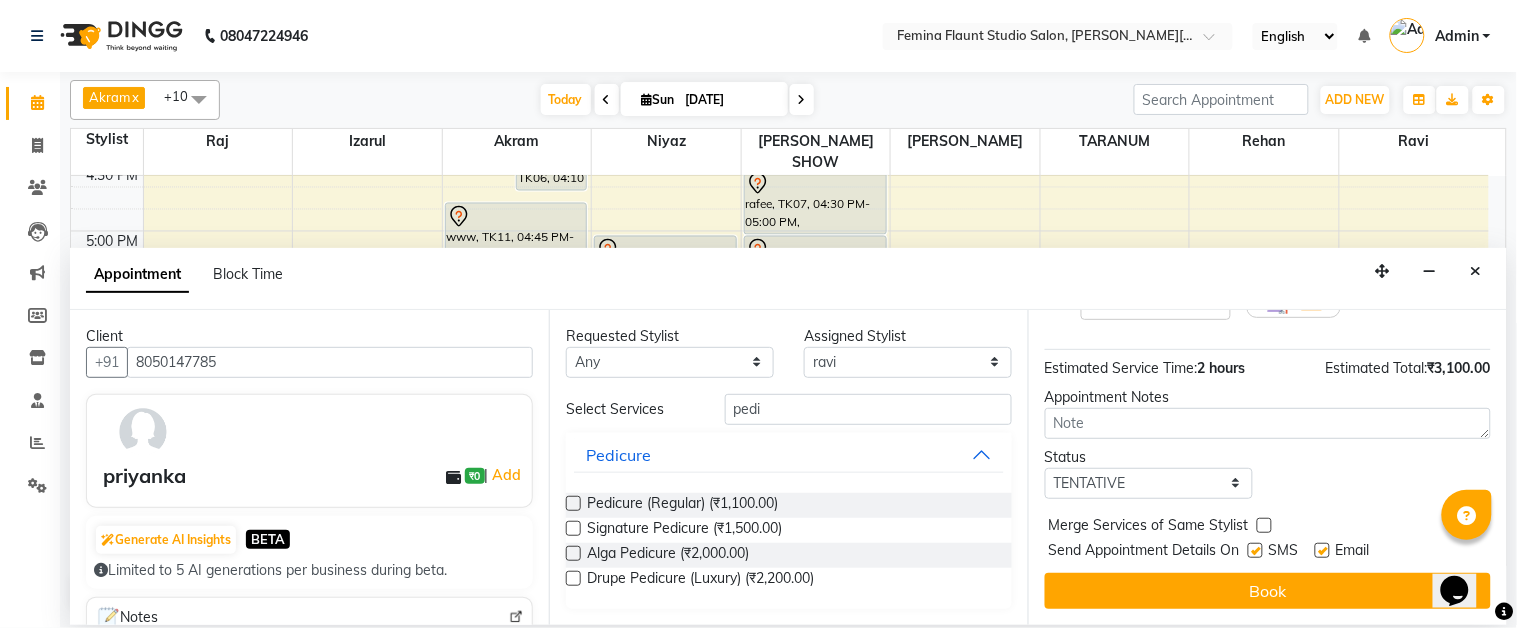 scroll, scrollTop: 302, scrollLeft: 0, axis: vertical 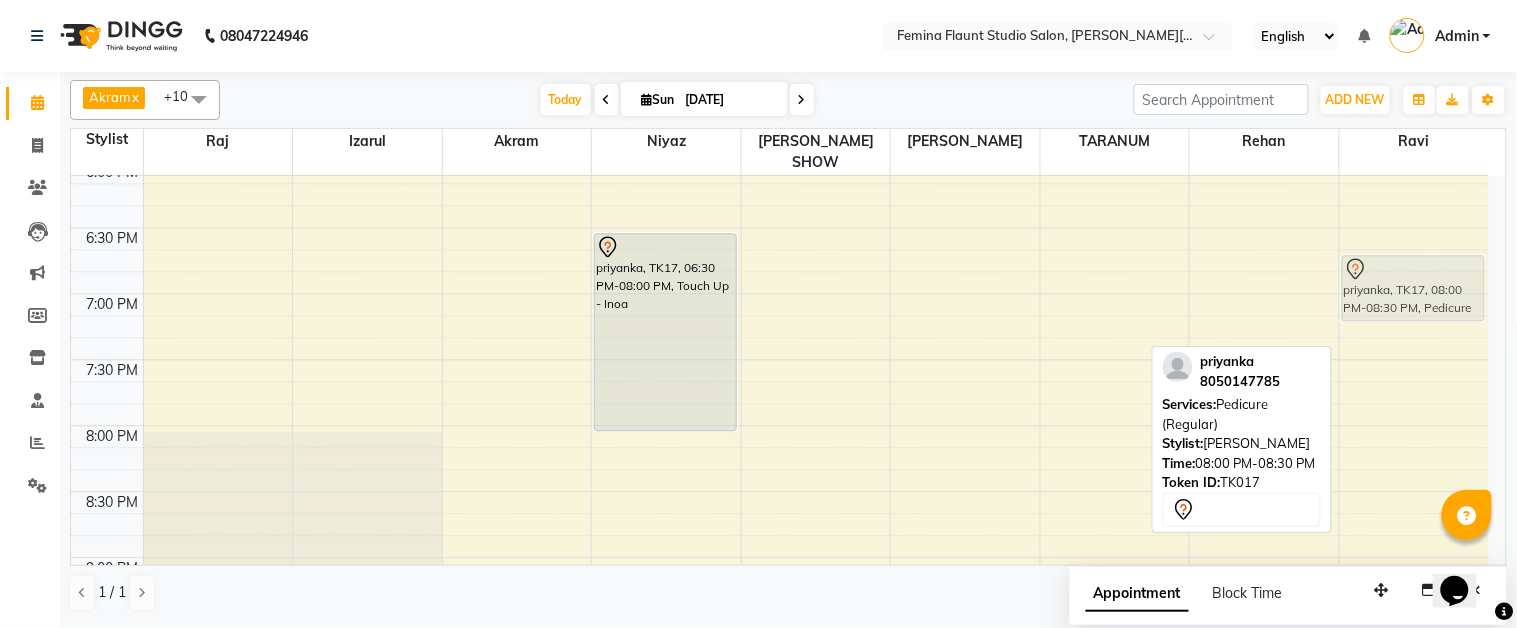 drag, startPoint x: 1394, startPoint y: 423, endPoint x: 1396, endPoint y: 241, distance: 182.01099 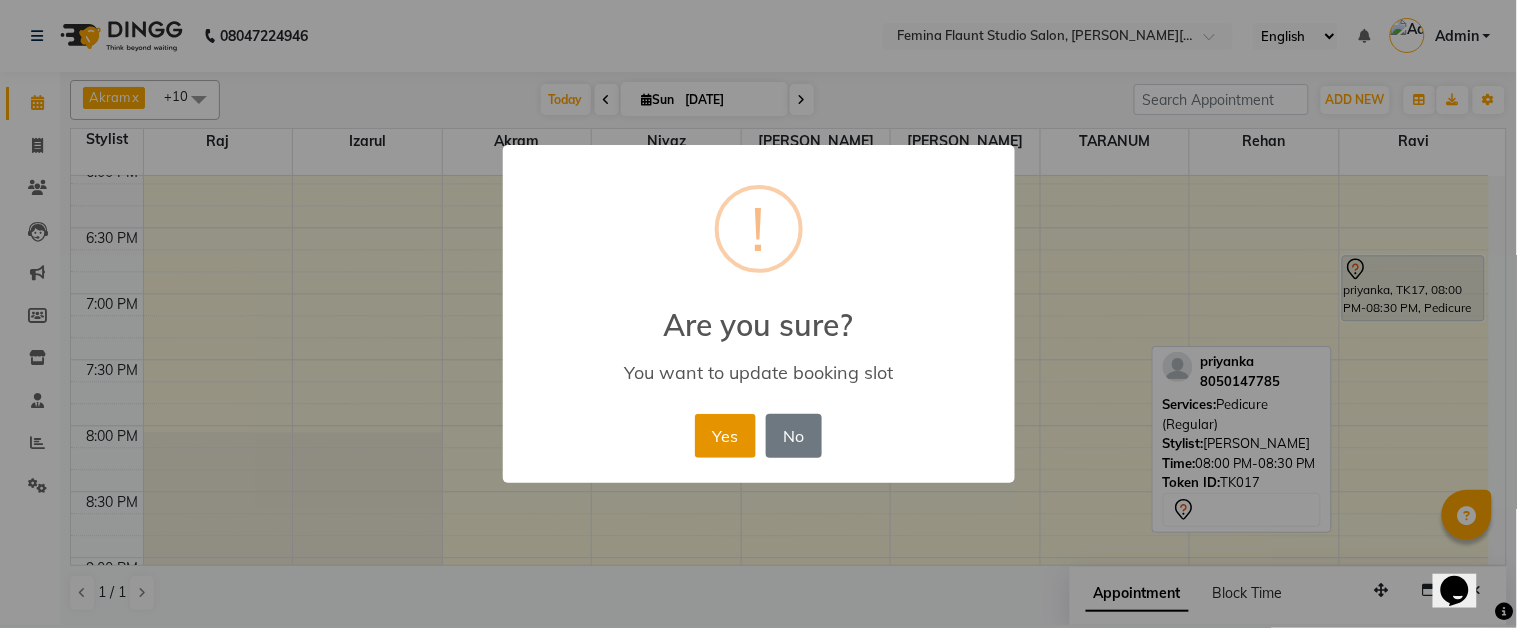 click on "Yes" at bounding box center (725, 436) 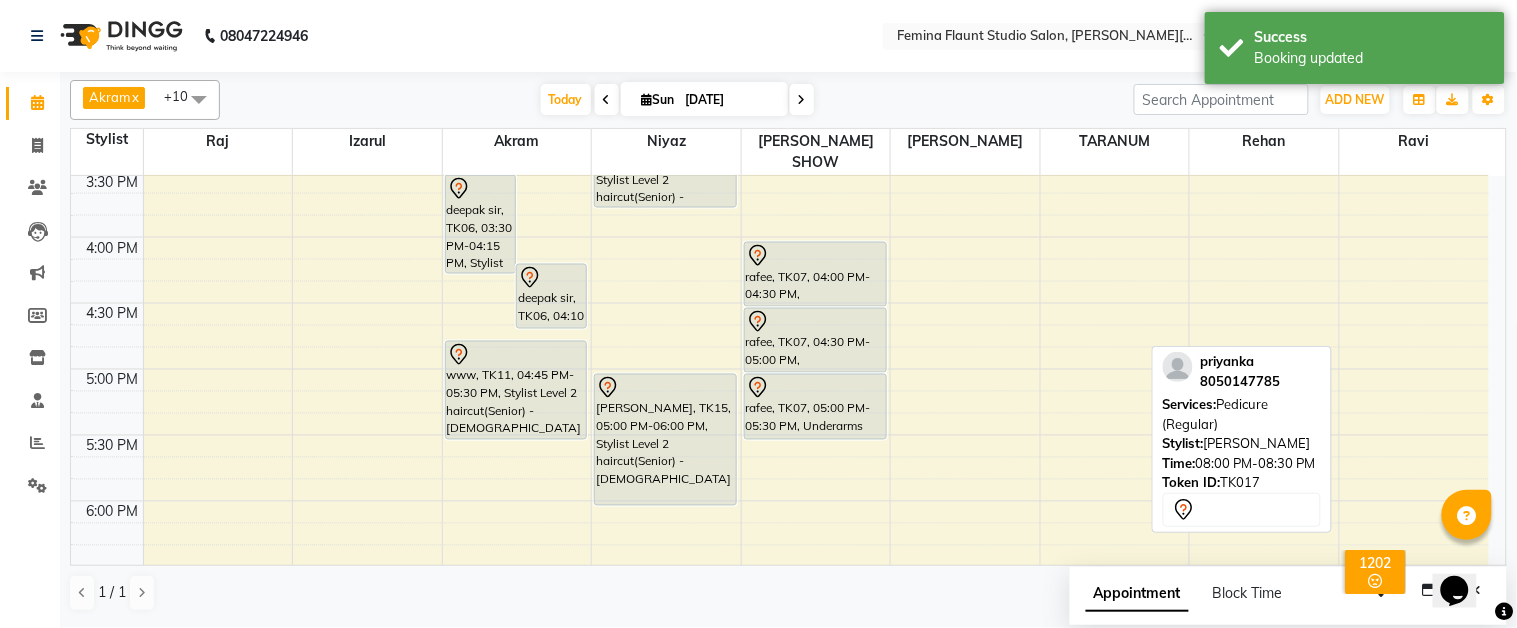 scroll, scrollTop: 757, scrollLeft: 0, axis: vertical 